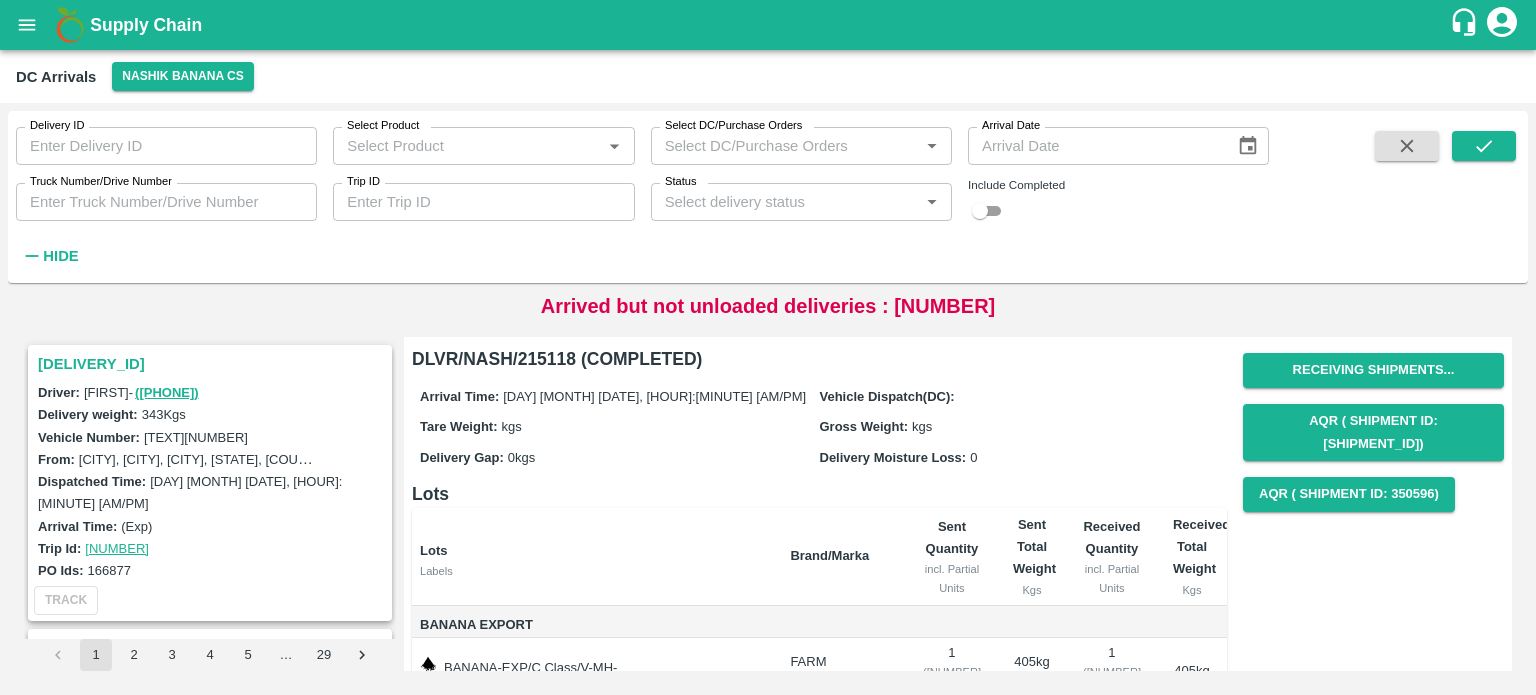 scroll, scrollTop: 0, scrollLeft: 0, axis: both 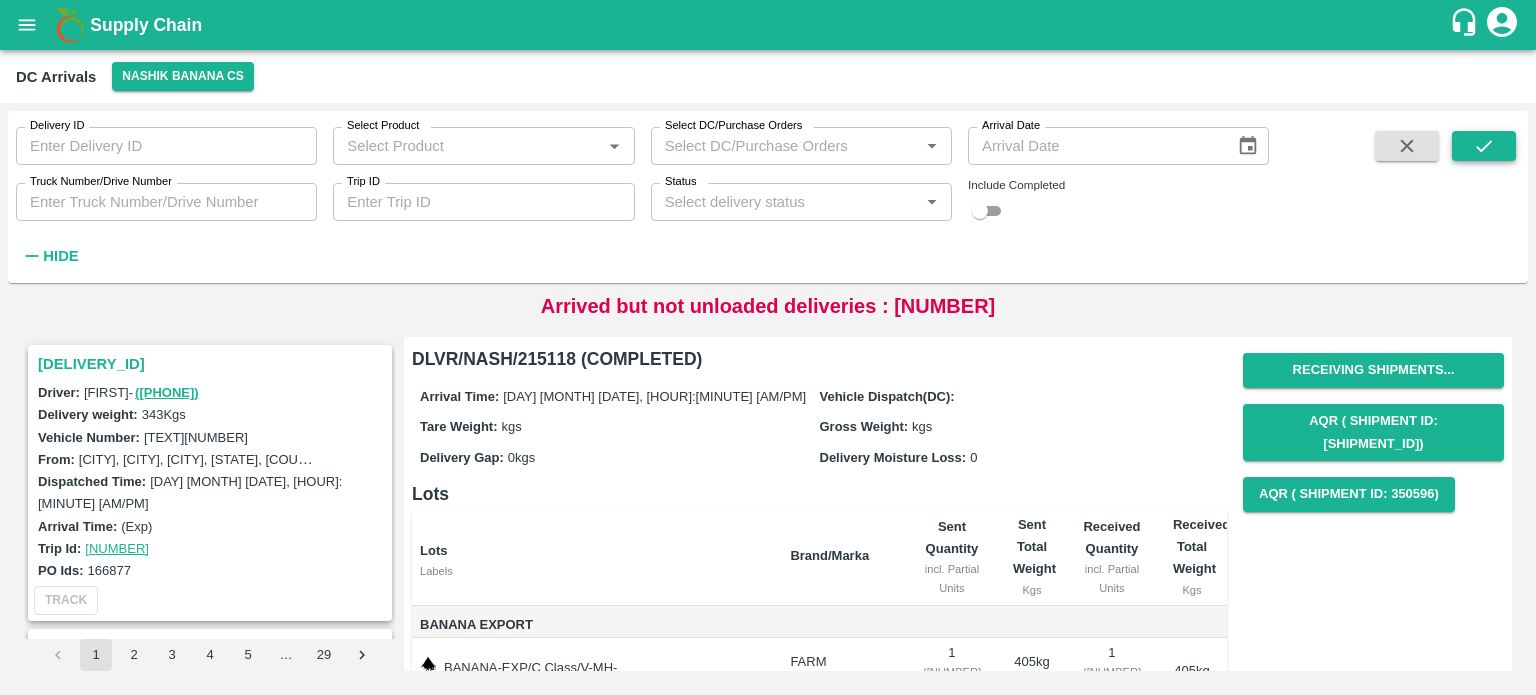 click at bounding box center [1484, 146] 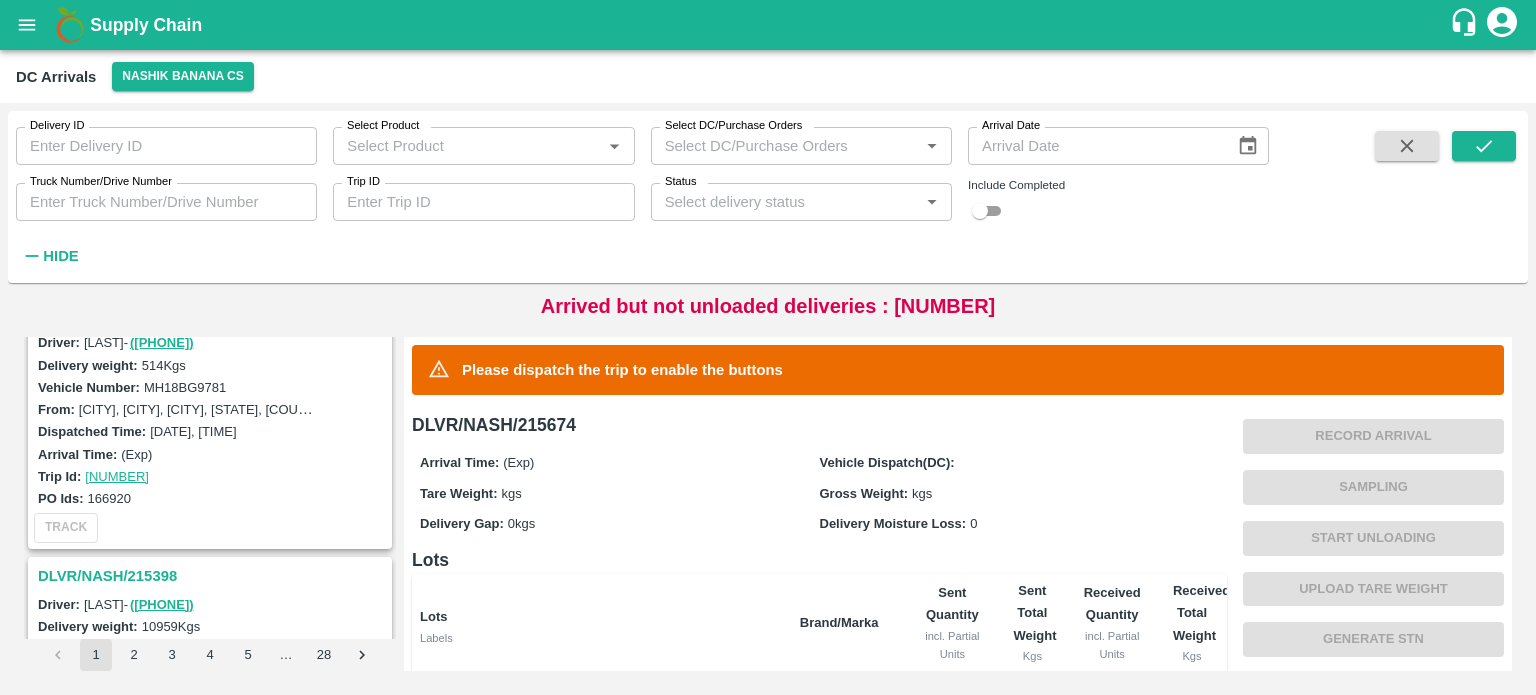 scroll, scrollTop: 1544, scrollLeft: 0, axis: vertical 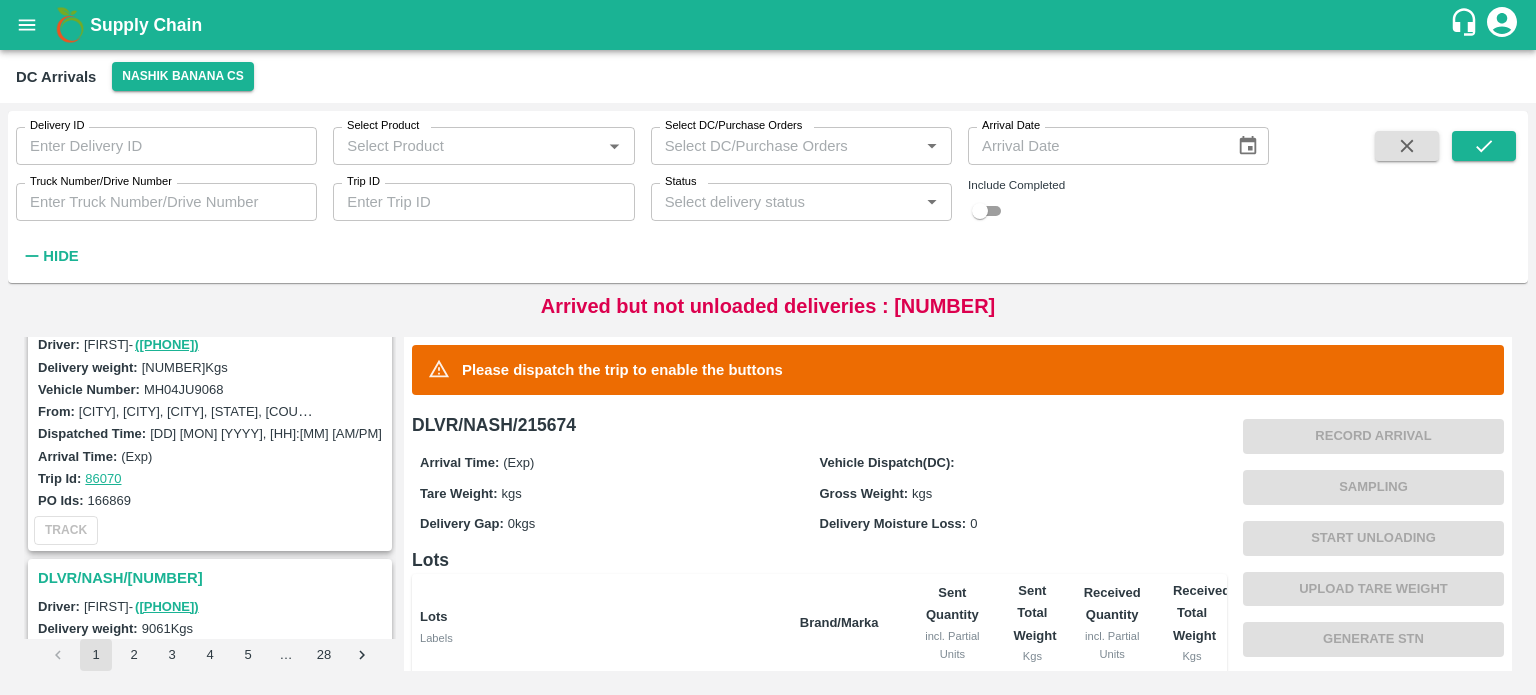 click on "DLVR/NASH/[NUMBER]" at bounding box center [213, 578] 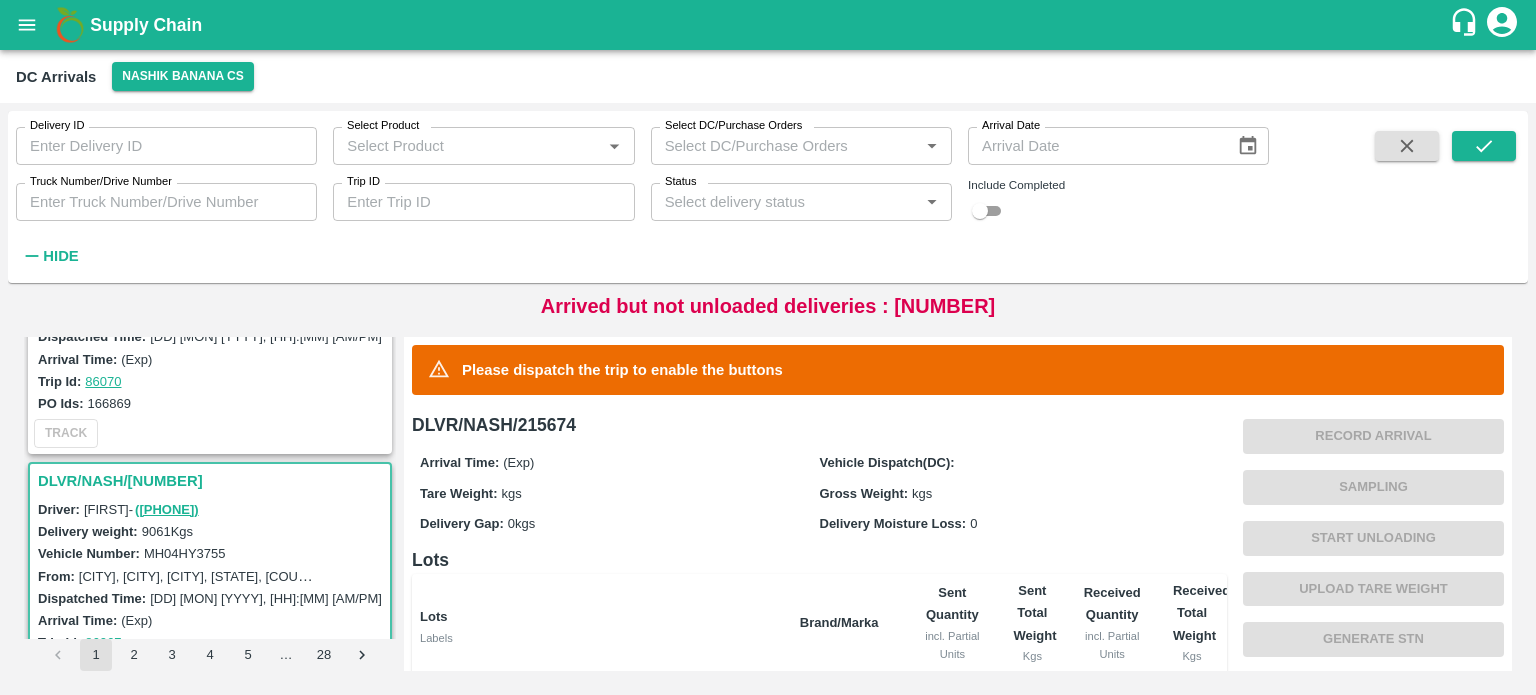 scroll, scrollTop: 4631, scrollLeft: 0, axis: vertical 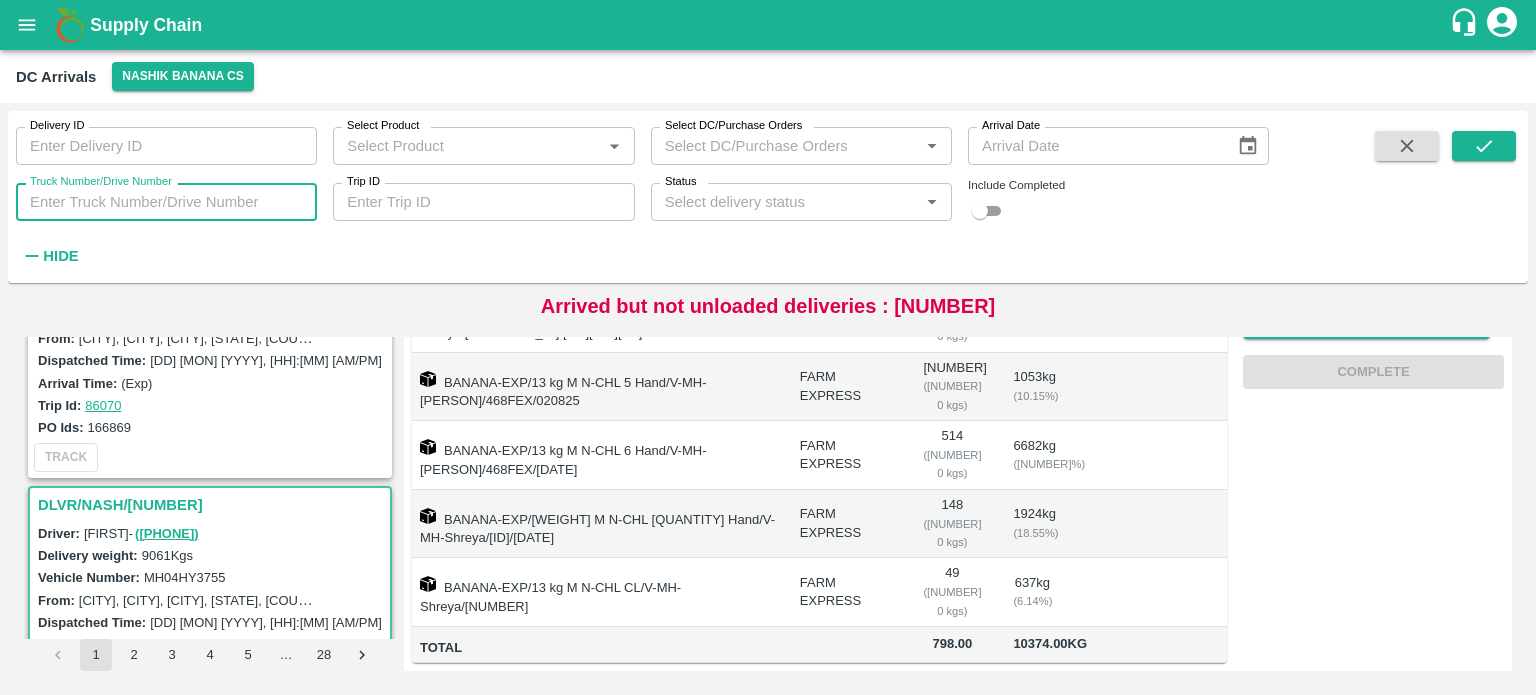 click on "Truck Number/Drive Number" at bounding box center (166, 202) 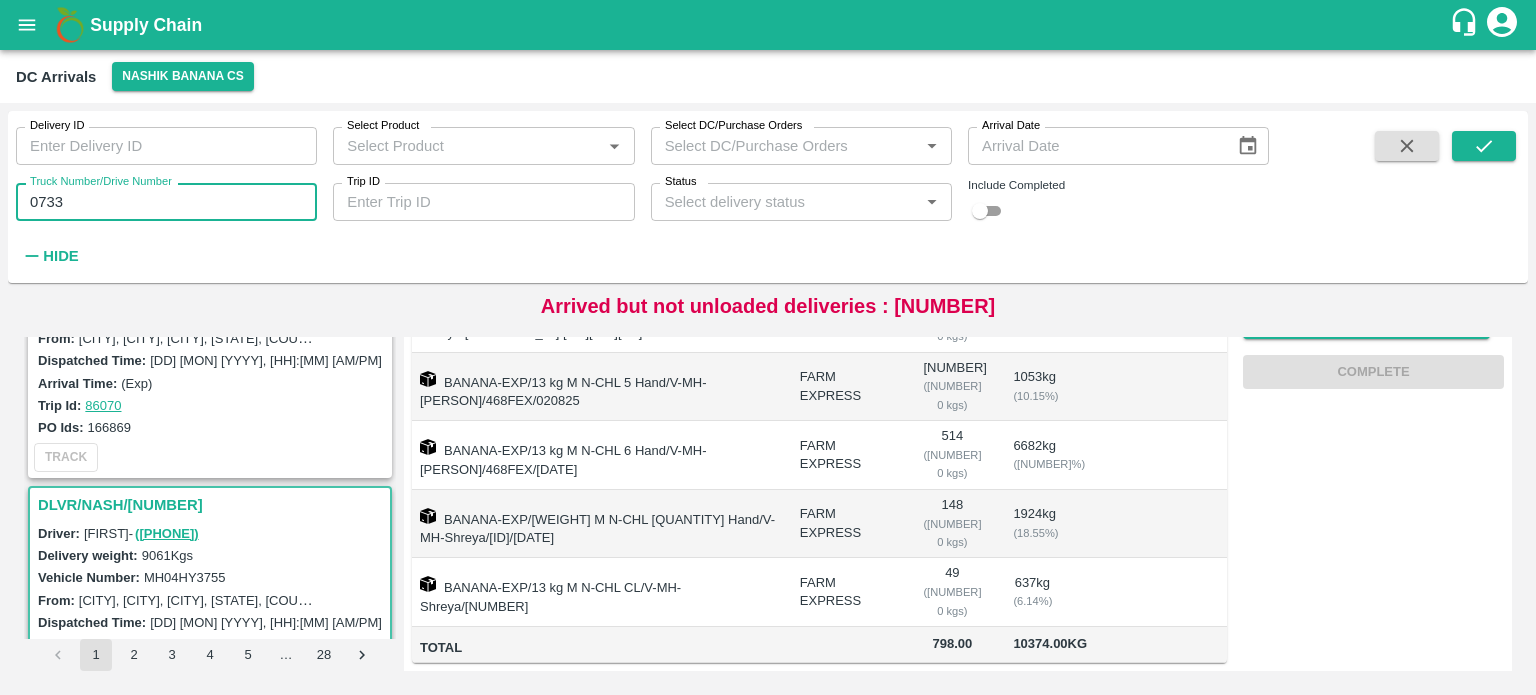 type on "0733" 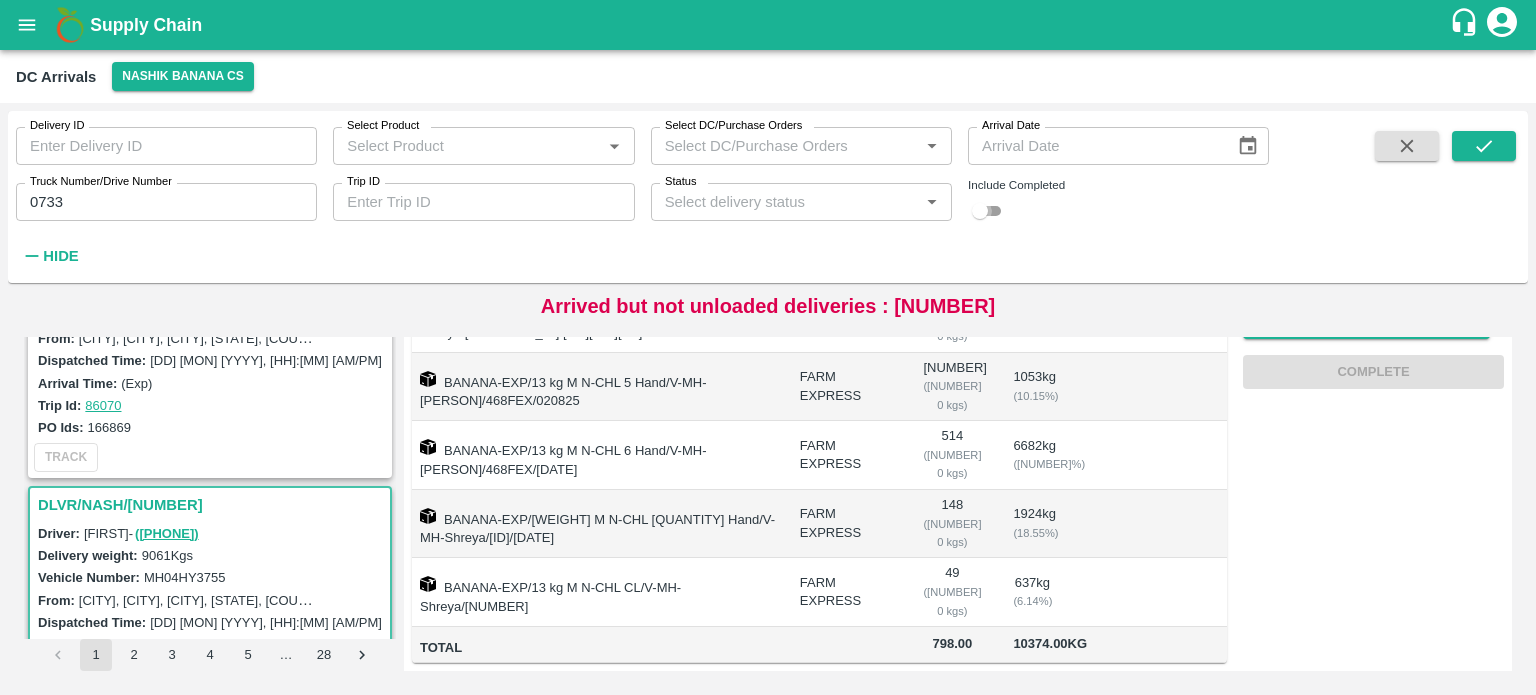 click at bounding box center (980, 211) 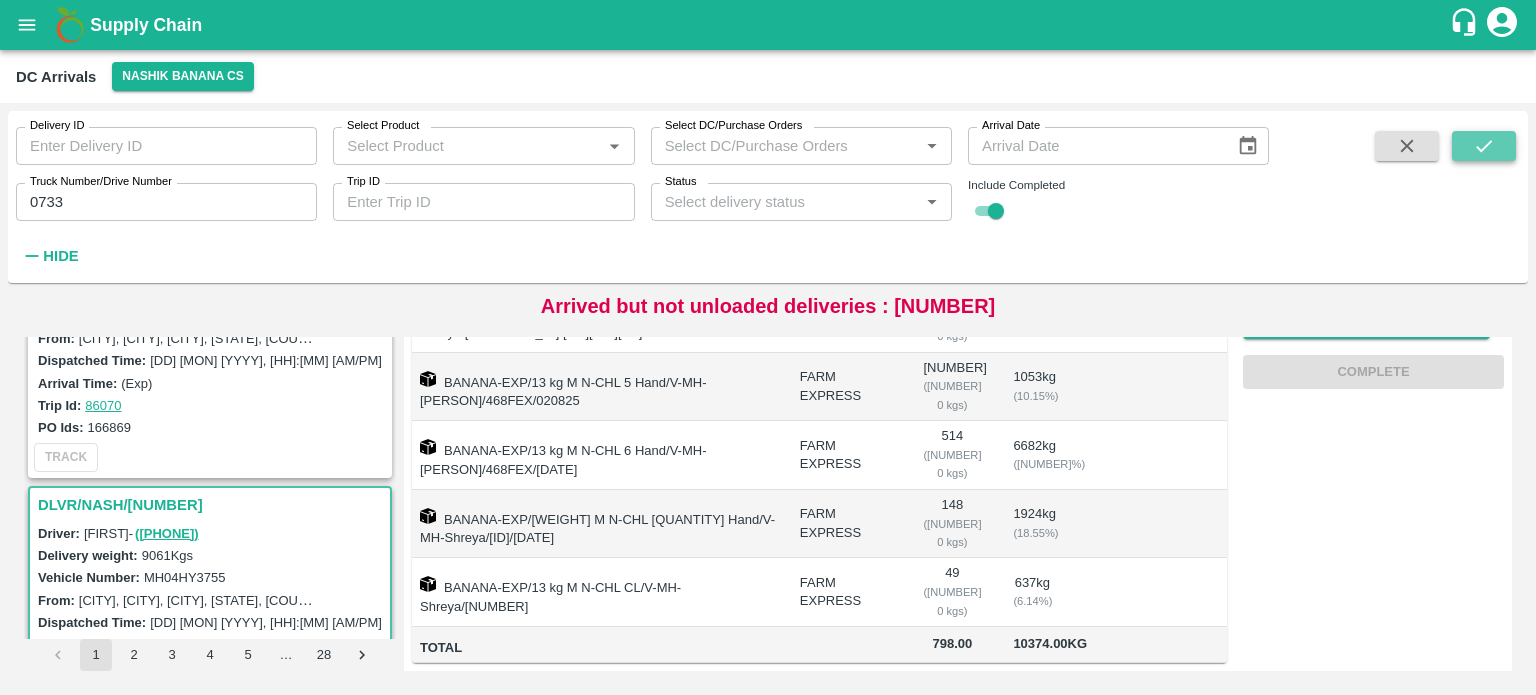 click 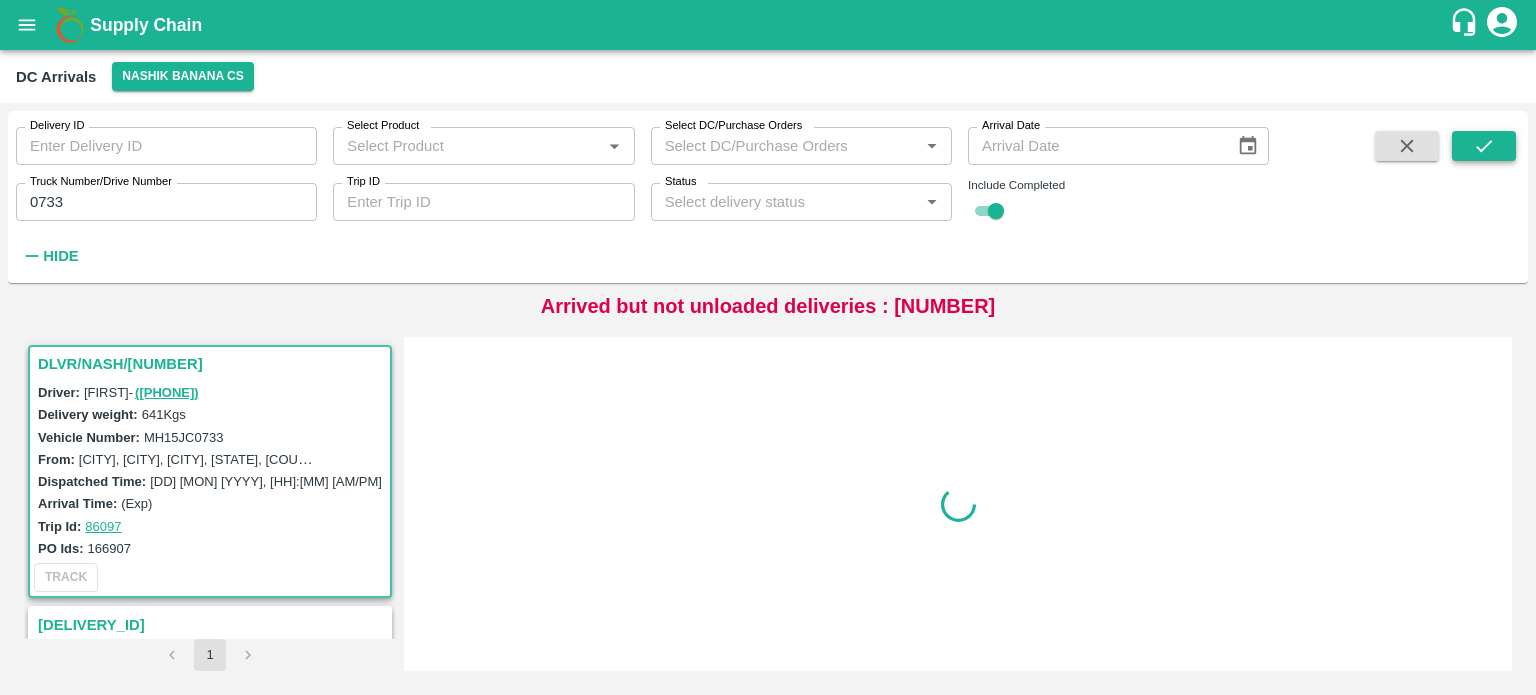 scroll, scrollTop: 0, scrollLeft: 0, axis: both 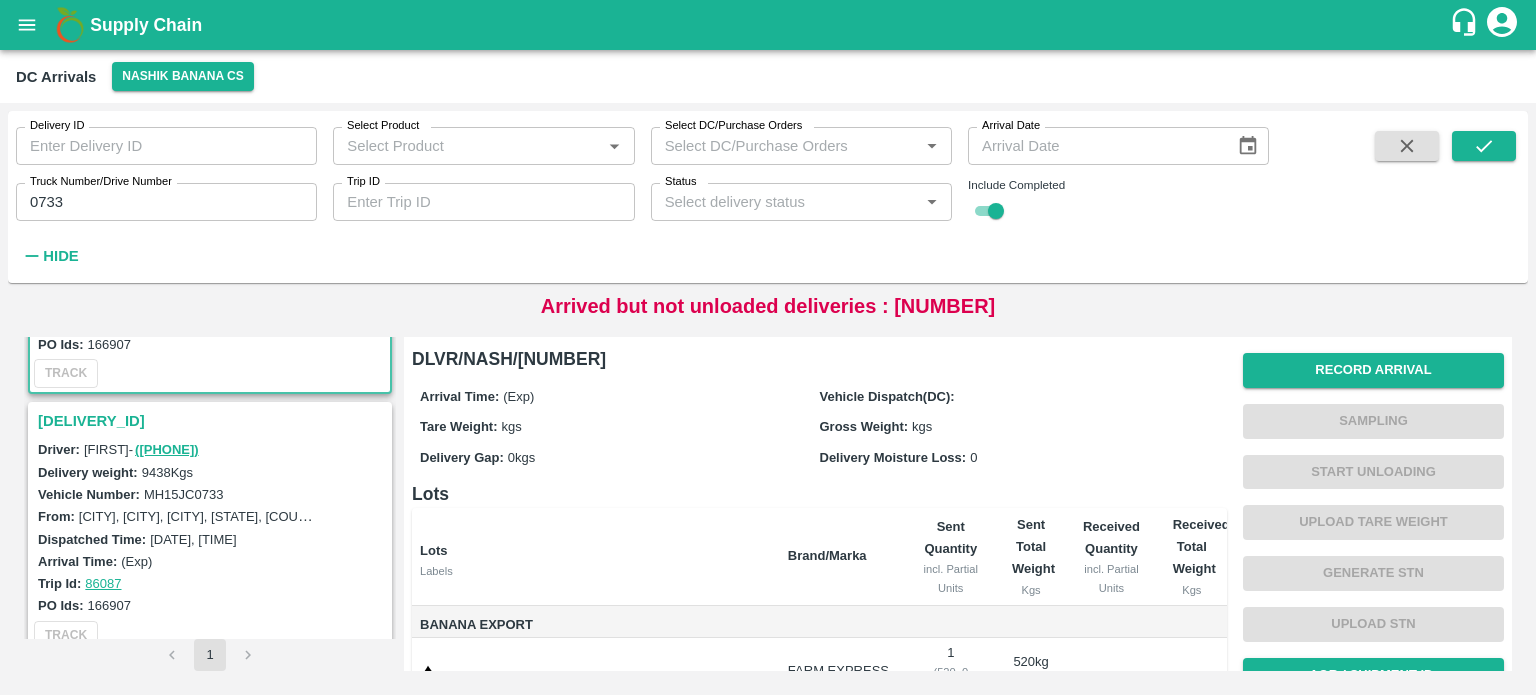 click on "[DELIVERY_ID]" at bounding box center [213, 421] 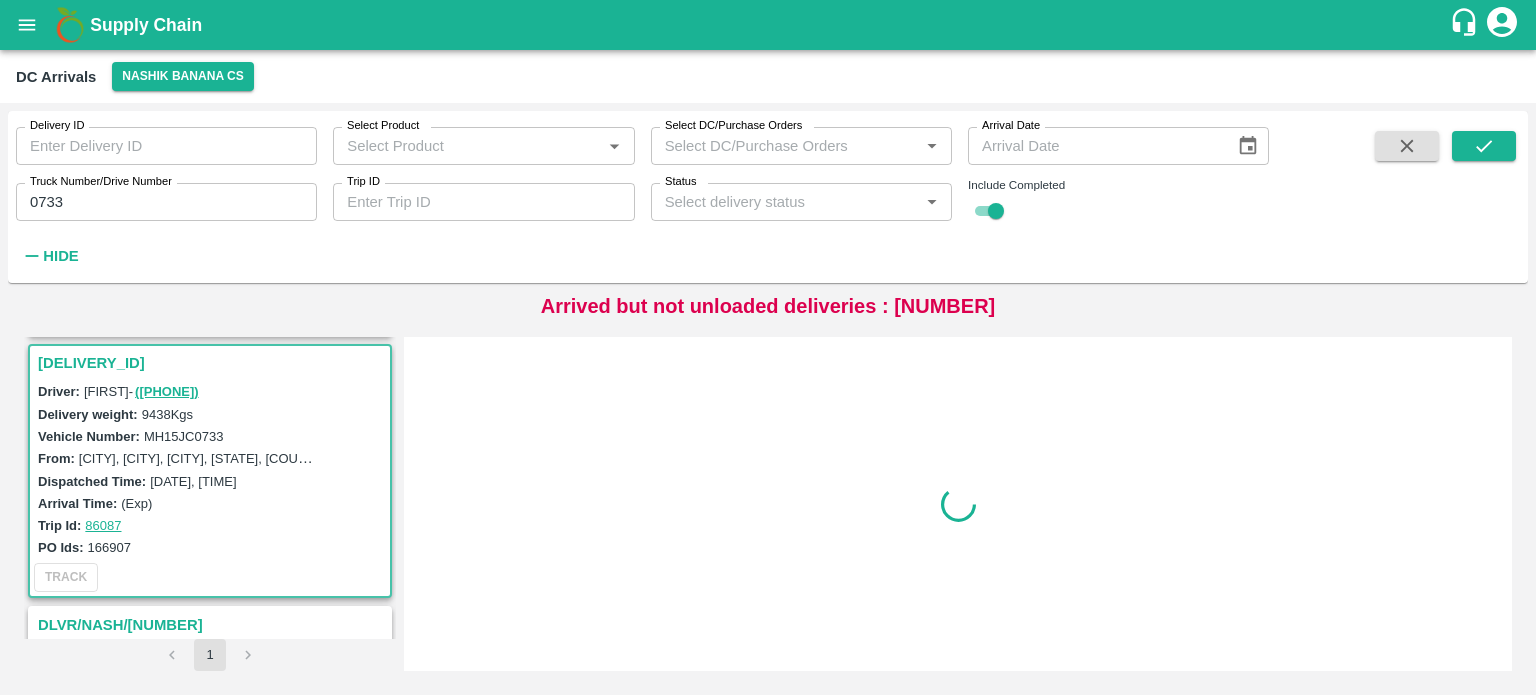 scroll, scrollTop: 268, scrollLeft: 0, axis: vertical 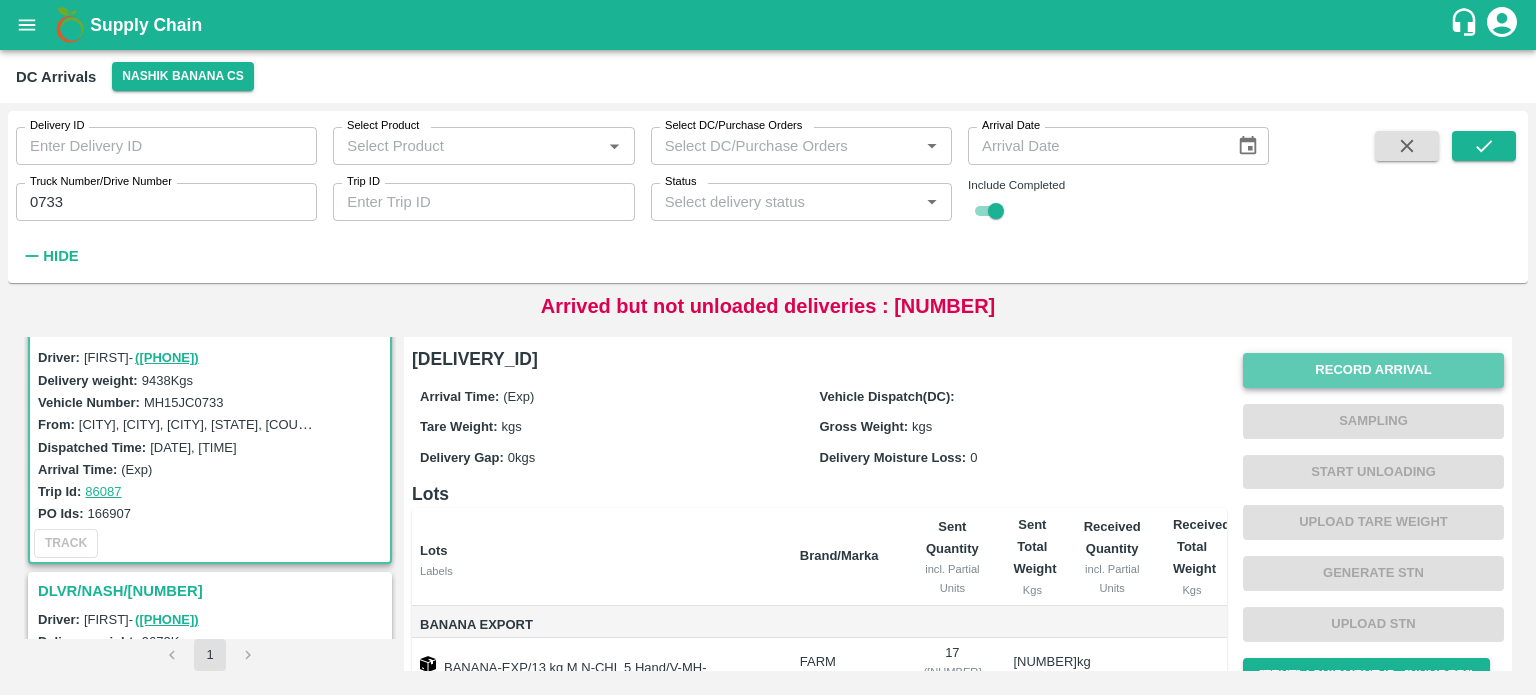 click on "Record Arrival" at bounding box center (1373, 370) 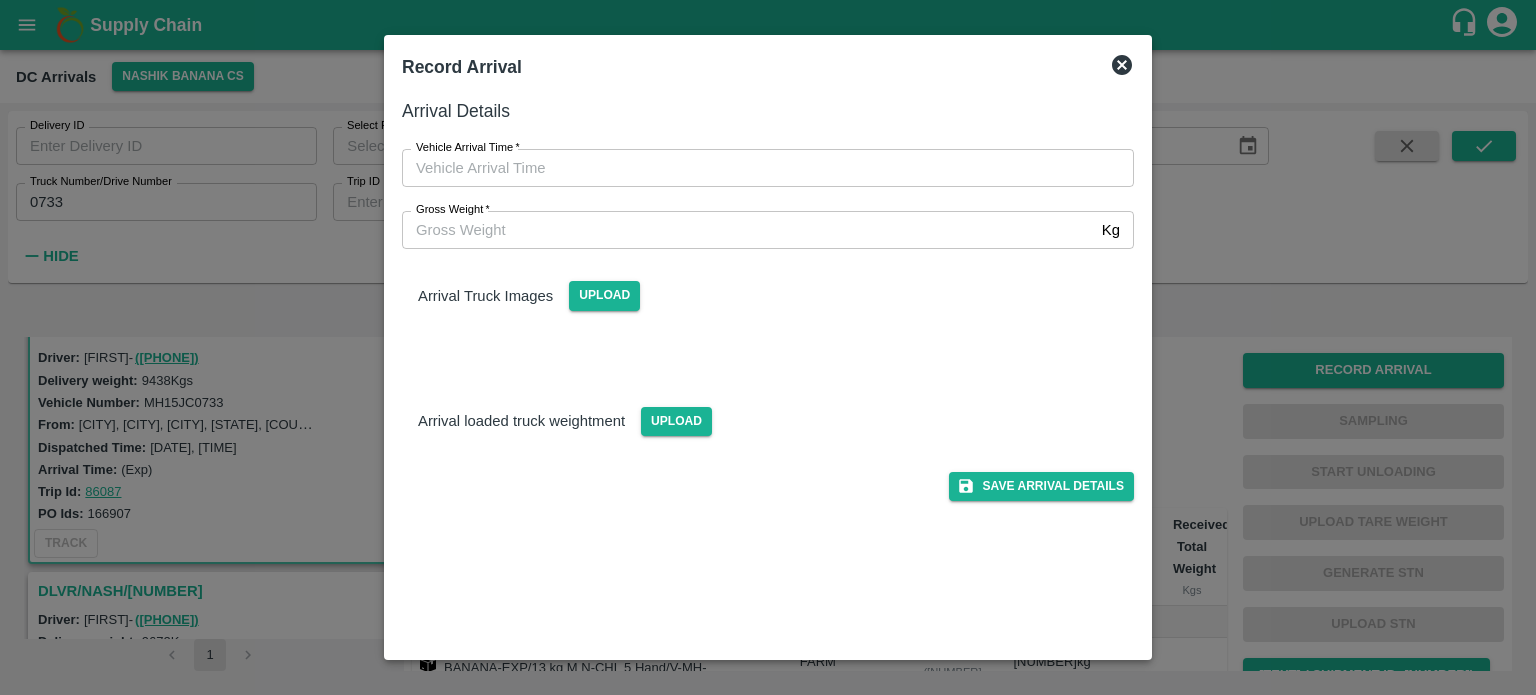 type on "DD/MM/YYYY hh:mm aa" 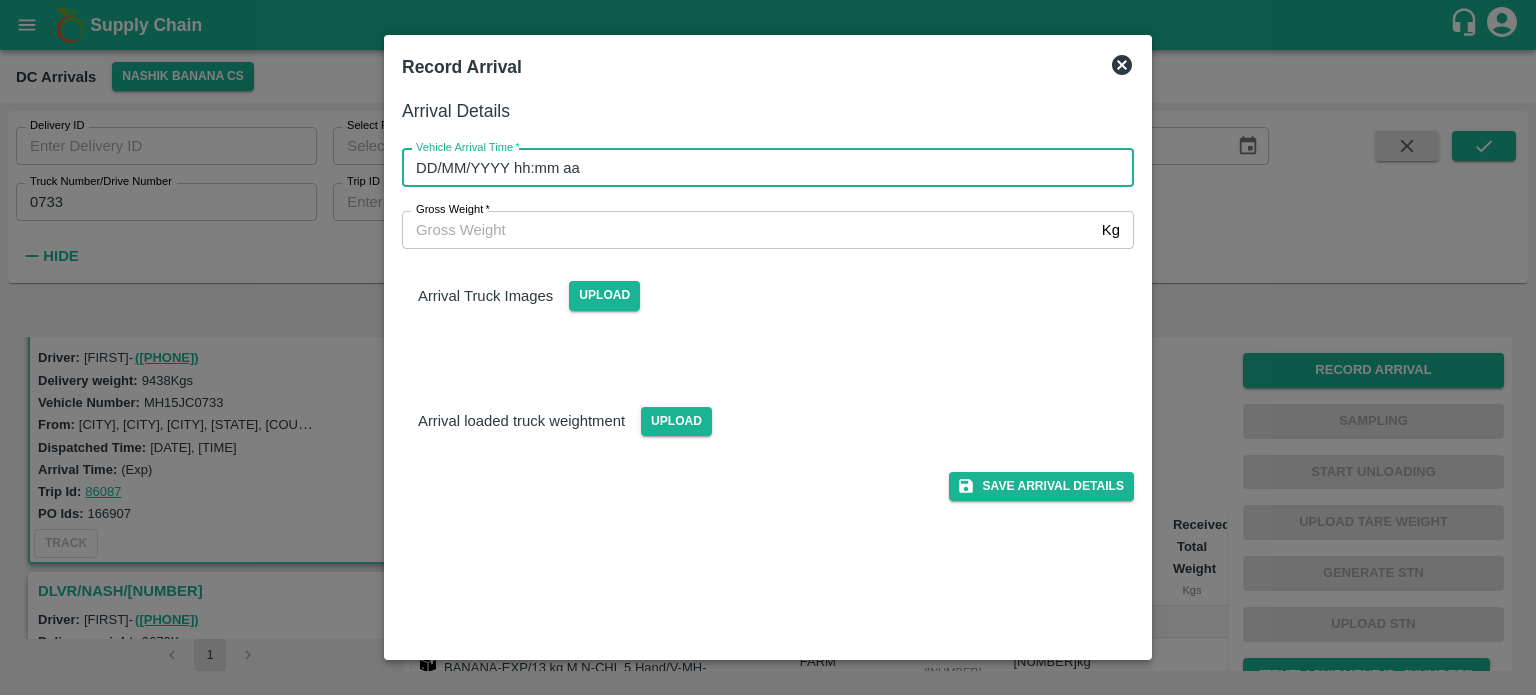 click on "DD/MM/YYYY hh:mm aa" at bounding box center (761, 168) 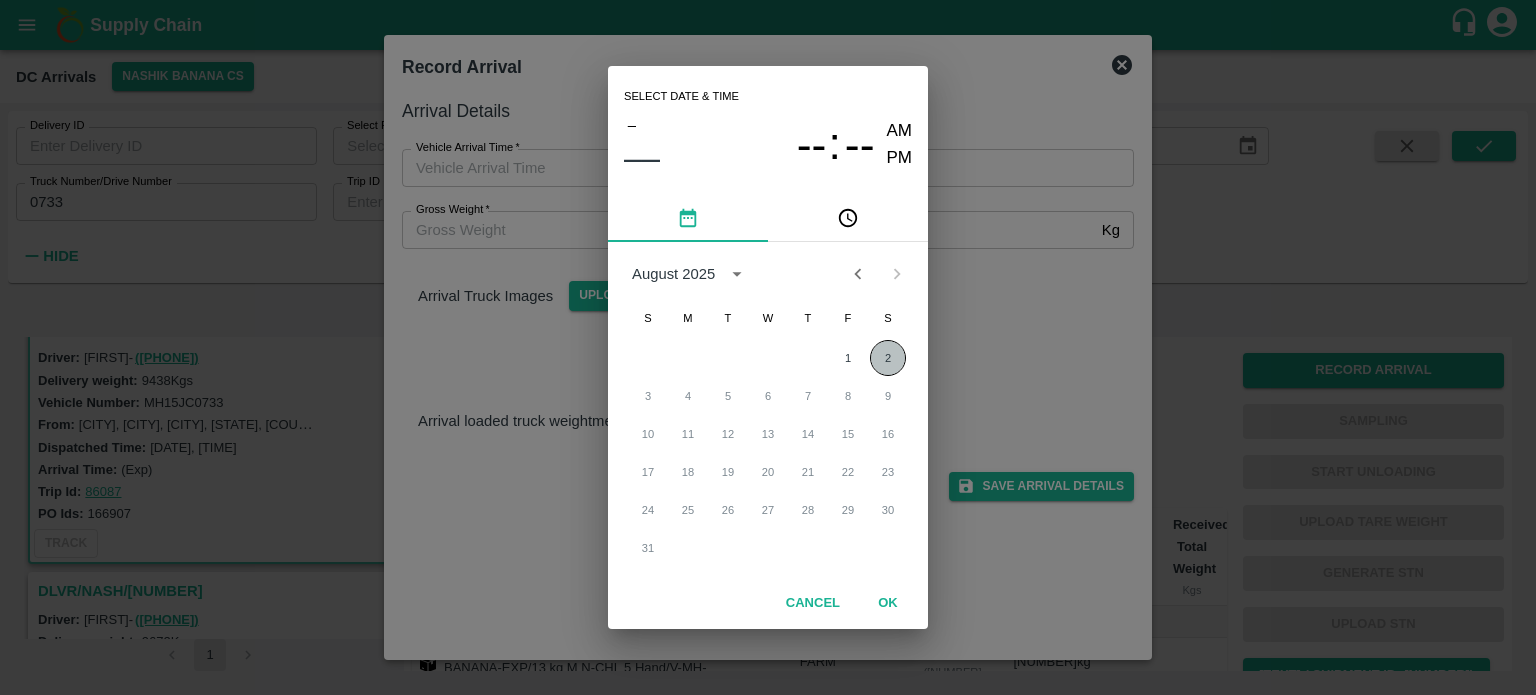 click on "2" at bounding box center [888, 358] 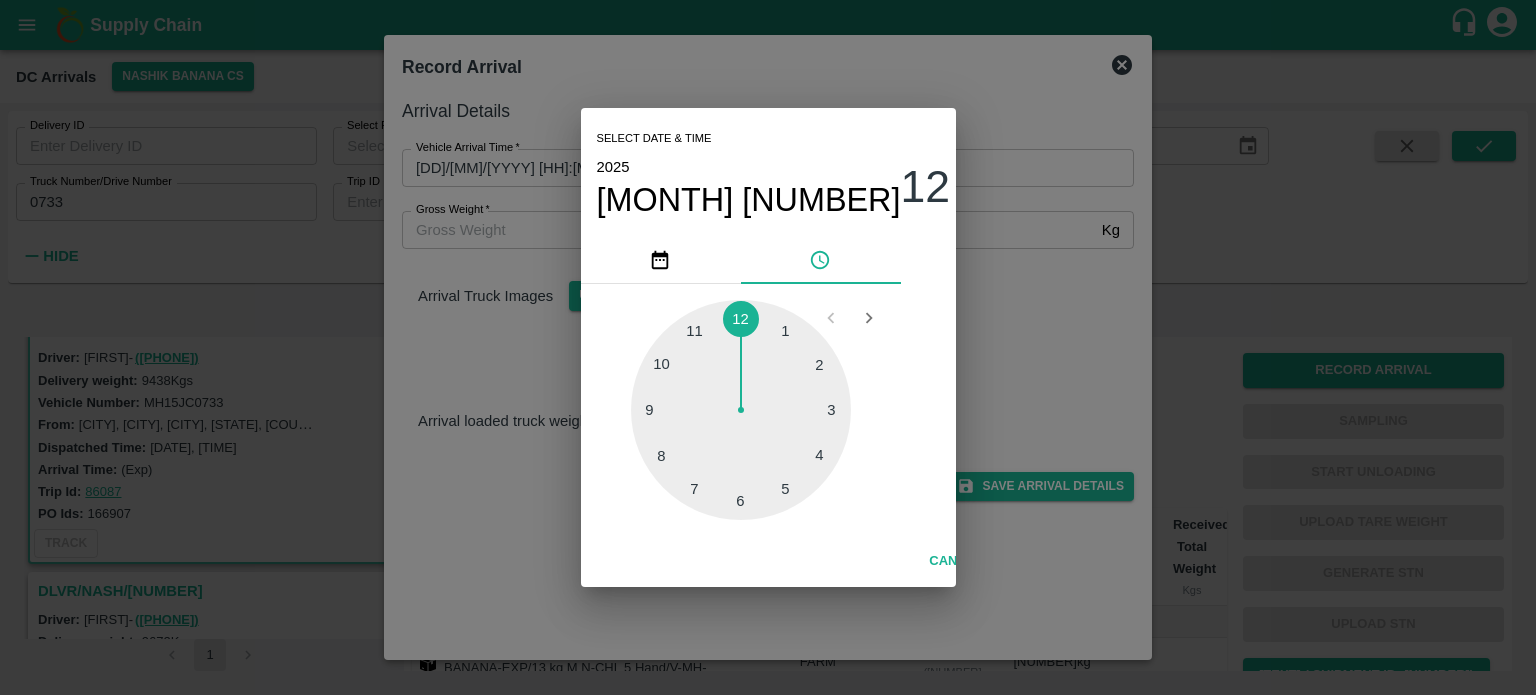 click at bounding box center [741, 410] 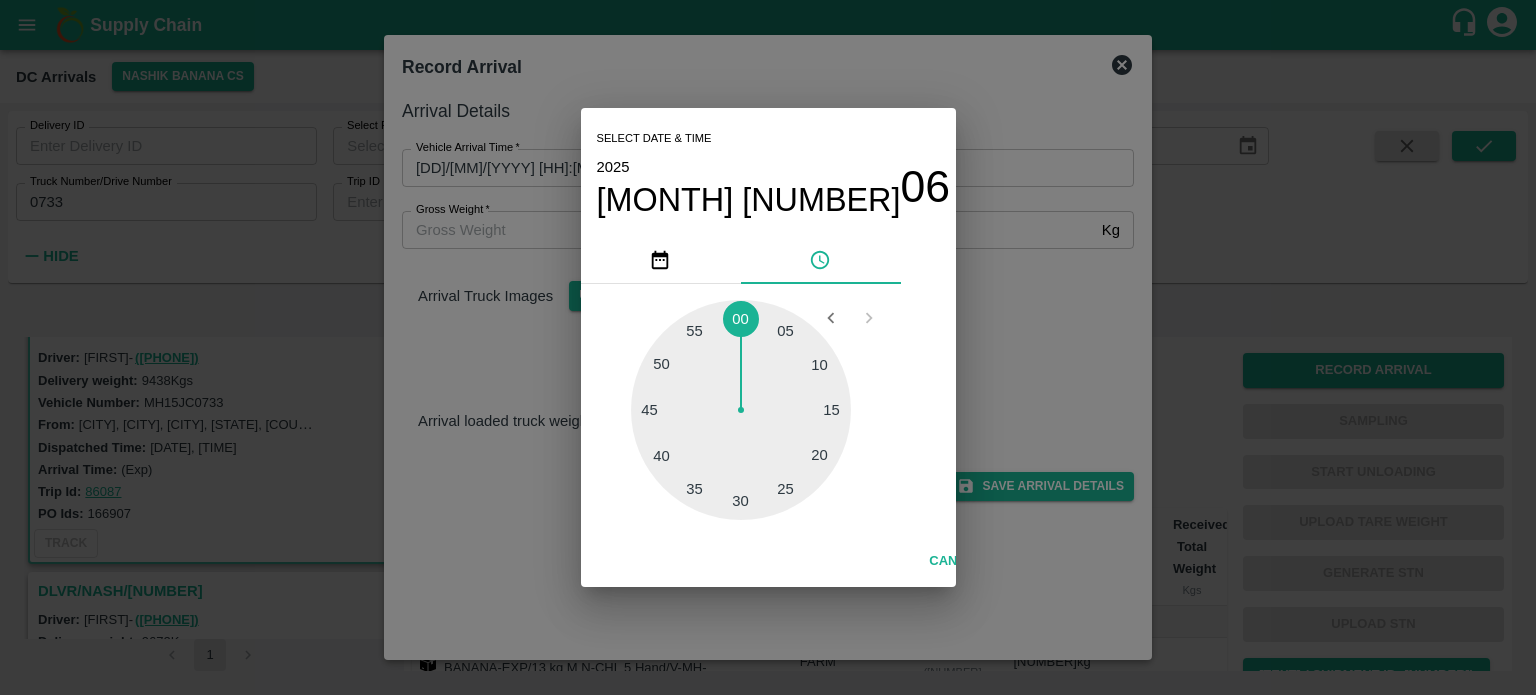 type on "[DATE] [TIME]" 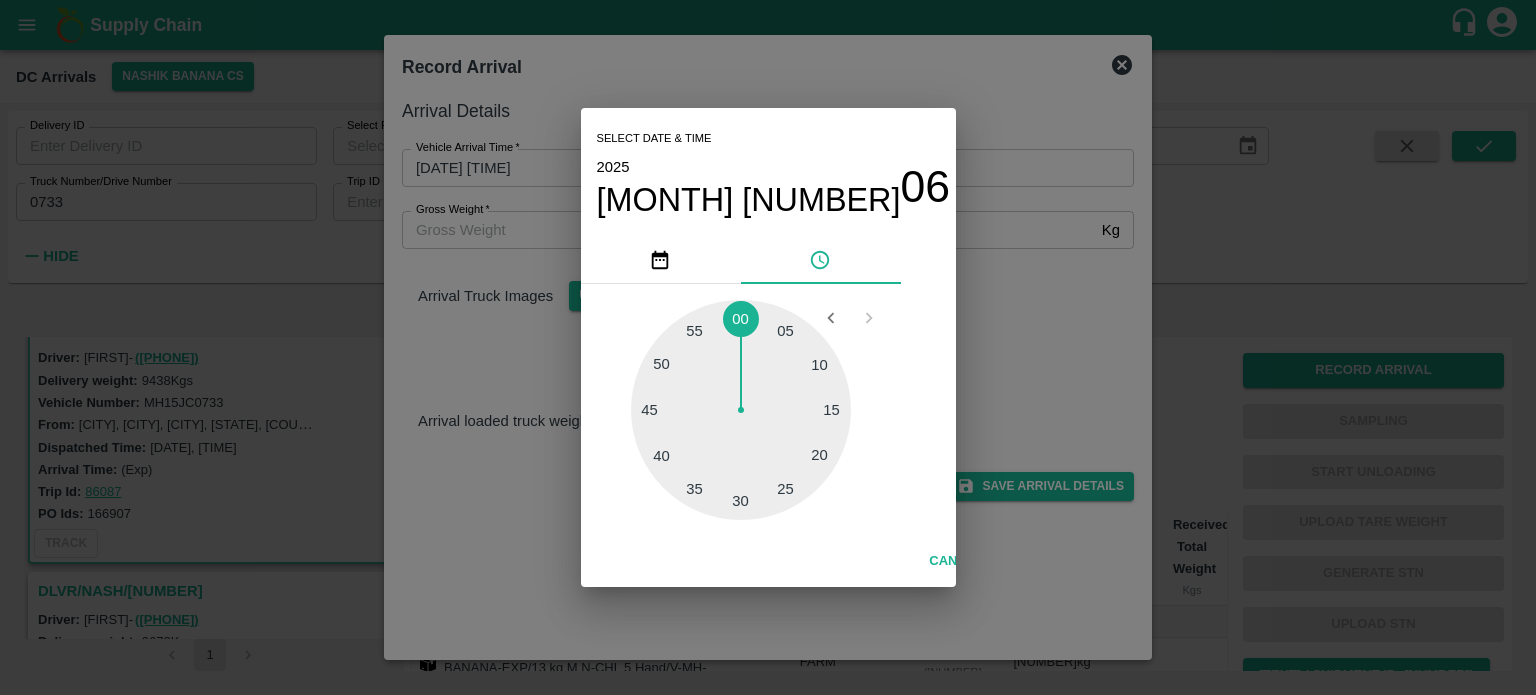 click on "Select date & time [DATE] [MONTH] [DAY] [HOUR] : 00 AM PM 05 10 15 20 25 30 35 40 45 50 55 00 Cancel OK" at bounding box center [768, 347] 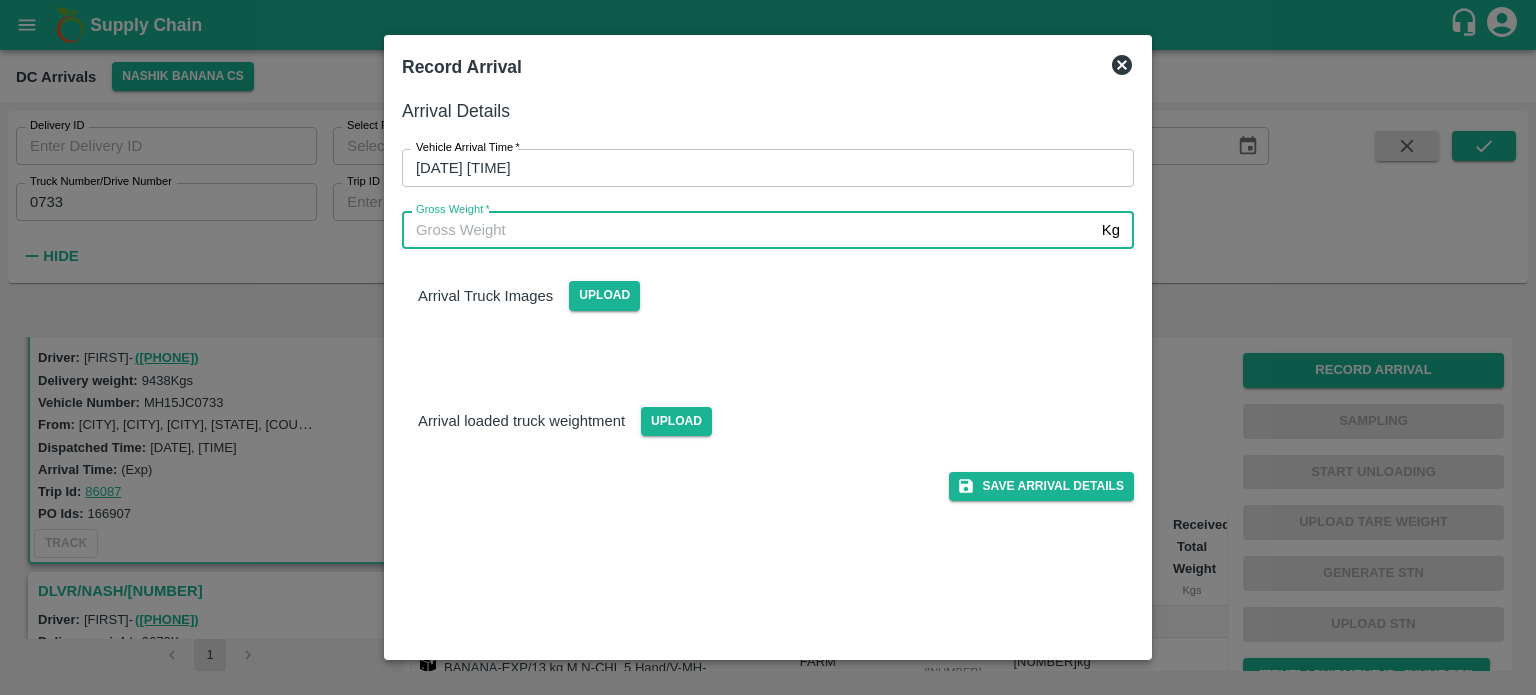 click on "Gross Weight   *" at bounding box center [748, 230] 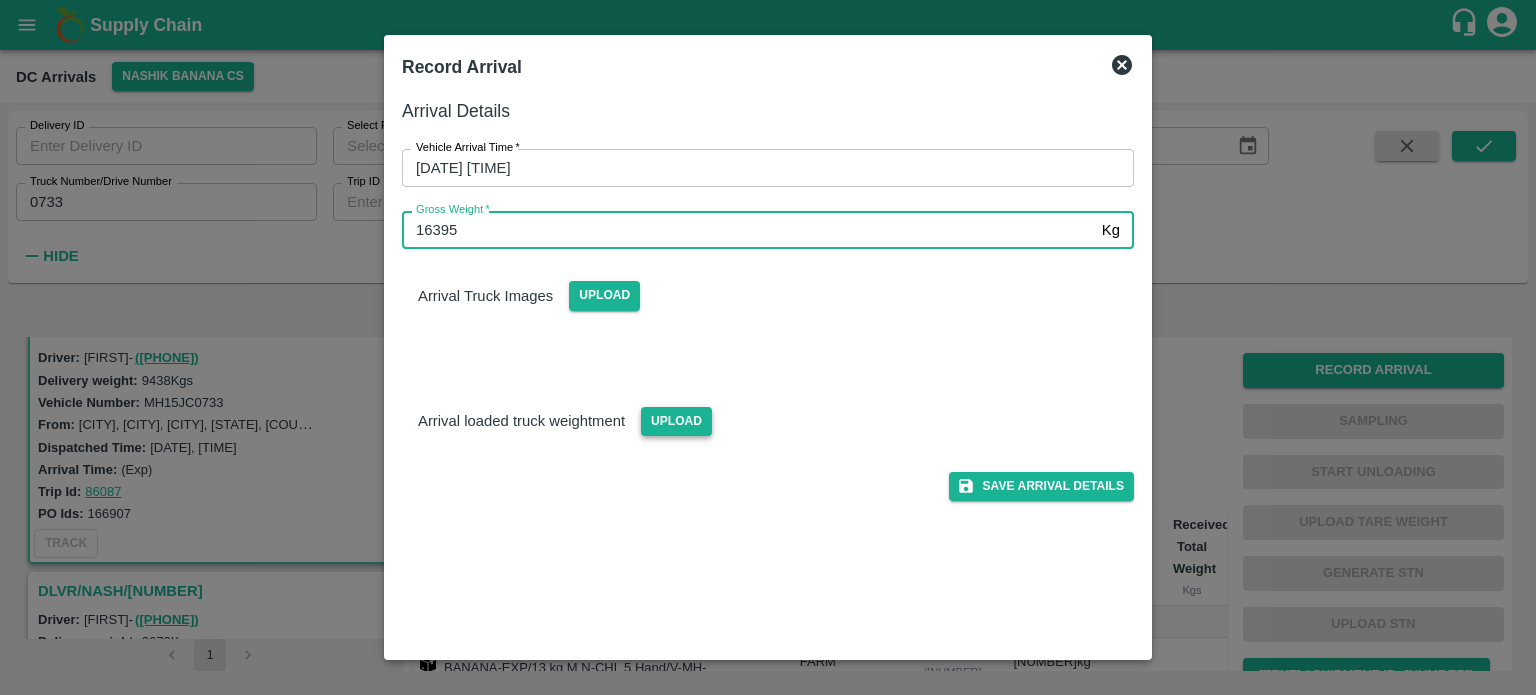 type on "16395" 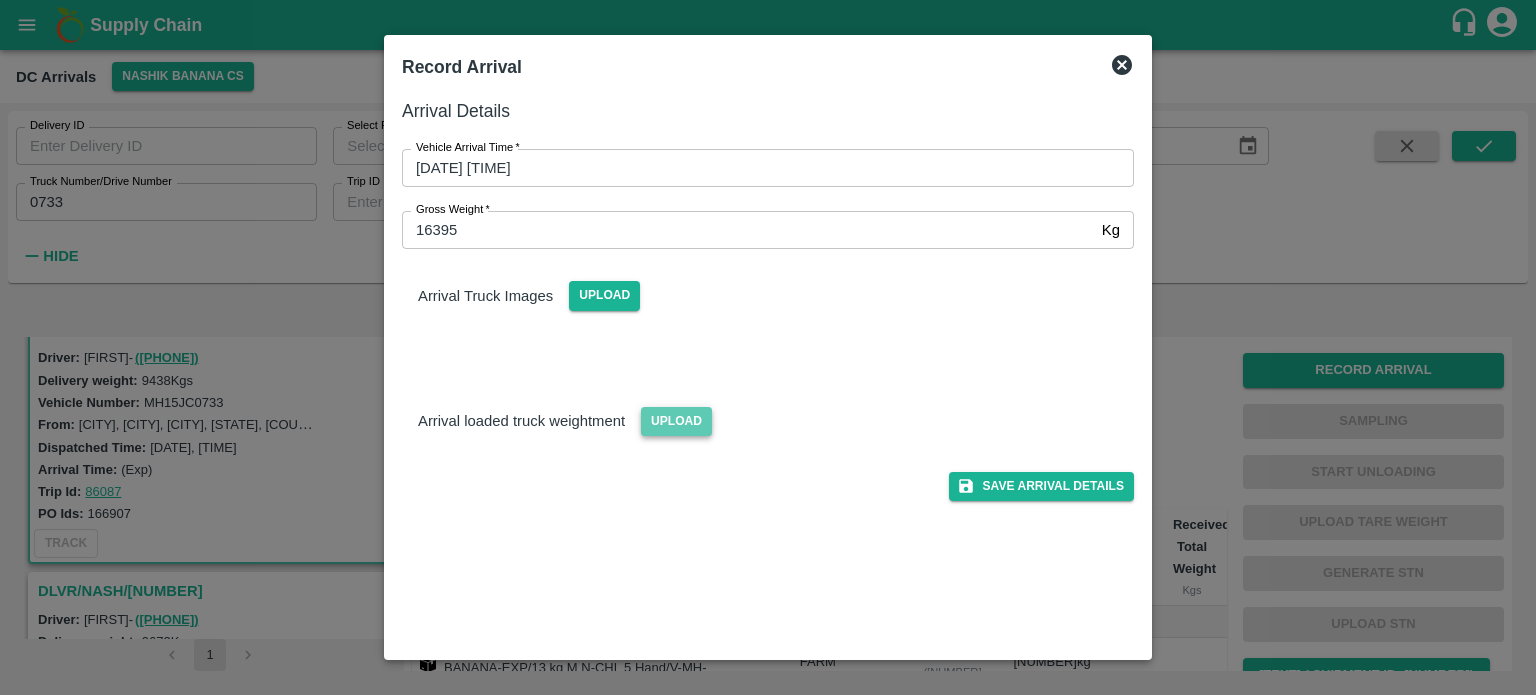 click on "Upload" at bounding box center (676, 421) 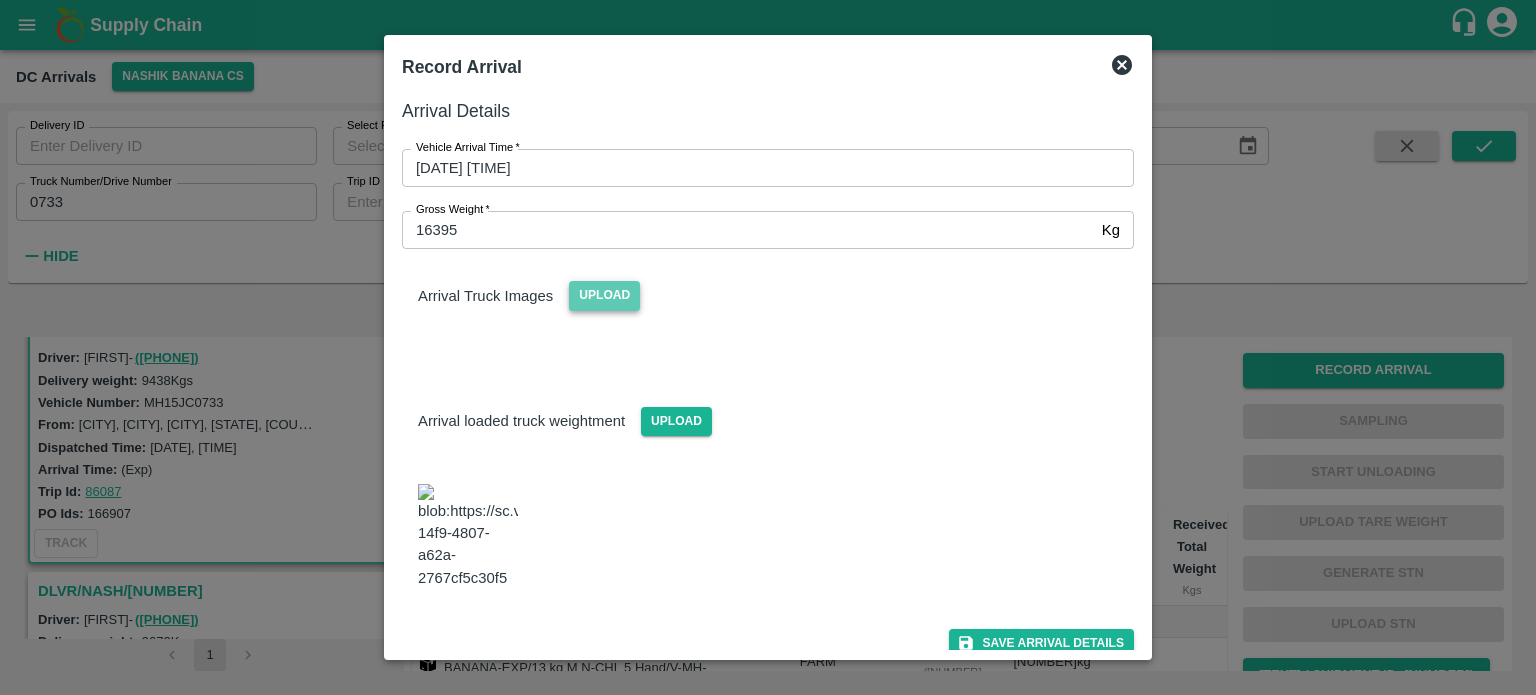 click on "Upload" at bounding box center (604, 295) 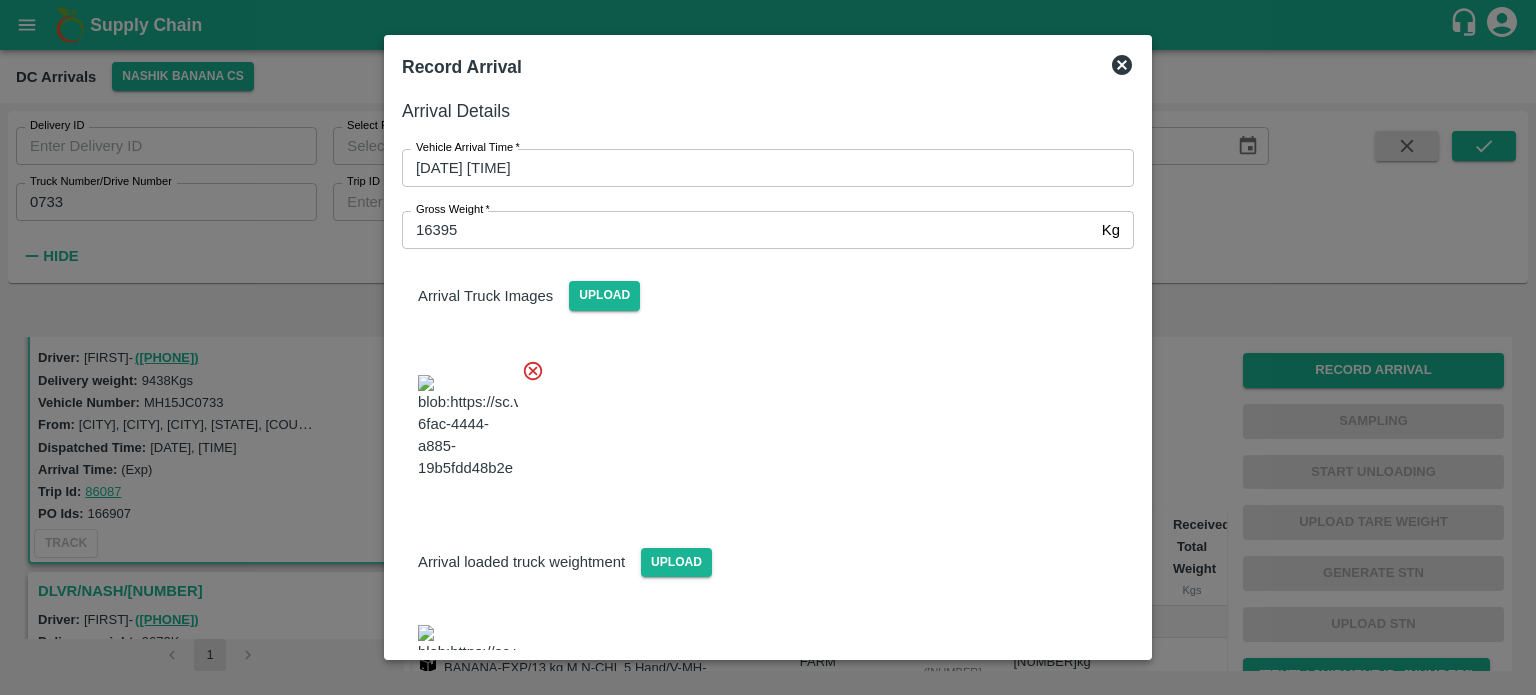 click at bounding box center [760, 421] 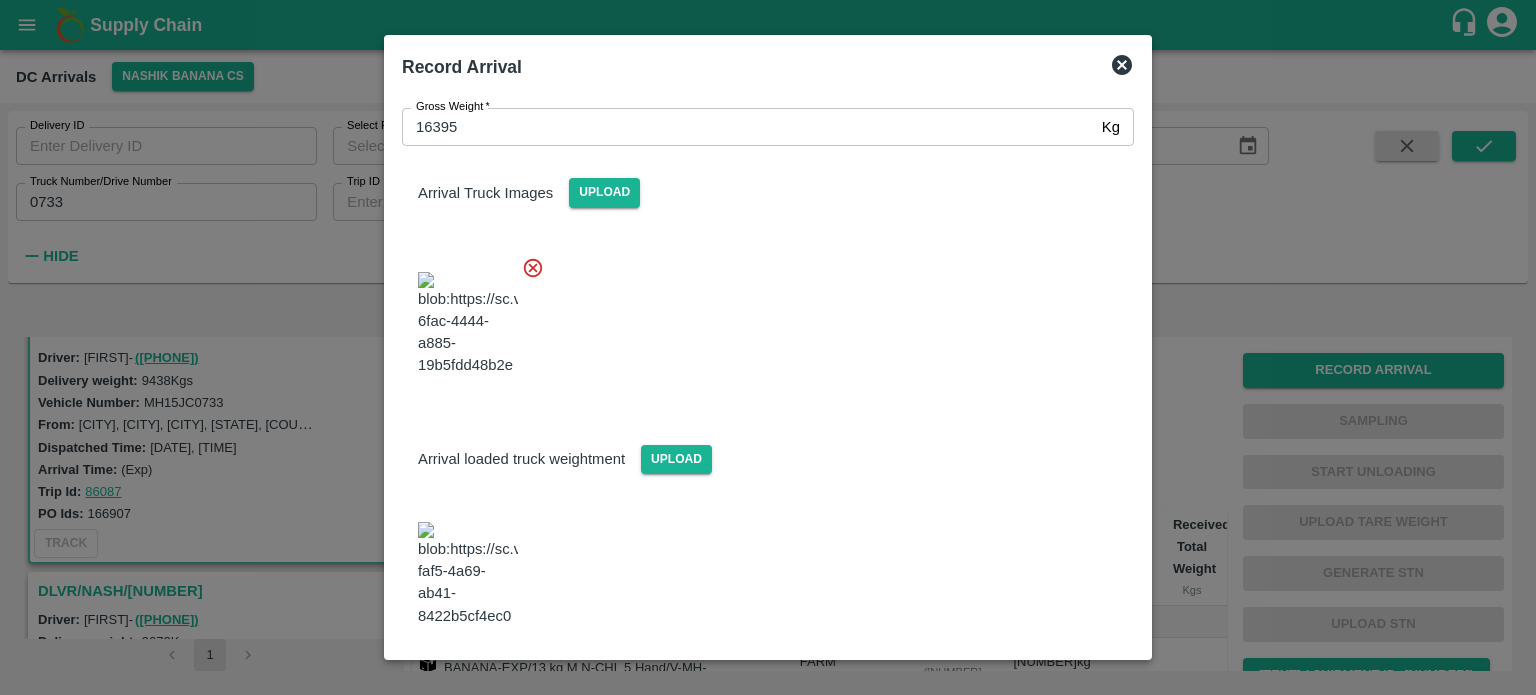 click on "Save Arrival Details" at bounding box center (1041, 681) 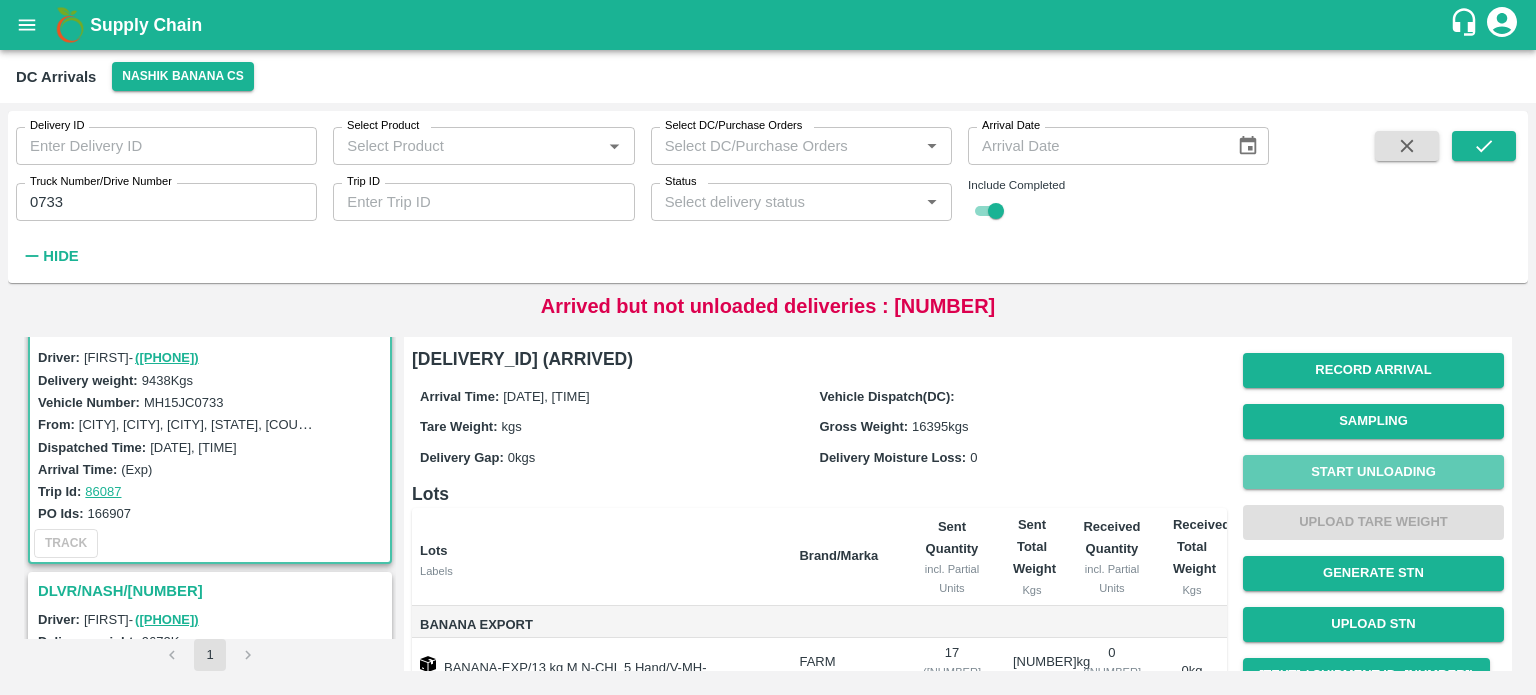 click on "Start Unloading" at bounding box center [1373, 472] 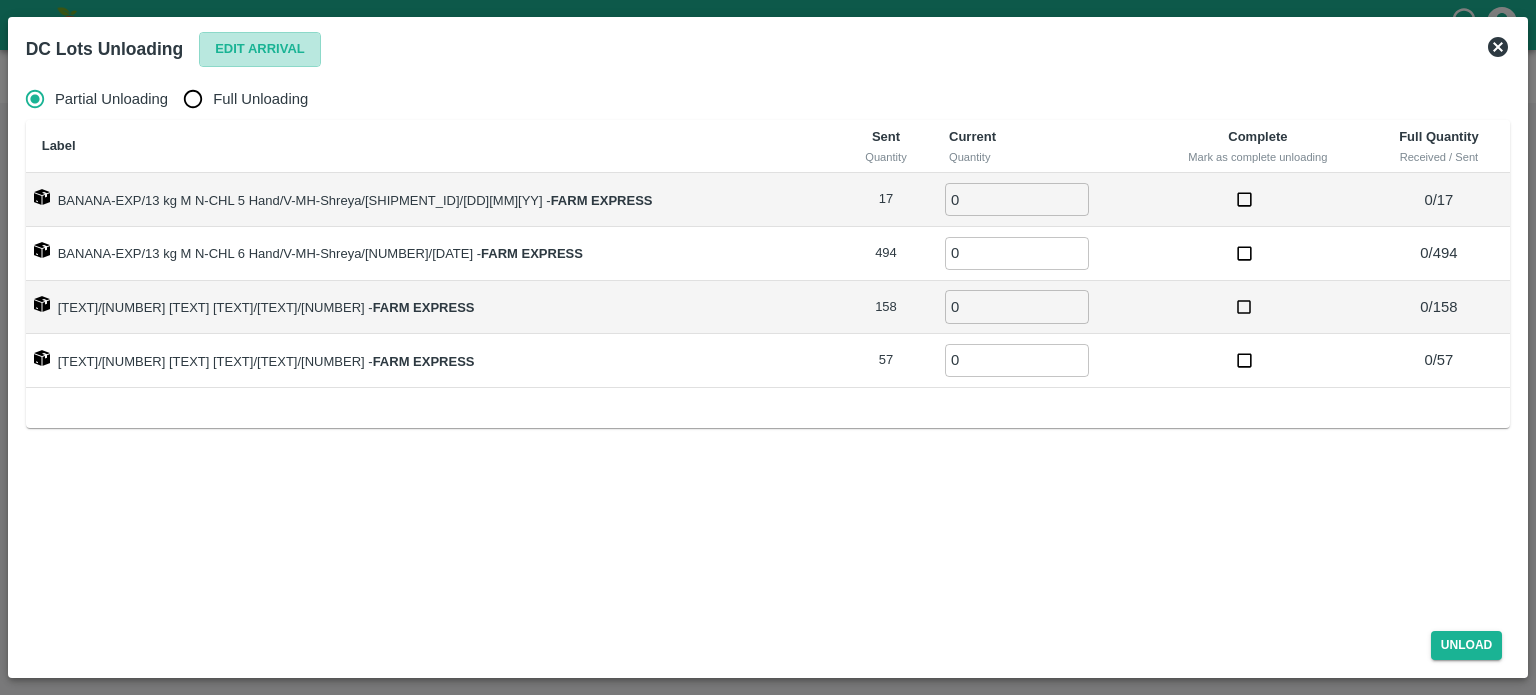 click on "Edit Arrival" at bounding box center (260, 49) 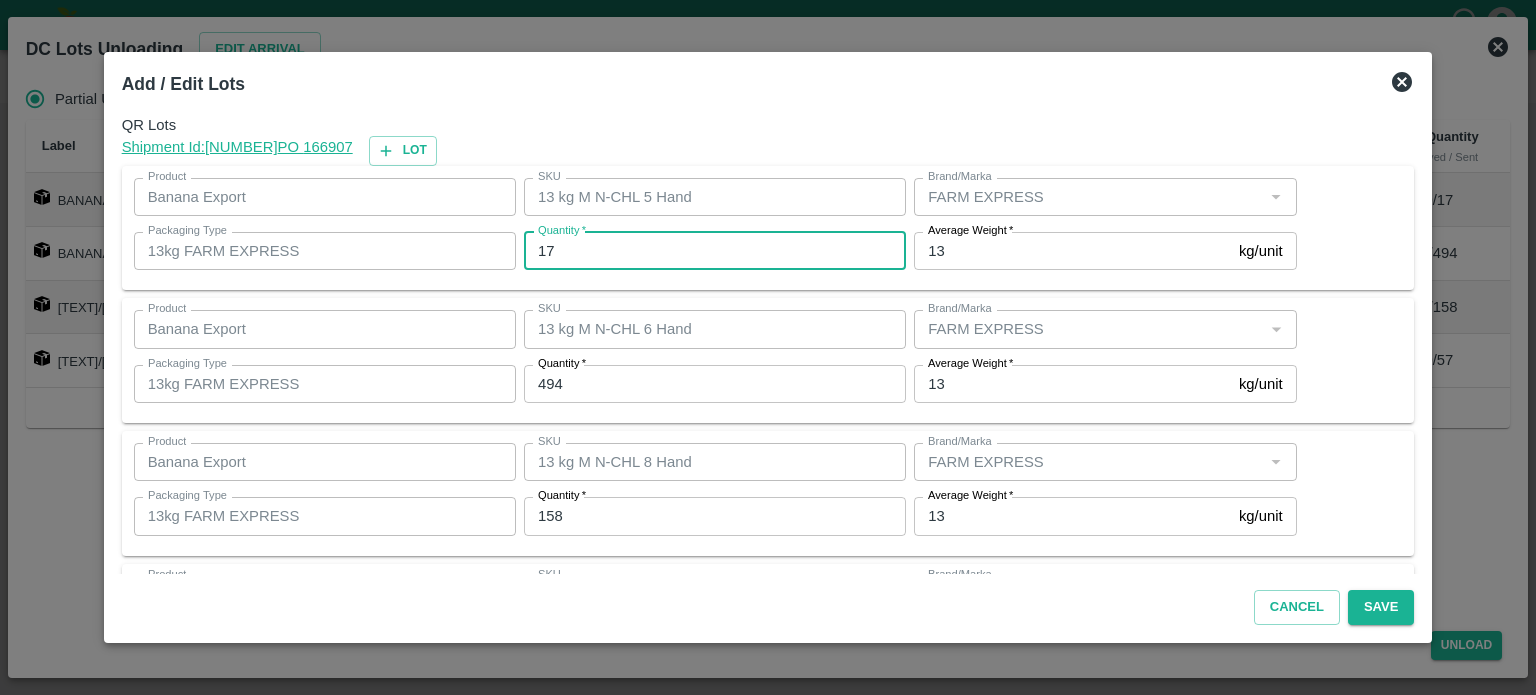 click on "17" at bounding box center (715, 251) 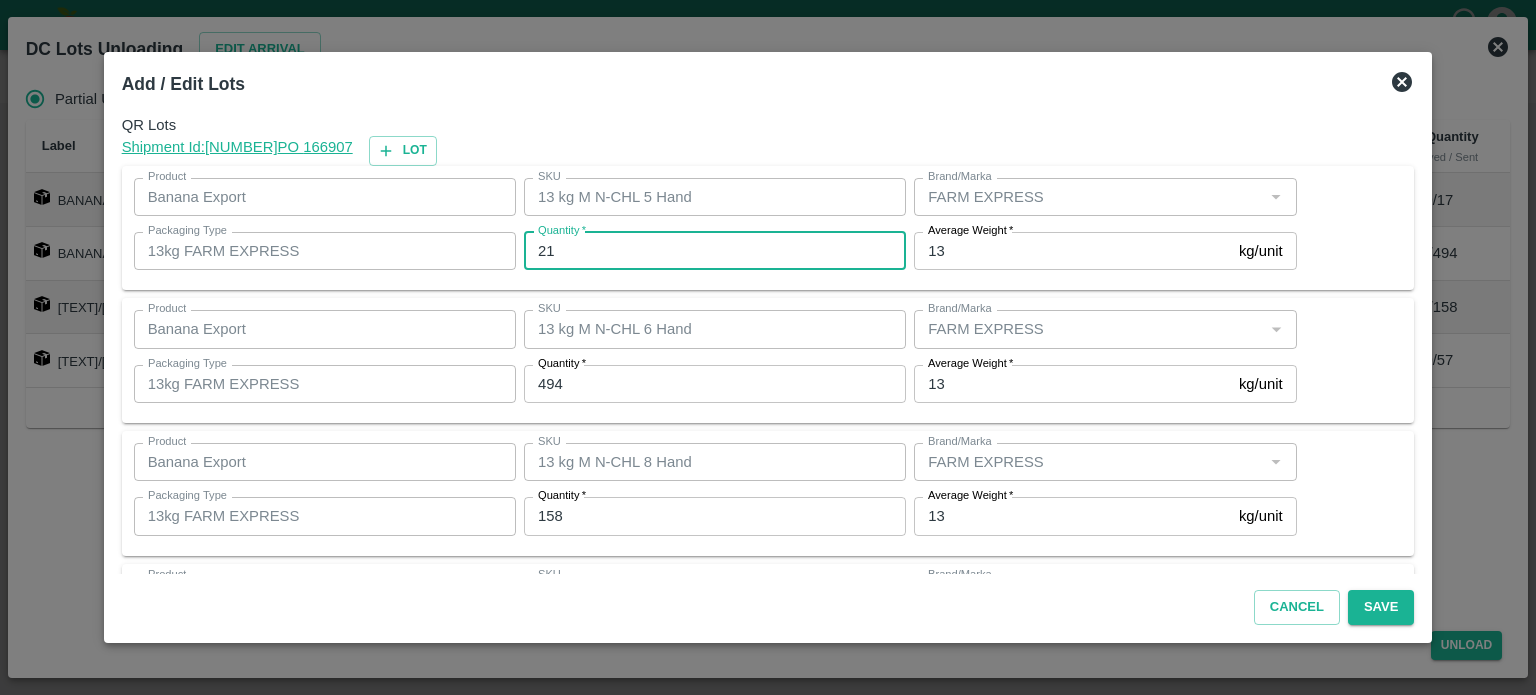 type on "21" 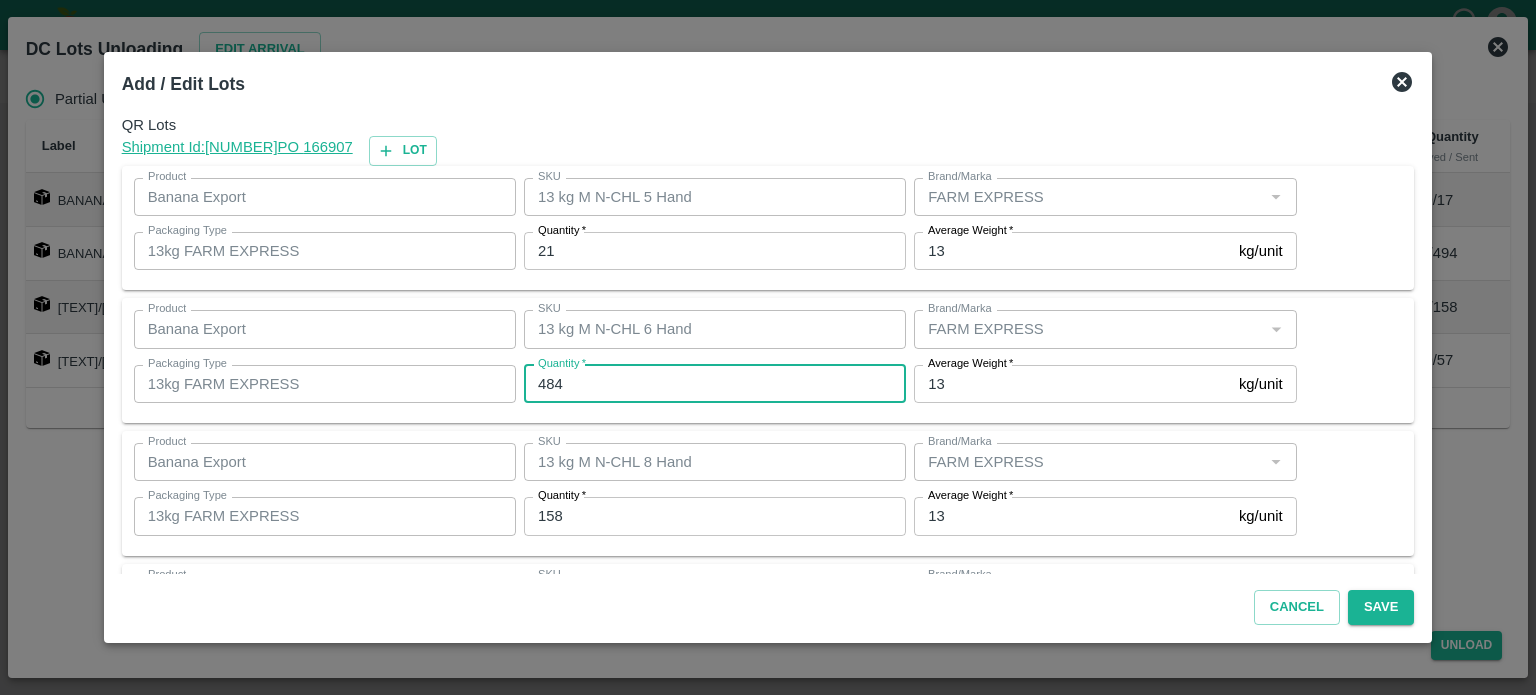 type on "484" 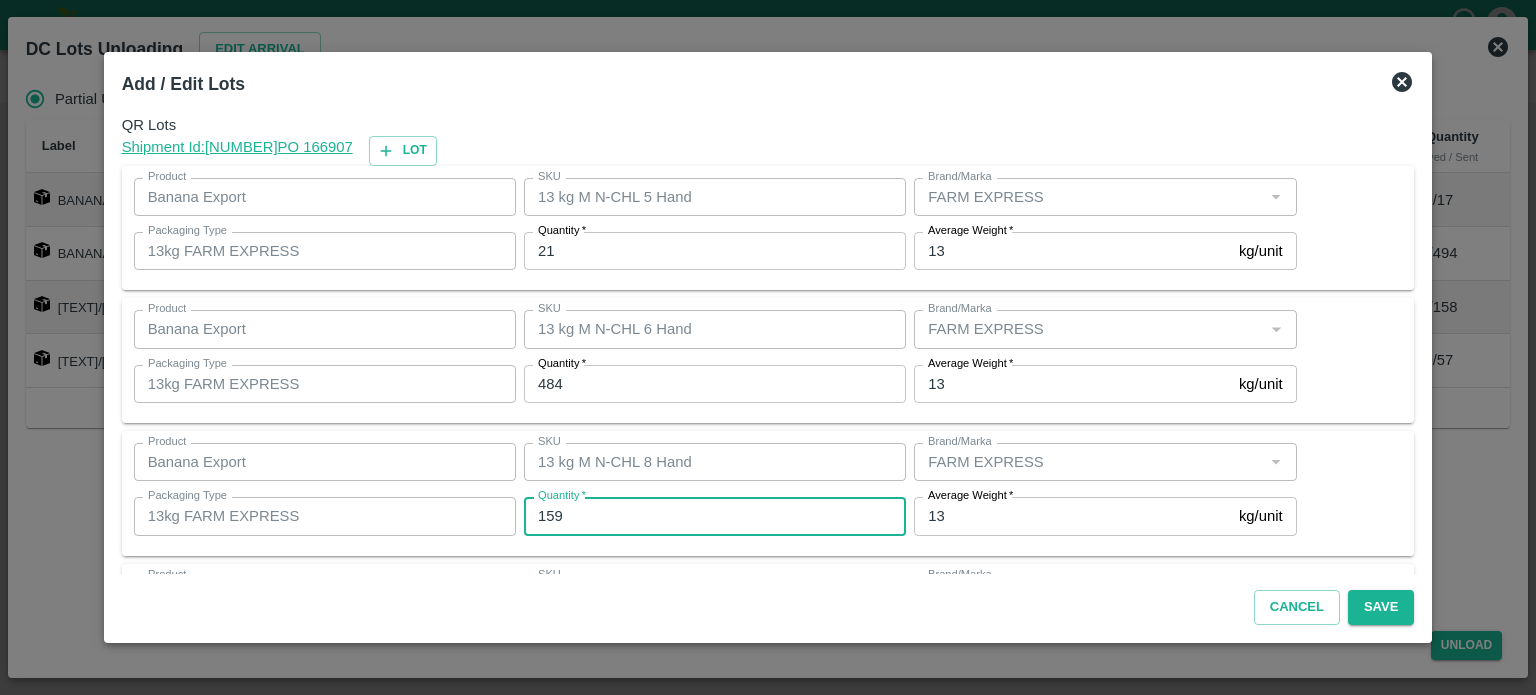 type on "159" 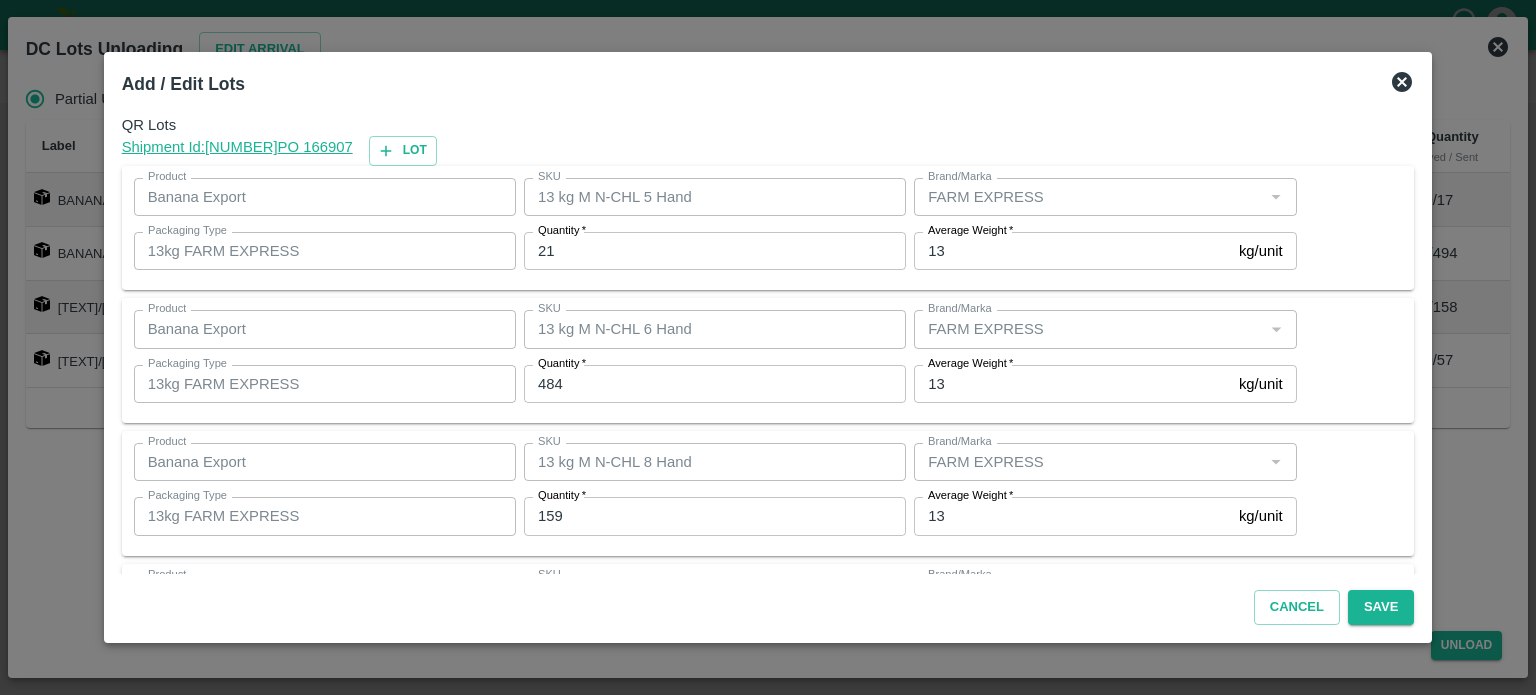 scroll, scrollTop: 129, scrollLeft: 0, axis: vertical 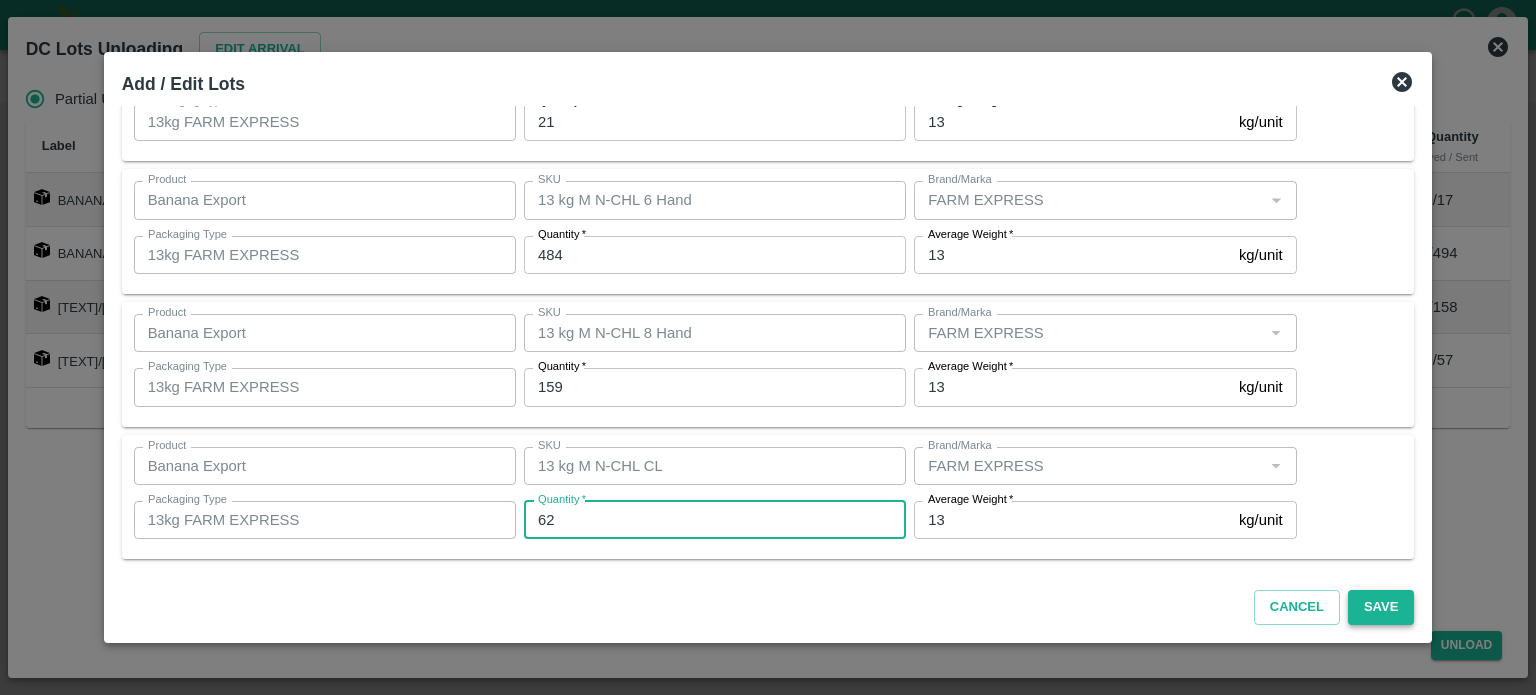 type on "62" 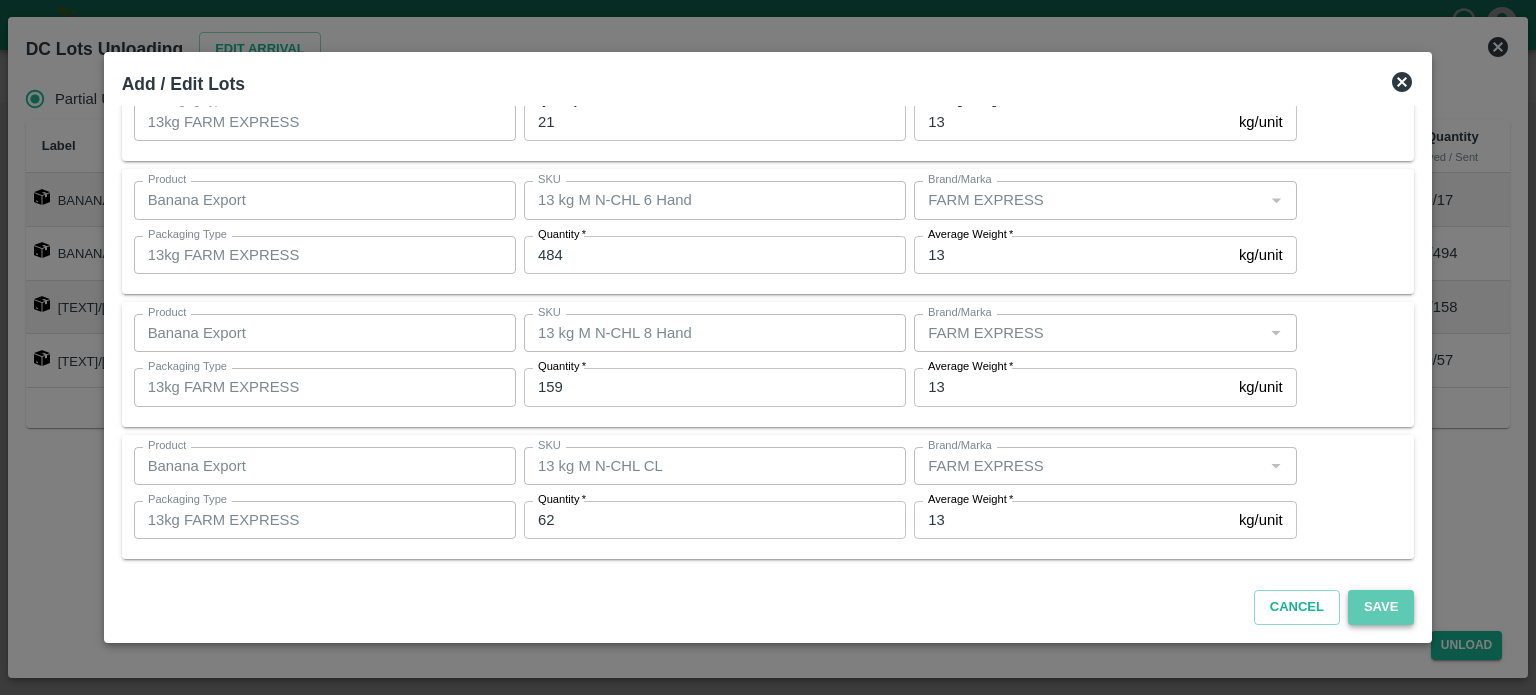 click on "Save" at bounding box center (1381, 607) 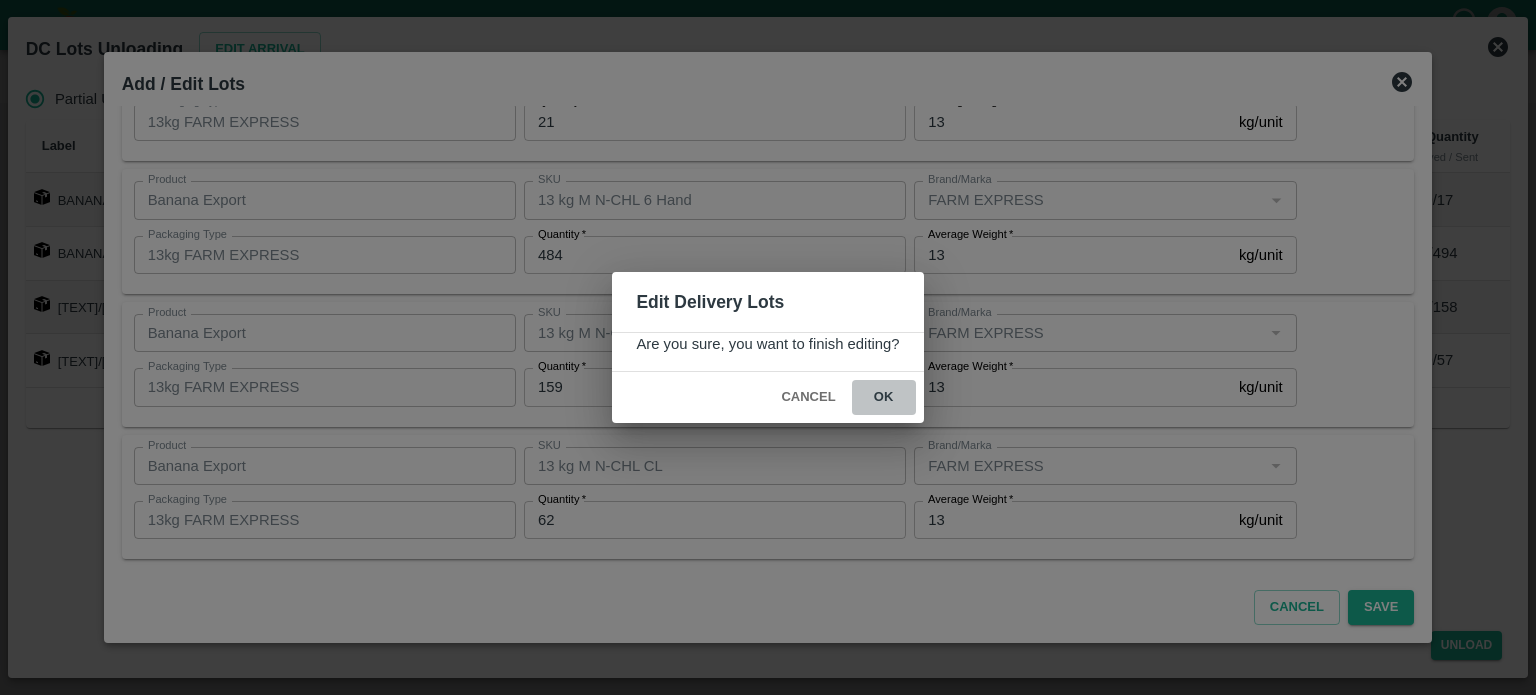 click on "ok" at bounding box center [884, 397] 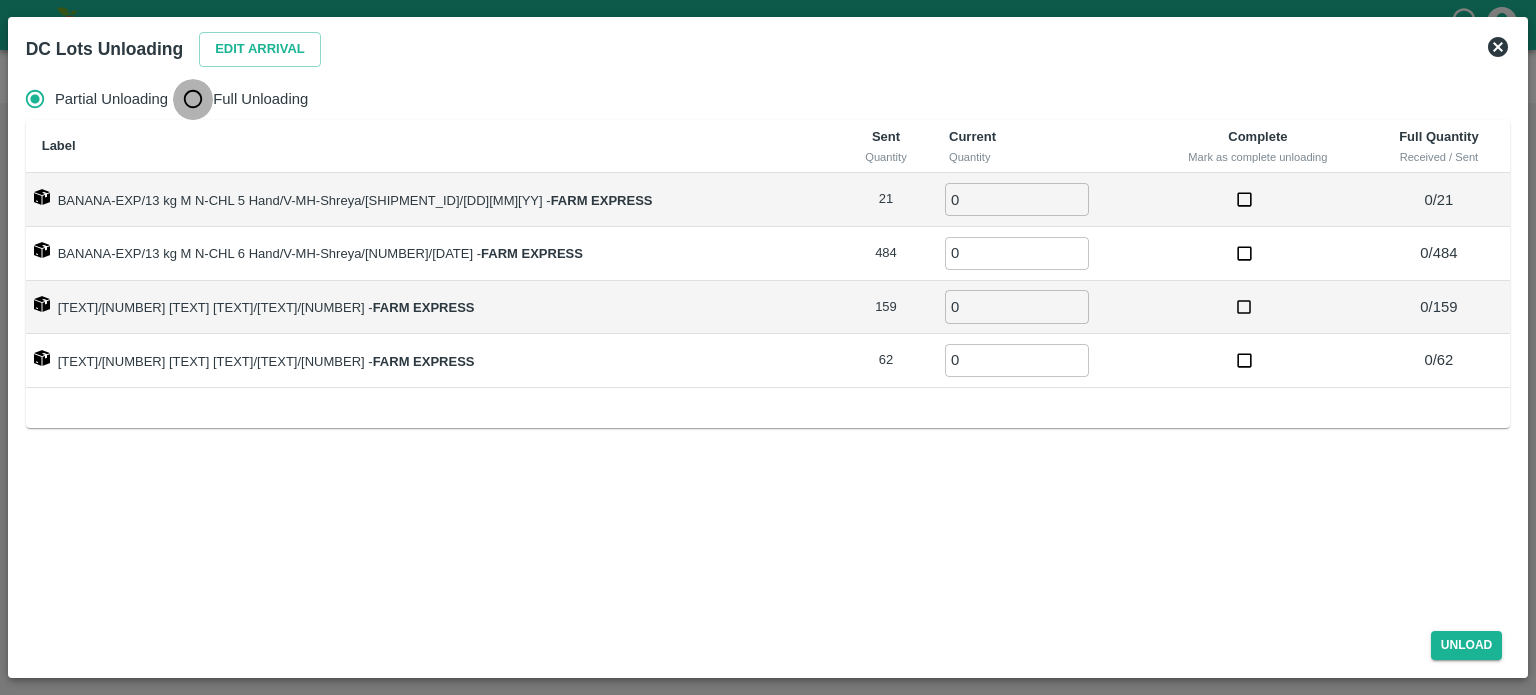 click on "Full Unloading" at bounding box center [193, 99] 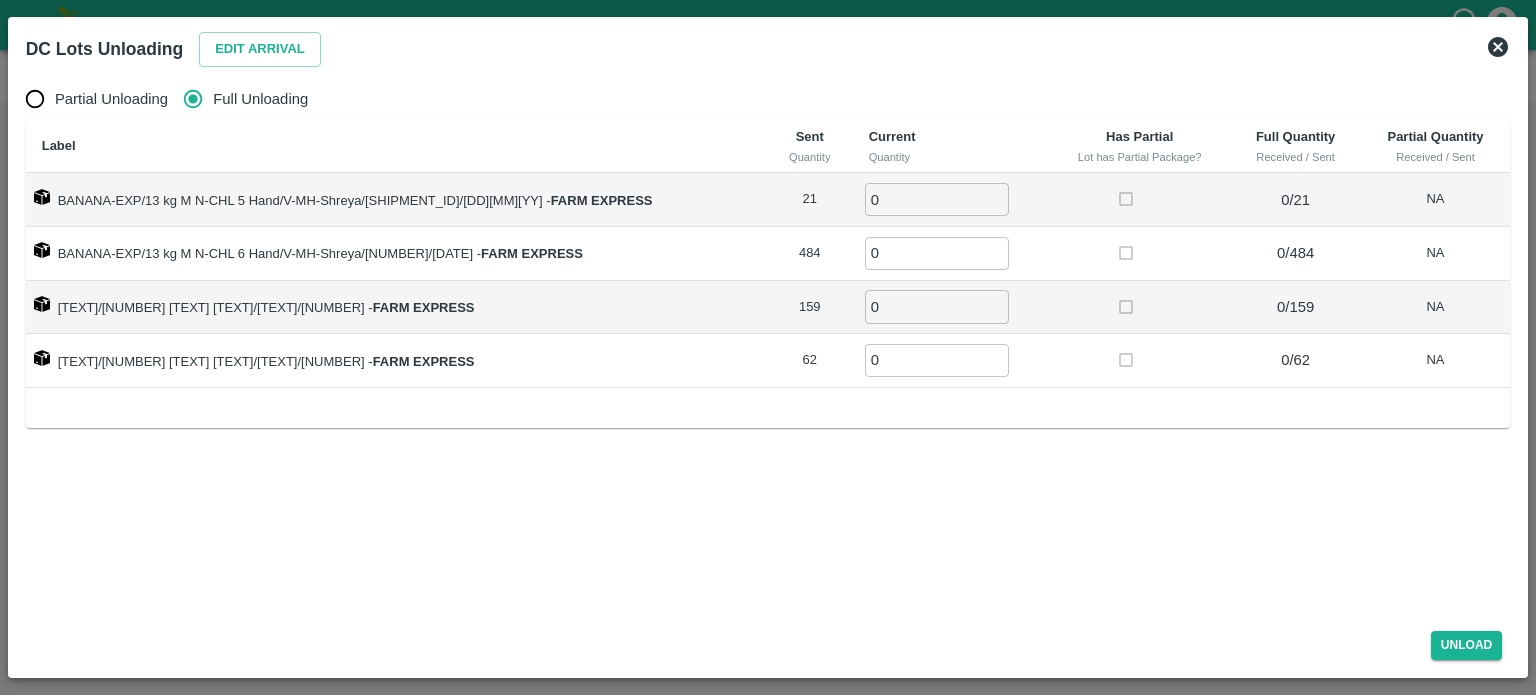 click on "0" at bounding box center (937, 199) 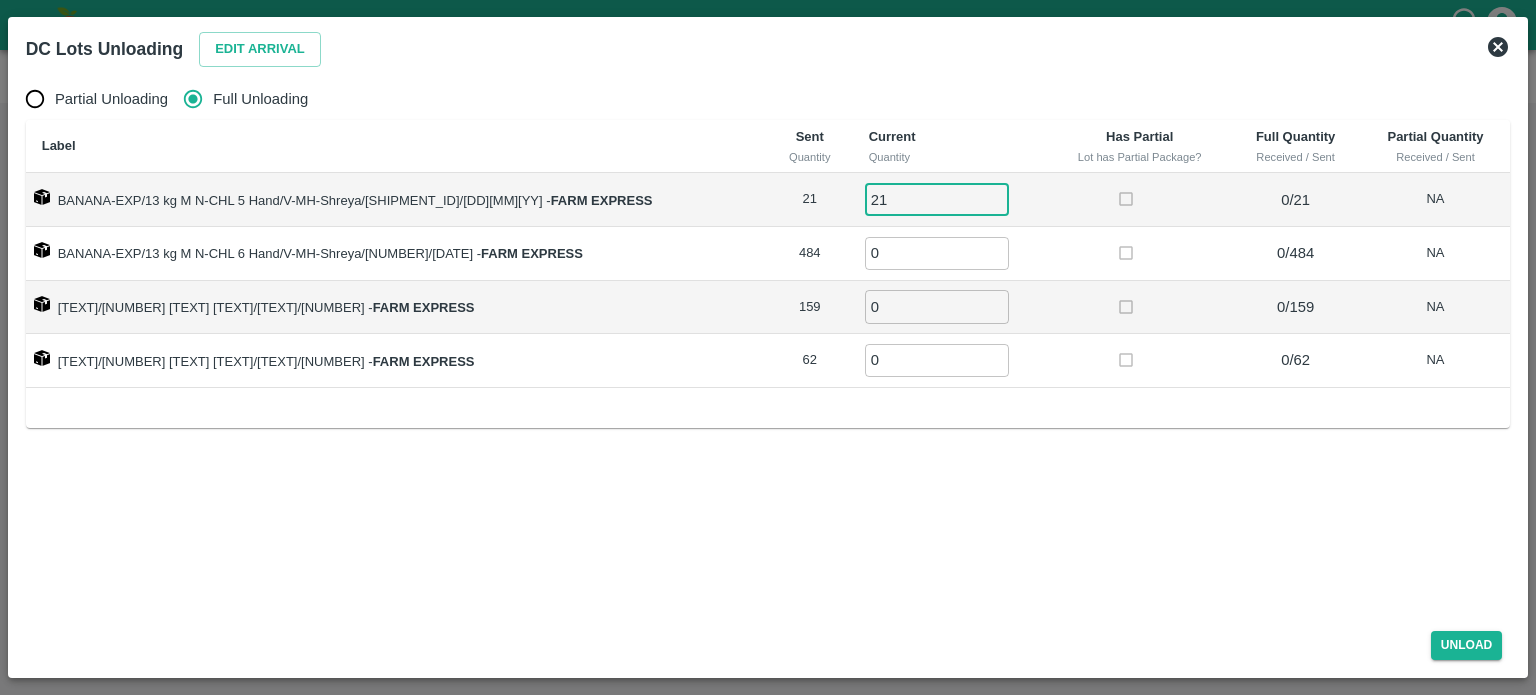 type on "21" 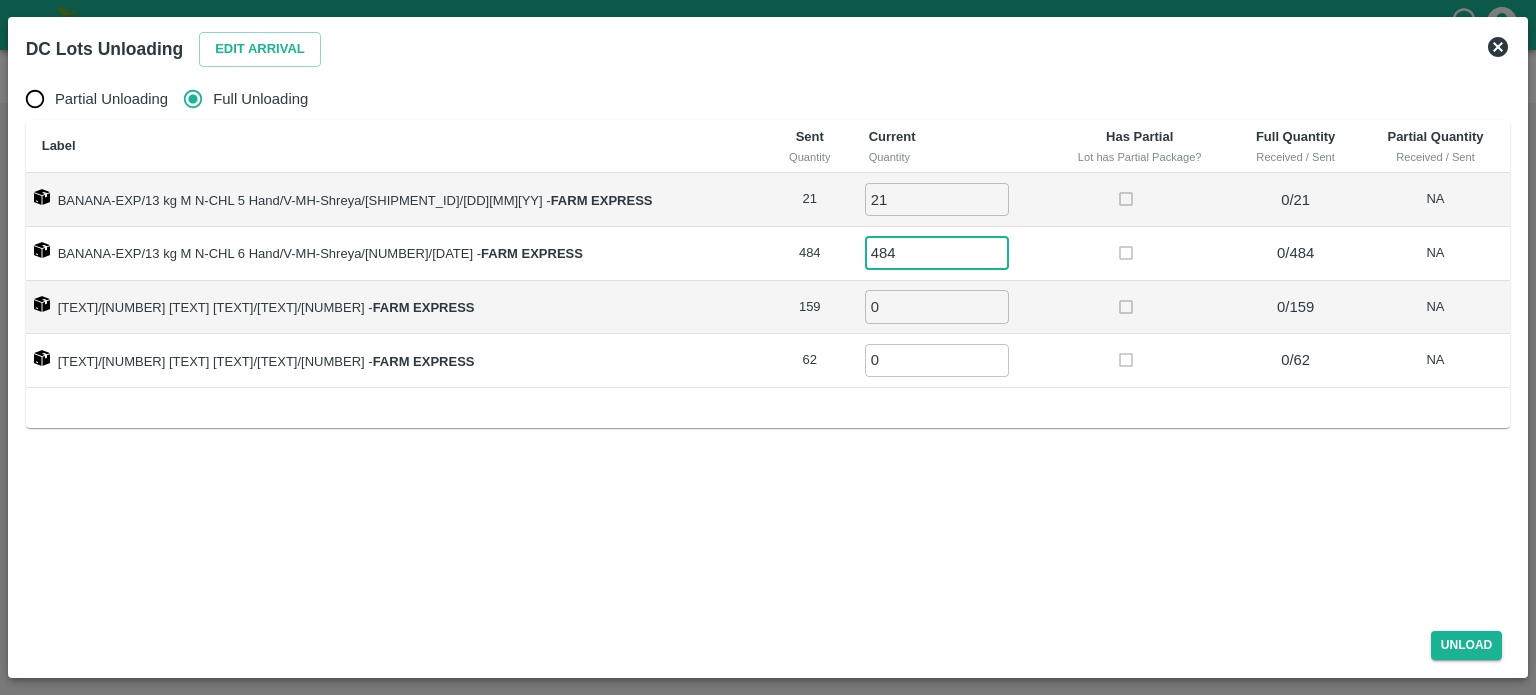 type on "484" 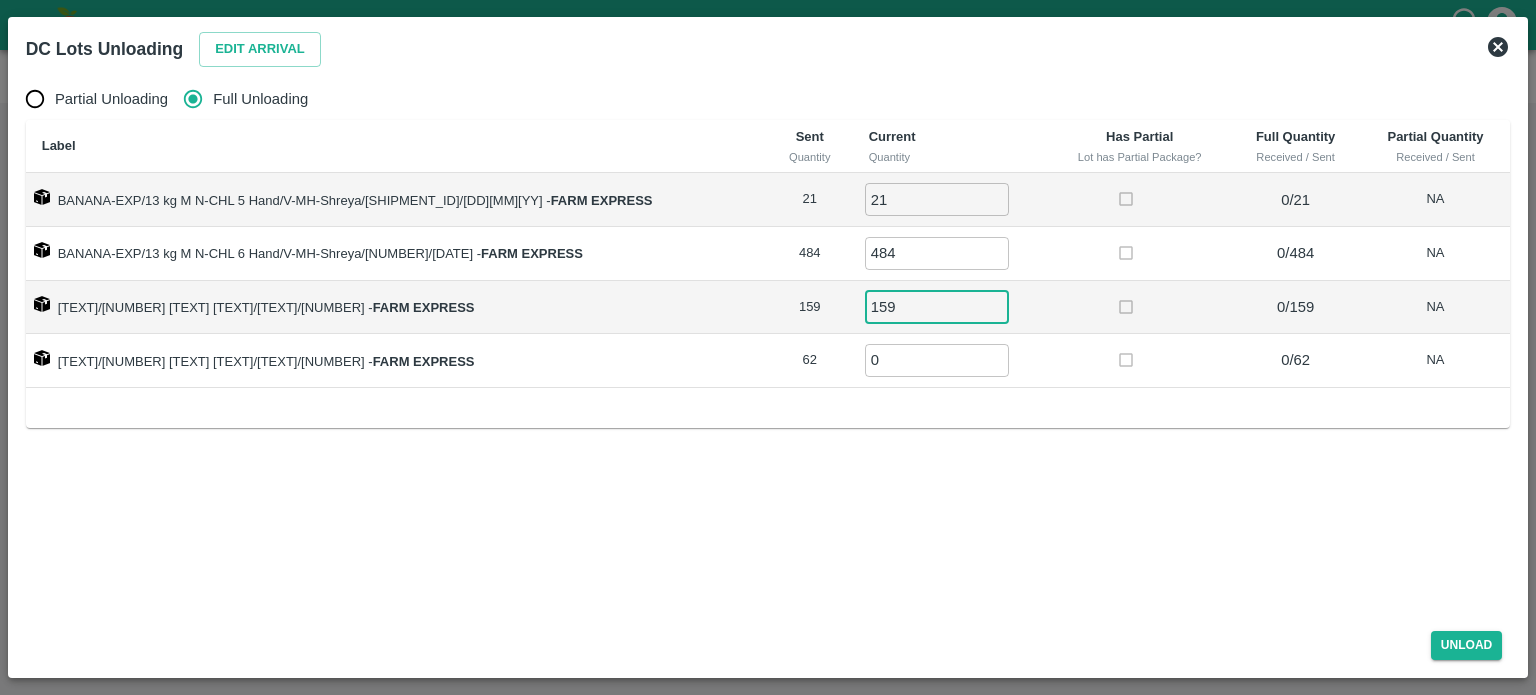 type on "159" 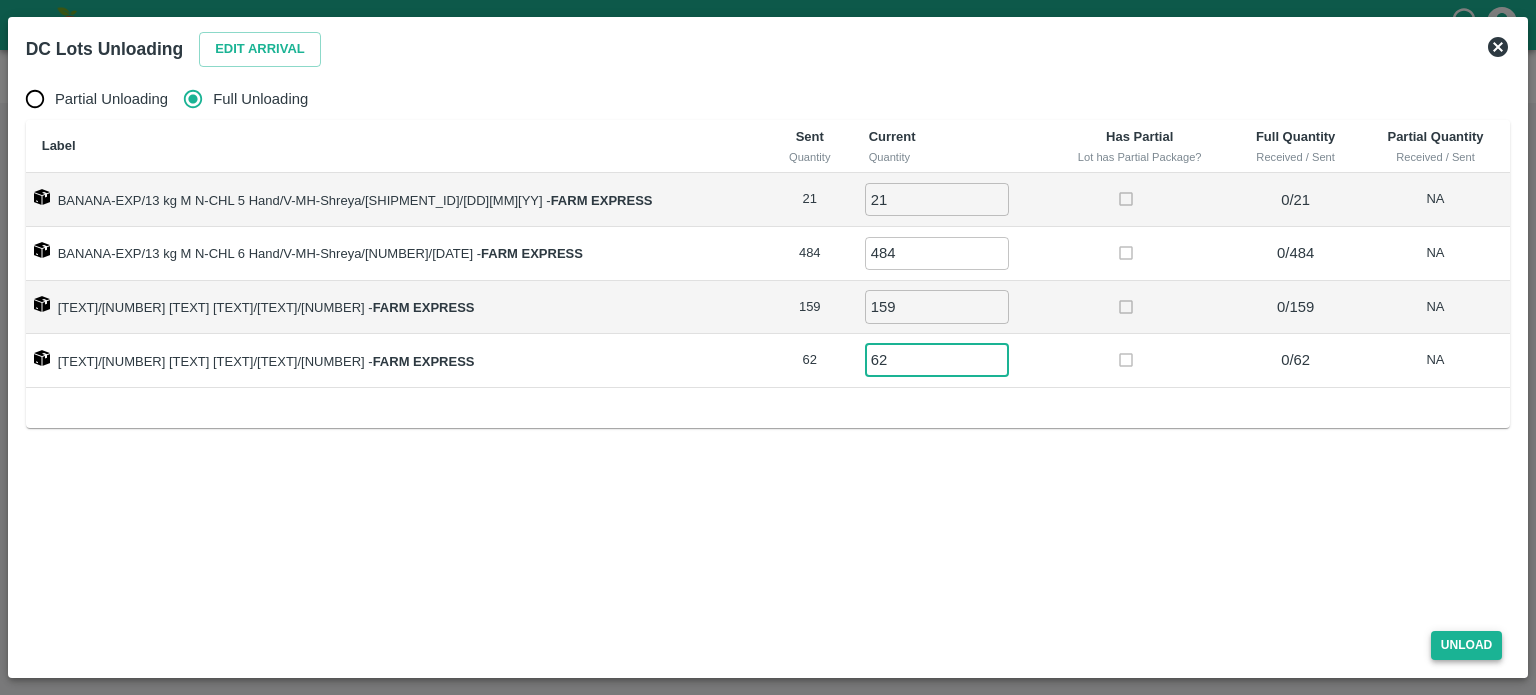 type on "62" 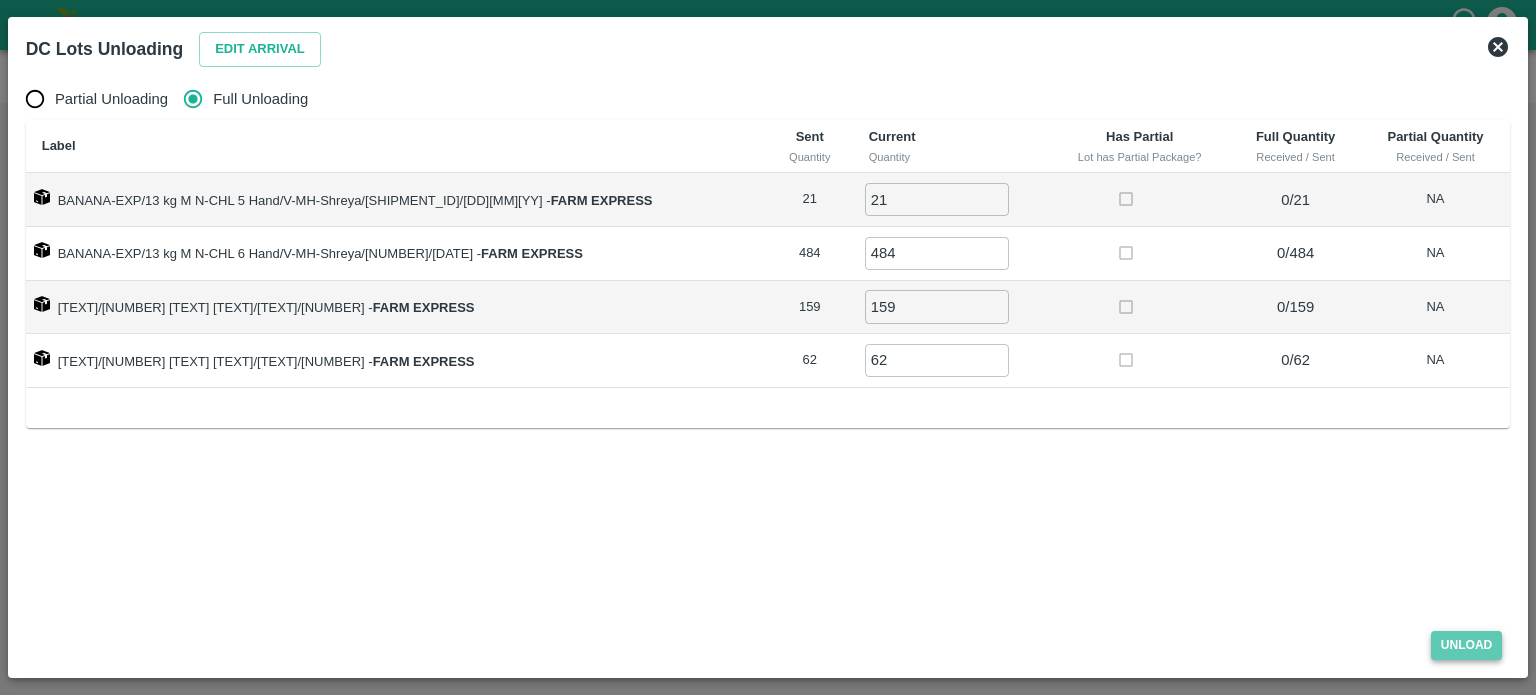 click on "Unload" at bounding box center [1467, 645] 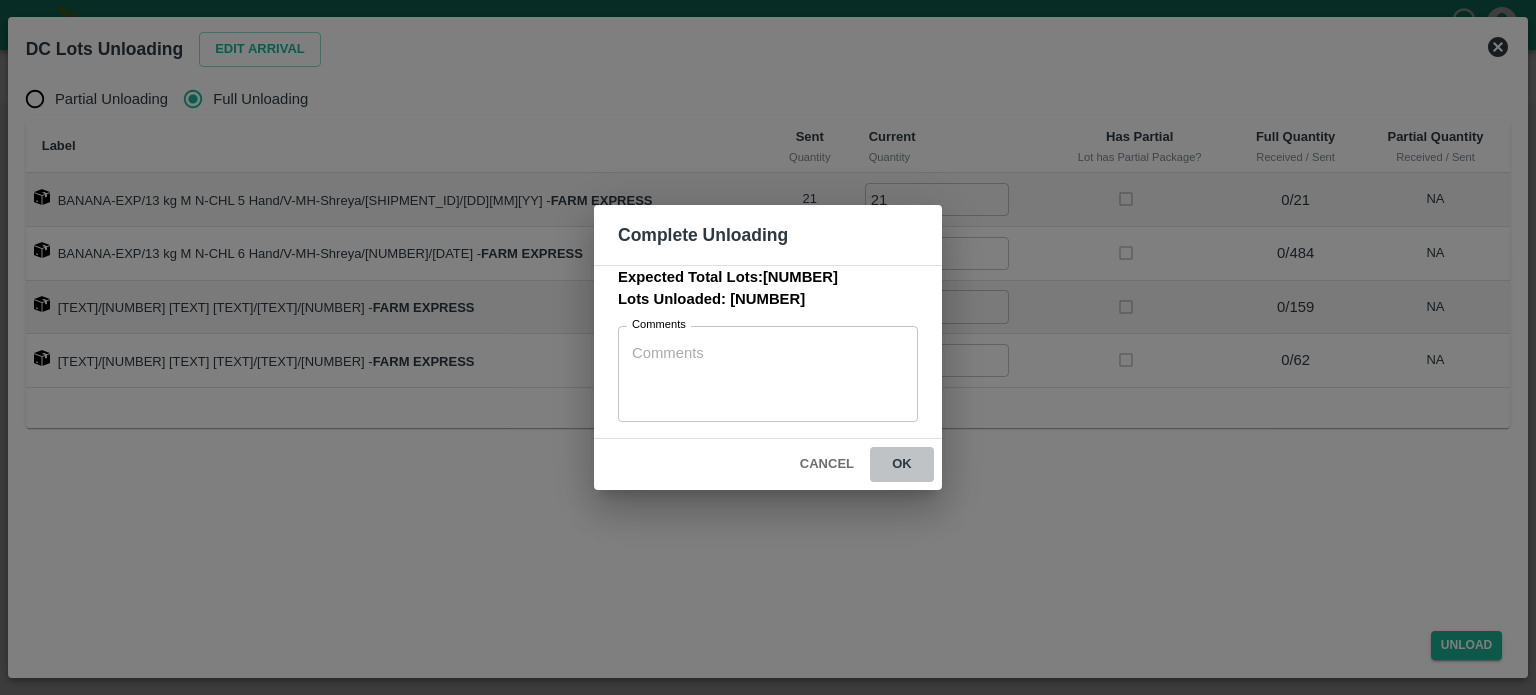 click on "ok" at bounding box center [902, 464] 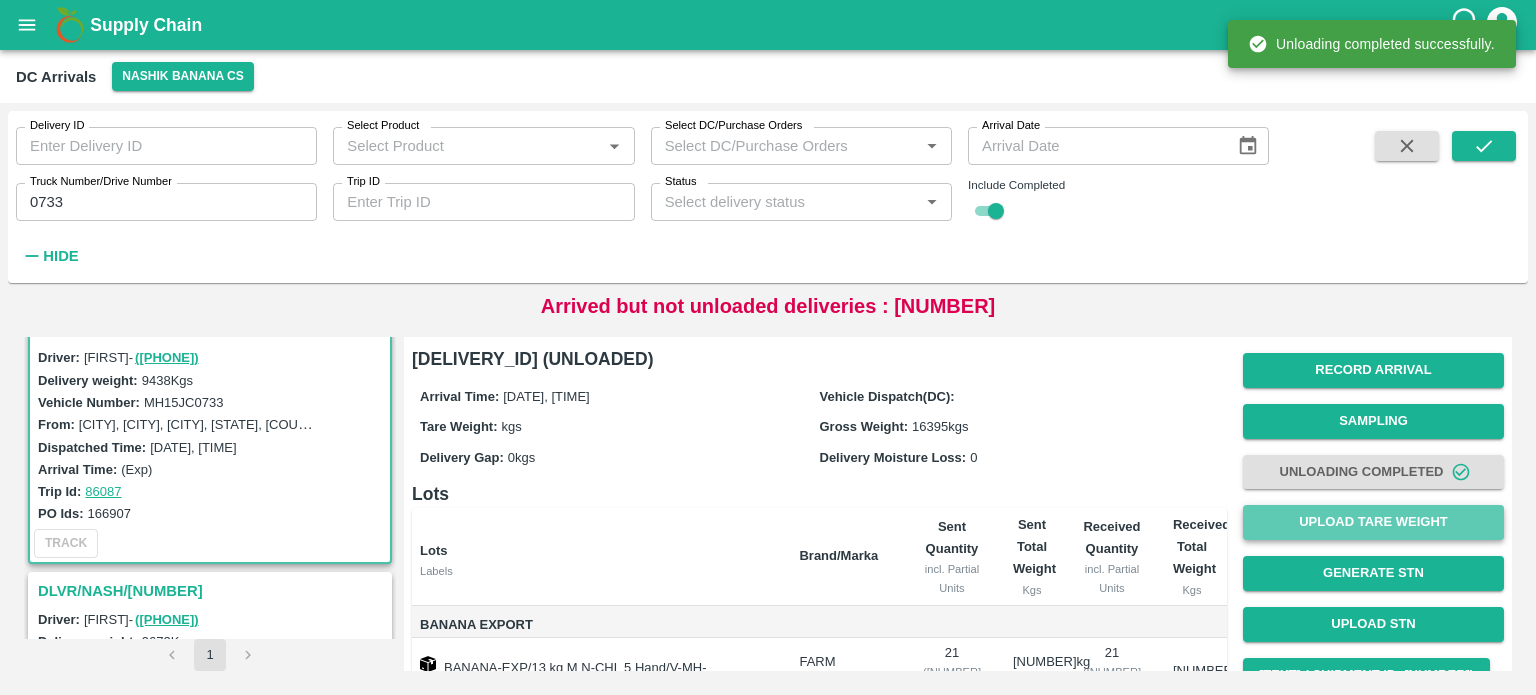 click on "Upload Tare Weight" at bounding box center [1373, 522] 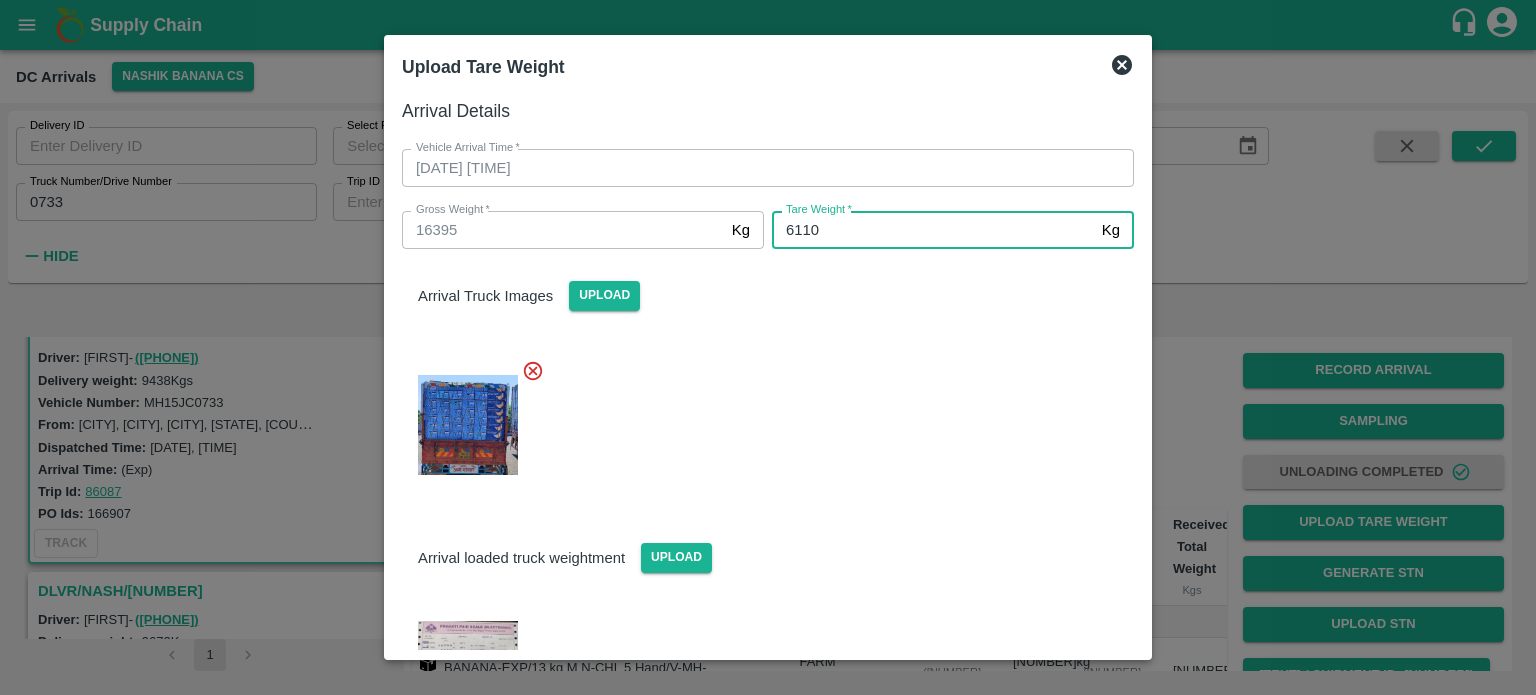 type on "6110" 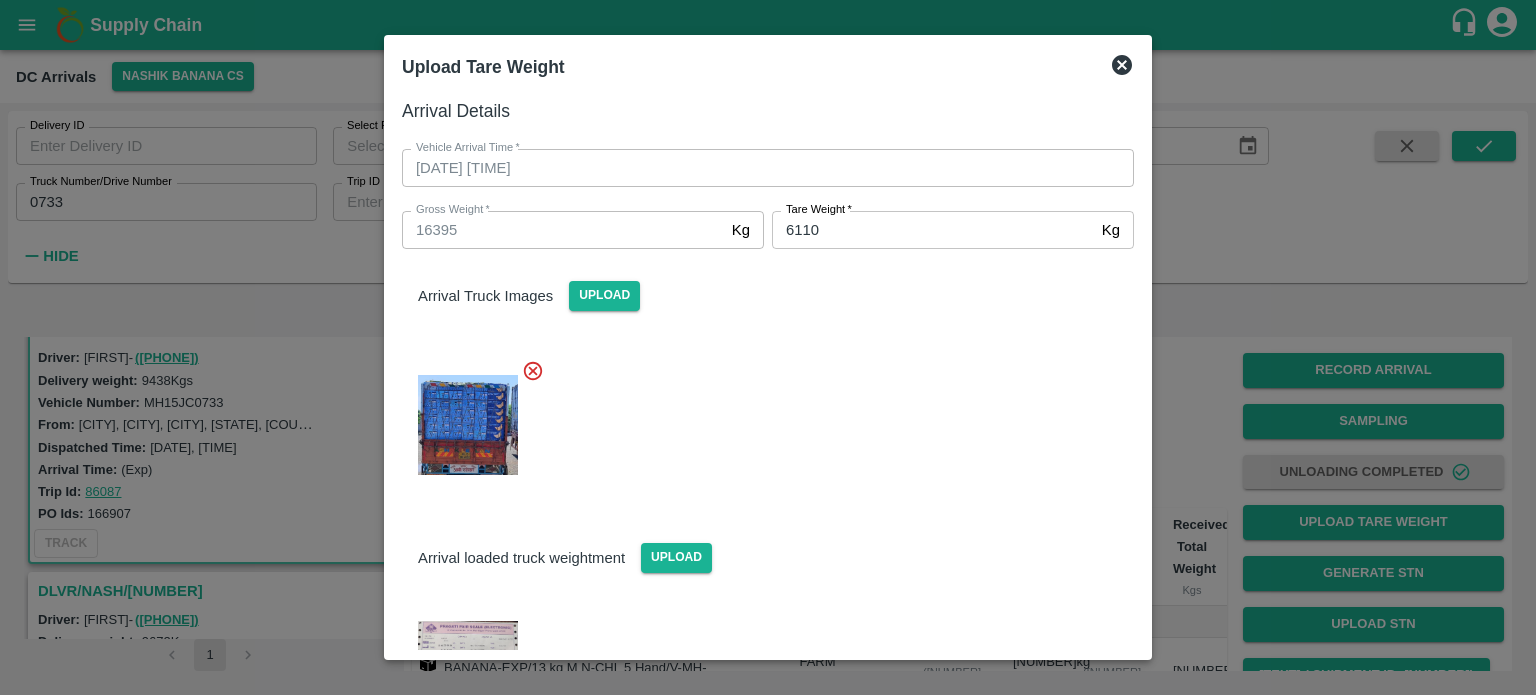 click on "Arrival loaded truck weightment Upload" at bounding box center [768, 541] 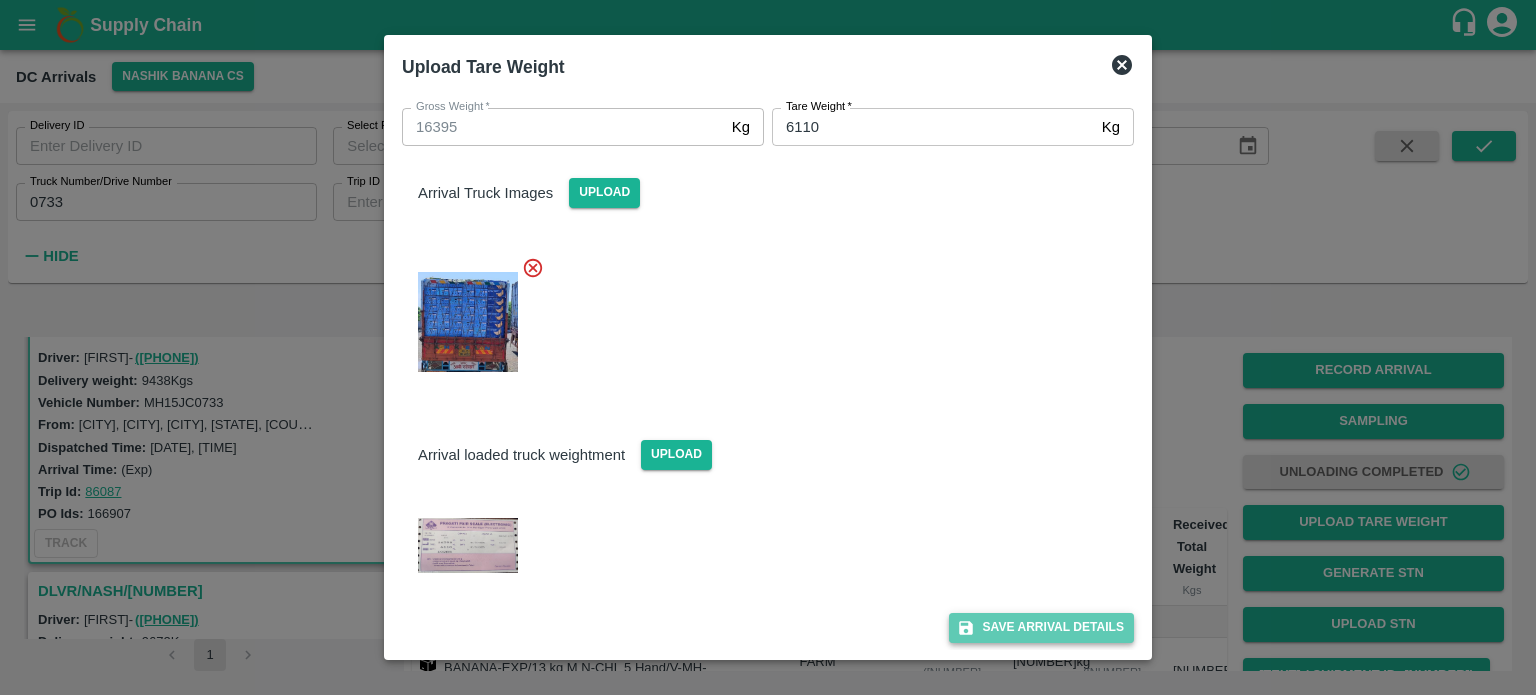 click on "Save Arrival Details" at bounding box center (1041, 627) 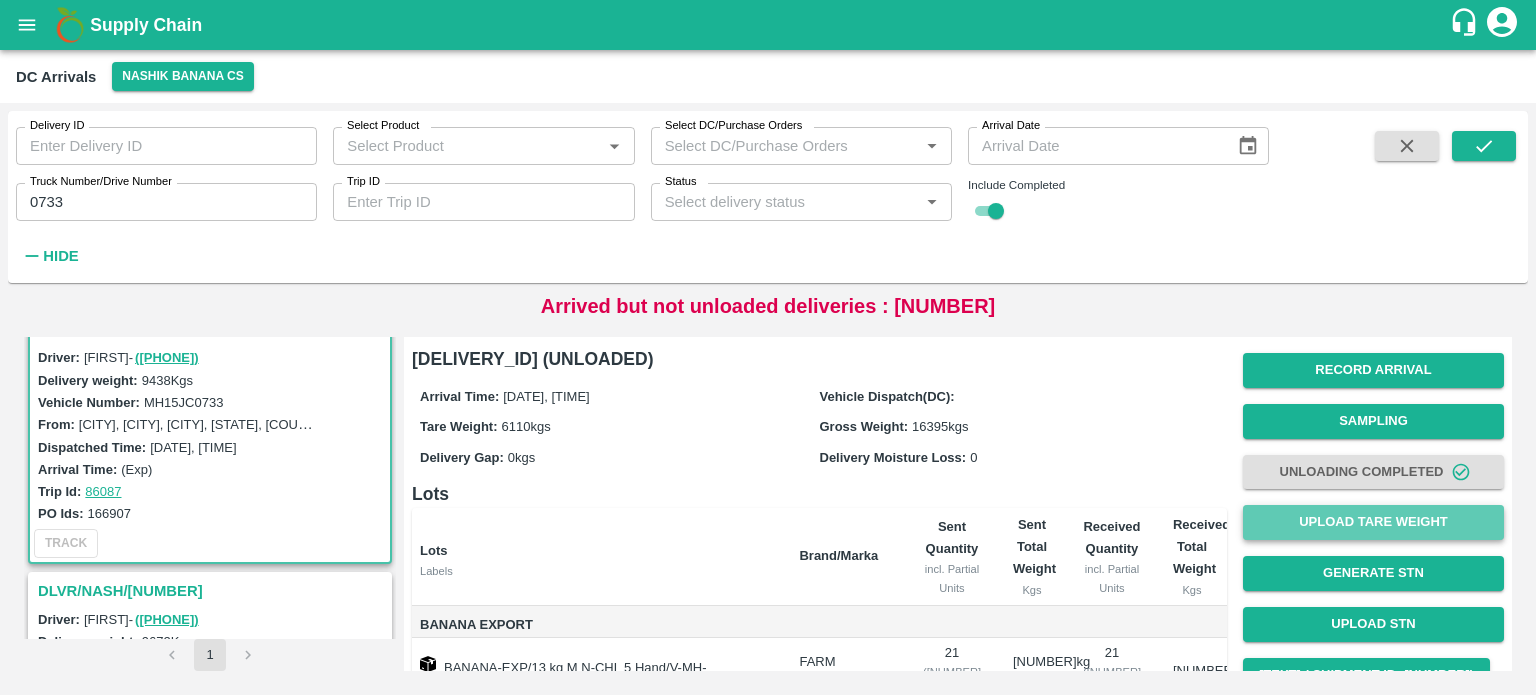 click on "Upload Tare Weight" at bounding box center (1373, 522) 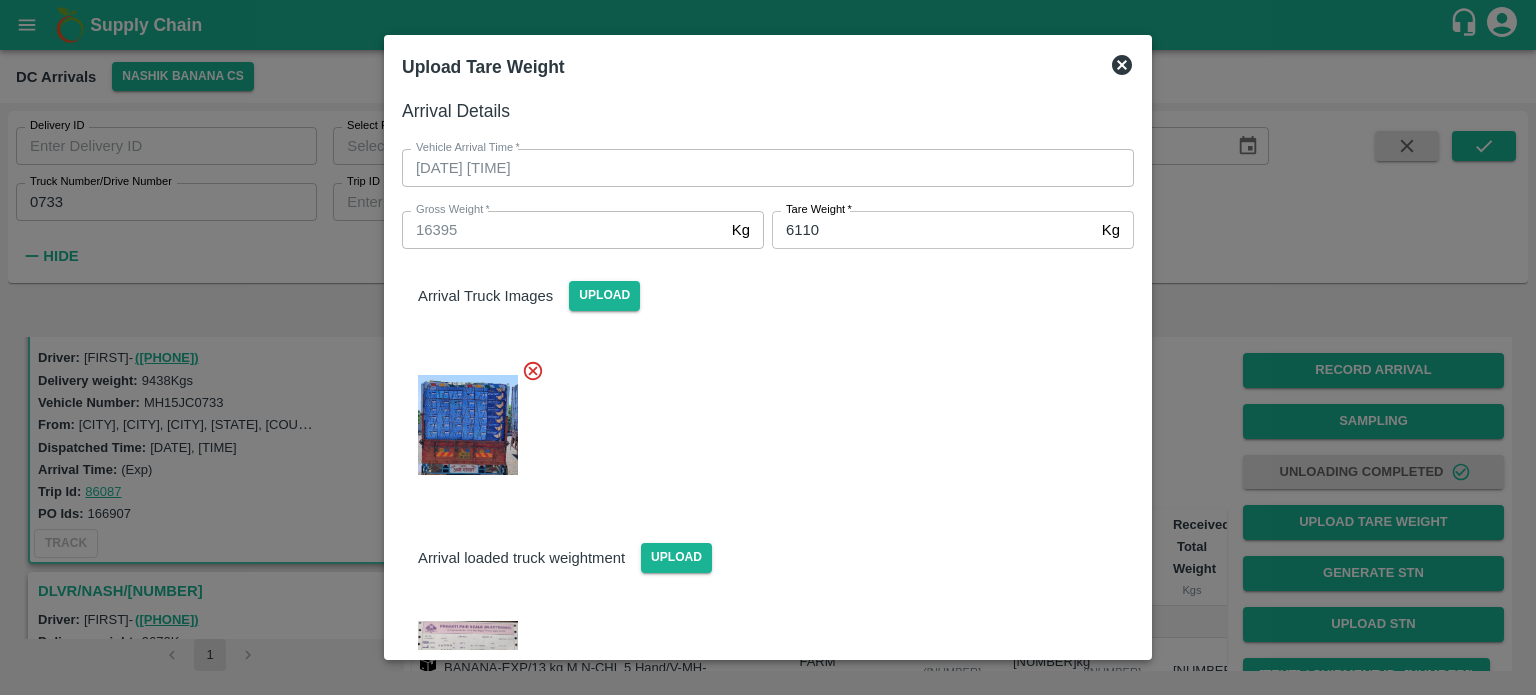 click 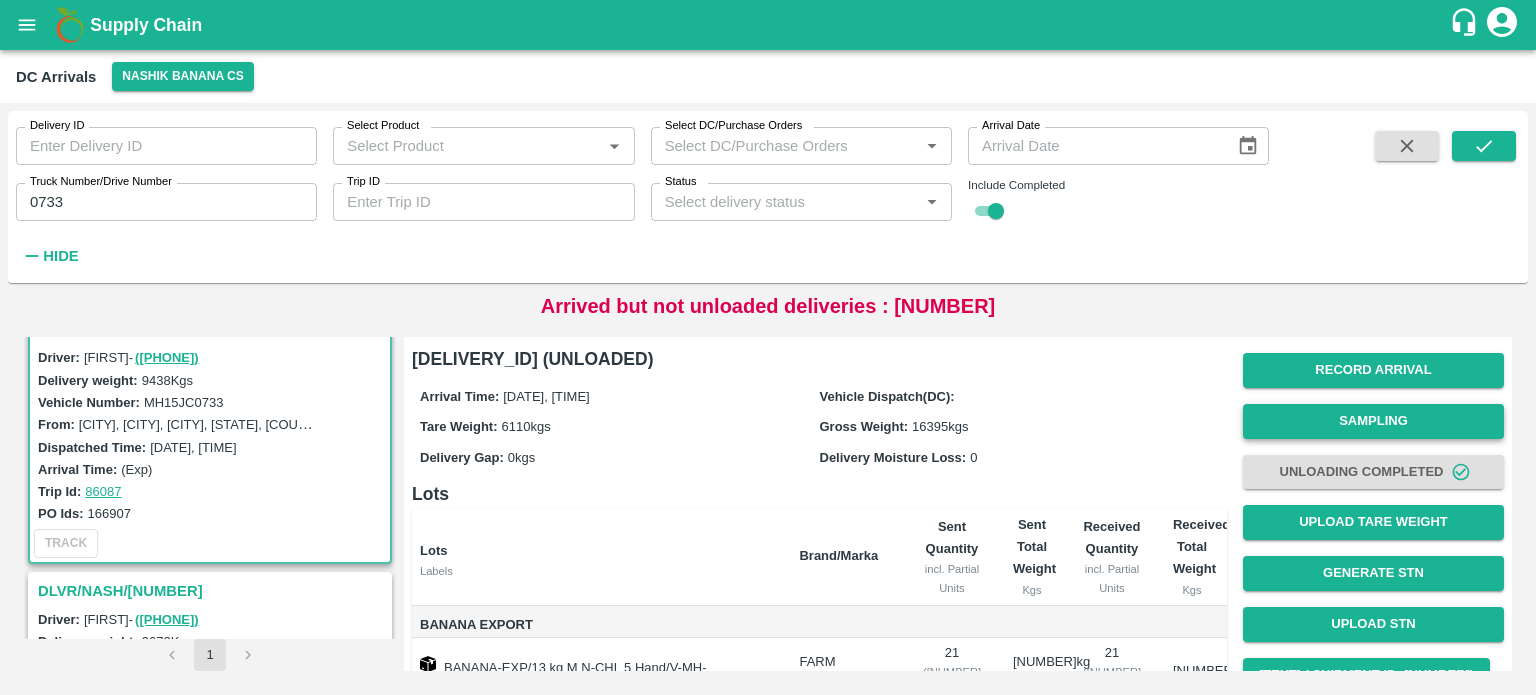 scroll, scrollTop: 314, scrollLeft: 0, axis: vertical 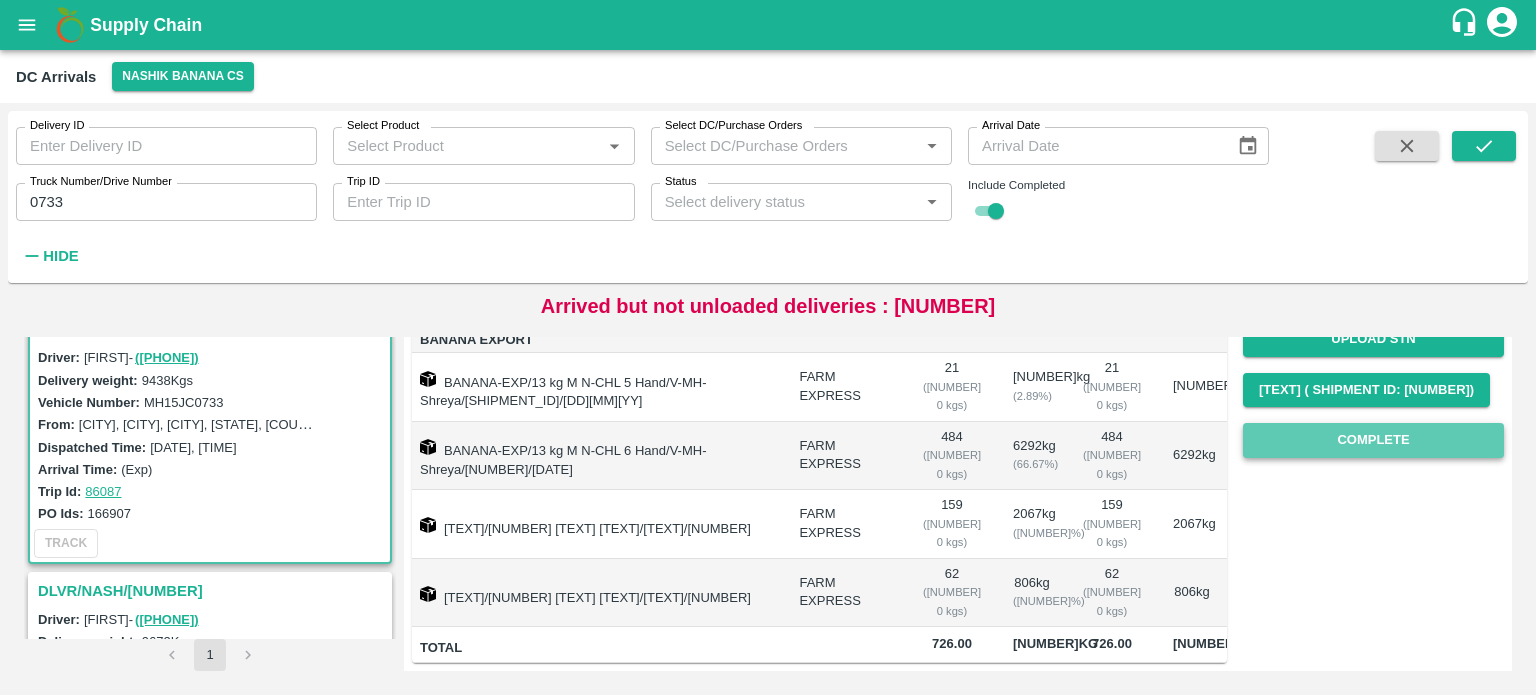 click on "Complete" at bounding box center (1373, 440) 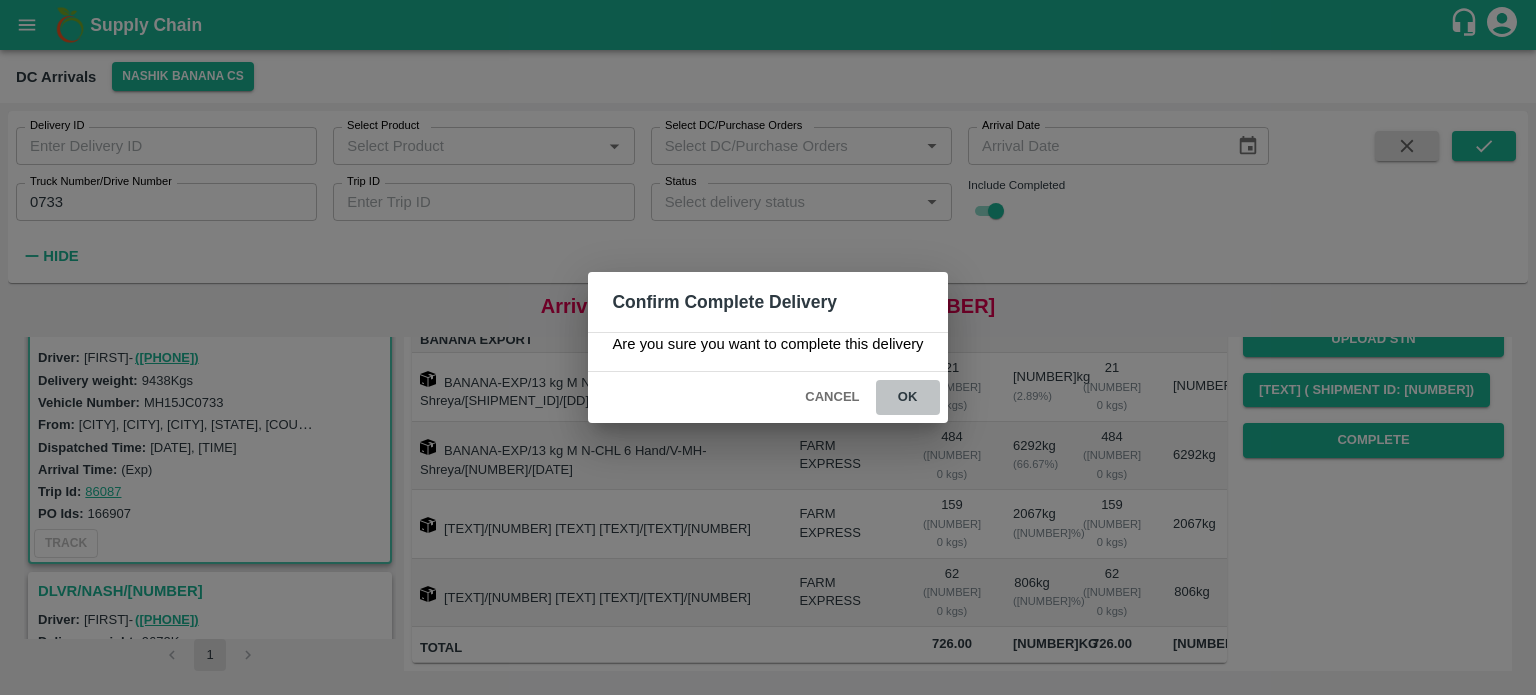 click on "ok" at bounding box center (908, 397) 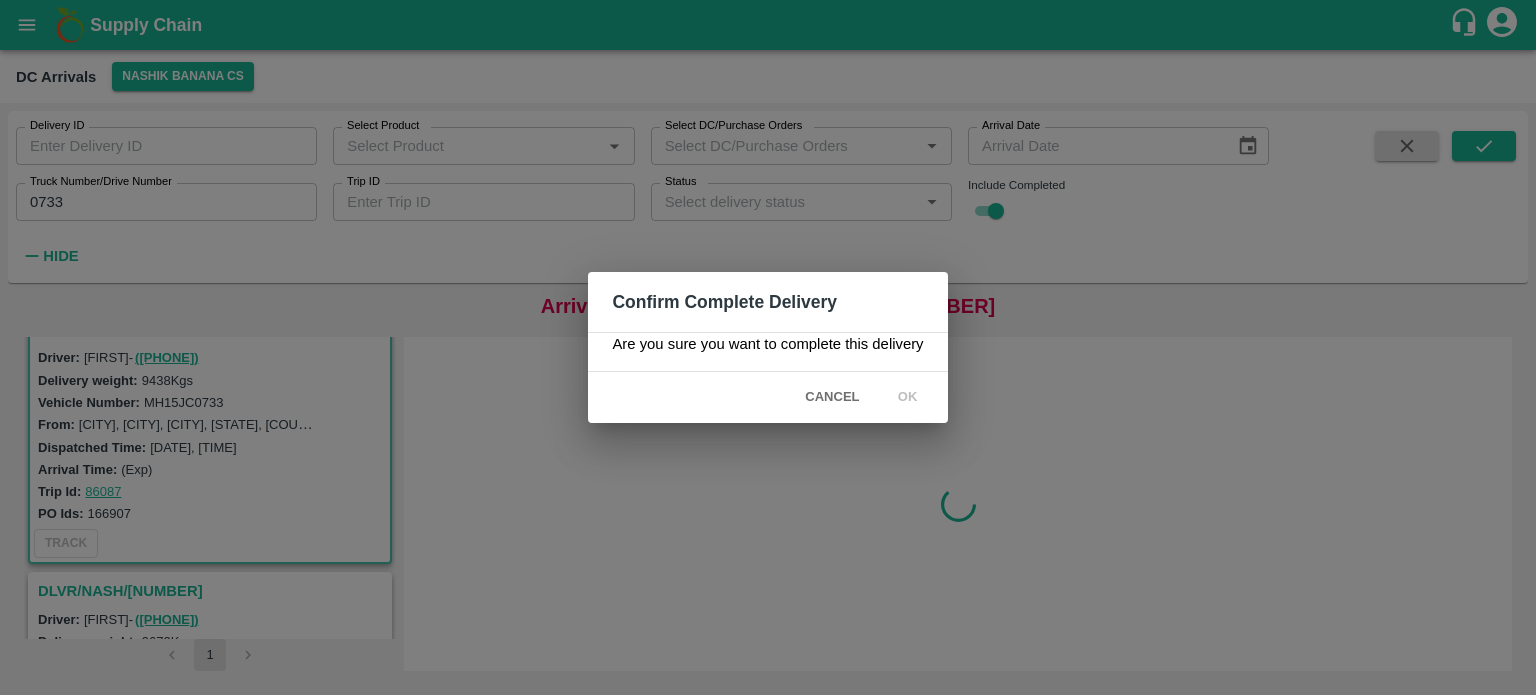 scroll, scrollTop: 0, scrollLeft: 0, axis: both 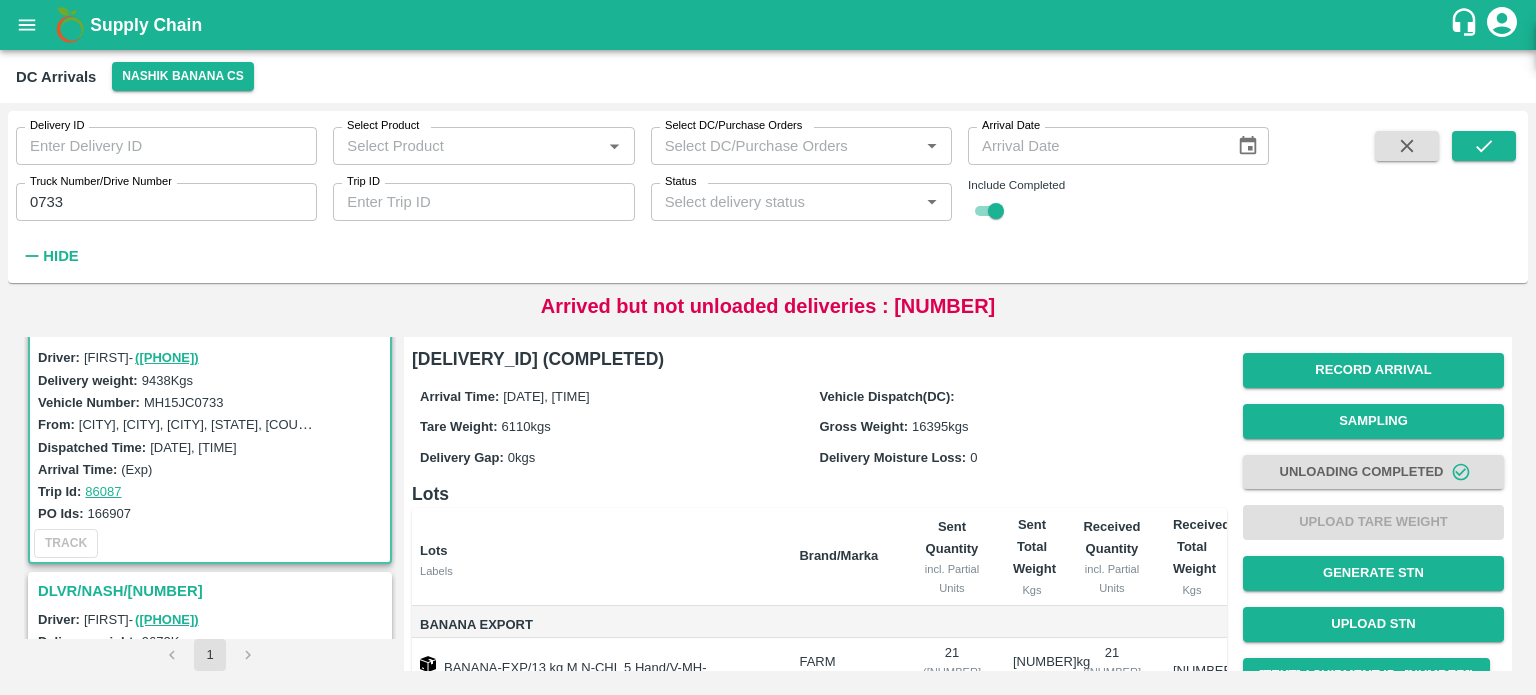 click on "0733" at bounding box center (166, 202) 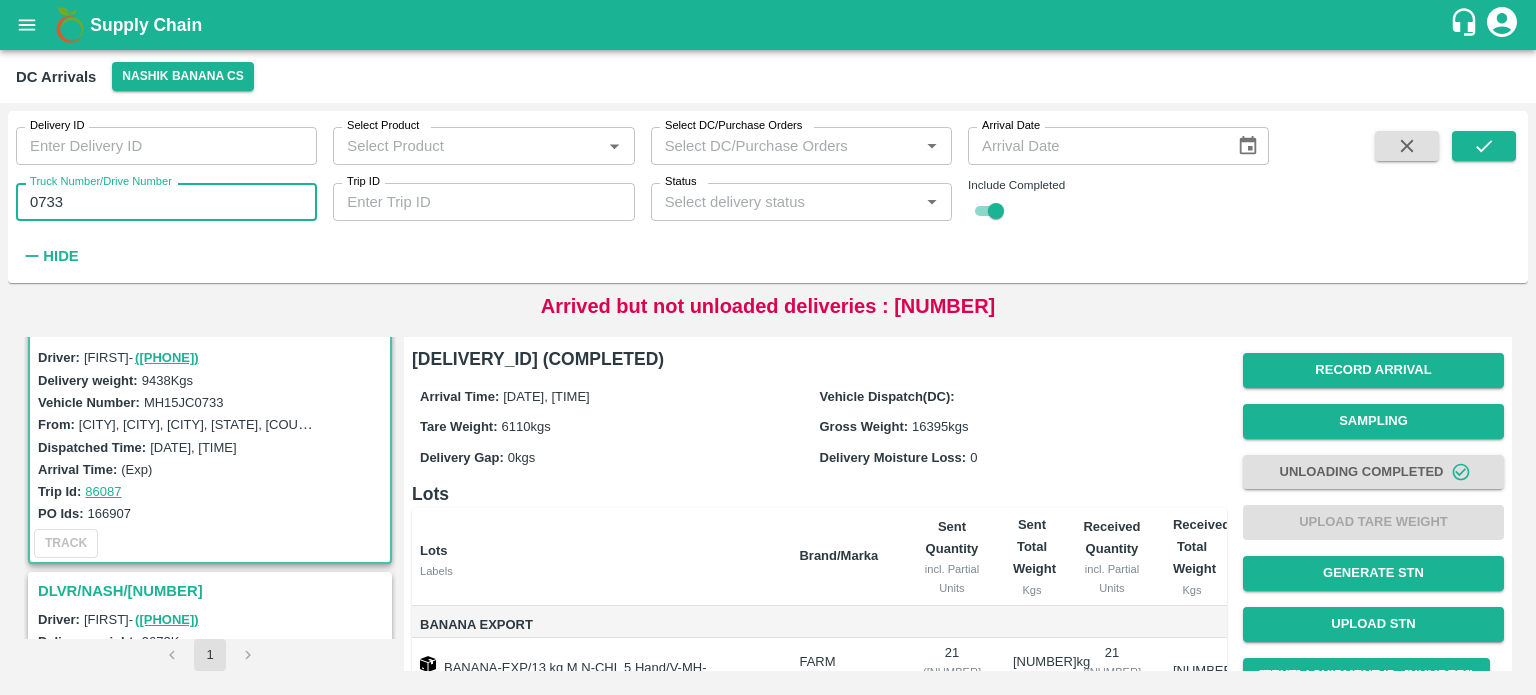 click on "0733" at bounding box center (166, 202) 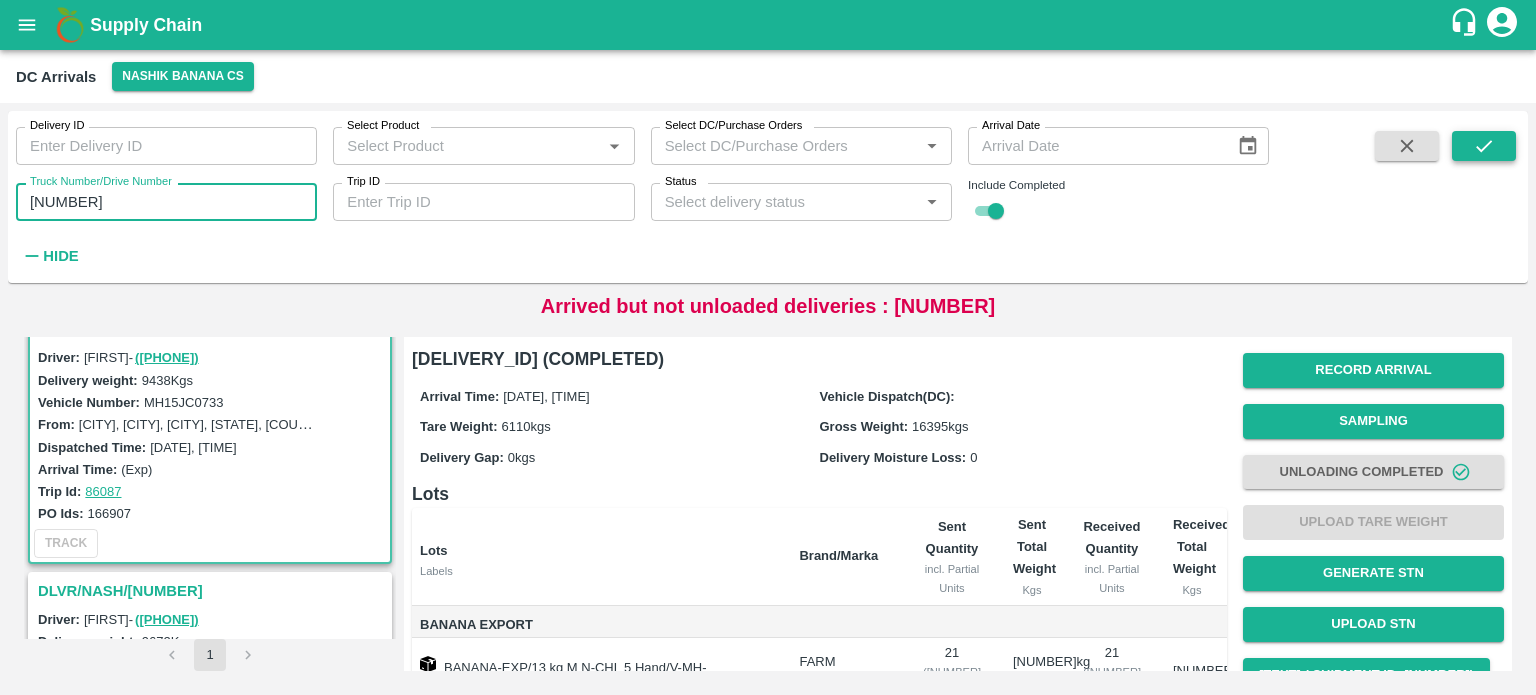 type on "[NUMBER]" 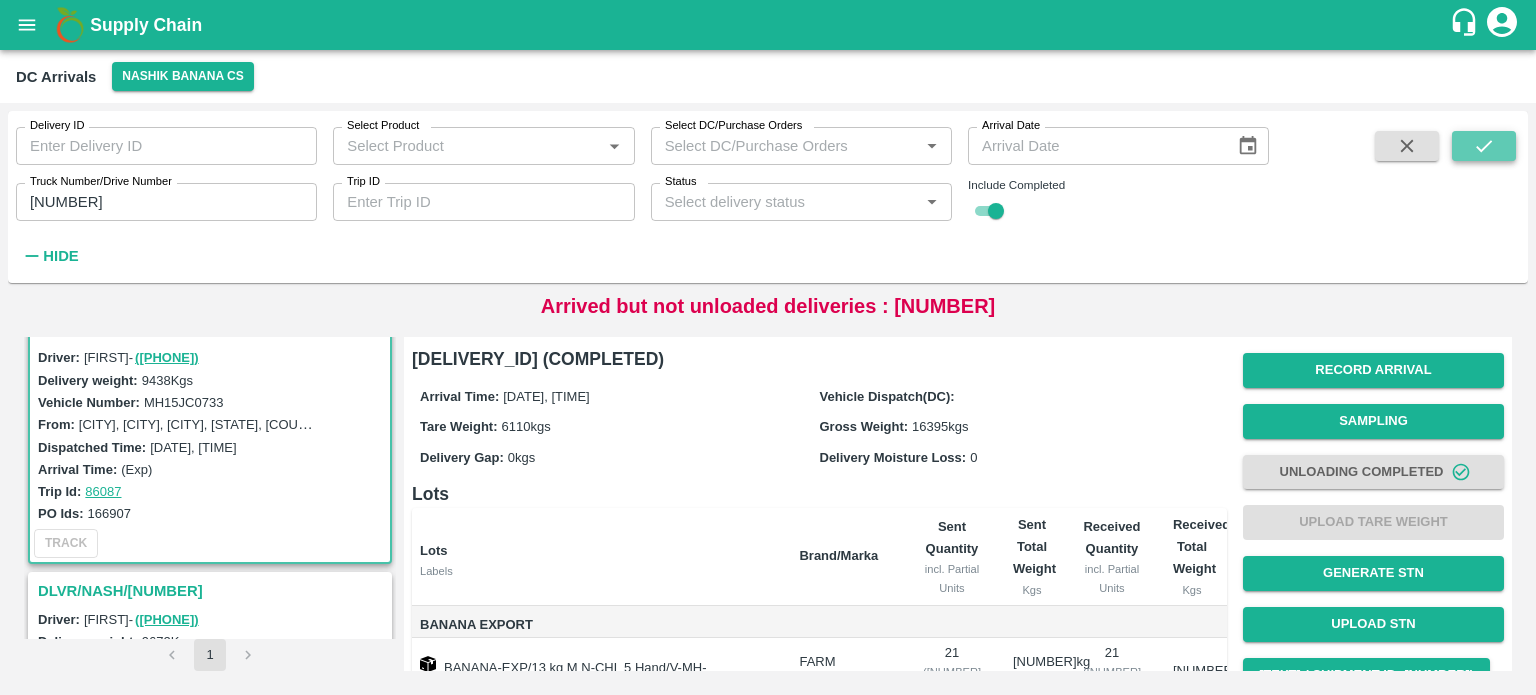 click 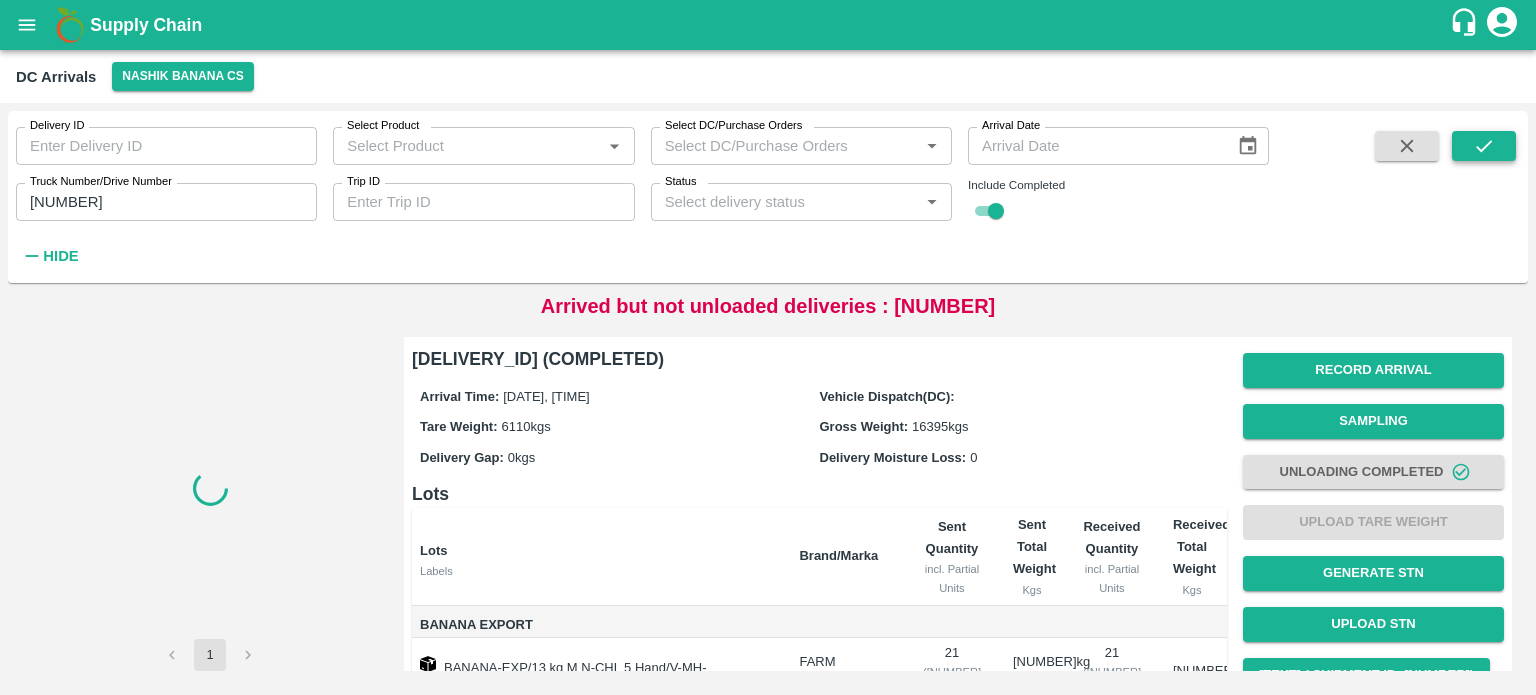 scroll, scrollTop: 0, scrollLeft: 0, axis: both 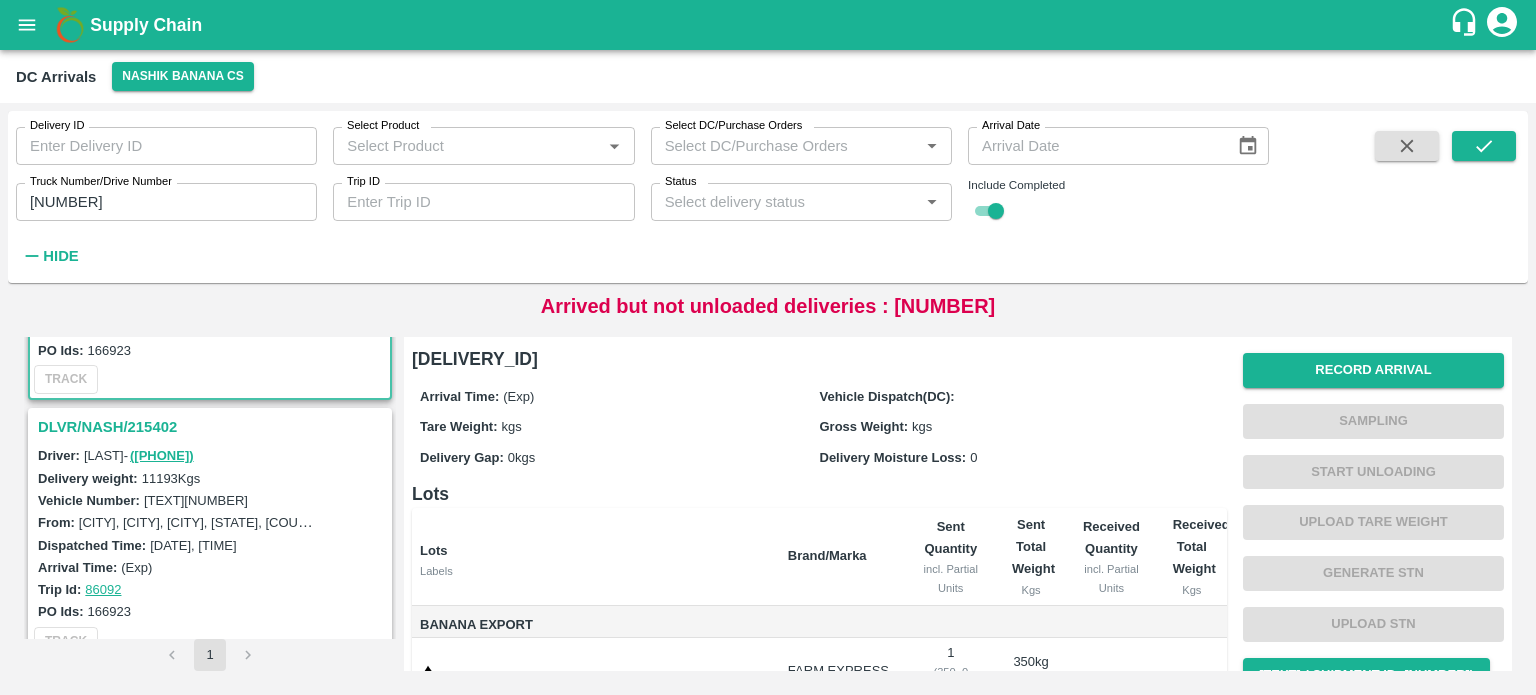 click on "DLVR/NASH/215402" at bounding box center [213, 427] 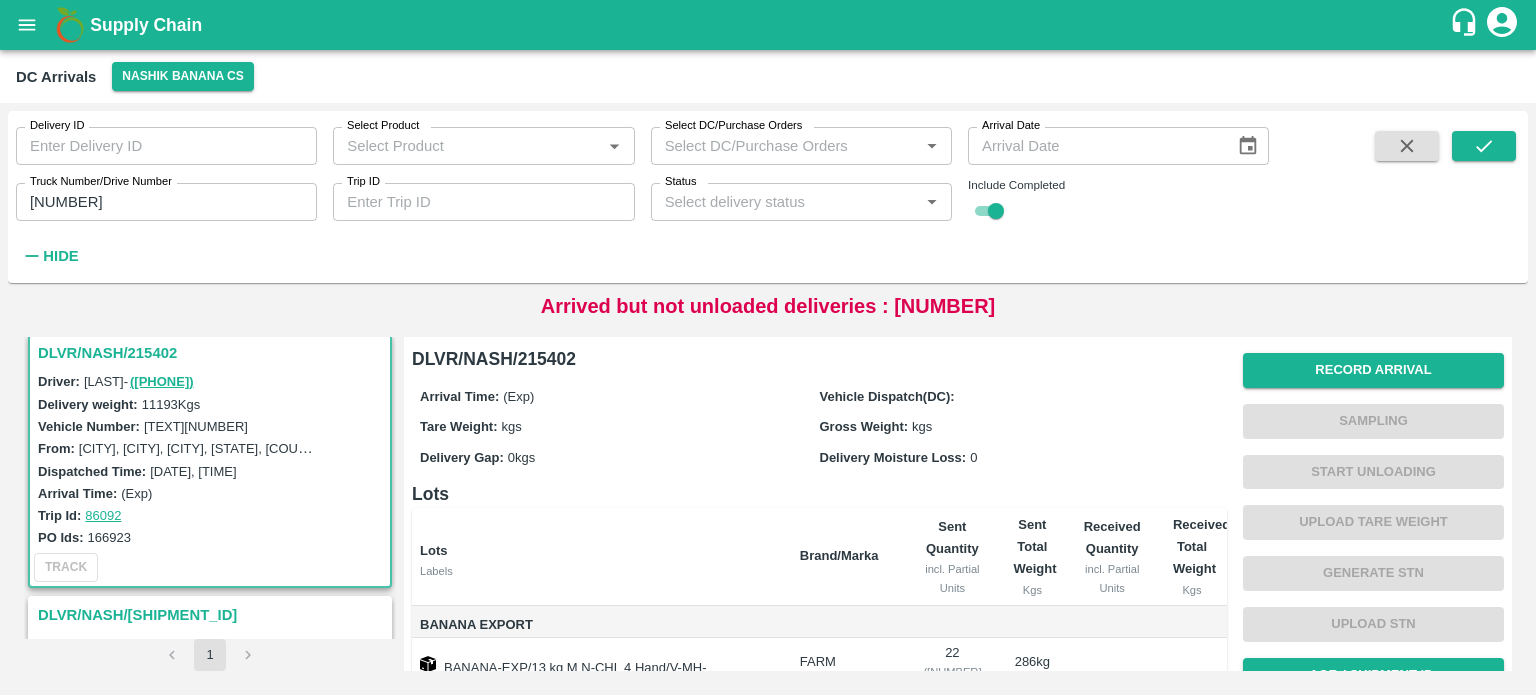 scroll, scrollTop: 272, scrollLeft: 0, axis: vertical 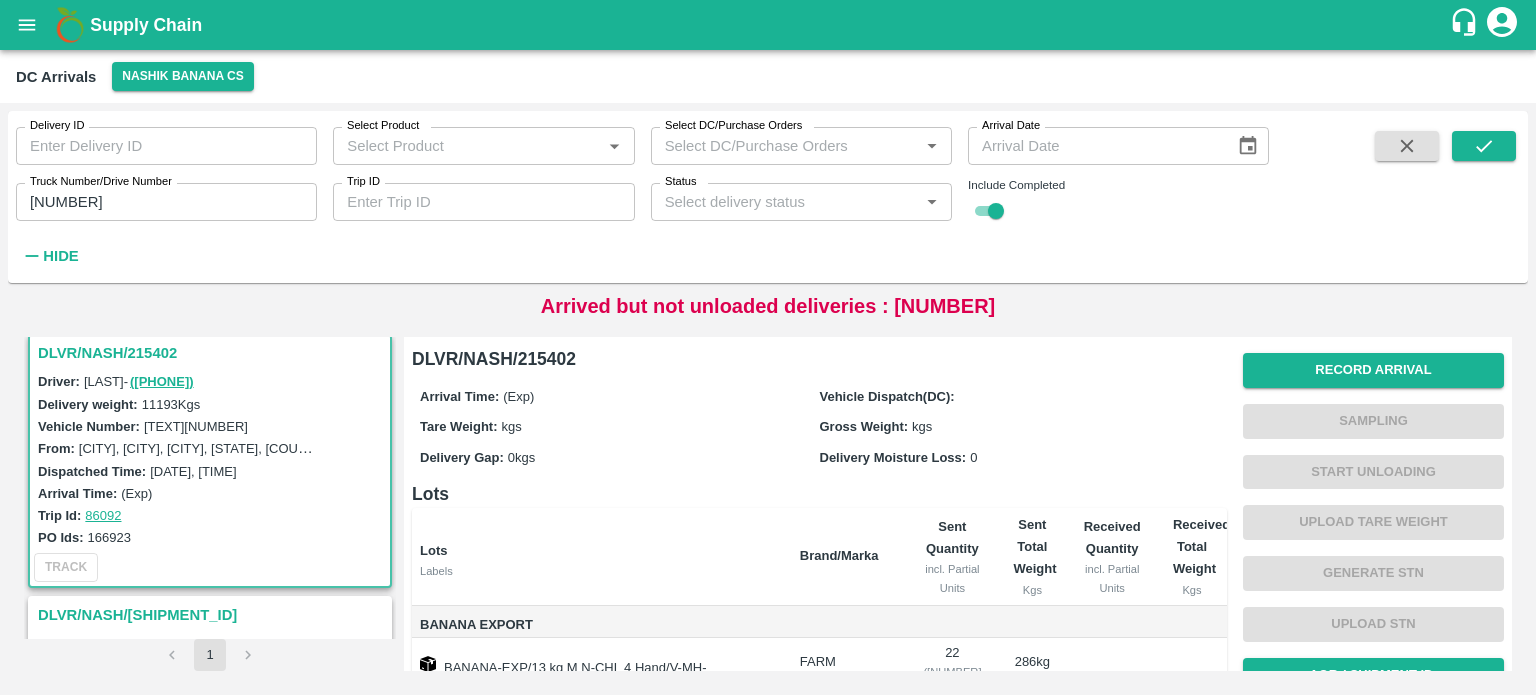 click on "[TEXT][NUMBER]" at bounding box center (196, 426) 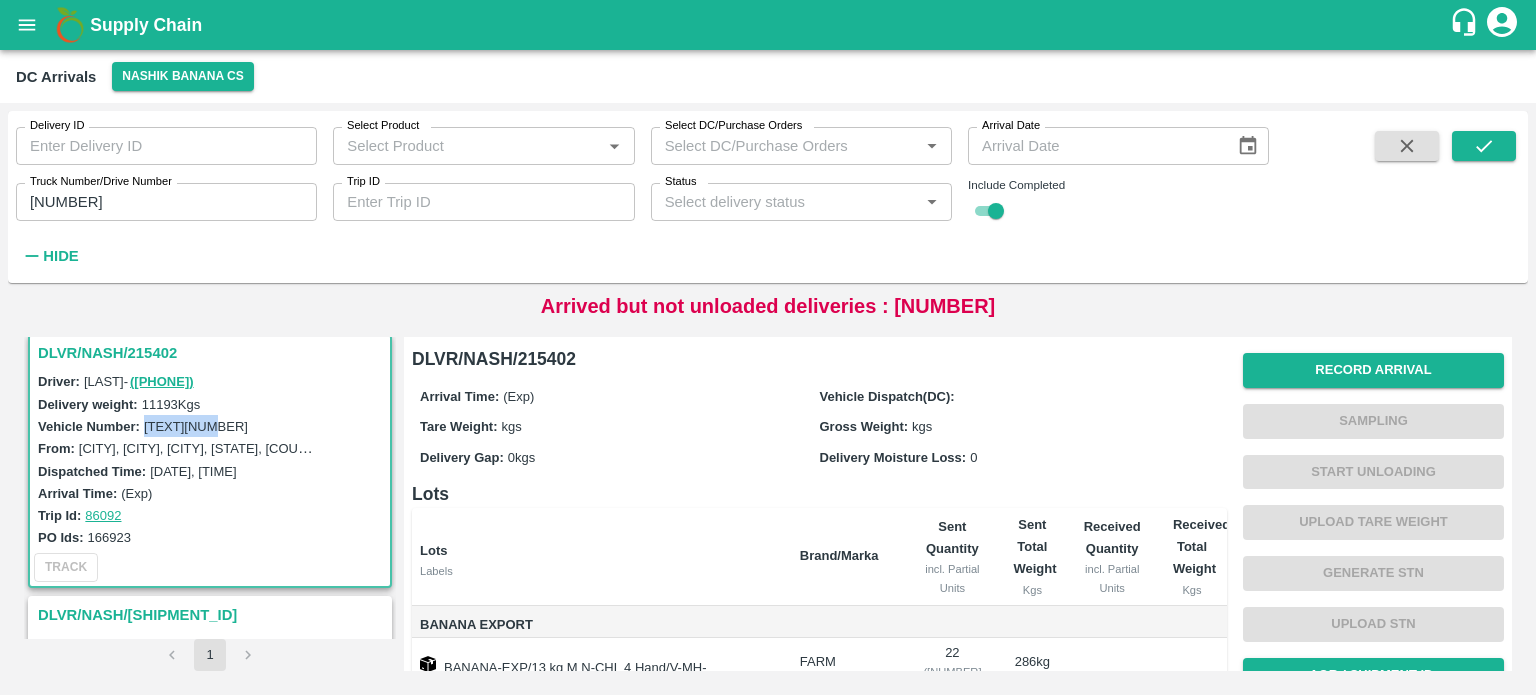 copy on "[TEXT][NUMBER]" 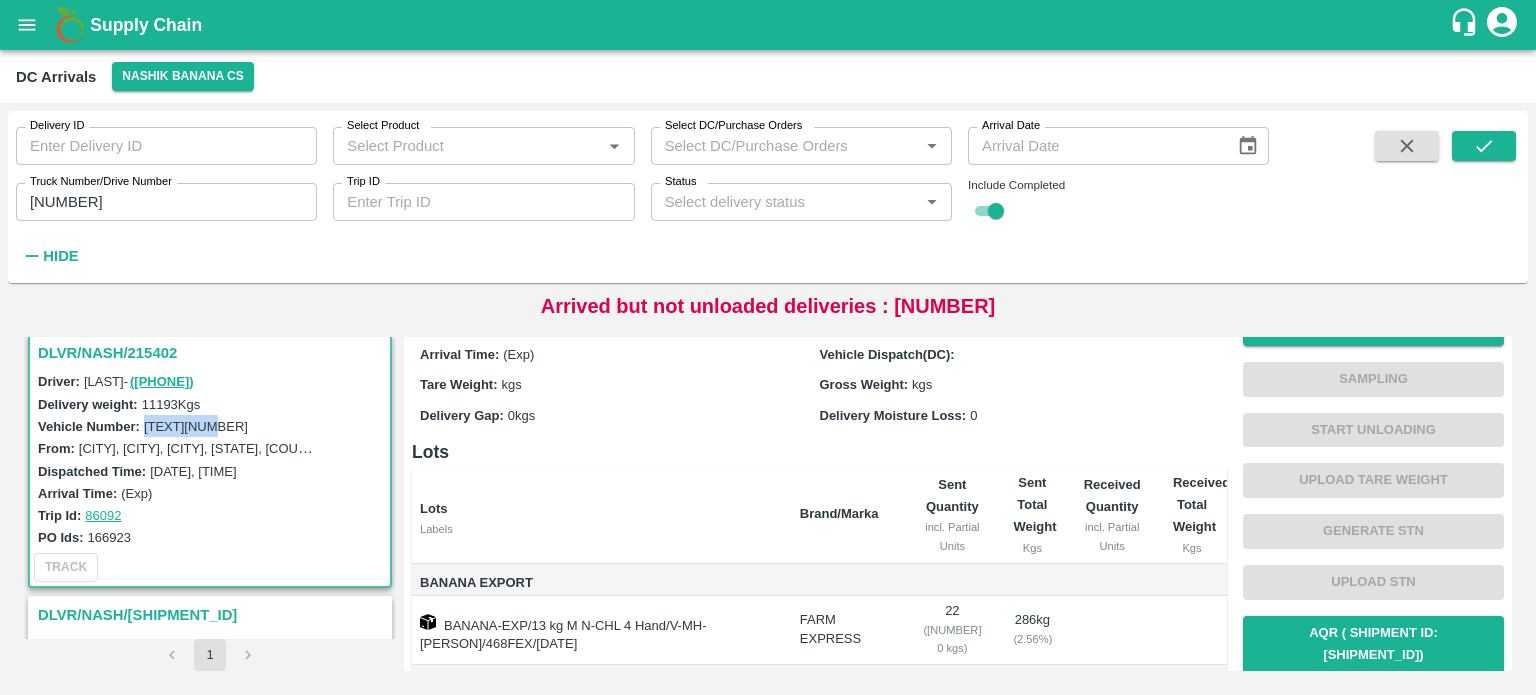 scroll, scrollTop: 0, scrollLeft: 0, axis: both 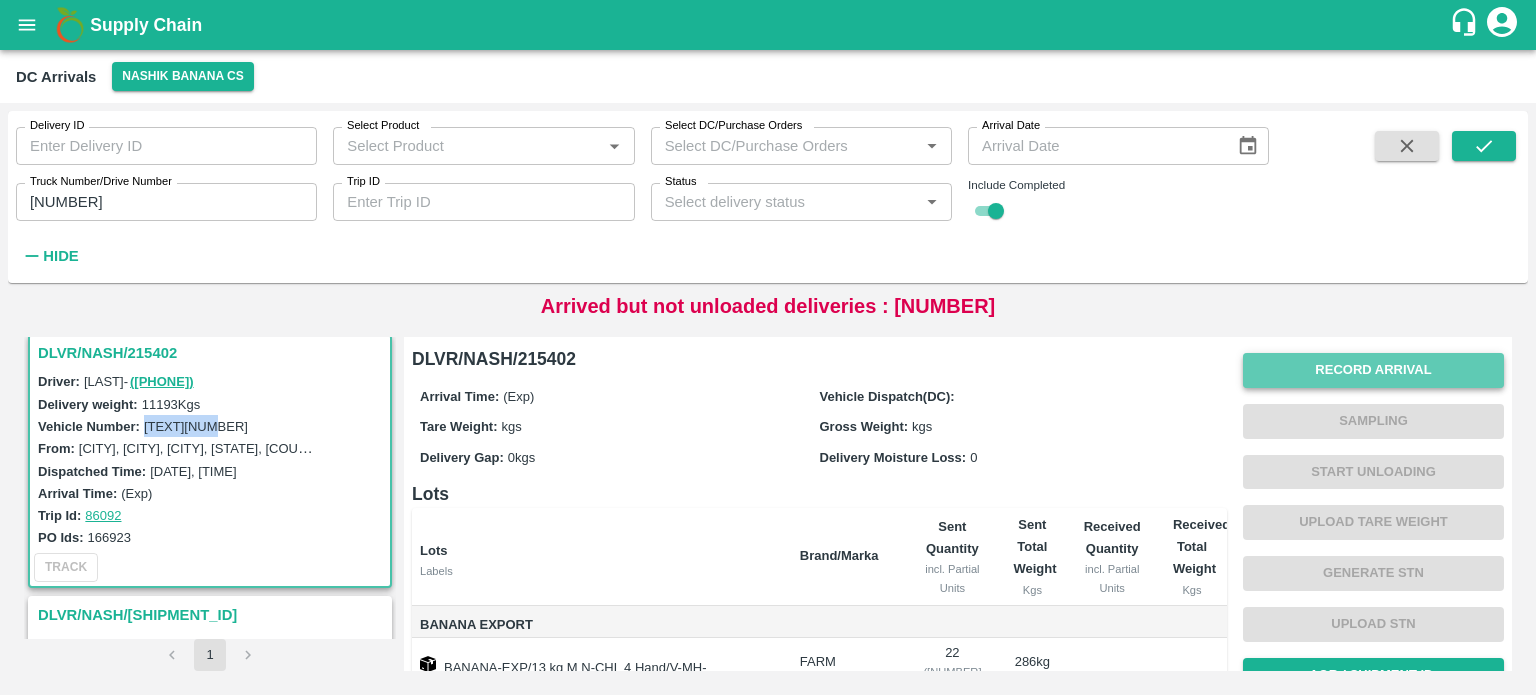 click on "Record Arrival" at bounding box center [1373, 370] 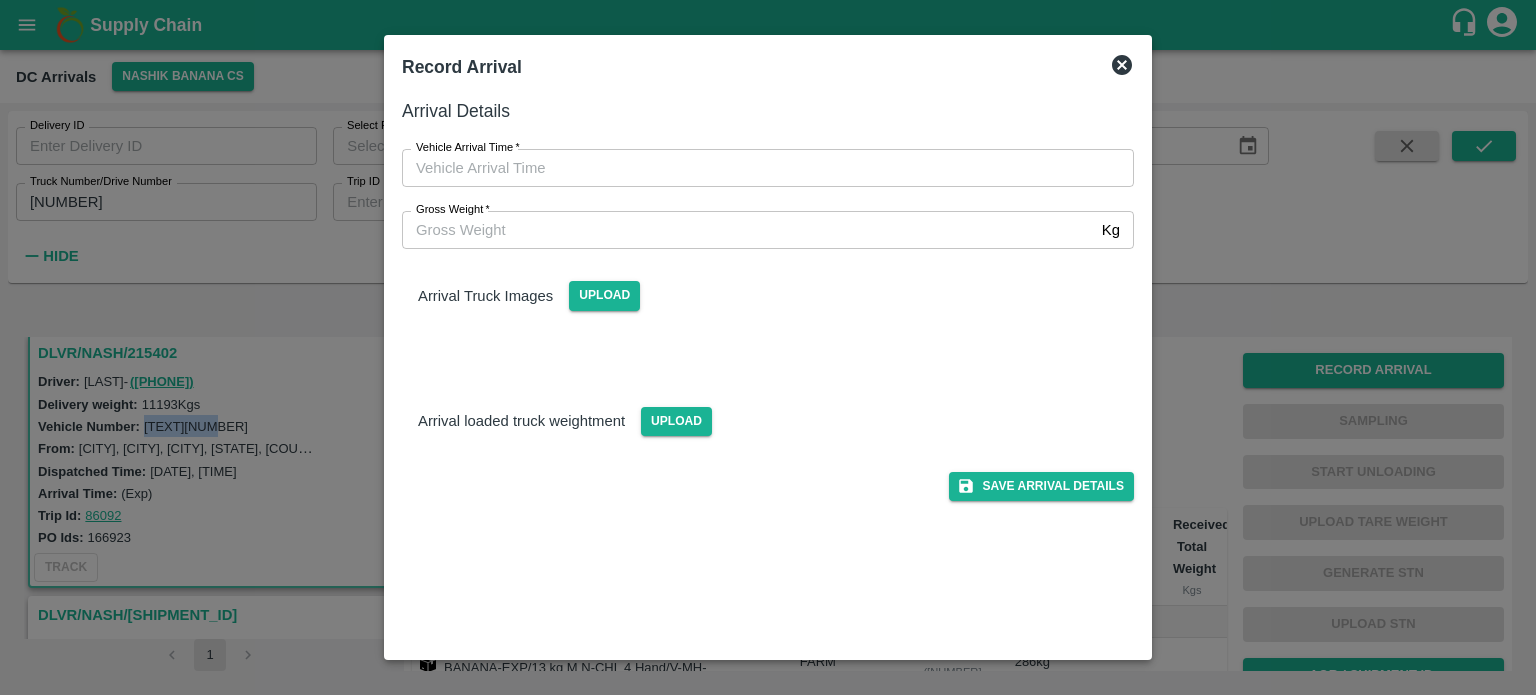 type on "DD/MM/YYYY hh:mm aa" 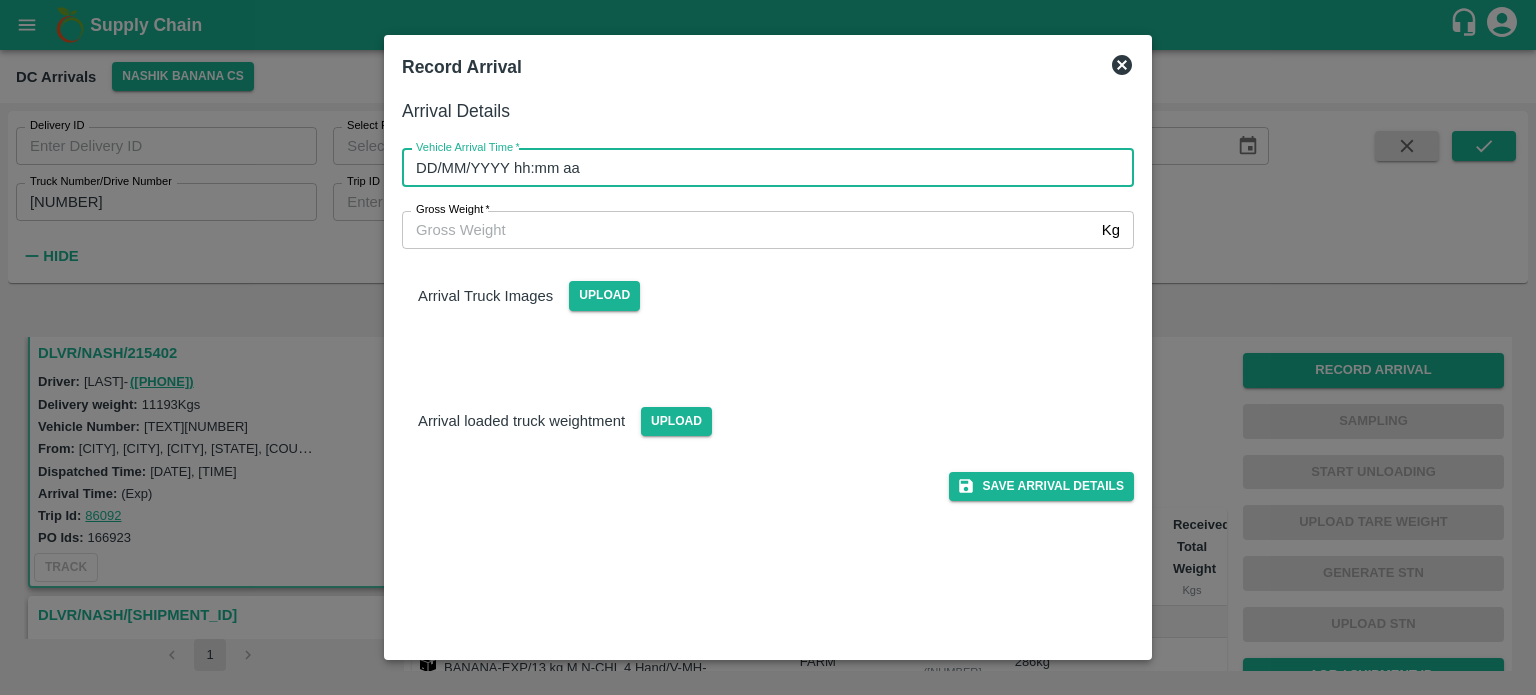 click on "DD/MM/YYYY hh:mm aa" at bounding box center [761, 168] 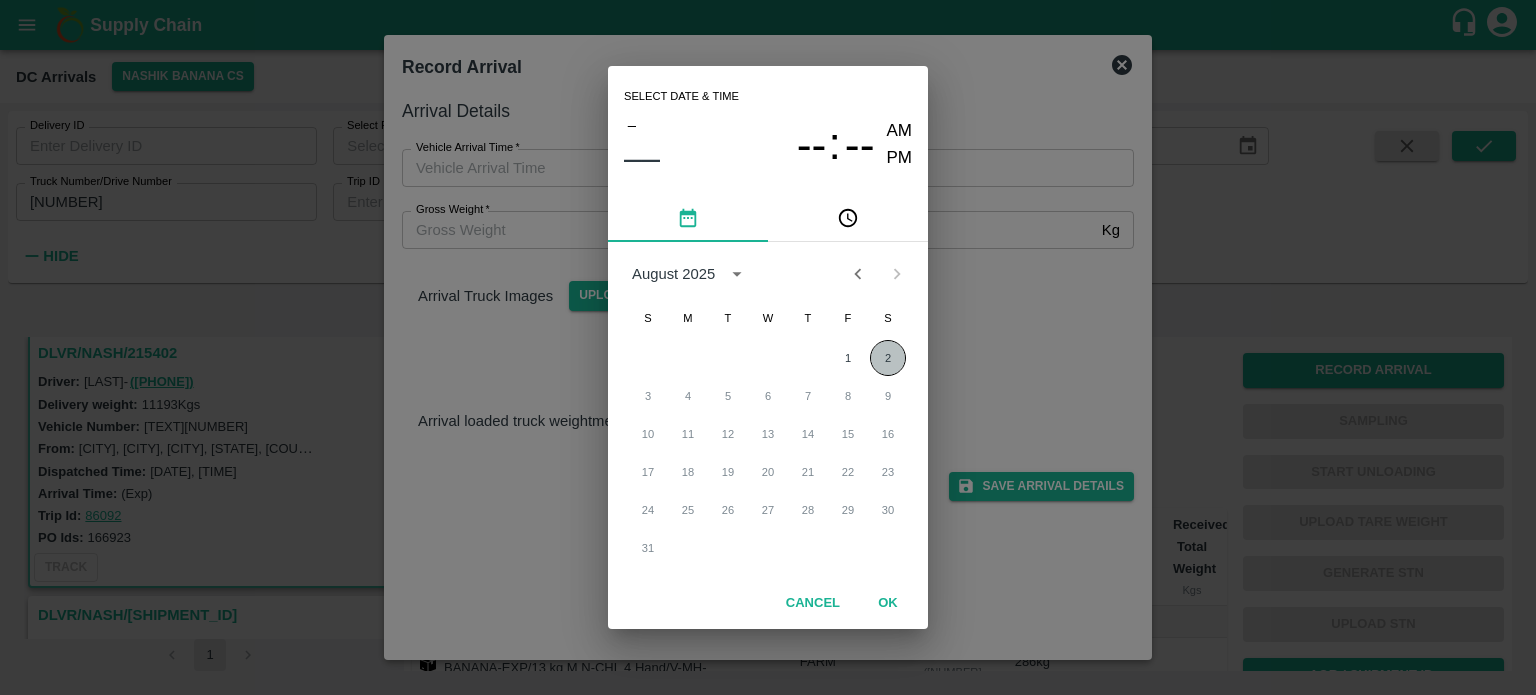 click on "2" at bounding box center (888, 358) 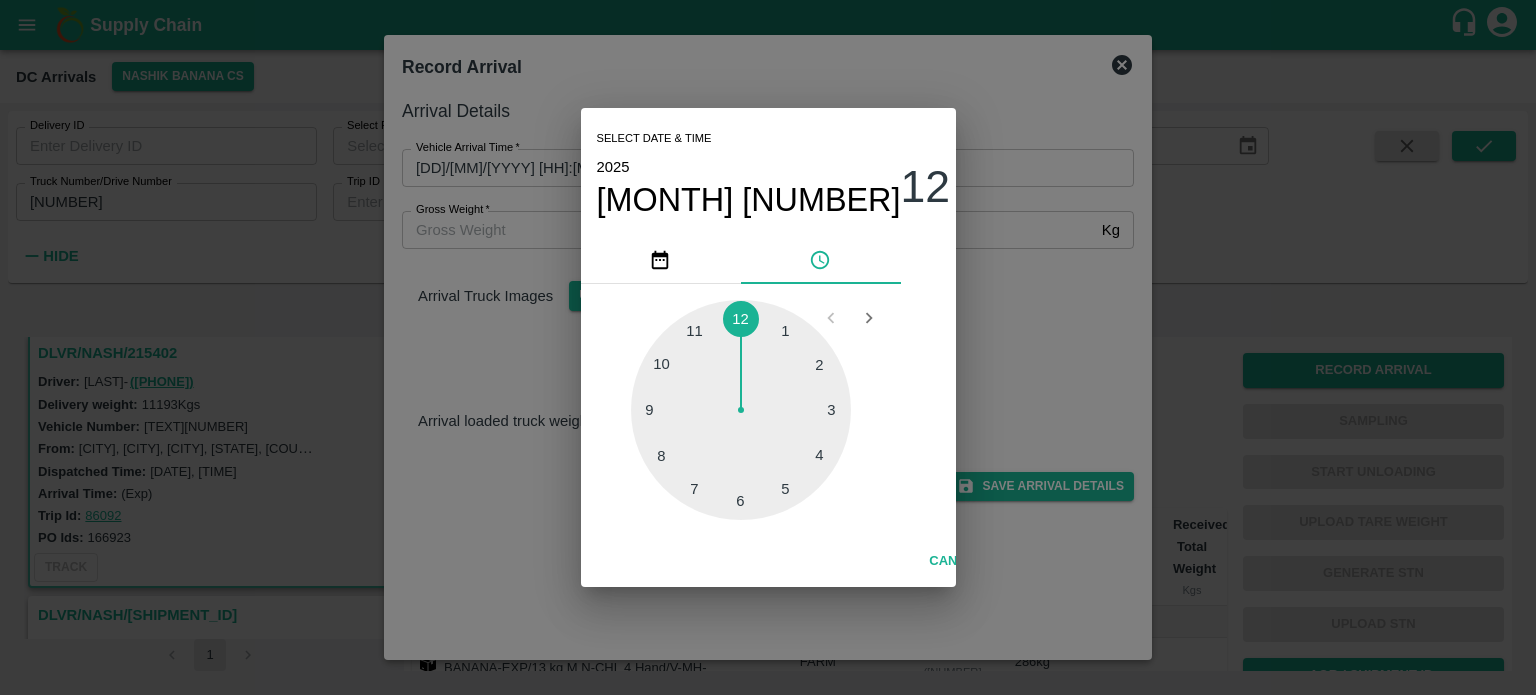 click at bounding box center (741, 410) 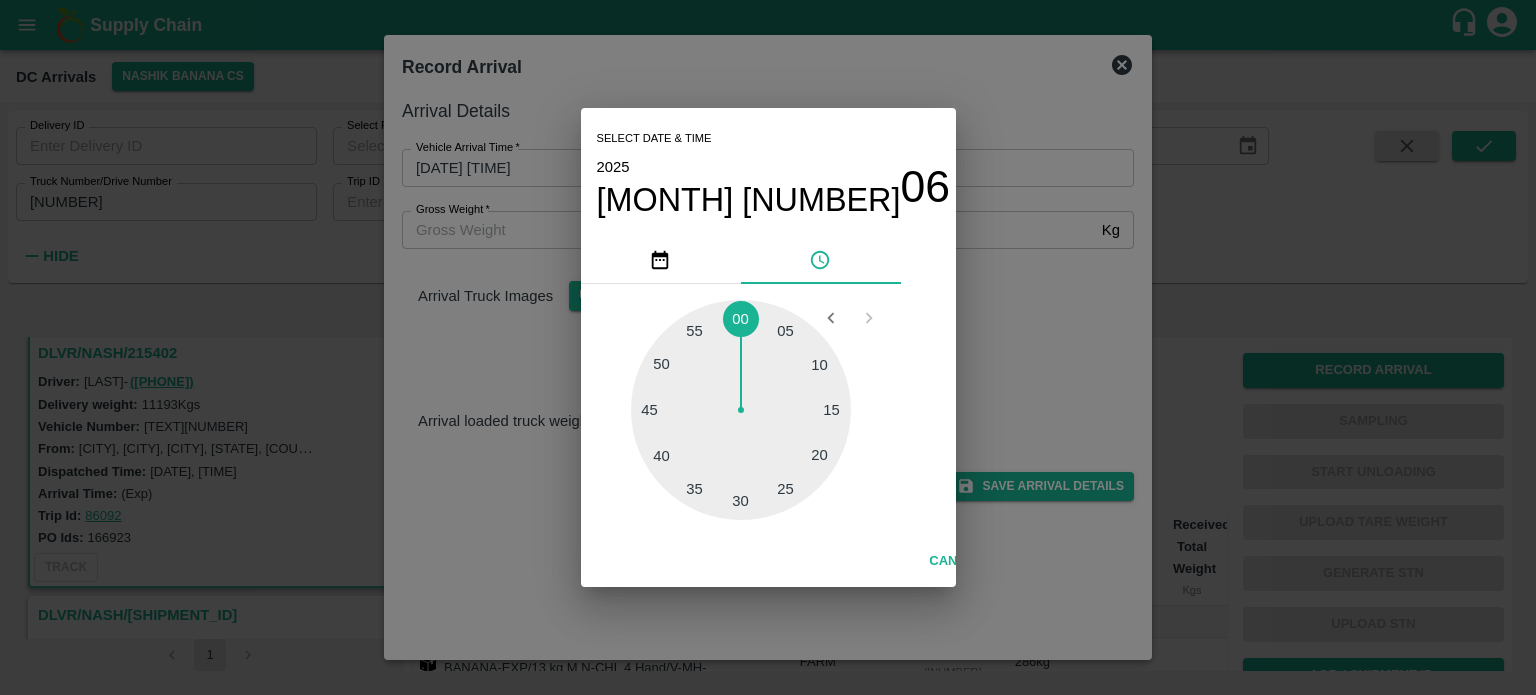 click at bounding box center [741, 410] 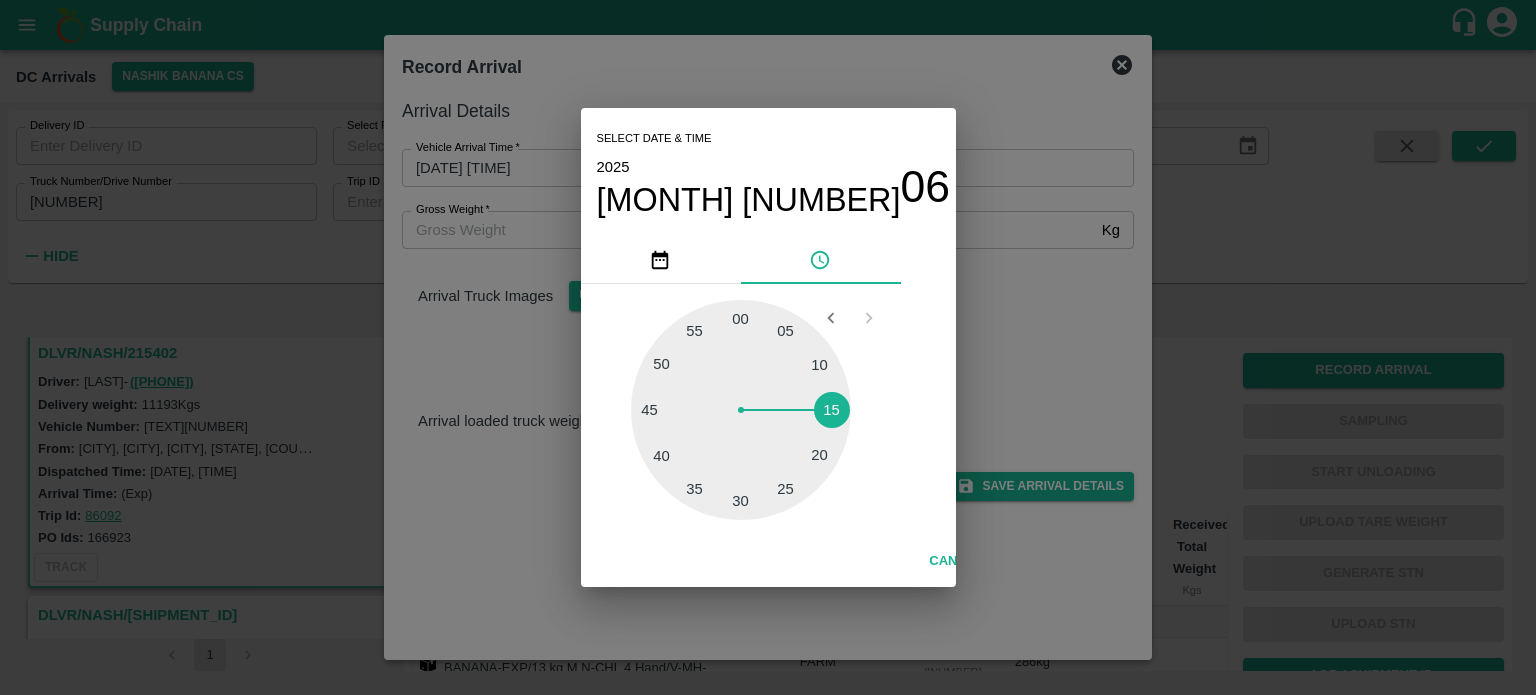 type on "[DATE] [TIME]" 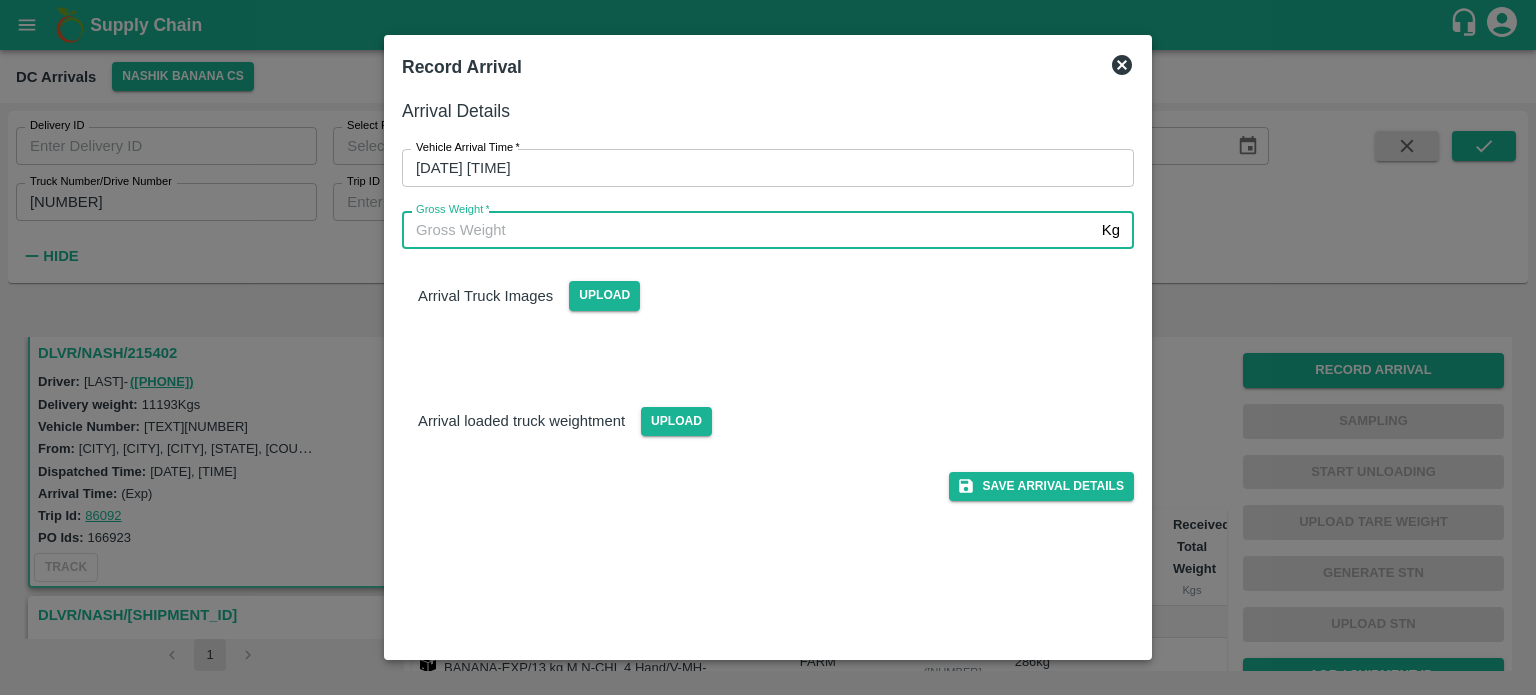 click on "Gross Weight   *" at bounding box center (748, 230) 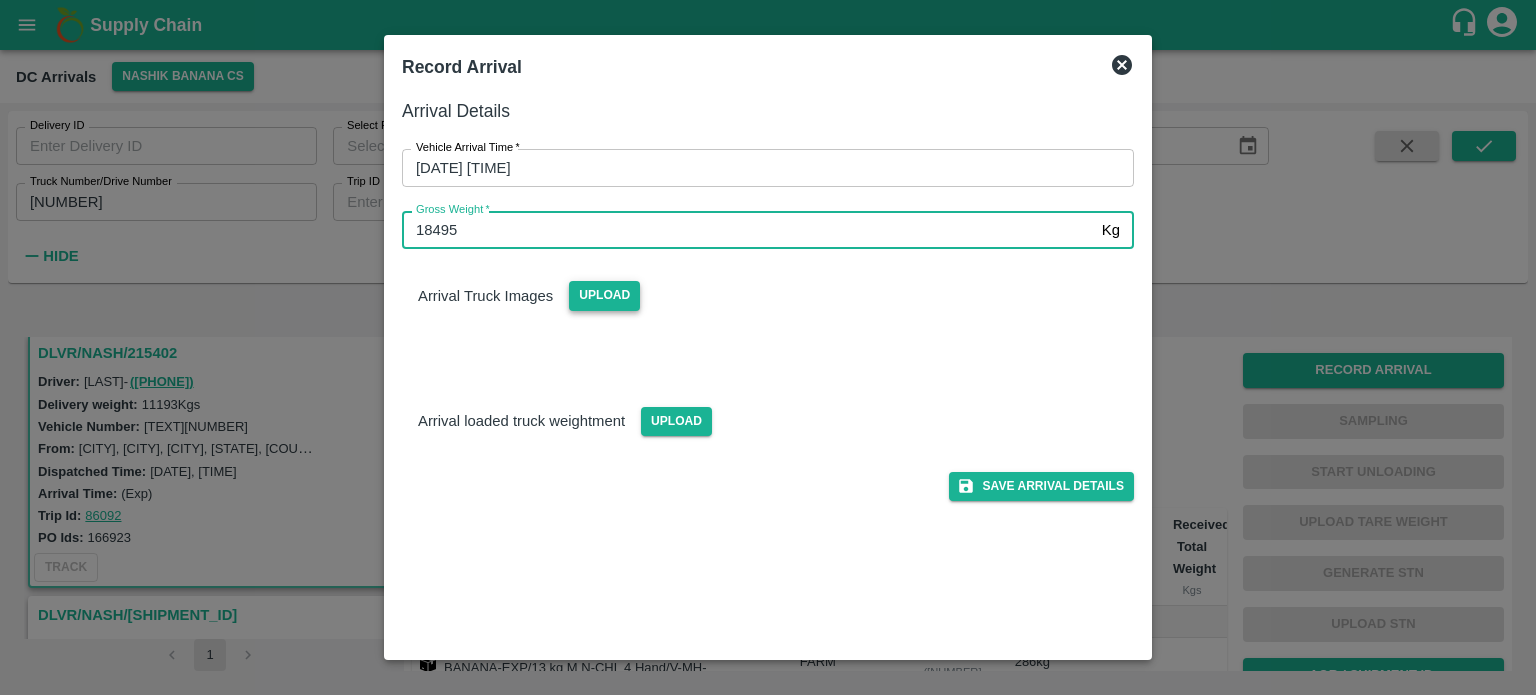 type on "18495" 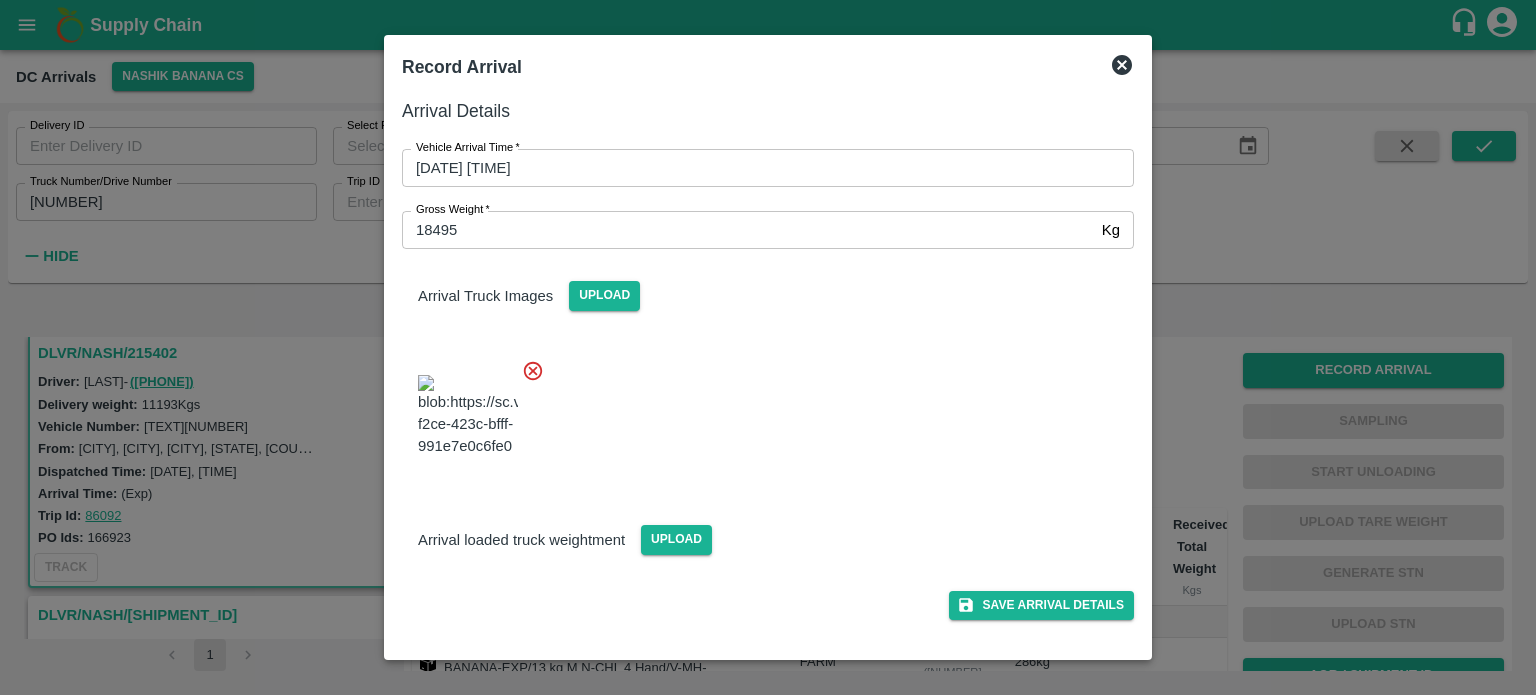 scroll, scrollTop: 116, scrollLeft: 0, axis: vertical 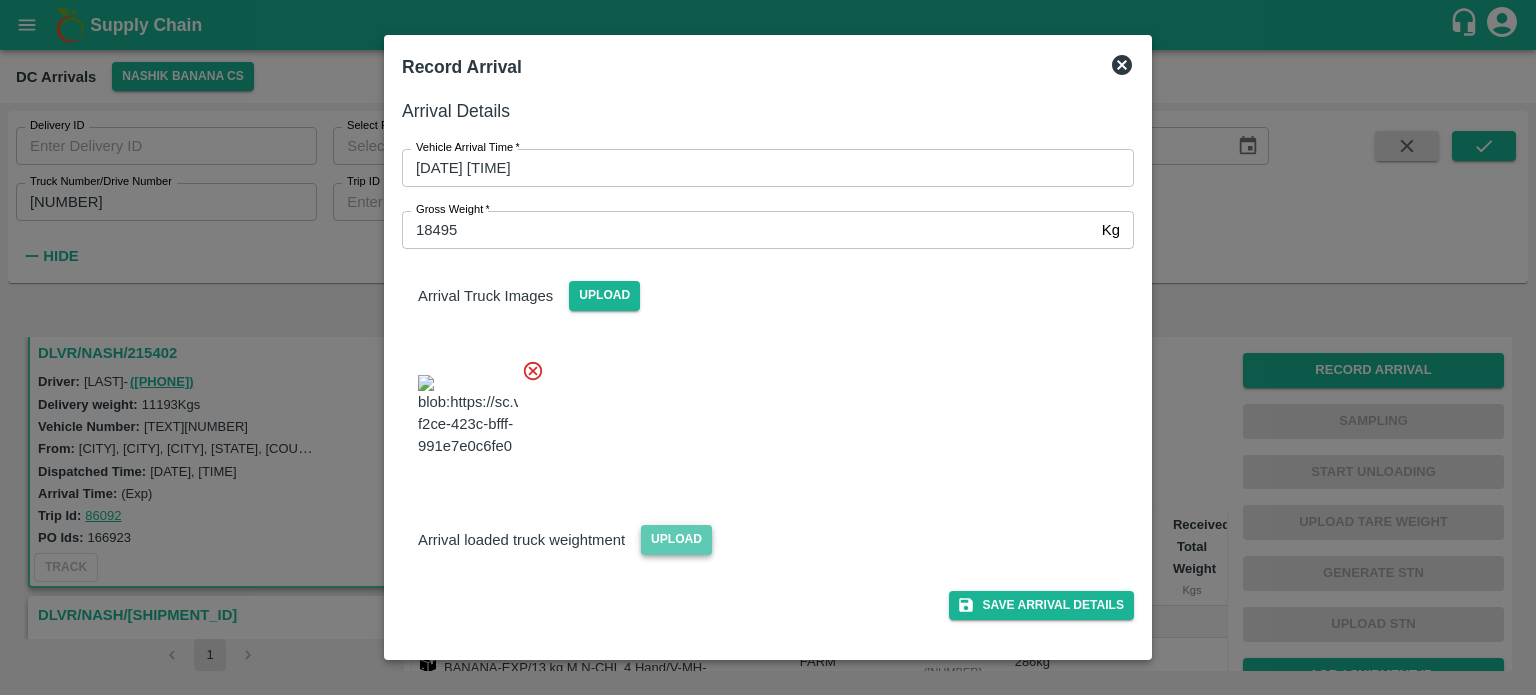 click on "Upload" at bounding box center (676, 539) 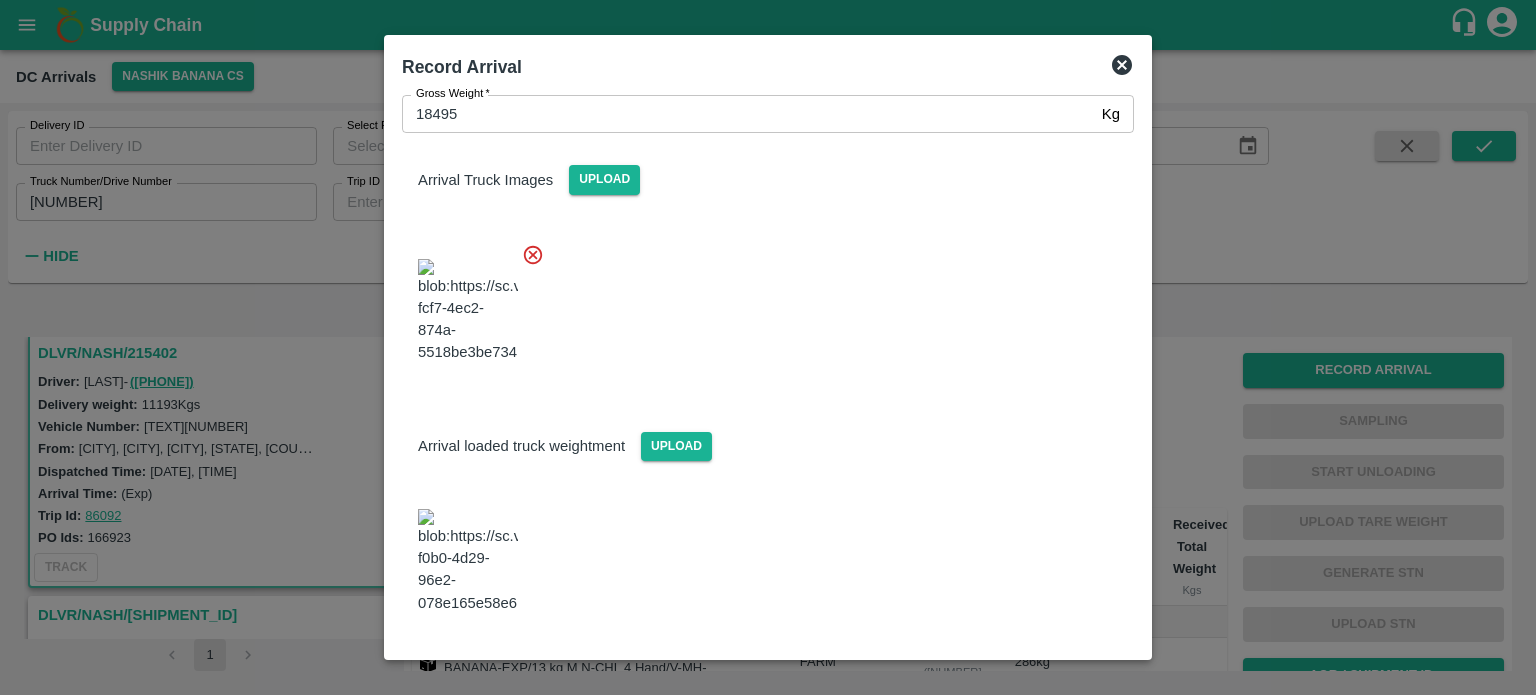click at bounding box center [760, 305] 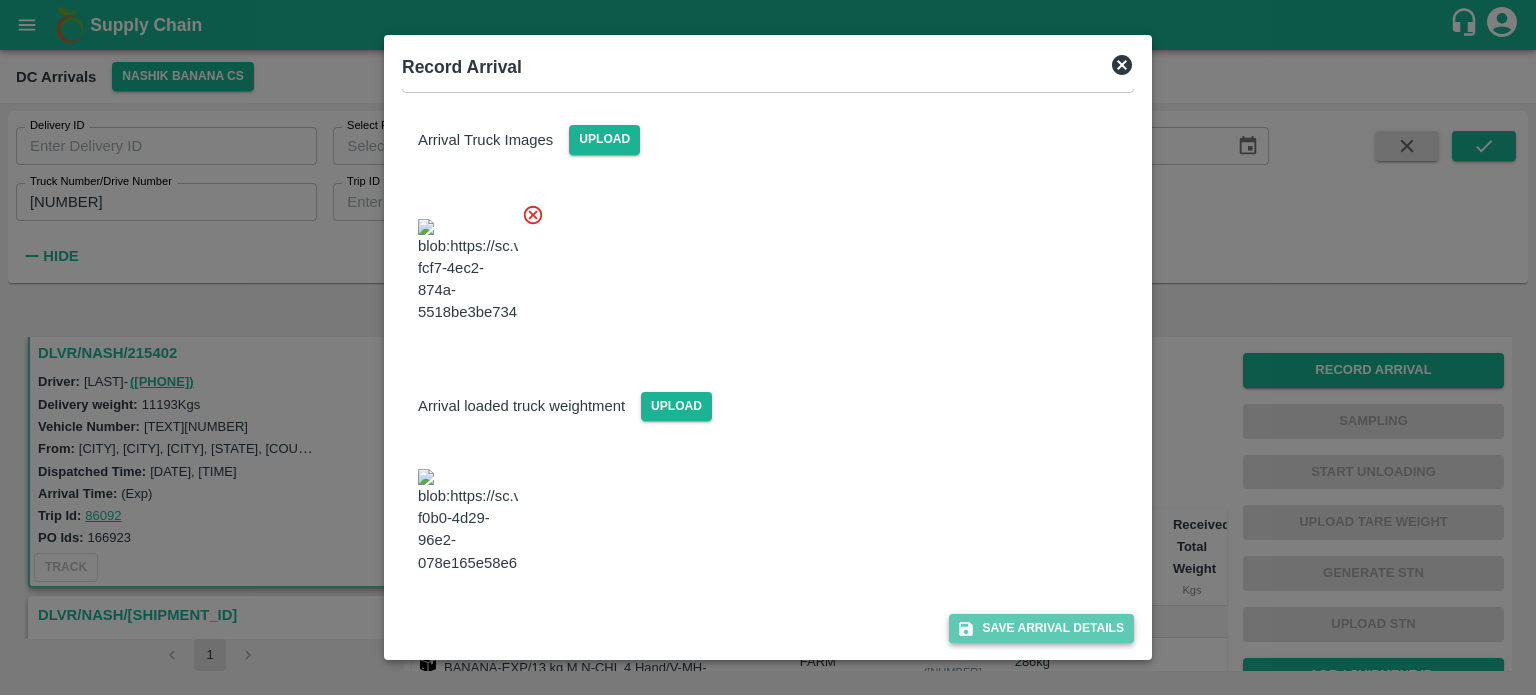 click on "Save Arrival Details" at bounding box center [1041, 628] 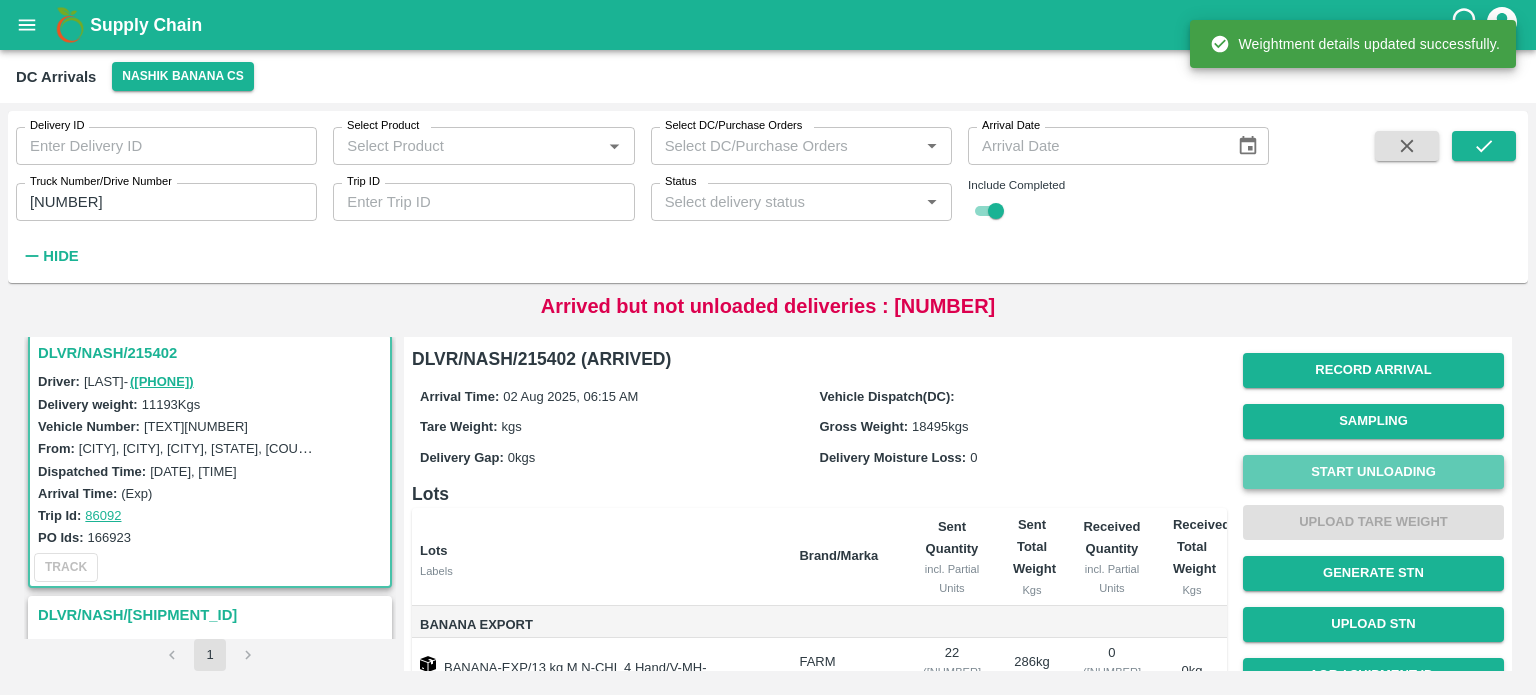 click on "Start Unloading" at bounding box center [1373, 472] 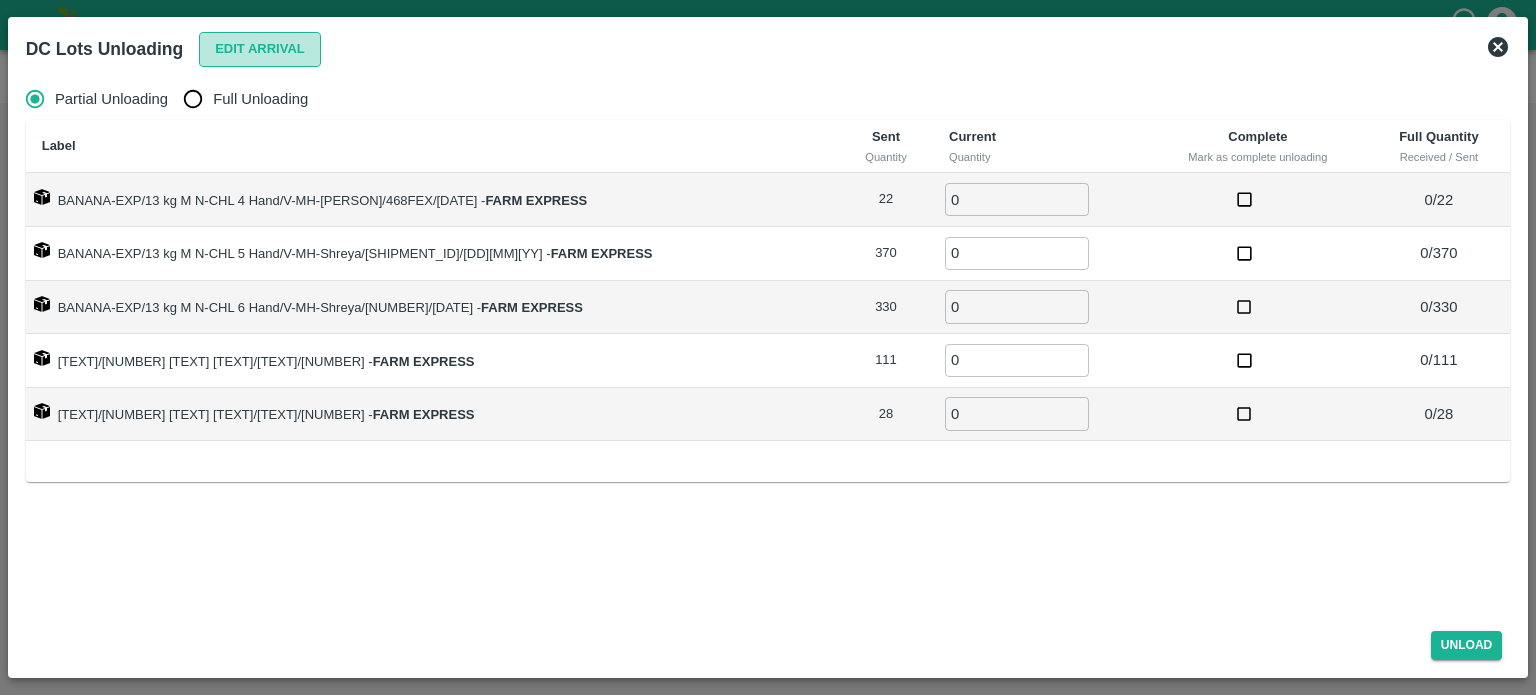click on "Edit Arrival" at bounding box center (260, 49) 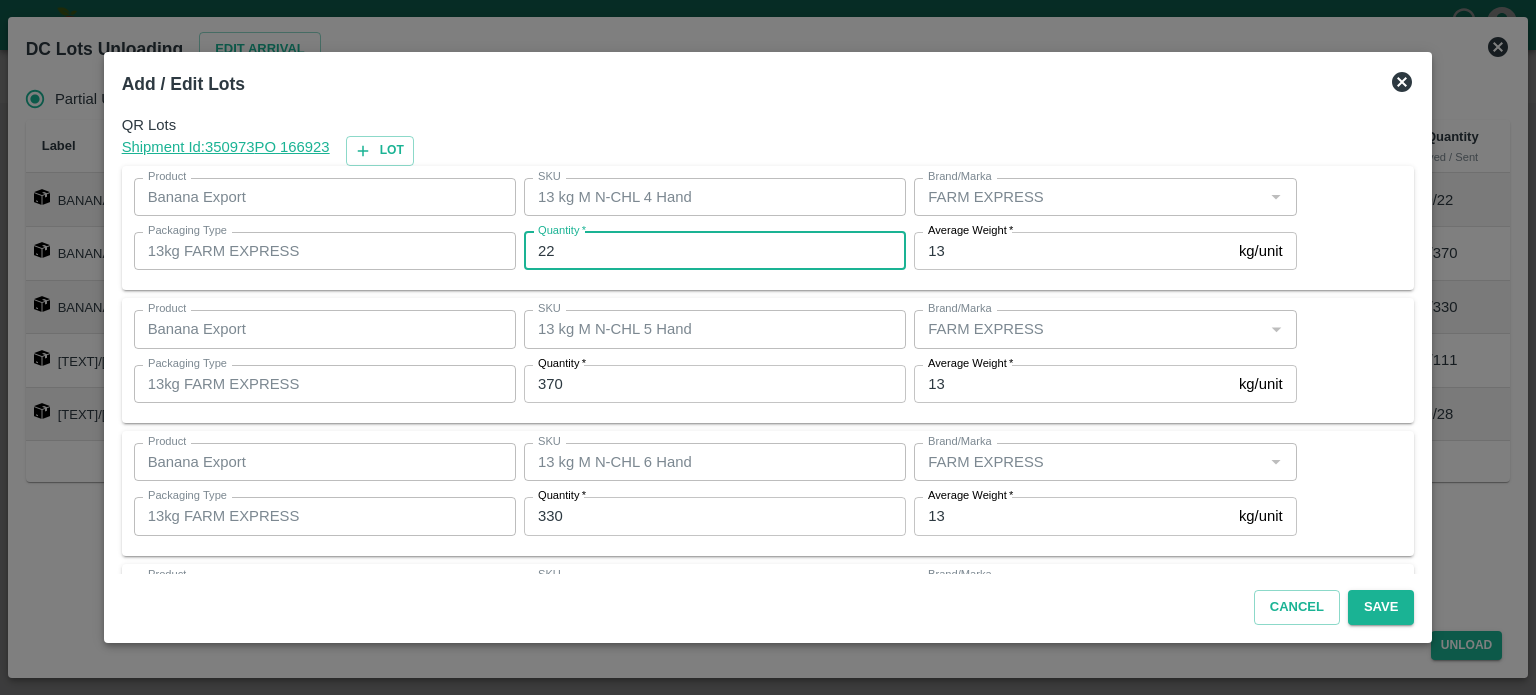 click on "22" at bounding box center [715, 251] 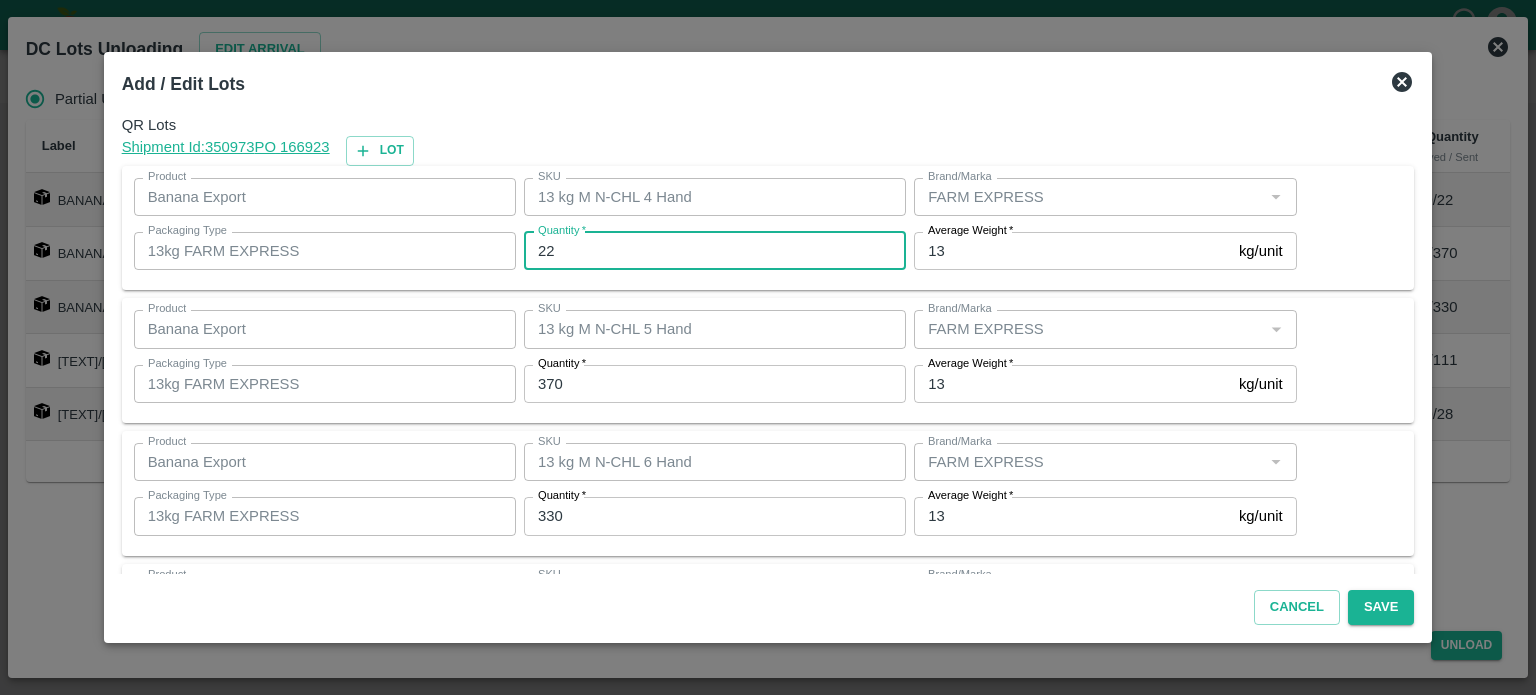 click on "22" at bounding box center (715, 251) 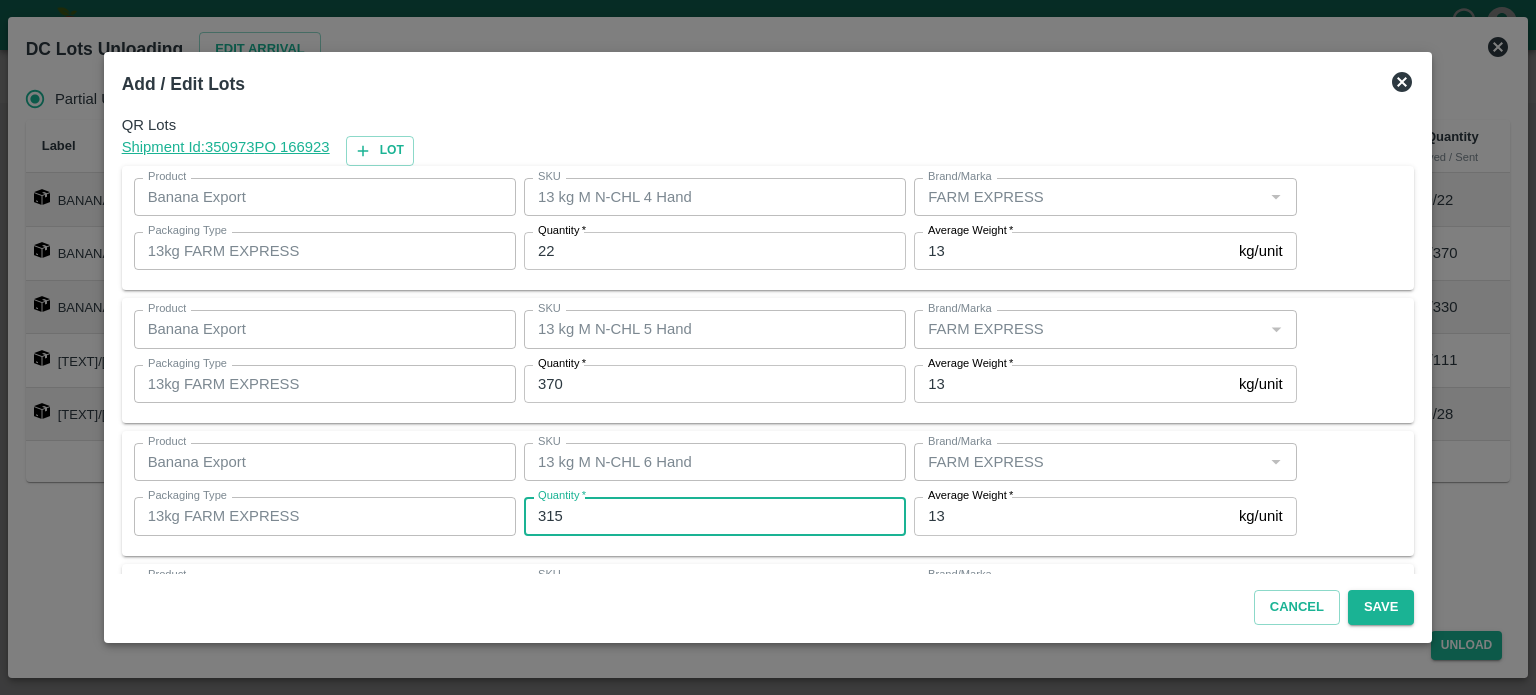 type on "315" 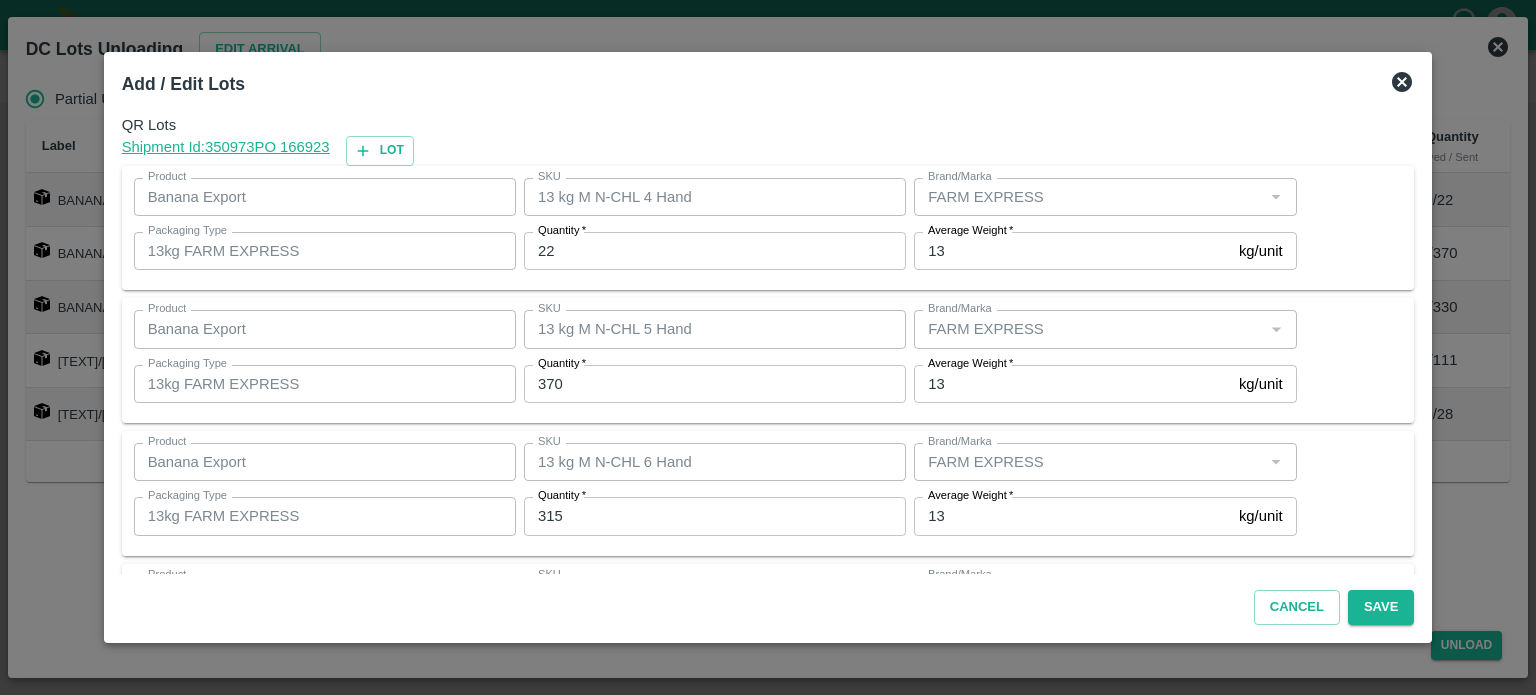 scroll, scrollTop: 262, scrollLeft: 0, axis: vertical 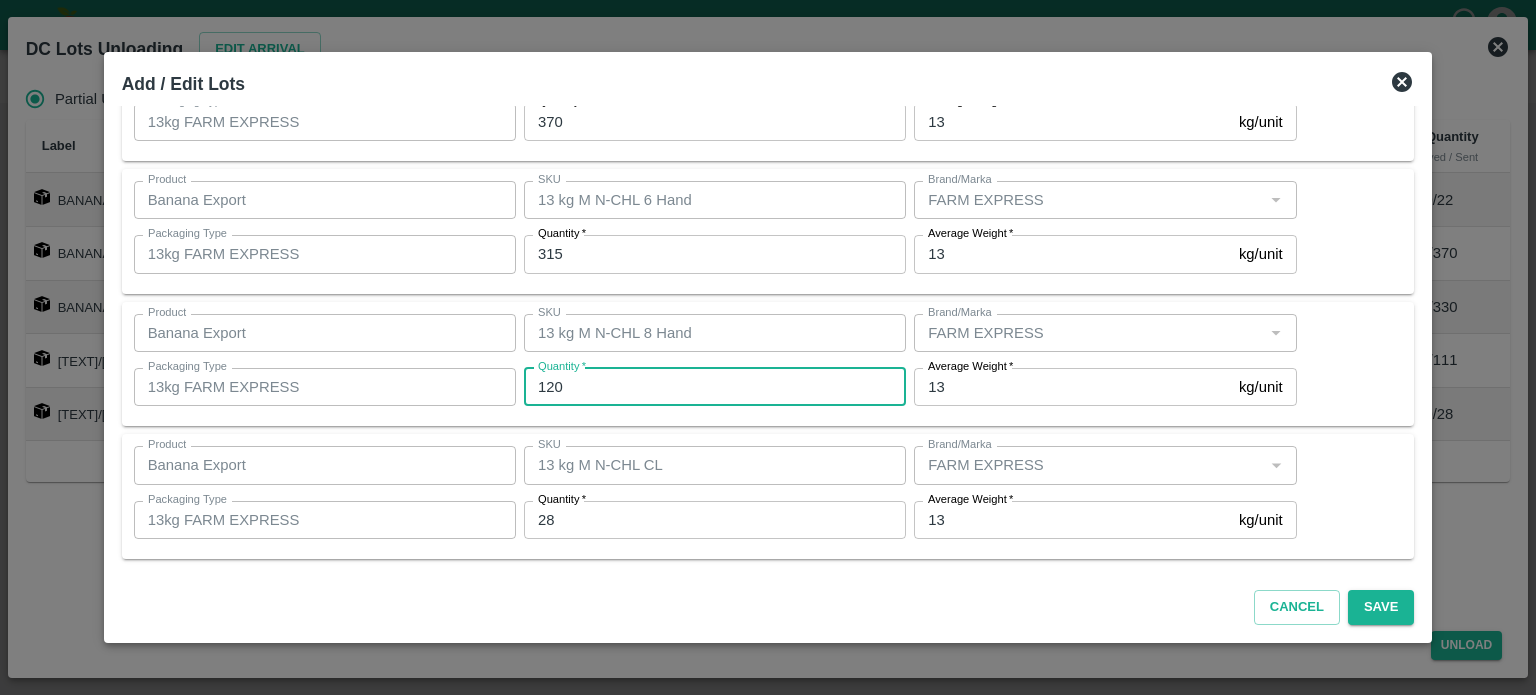 type on "120" 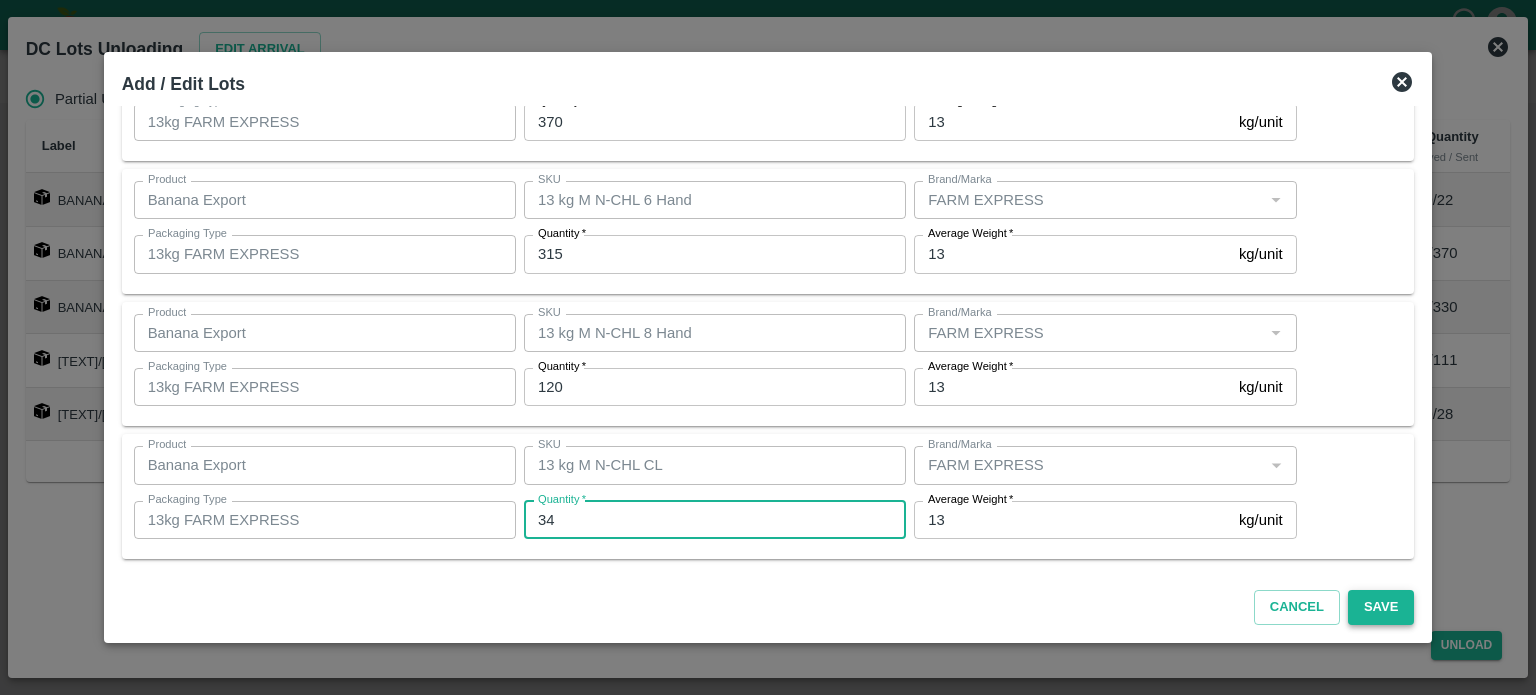 type on "34" 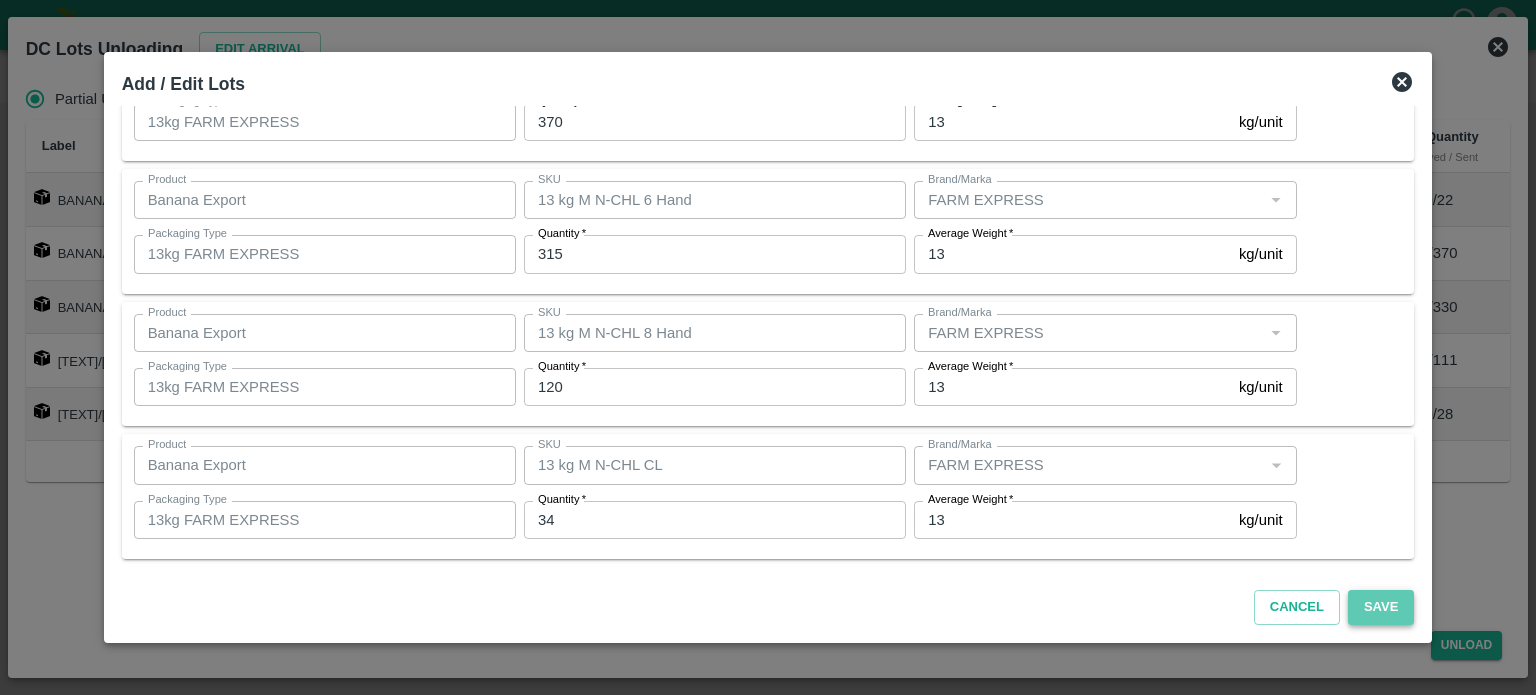 click on "Save" at bounding box center [1381, 607] 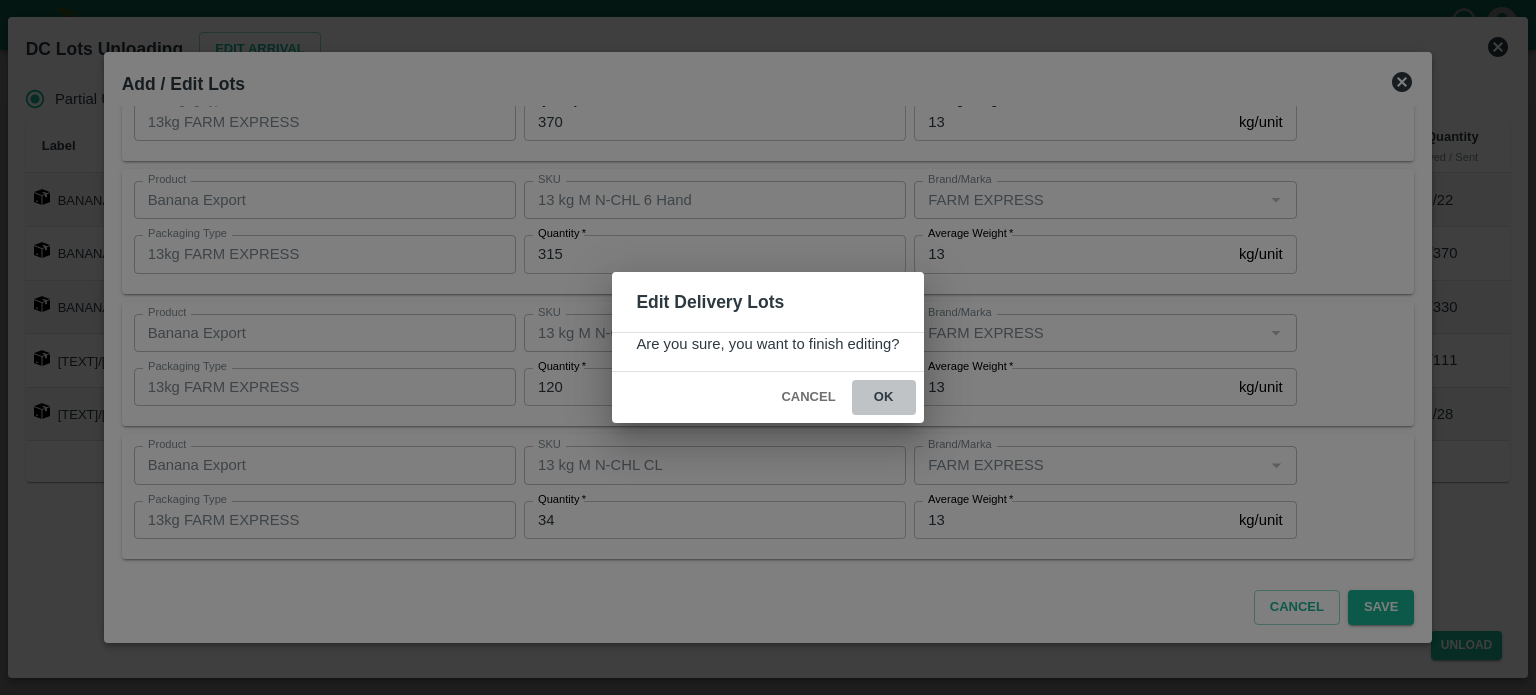 click on "ok" at bounding box center (884, 397) 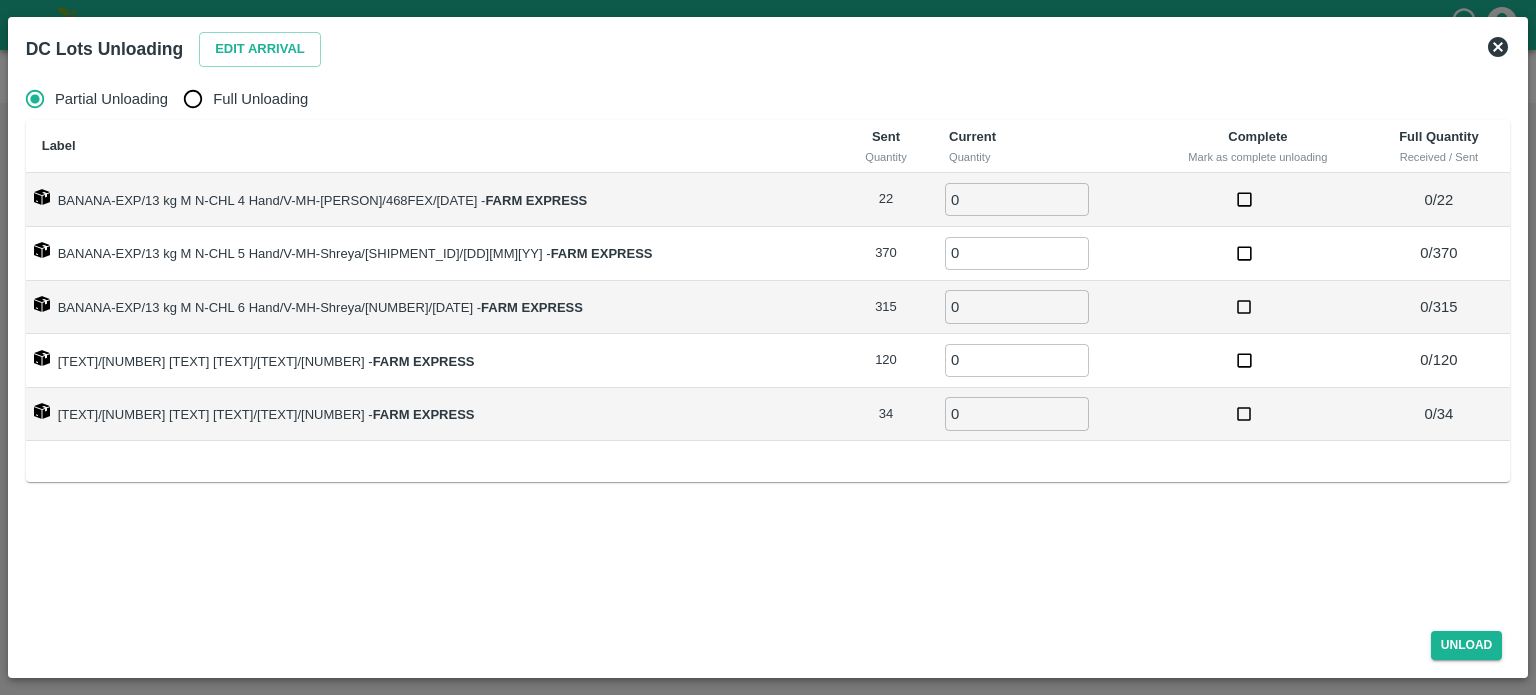 click on "Full Unloading" at bounding box center [193, 99] 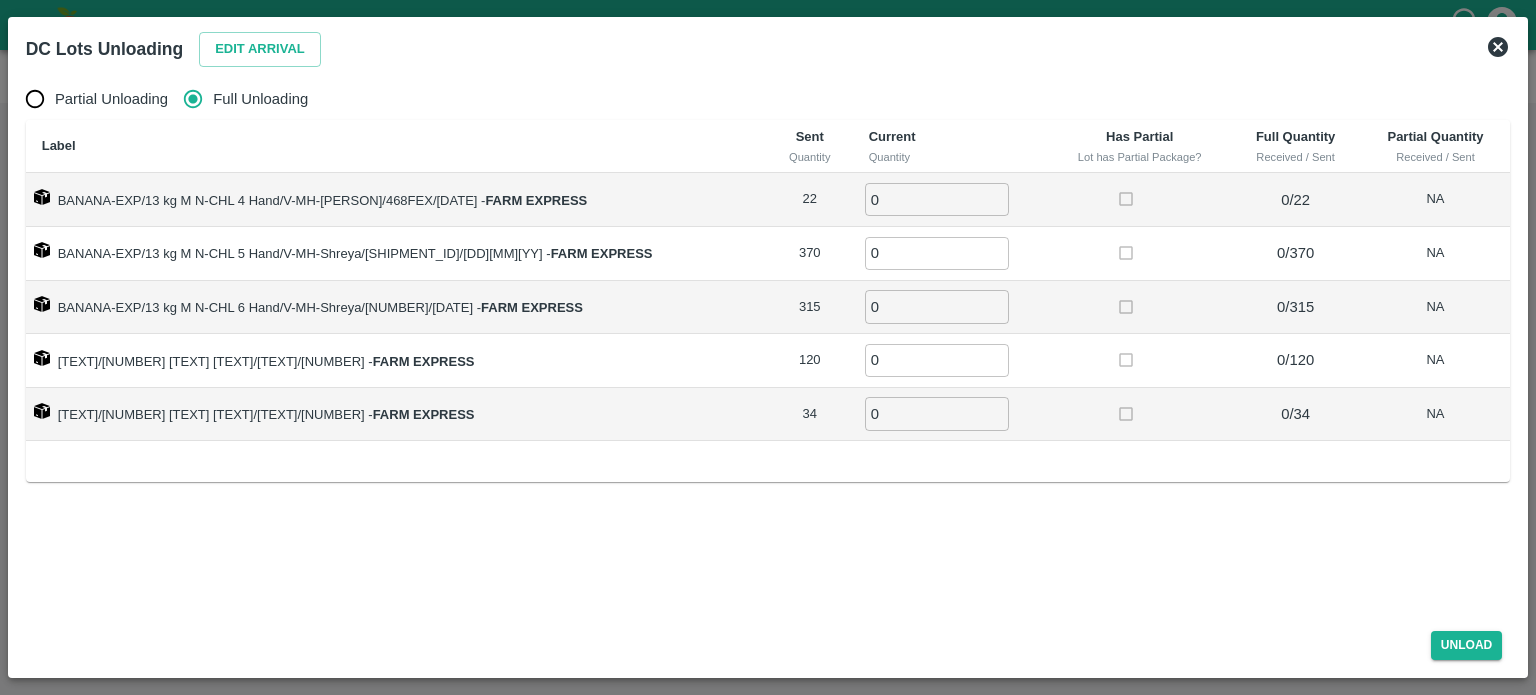 click on "0" at bounding box center [937, 199] 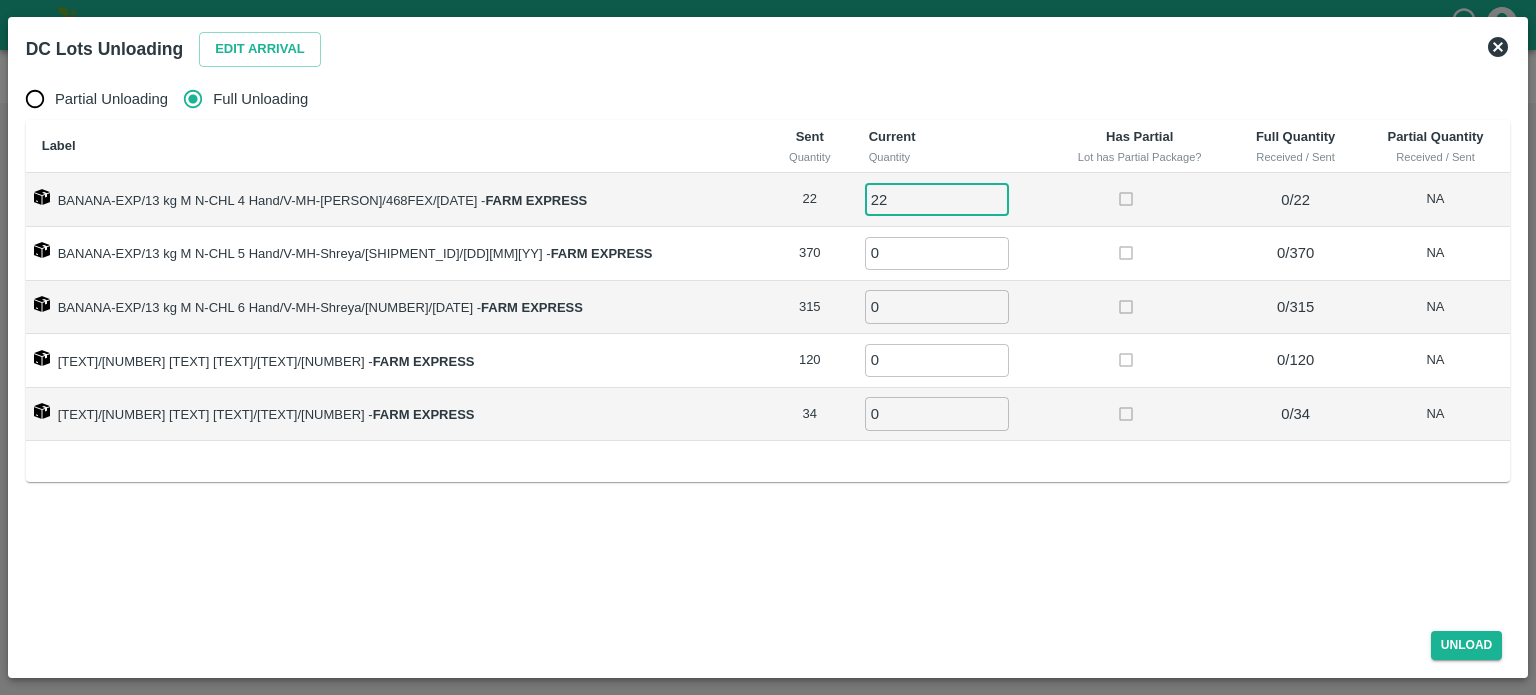 type on "22" 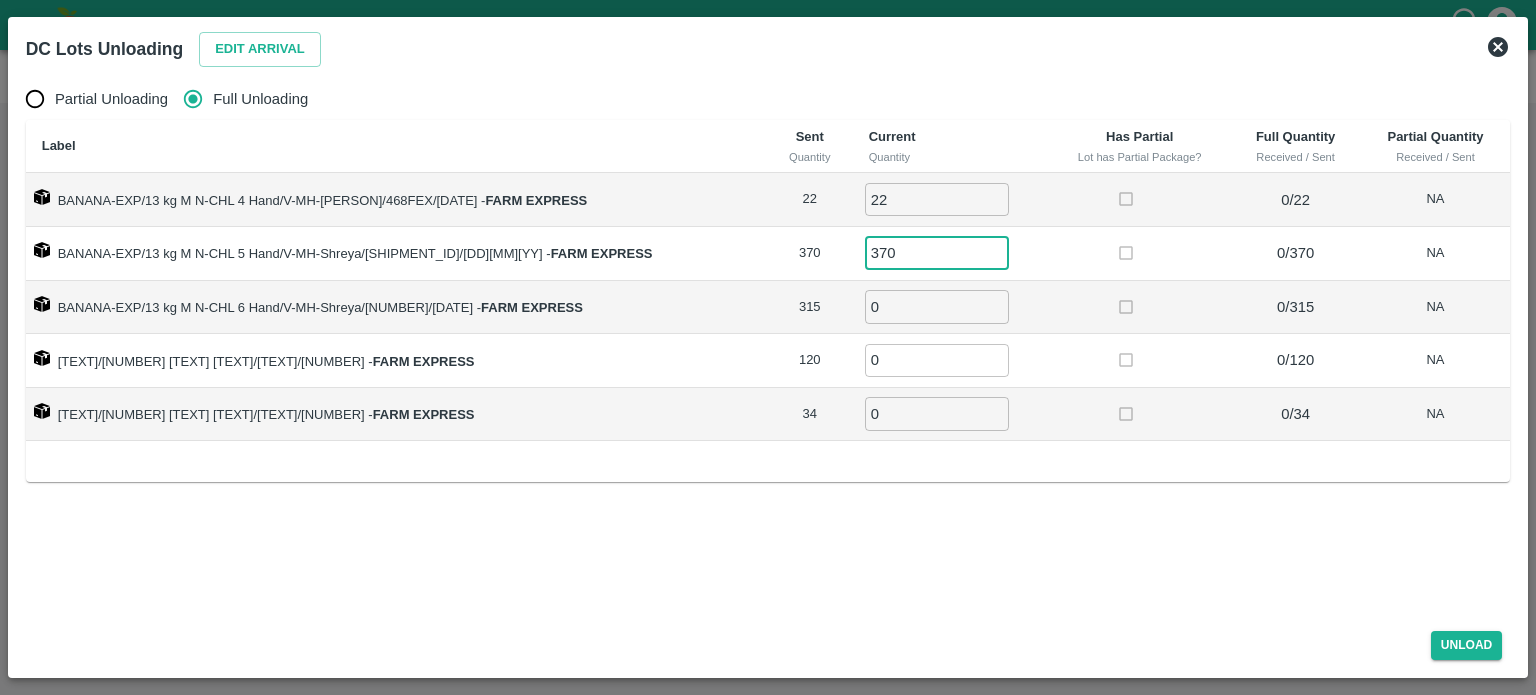 type on "370" 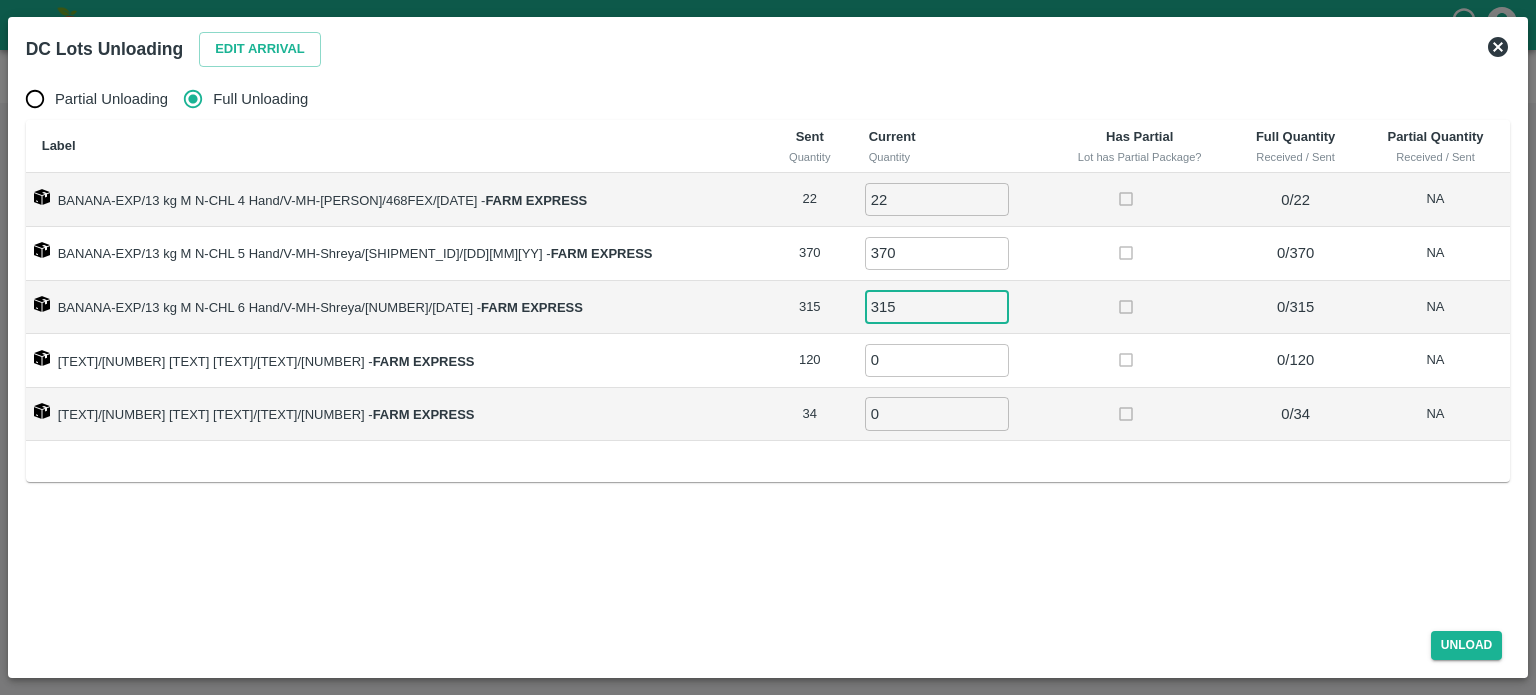 type on "315" 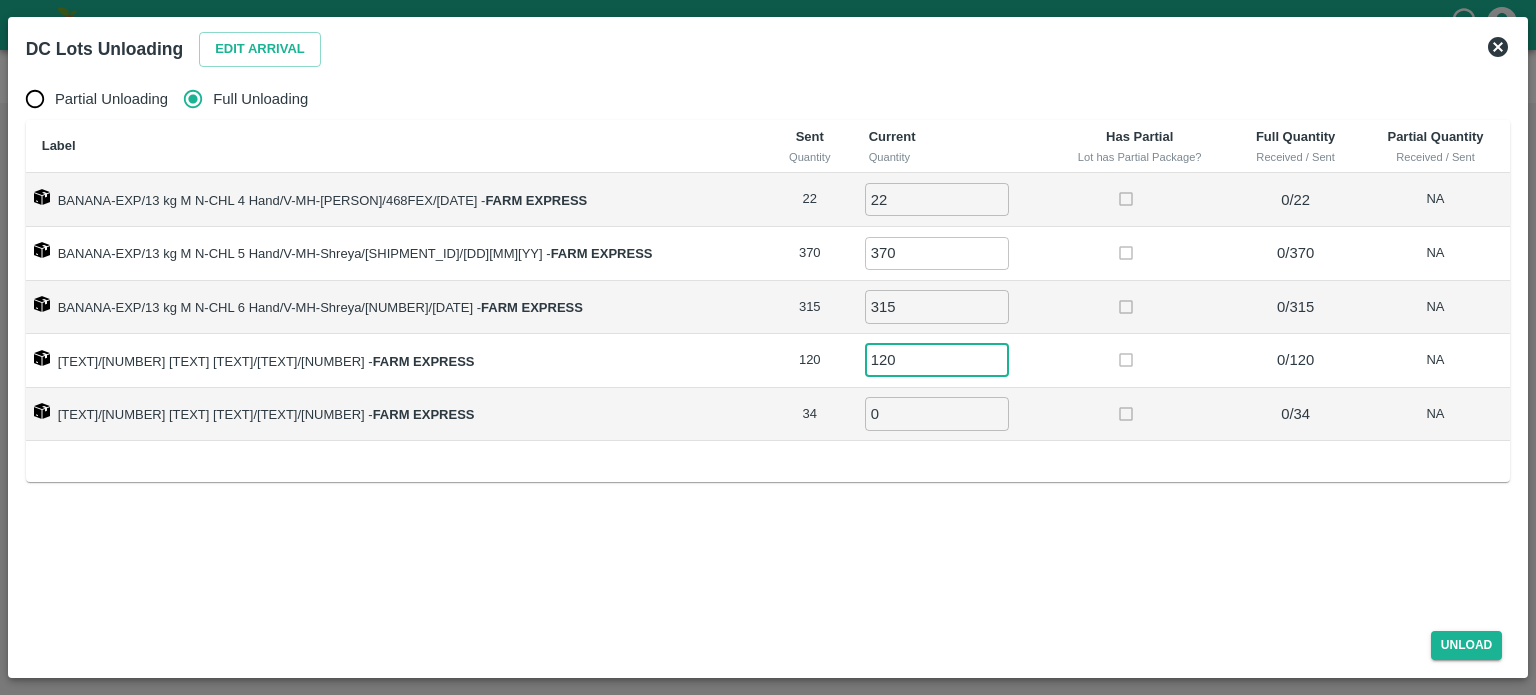 type on "120" 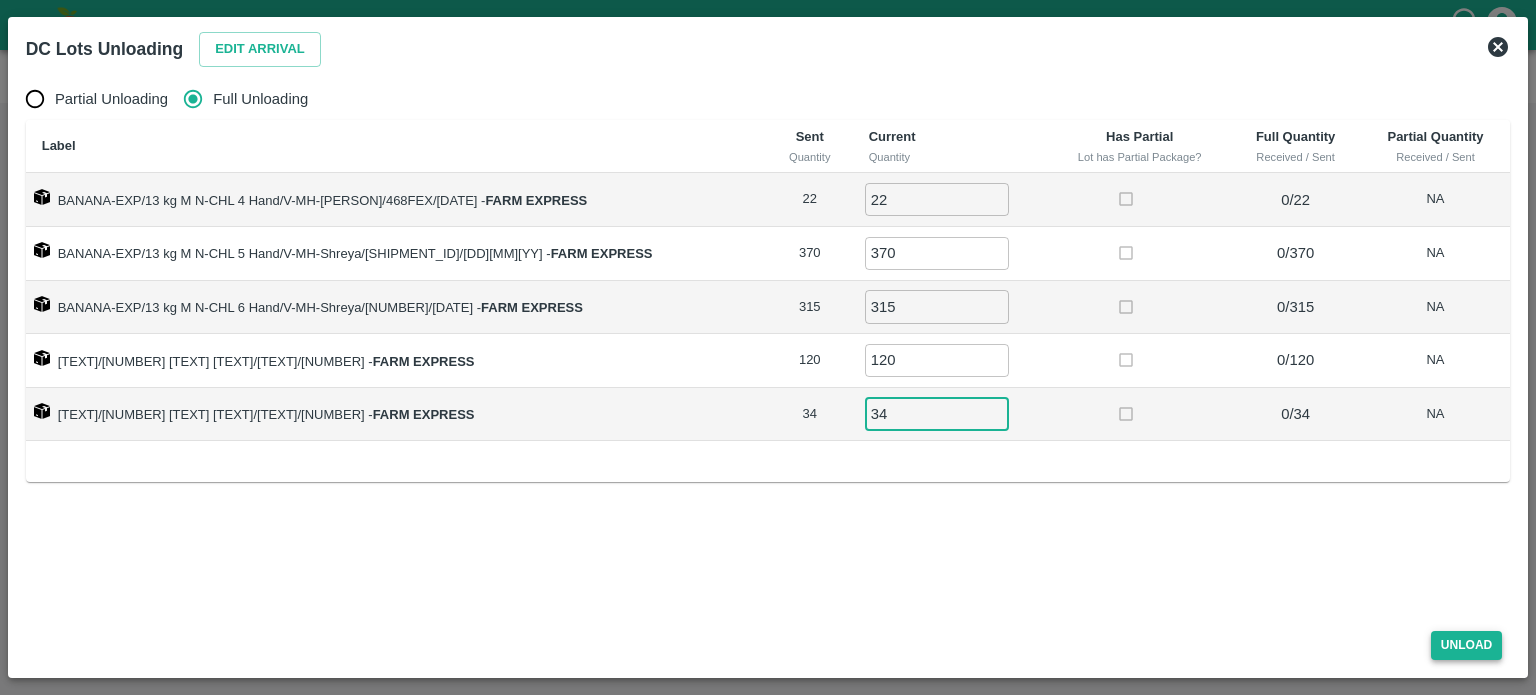 type on "34" 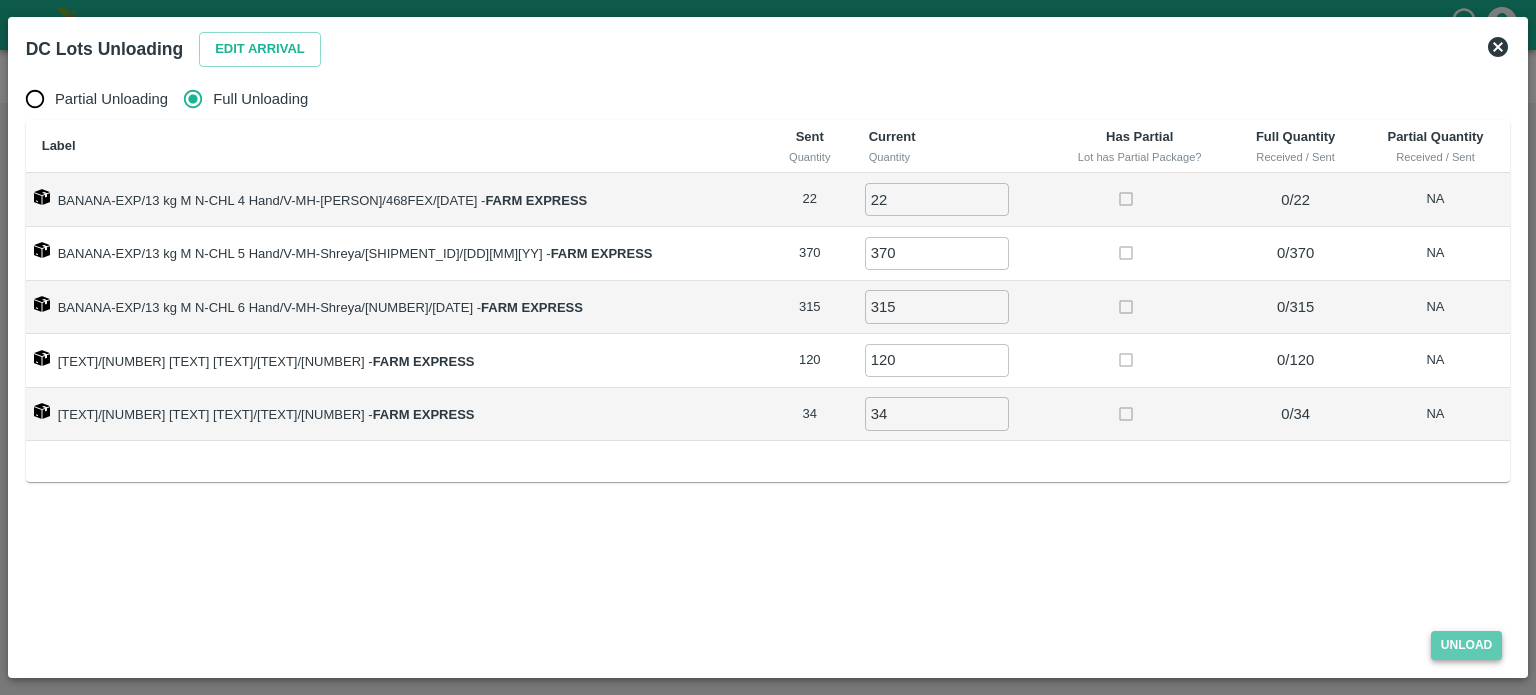 click on "Unload" at bounding box center (1467, 645) 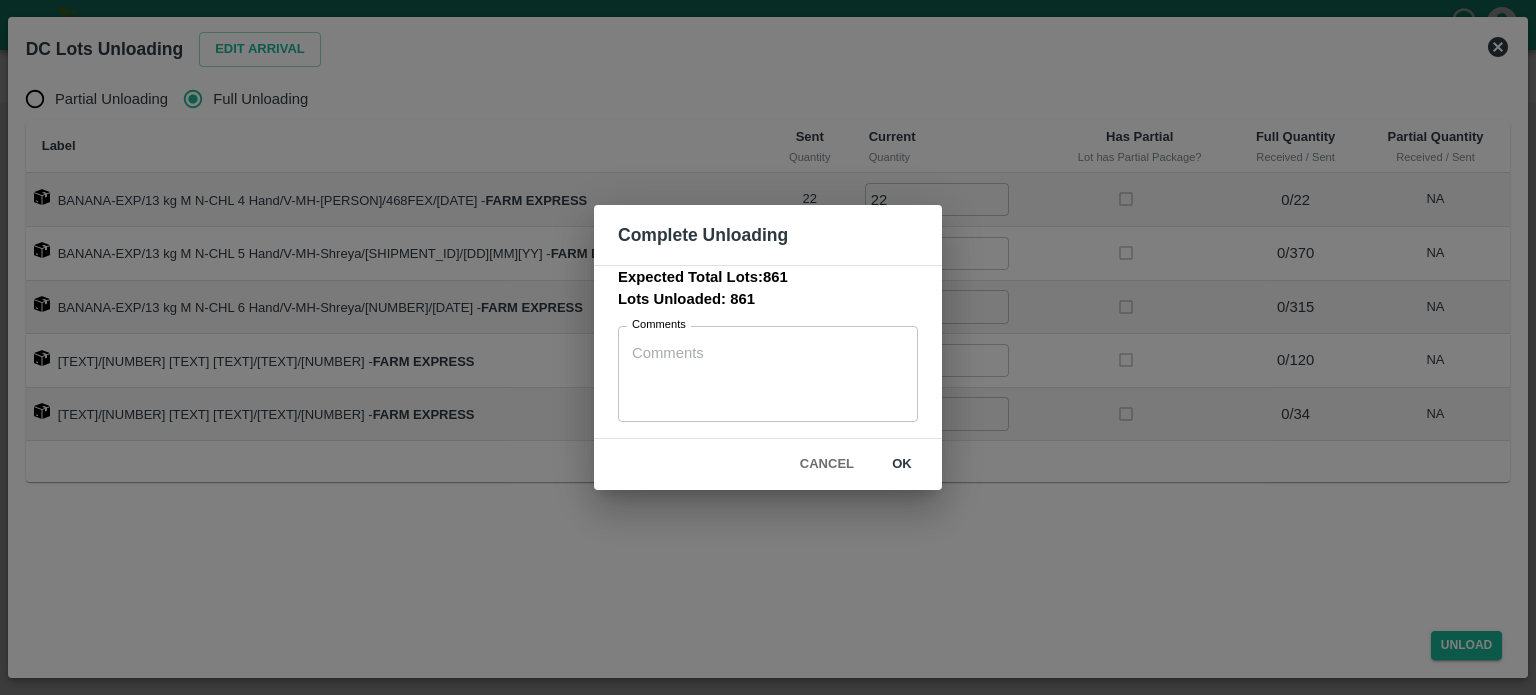 click on "ok" at bounding box center (902, 464) 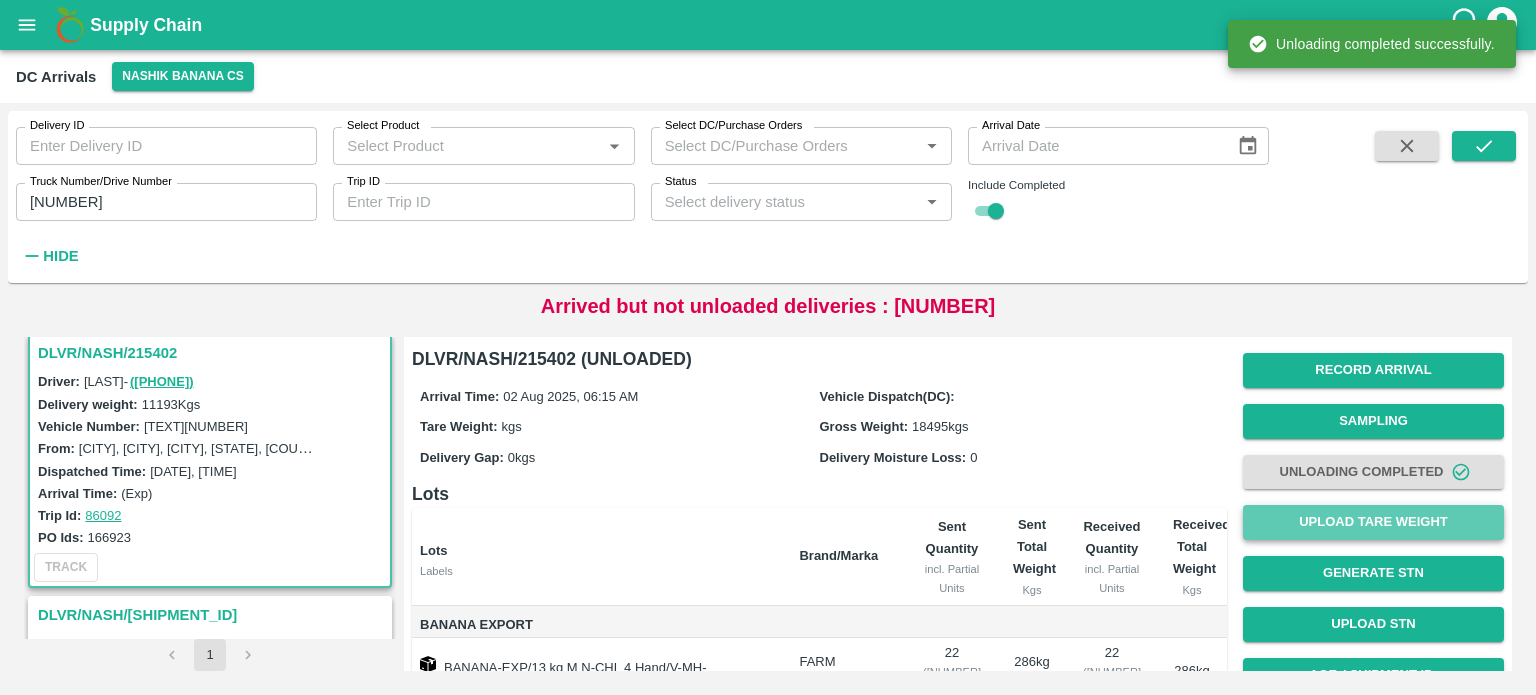 click on "Upload Tare Weight" at bounding box center (1373, 522) 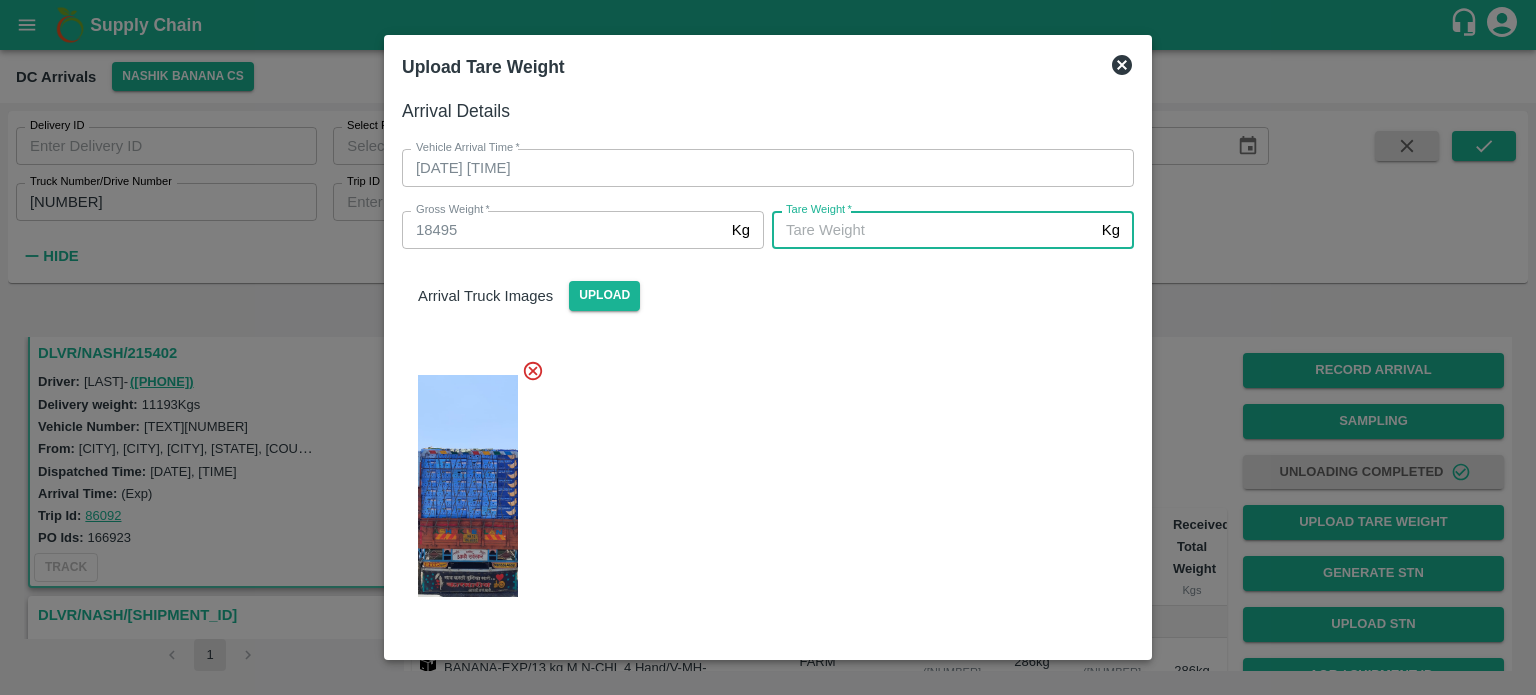 type on "[NUMBER]" 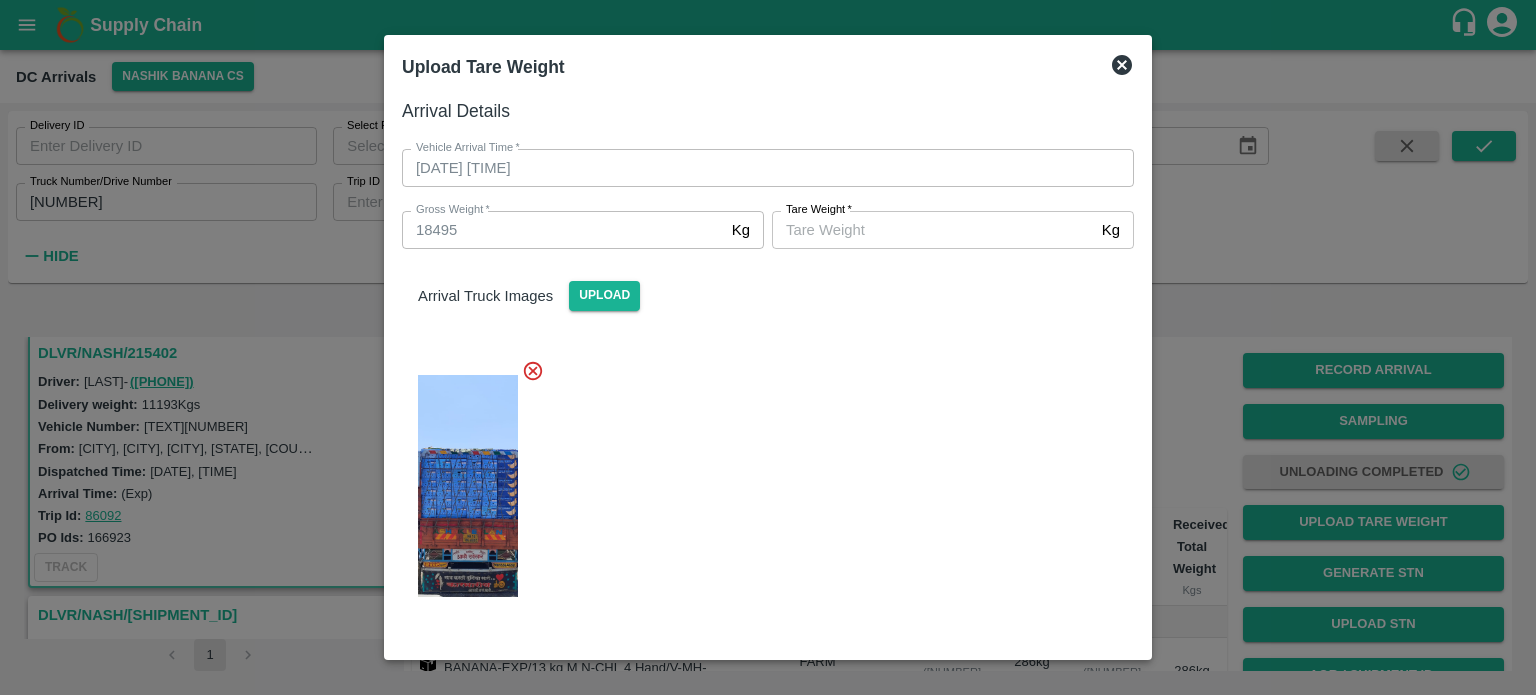 click at bounding box center (760, 480) 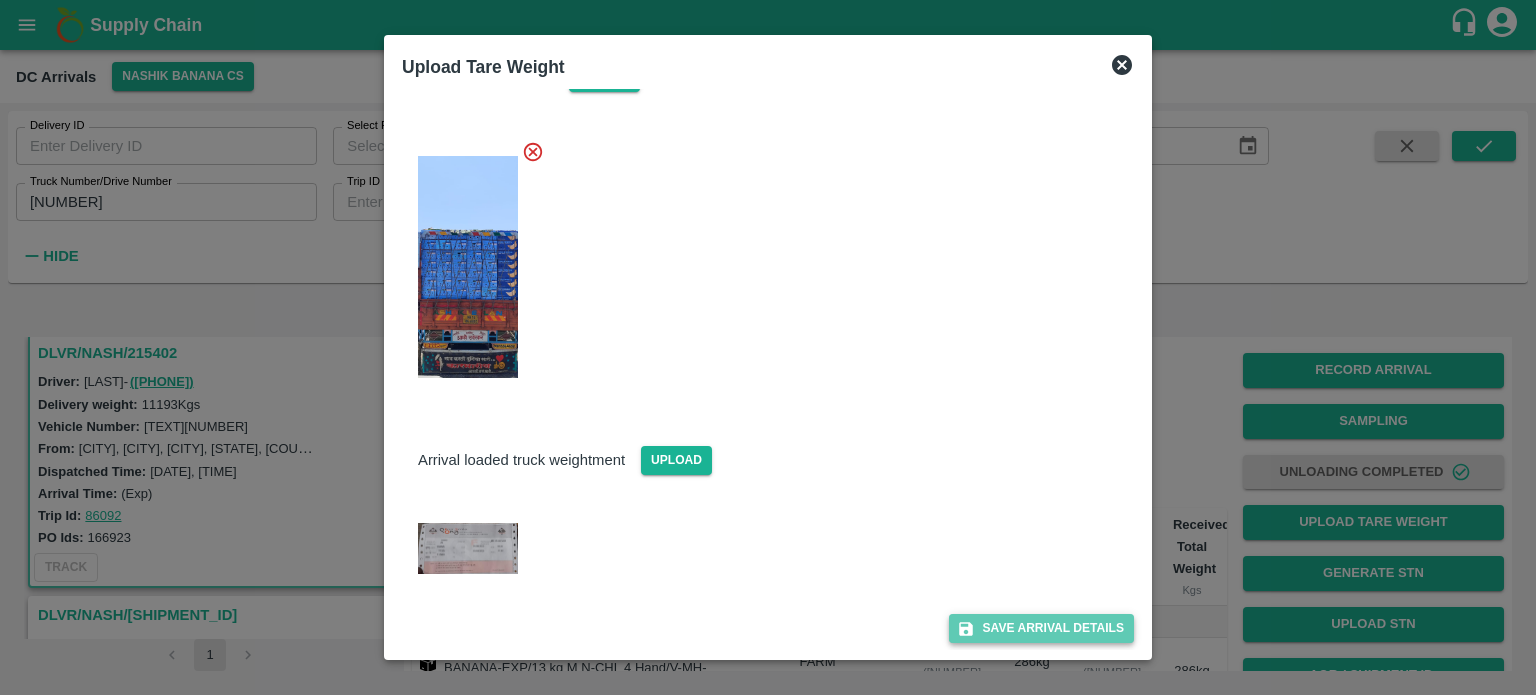 click on "Save Arrival Details" at bounding box center (1041, 628) 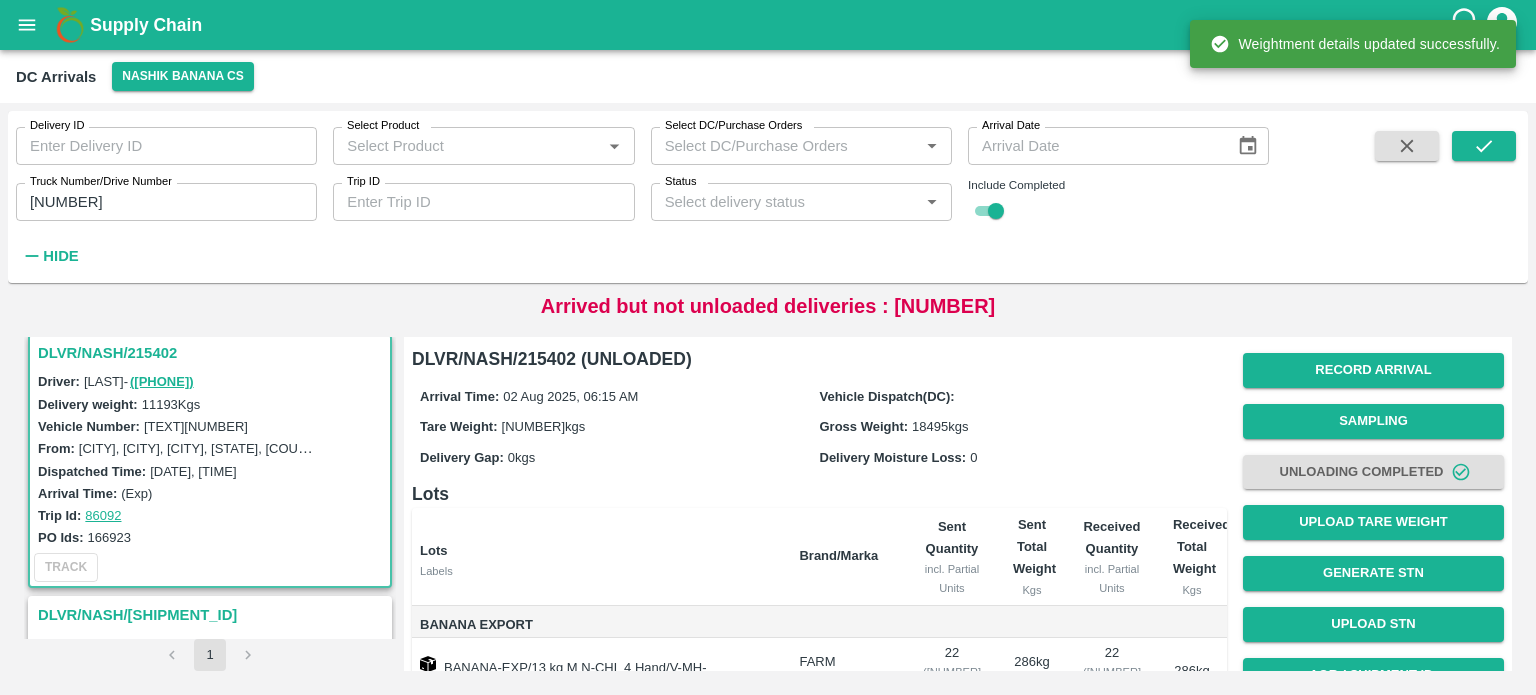 scroll, scrollTop: 192, scrollLeft: 0, axis: vertical 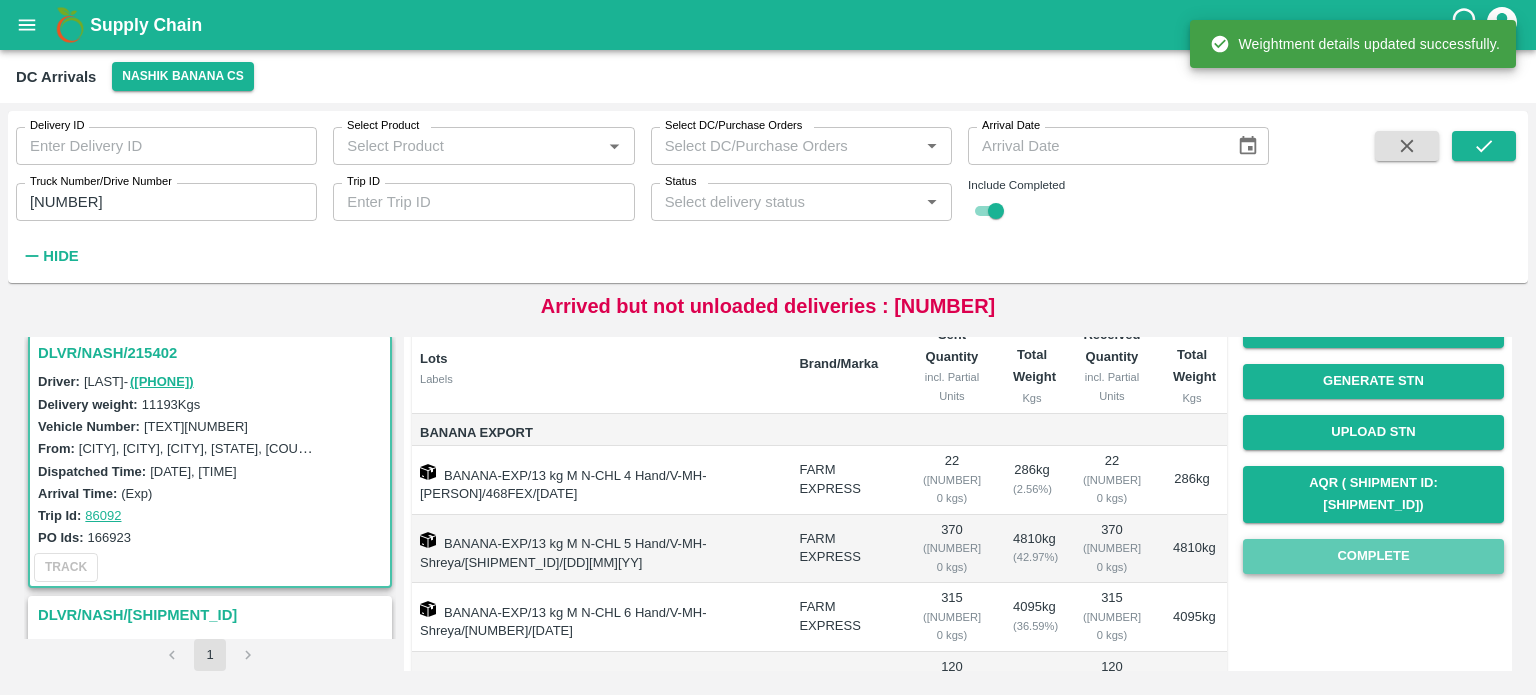 click on "Complete" at bounding box center [1373, 556] 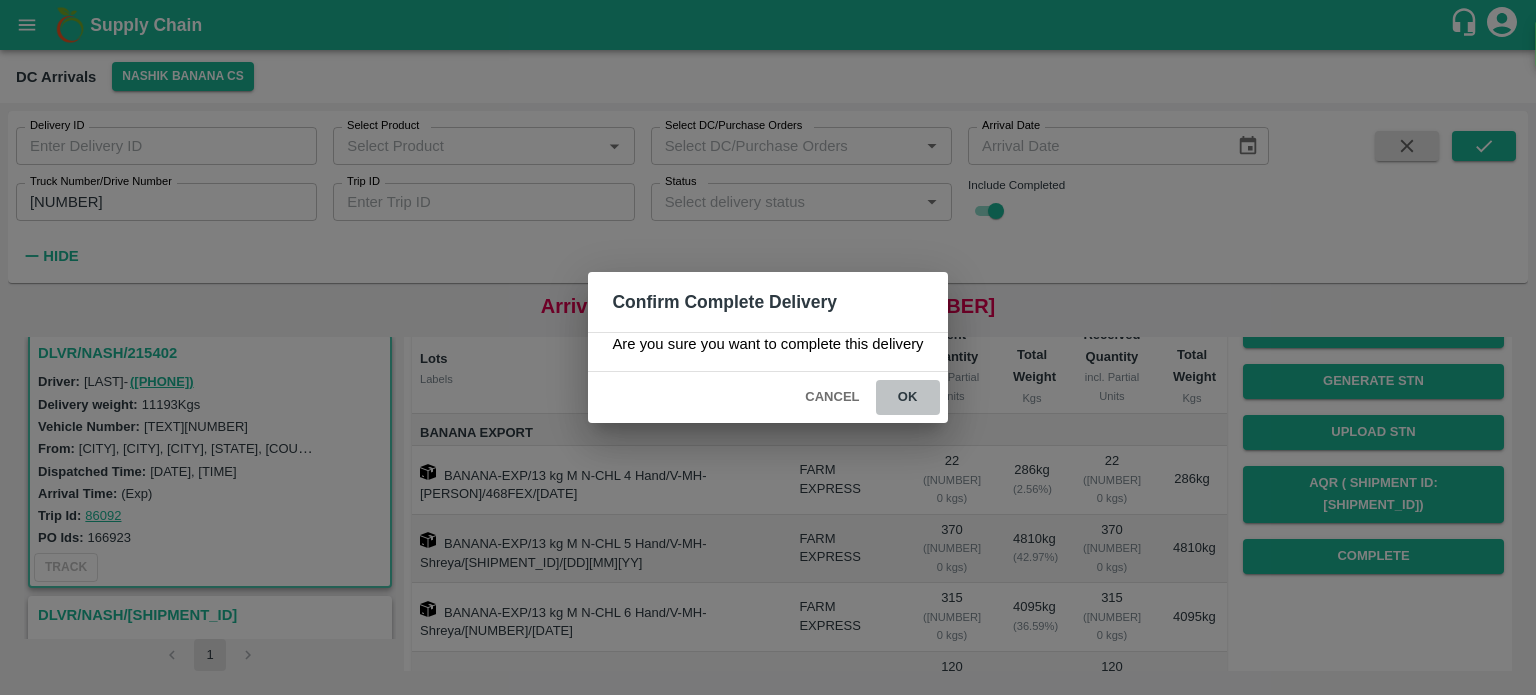 click on "ok" at bounding box center (908, 397) 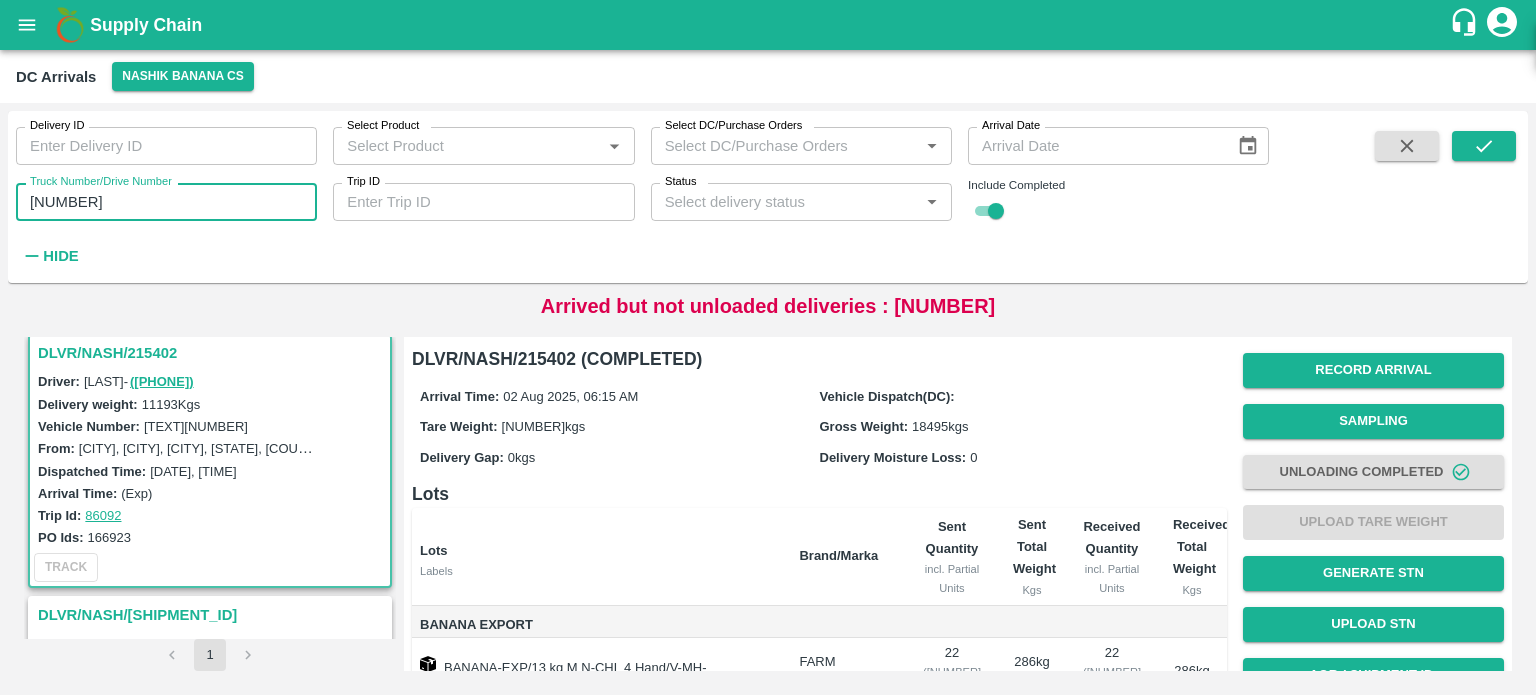 click on "[NUMBER]" at bounding box center (166, 202) 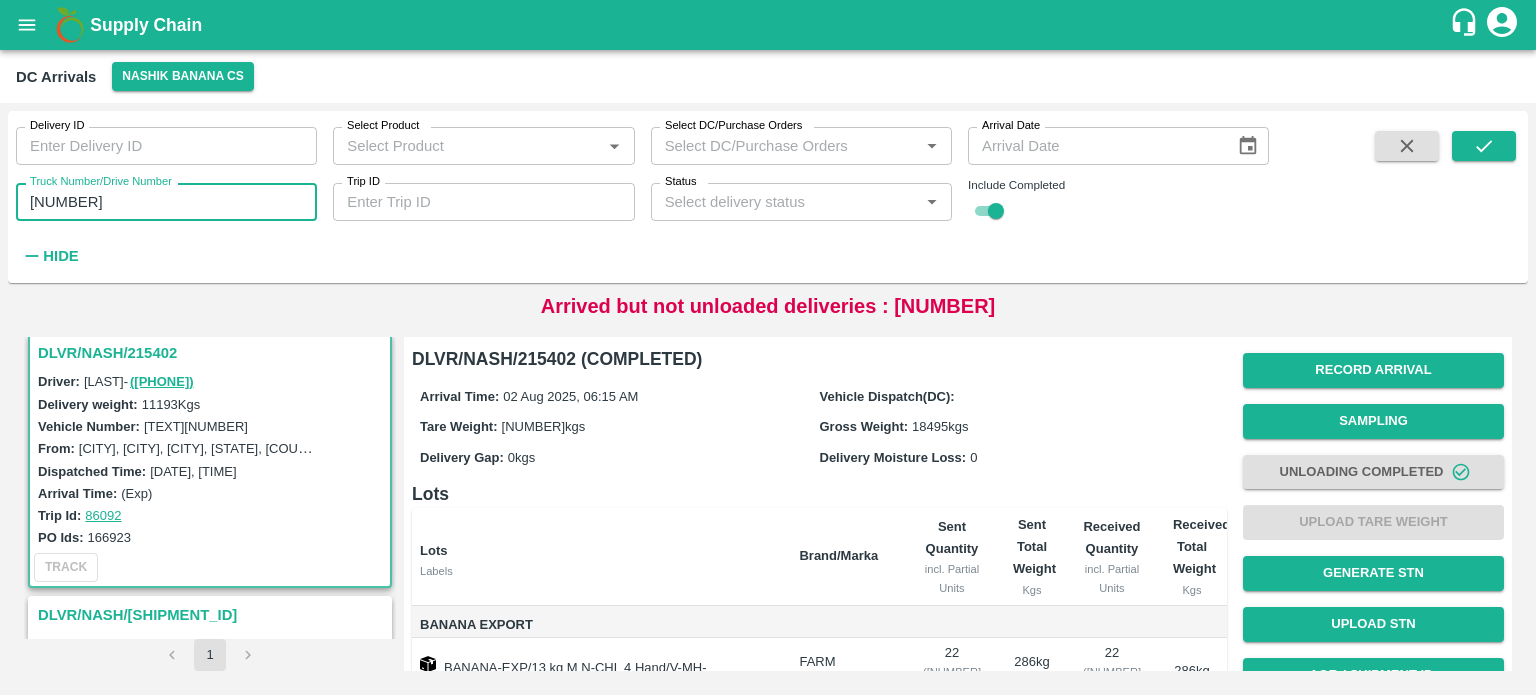 click on "[NUMBER]" at bounding box center [166, 202] 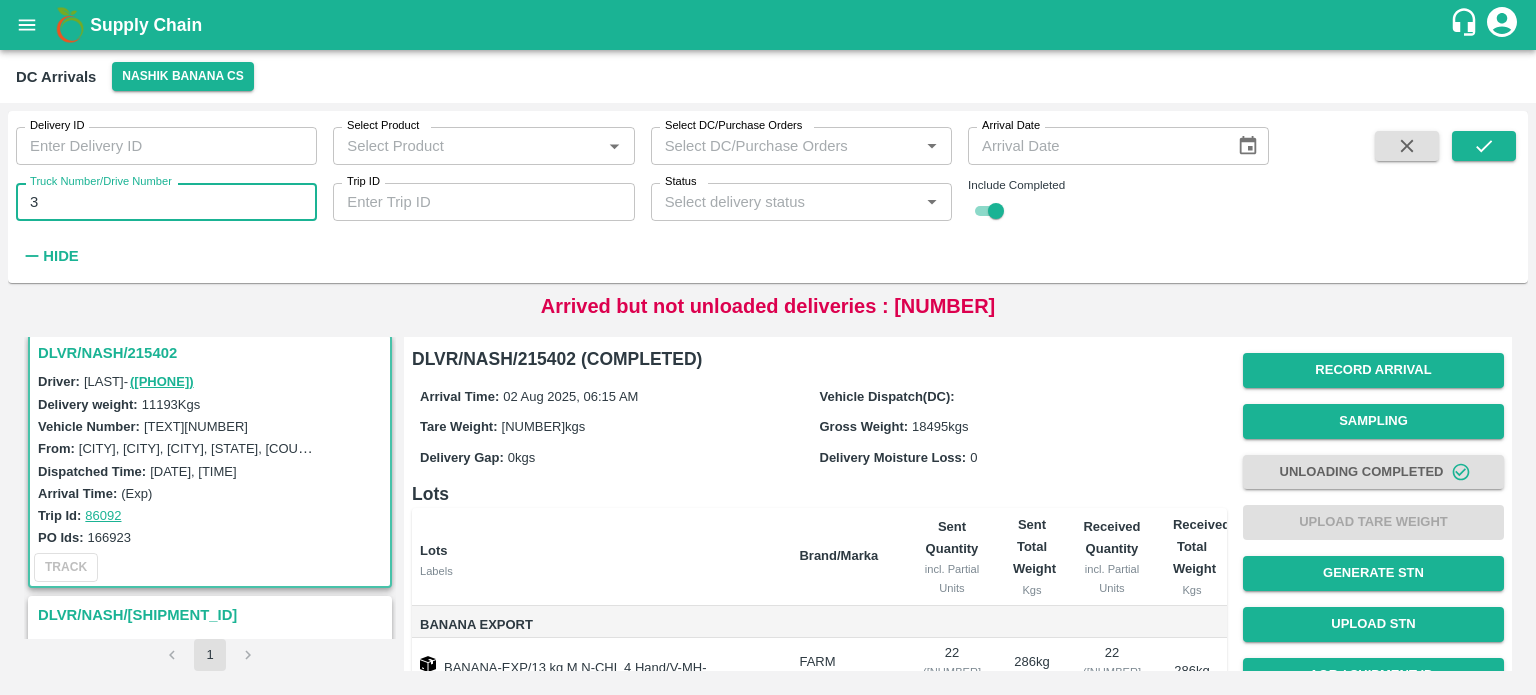 type on "3" 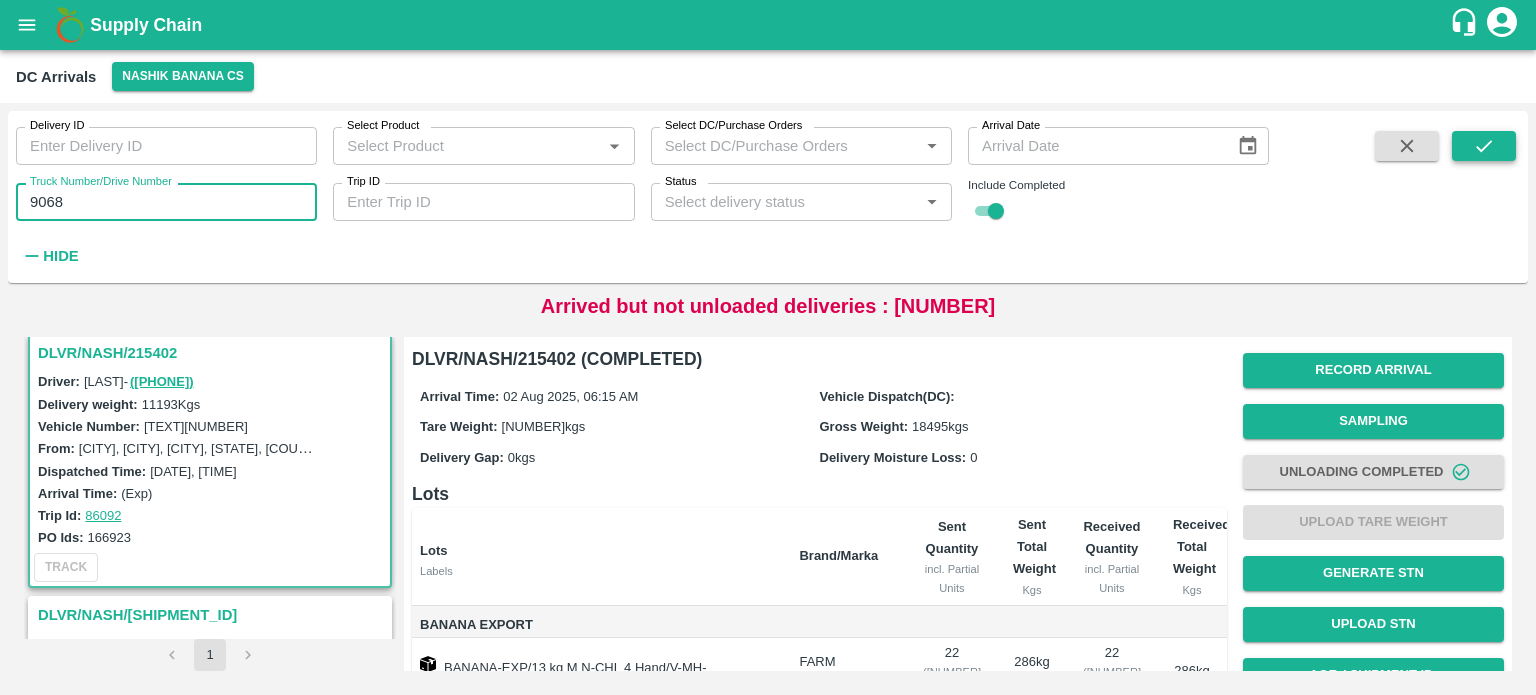 type on "9068" 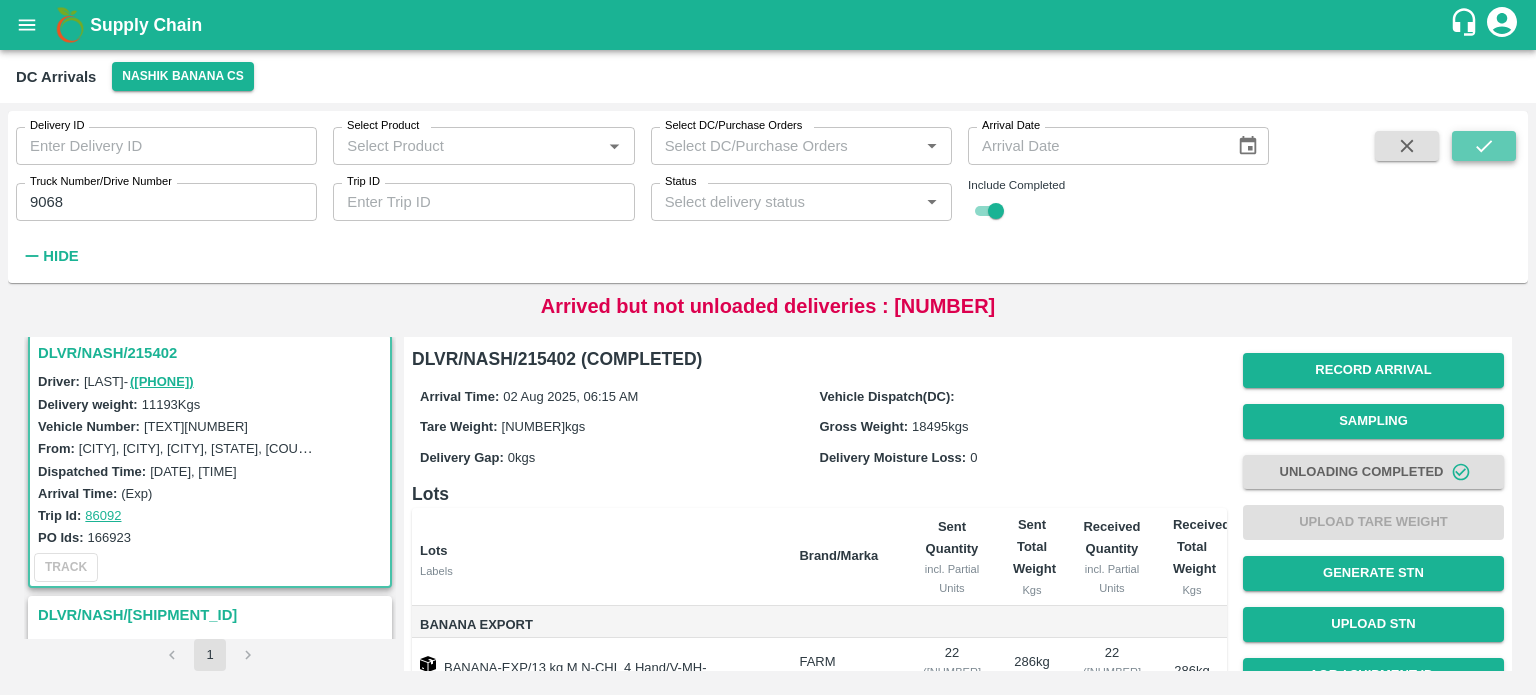 click 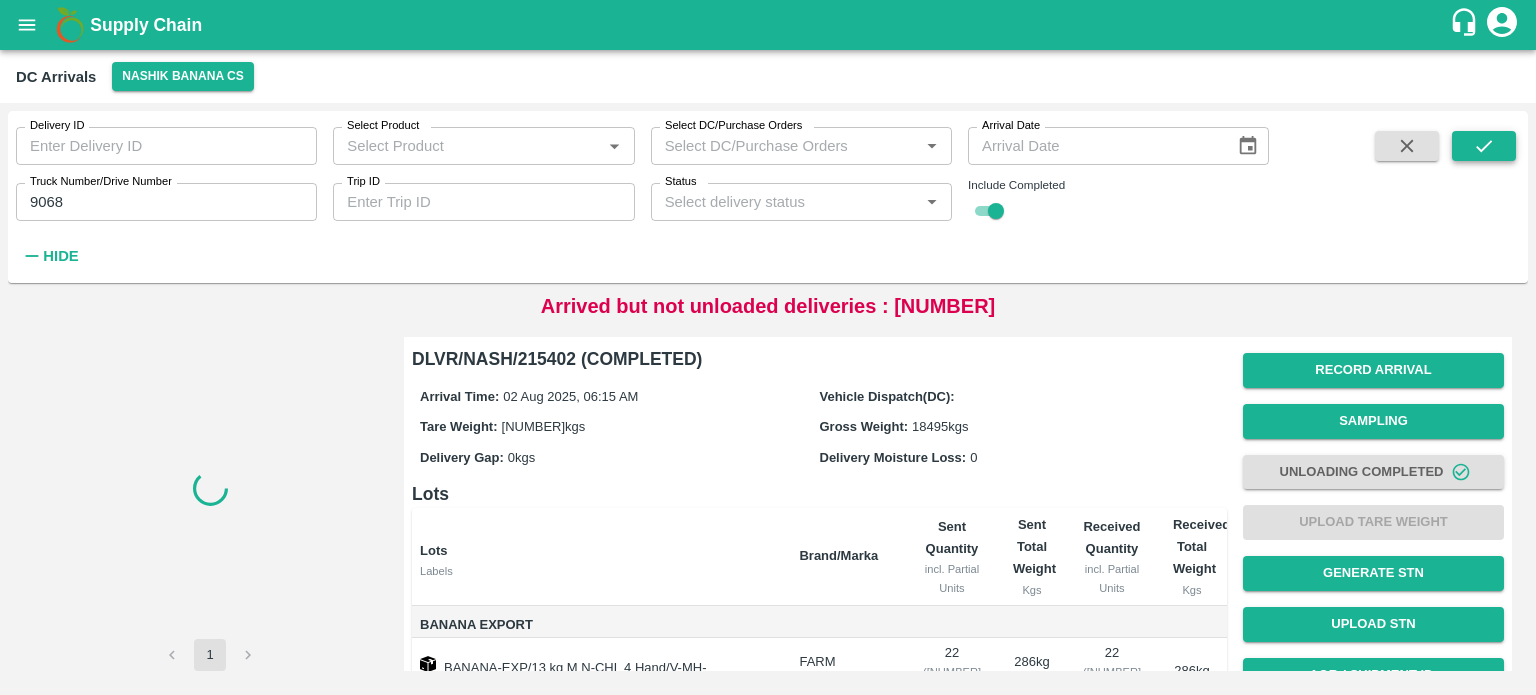 scroll, scrollTop: 0, scrollLeft: 0, axis: both 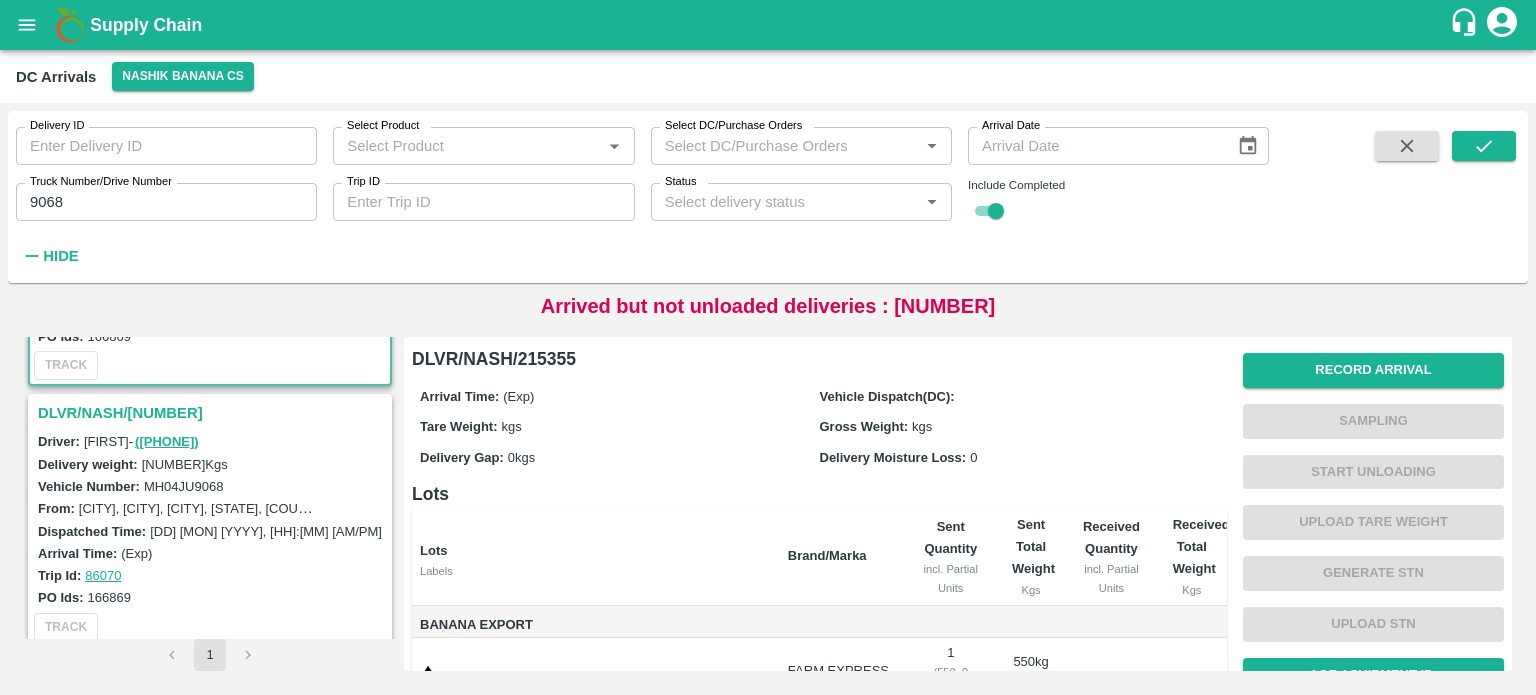 click on "DLVR/NASH/[NUMBER]" at bounding box center [213, 413] 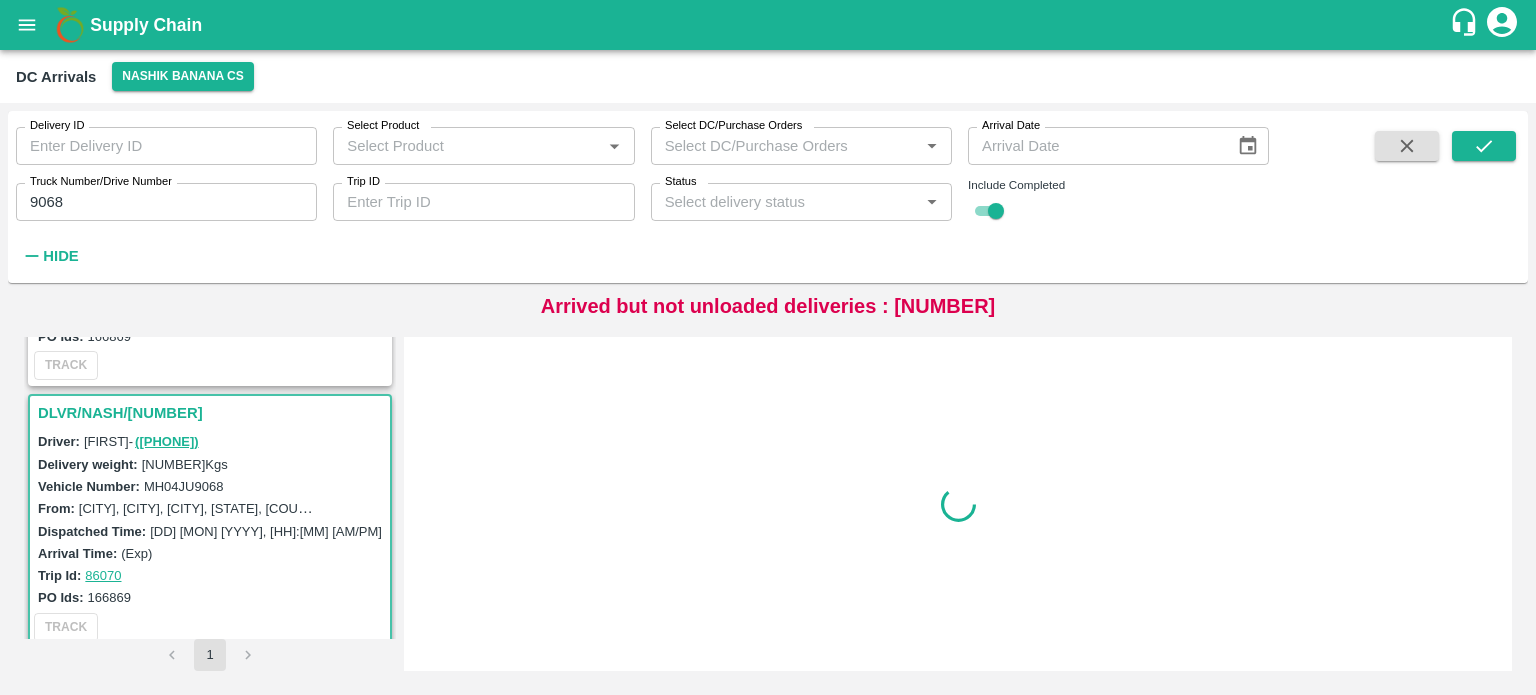 scroll, scrollTop: 268, scrollLeft: 0, axis: vertical 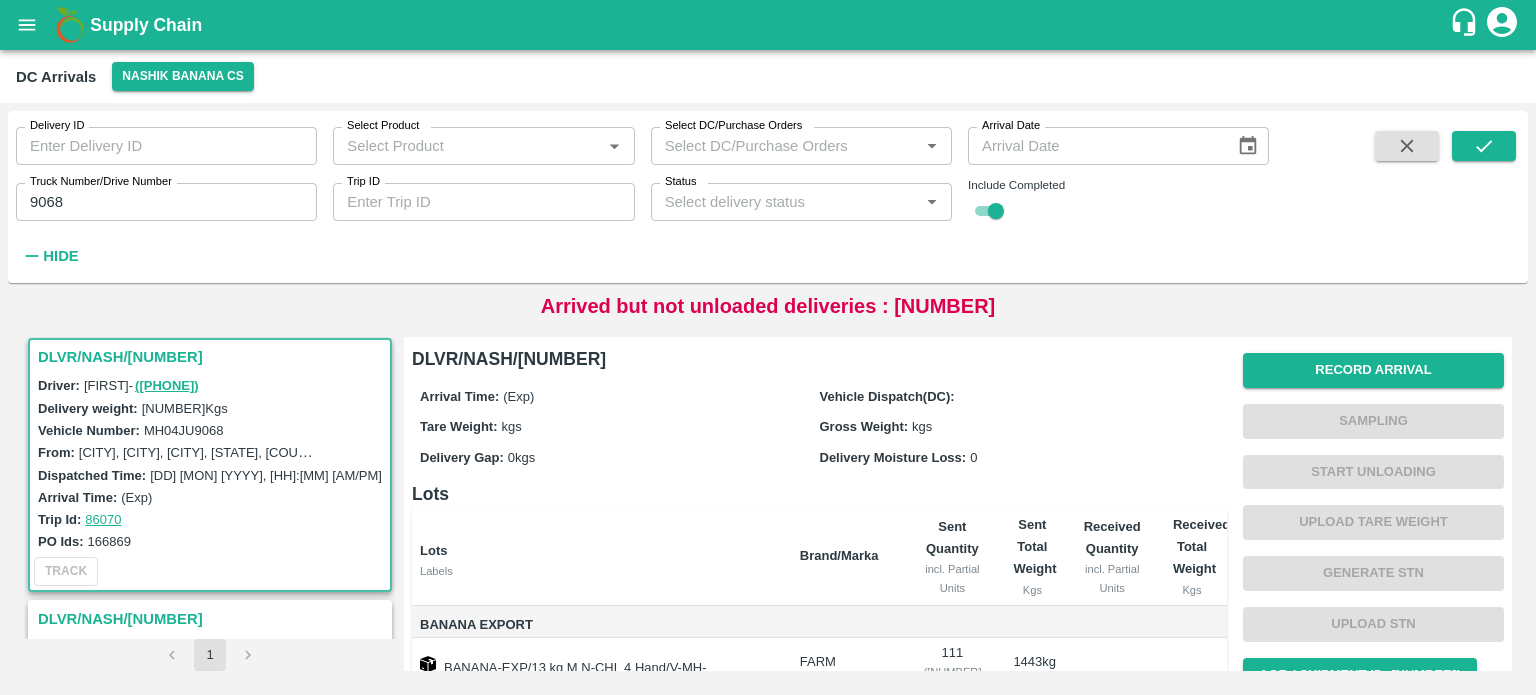 click on "MH04JU9068" at bounding box center (184, 430) 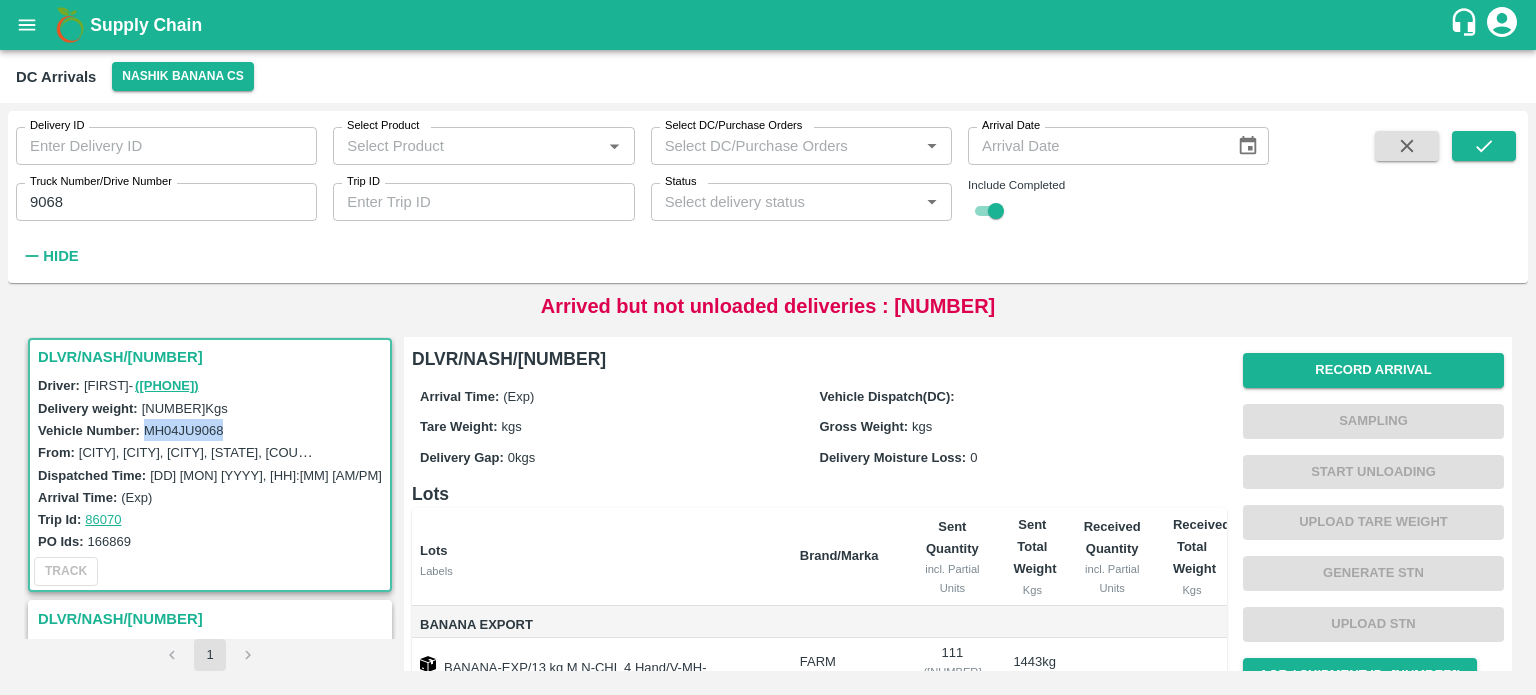 click on "MH04JU9068" at bounding box center [184, 430] 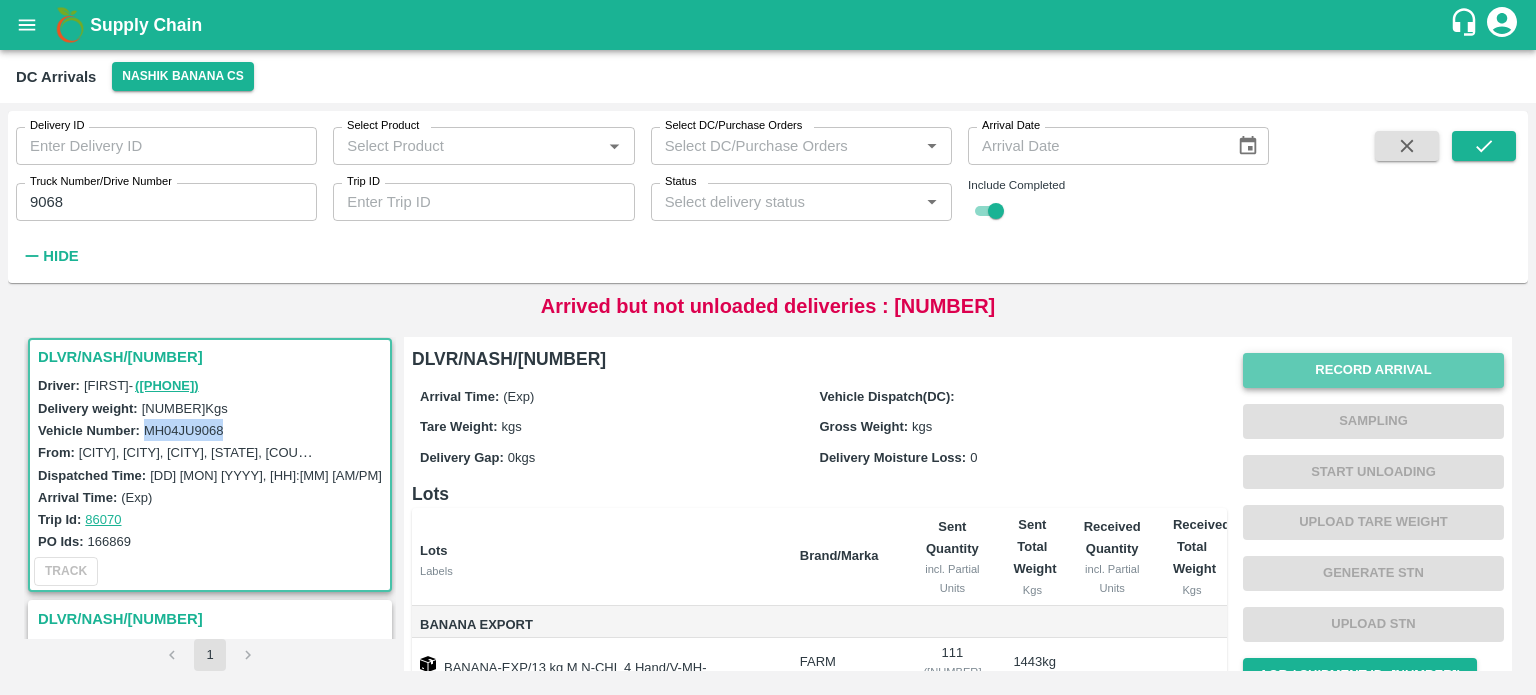 click on "Record Arrival" at bounding box center (1373, 370) 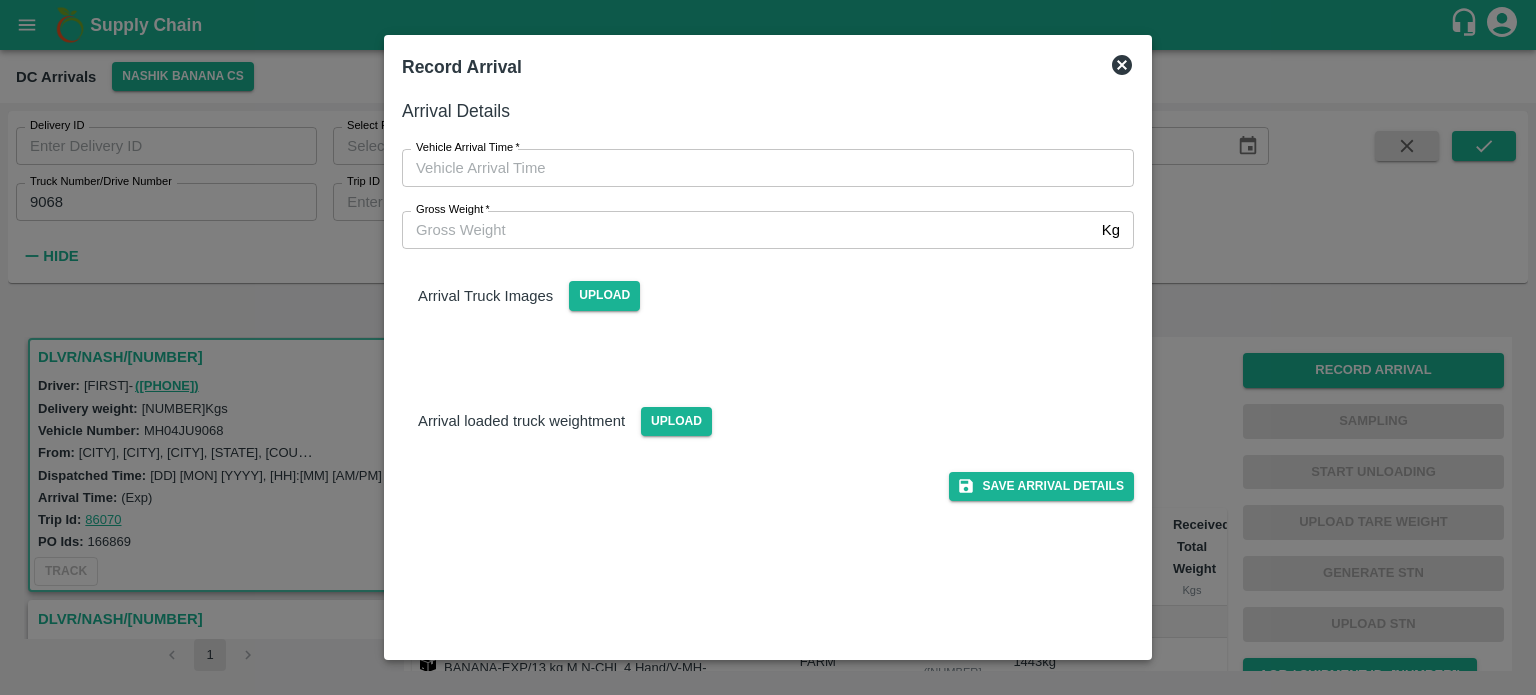 type on "DD/MM/YYYY hh:mm aa" 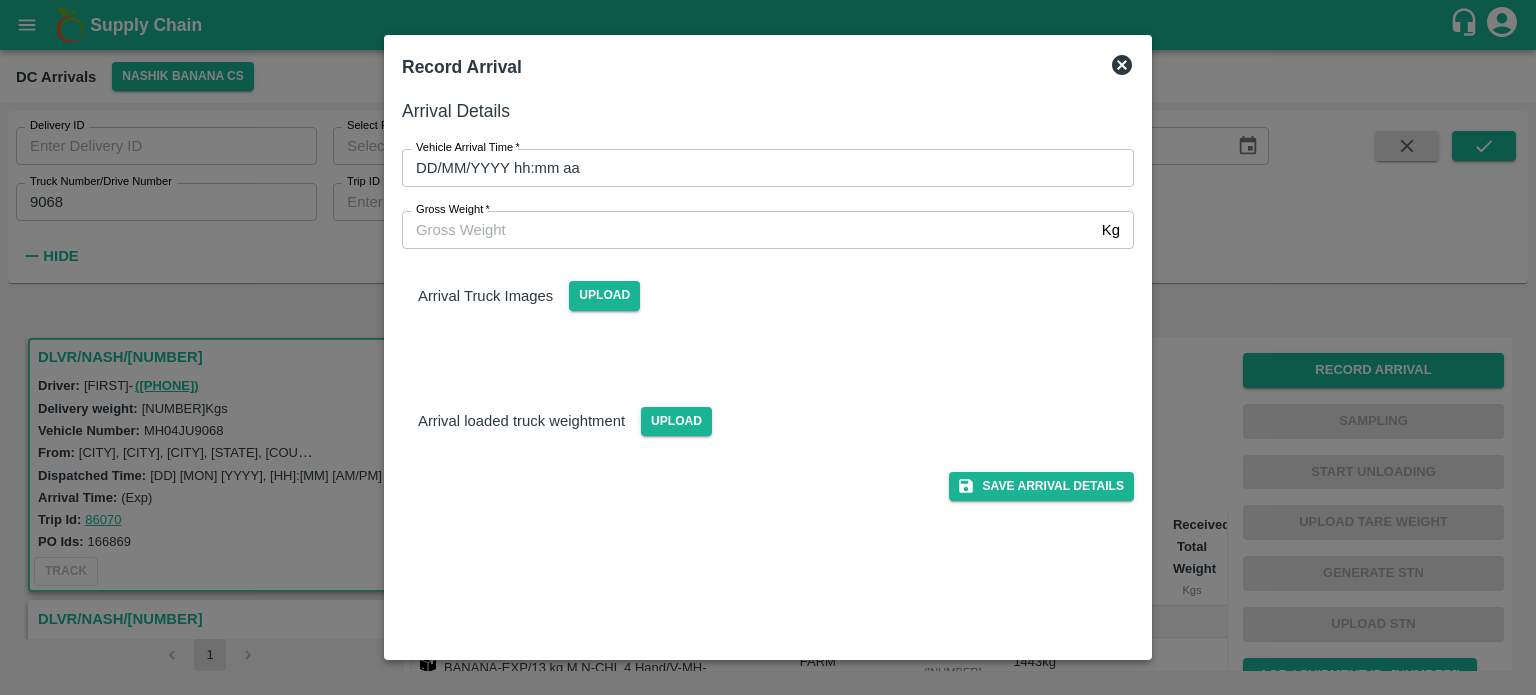 click on "DD/MM/YYYY hh:mm aa" at bounding box center (761, 168) 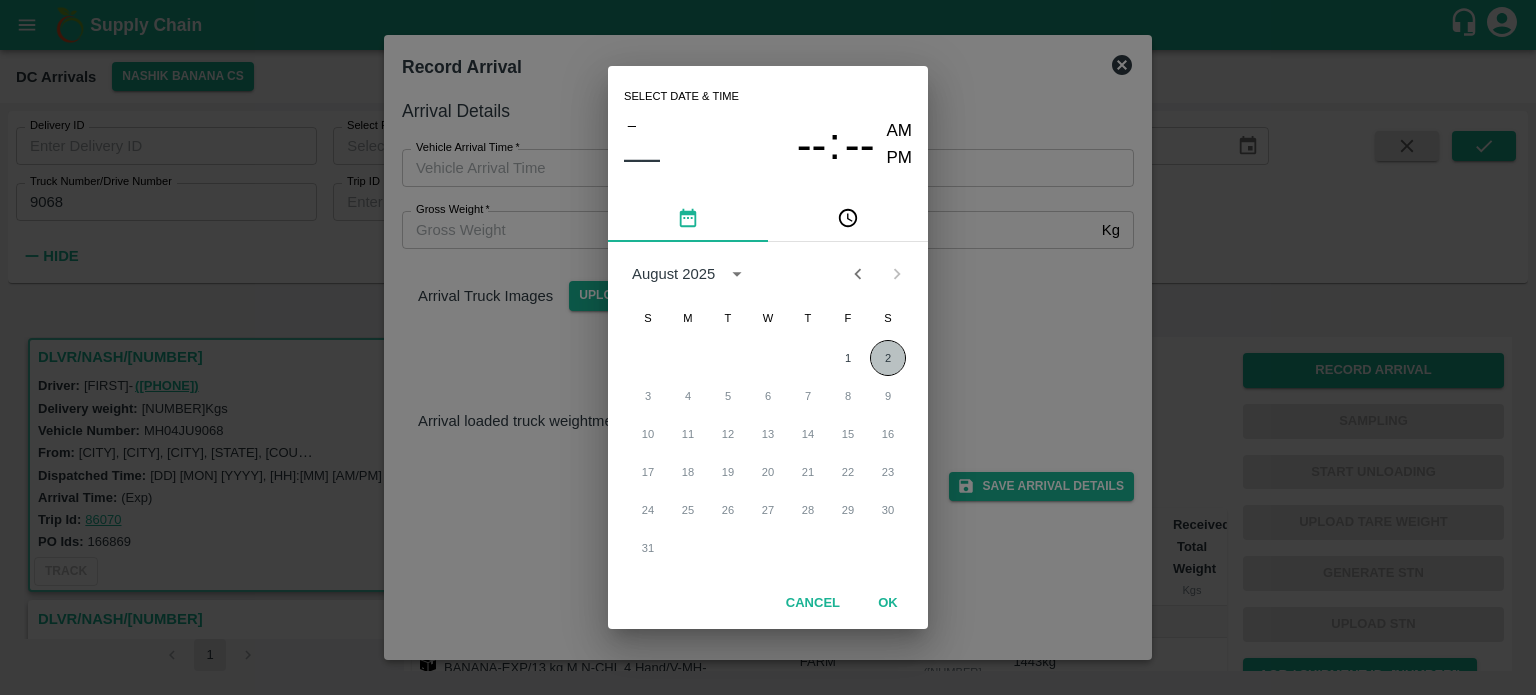 click on "2" at bounding box center [888, 358] 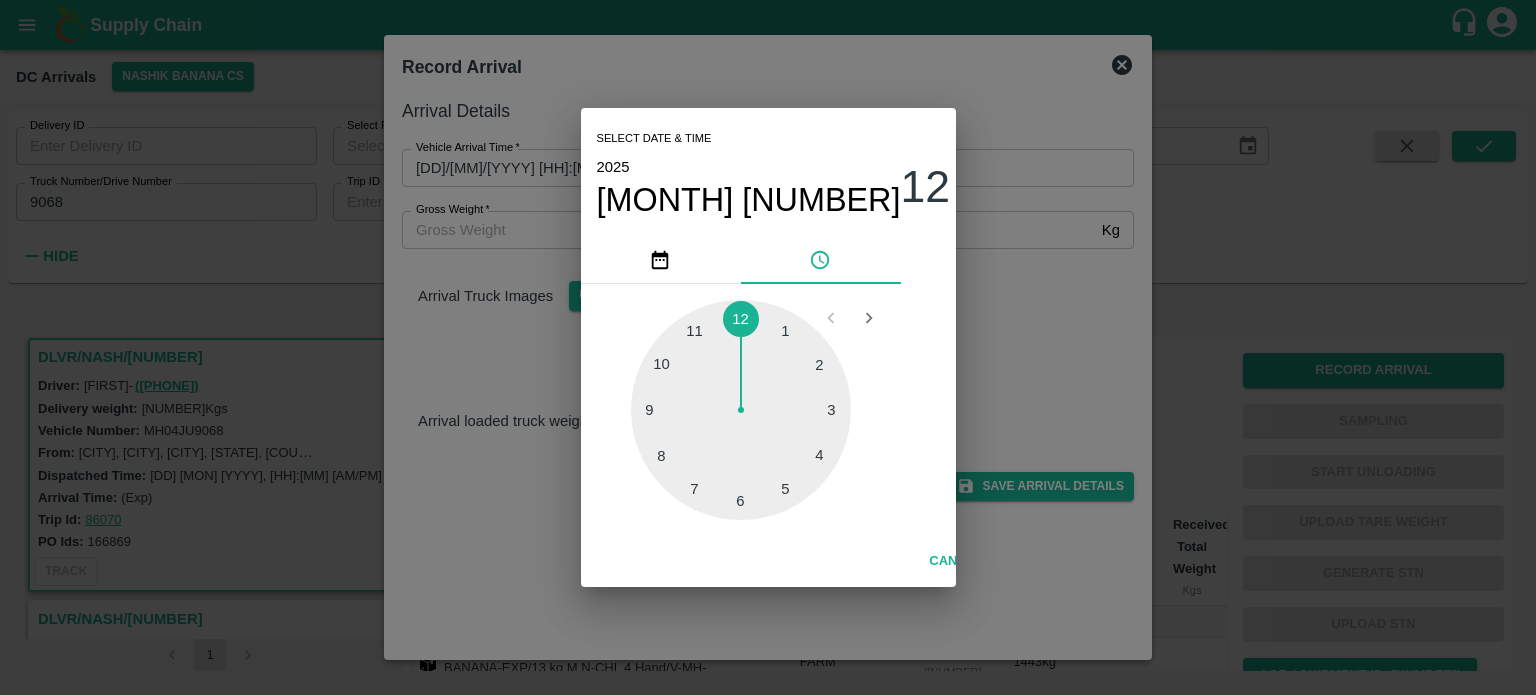 click at bounding box center (741, 410) 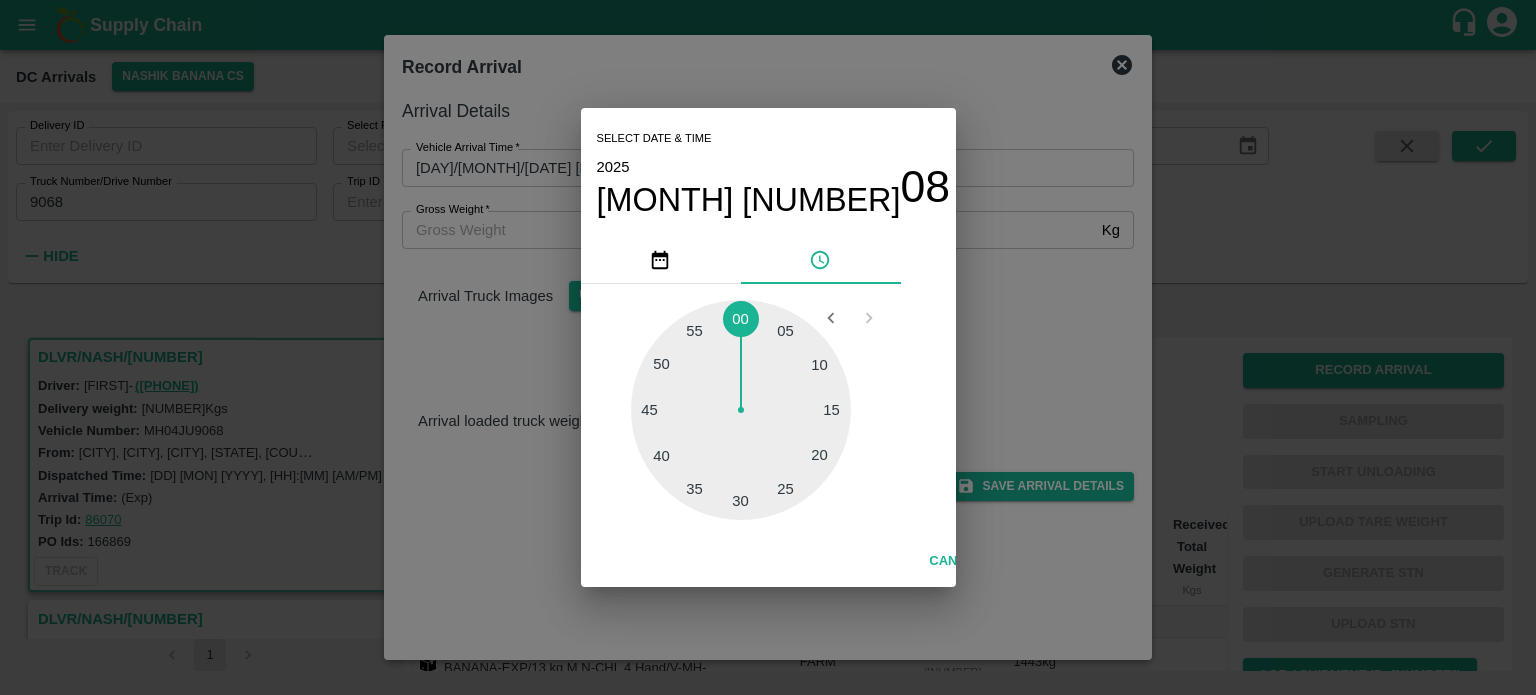click on "Select date & time [DATE] [MONTH] [DAY] [HOUR] : 00 AM PM 05 10 15 20 25 30 35 40 45 50 55 00 Cancel OK" at bounding box center (768, 347) 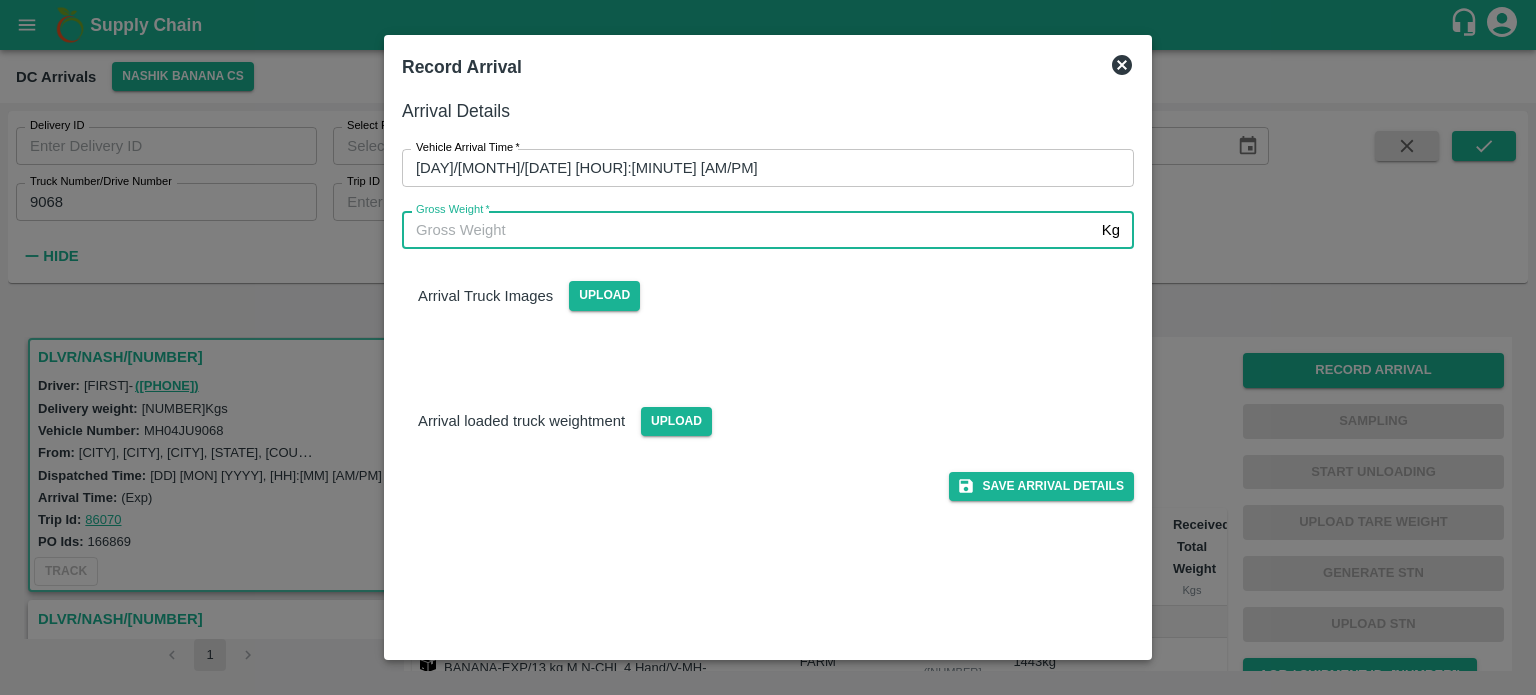 click on "Gross Weight   *" at bounding box center [748, 230] 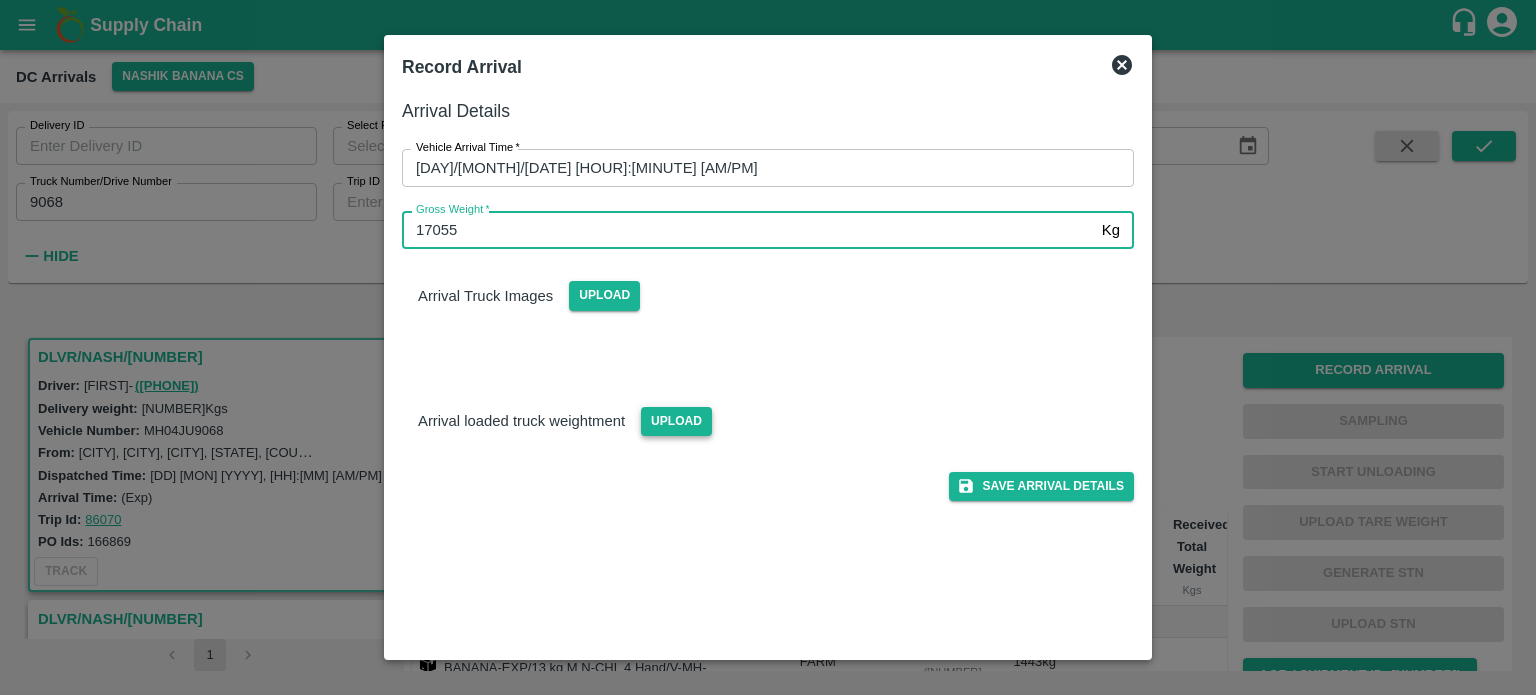 type on "17055" 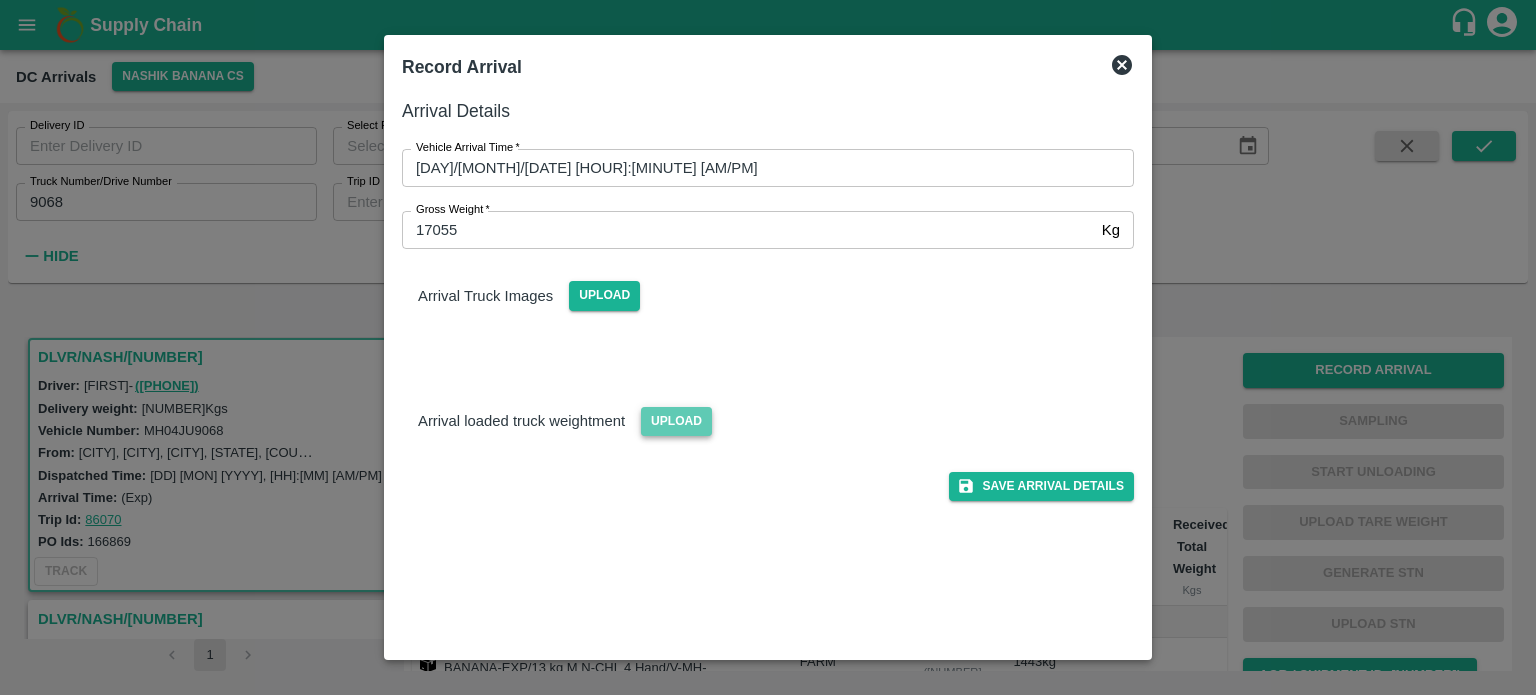 click on "Upload" at bounding box center (676, 421) 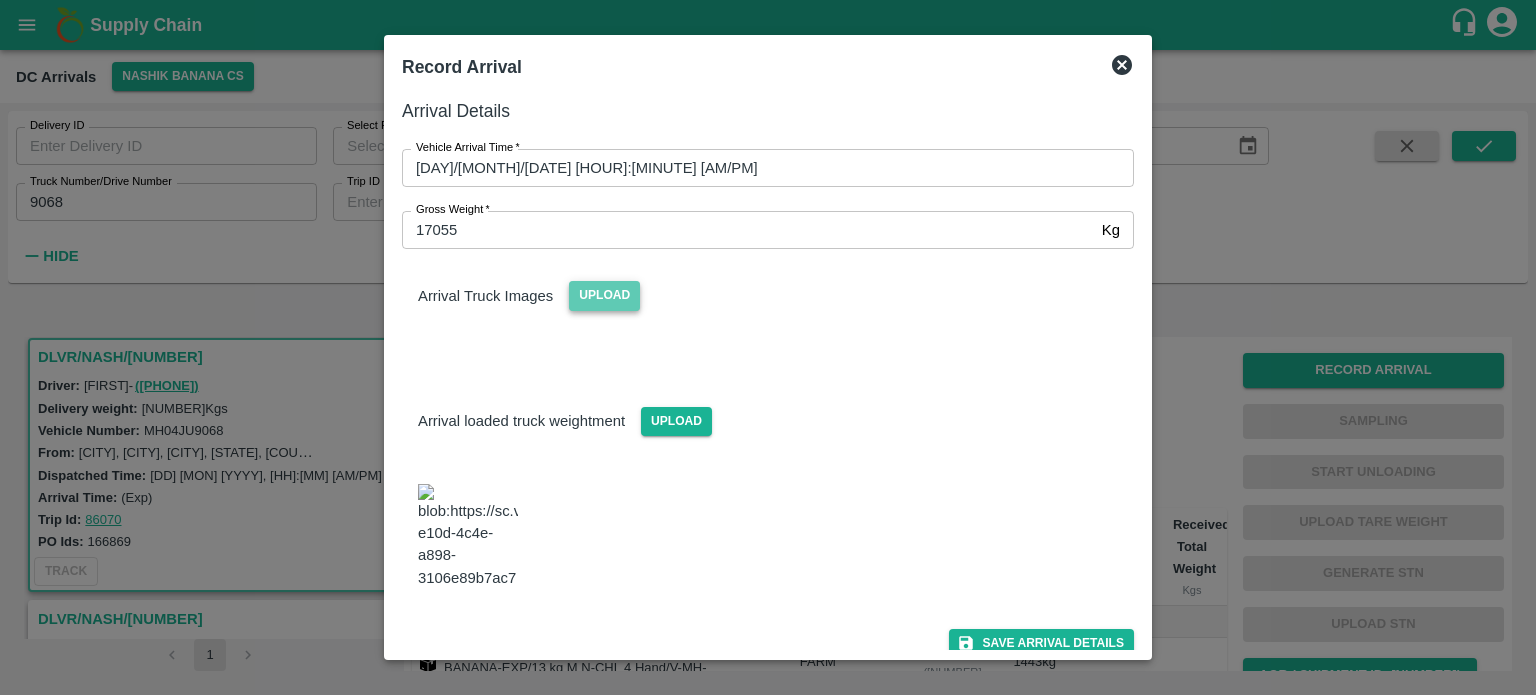 click on "Upload" at bounding box center [604, 295] 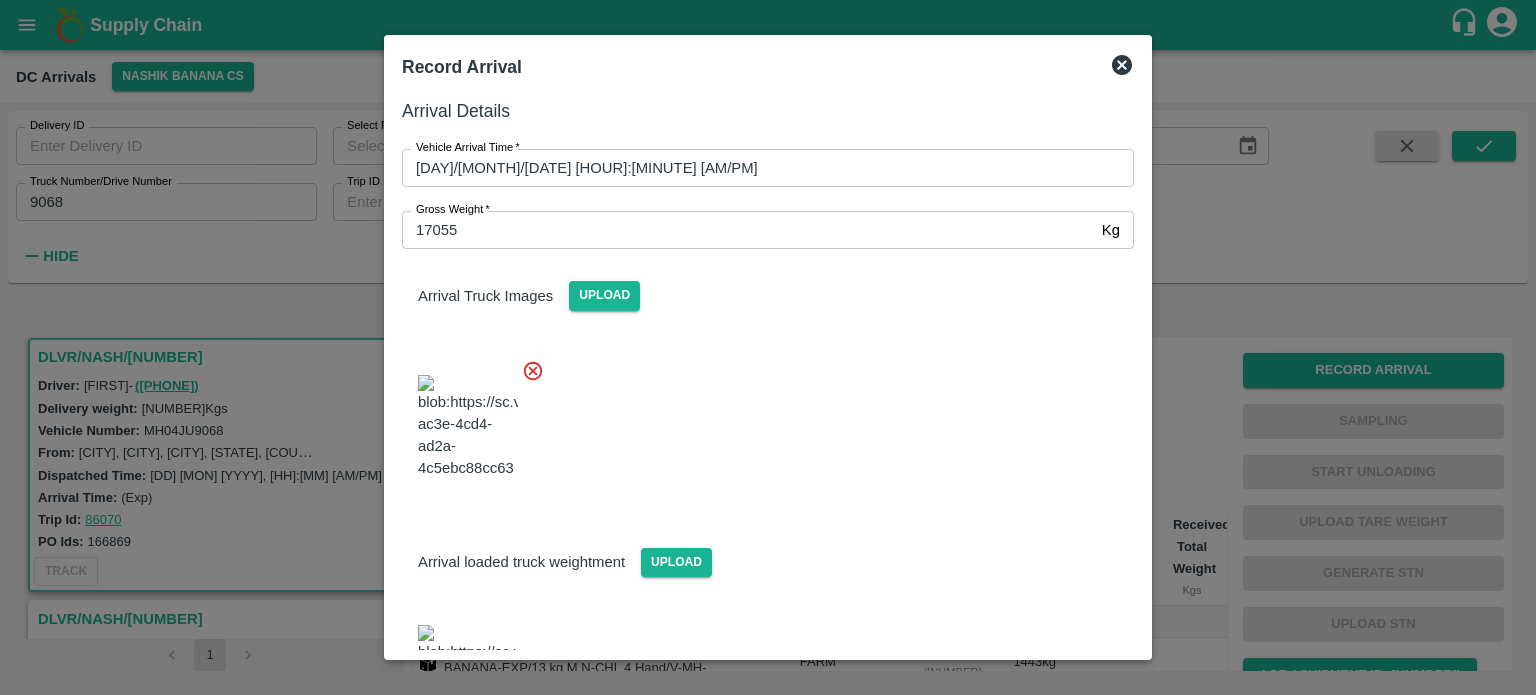 click at bounding box center (760, 421) 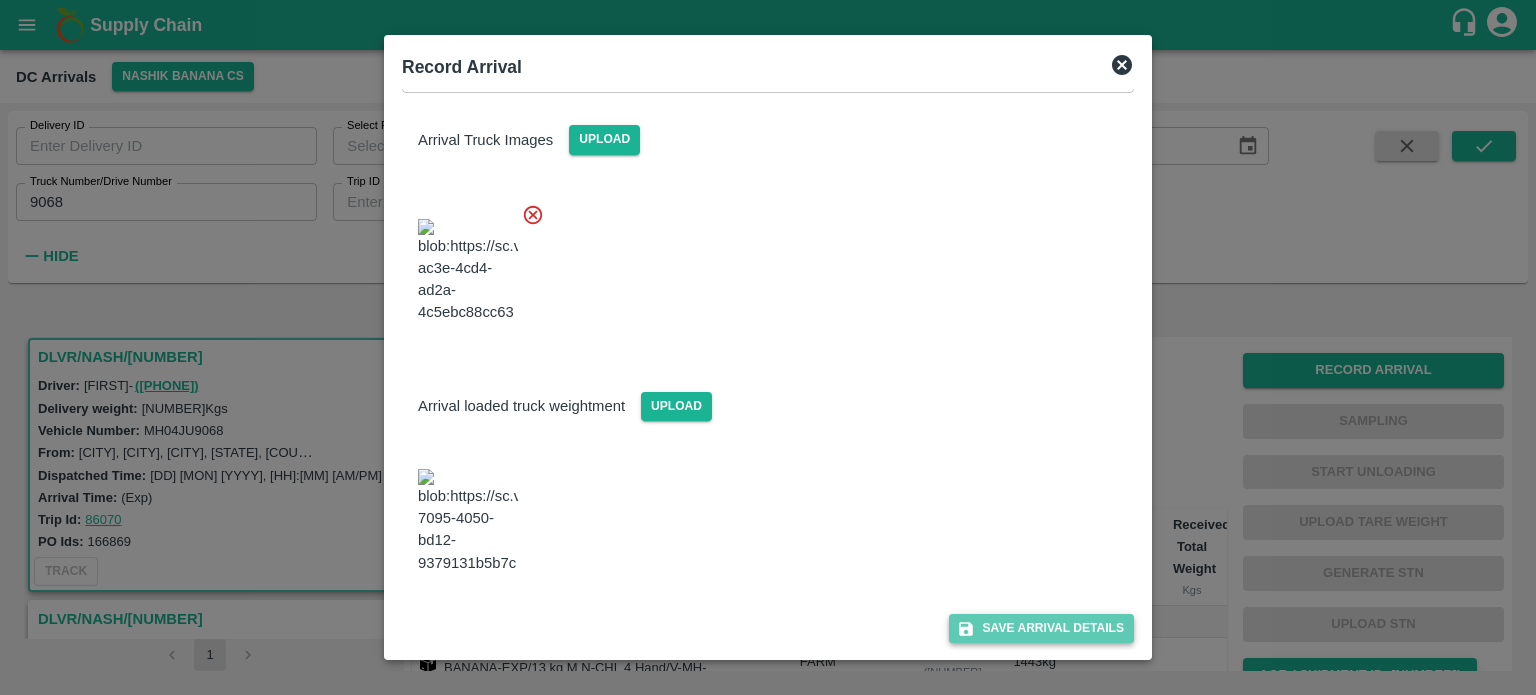 click on "Save Arrival Details" at bounding box center (1041, 628) 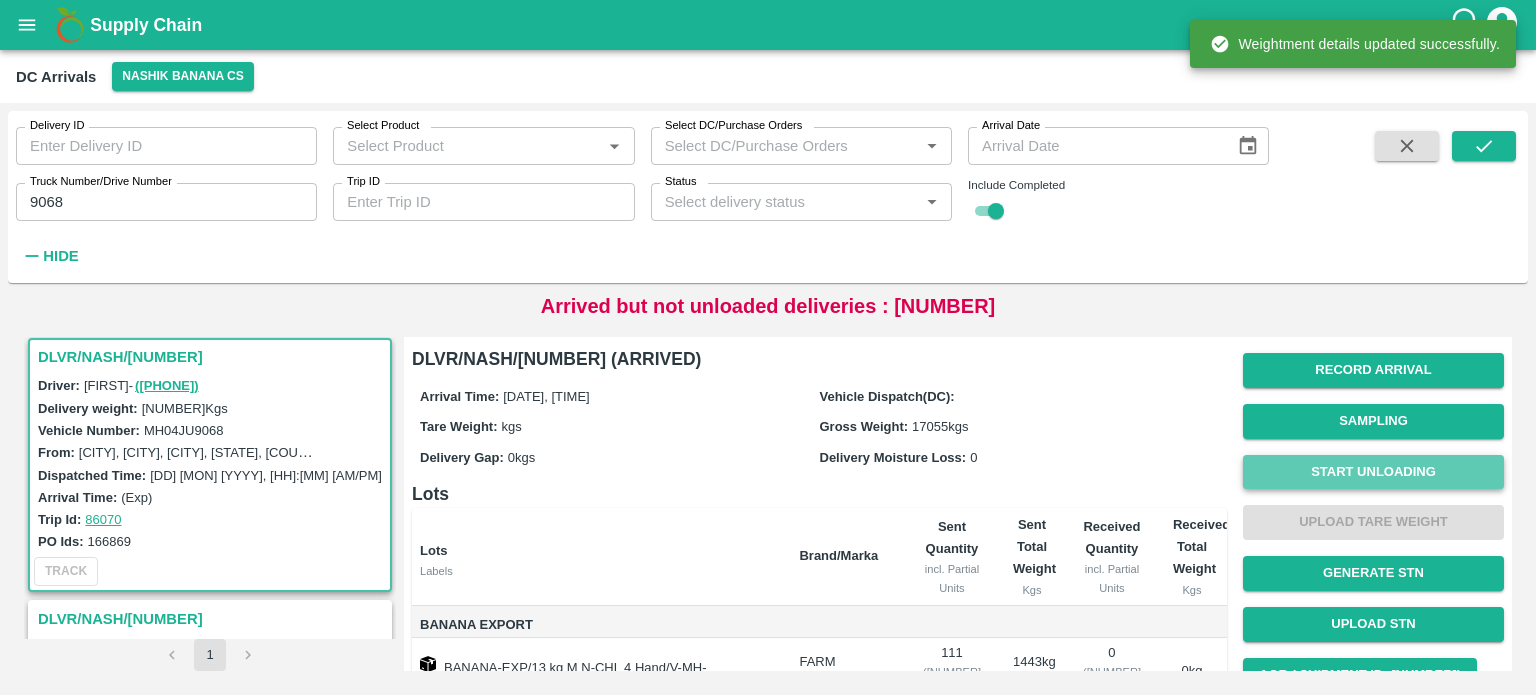 click on "Start Unloading" at bounding box center (1373, 472) 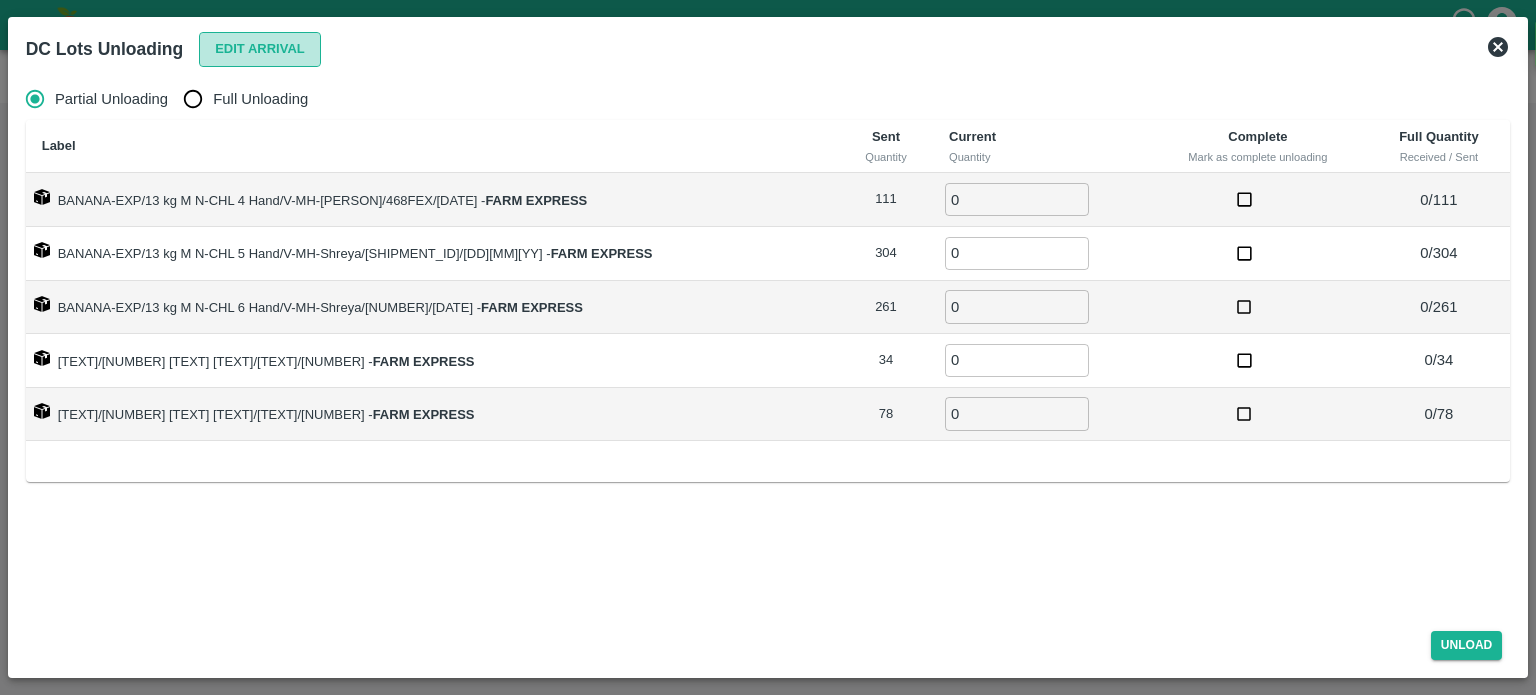 click on "Edit Arrival" at bounding box center (260, 49) 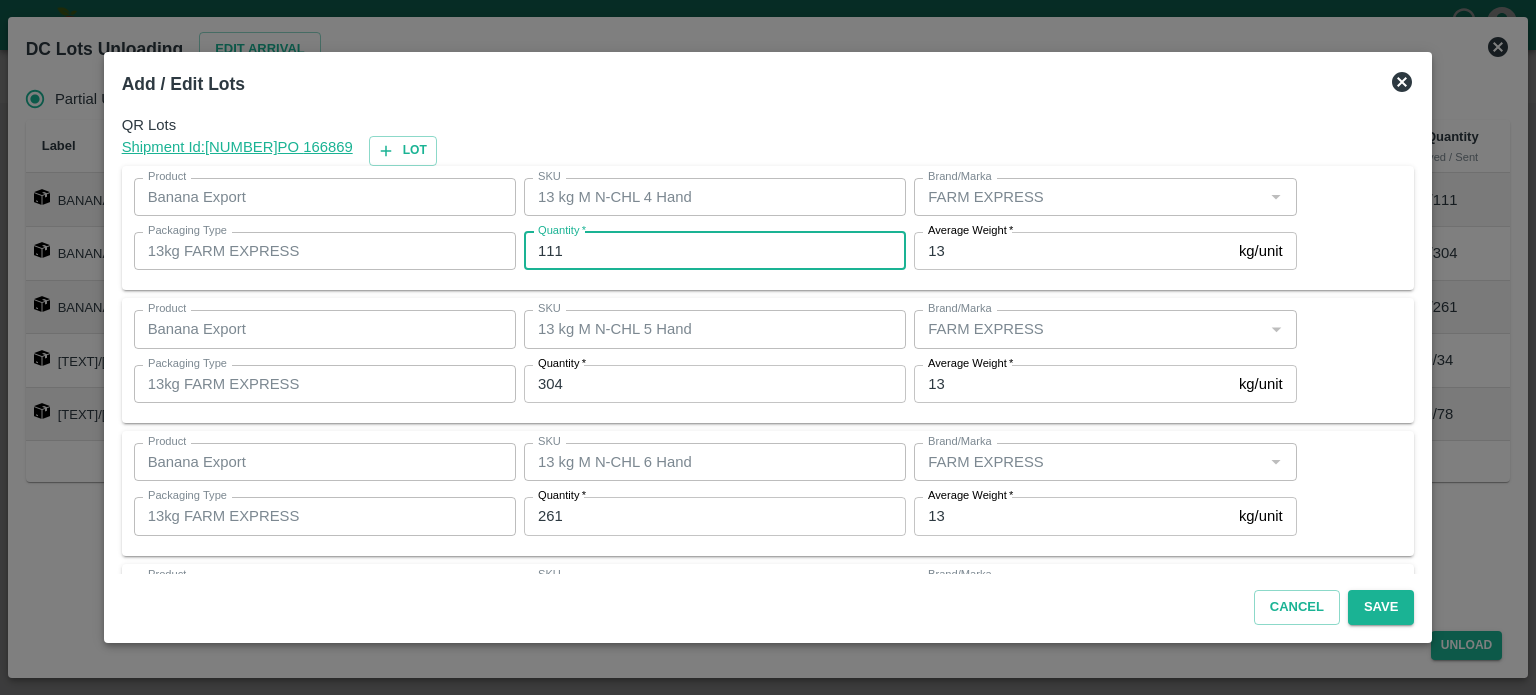 click on "111" at bounding box center [715, 251] 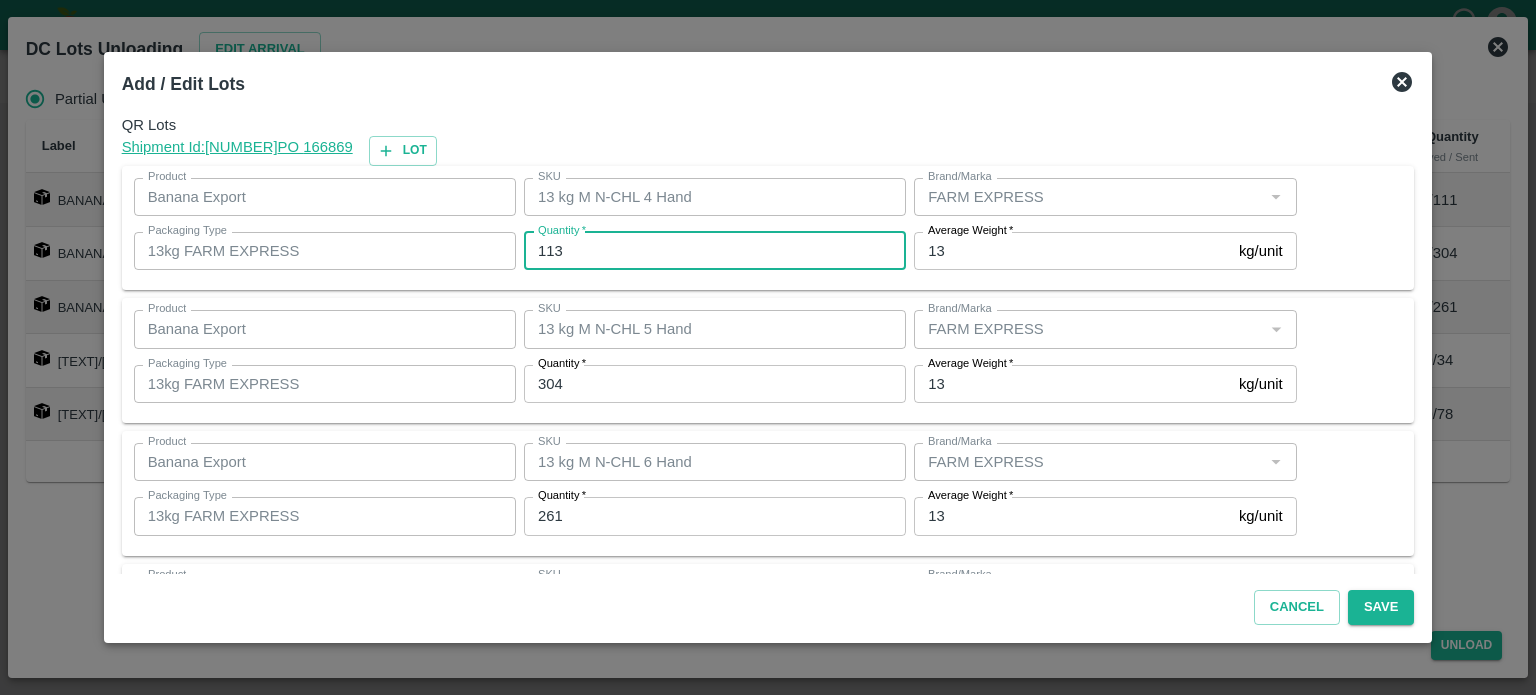 type on "113" 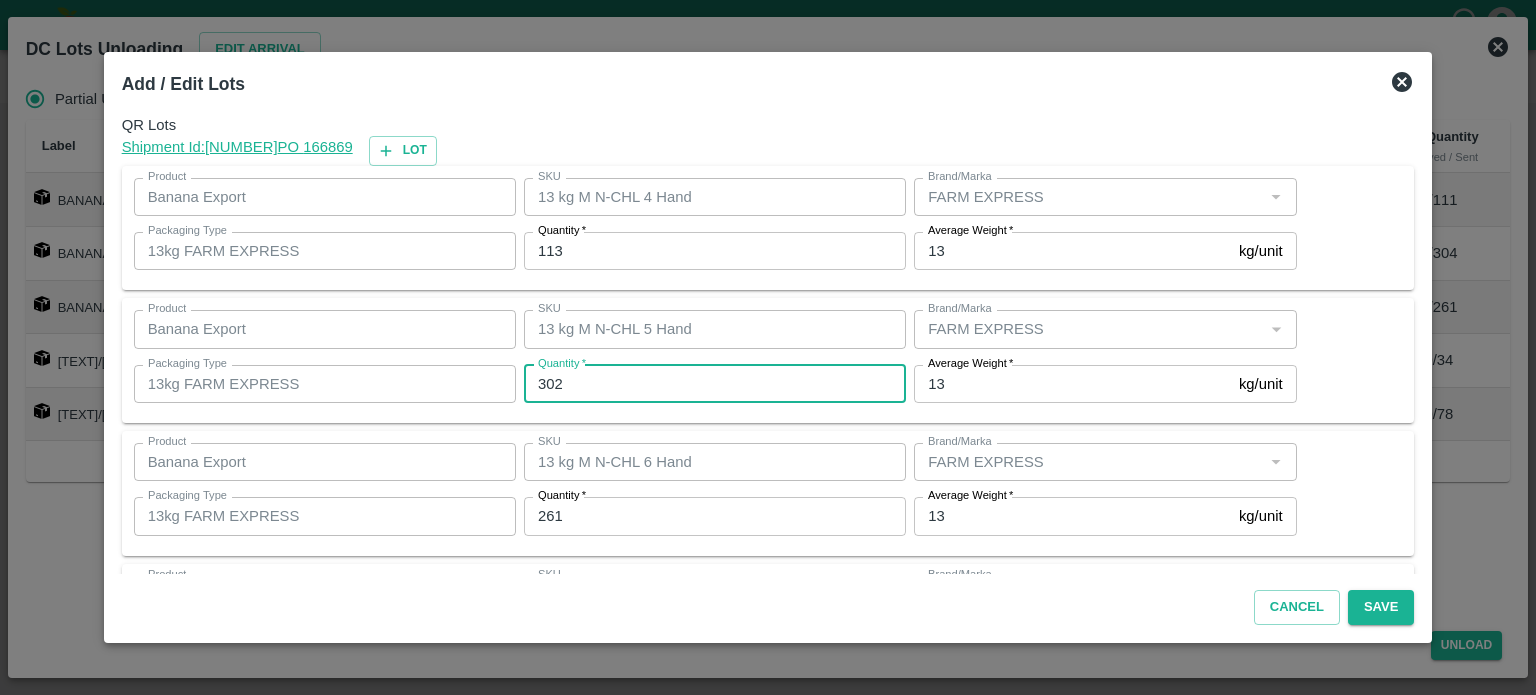 type on "302" 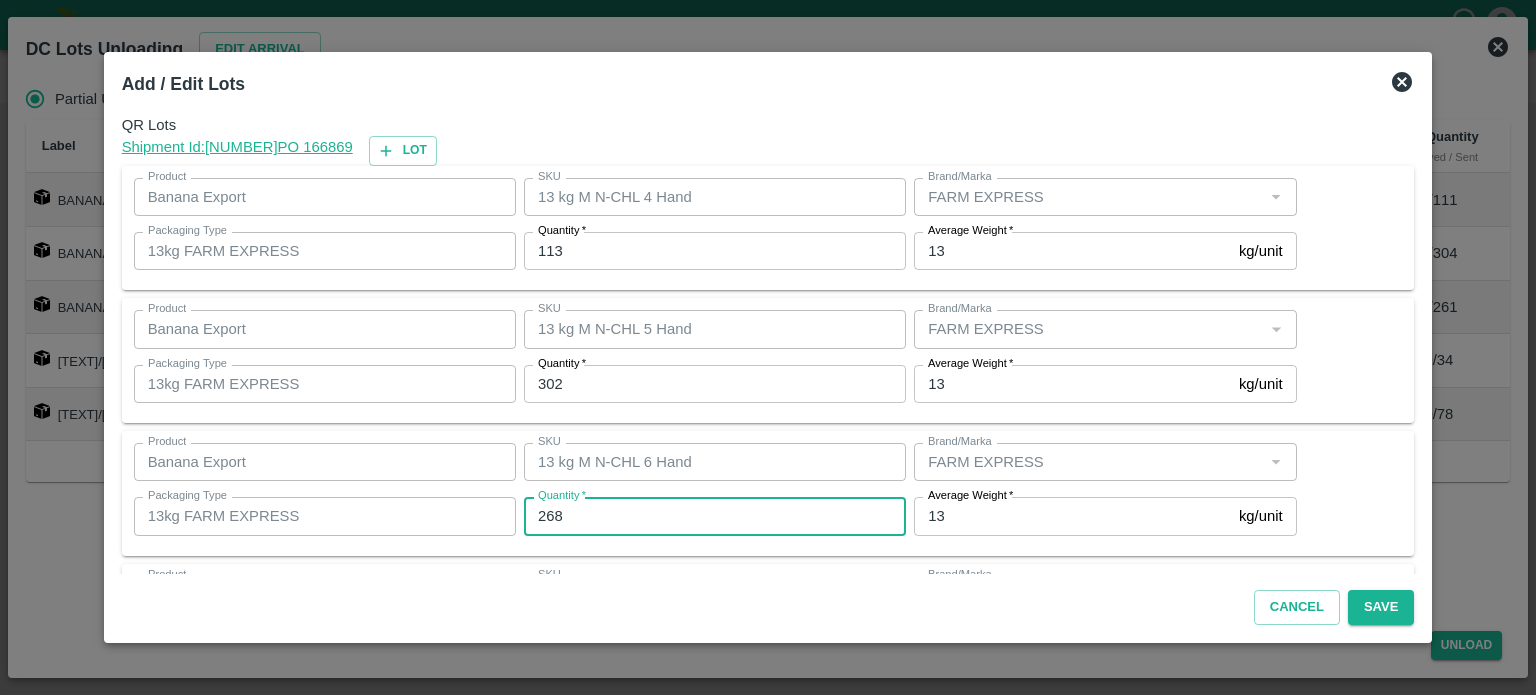 type on "268" 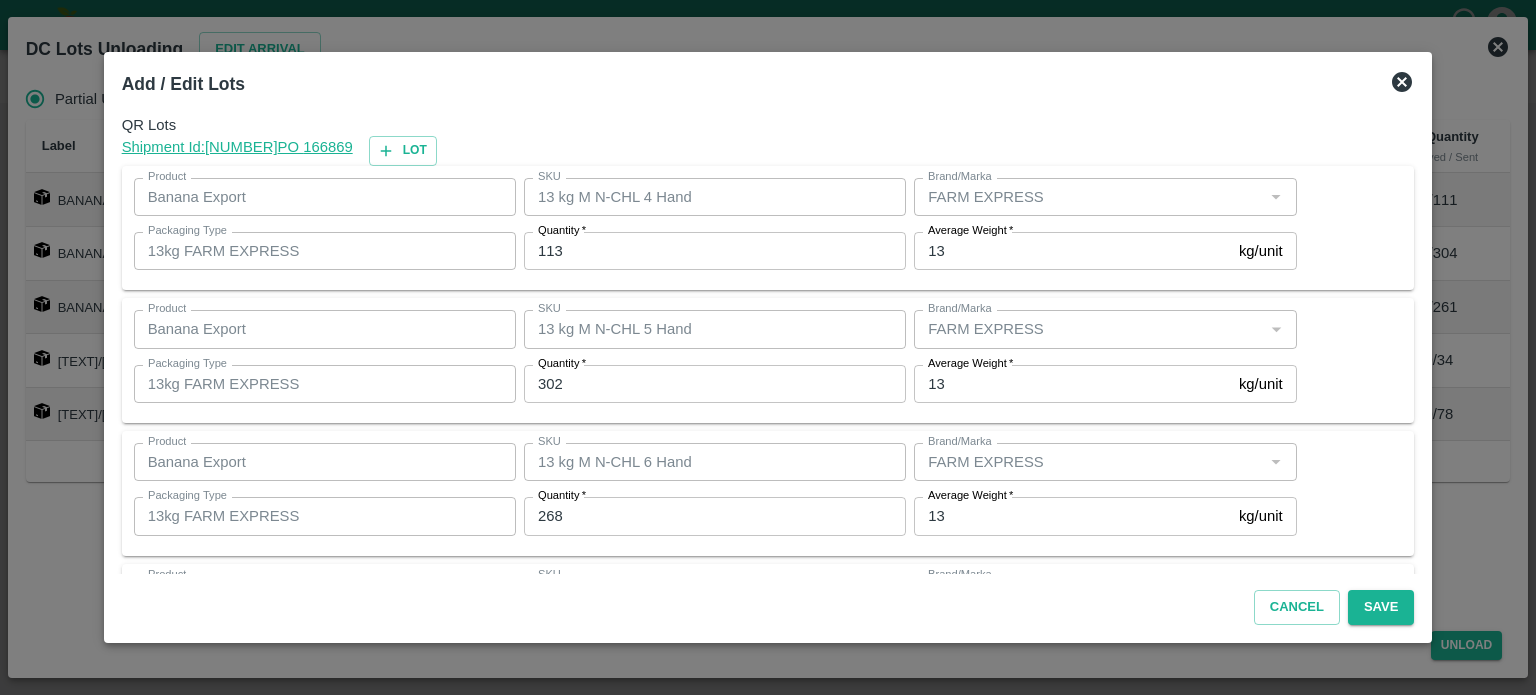 scroll, scrollTop: 262, scrollLeft: 0, axis: vertical 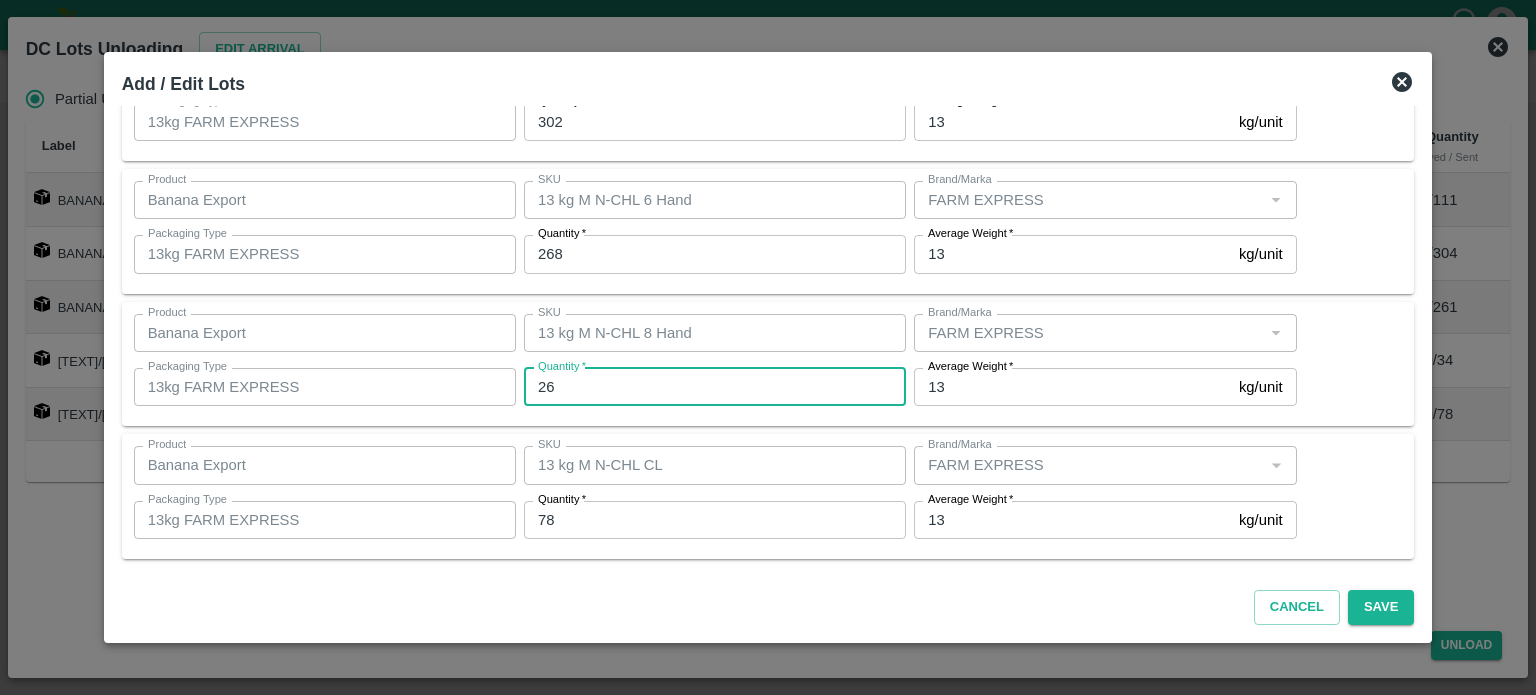 type on "26" 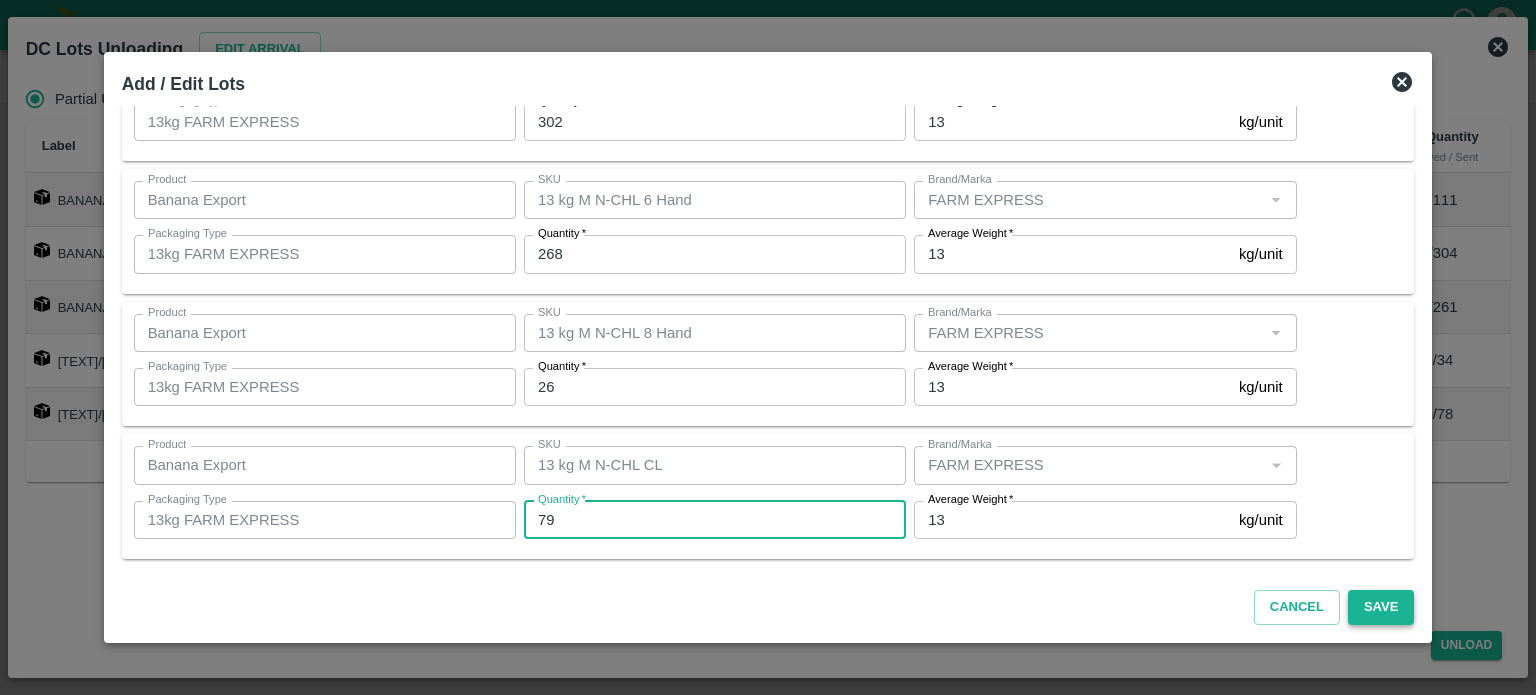 type on "79" 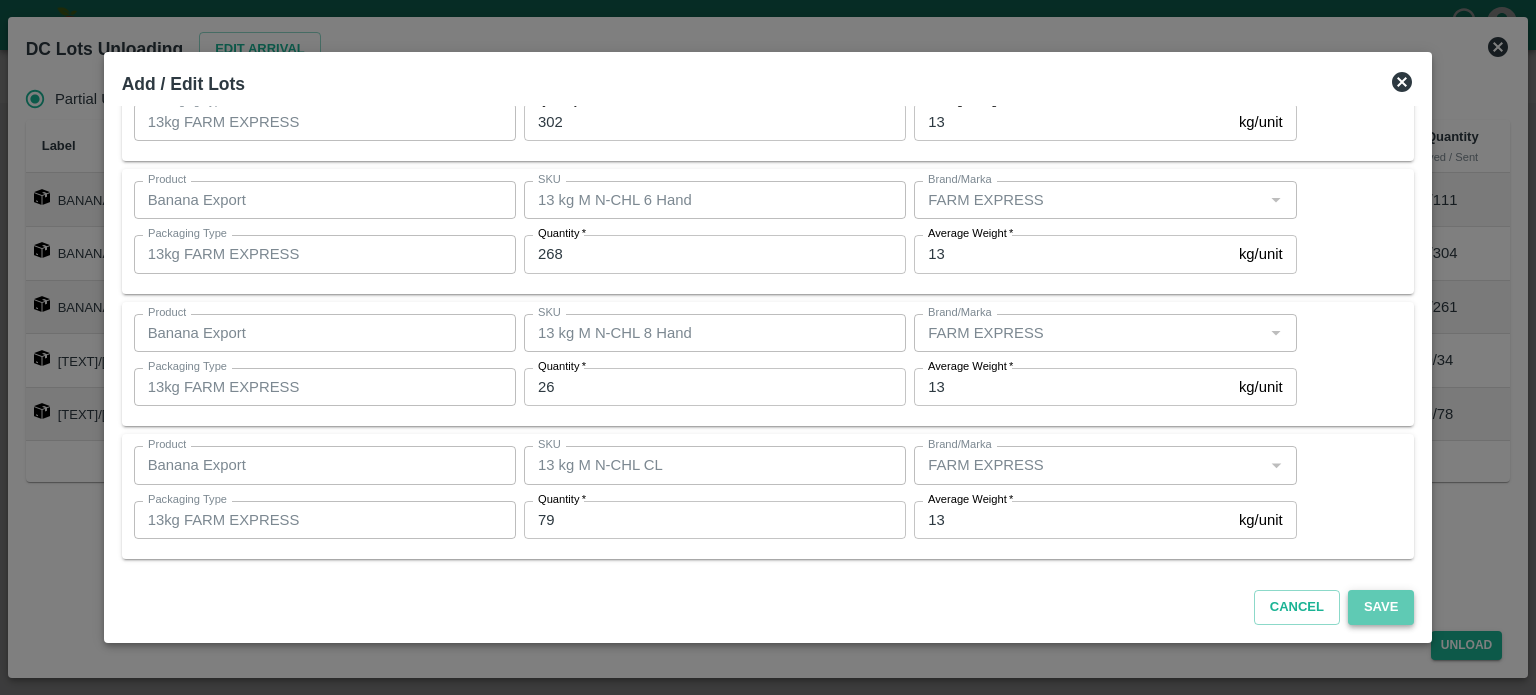 click on "Save" at bounding box center (1381, 607) 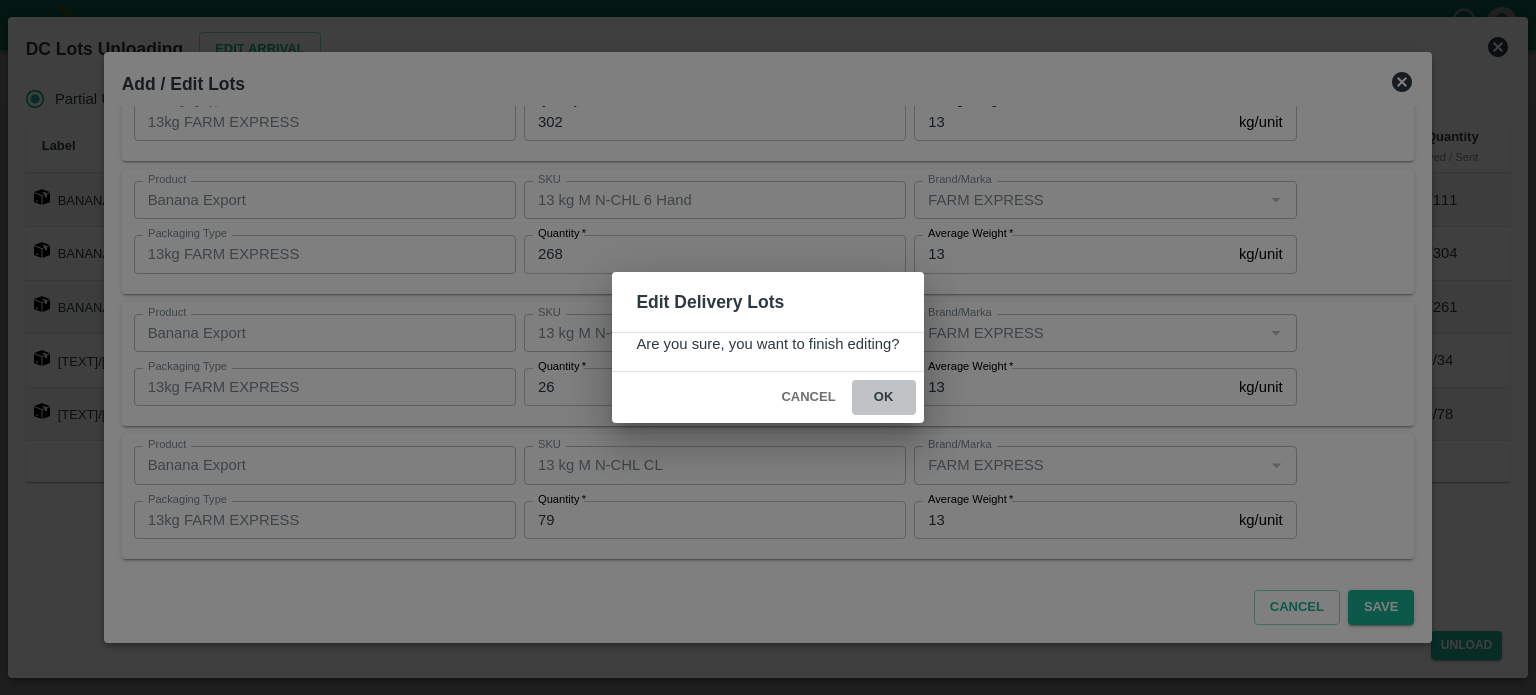 click on "ok" at bounding box center [884, 397] 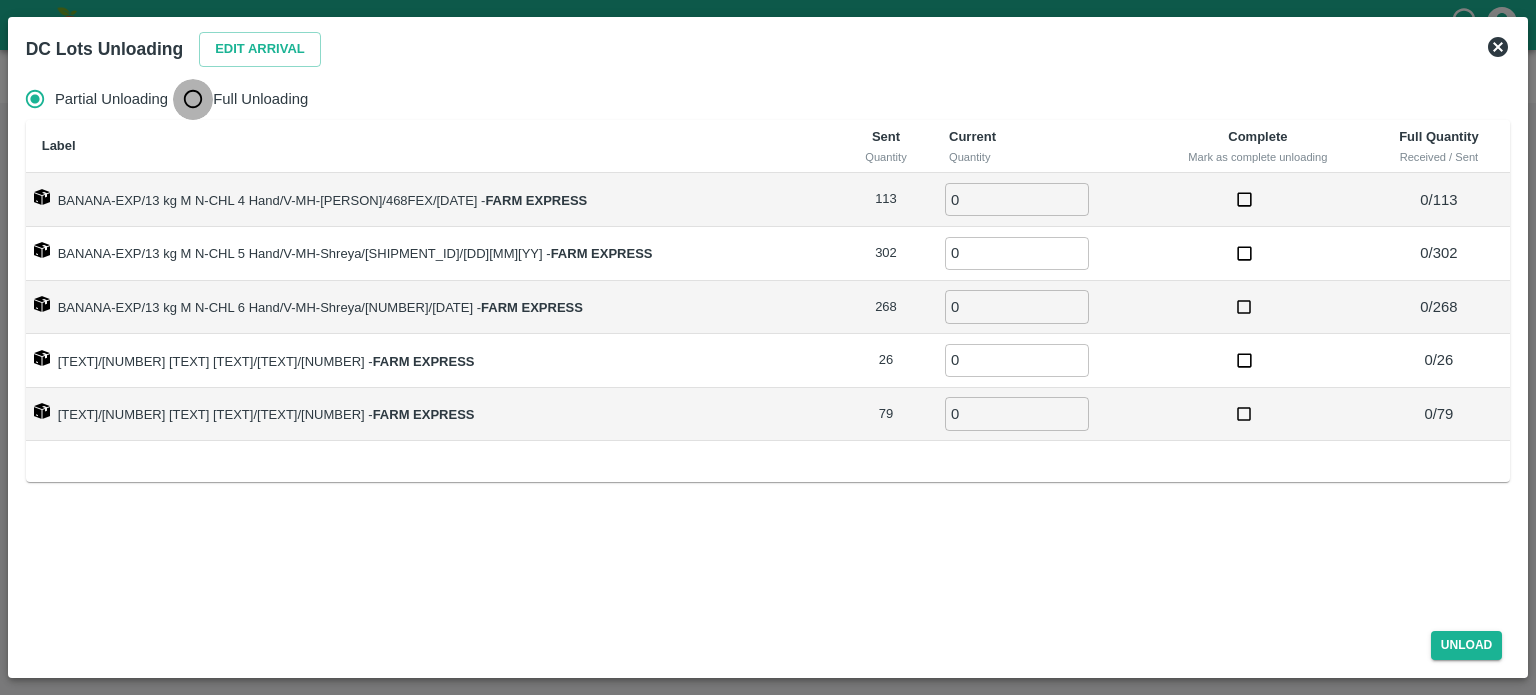 click on "Full Unloading" at bounding box center (193, 99) 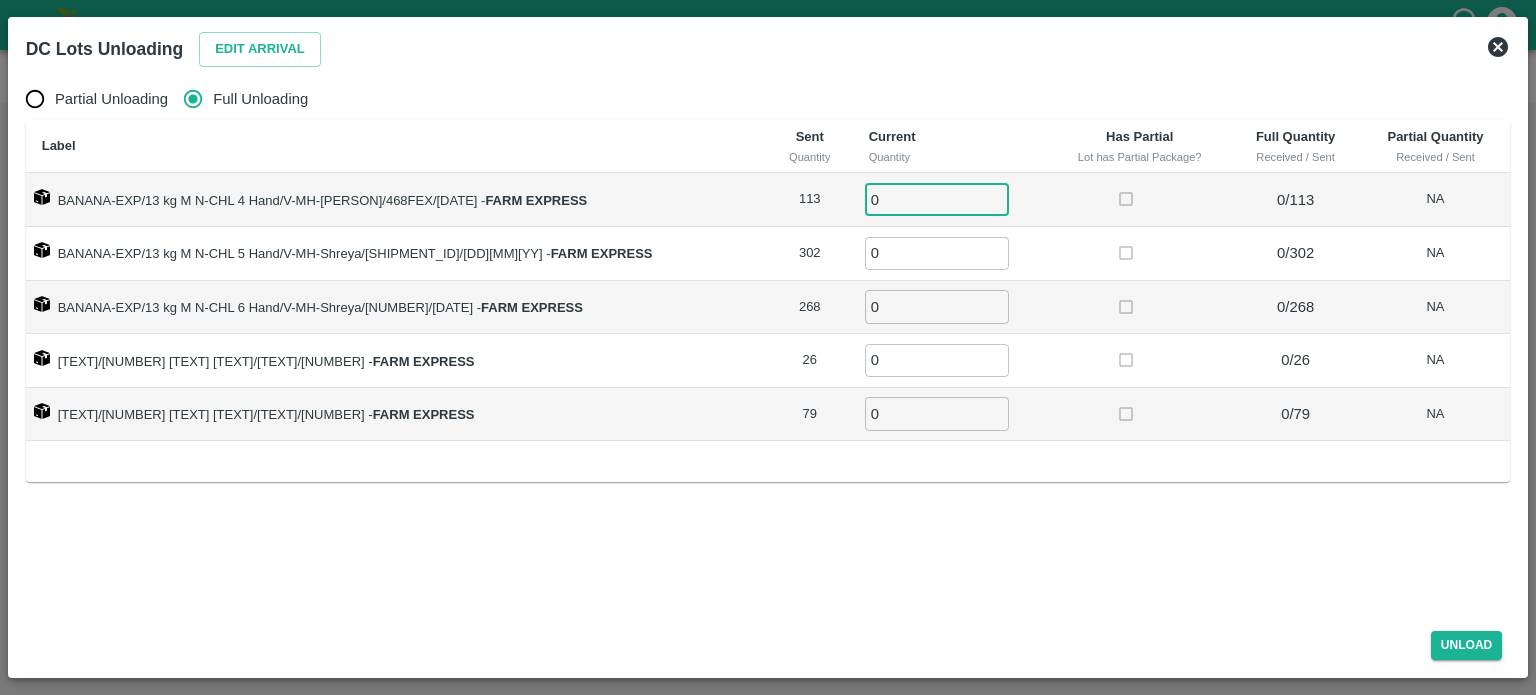 click on "0" at bounding box center [937, 199] 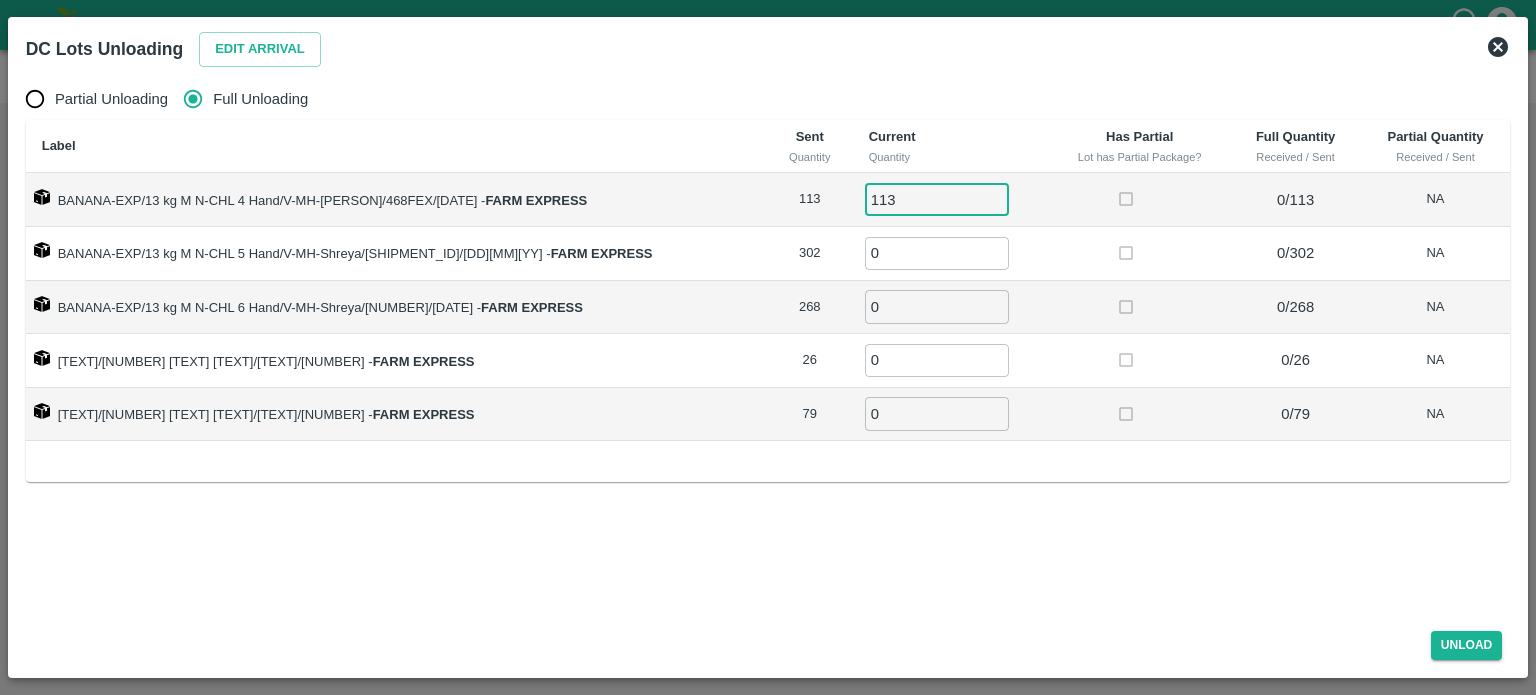 type on "113" 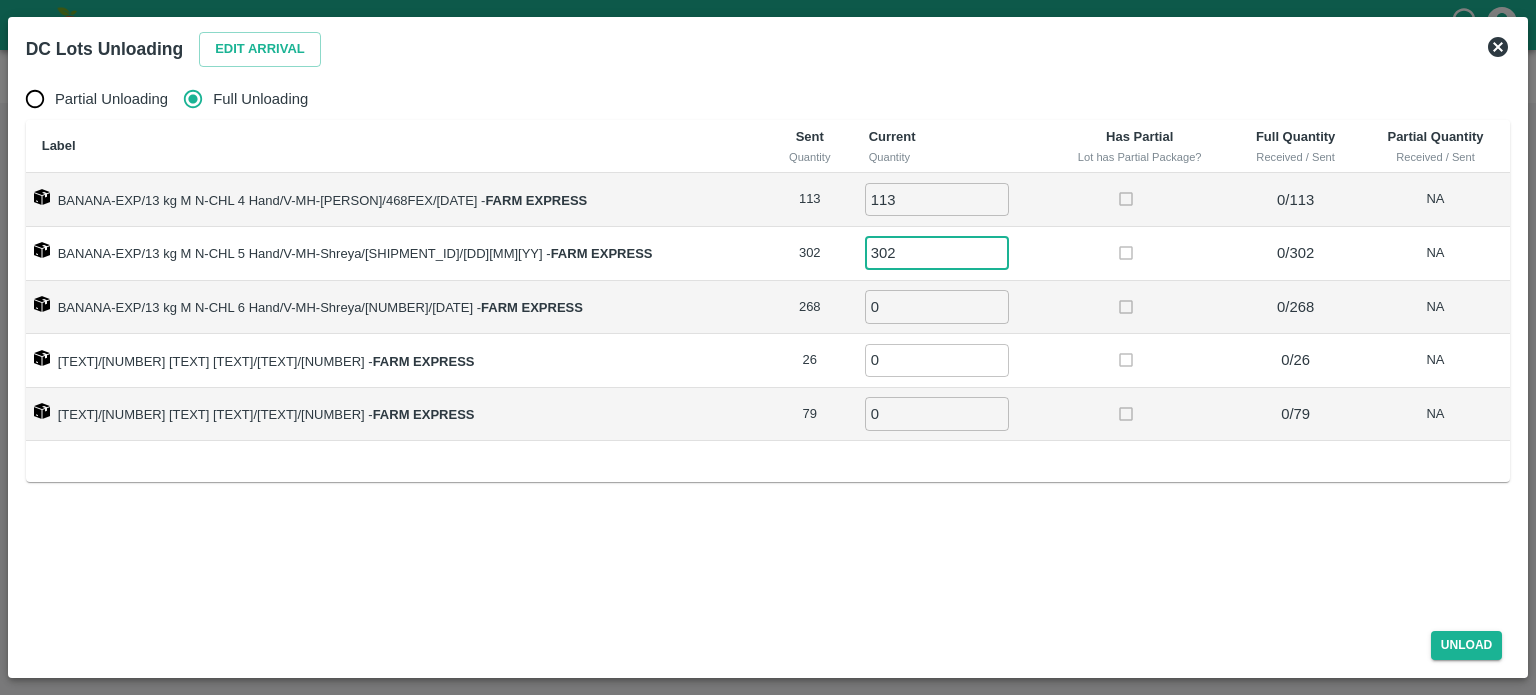 type on "302" 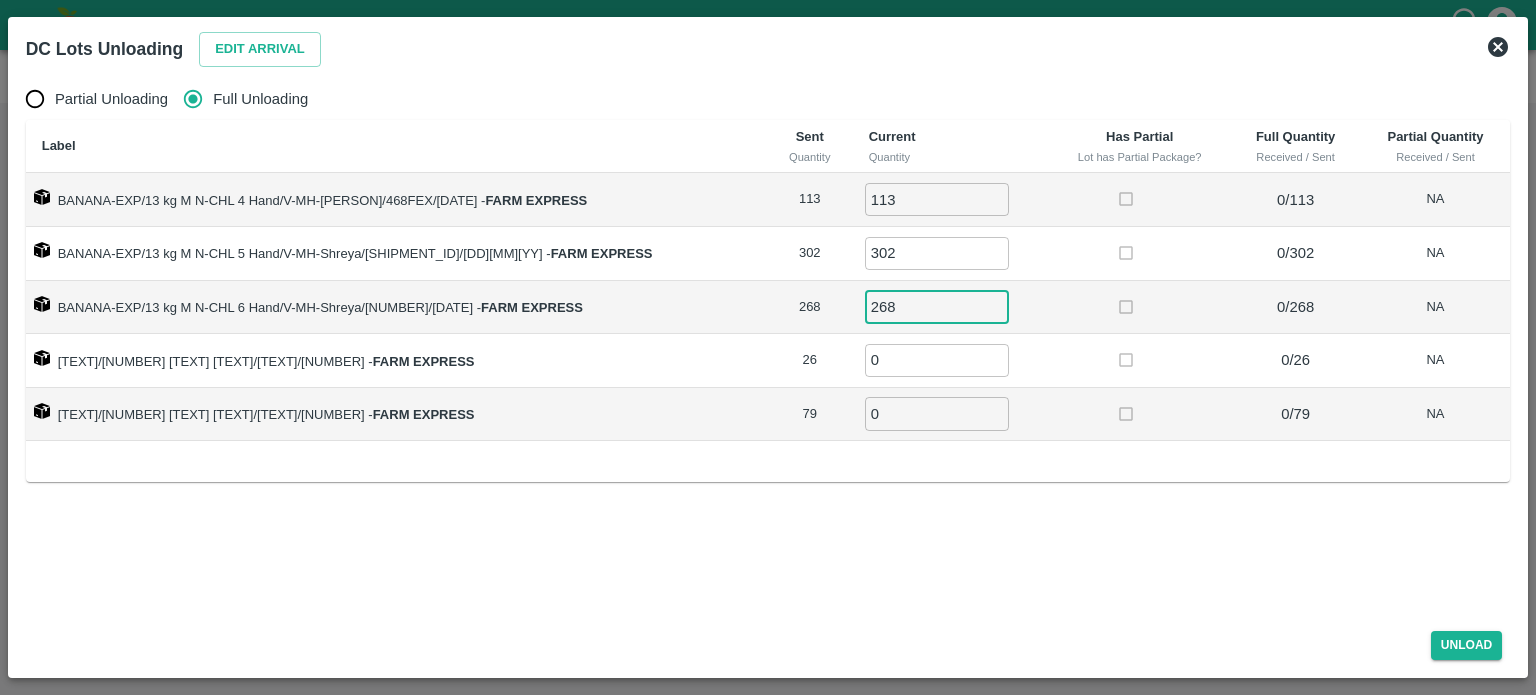 type on "268" 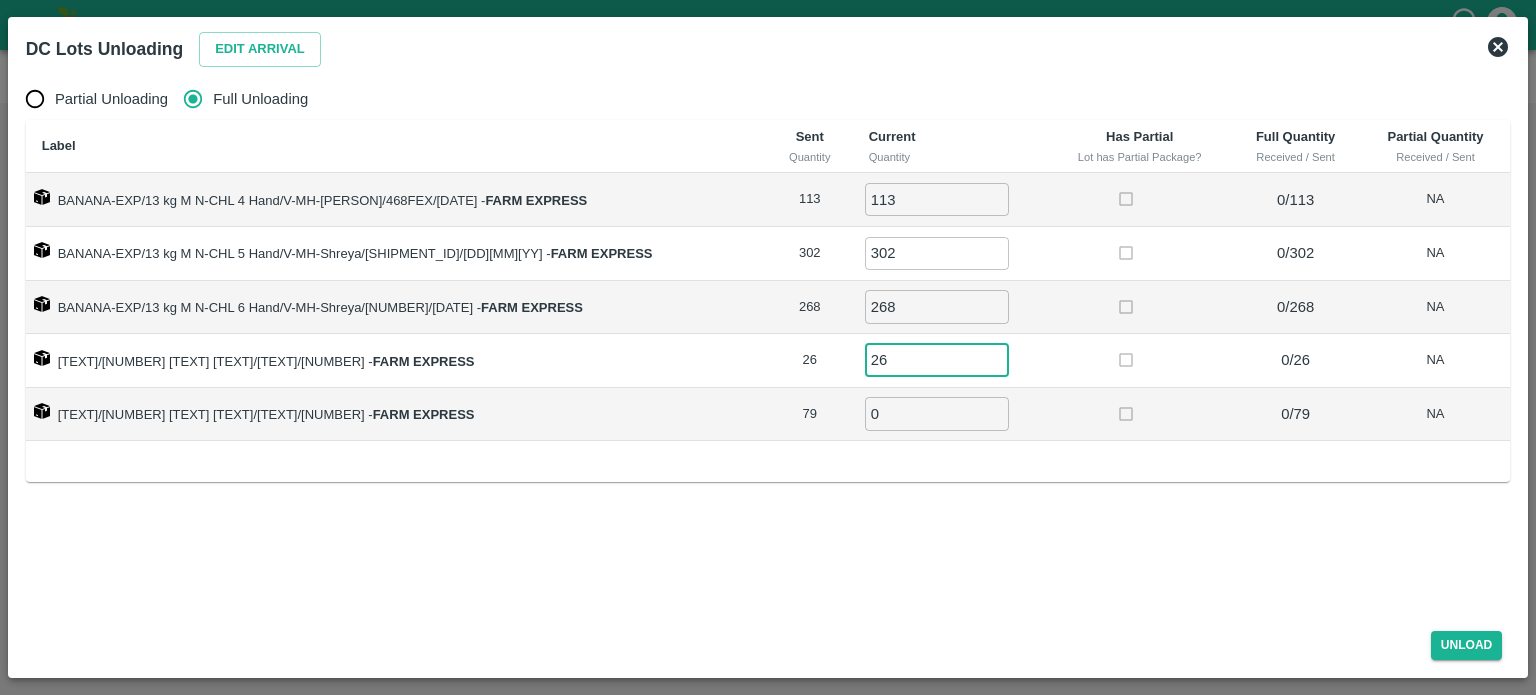 type on "26" 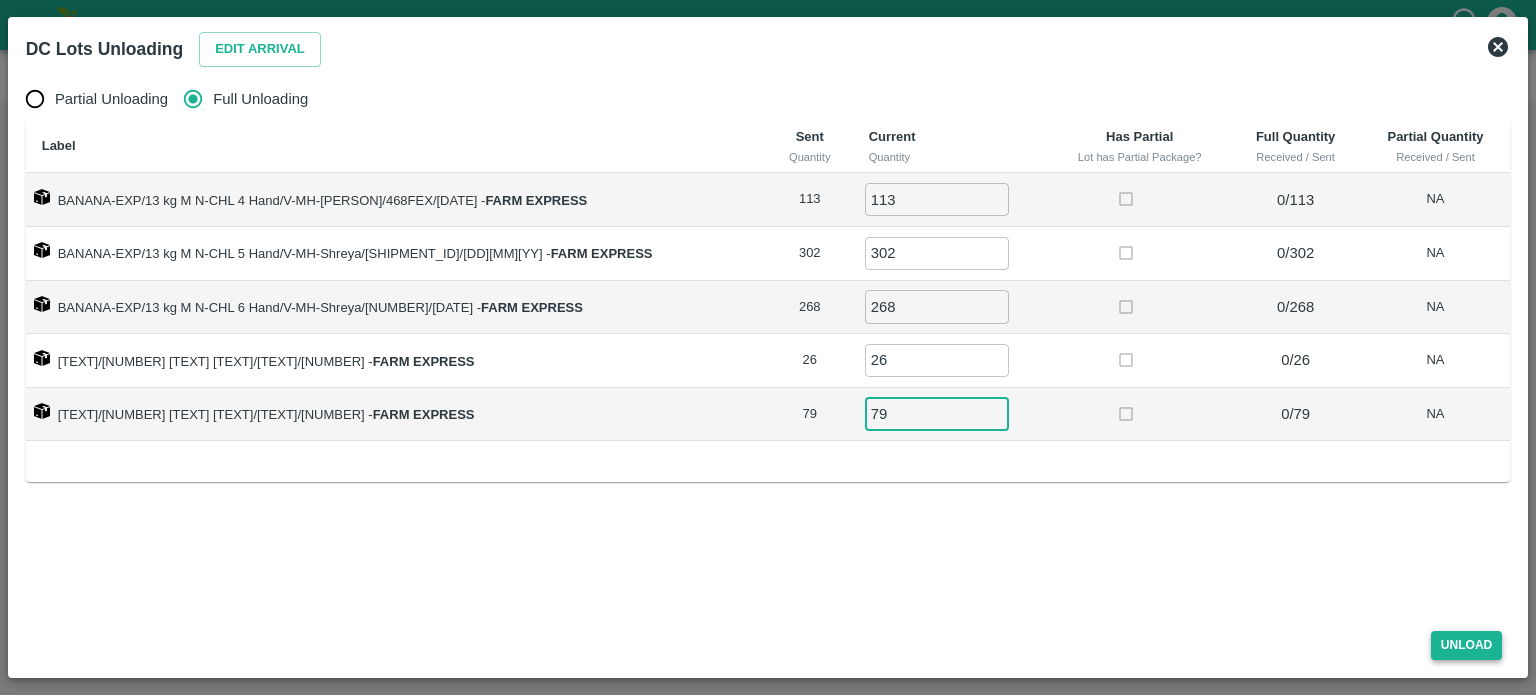 type on "79" 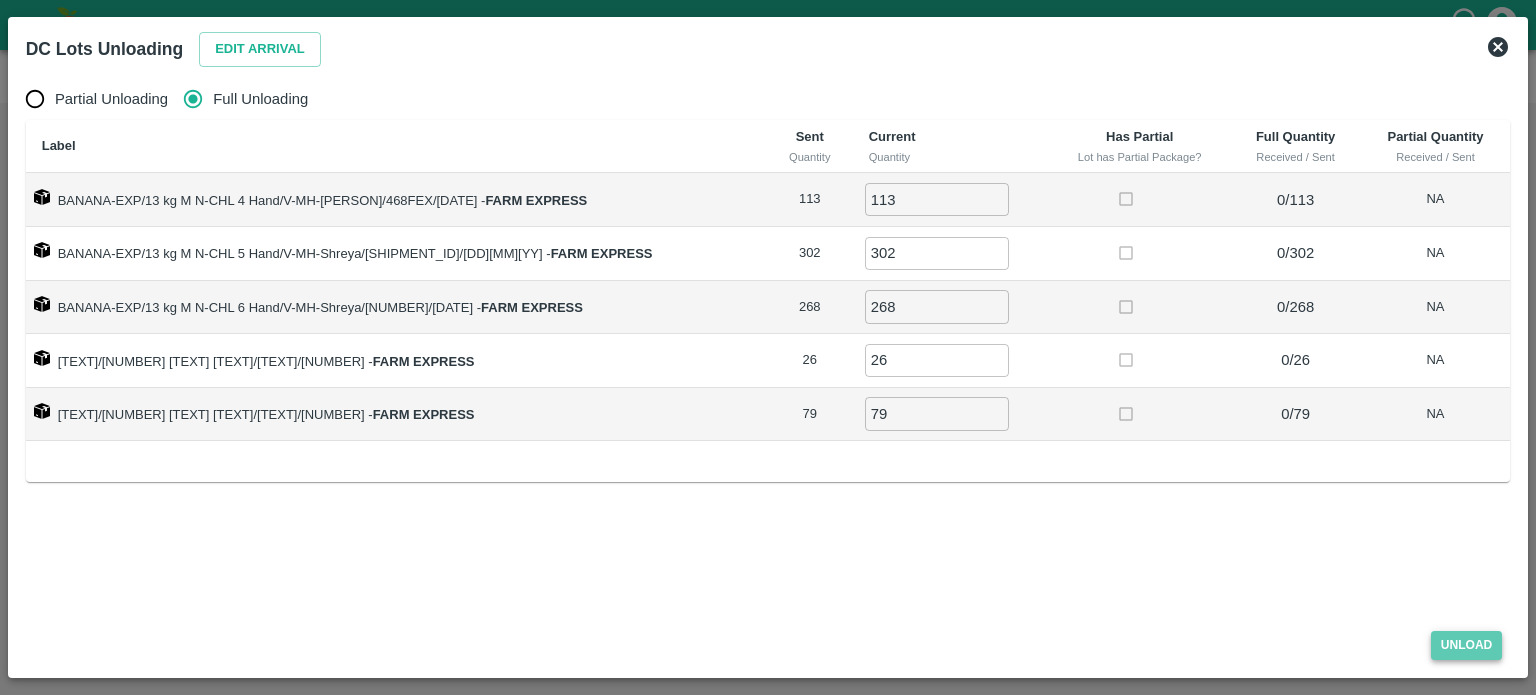 click on "Unload" at bounding box center (1467, 645) 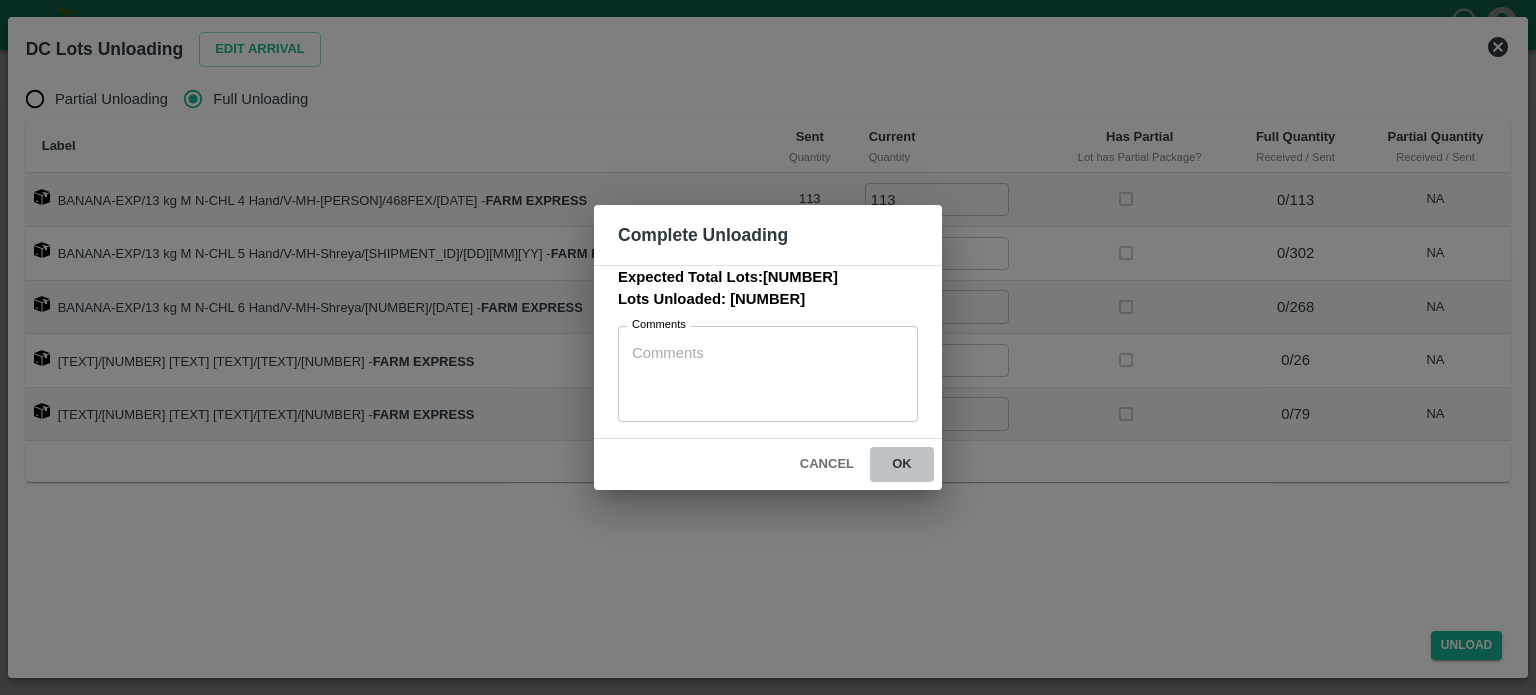 click on "ok" at bounding box center [902, 464] 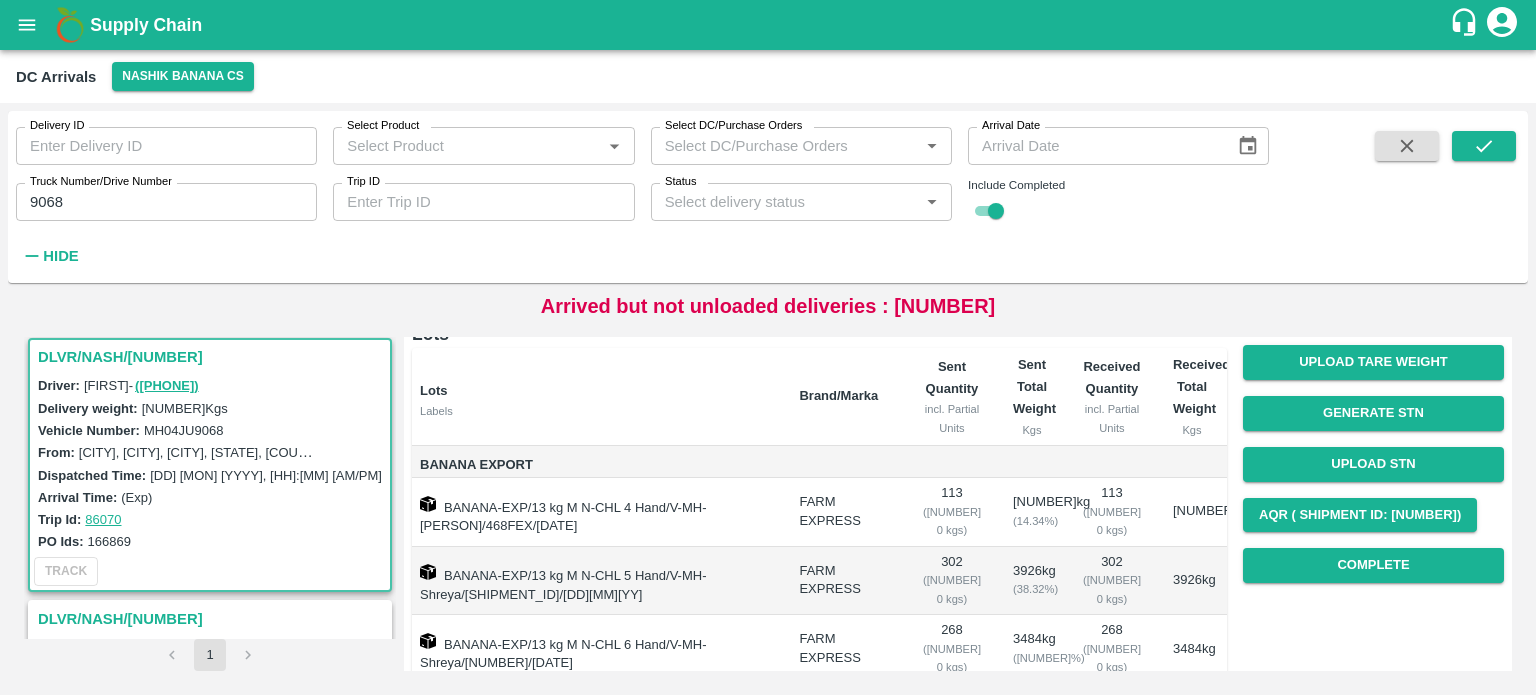 scroll, scrollTop: 159, scrollLeft: 0, axis: vertical 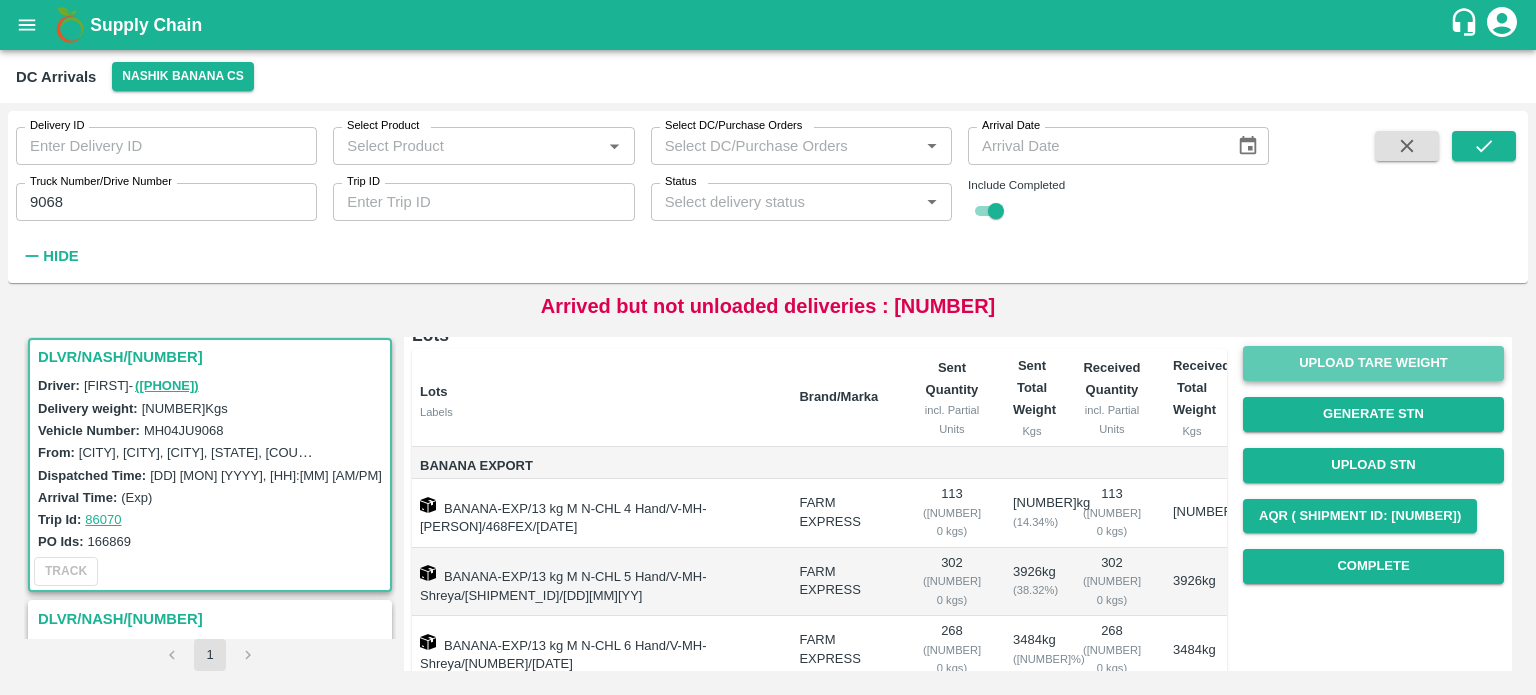 click on "Upload Tare Weight" at bounding box center (1373, 363) 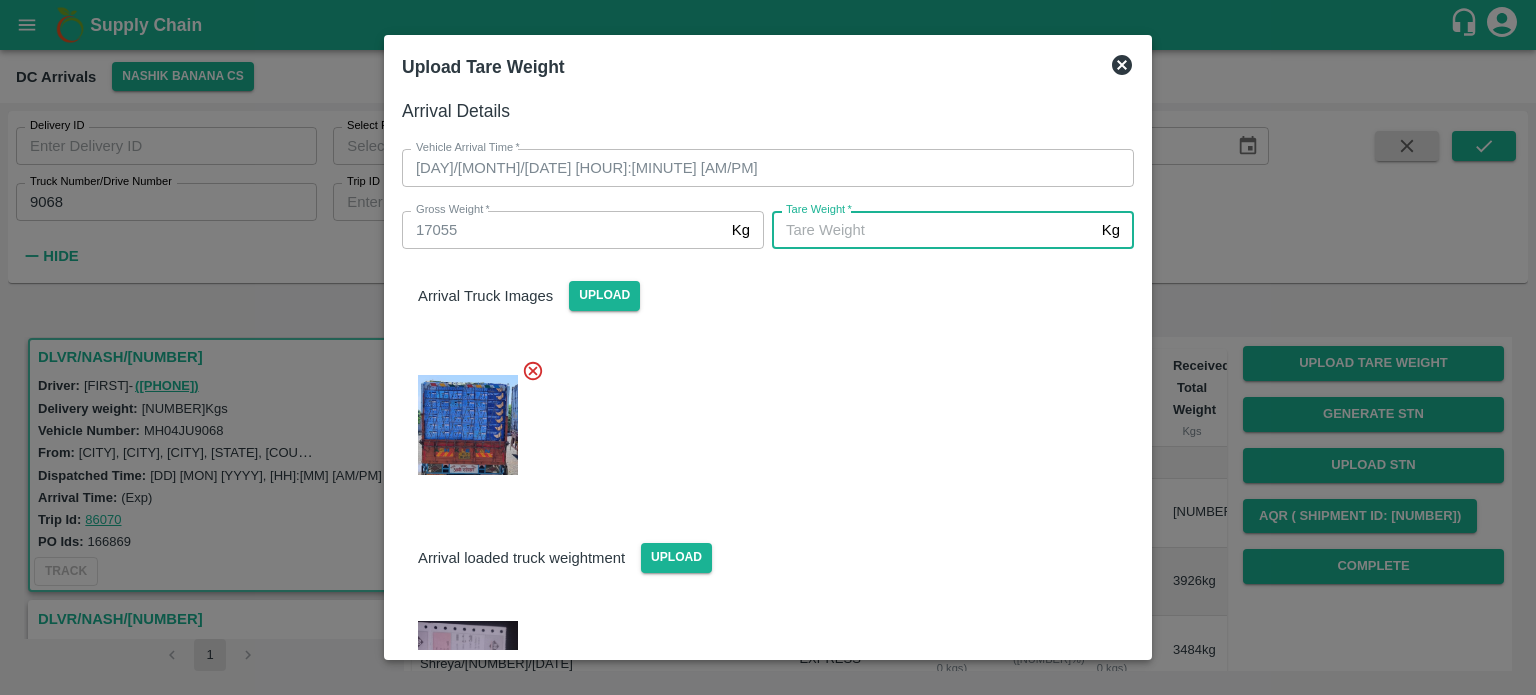 click on "Tare Weight   *" at bounding box center (933, 230) 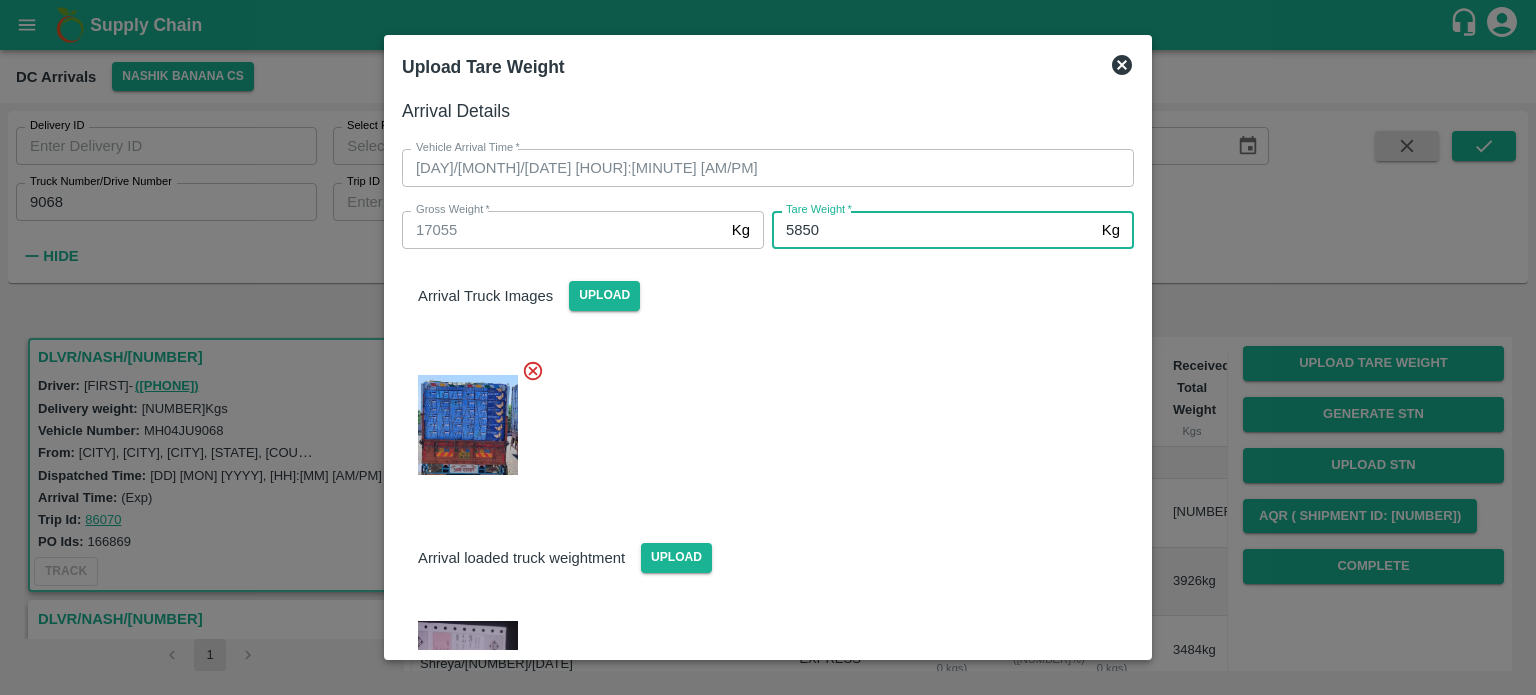 type on "5850" 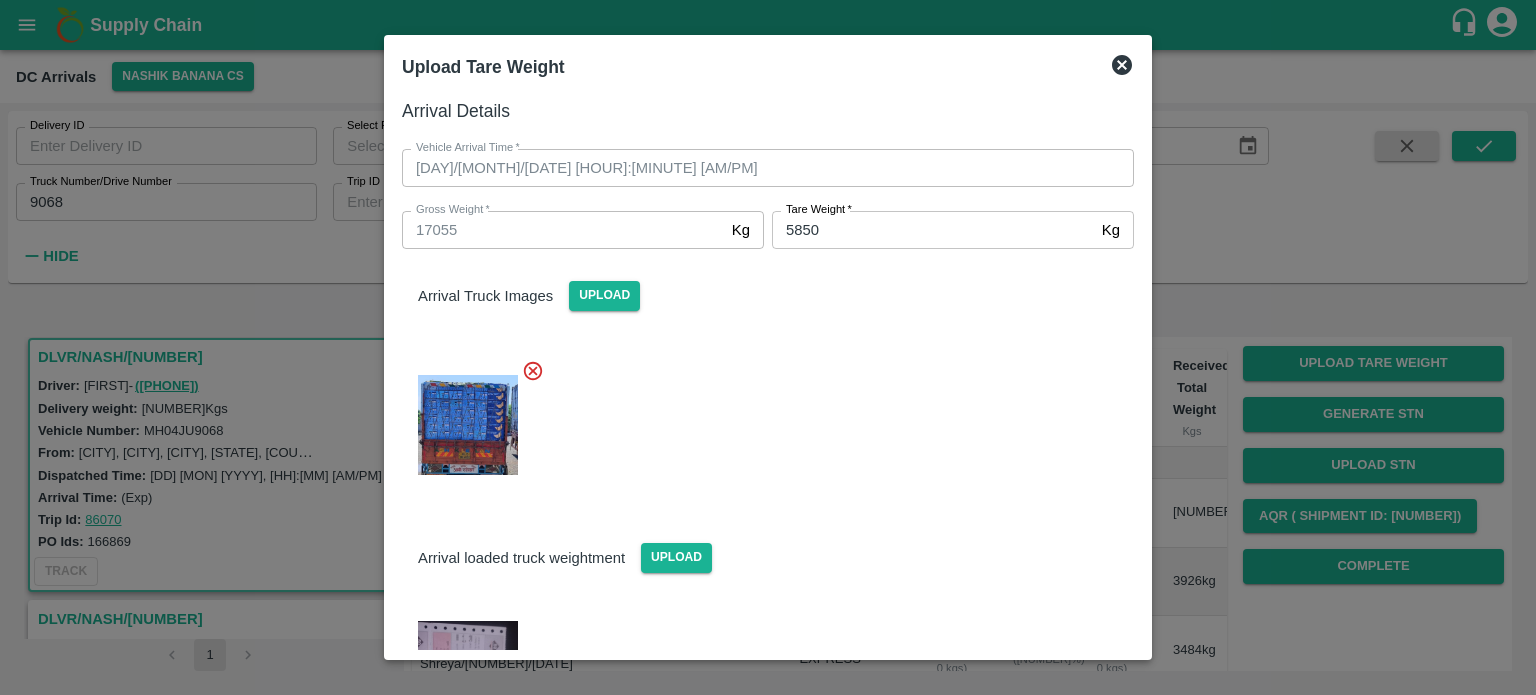click at bounding box center (760, 419) 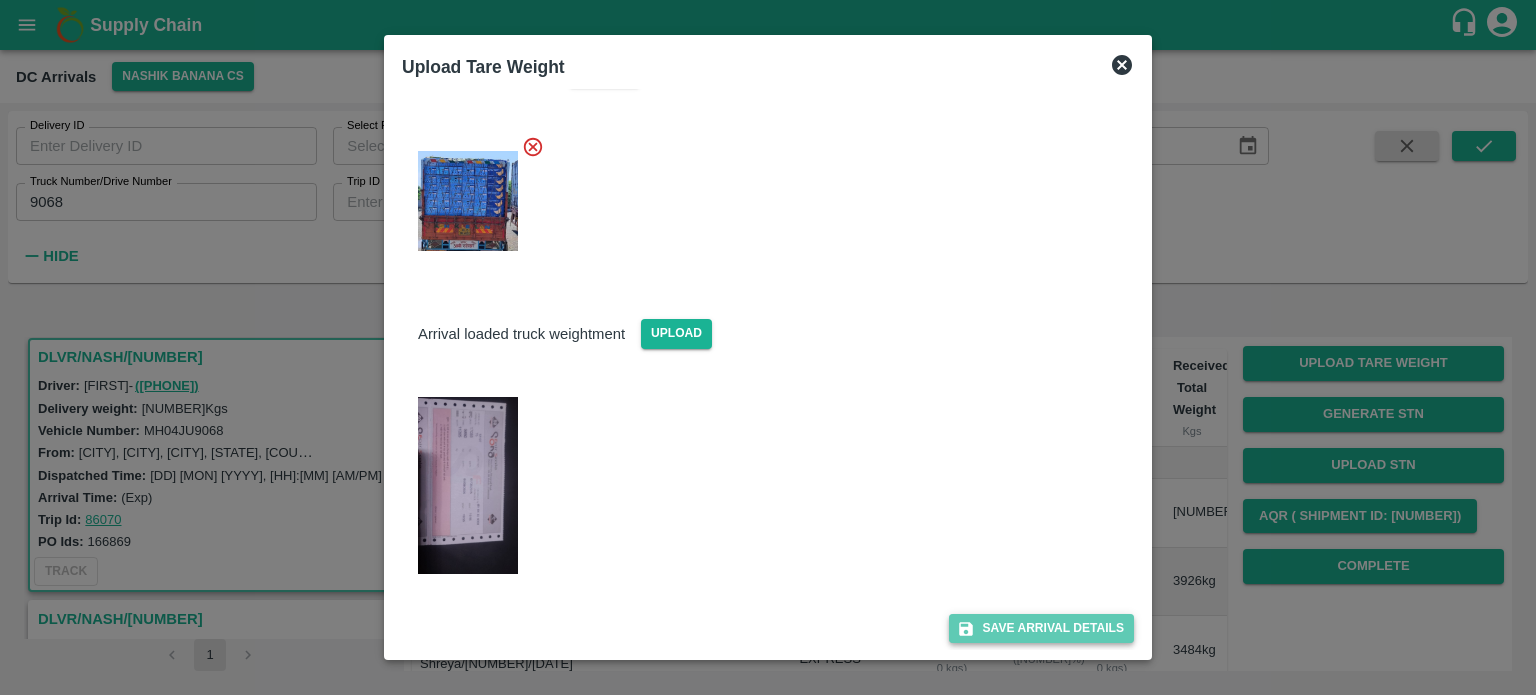 click on "Save Arrival Details" at bounding box center (1041, 628) 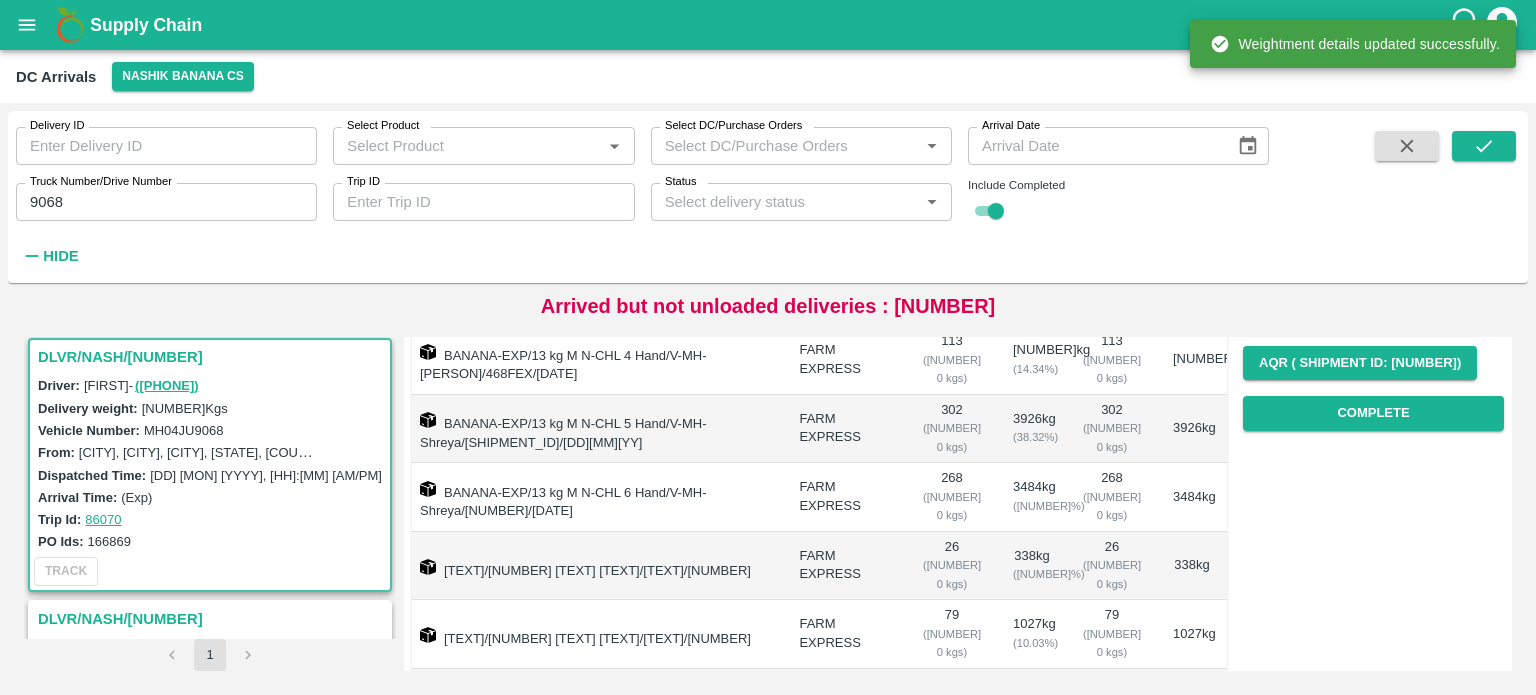 scroll, scrollTop: 316, scrollLeft: 0, axis: vertical 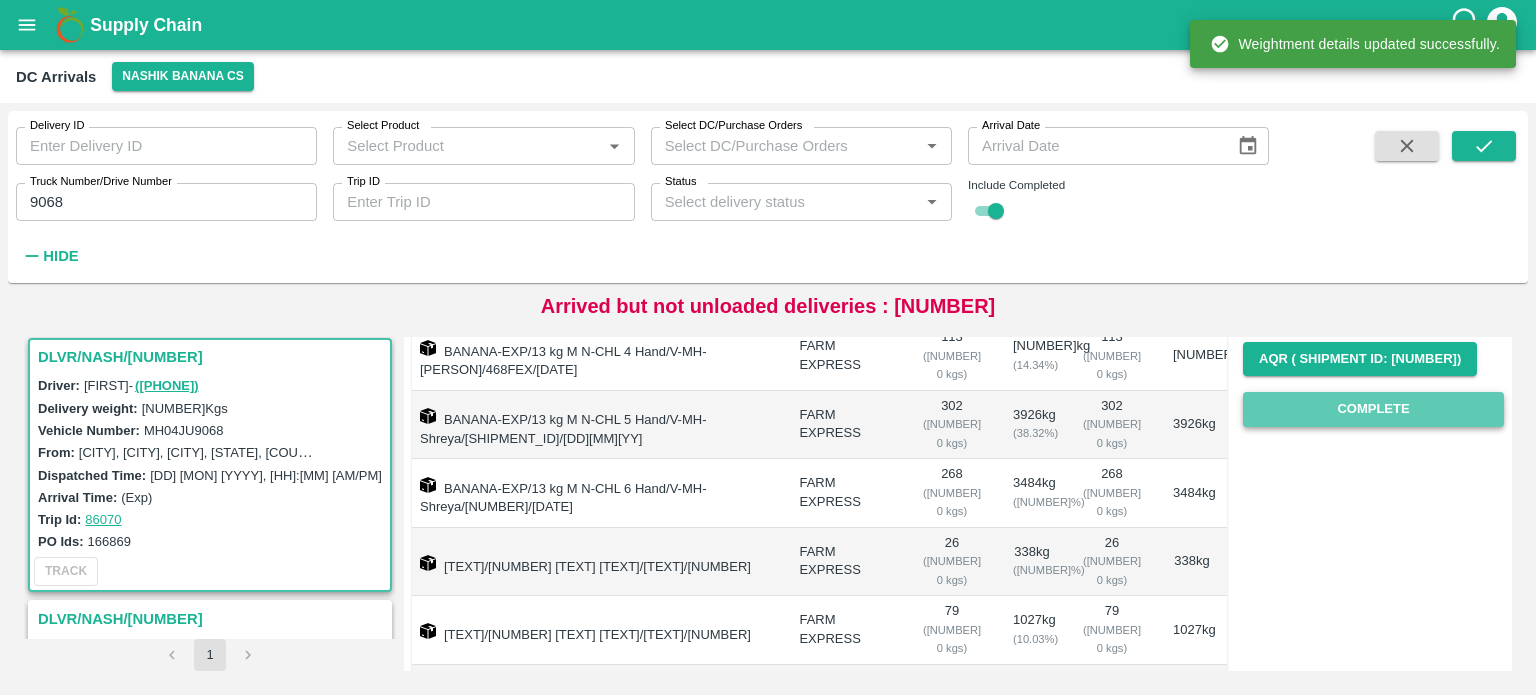 click on "Complete" at bounding box center [1373, 409] 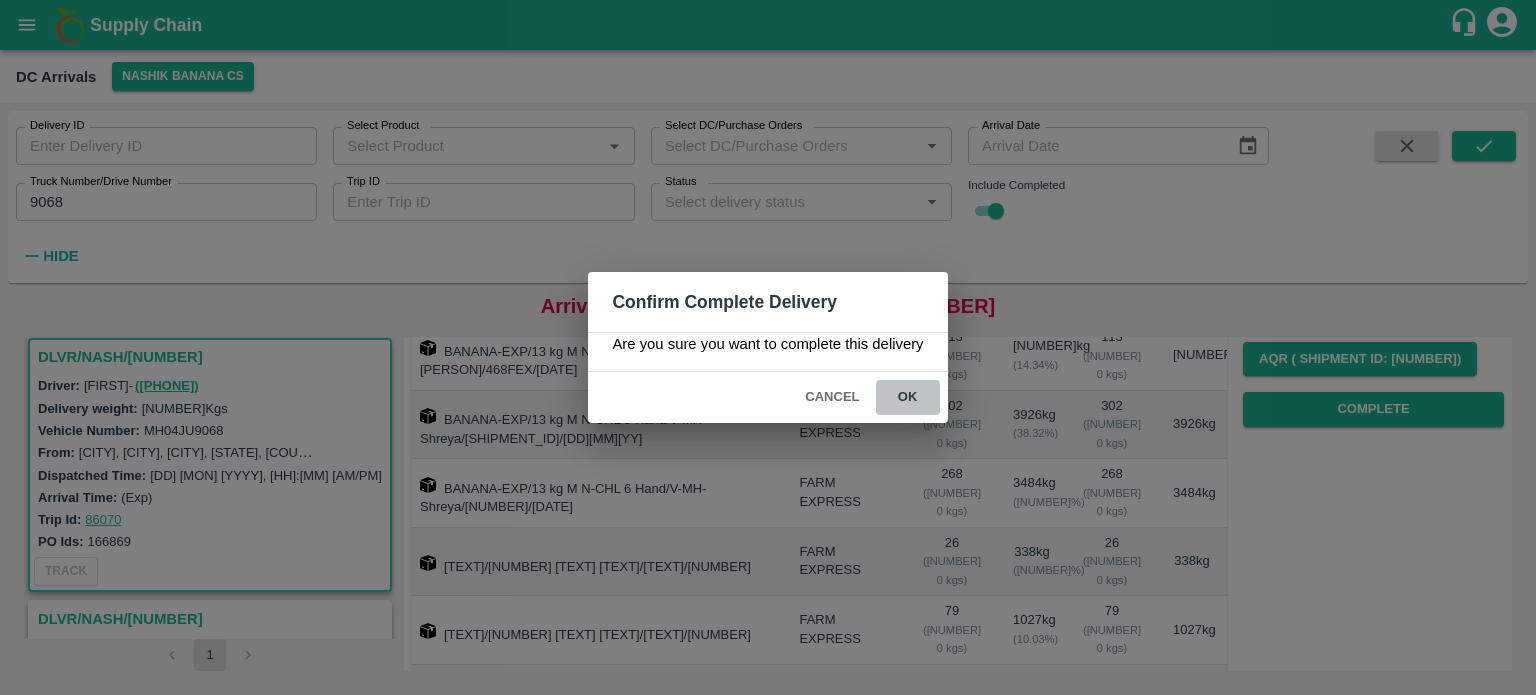 click on "ok" at bounding box center (908, 397) 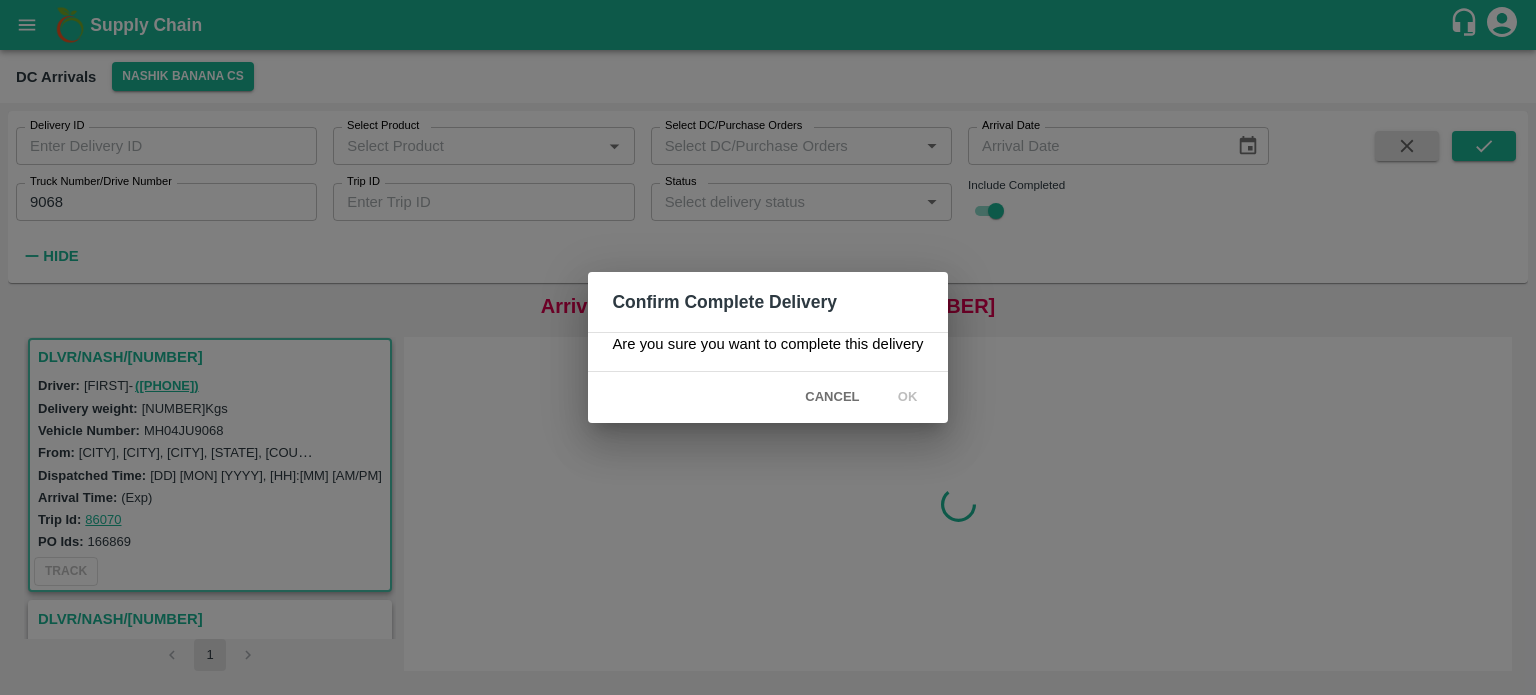 scroll, scrollTop: 0, scrollLeft: 0, axis: both 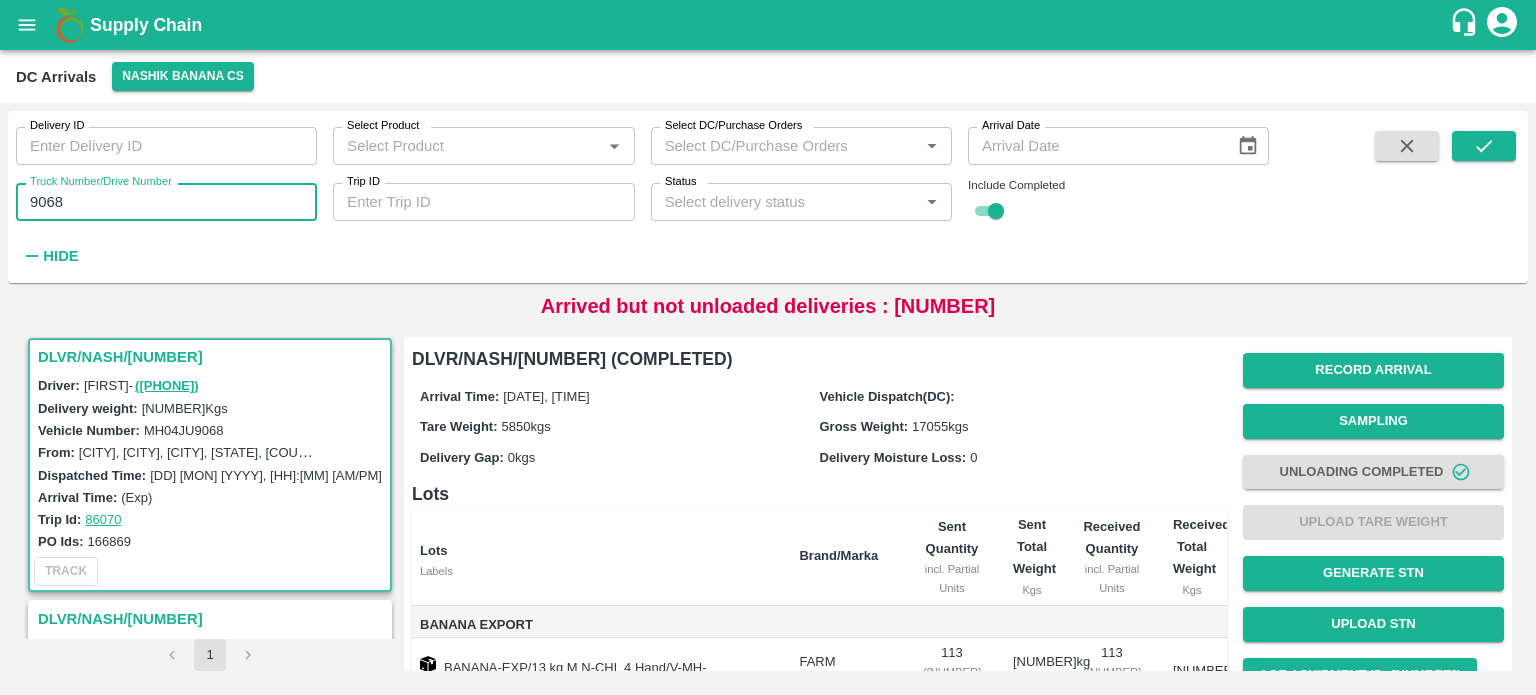 click on "9068" at bounding box center [166, 202] 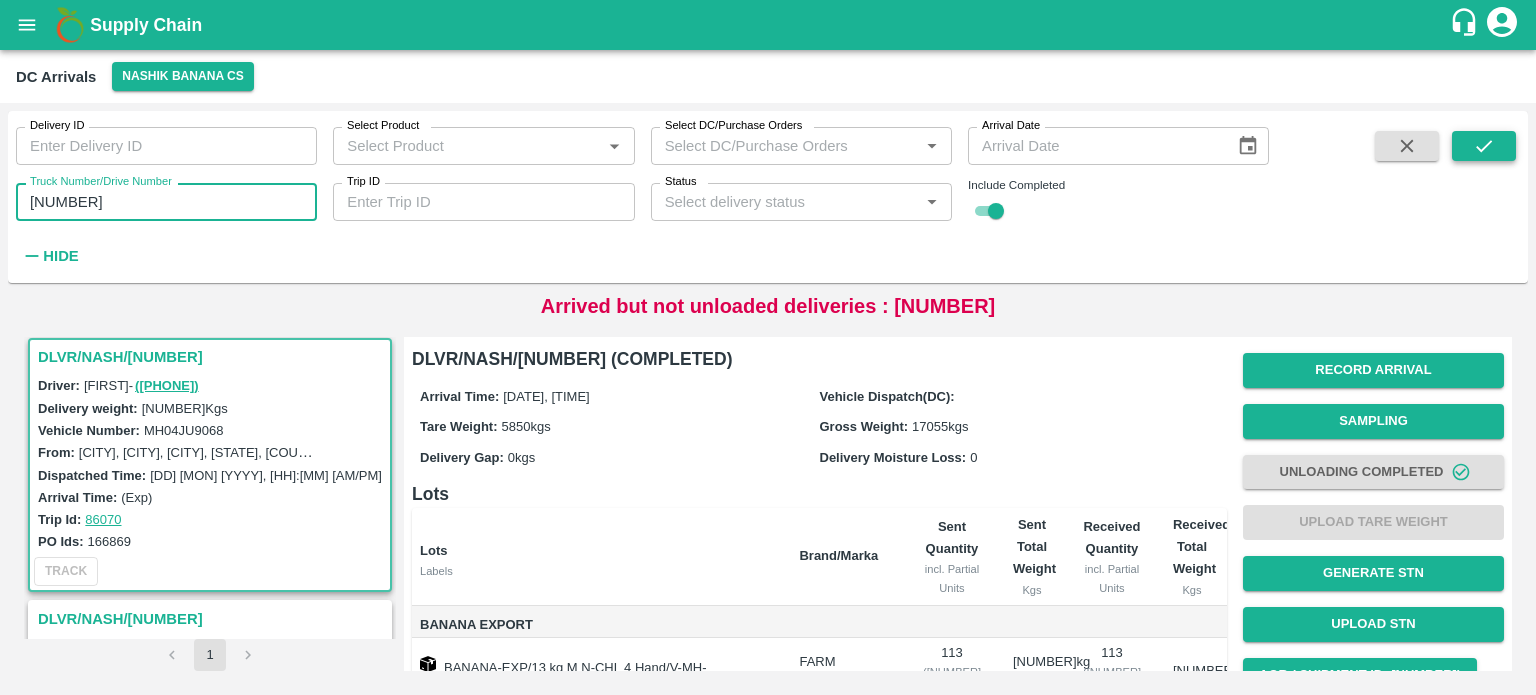 type on "[NUMBER]" 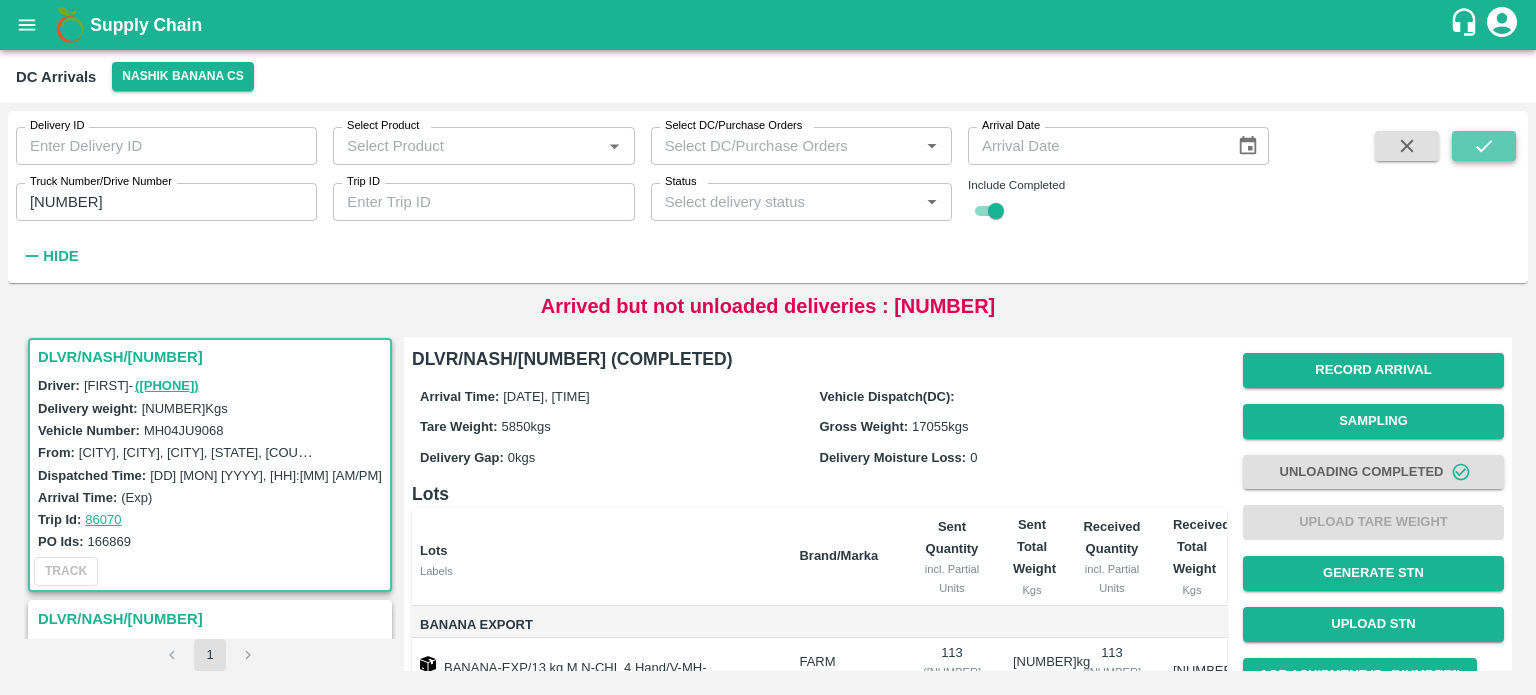 click 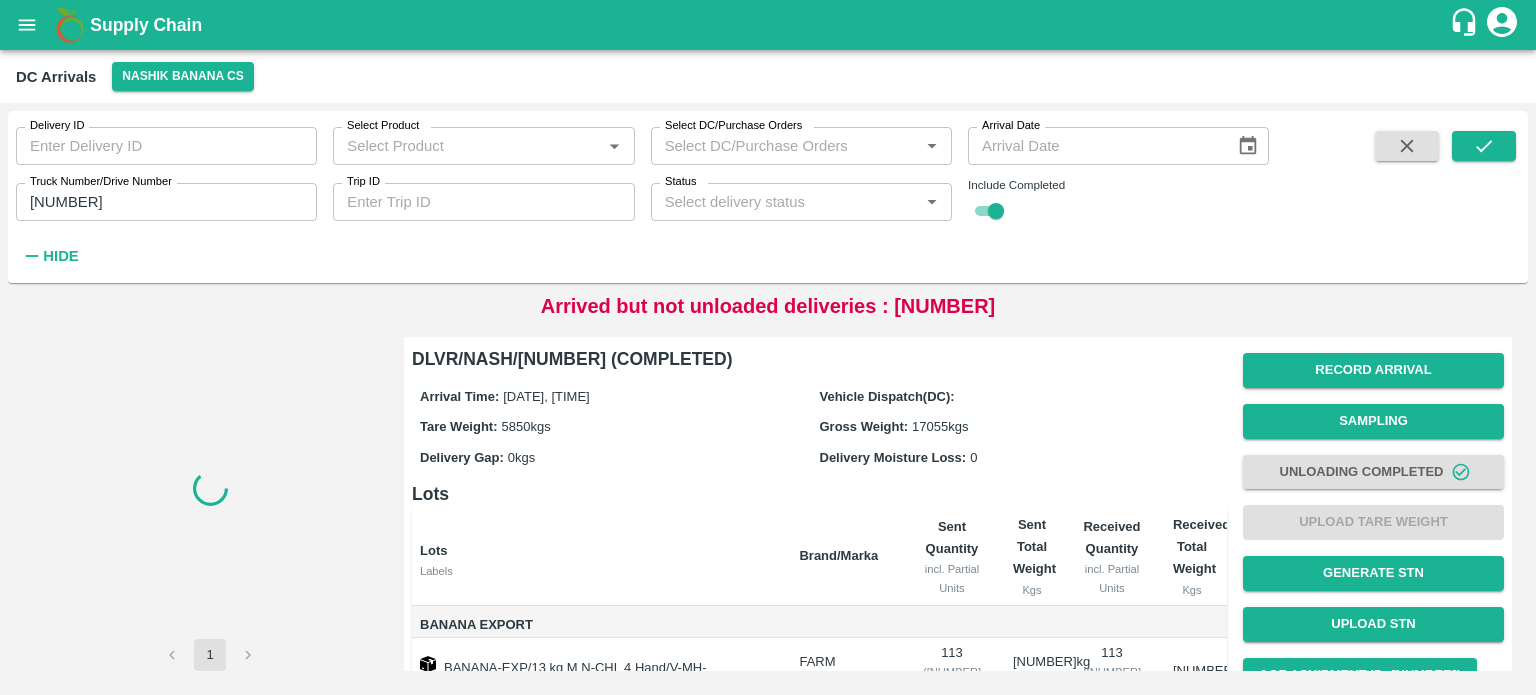 scroll, scrollTop: 0, scrollLeft: 0, axis: both 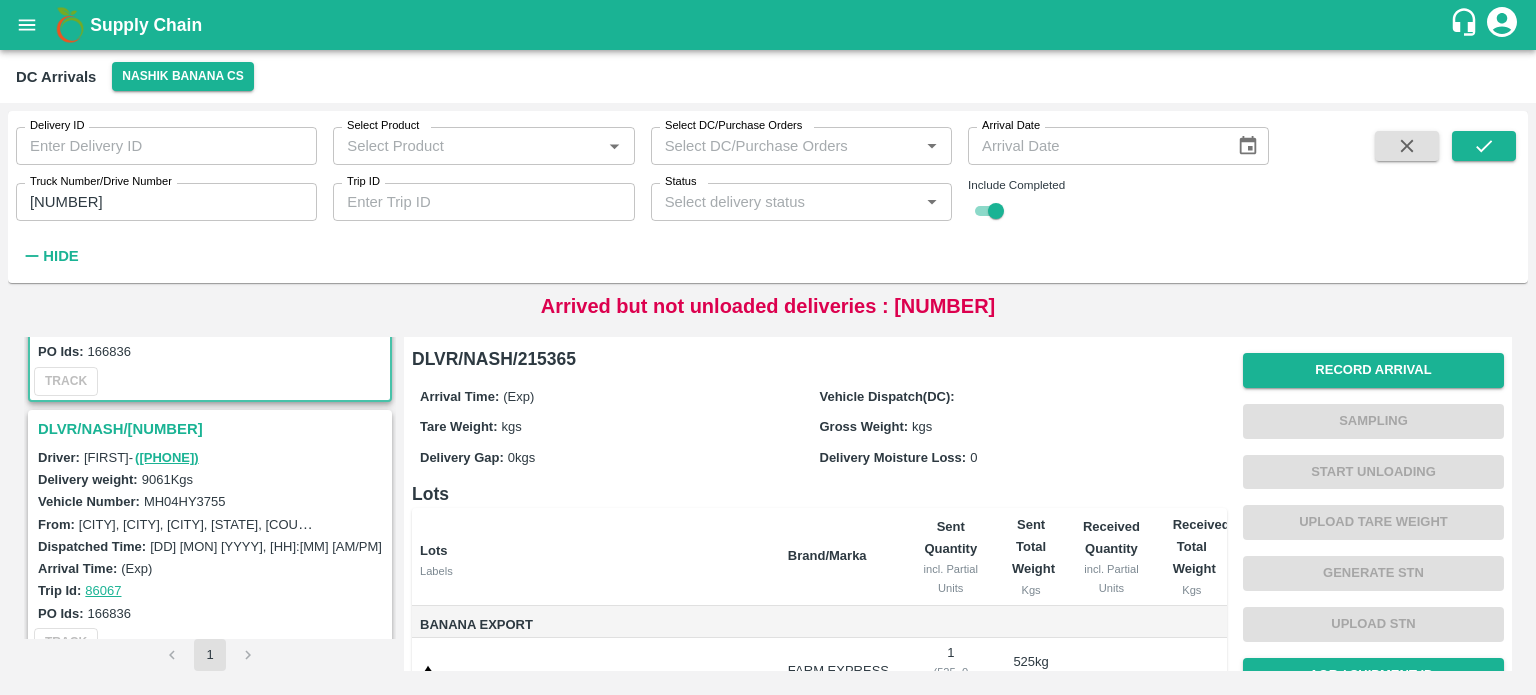 click on "DLVR/NASH/[NUMBER]" at bounding box center (213, 429) 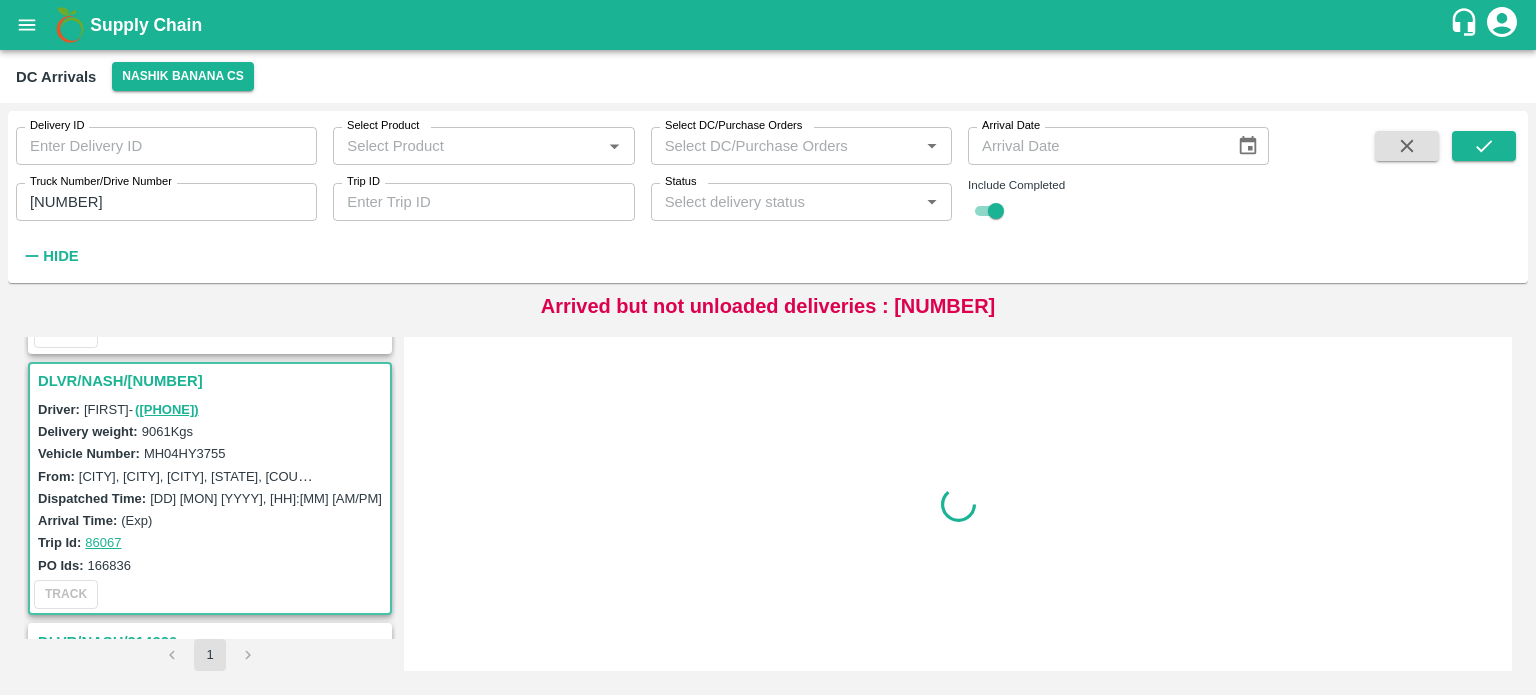 scroll, scrollTop: 268, scrollLeft: 0, axis: vertical 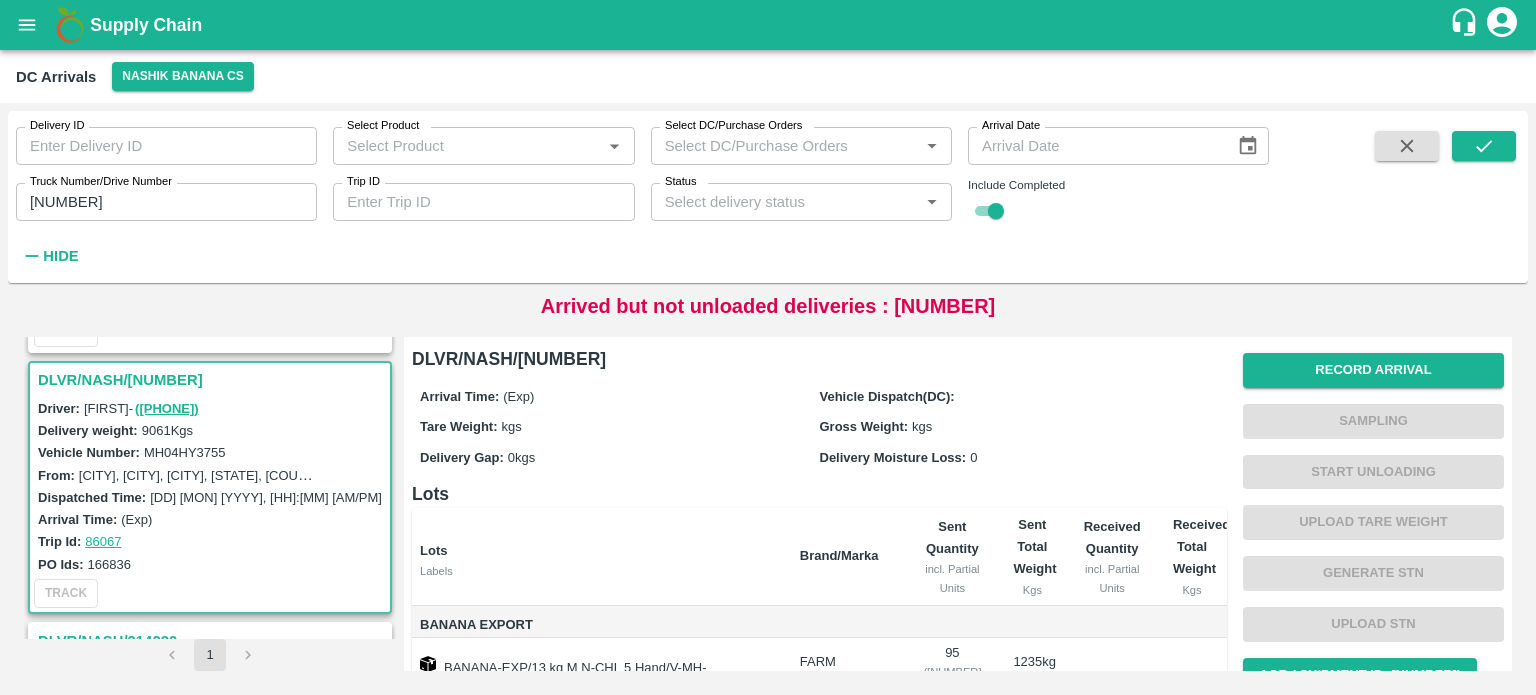 click on "MH04HY3755" at bounding box center [185, 452] 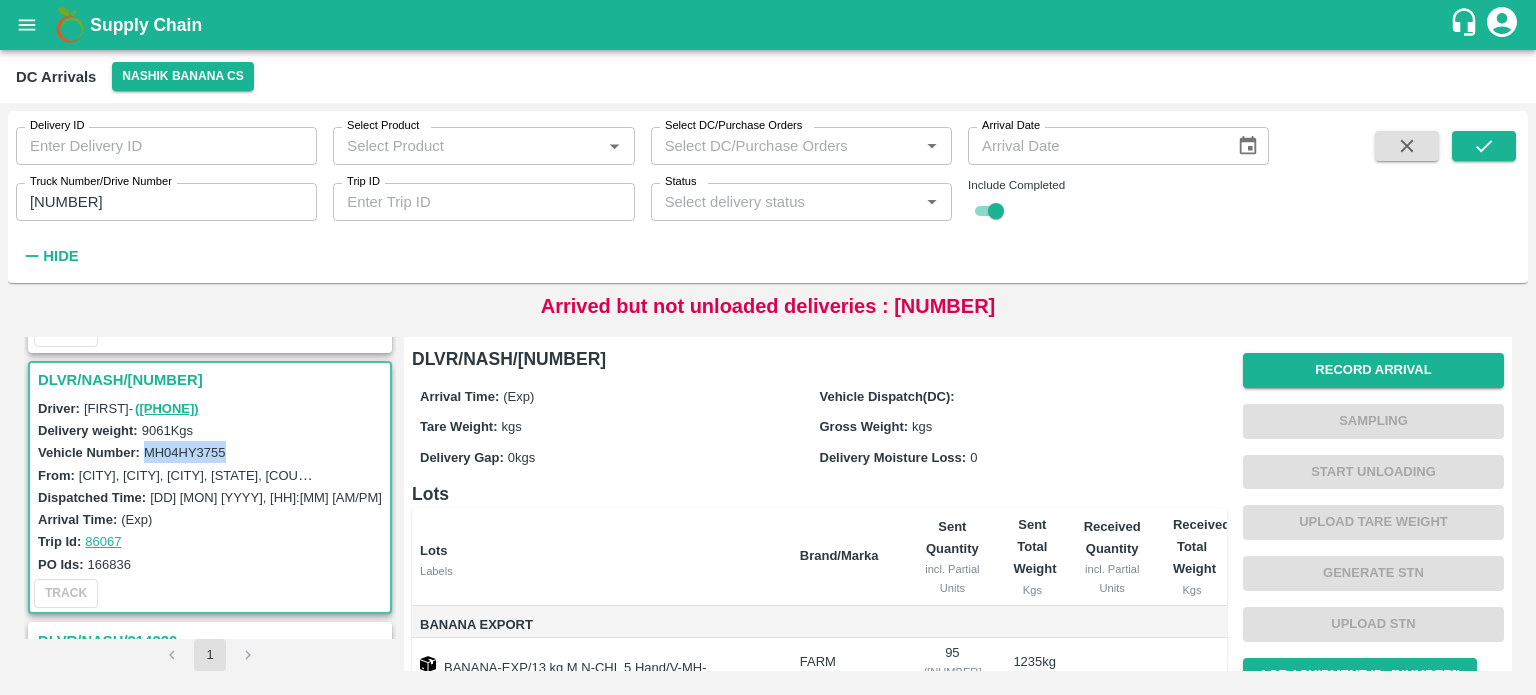 click on "MH04HY3755" at bounding box center [185, 452] 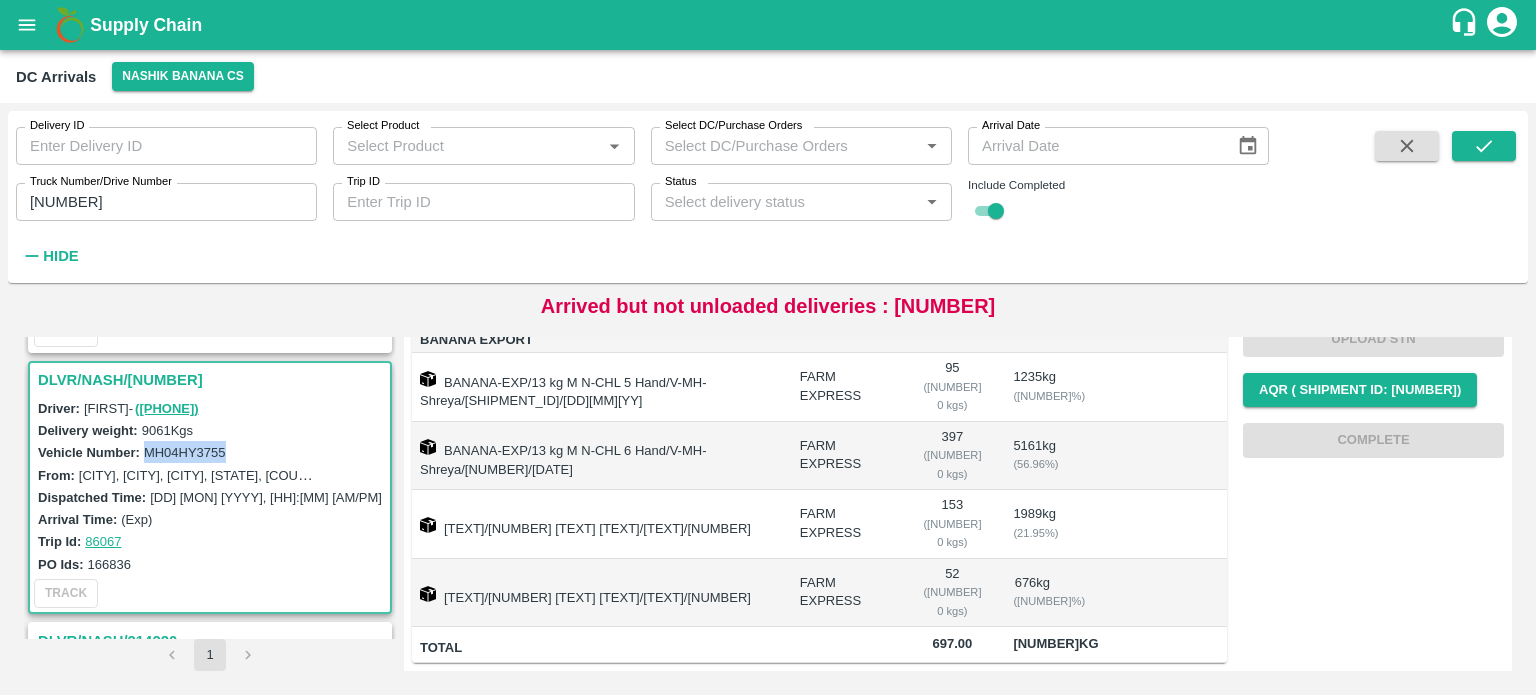 scroll, scrollTop: 0, scrollLeft: 0, axis: both 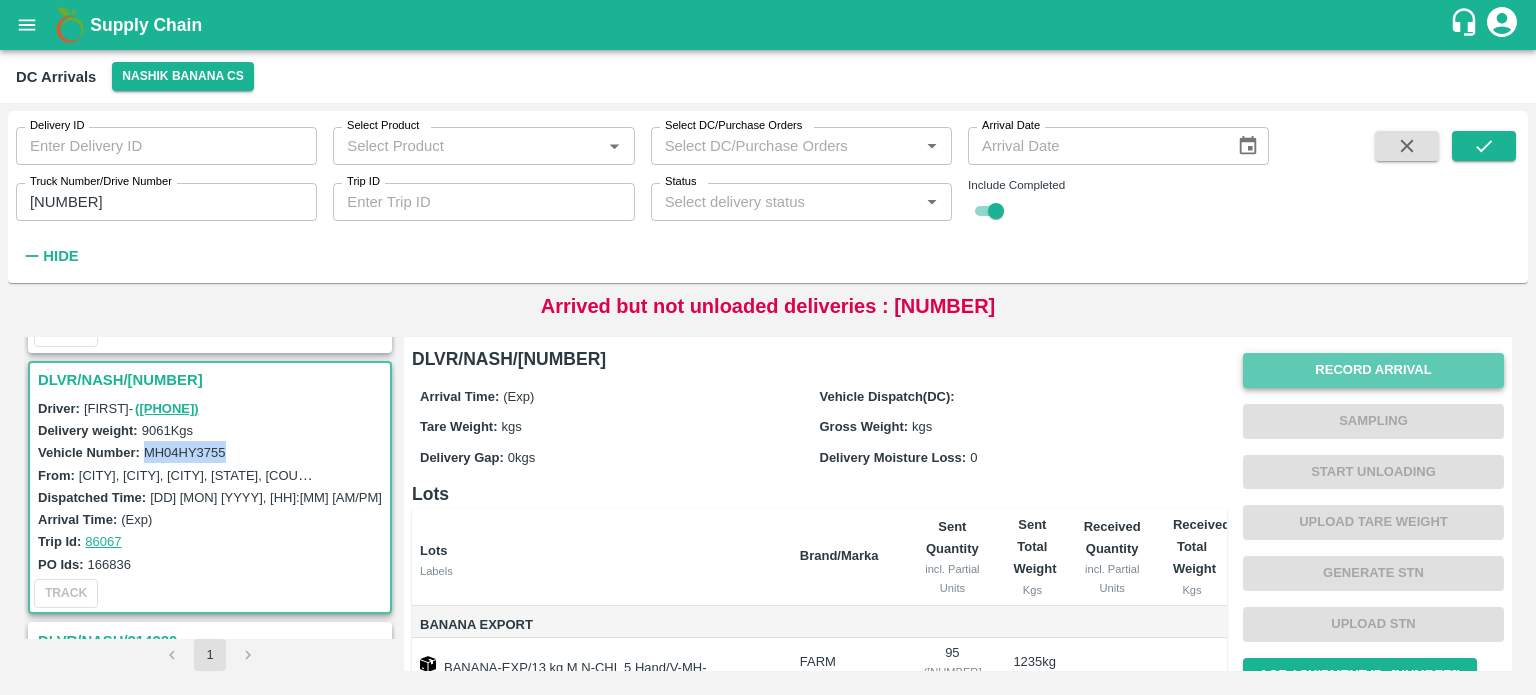 click on "Record Arrival" at bounding box center (1373, 370) 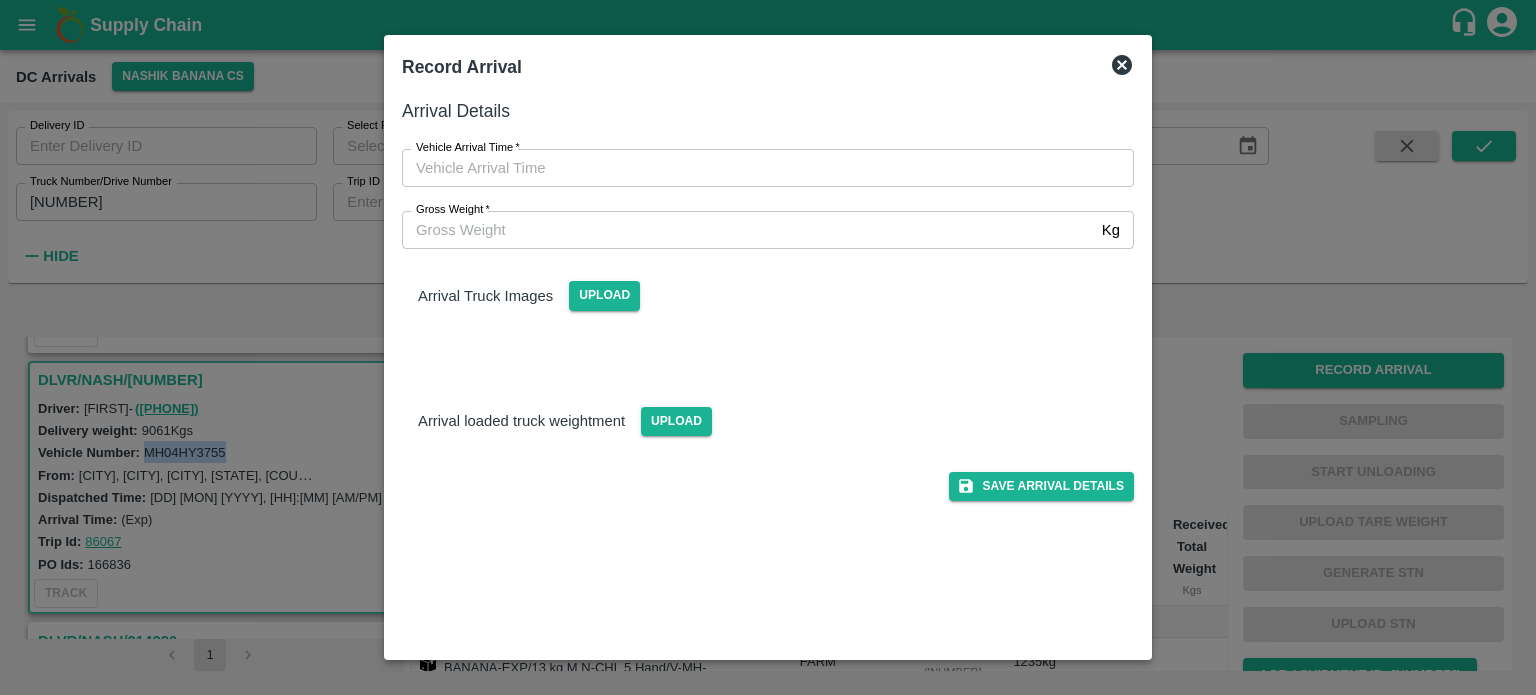 type on "DD/MM/YYYY hh:mm aa" 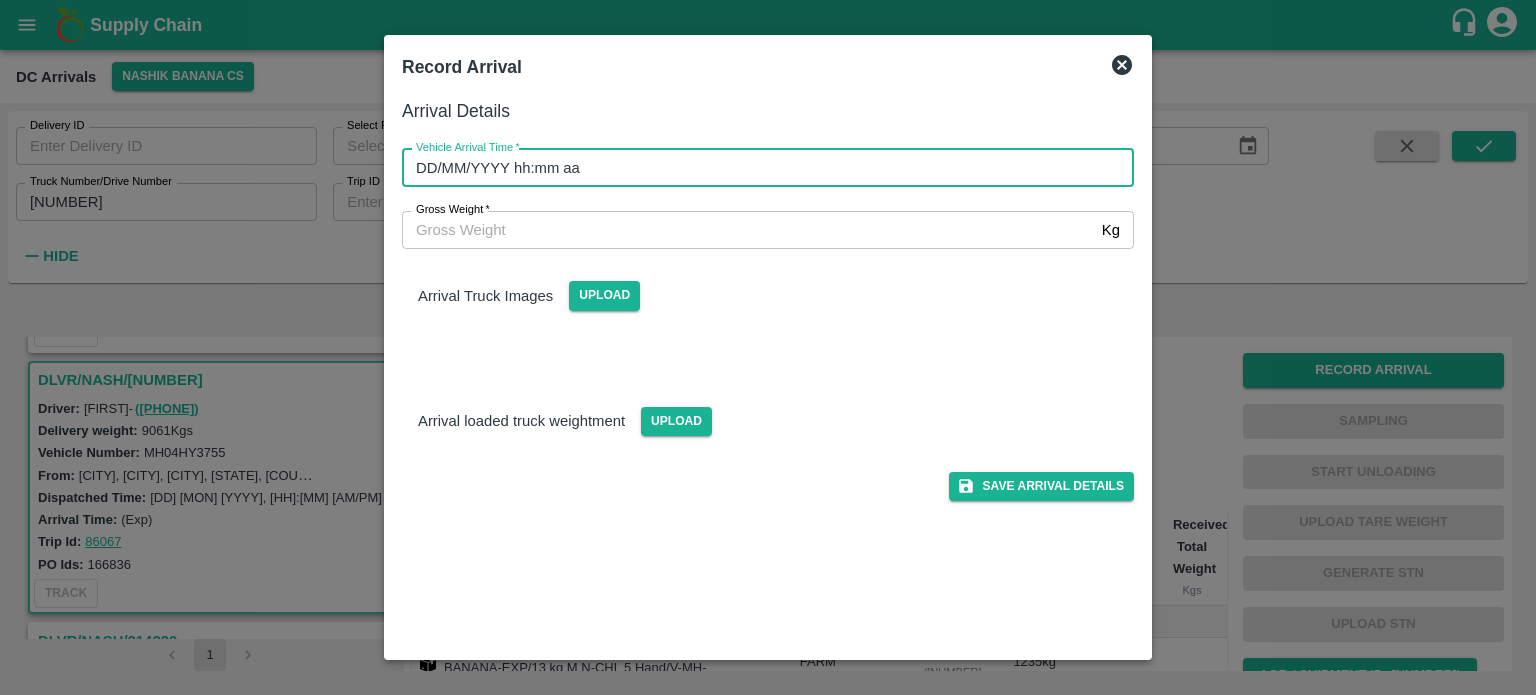 click on "DD/MM/YYYY hh:mm aa" at bounding box center [761, 168] 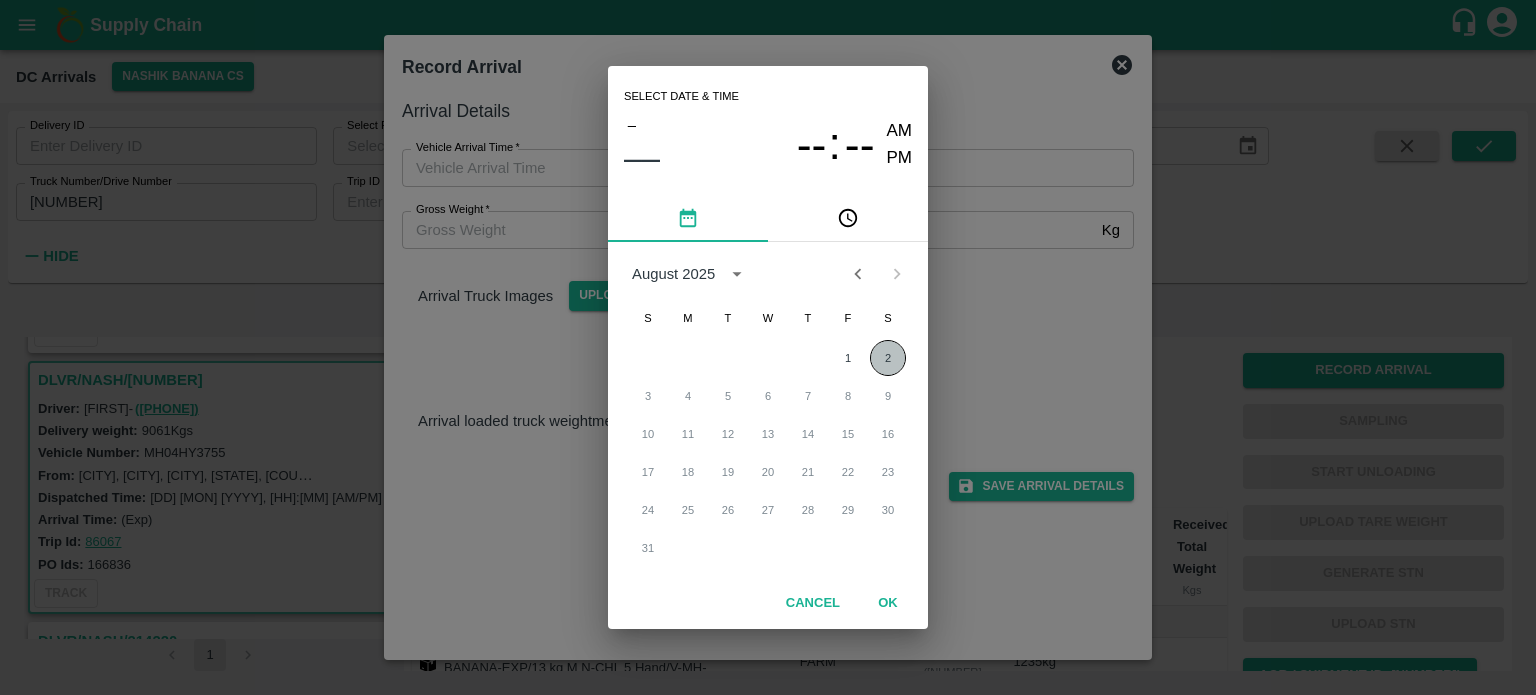 click on "2" at bounding box center [888, 358] 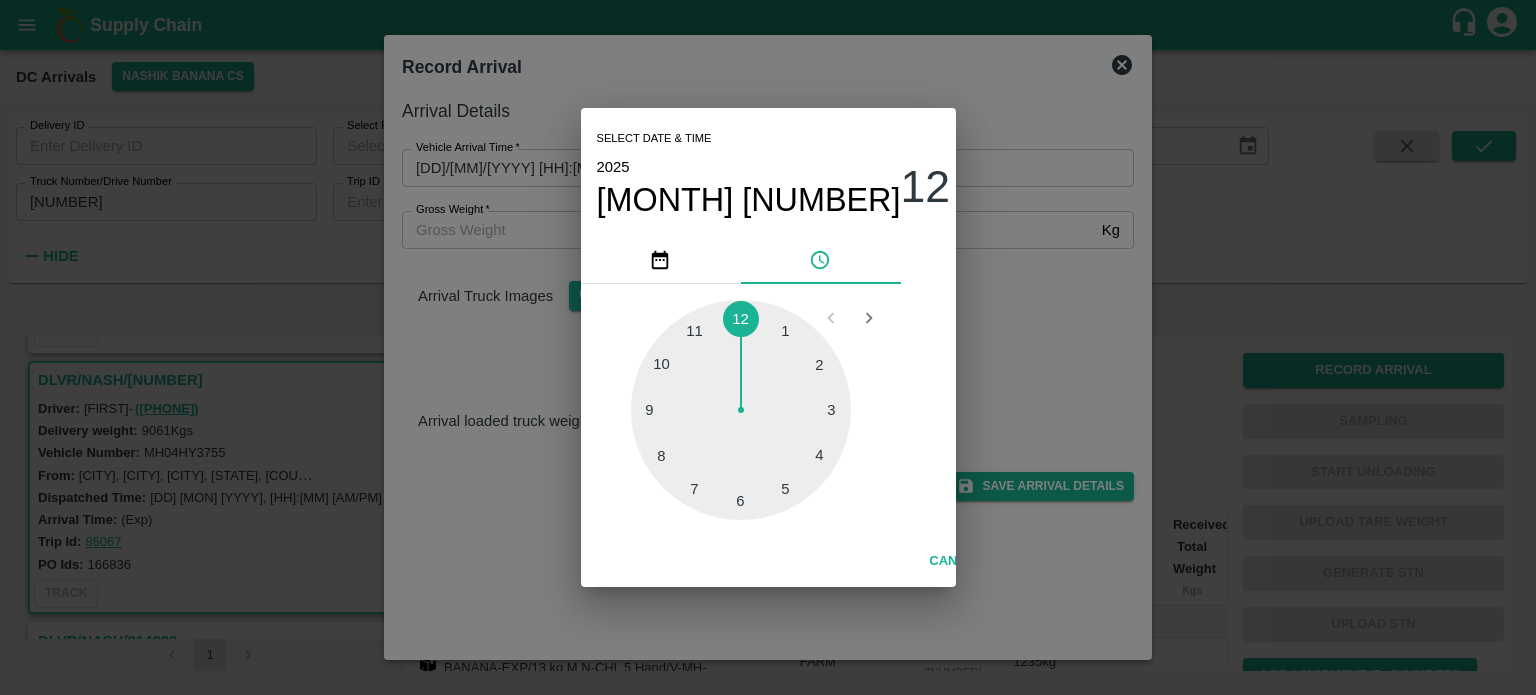 click at bounding box center [741, 410] 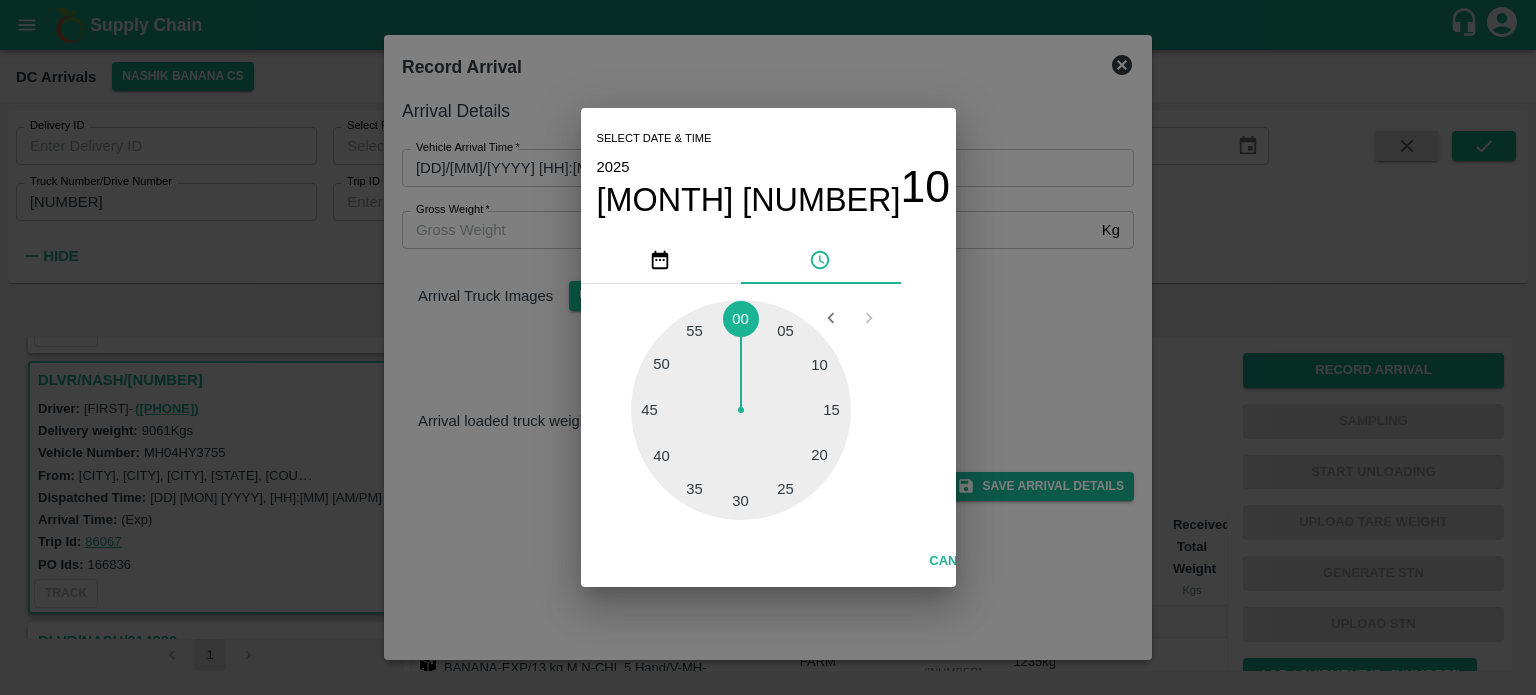 type on "[DATE] [TIME]" 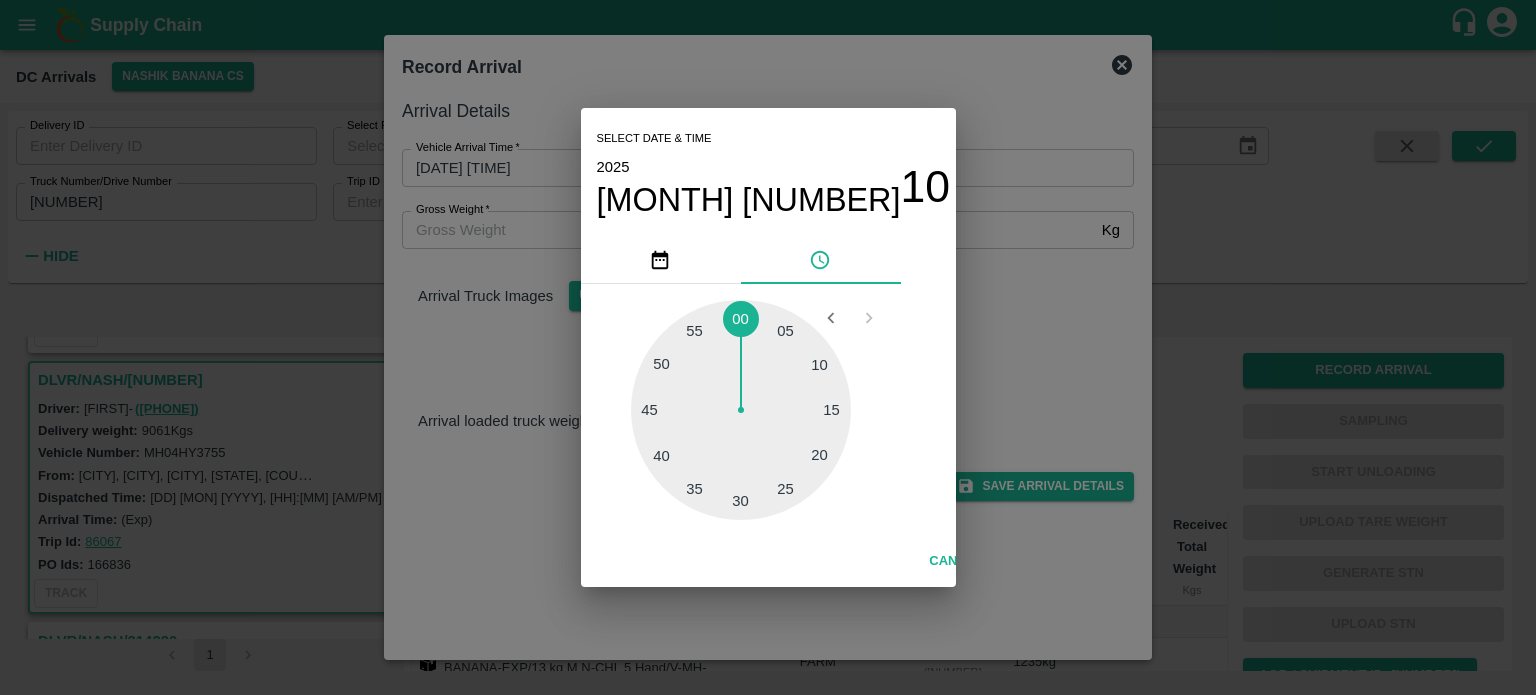 click on "Select date & time [YEAR] Aug [DAY] [TIME] [AMPM] [MINUTES] [MINUTES] [MINUTES] [MINUTES] [MINUTES] [MINUTES] Cancel OK" at bounding box center [768, 347] 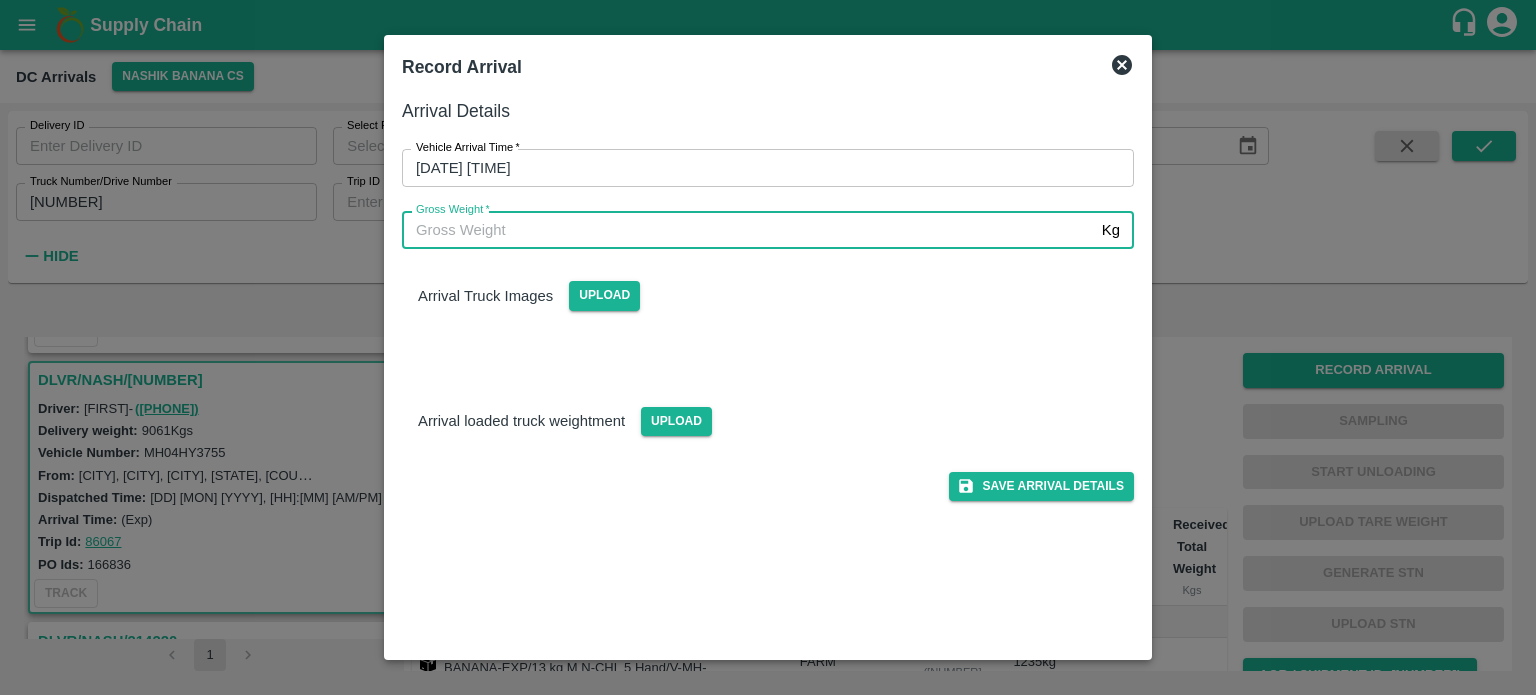 click on "Gross Weight   *" at bounding box center (748, 230) 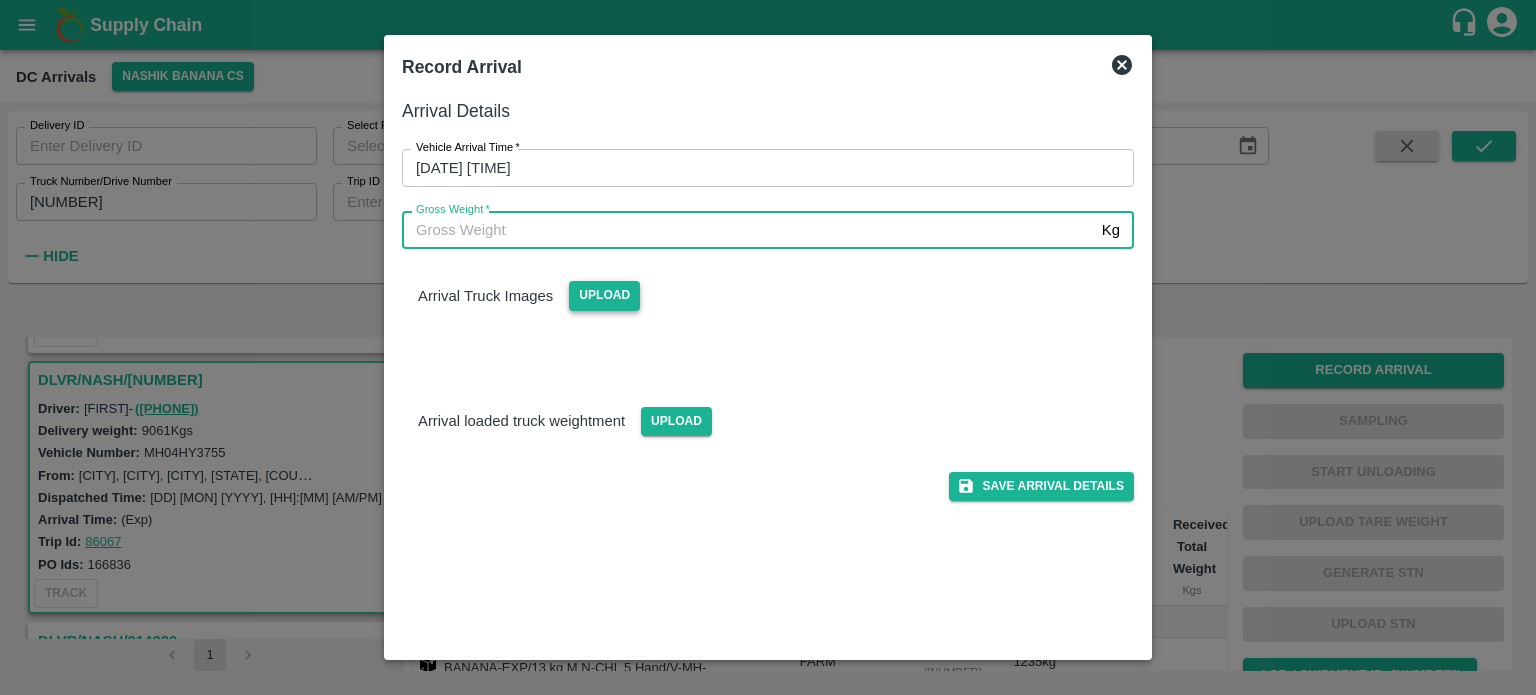 type on "[NUMBER]" 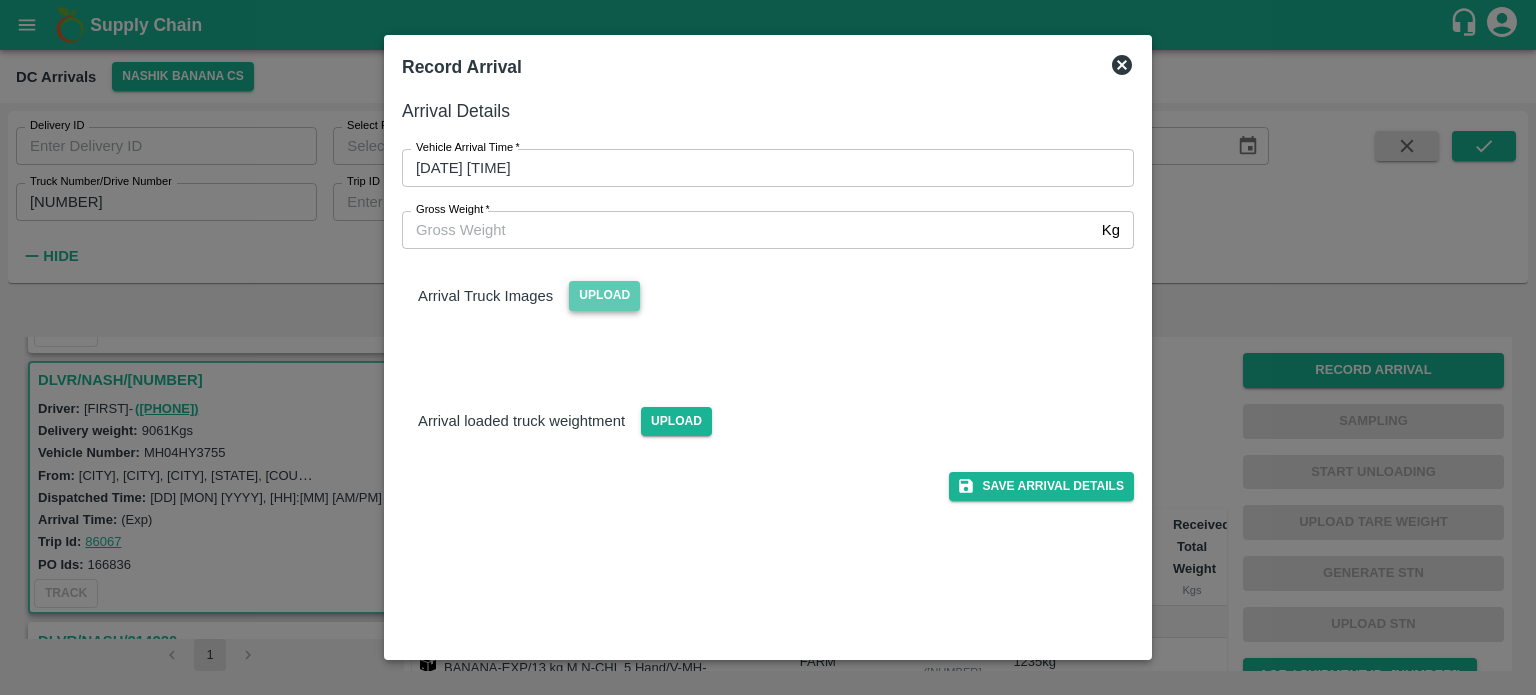 click on "Upload" at bounding box center (604, 295) 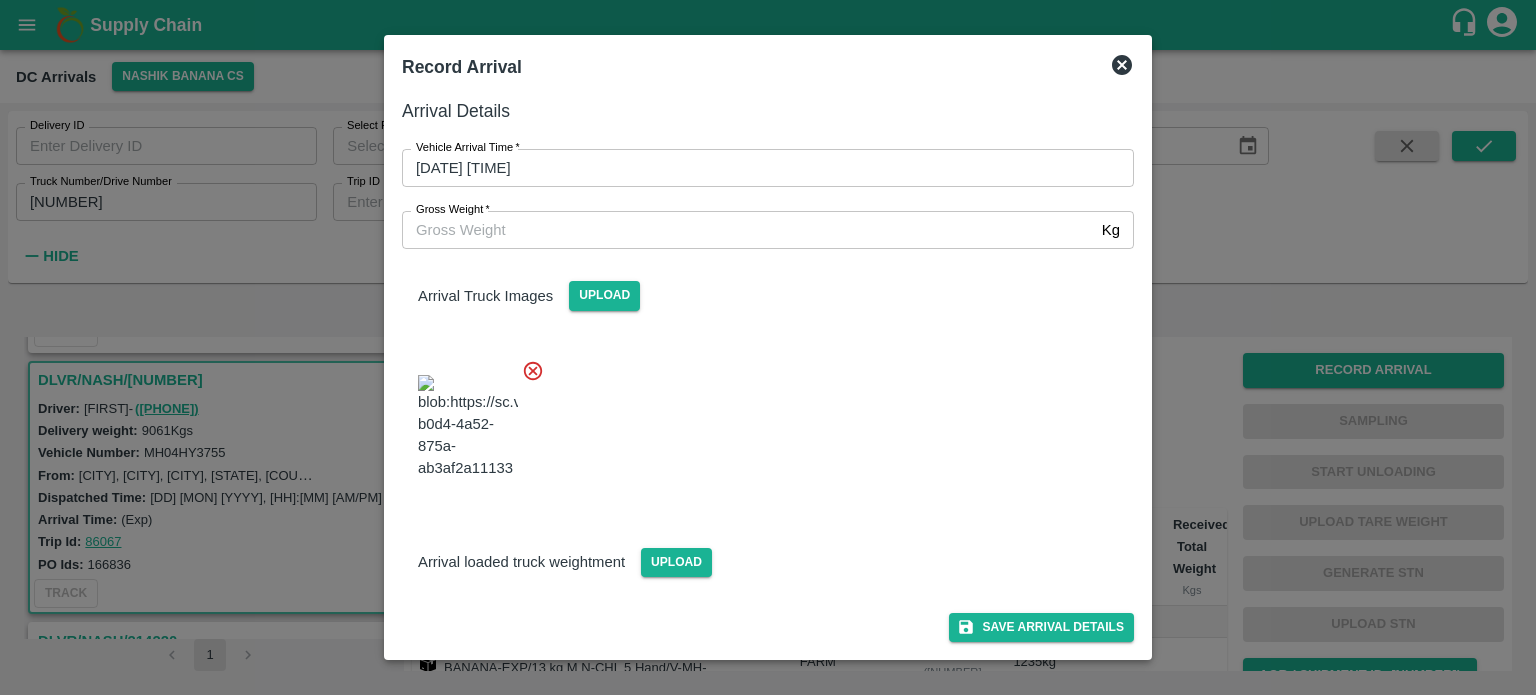 click at bounding box center [760, 421] 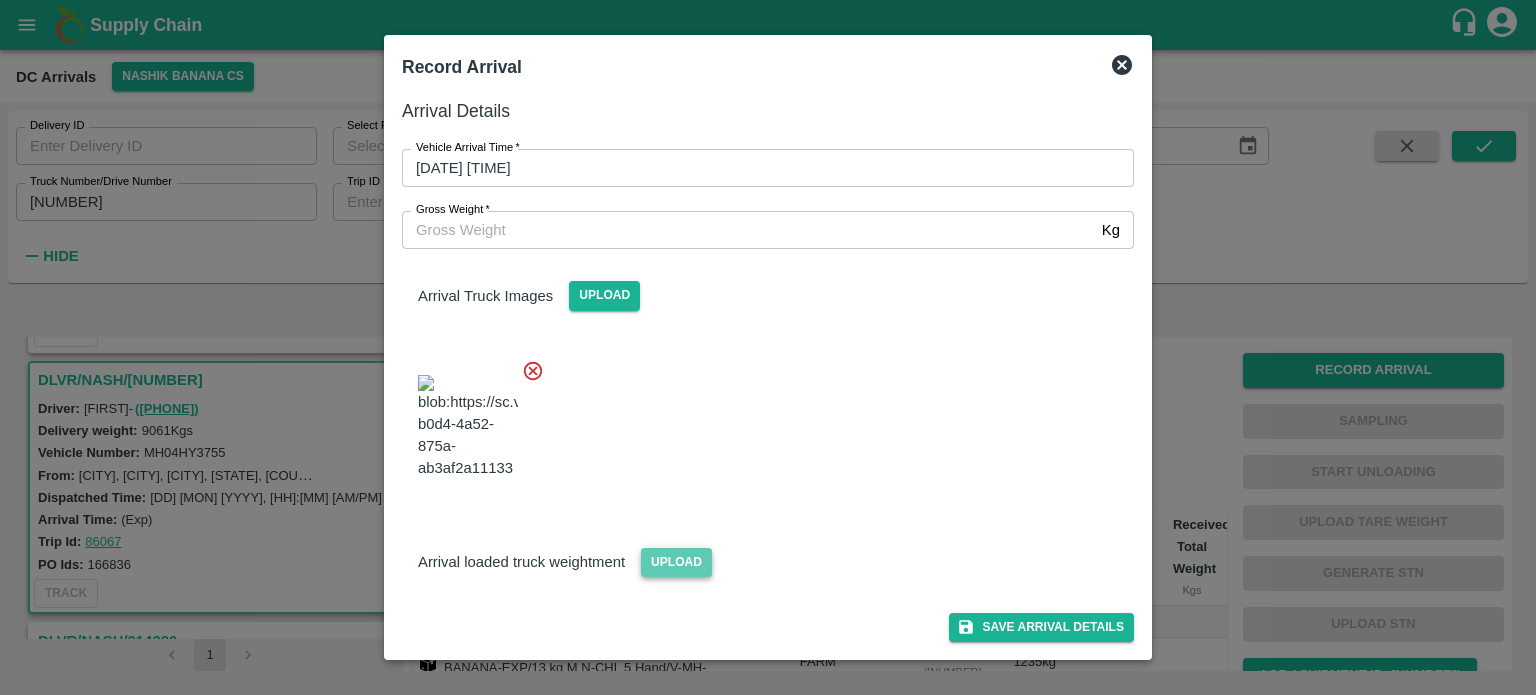 click on "Upload" at bounding box center [676, 562] 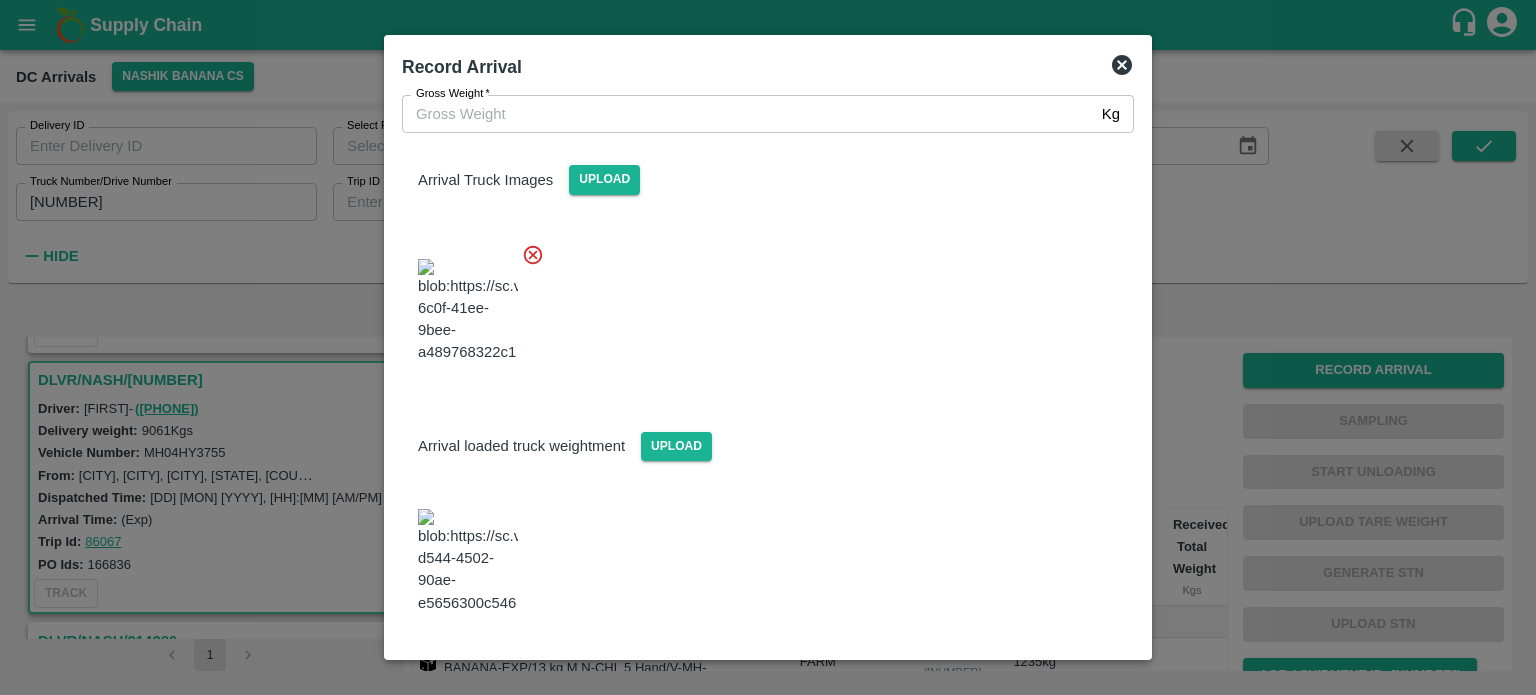 click at bounding box center [760, 305] 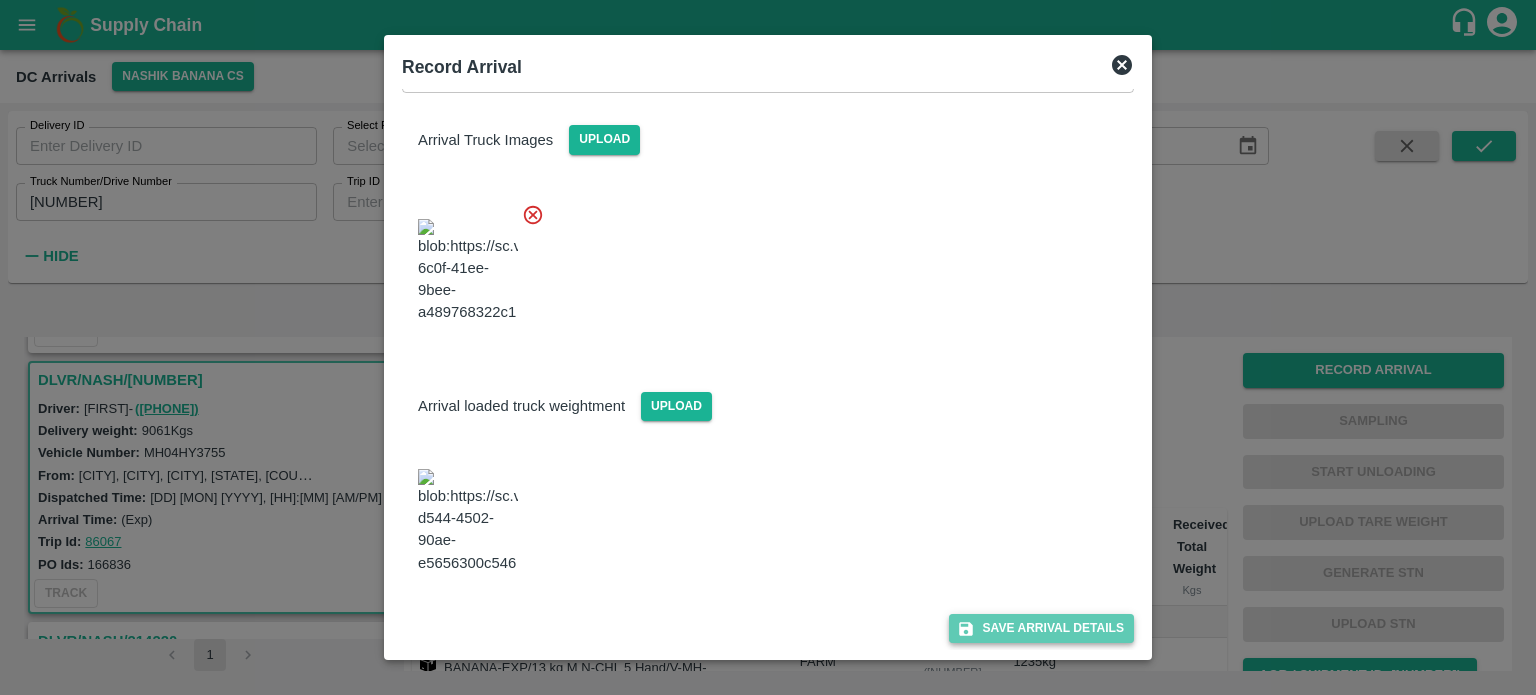 click on "Save Arrival Details" at bounding box center (1041, 628) 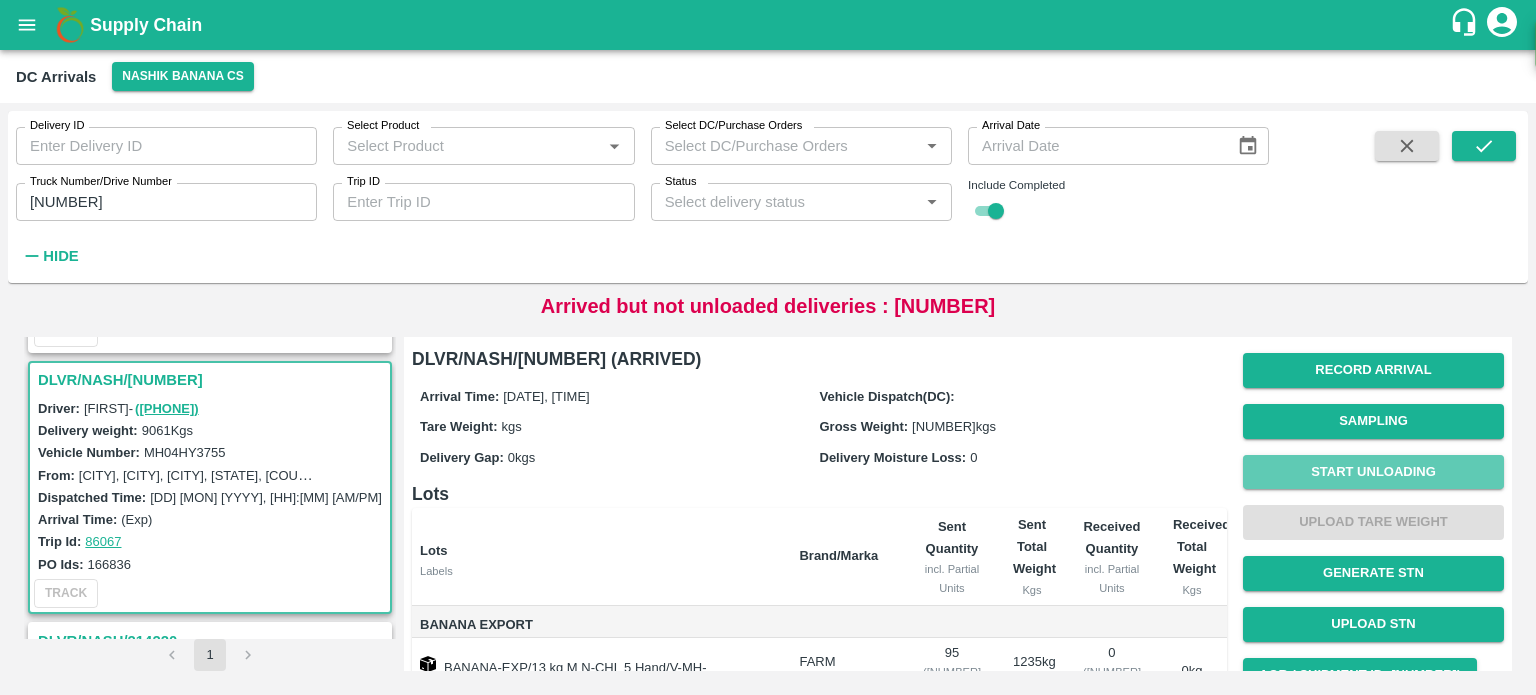 click on "Start Unloading" at bounding box center [1373, 472] 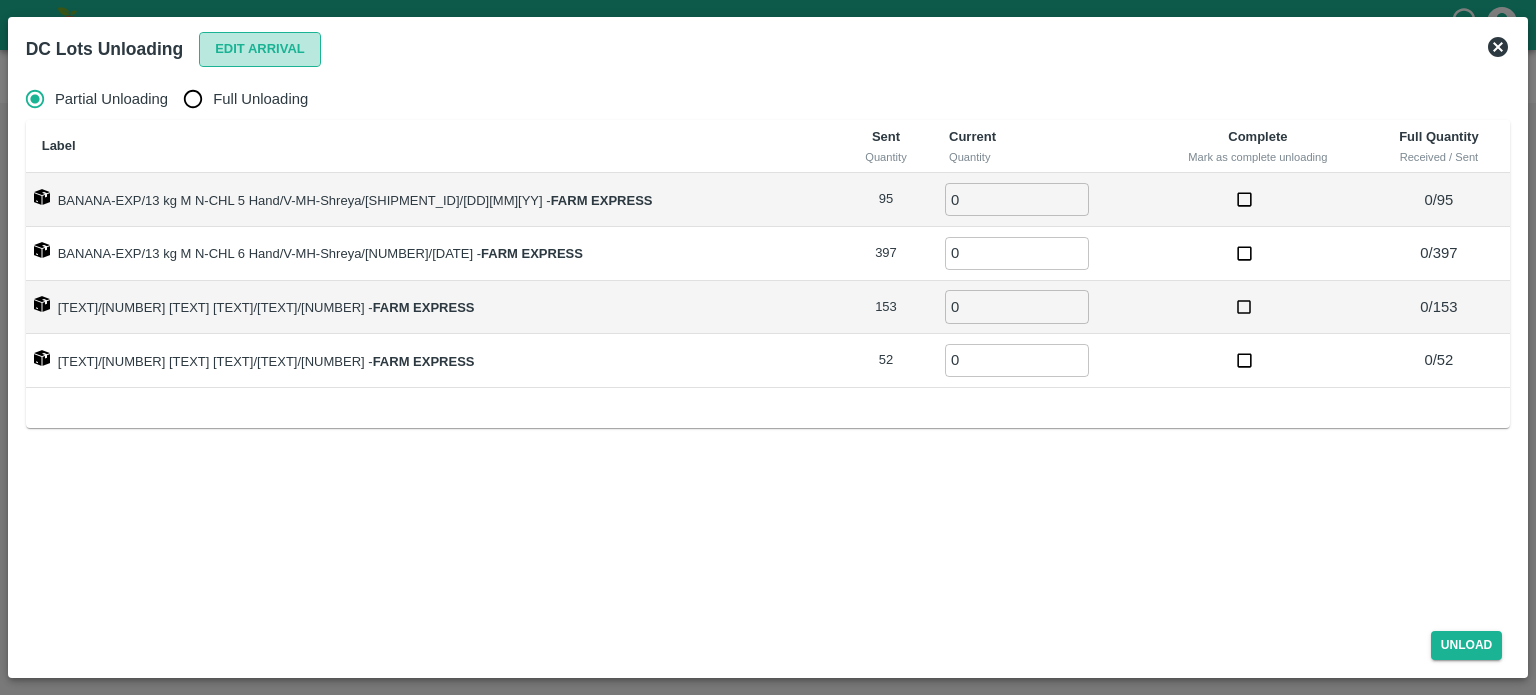 click on "Edit Arrival" at bounding box center (260, 49) 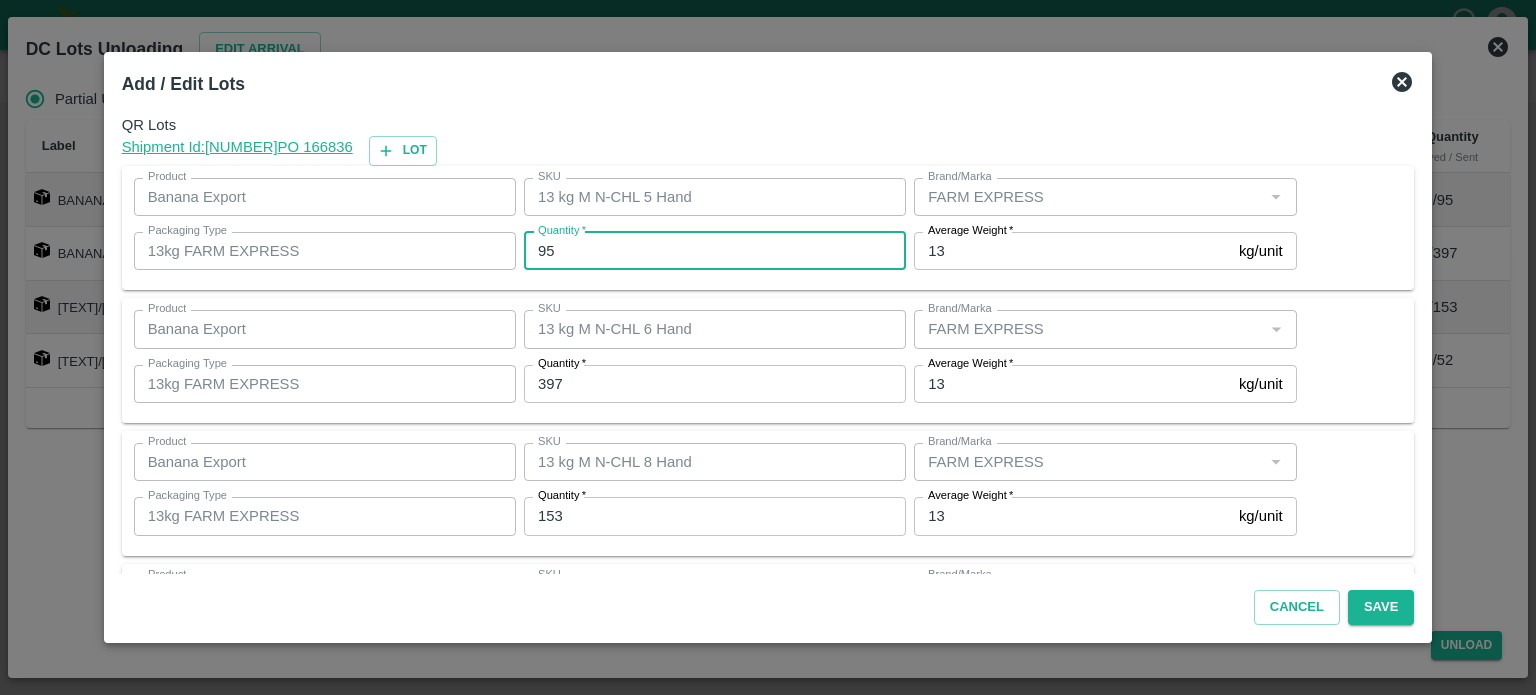 click on "95" at bounding box center (715, 251) 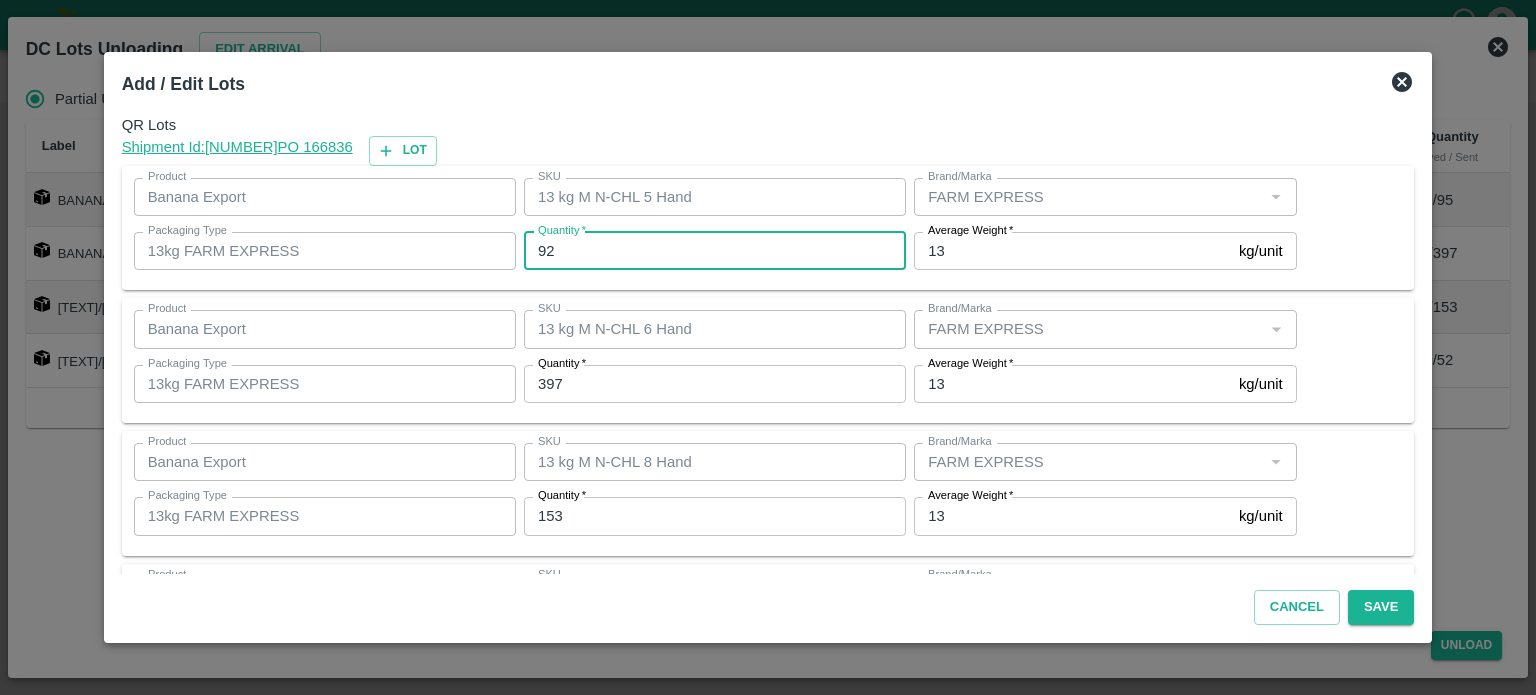 type on "92" 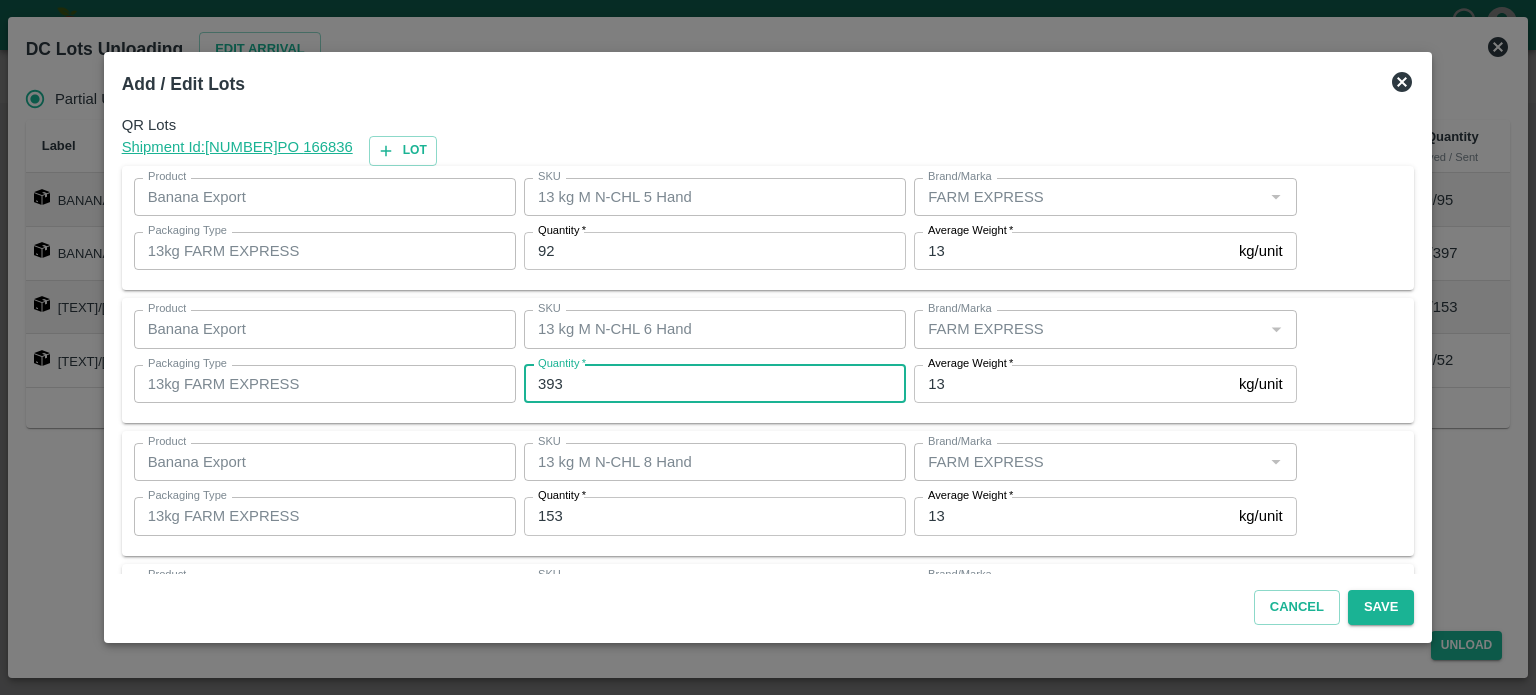 type on "393" 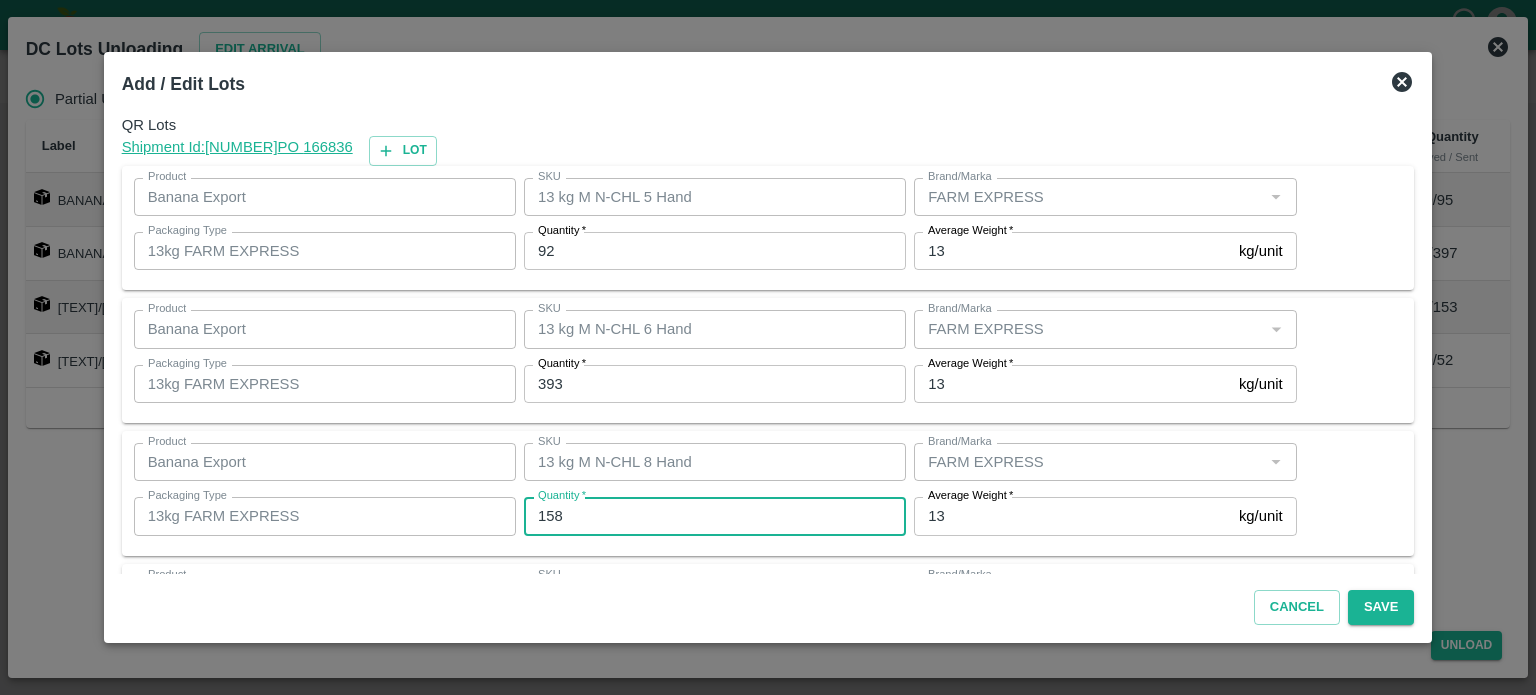 type on "158" 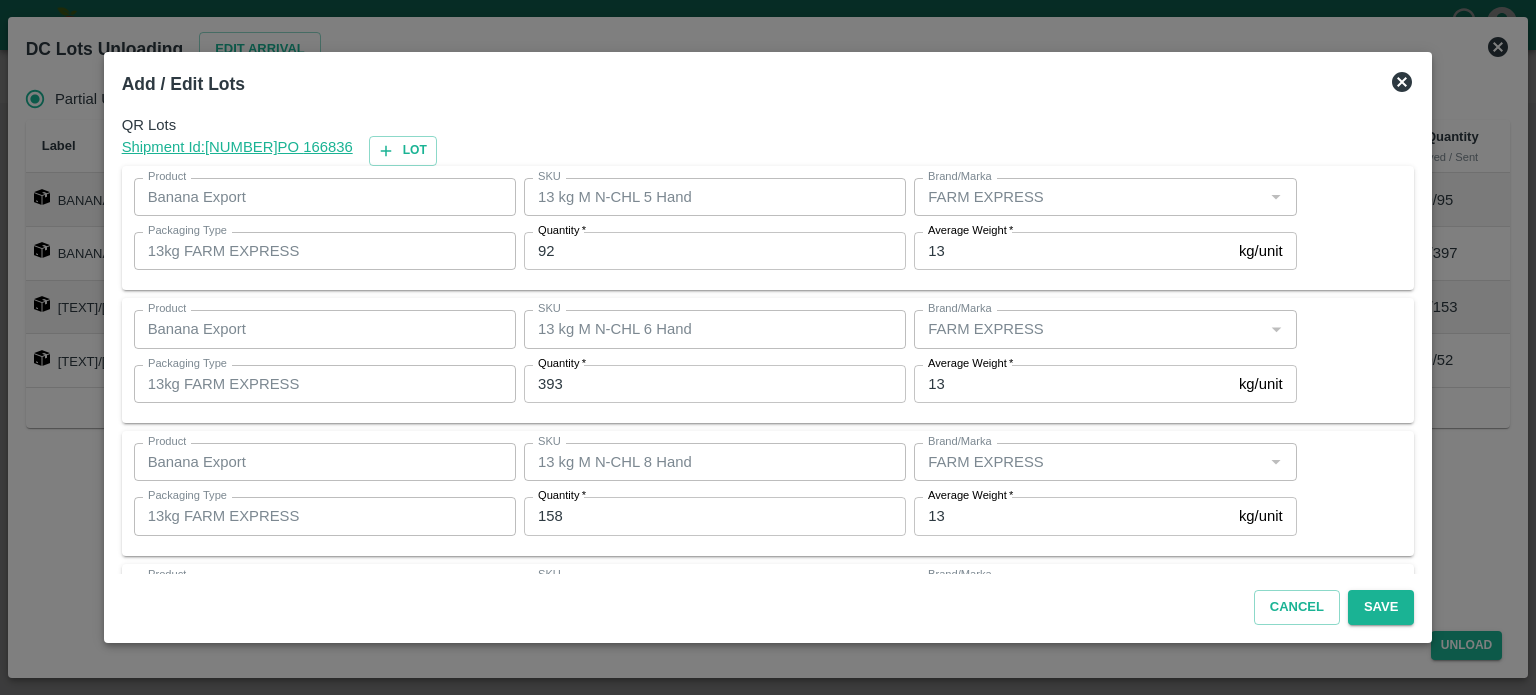 scroll, scrollTop: 129, scrollLeft: 0, axis: vertical 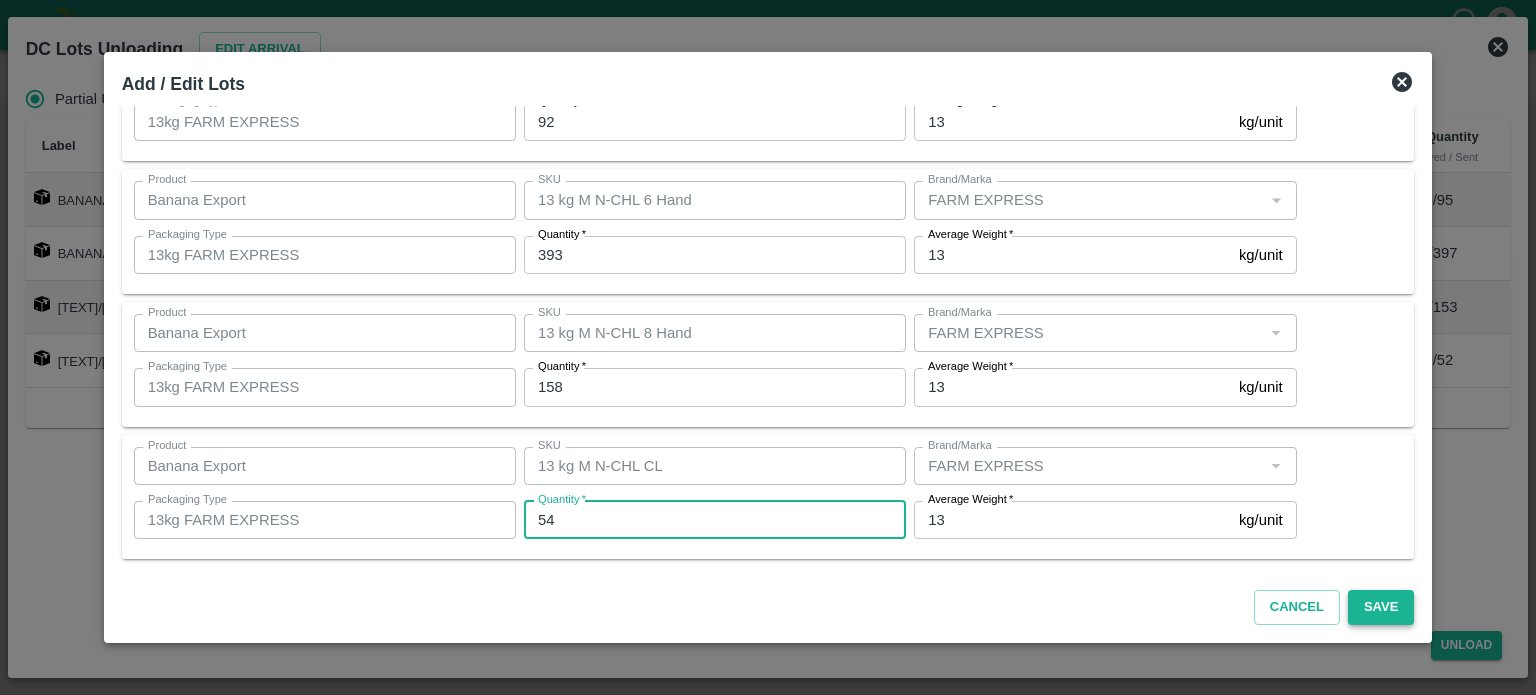 type on "54" 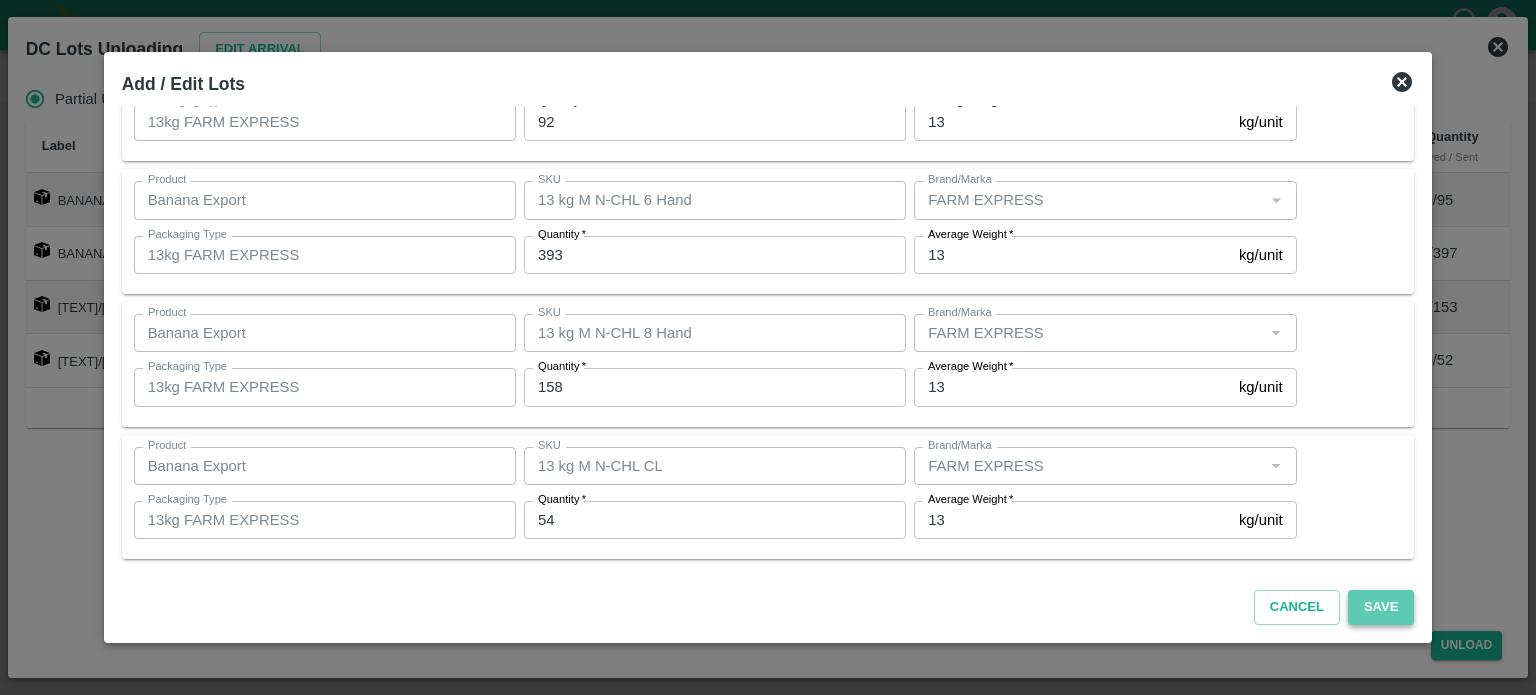 click on "Save" at bounding box center [1381, 607] 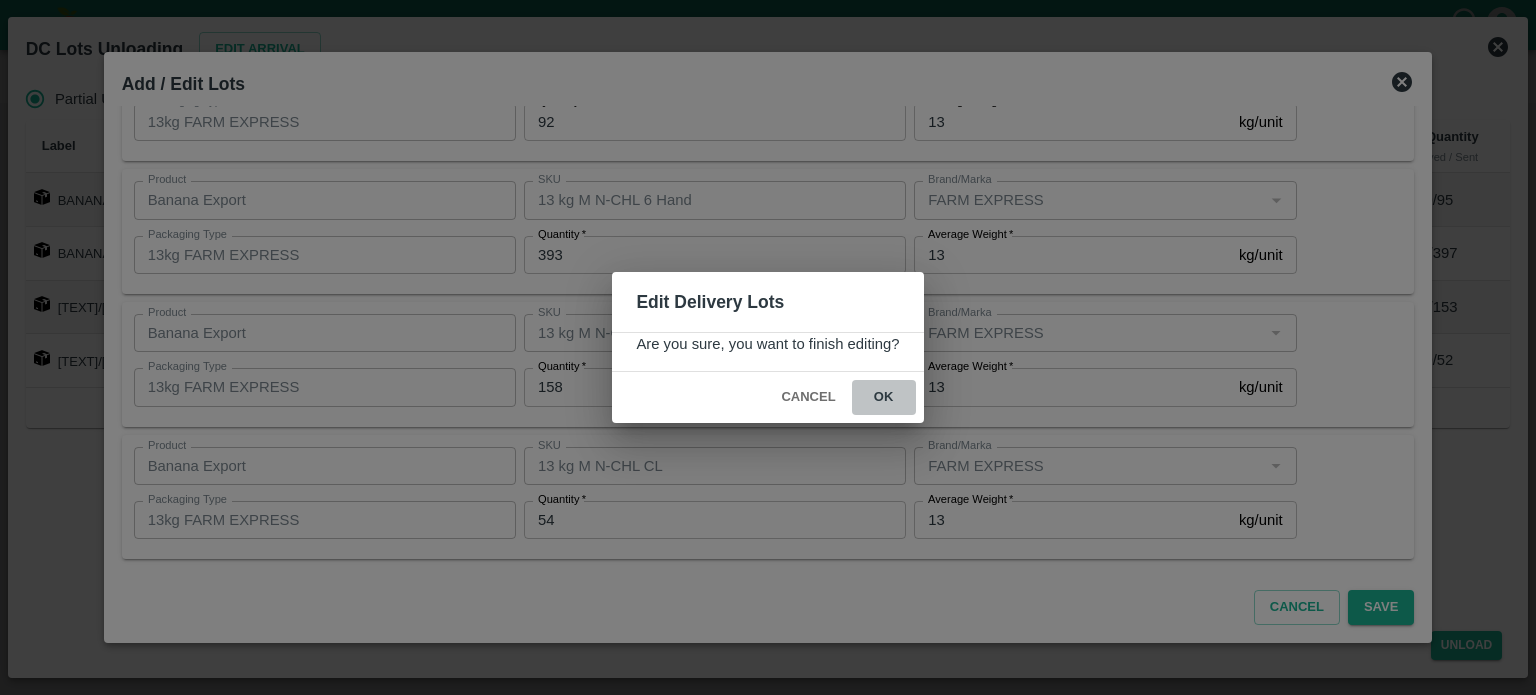 click on "ok" at bounding box center (884, 397) 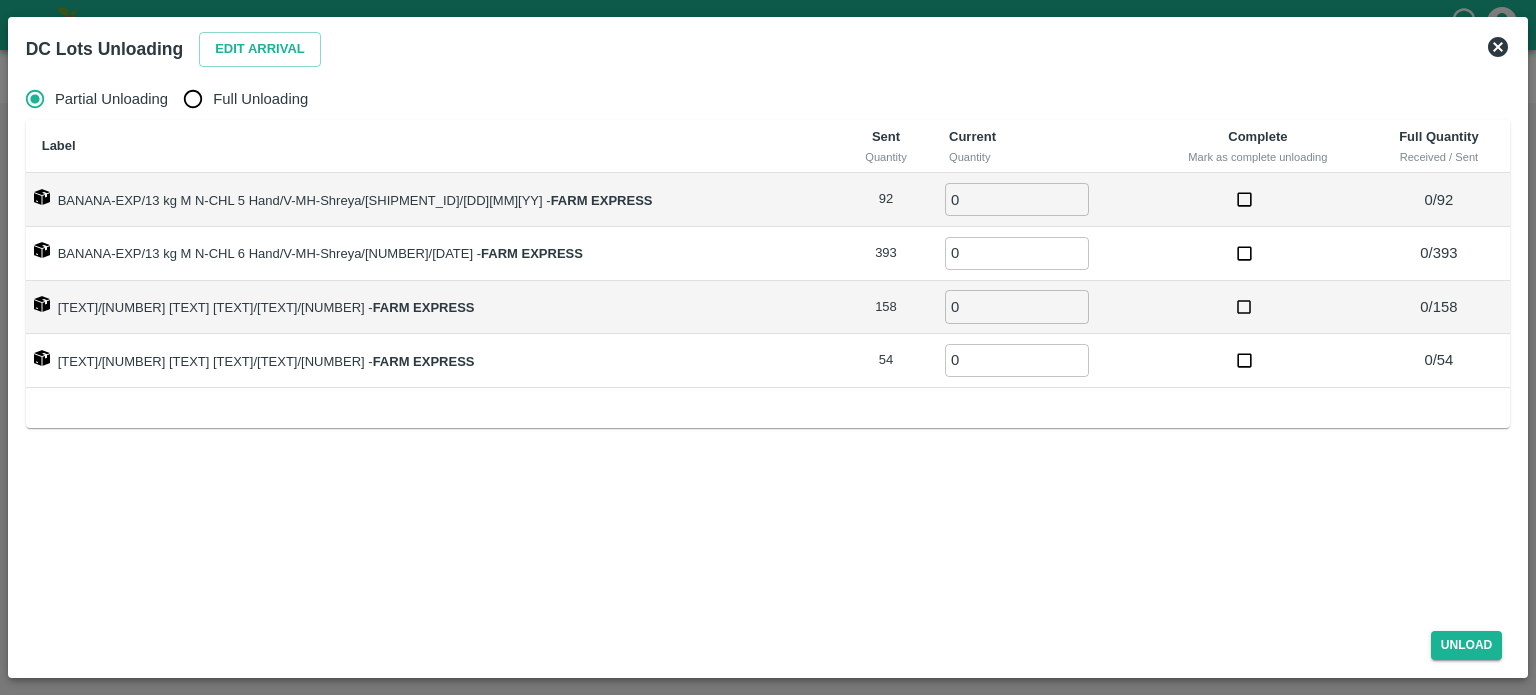 click on "Full Unloading" at bounding box center (193, 99) 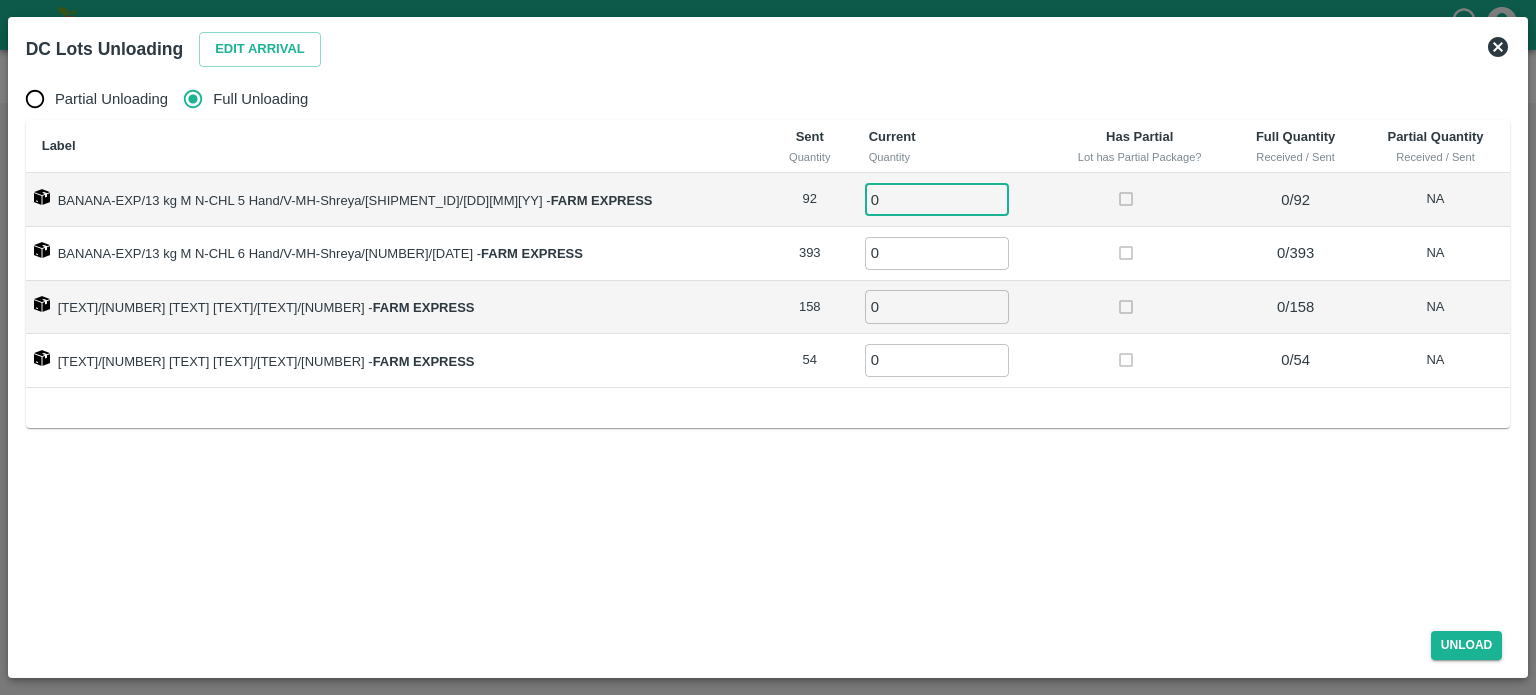 click on "0" at bounding box center (937, 199) 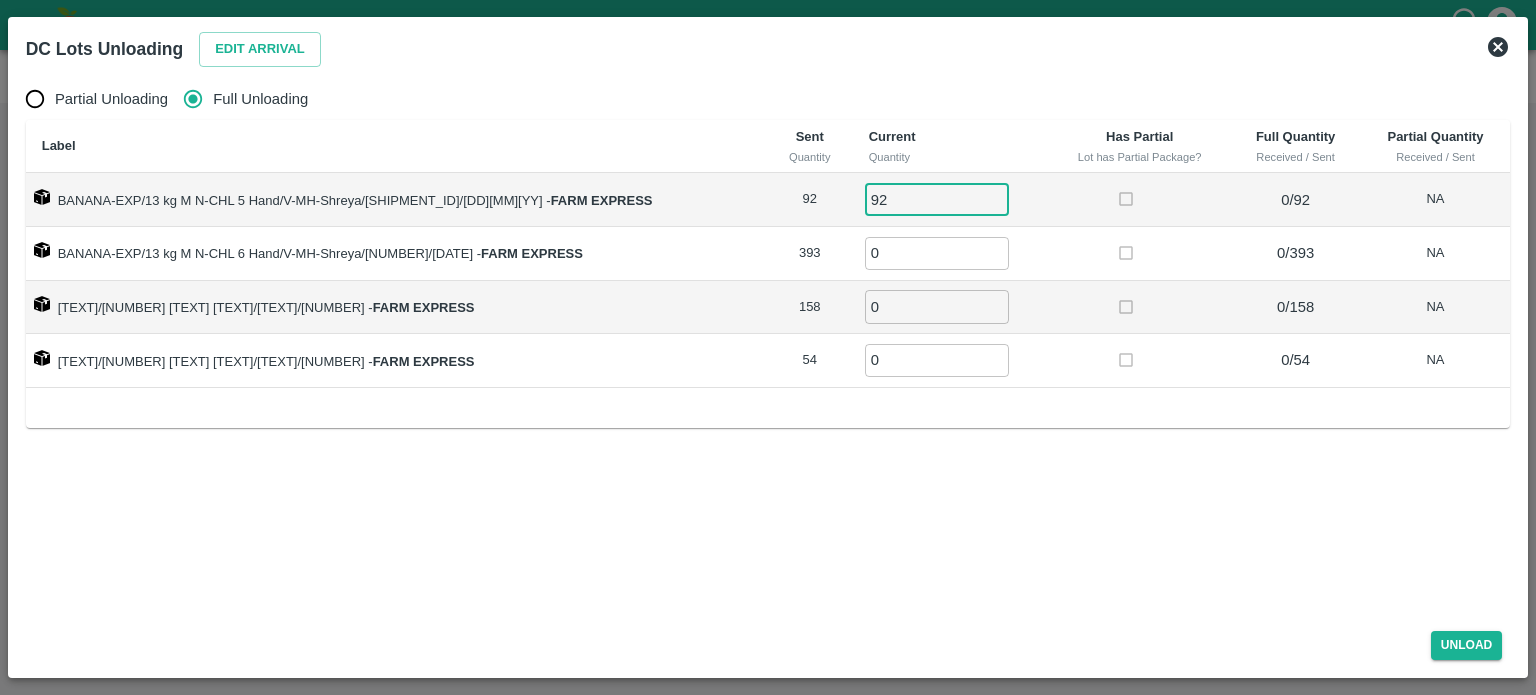 type on "92" 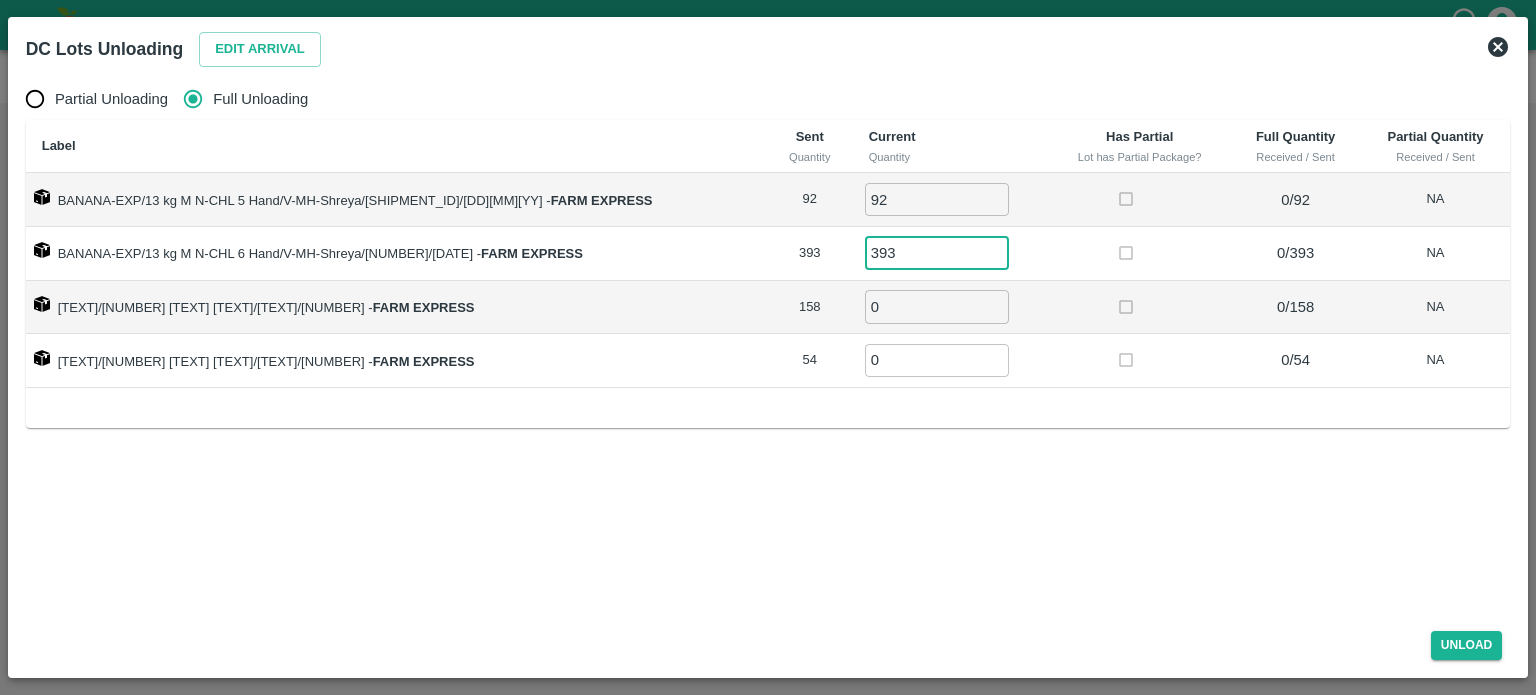 type on "393" 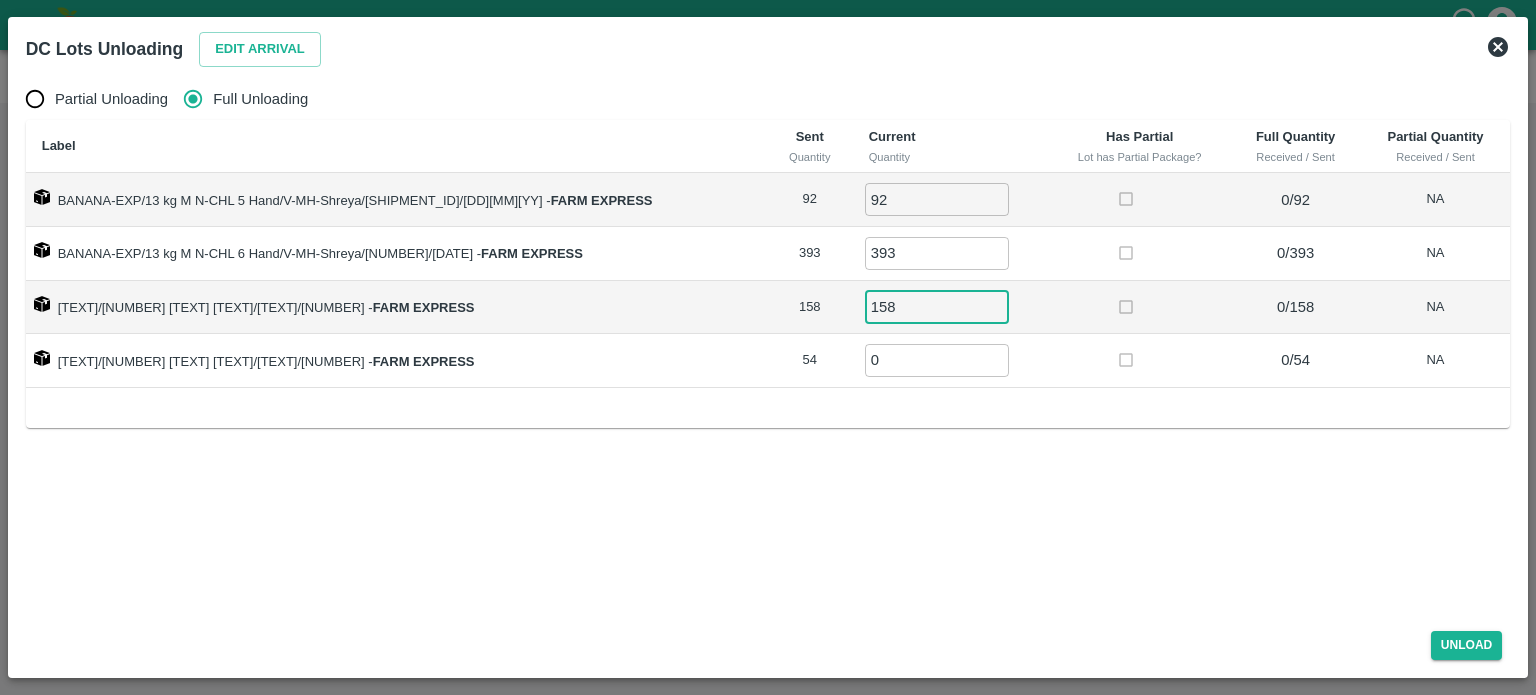 type on "158" 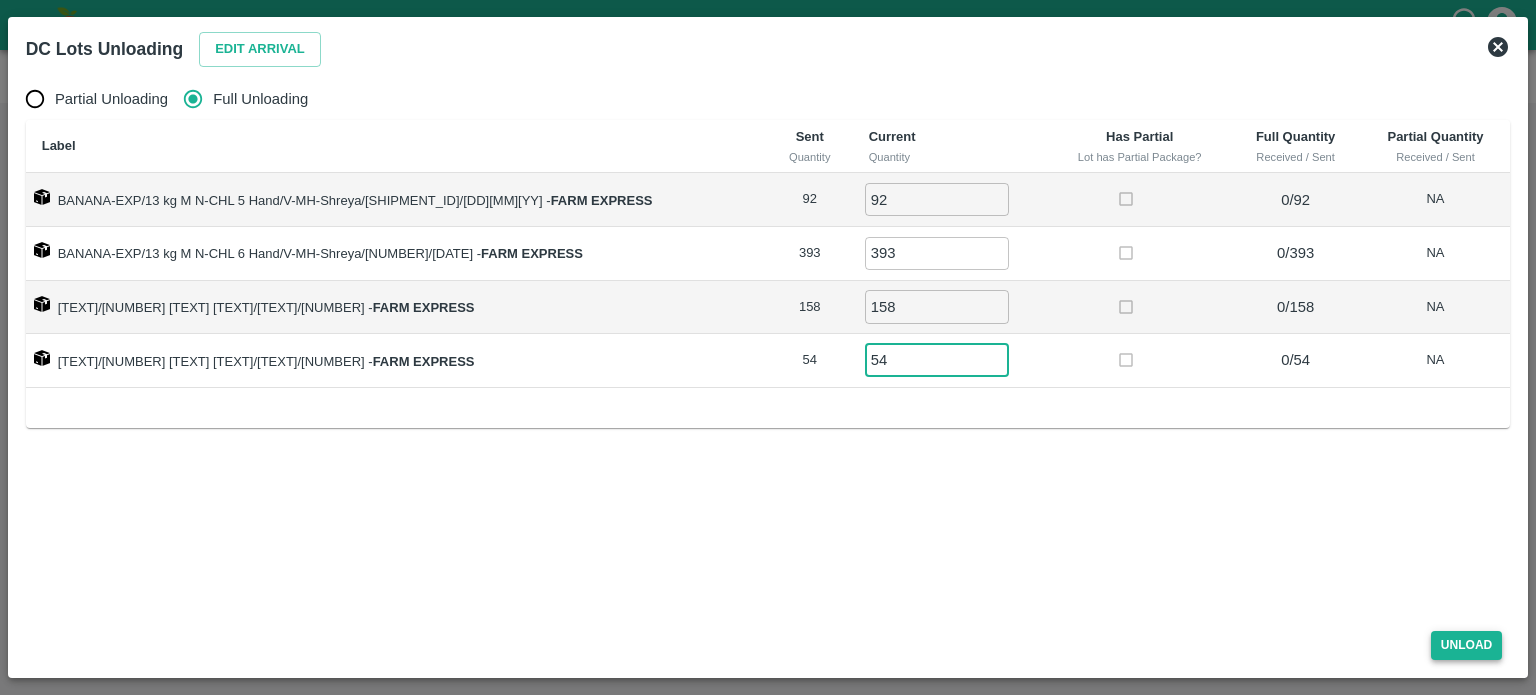 type on "54" 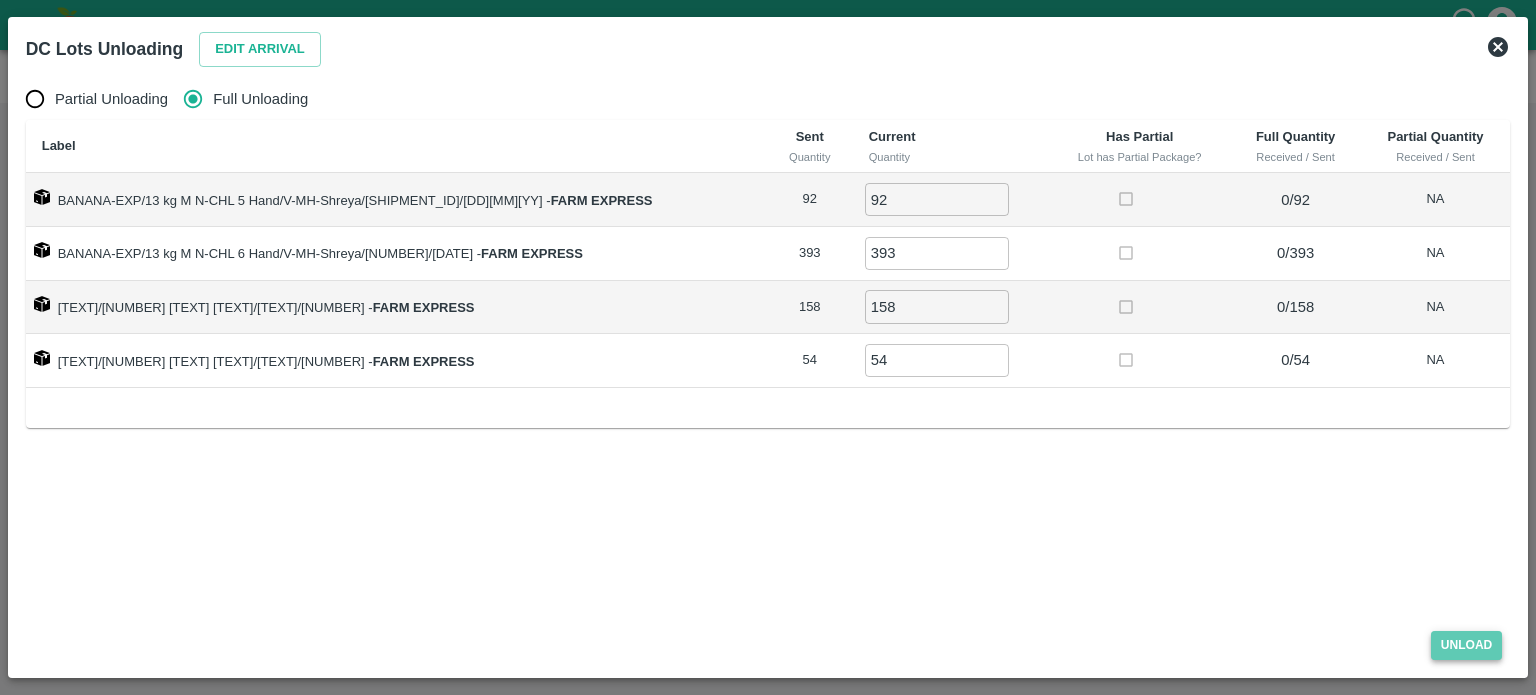 click on "Unload" at bounding box center [1467, 645] 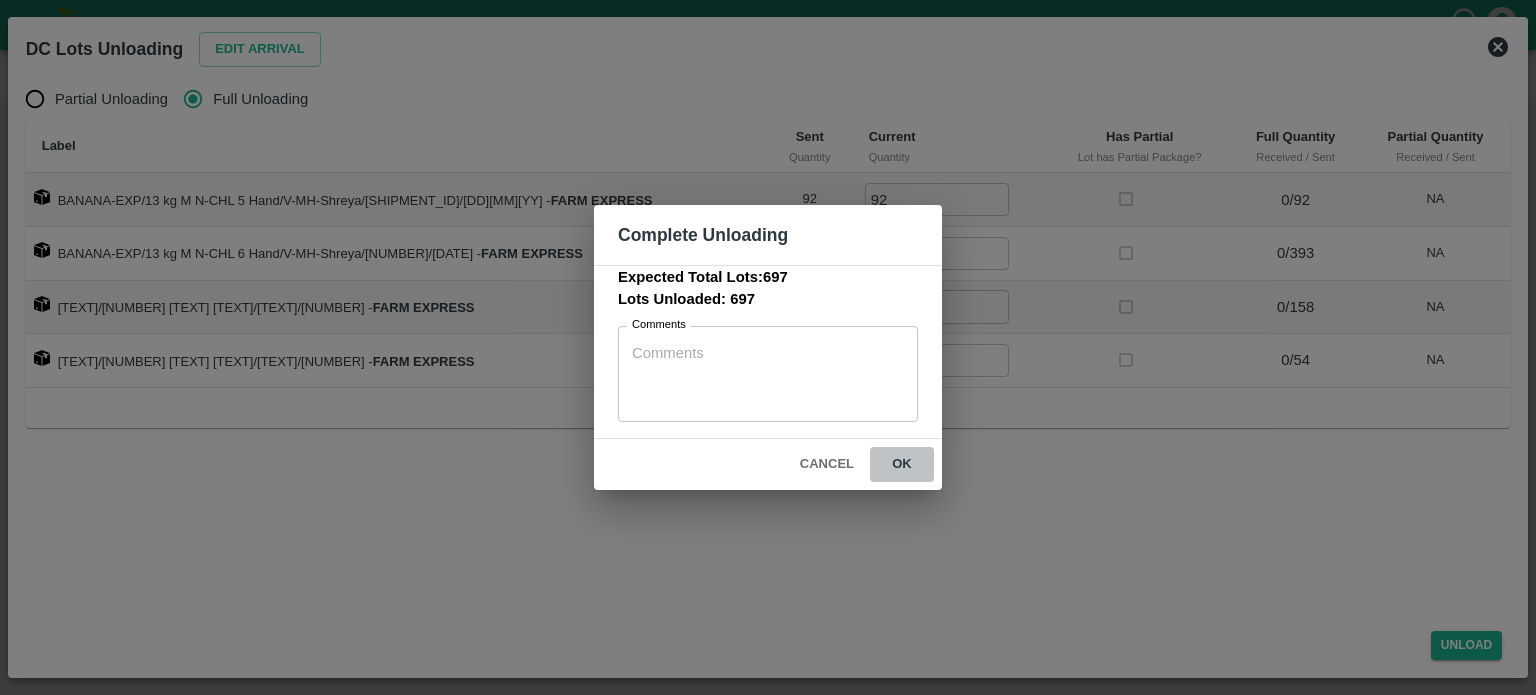 click on "ok" at bounding box center [902, 464] 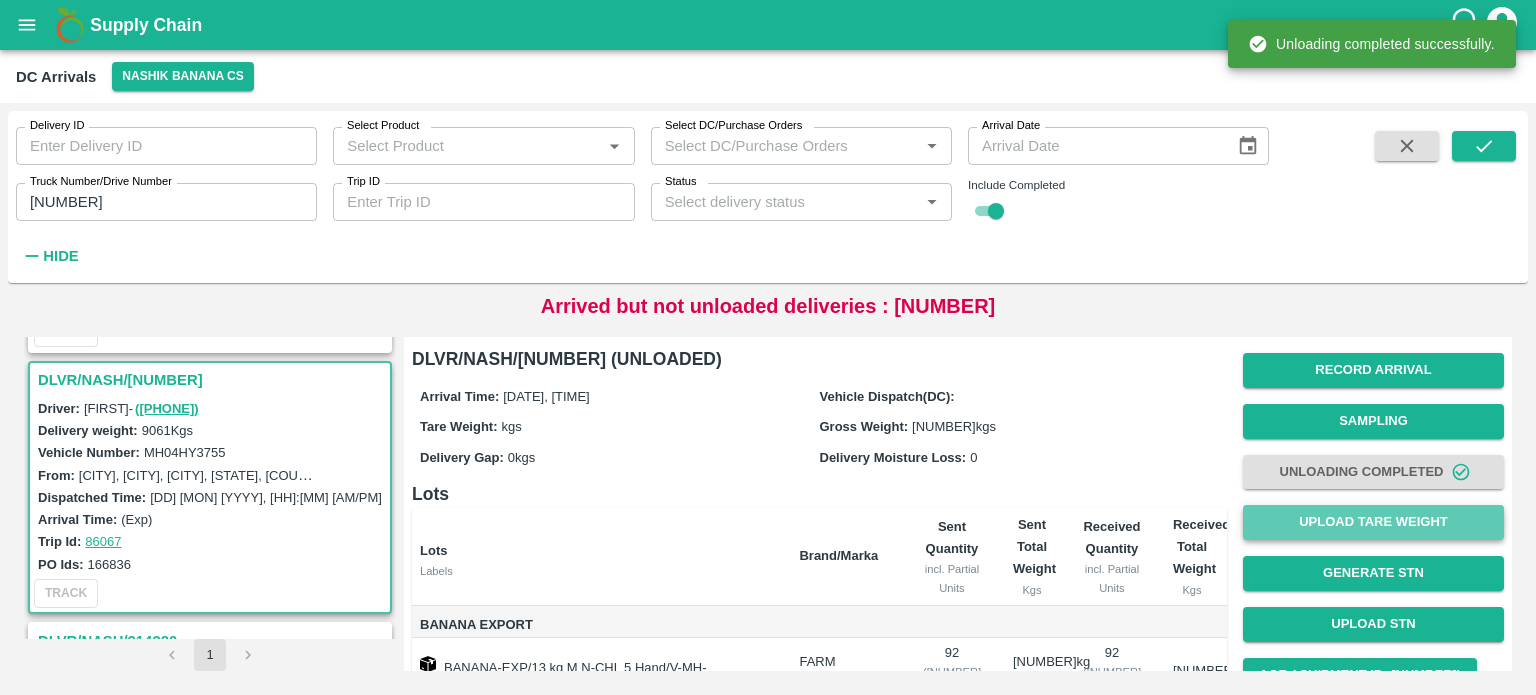 click on "Upload Tare Weight" at bounding box center (1373, 522) 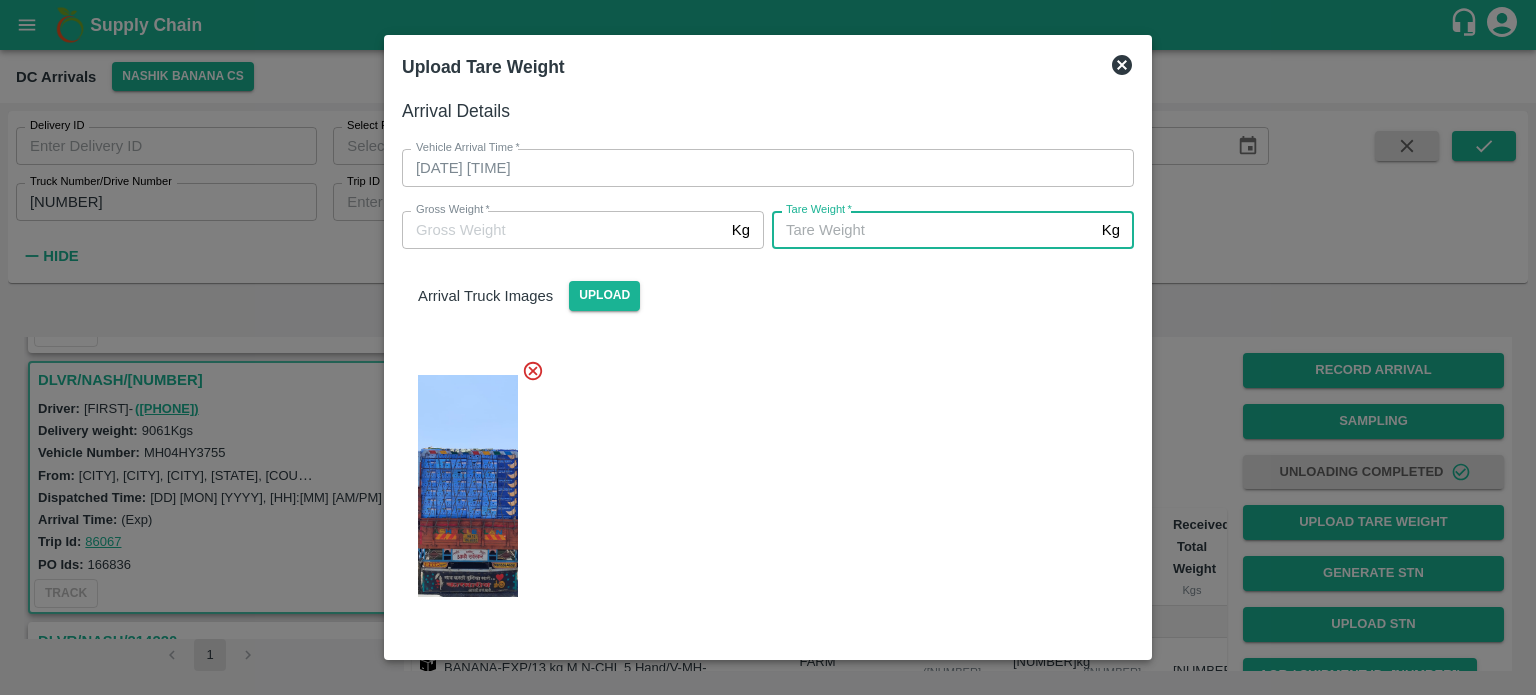 type on "[NUMBER]" 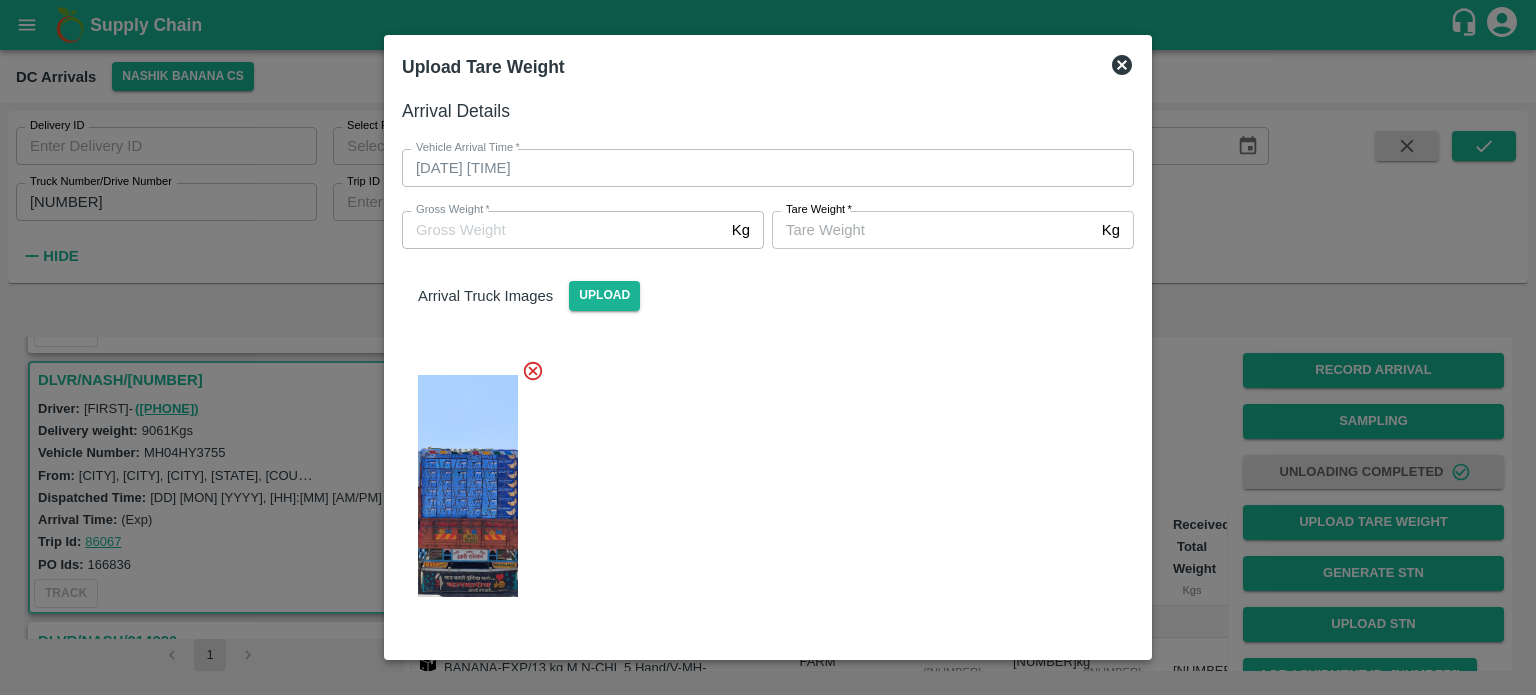 click at bounding box center (760, 480) 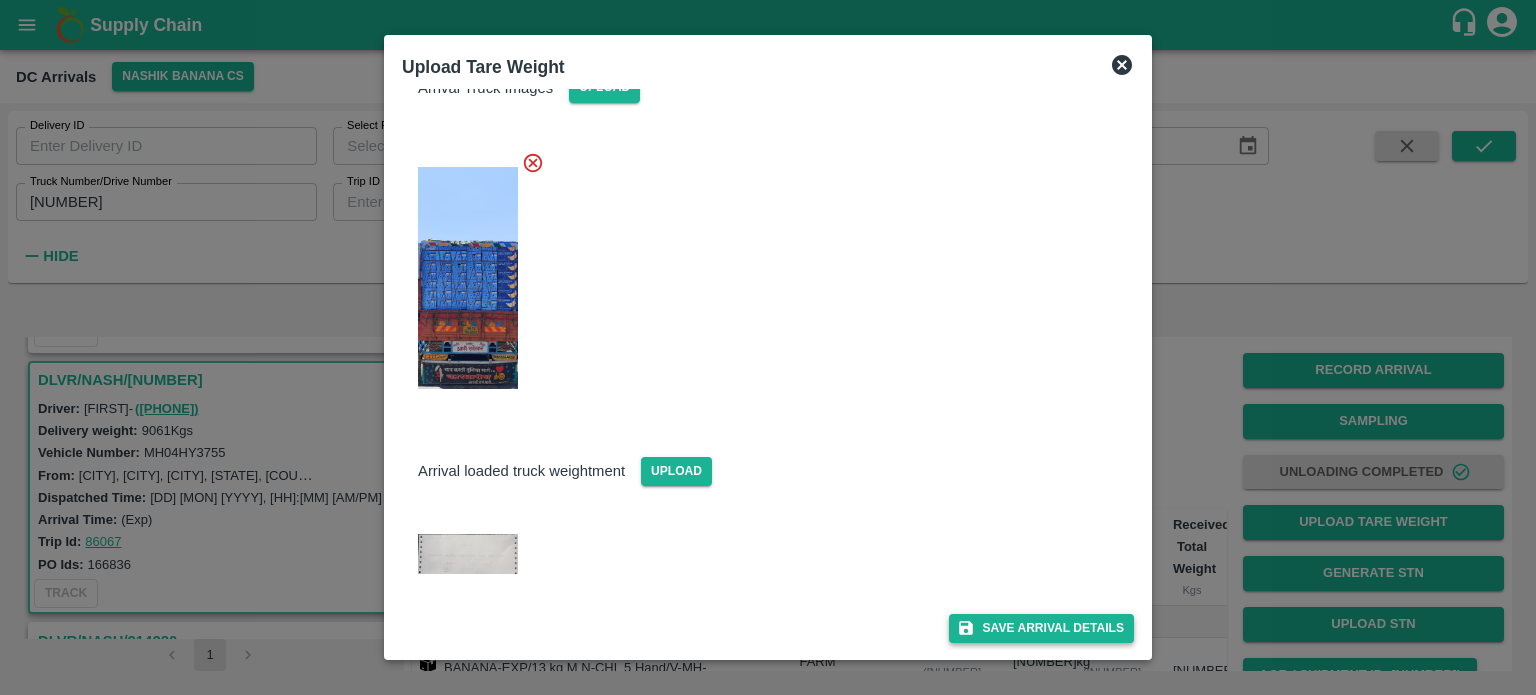 click on "Save Arrival Details" at bounding box center (1041, 628) 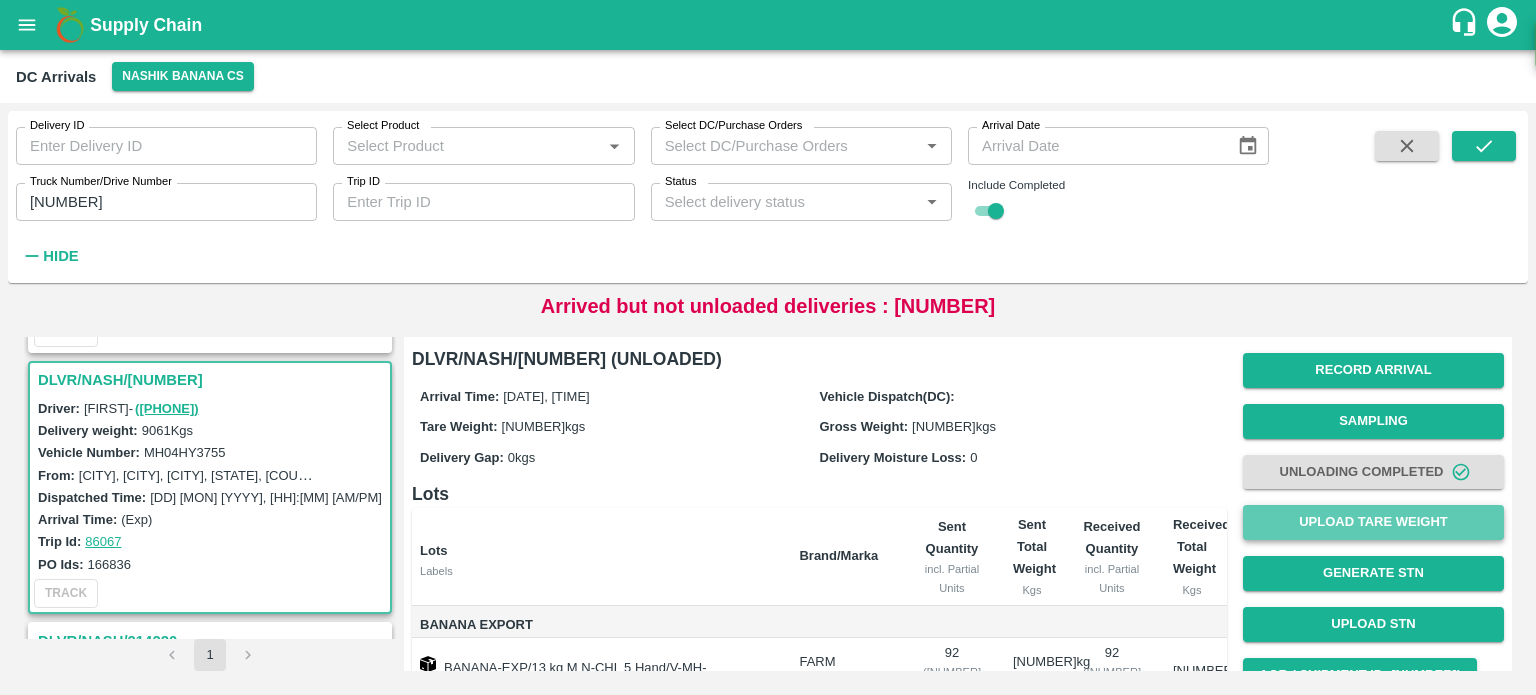 click on "Upload Tare Weight" at bounding box center (1373, 522) 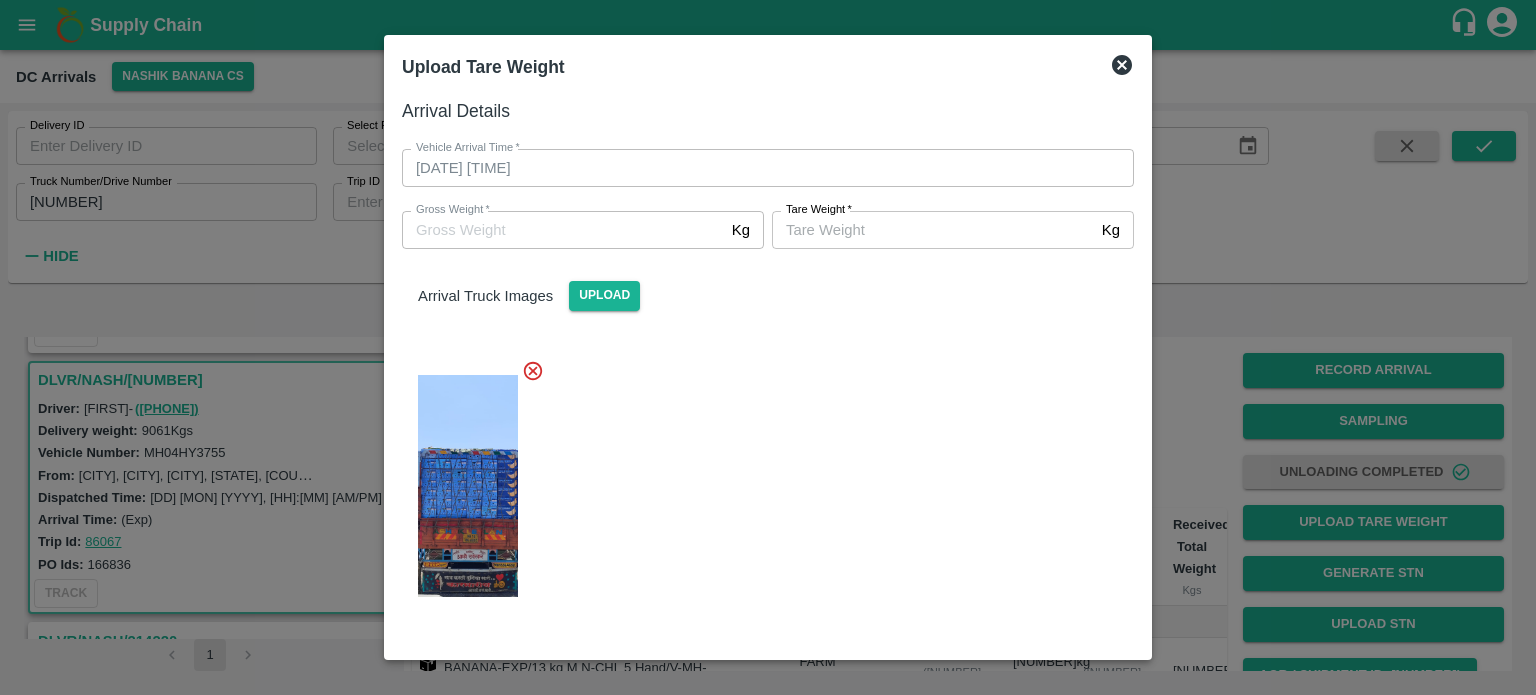 click 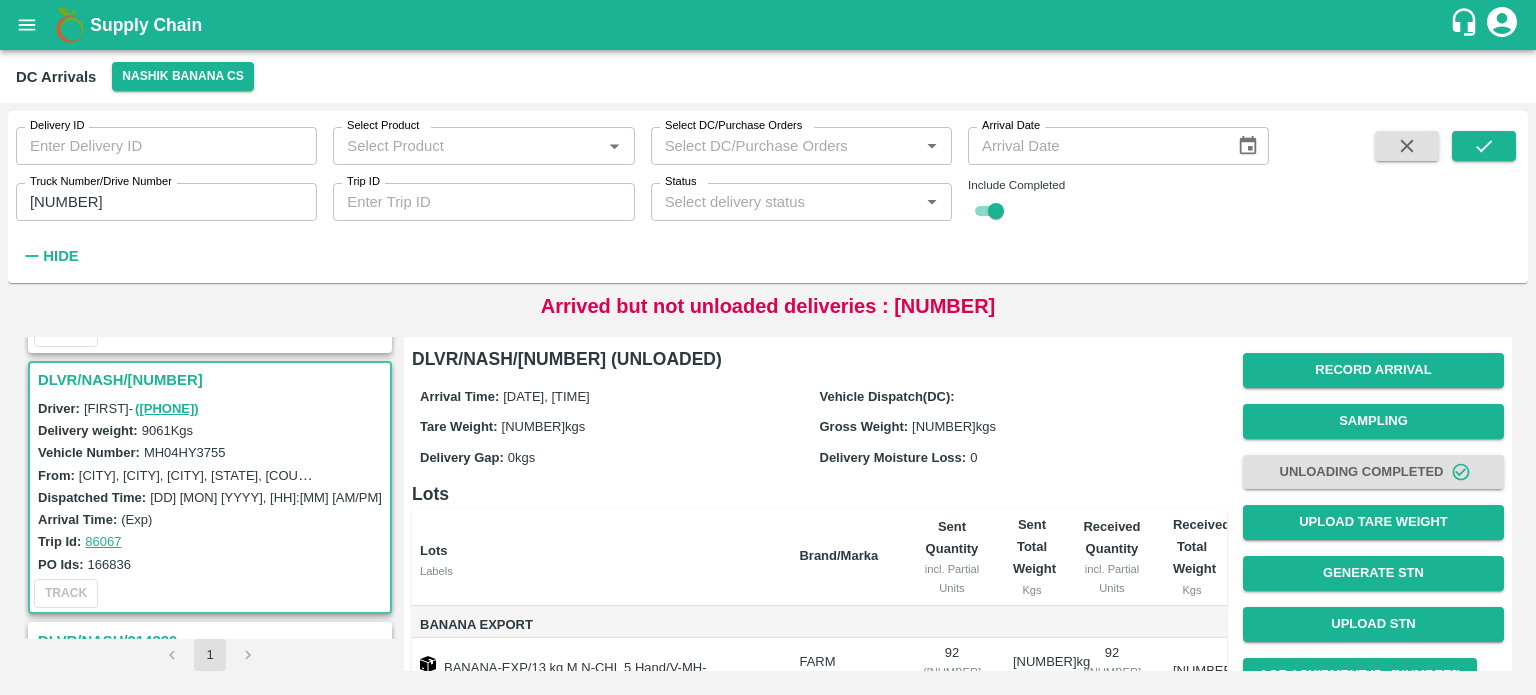 scroll, scrollTop: 314, scrollLeft: 0, axis: vertical 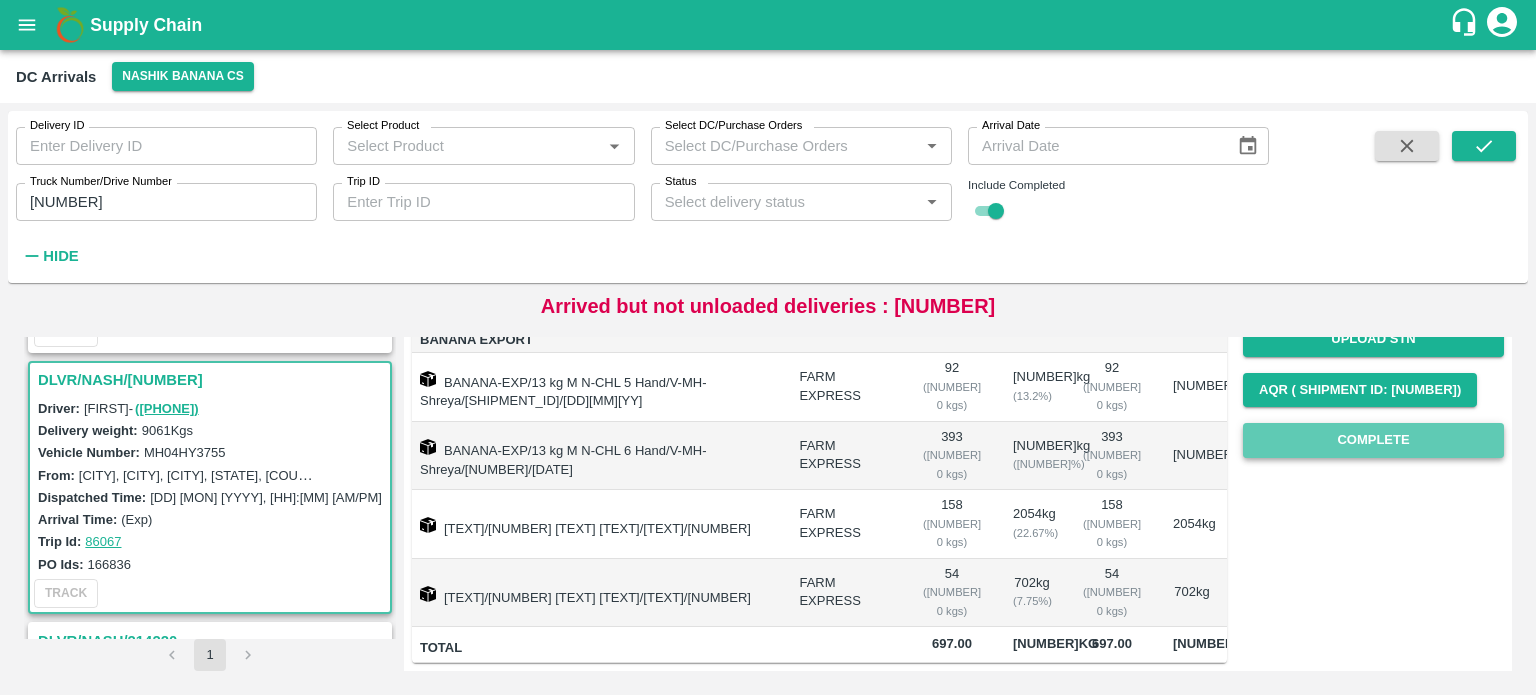 click on "Complete" at bounding box center (1373, 440) 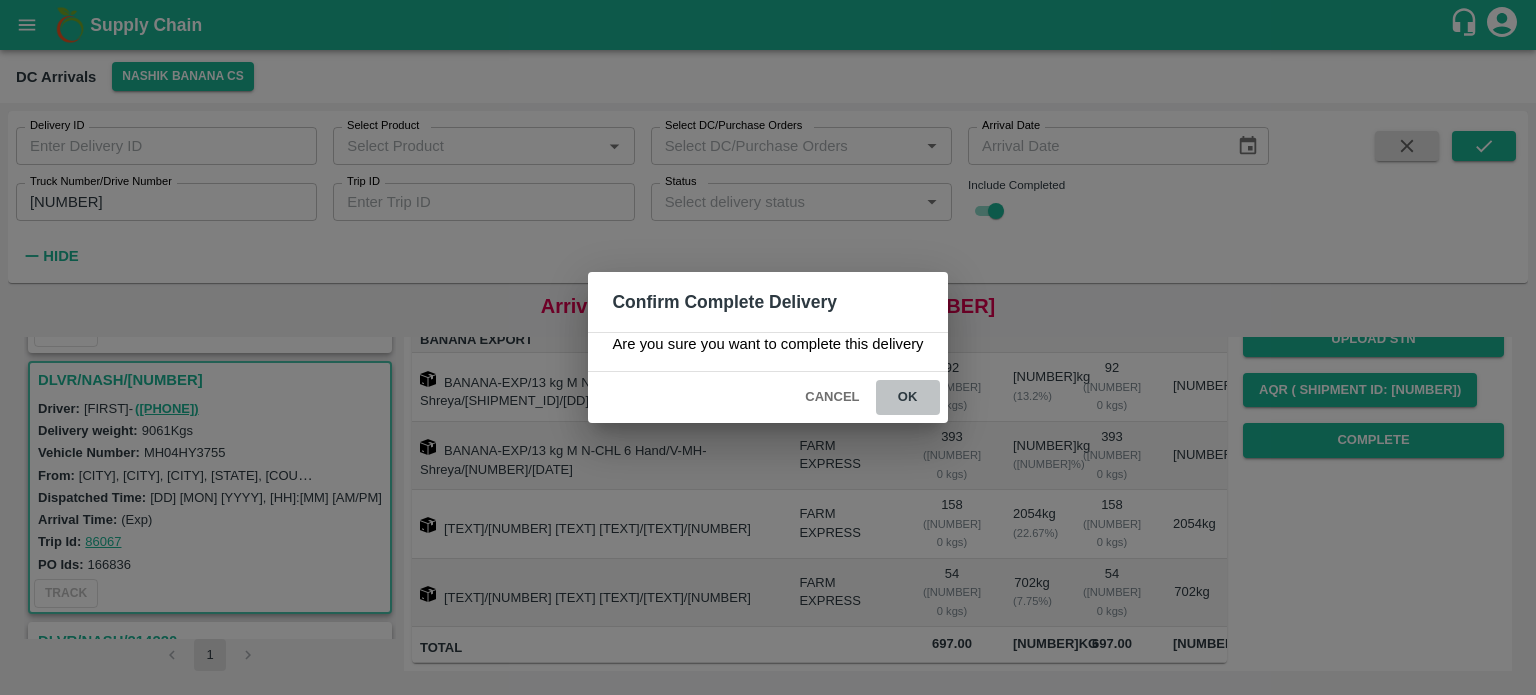 click on "ok" at bounding box center (908, 397) 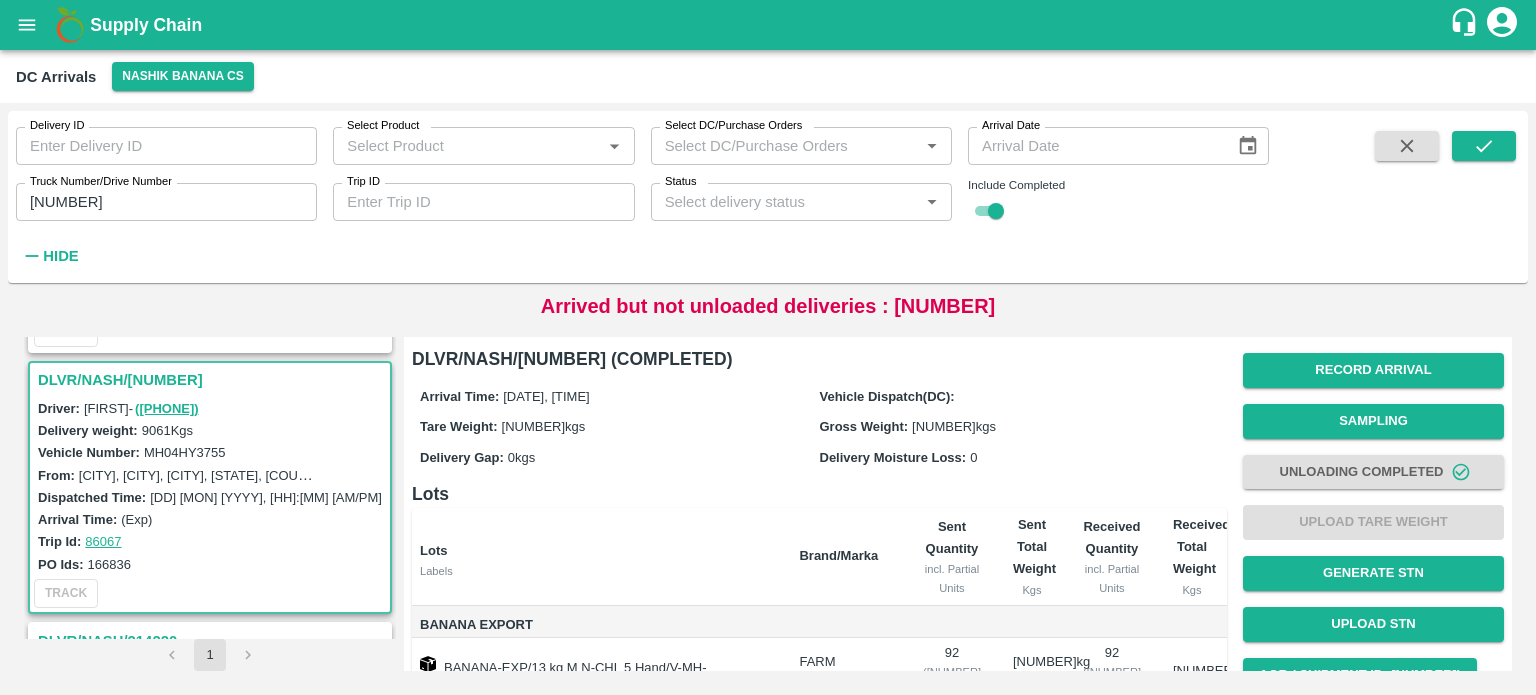 click on "[NUMBER]" at bounding box center (166, 202) 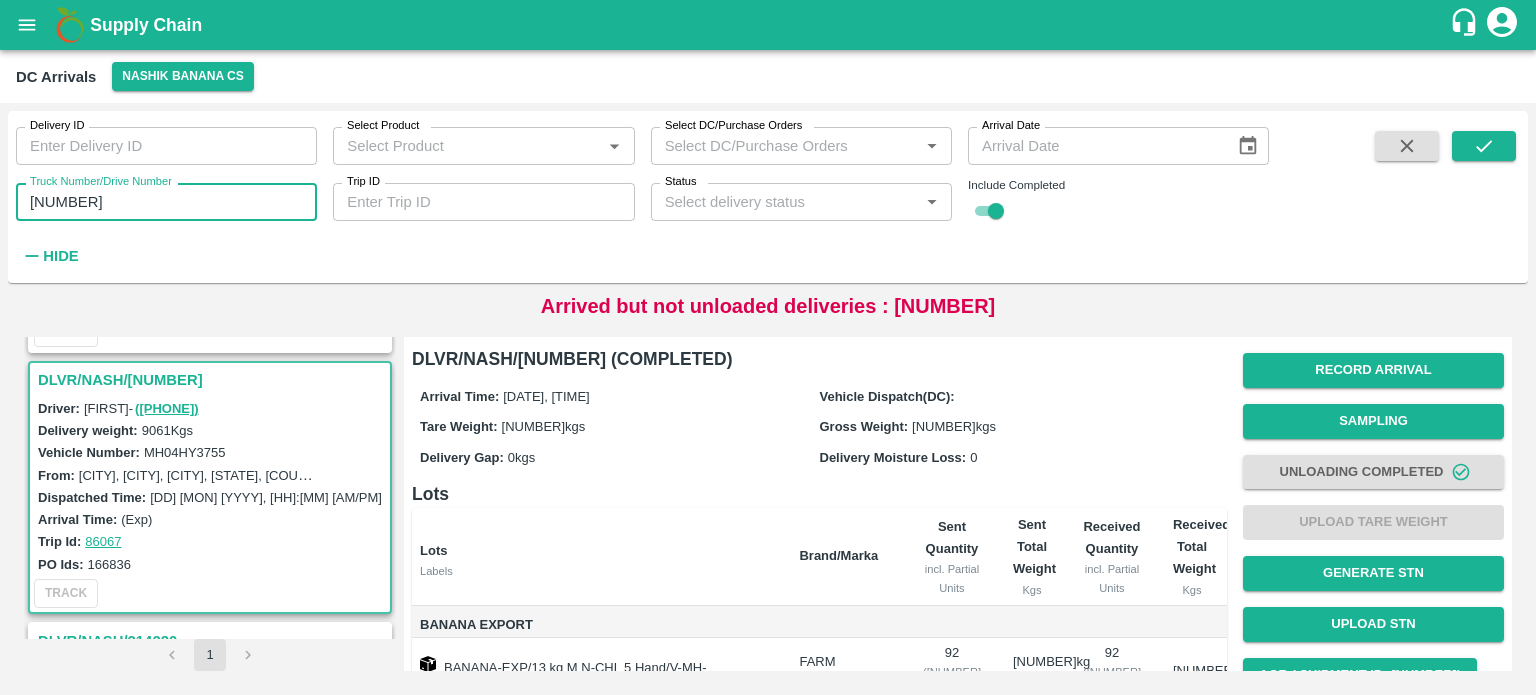 click on "[NUMBER]" at bounding box center [166, 202] 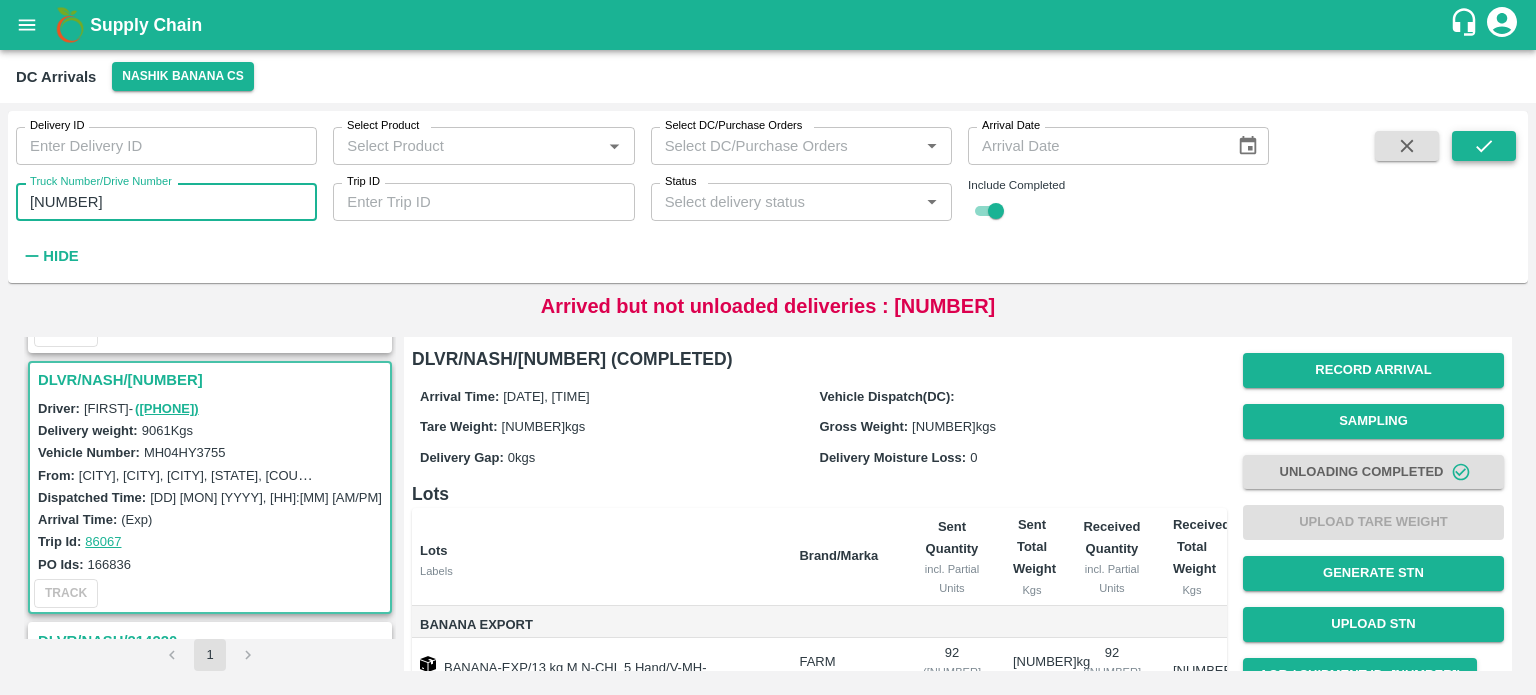 type on "[NUMBER]" 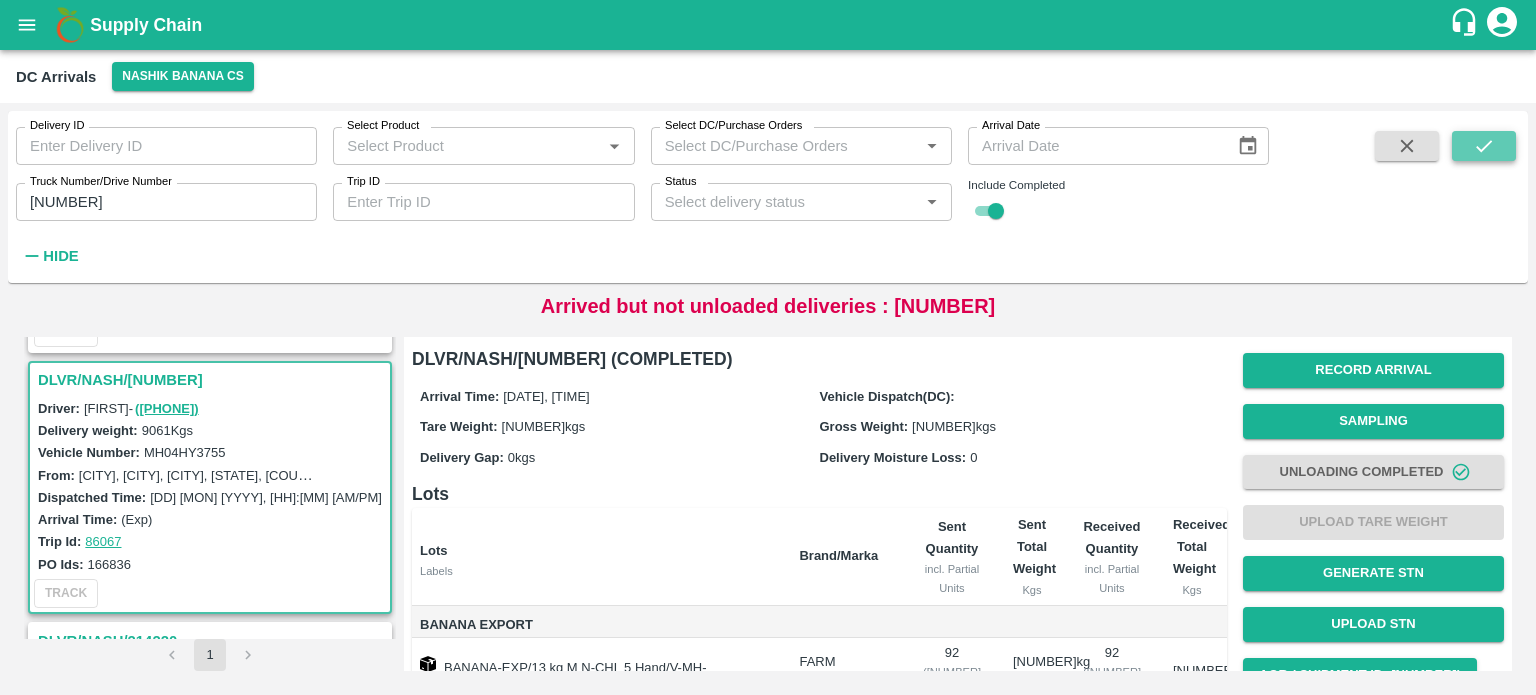 click 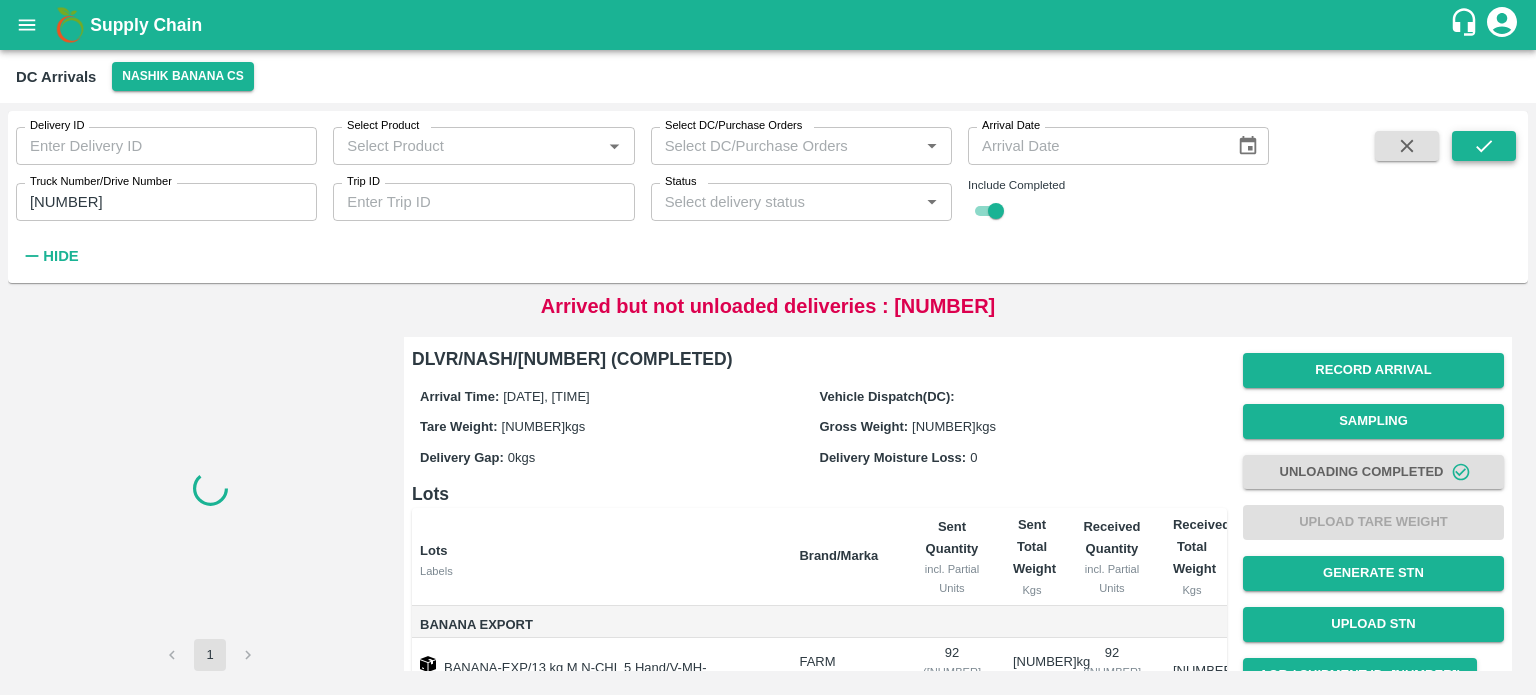 scroll, scrollTop: 0, scrollLeft: 0, axis: both 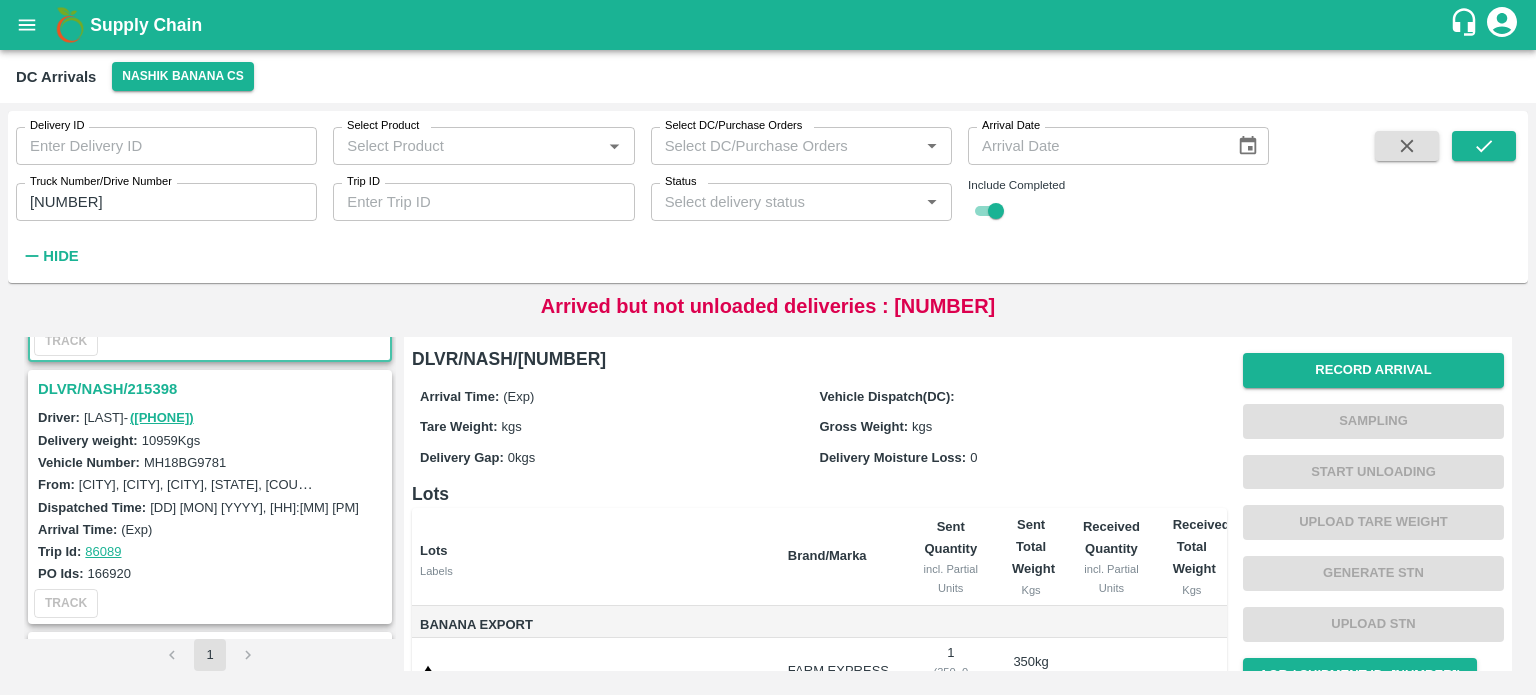 click on "DLVR/NASH/215398" at bounding box center (213, 389) 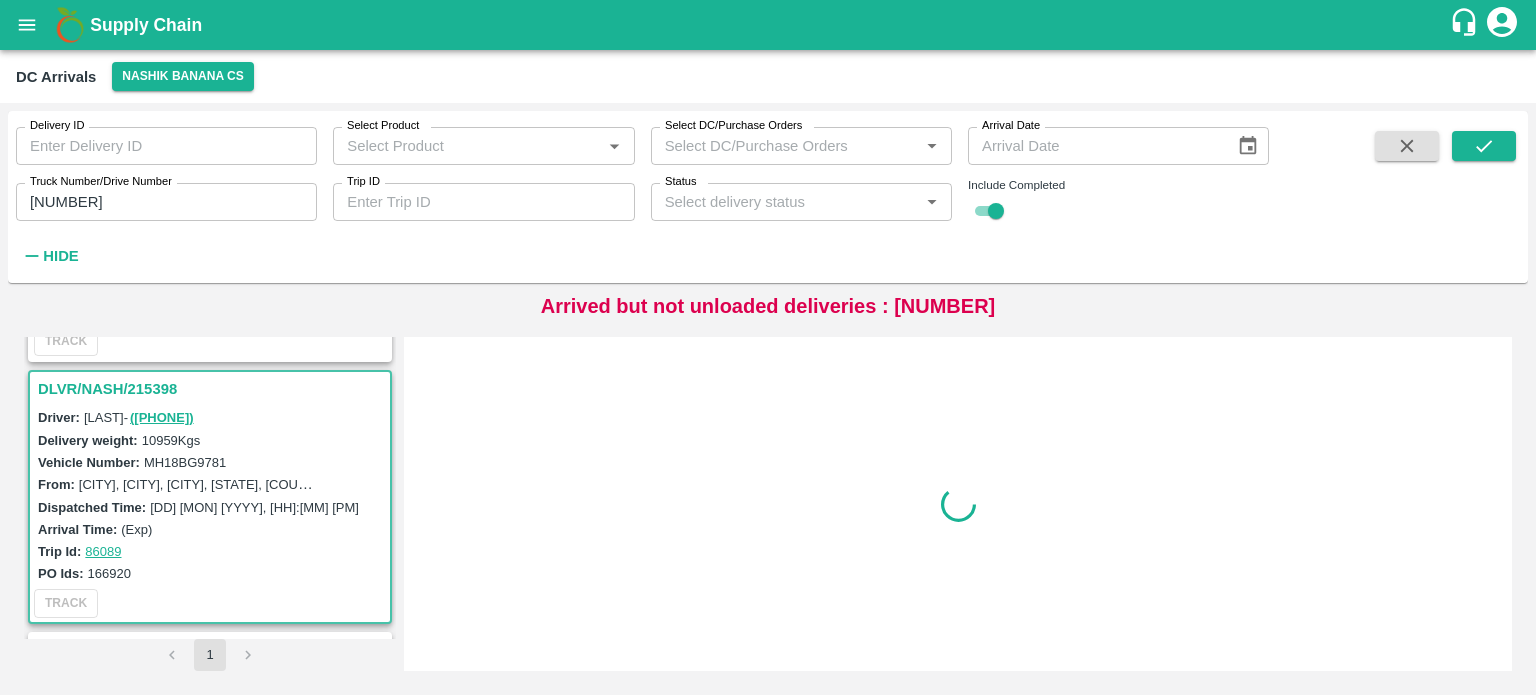 scroll, scrollTop: 268, scrollLeft: 0, axis: vertical 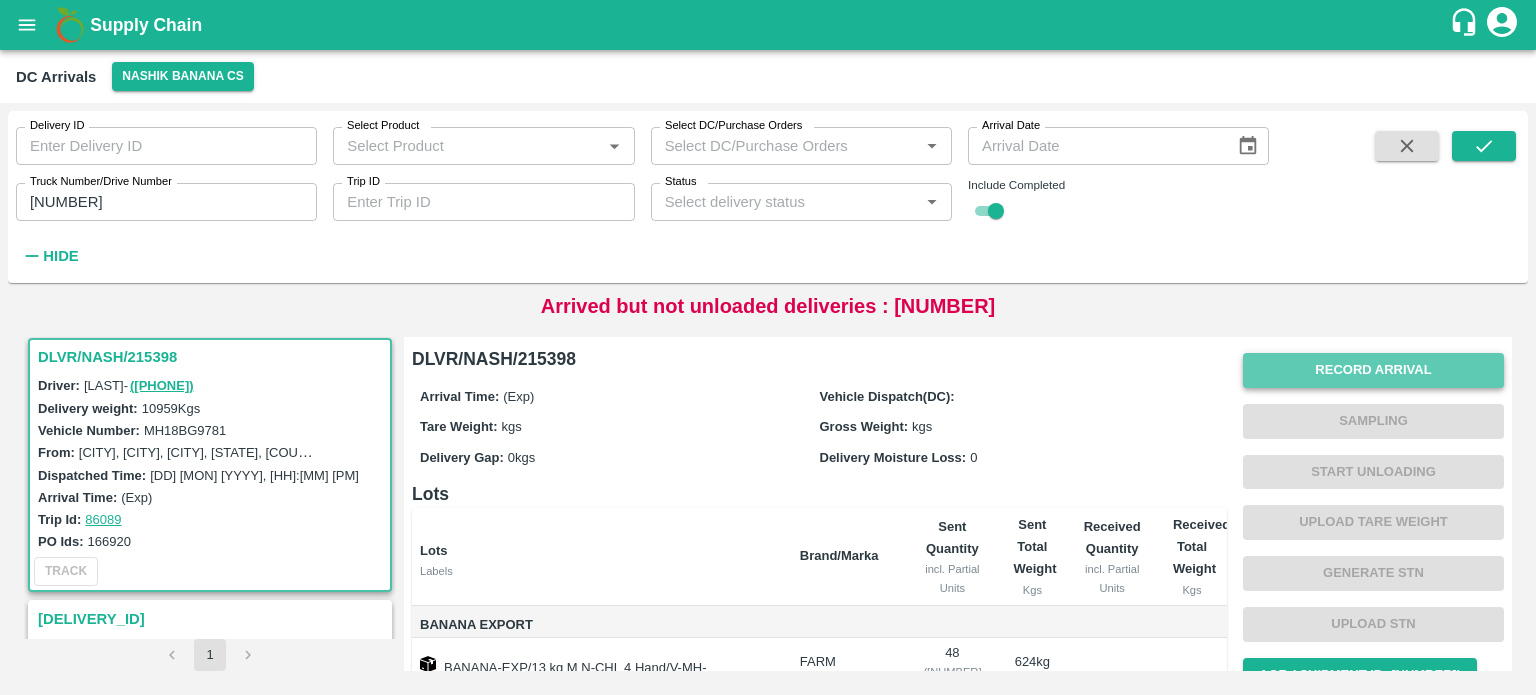 click on "Record Arrival" at bounding box center [1373, 370] 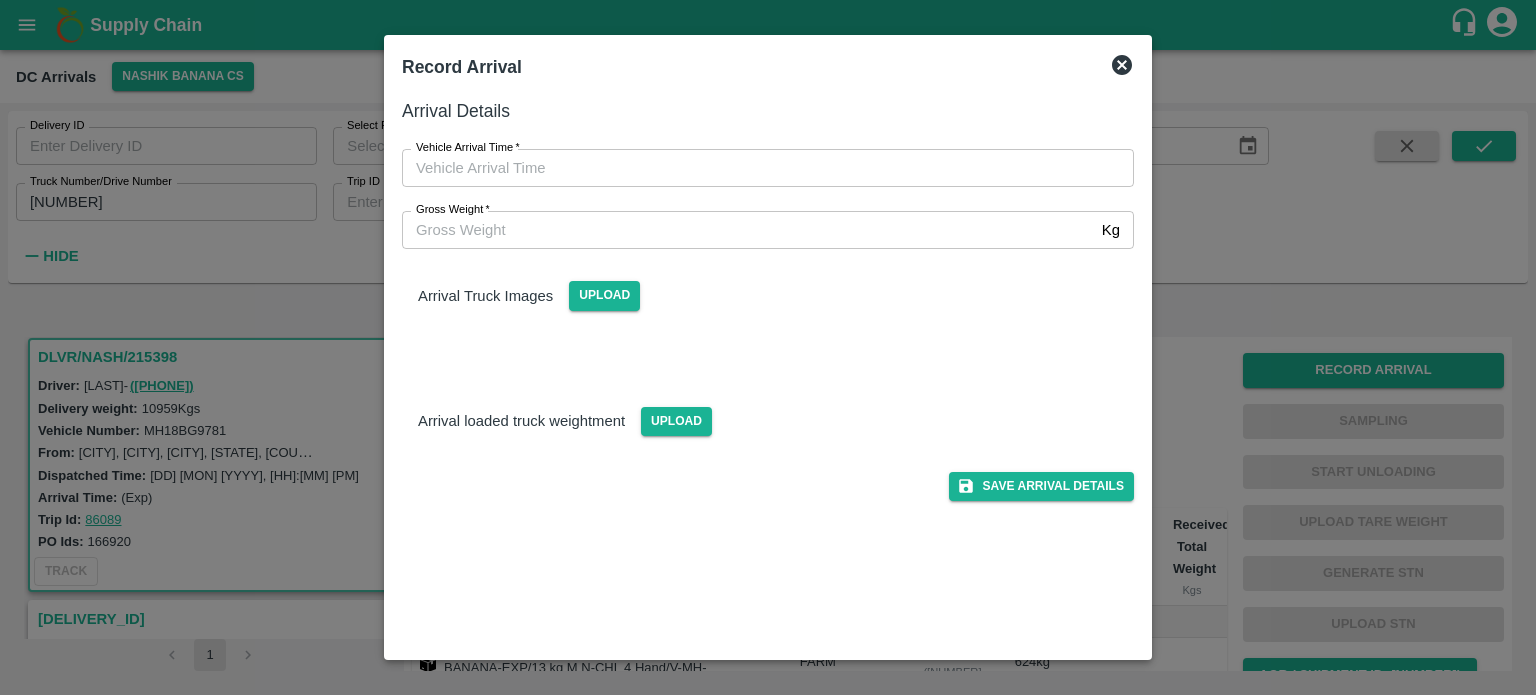 type on "DD/MM/YYYY hh:mm aa" 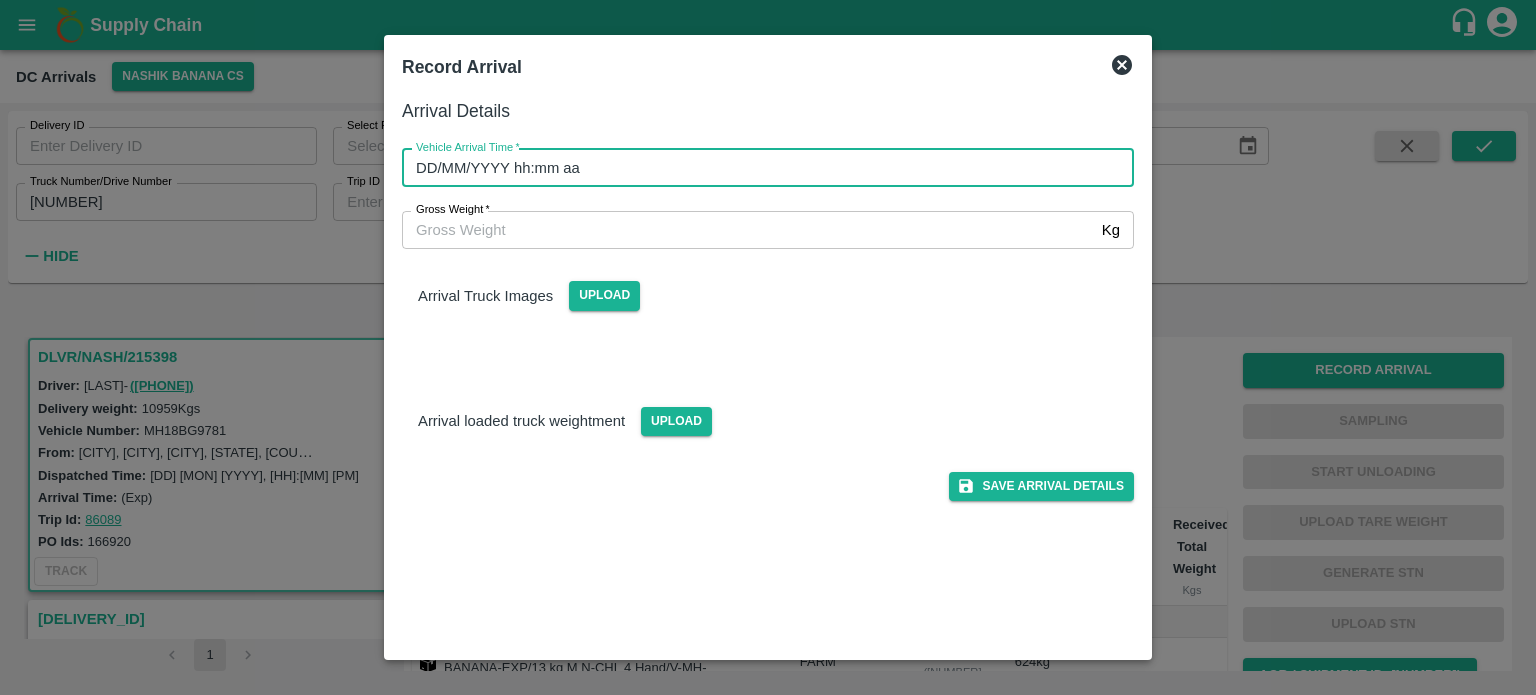 click on "DD/MM/YYYY hh:mm aa" at bounding box center (761, 168) 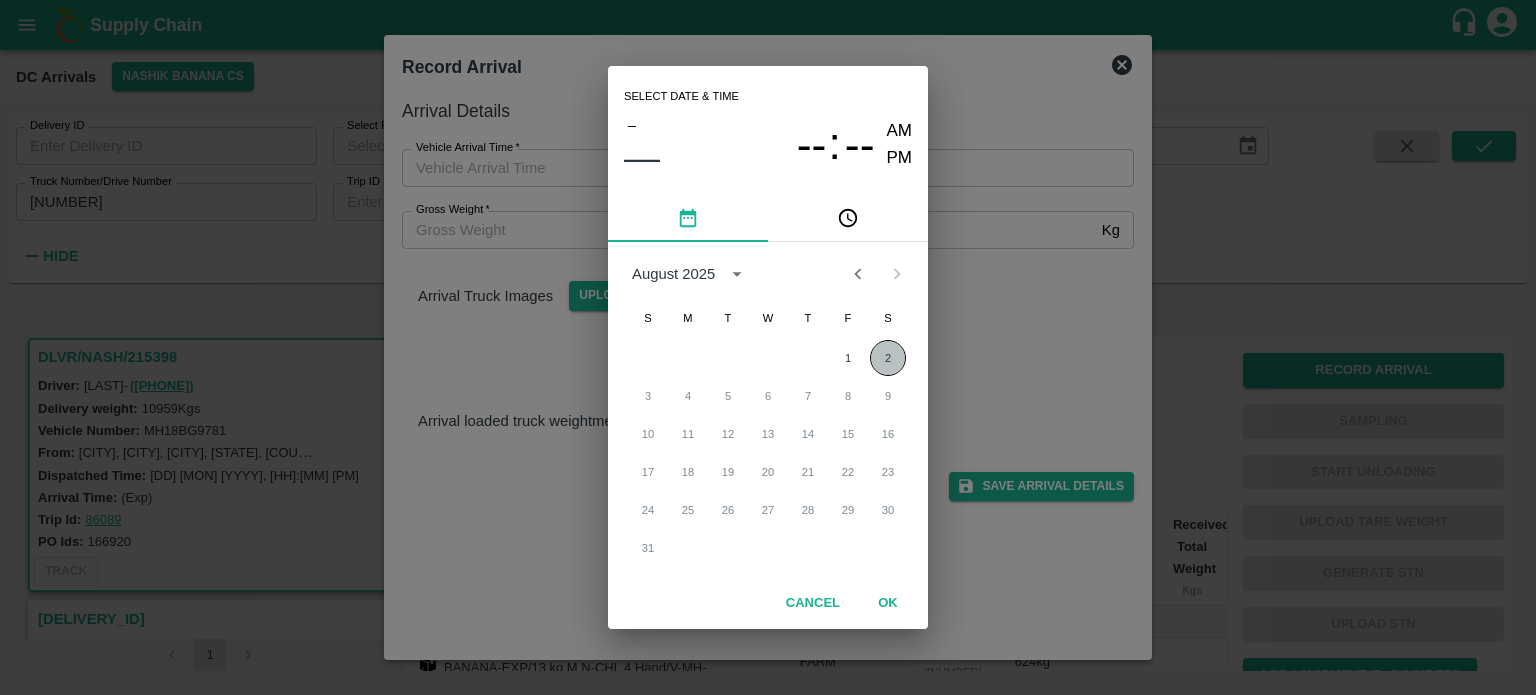 click on "2" at bounding box center [888, 358] 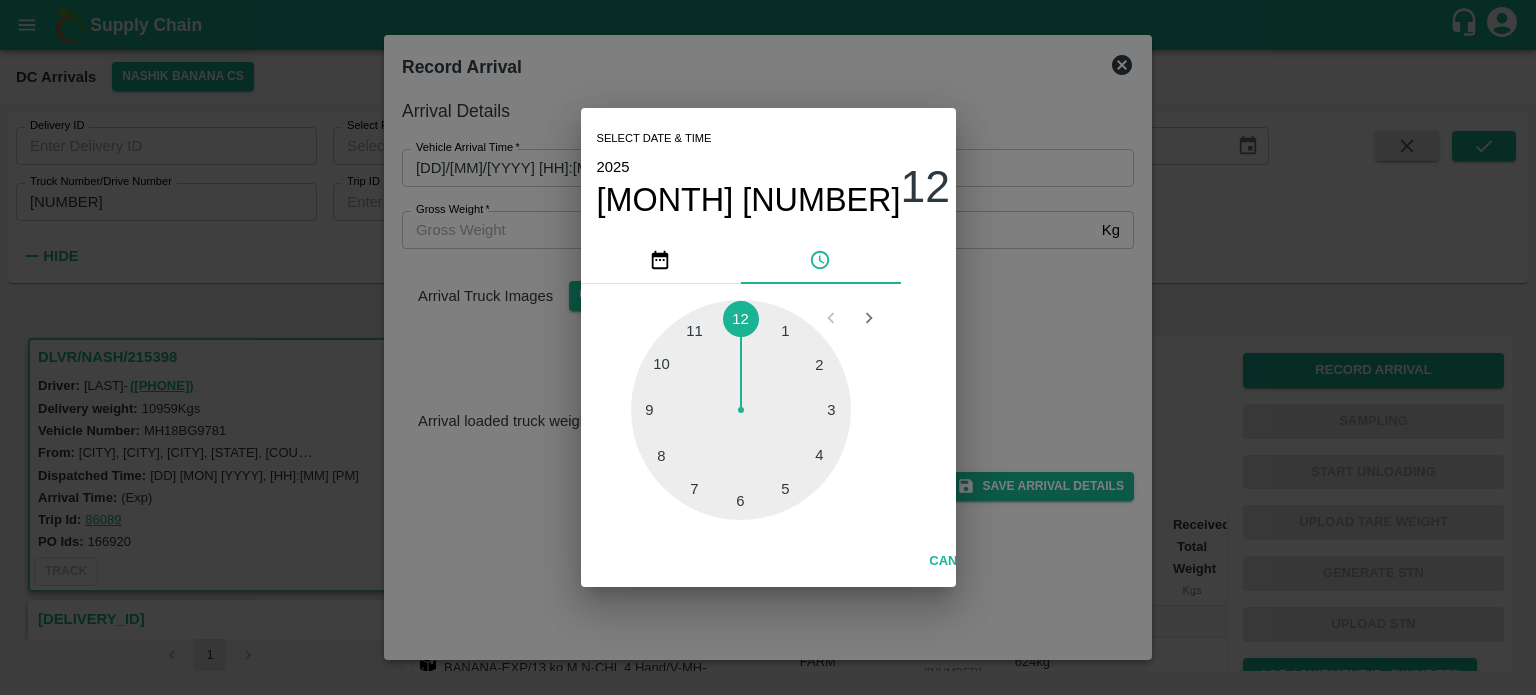 click at bounding box center [741, 410] 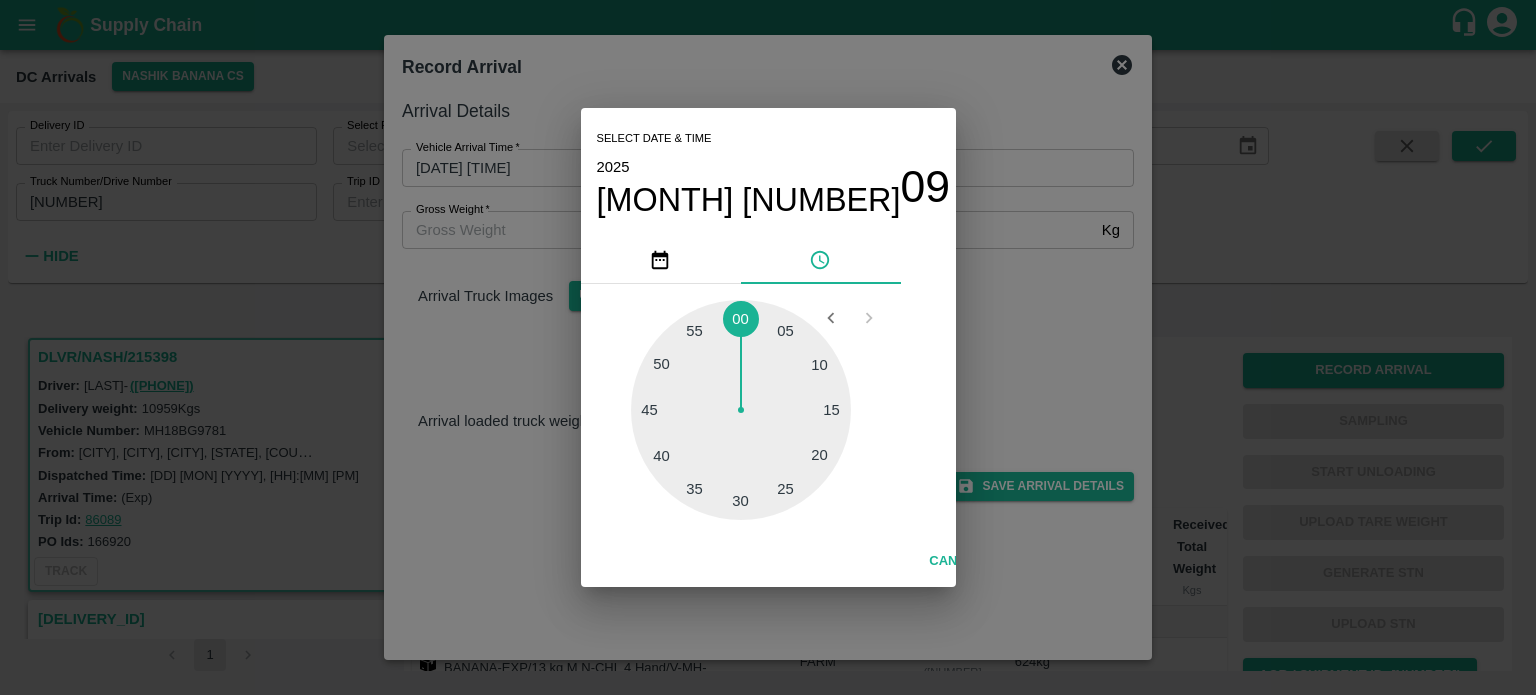 click at bounding box center [741, 410] 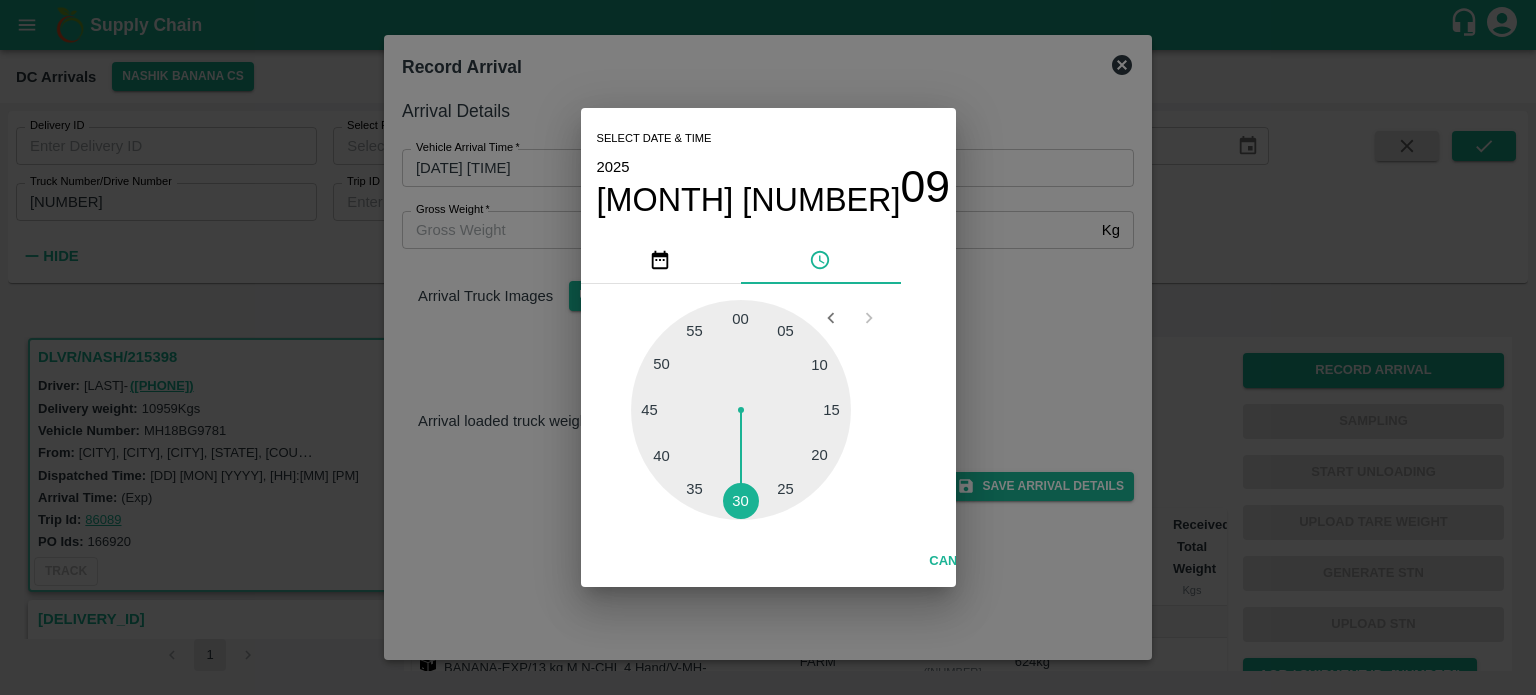type on "[DAY]/[MONTH]/[DATE] [HOUR]:[MINUTE] [AM/PM]" 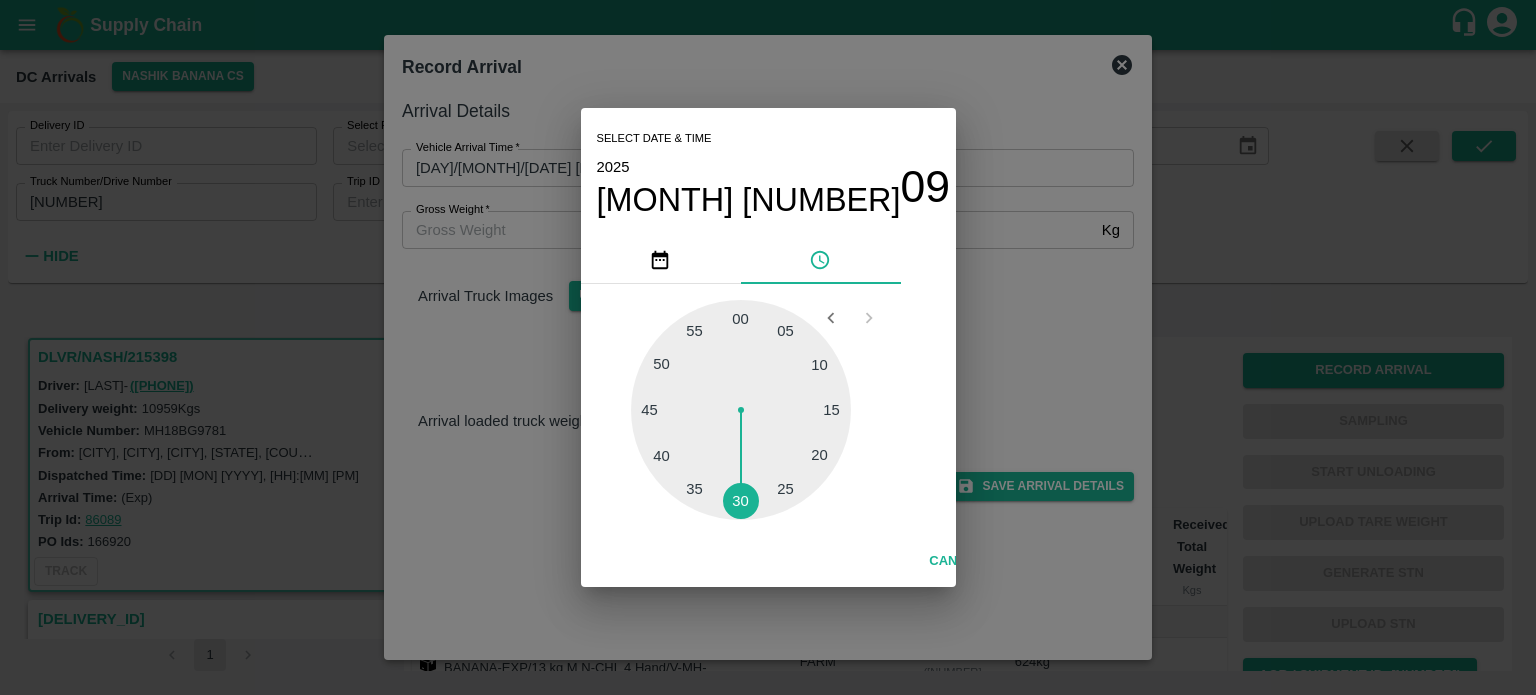 click on "Select date & time [DATE] [TIME] [AM/PM] [NUMBER] [AM/PM] [NUMBER] [NUMBER] [NUMBER] [NUMBER] [NUMBER] [NUMBER] [NUMBER] [NUMBER] [NUMBER] [NUMBER] Cancel OK" at bounding box center [768, 347] 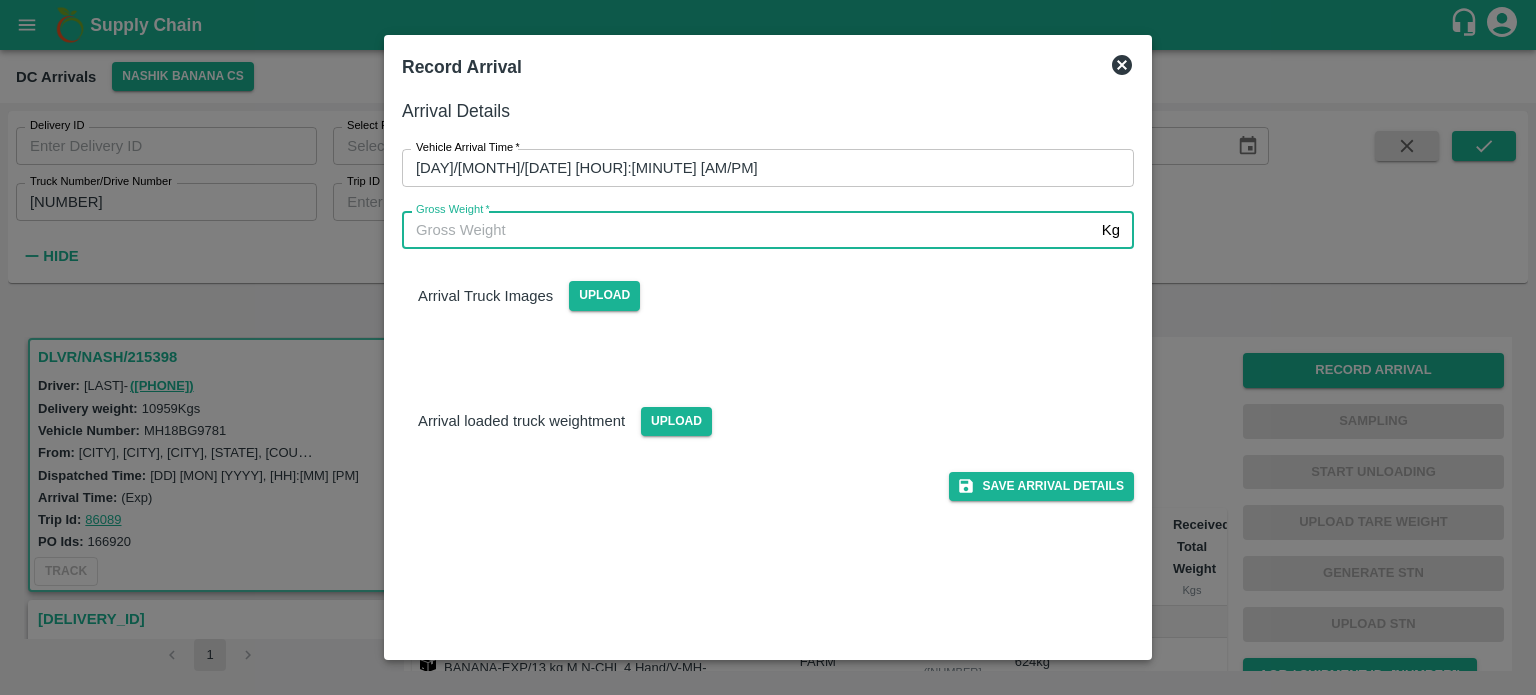 click on "Gross Weight   *" at bounding box center [748, 230] 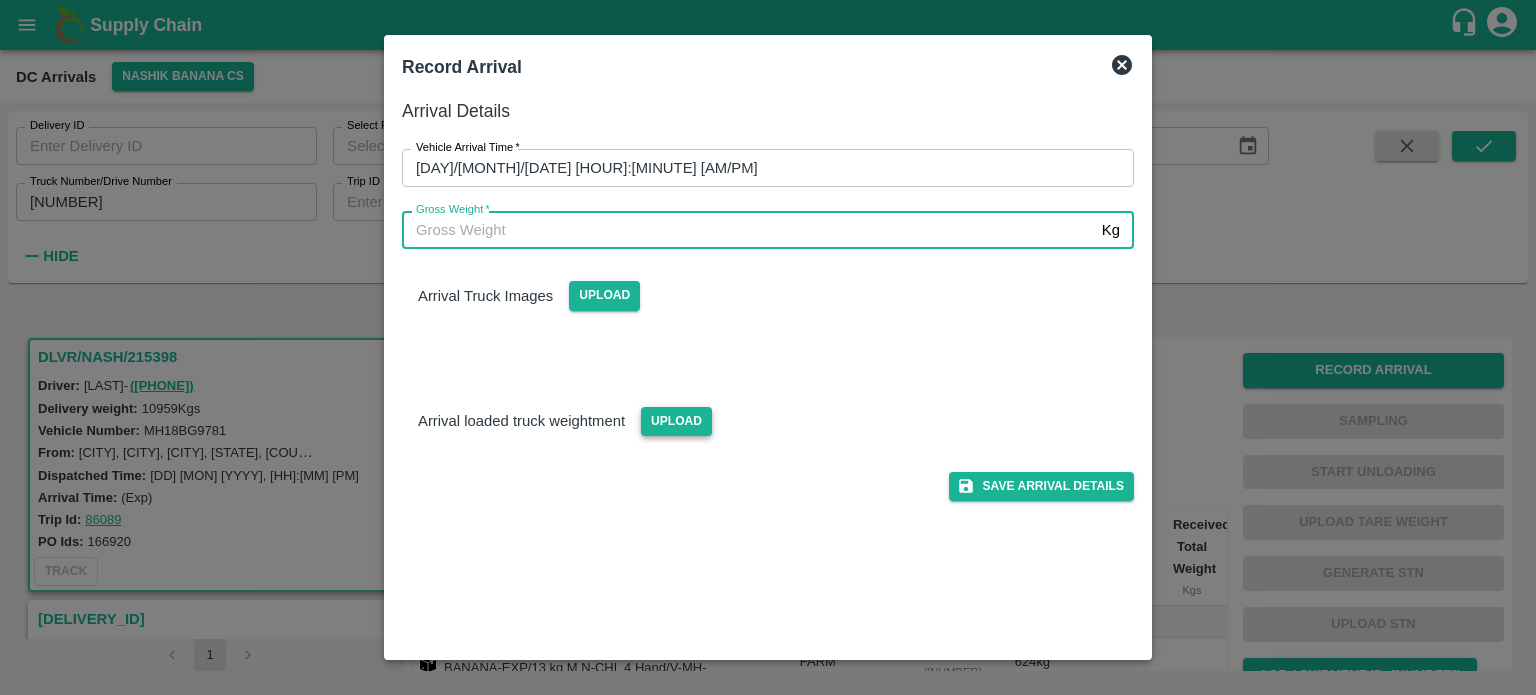 type on "[NUMBER]" 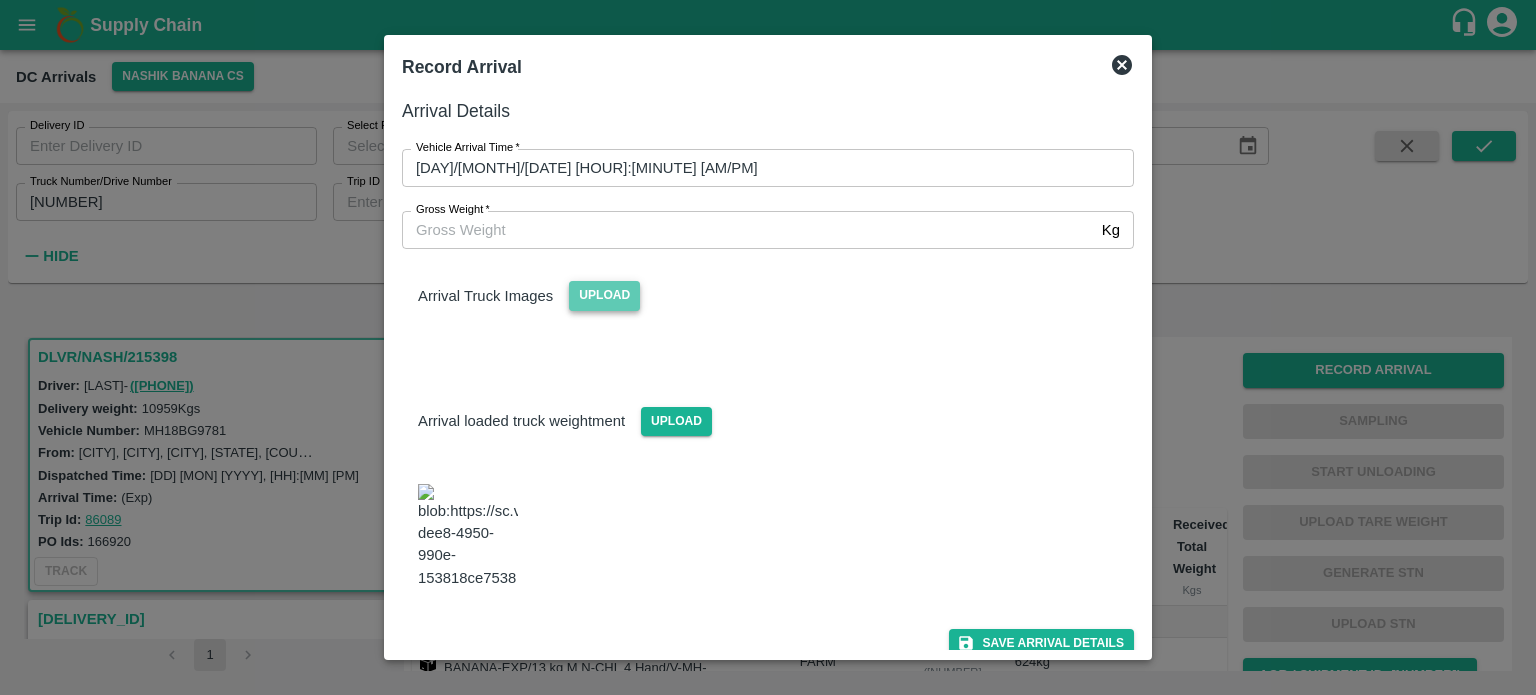 click on "Upload" at bounding box center (604, 295) 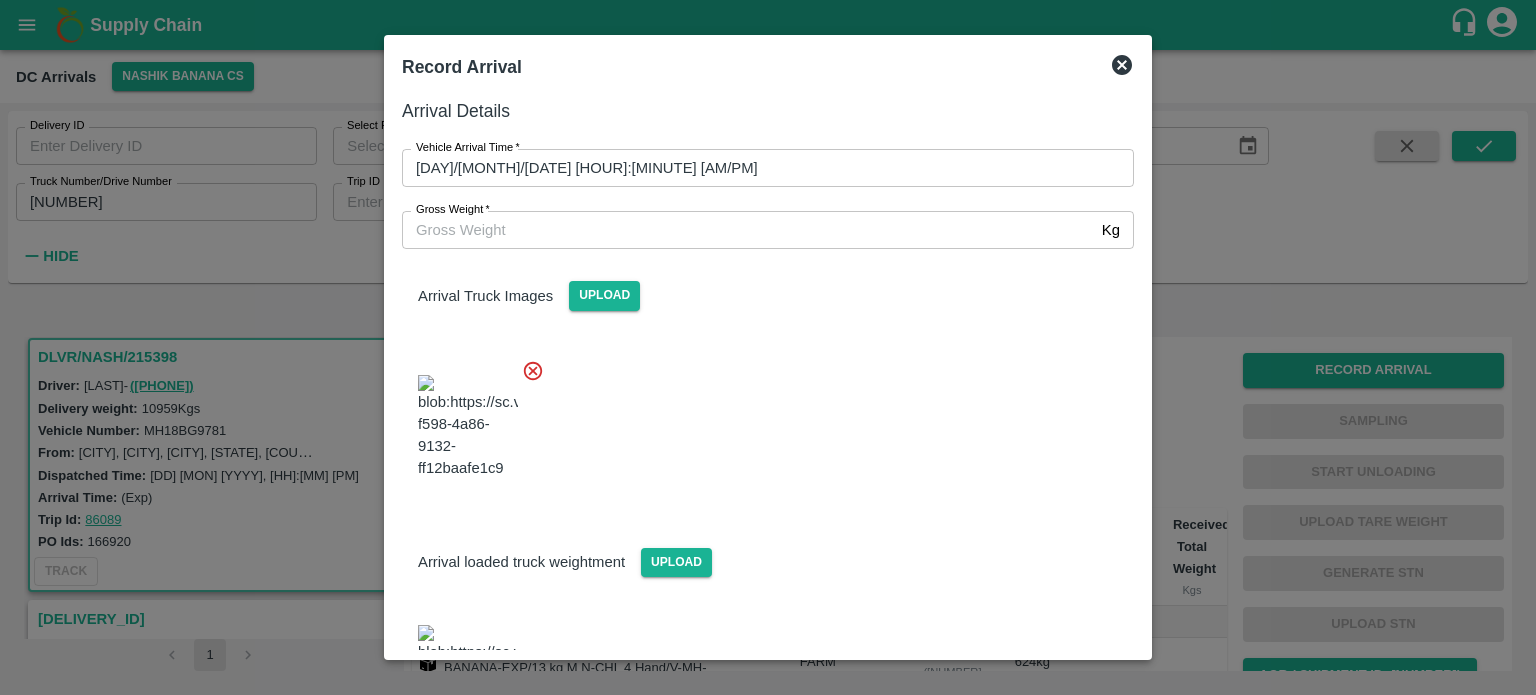 click at bounding box center (760, 421) 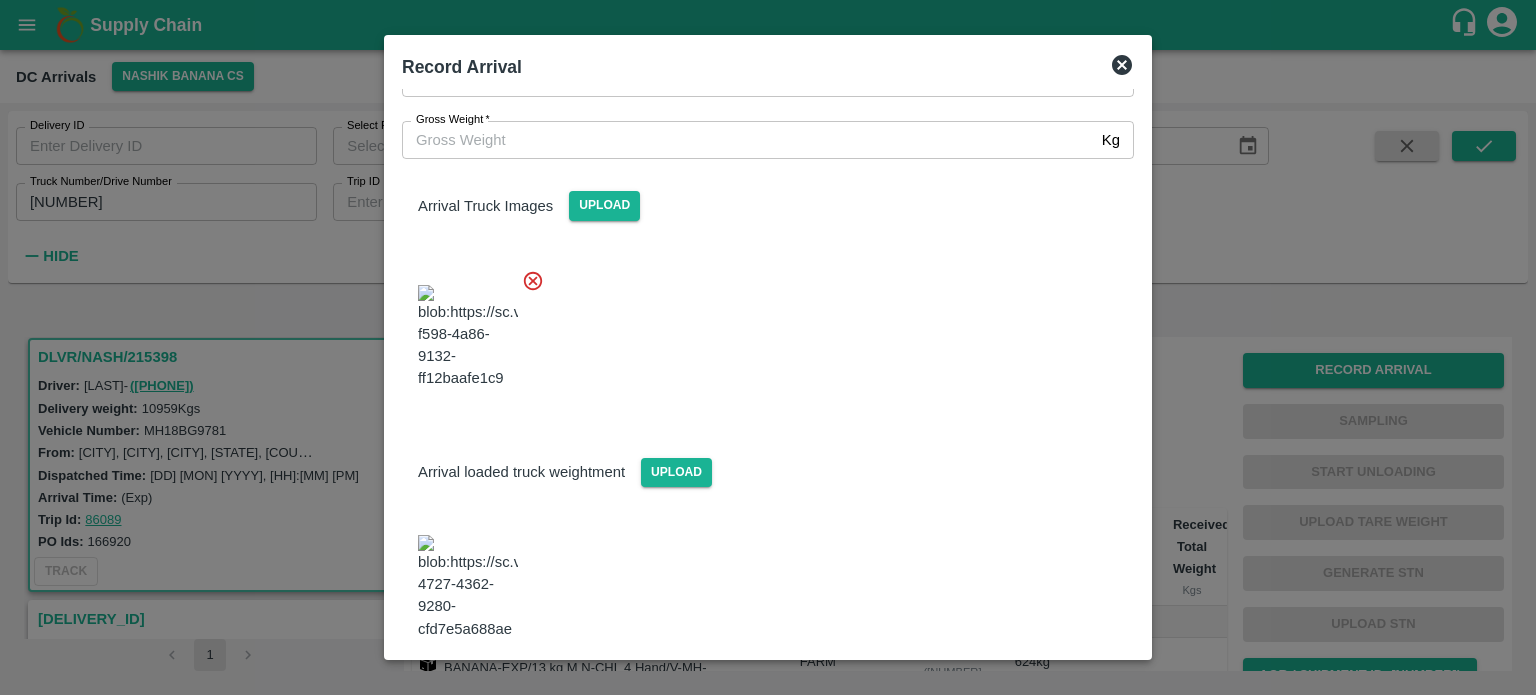 click on "Save Arrival Details" at bounding box center (1041, 694) 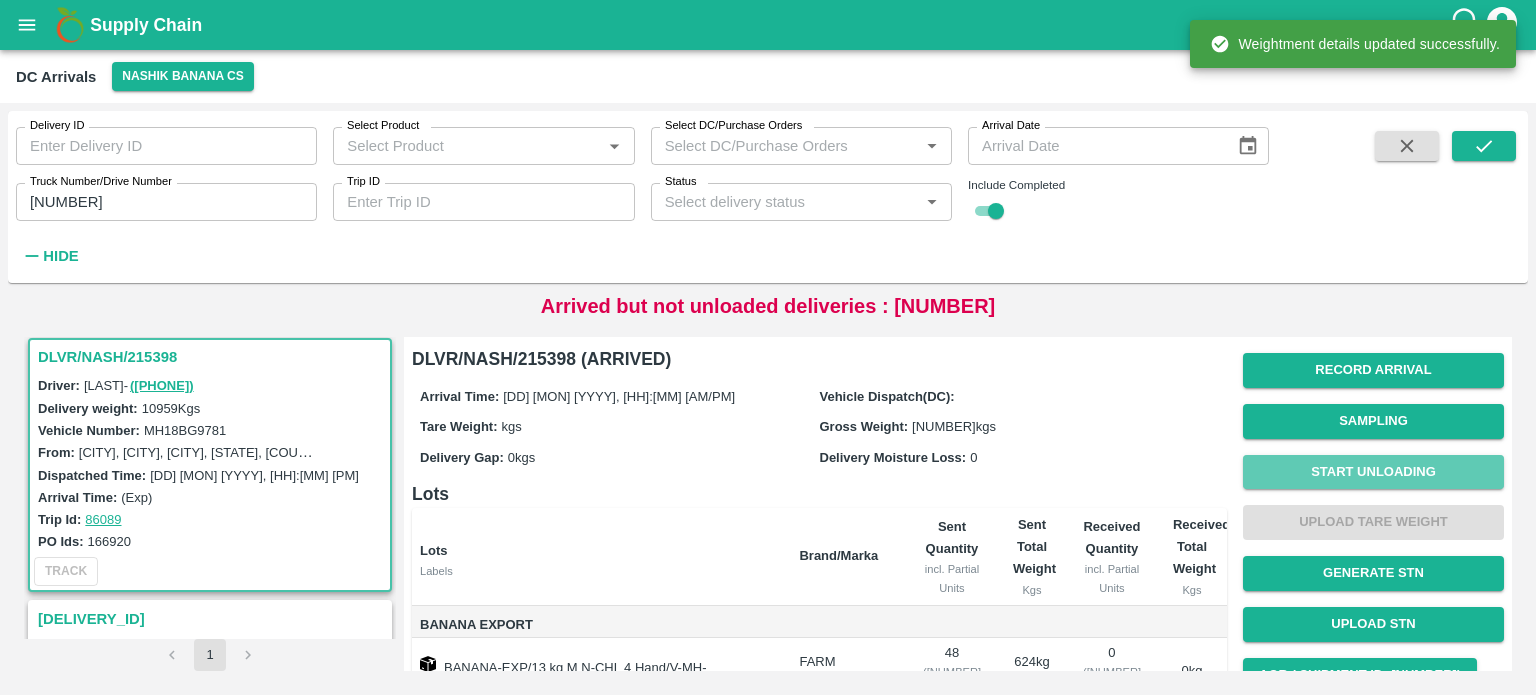 click on "Start Unloading" at bounding box center (1373, 472) 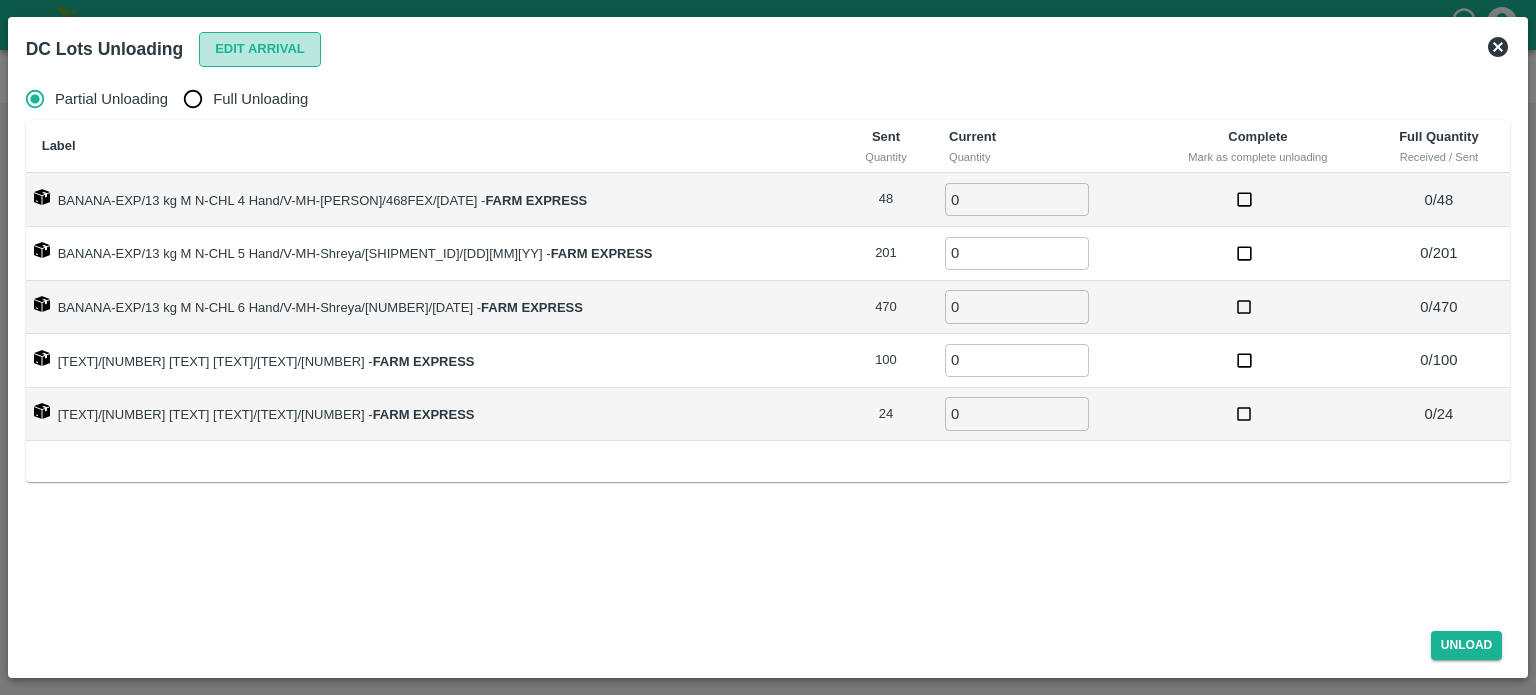 click on "Edit Arrival" at bounding box center [260, 49] 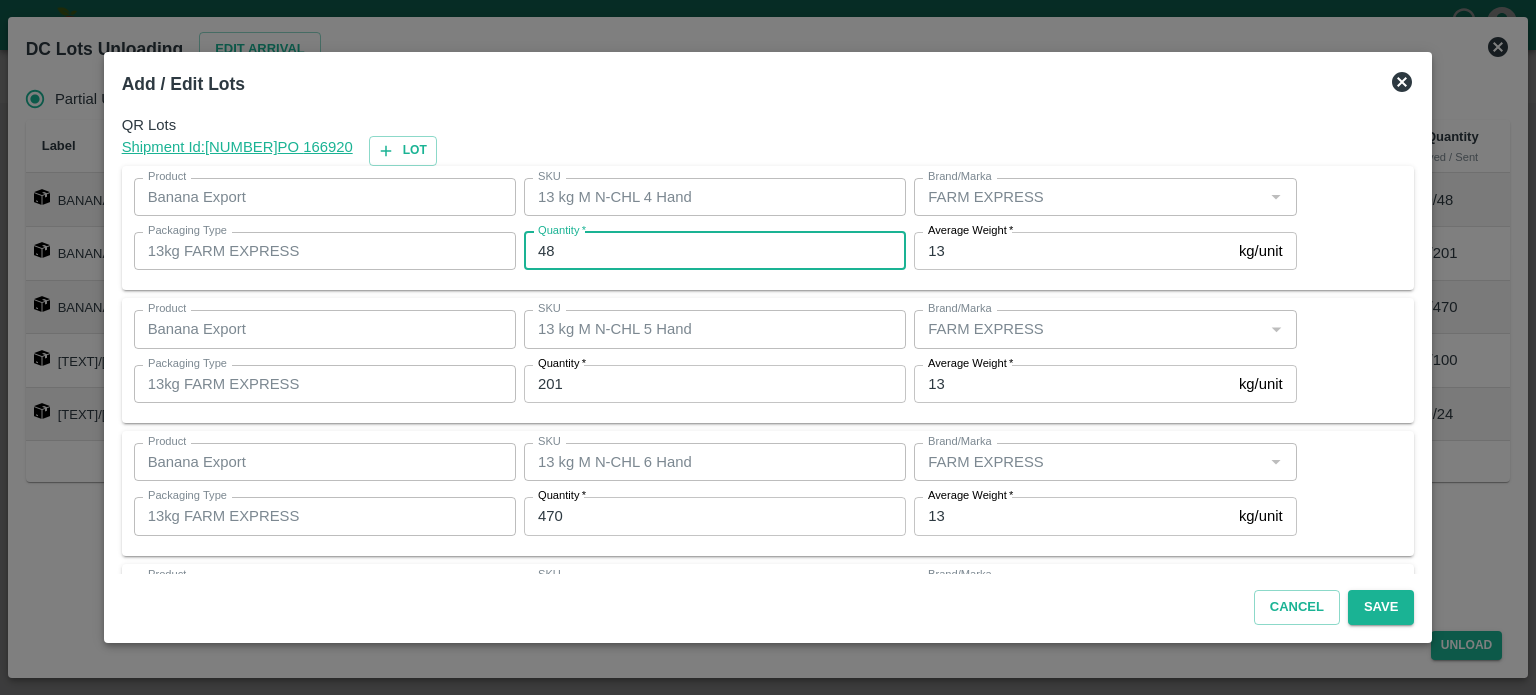 click on "48" at bounding box center [715, 251] 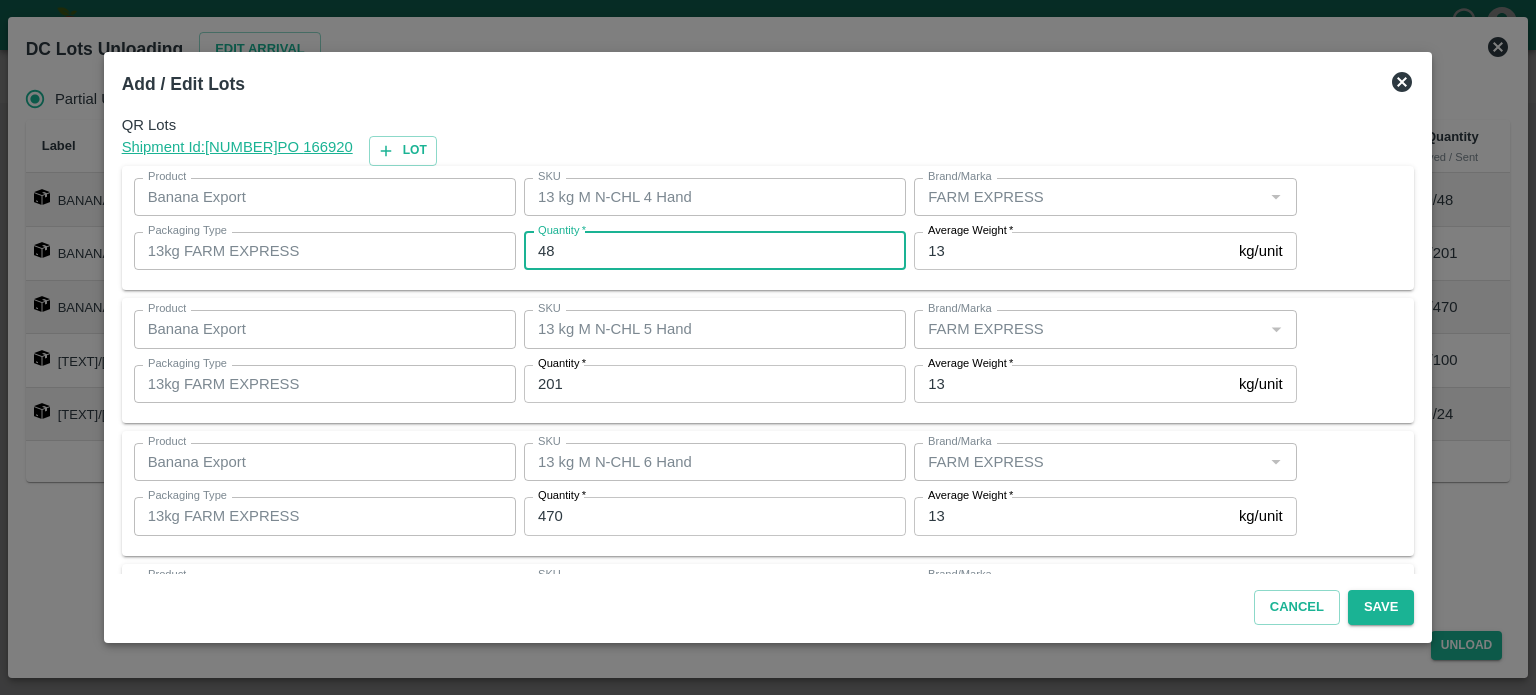 click on "48" at bounding box center (715, 251) 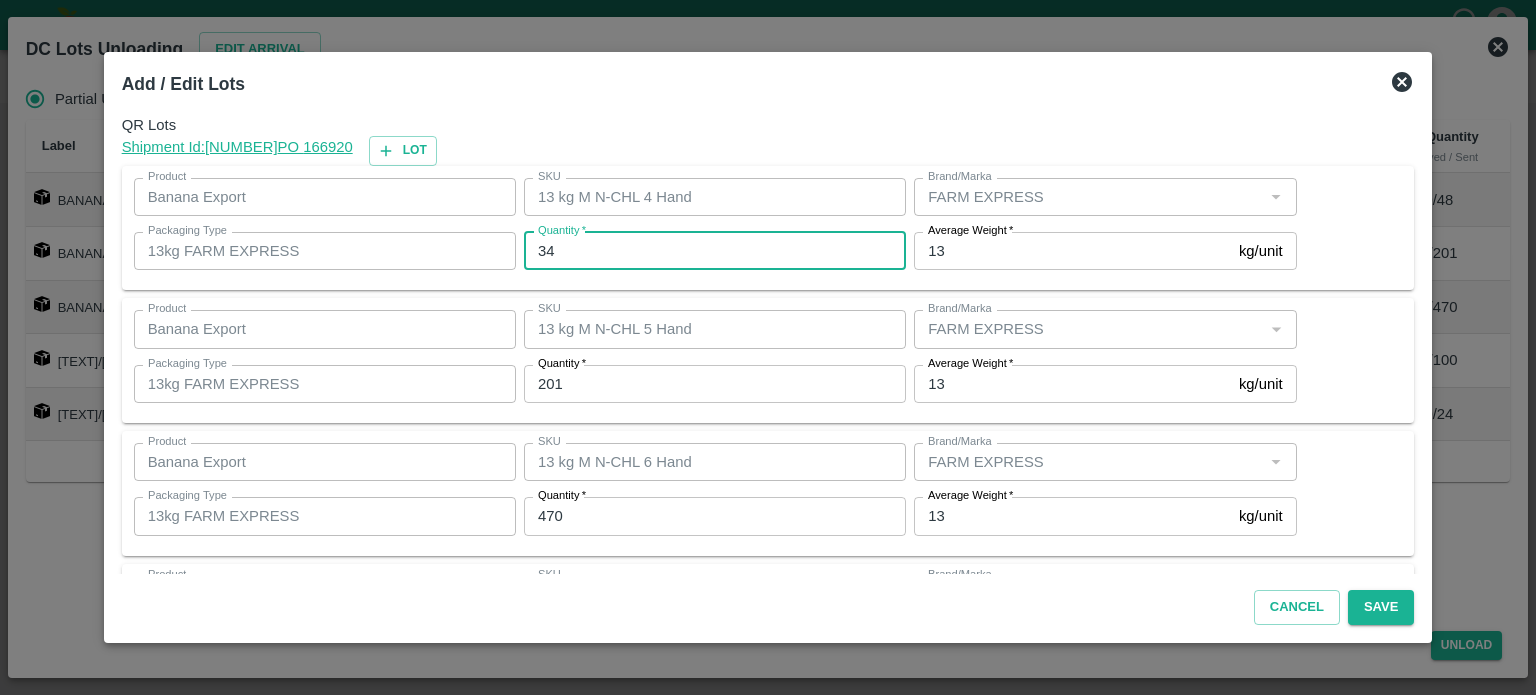 type on "34" 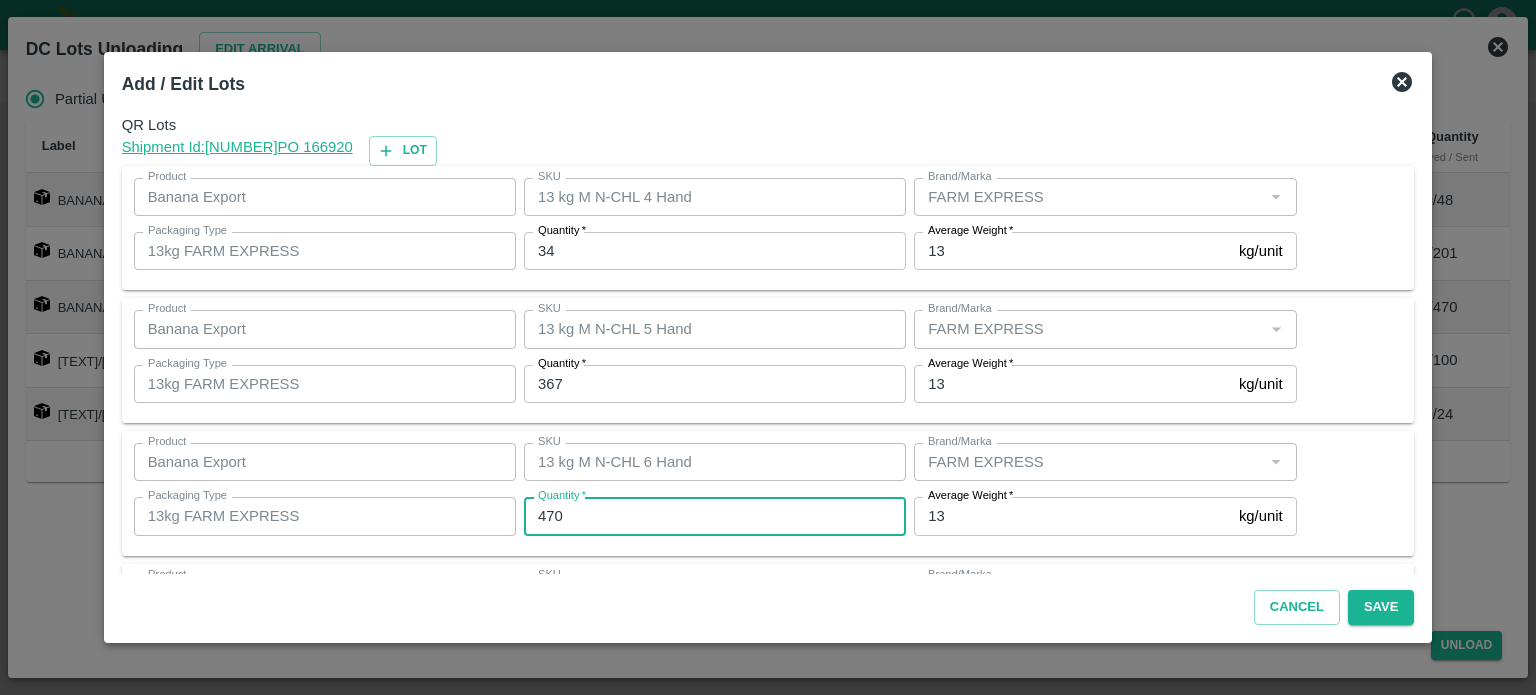 click on "367" at bounding box center (715, 384) 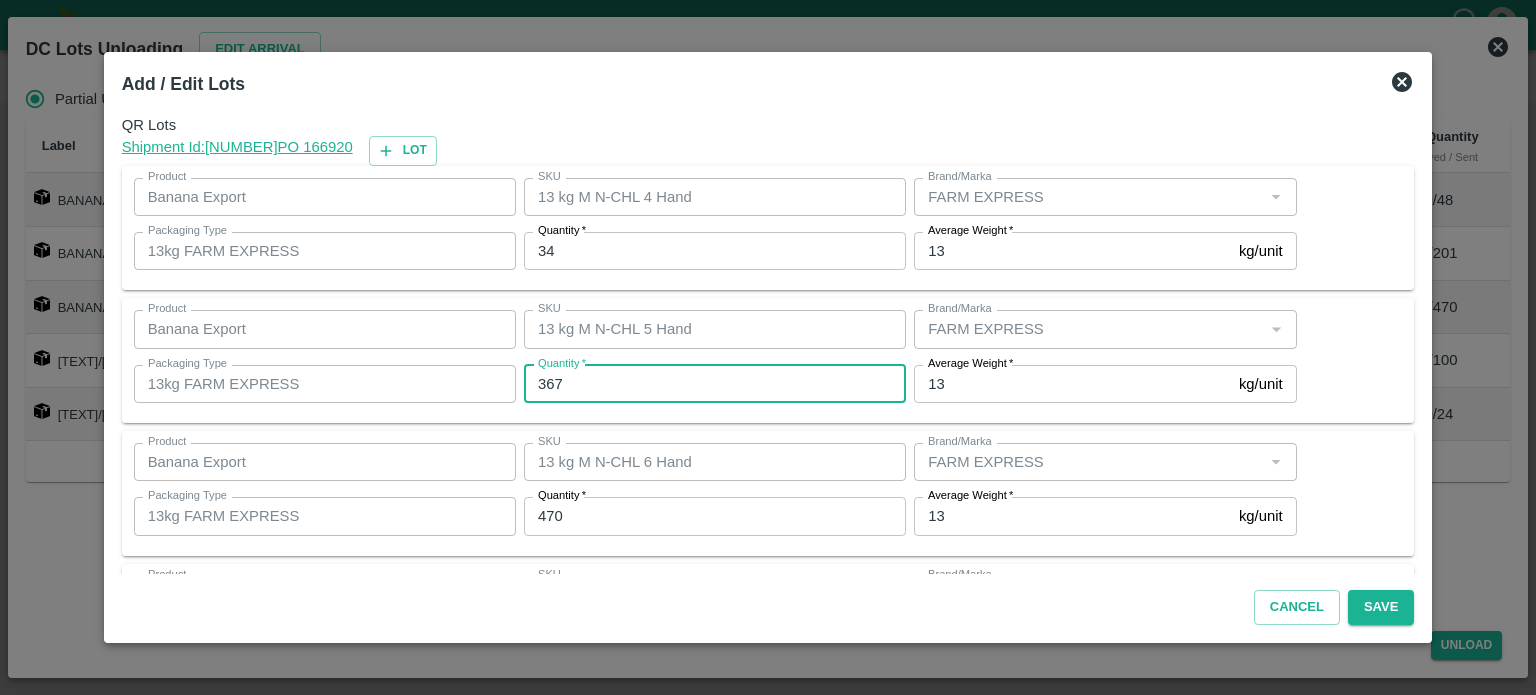 click on "367" at bounding box center [715, 384] 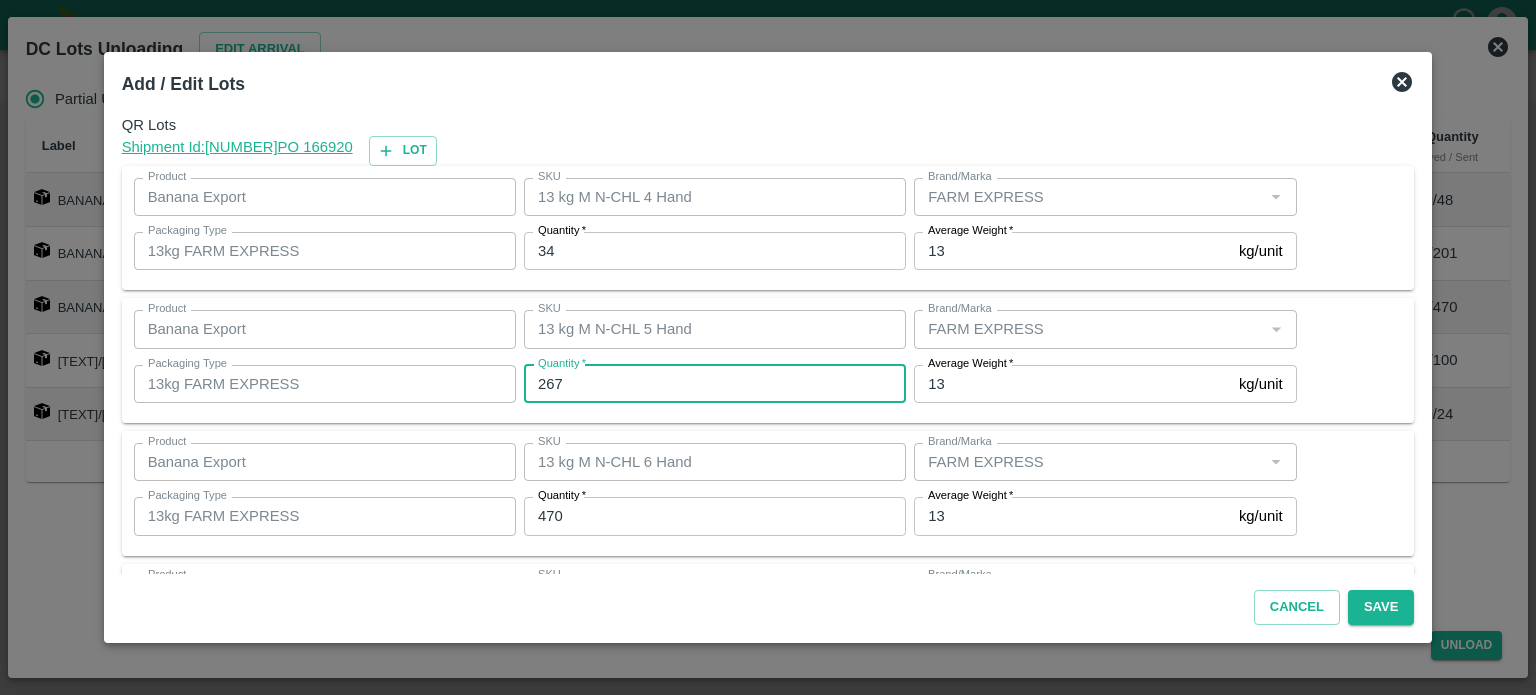 type on "267" 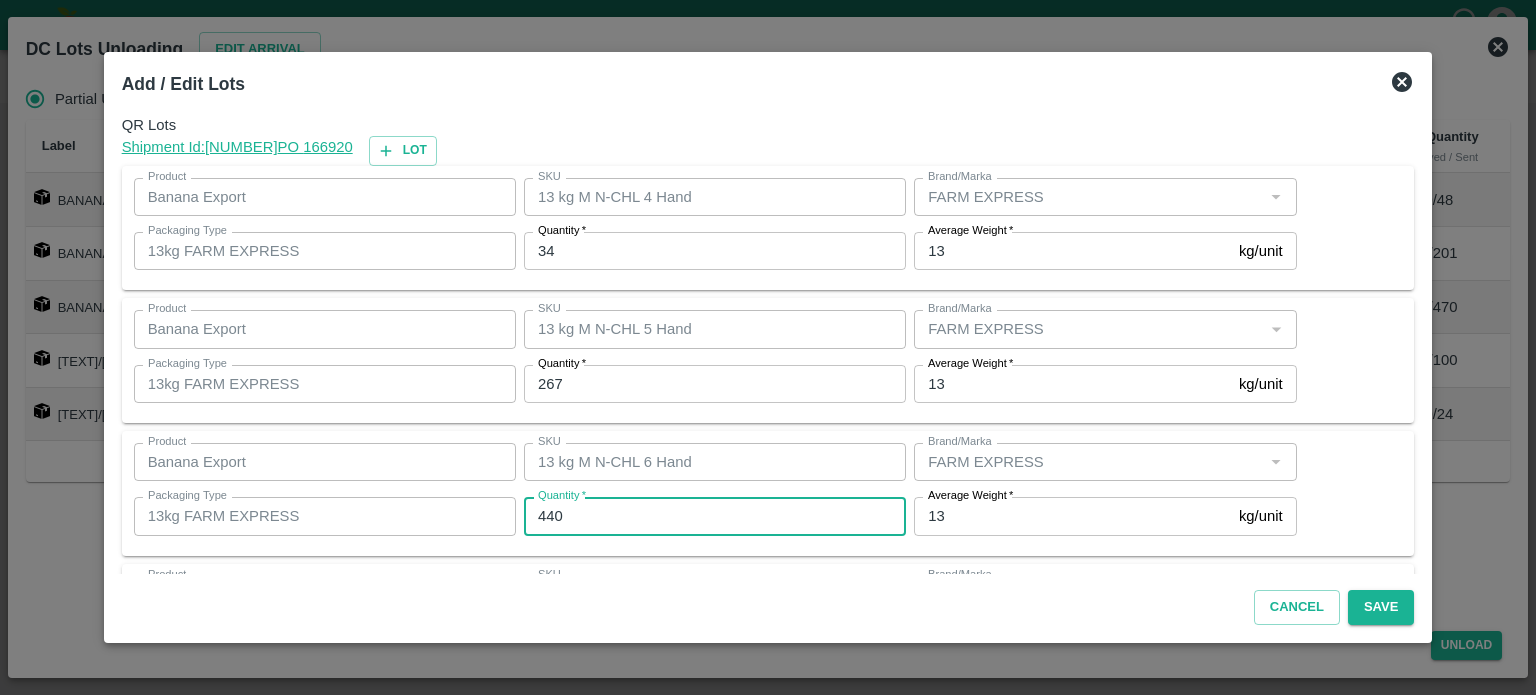 type on "440" 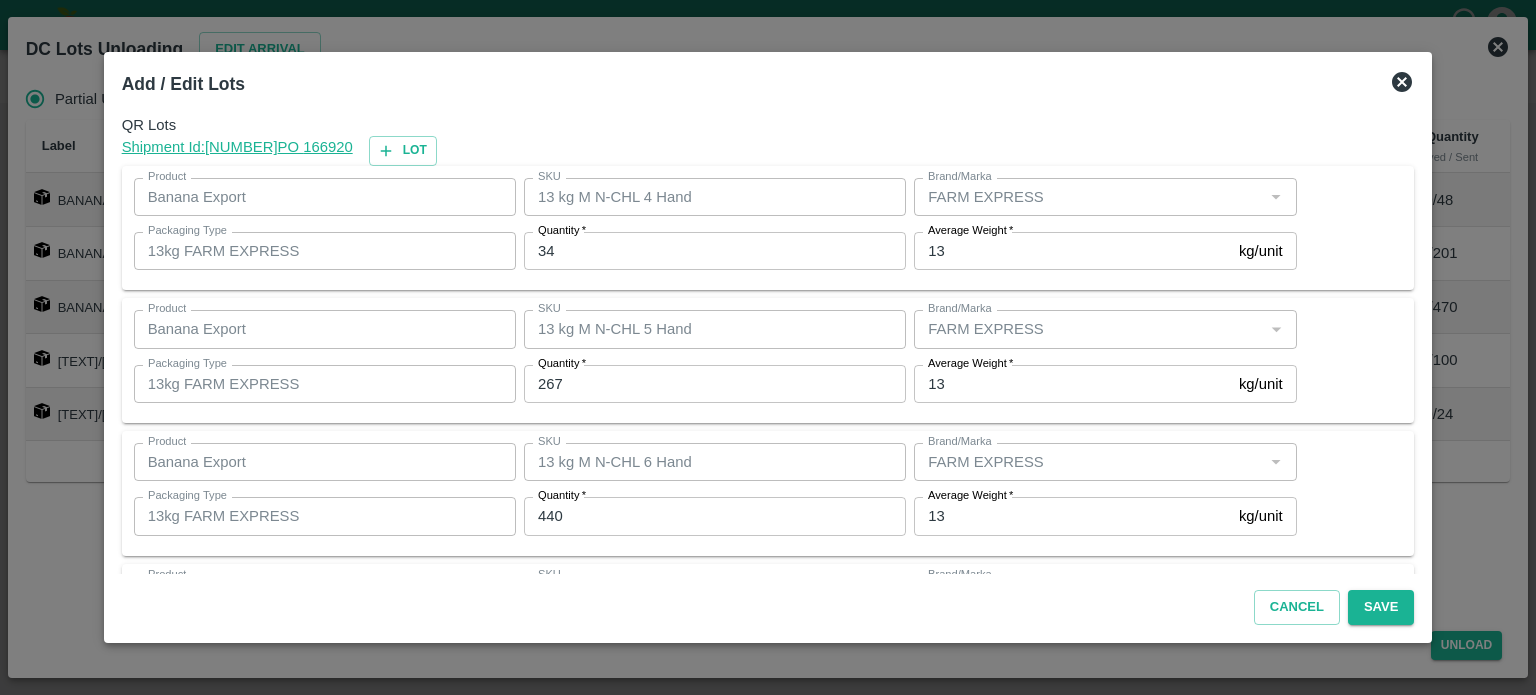 scroll, scrollTop: 262, scrollLeft: 0, axis: vertical 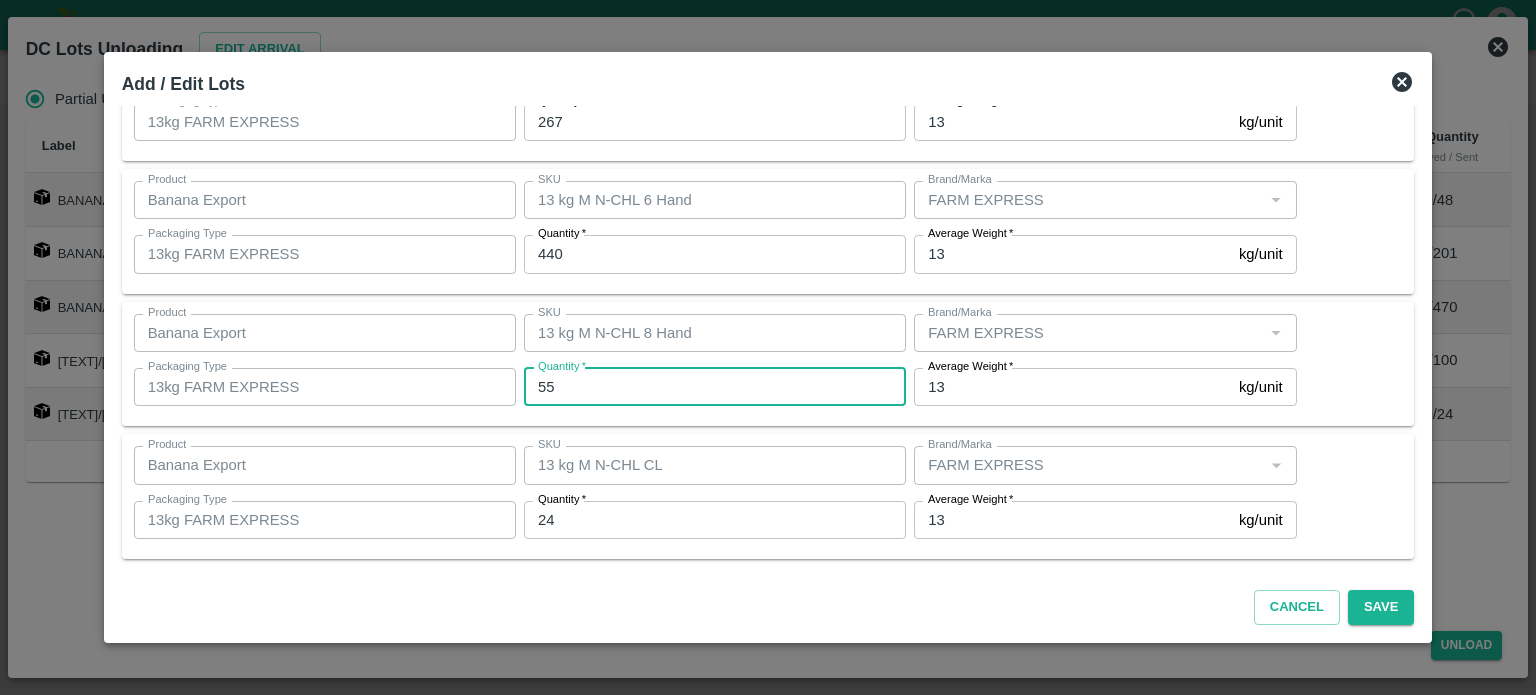 type on "55" 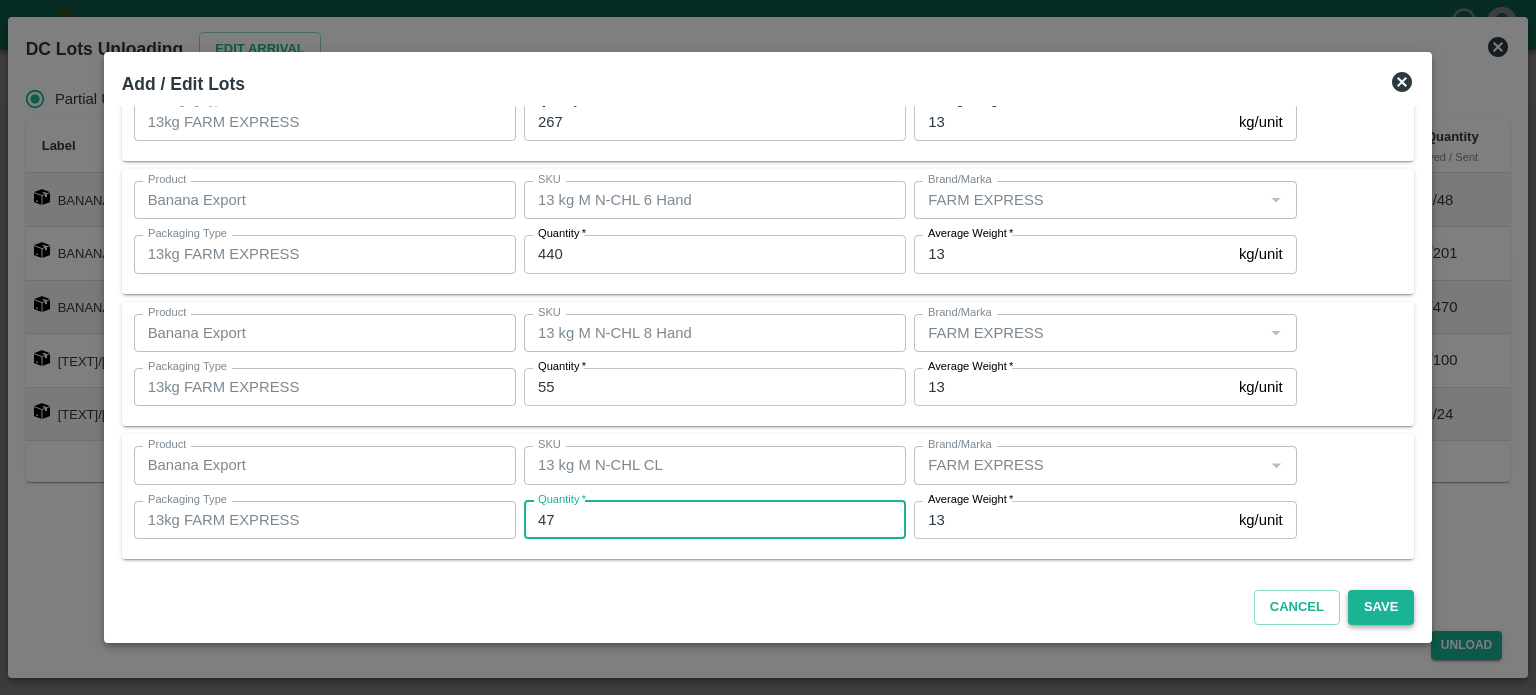 type on "47" 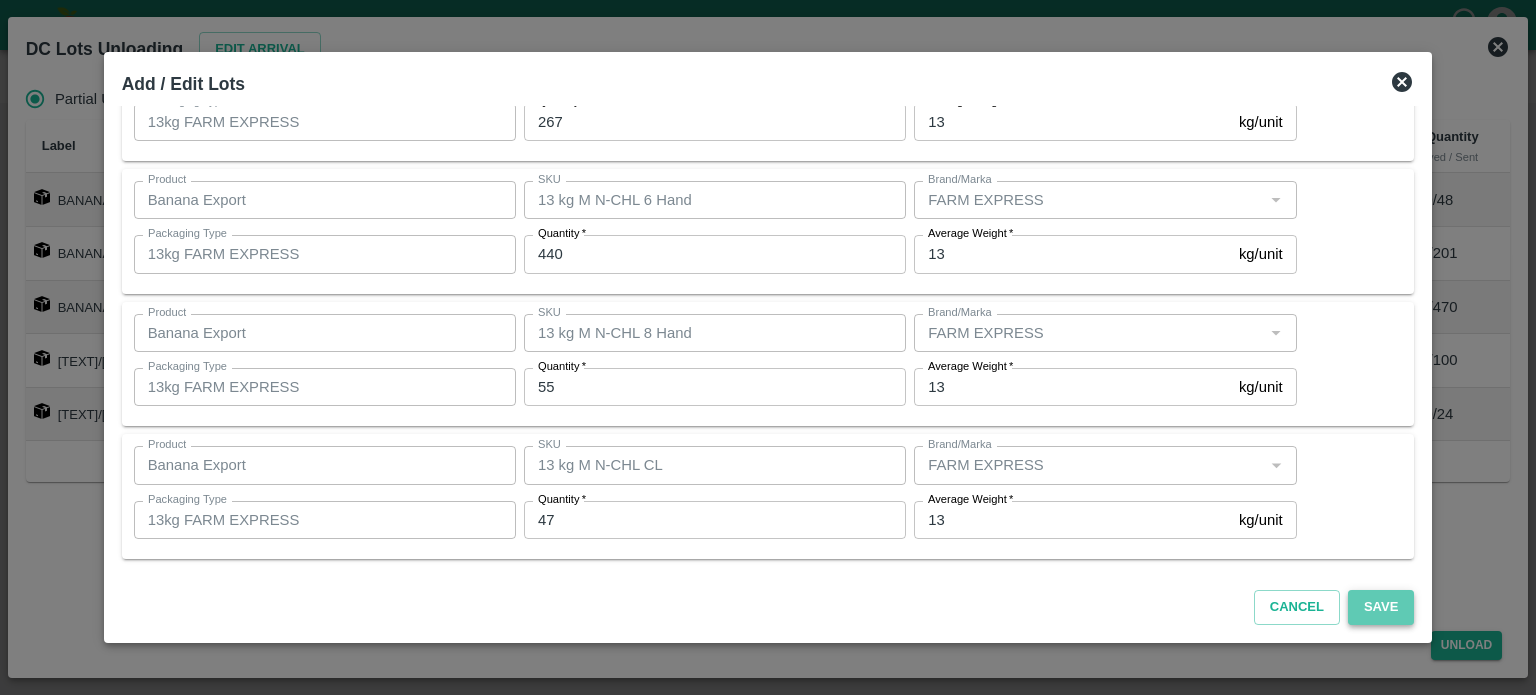 click on "Save" at bounding box center [1381, 607] 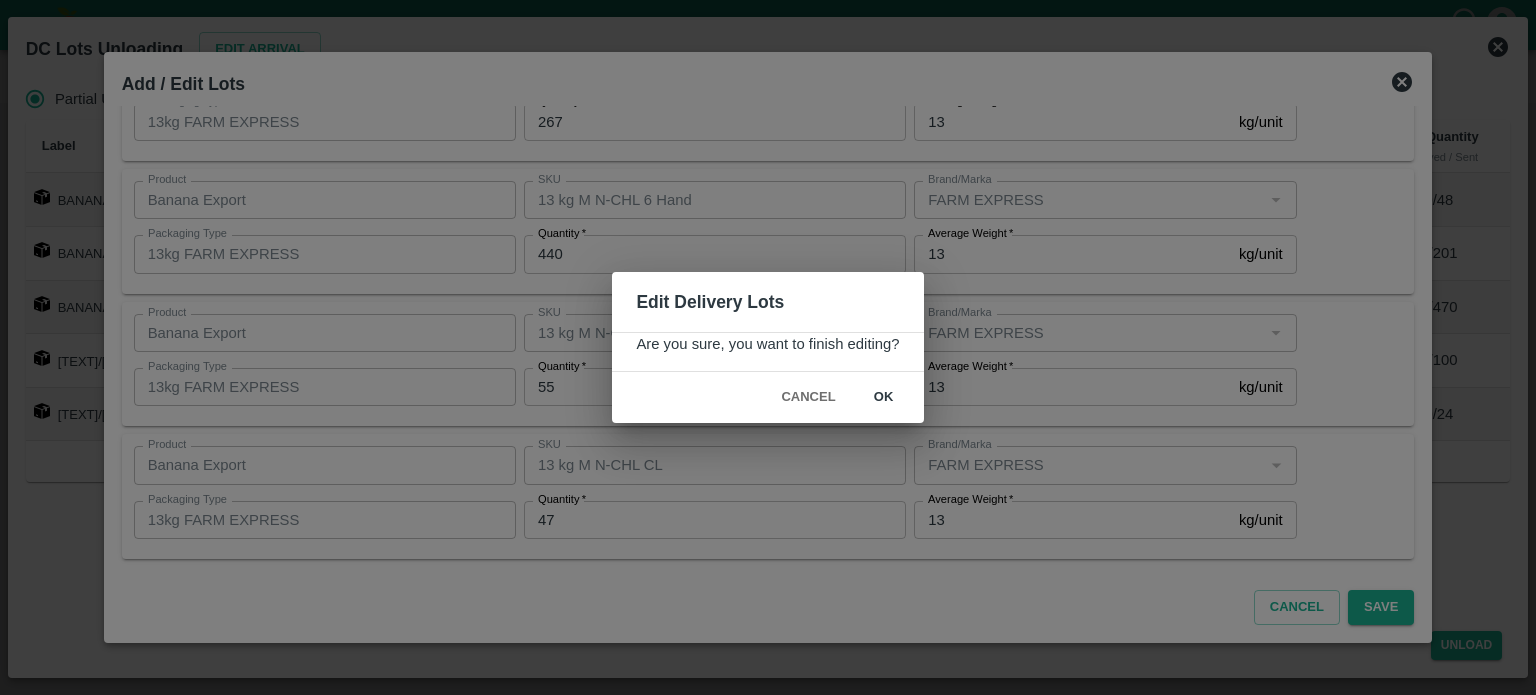 click on "ok" at bounding box center (884, 397) 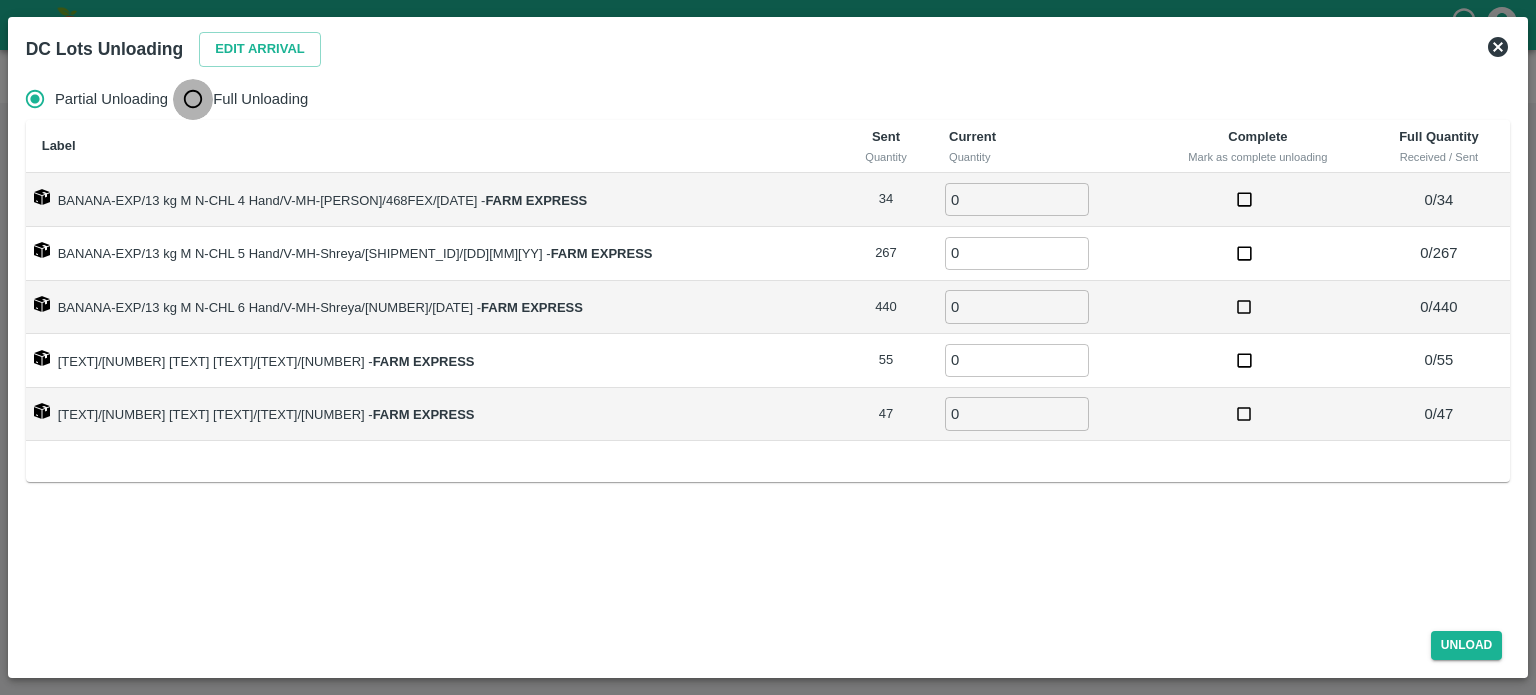 click on "Full Unloading" at bounding box center [193, 99] 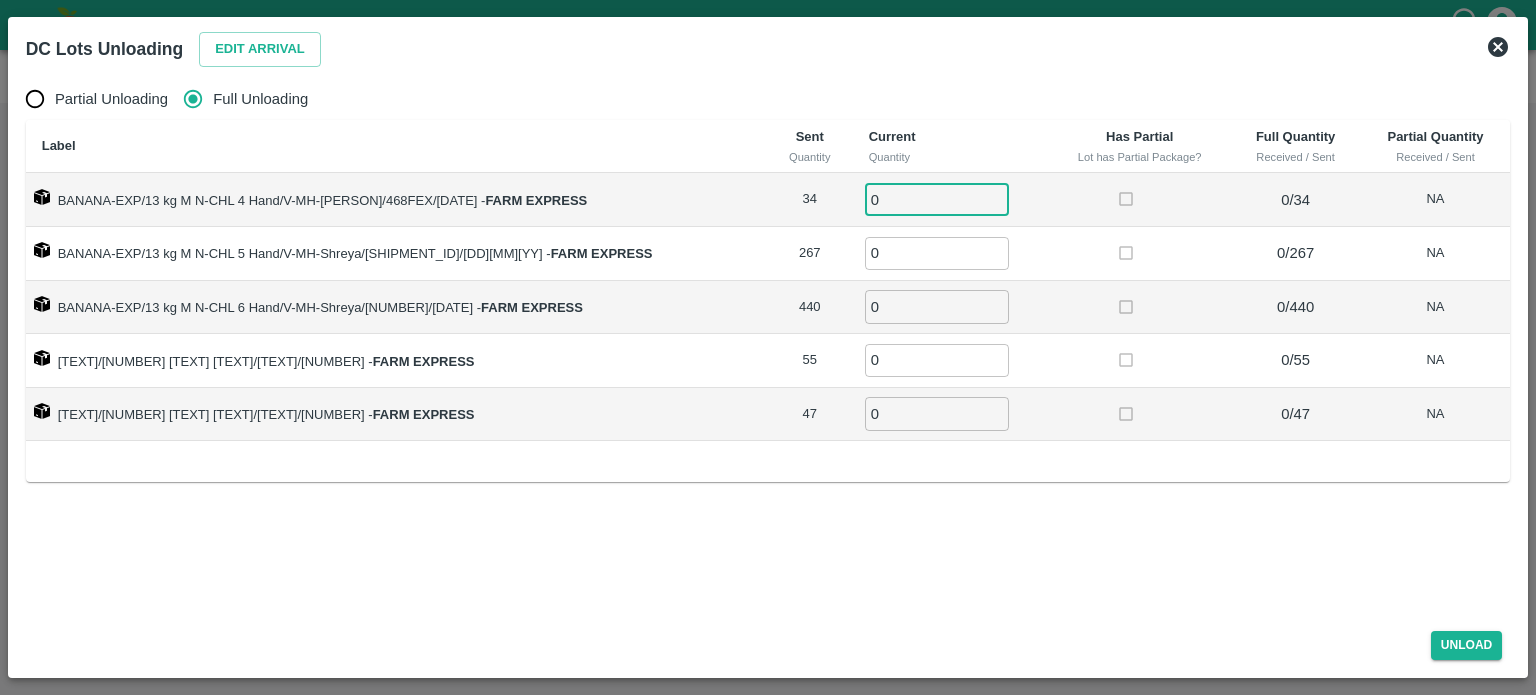 click on "0" at bounding box center [937, 199] 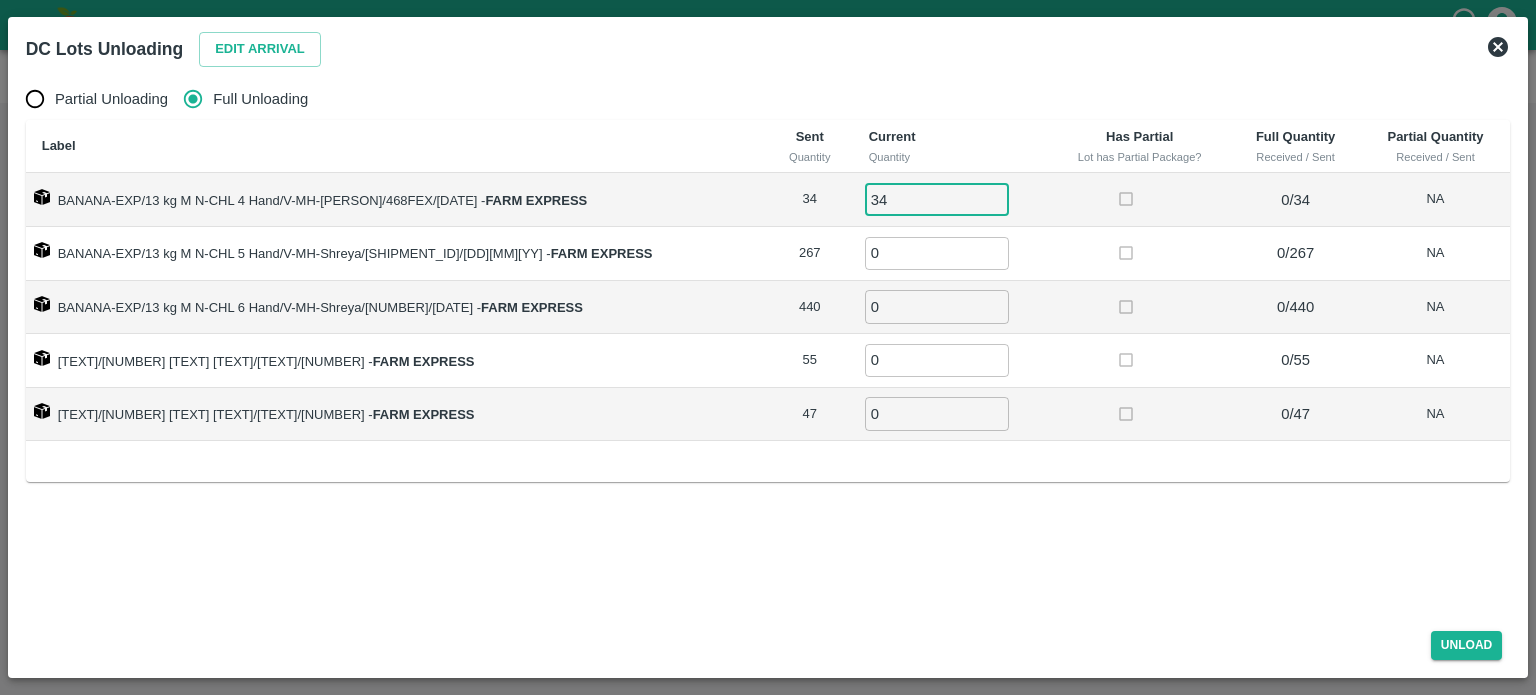 type on "34" 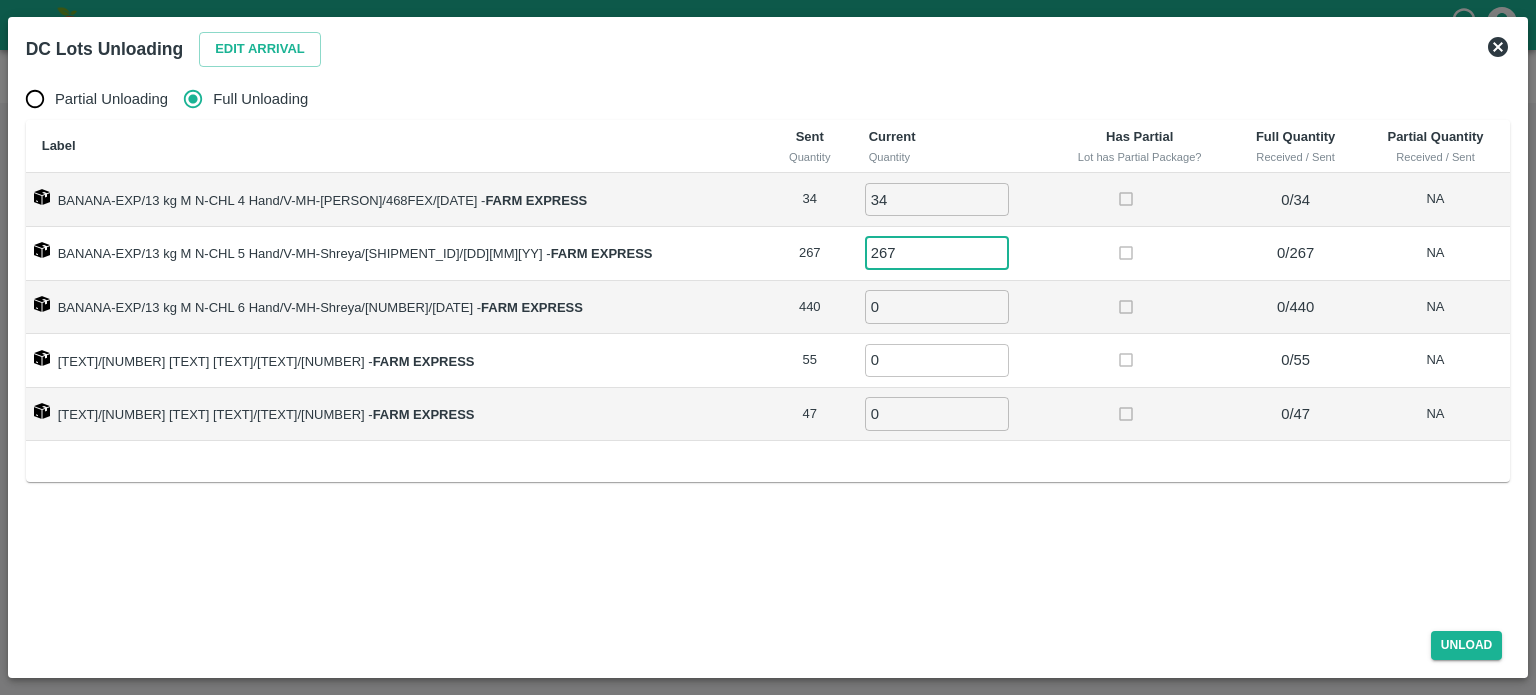 type on "267" 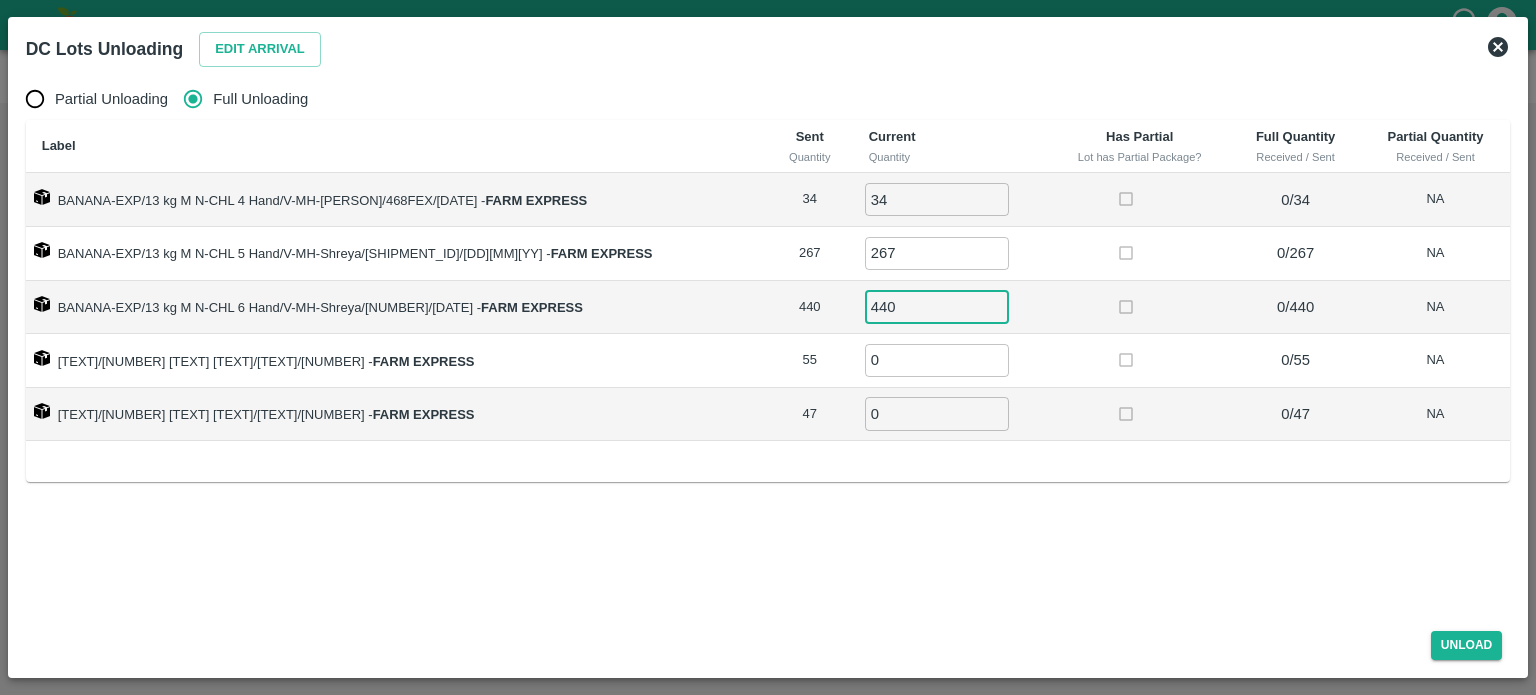type on "440" 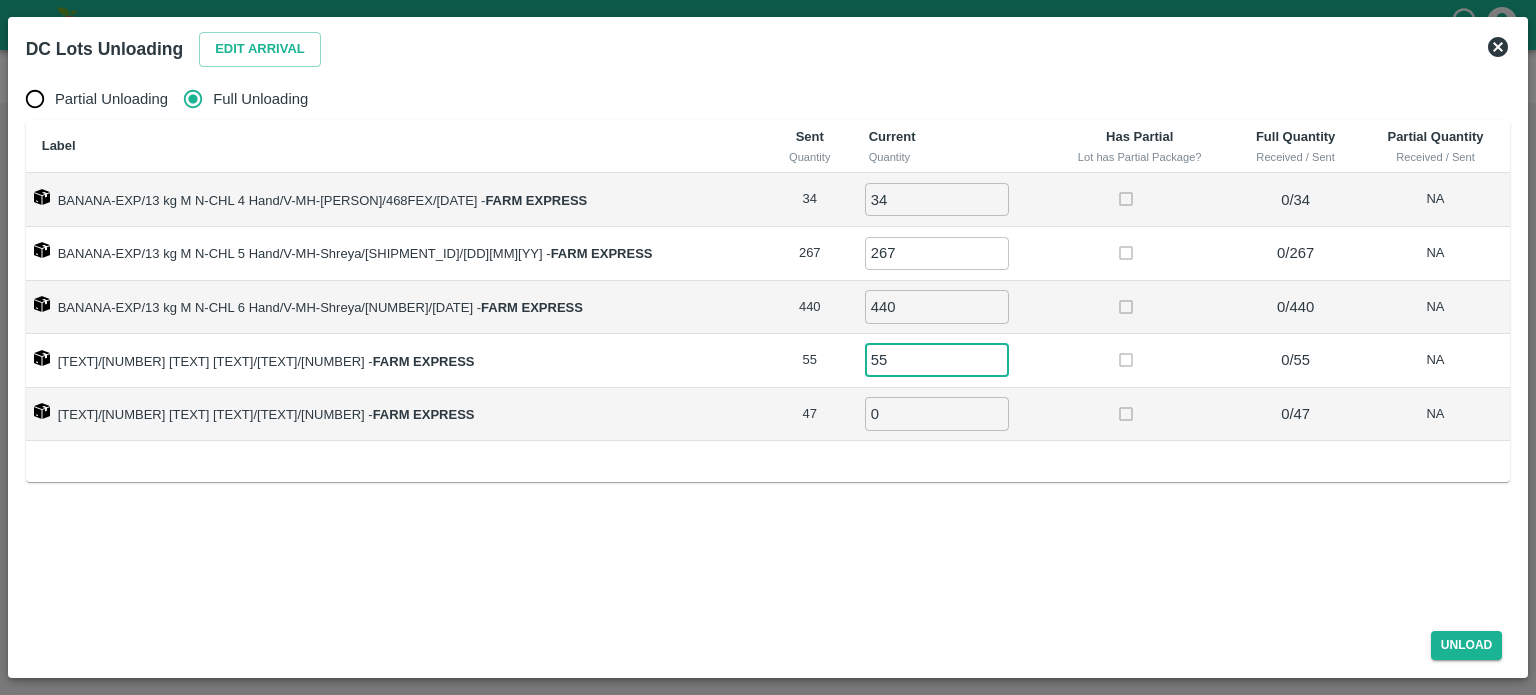 type on "55" 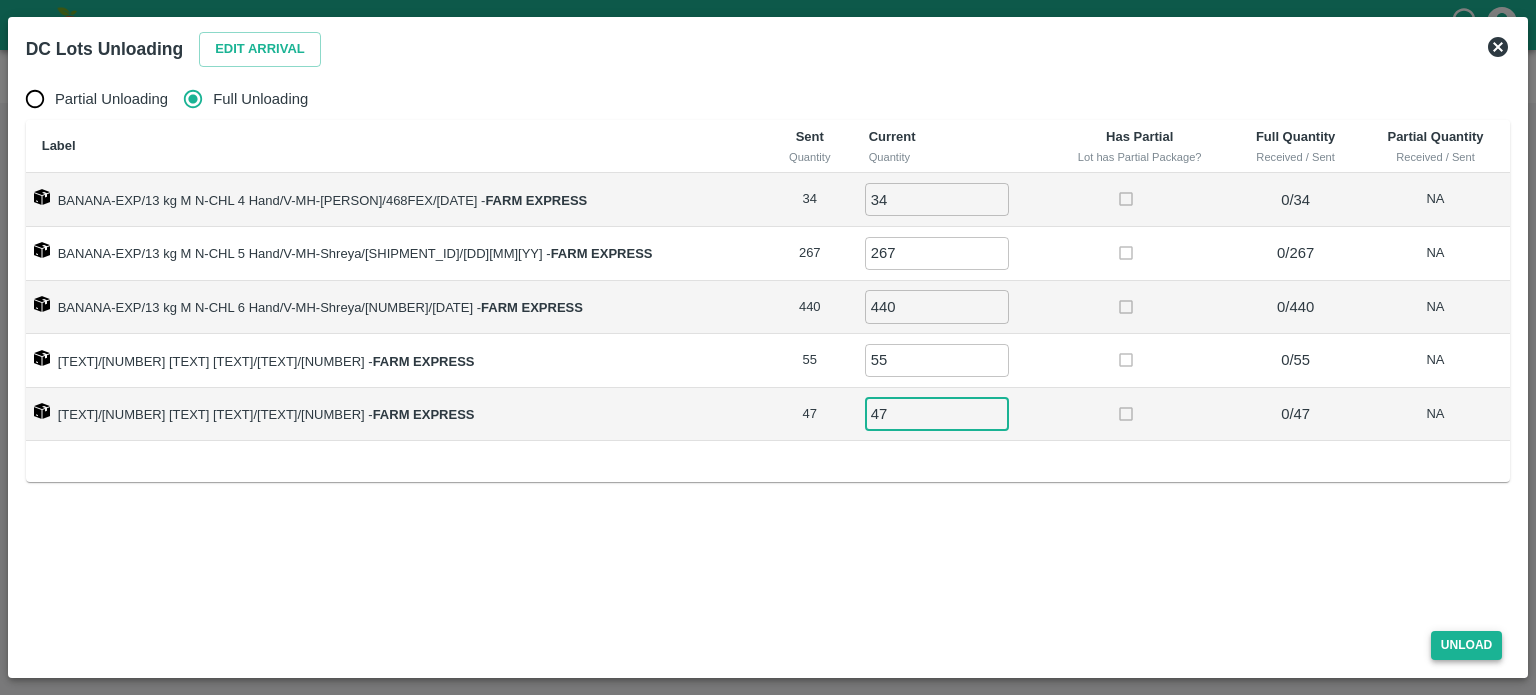 type on "47" 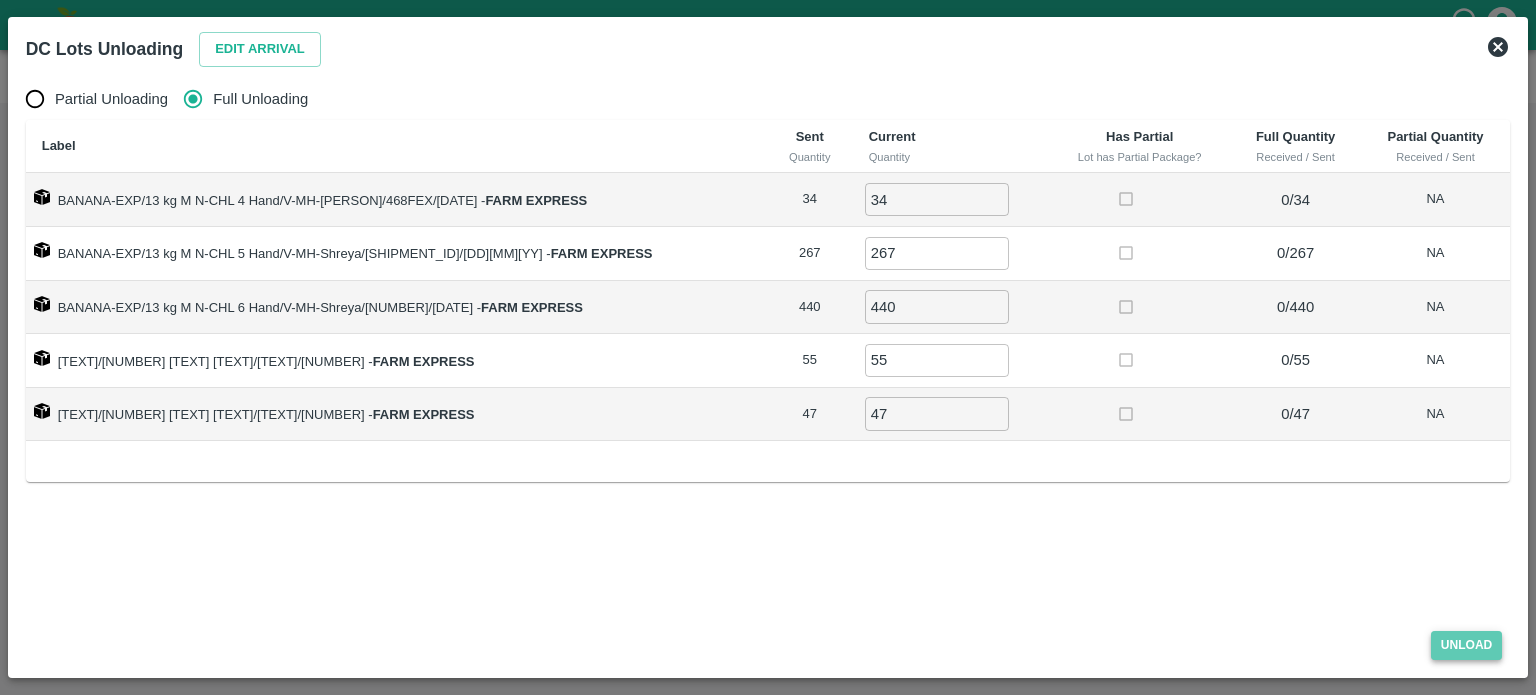 click on "Unload" at bounding box center [1467, 645] 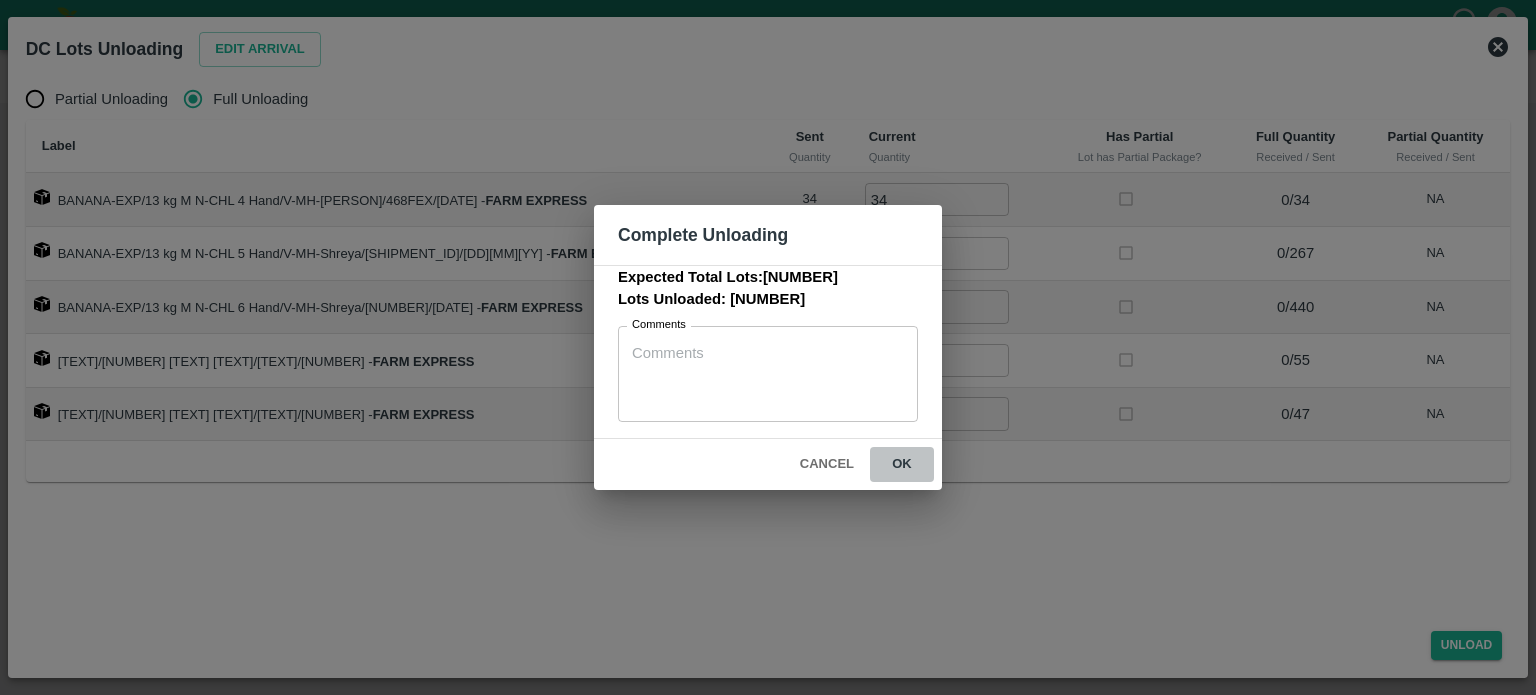 click on "ok" at bounding box center (902, 464) 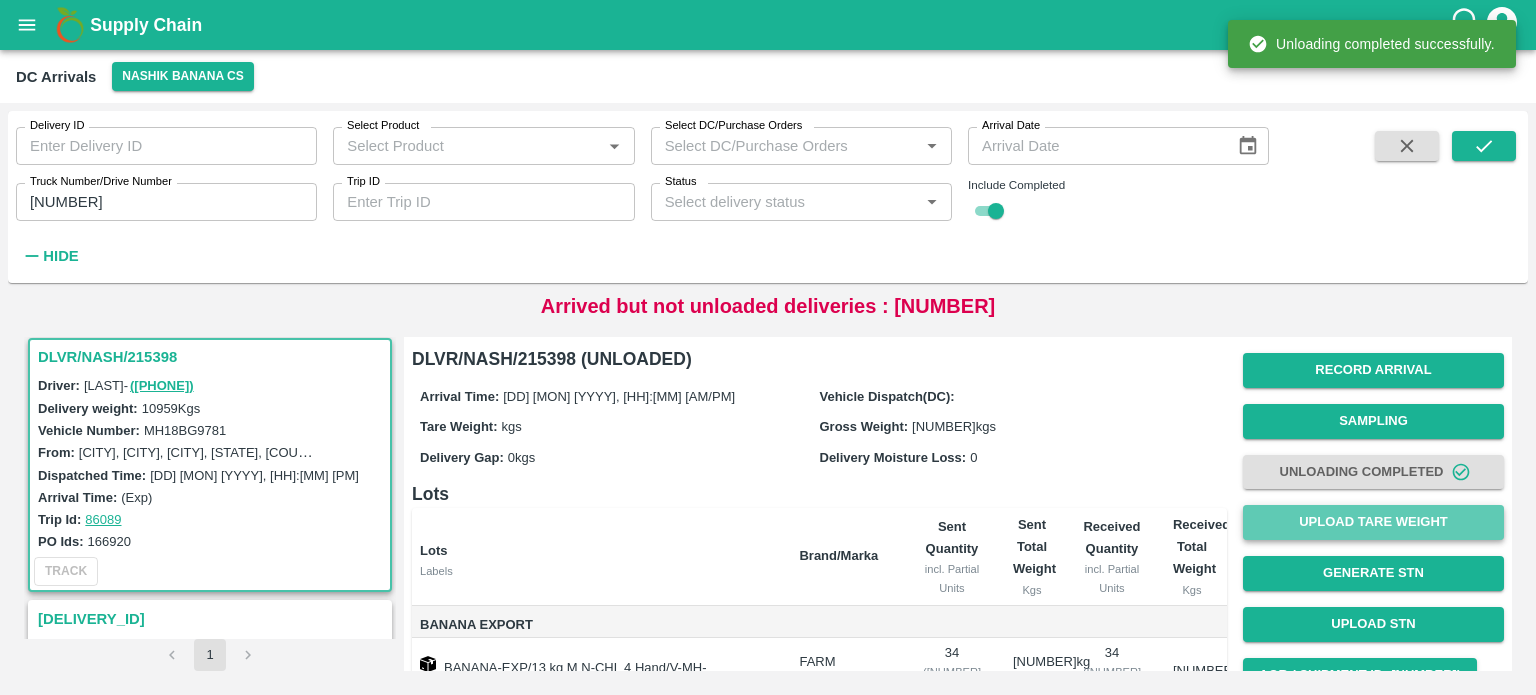 click on "Upload Tare Weight" at bounding box center [1373, 522] 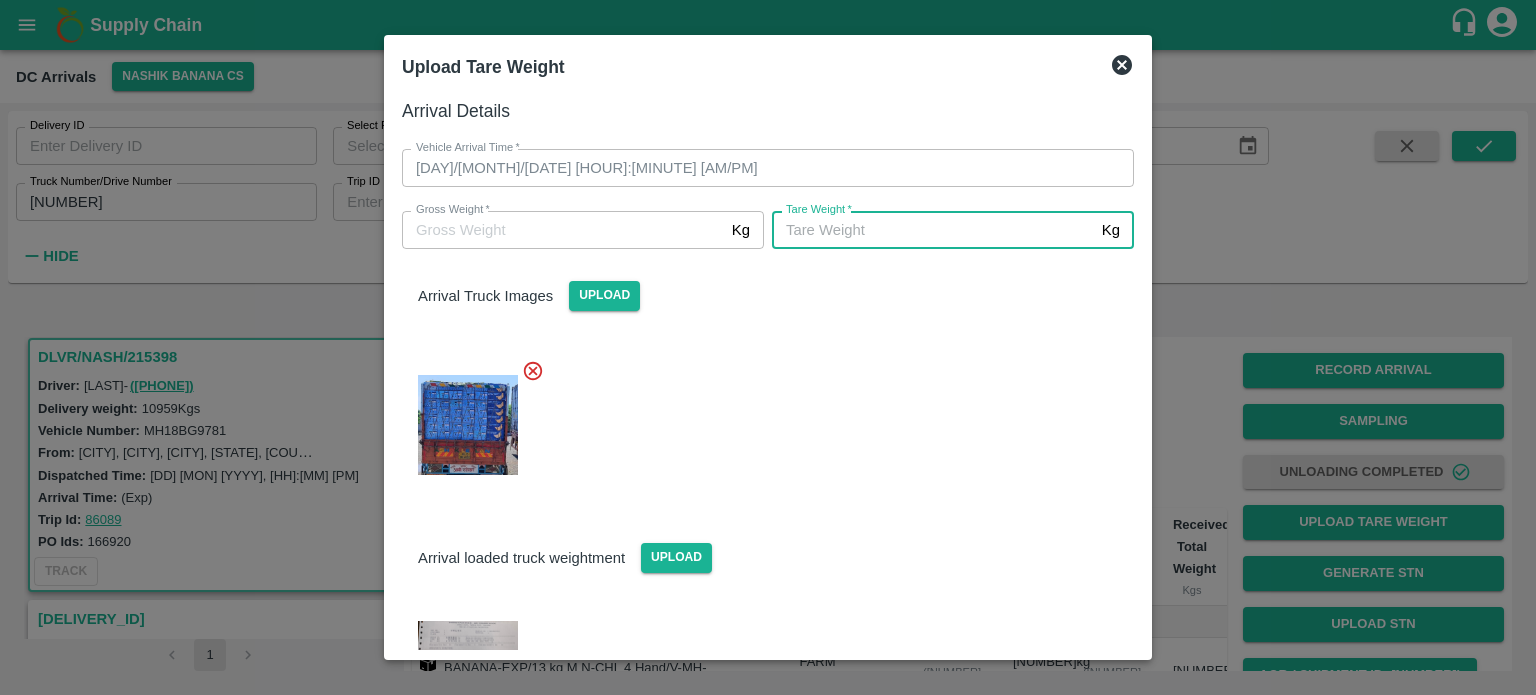 click on "Tare Weight   *" at bounding box center [933, 230] 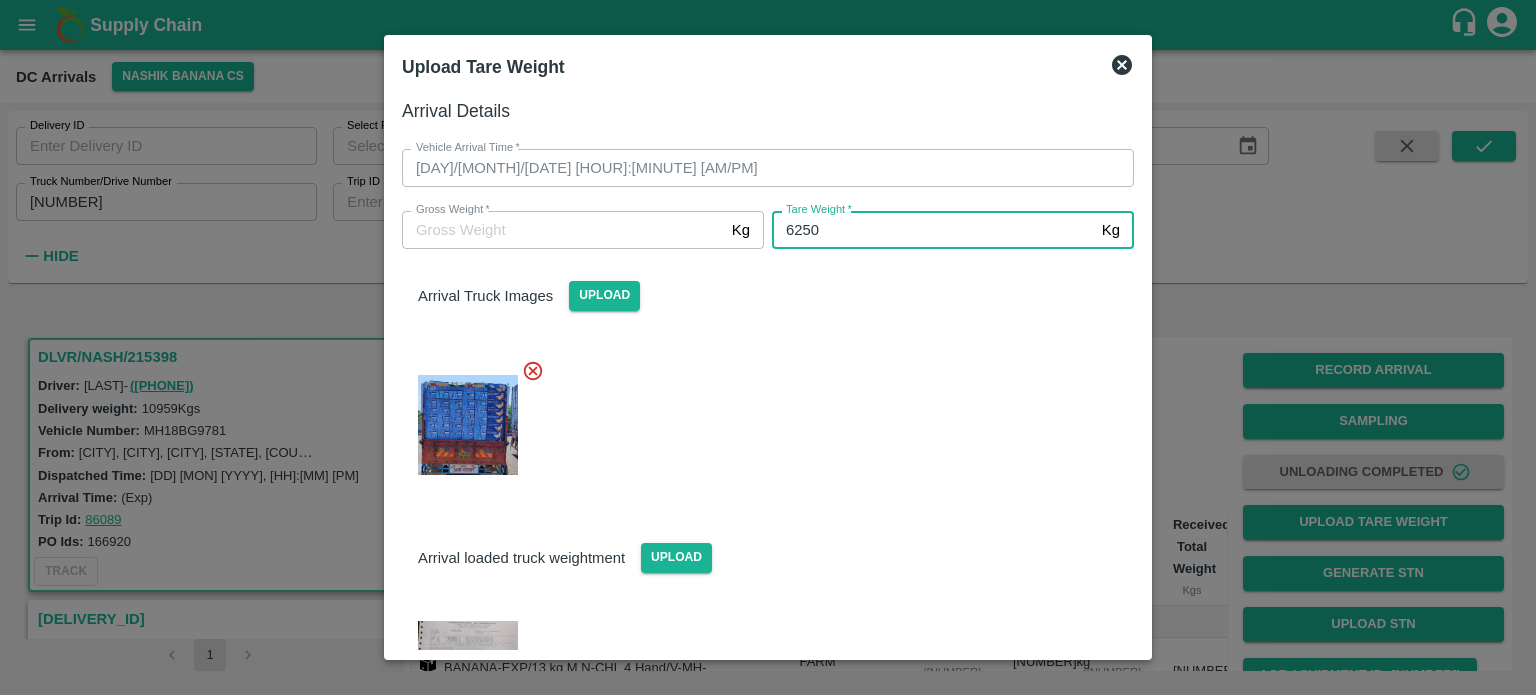 type on "6250" 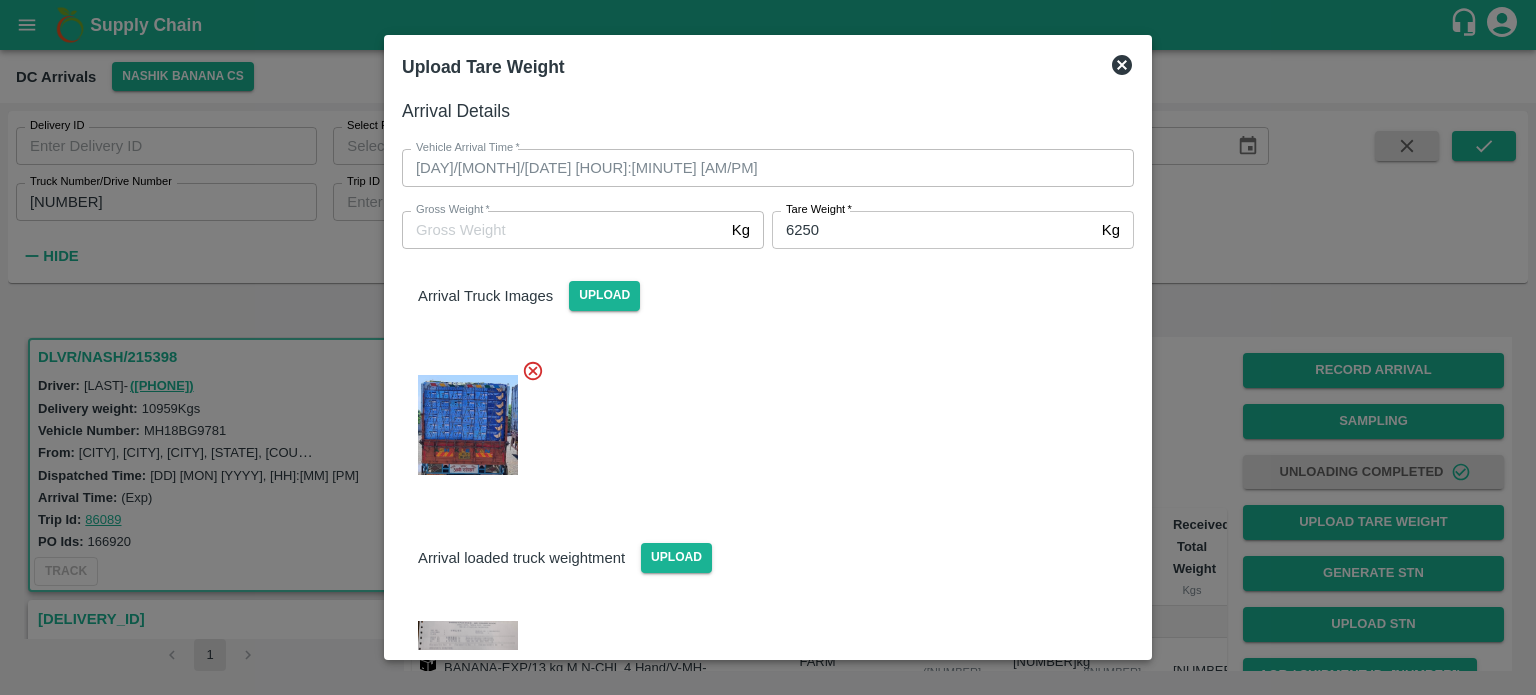 click at bounding box center [760, 419] 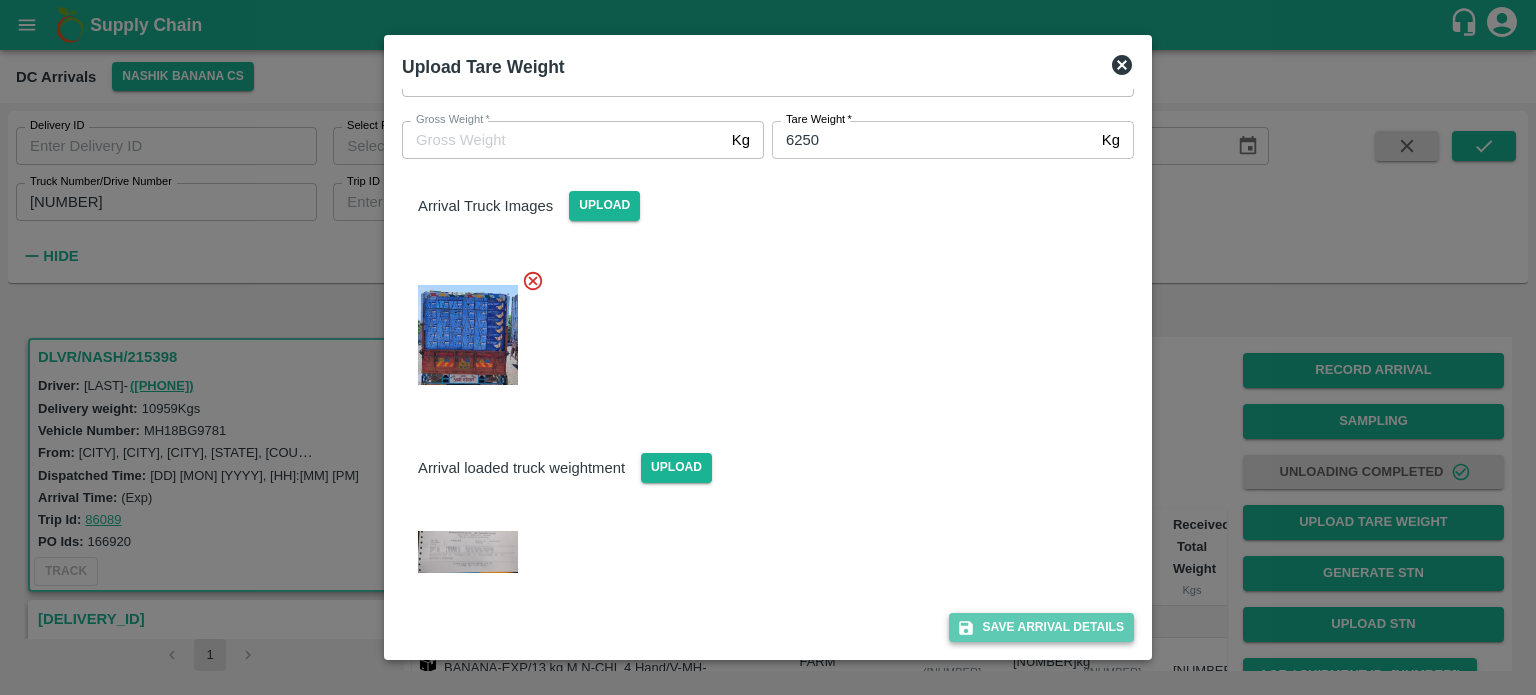 click on "Save Arrival Details" at bounding box center (1041, 627) 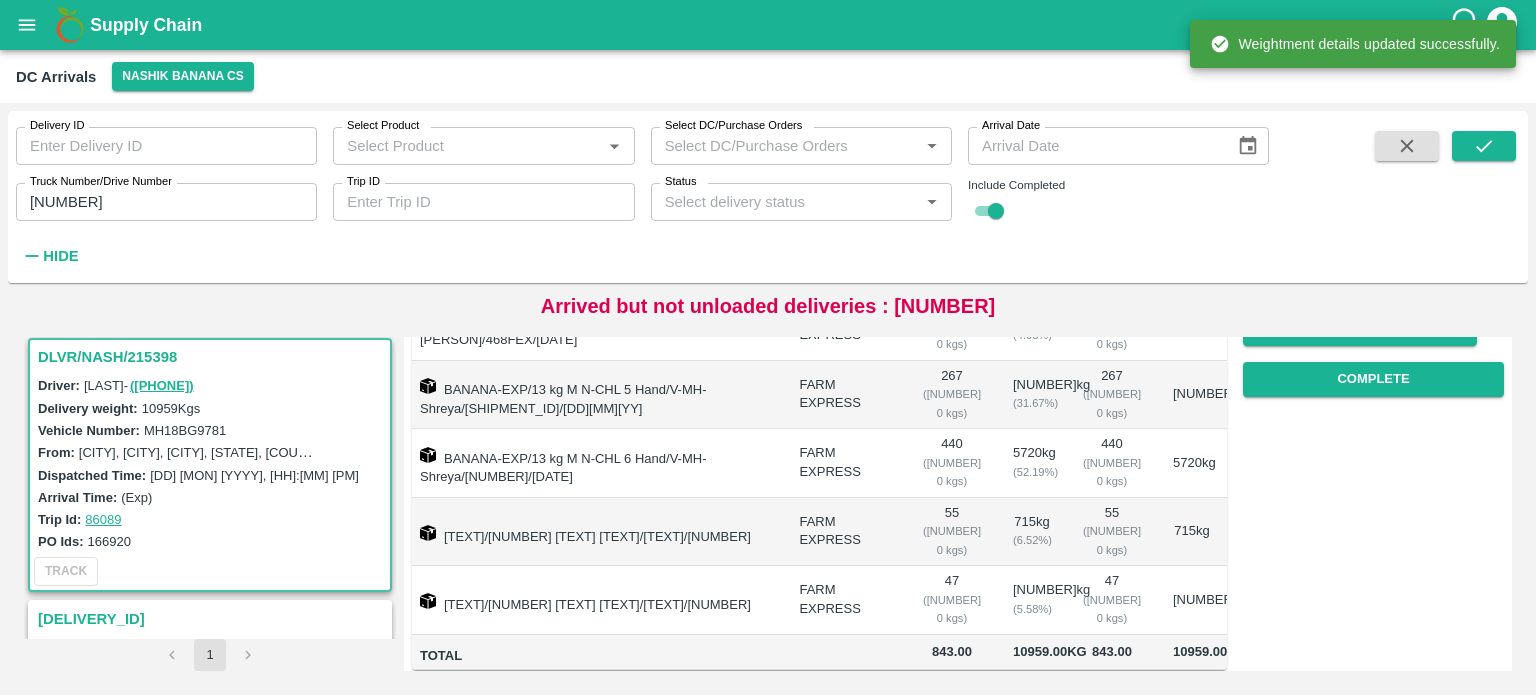 scroll, scrollTop: 362, scrollLeft: 0, axis: vertical 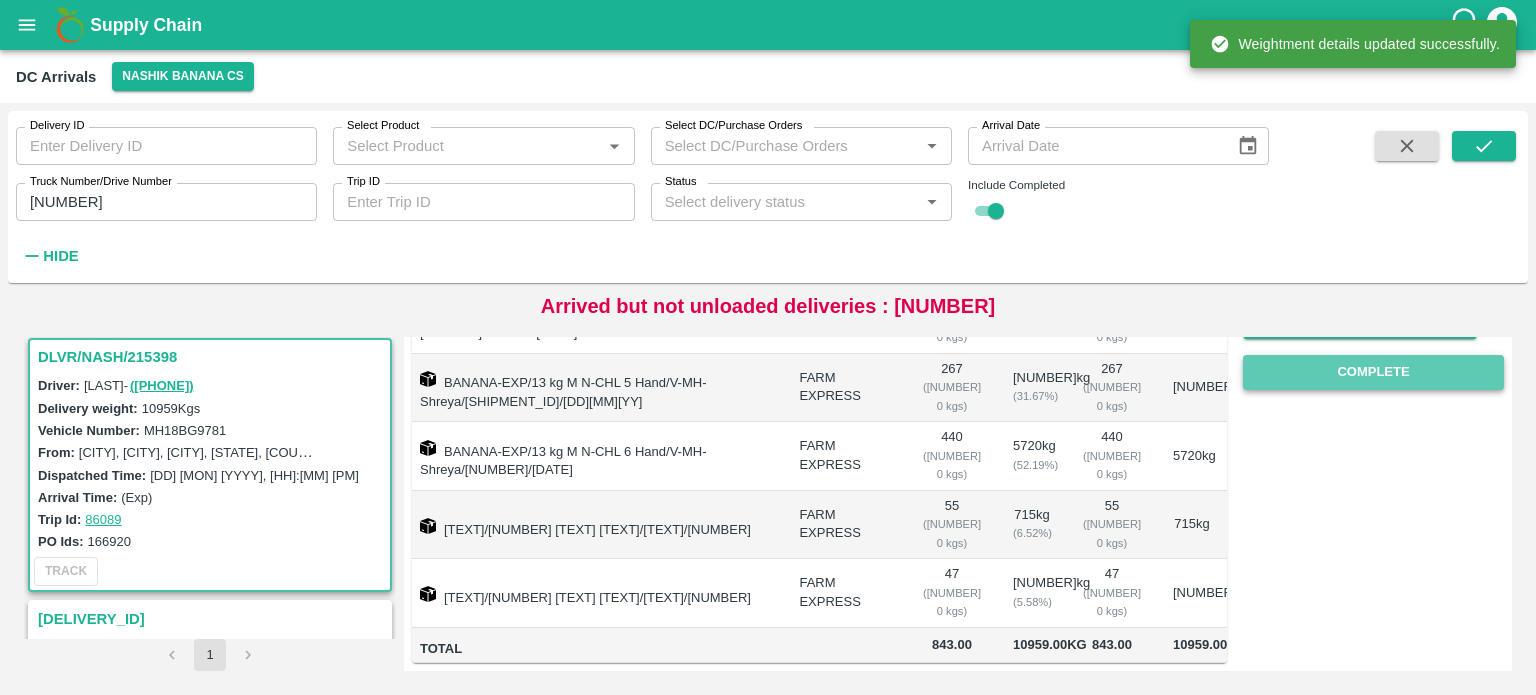 click on "Complete" at bounding box center (1373, 372) 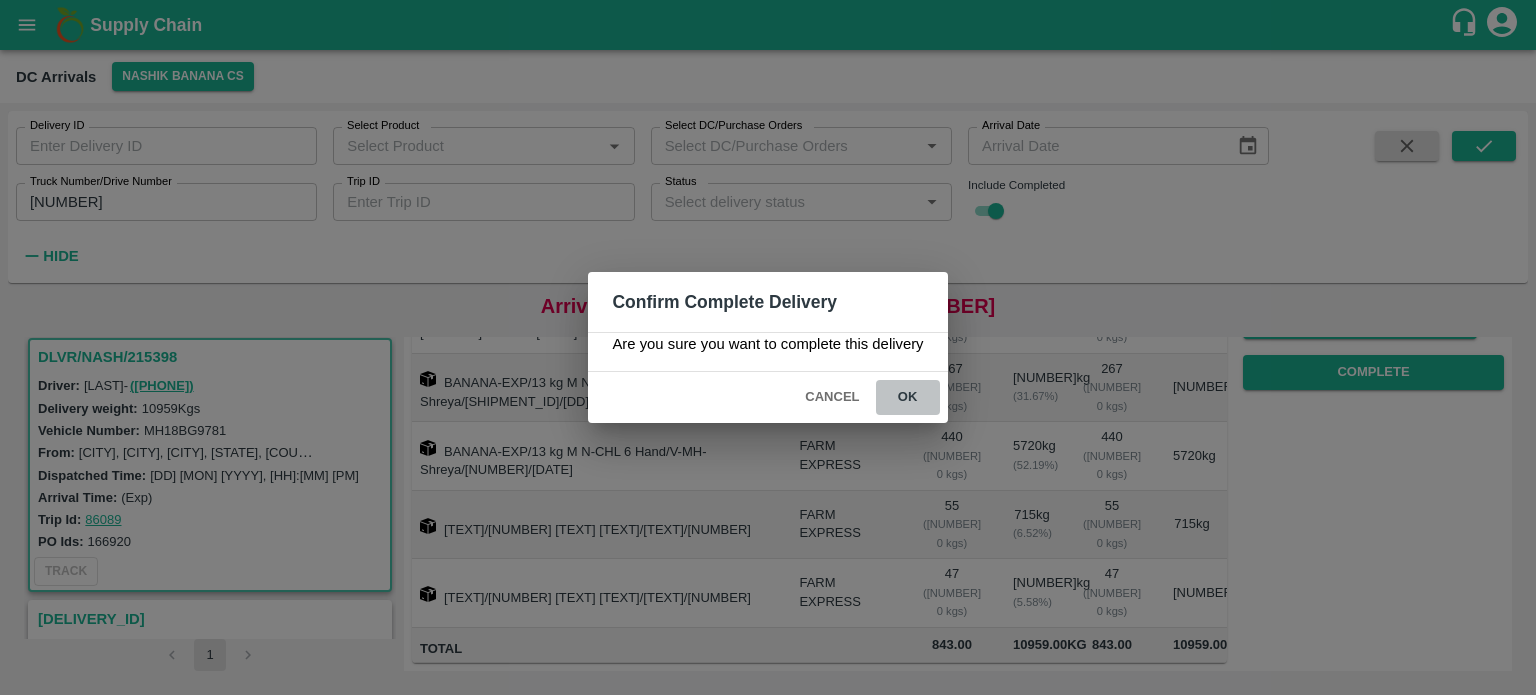 click on "ok" at bounding box center [908, 397] 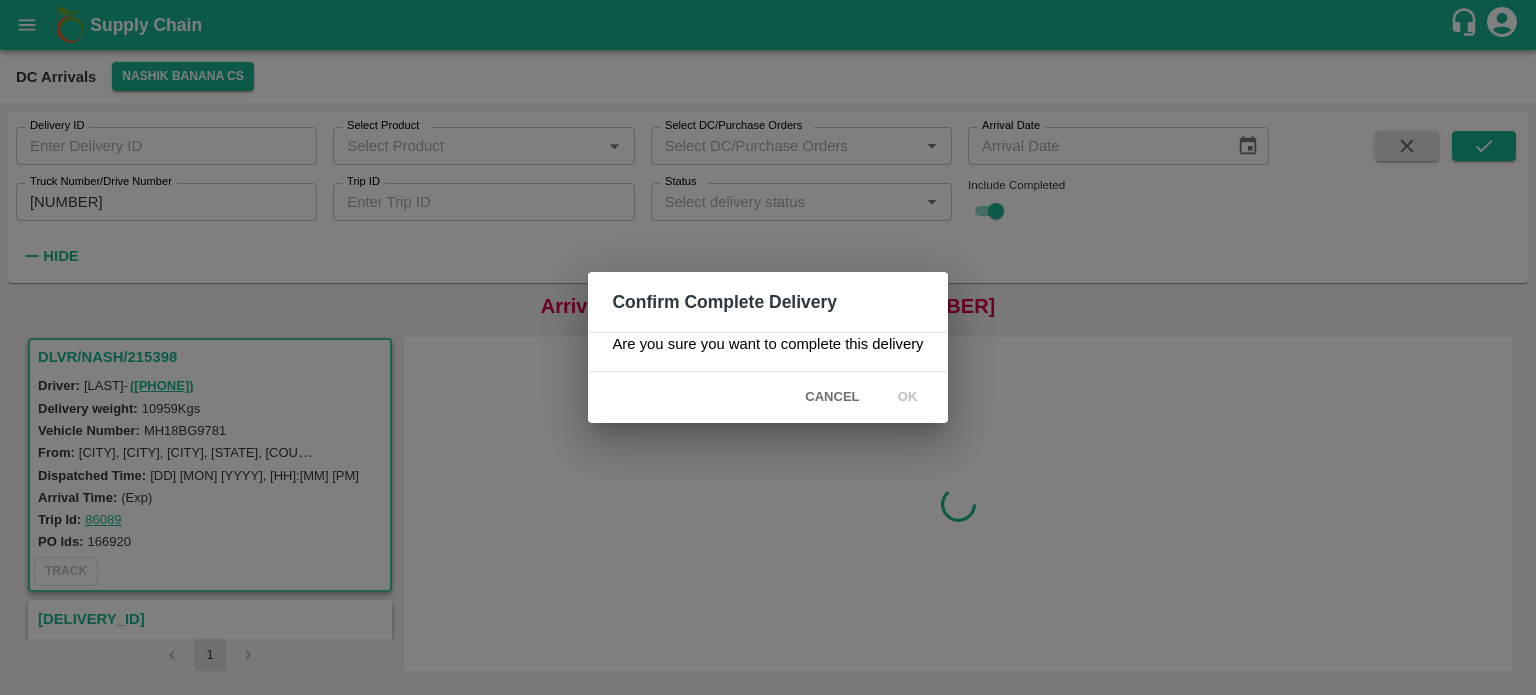 scroll, scrollTop: 0, scrollLeft: 0, axis: both 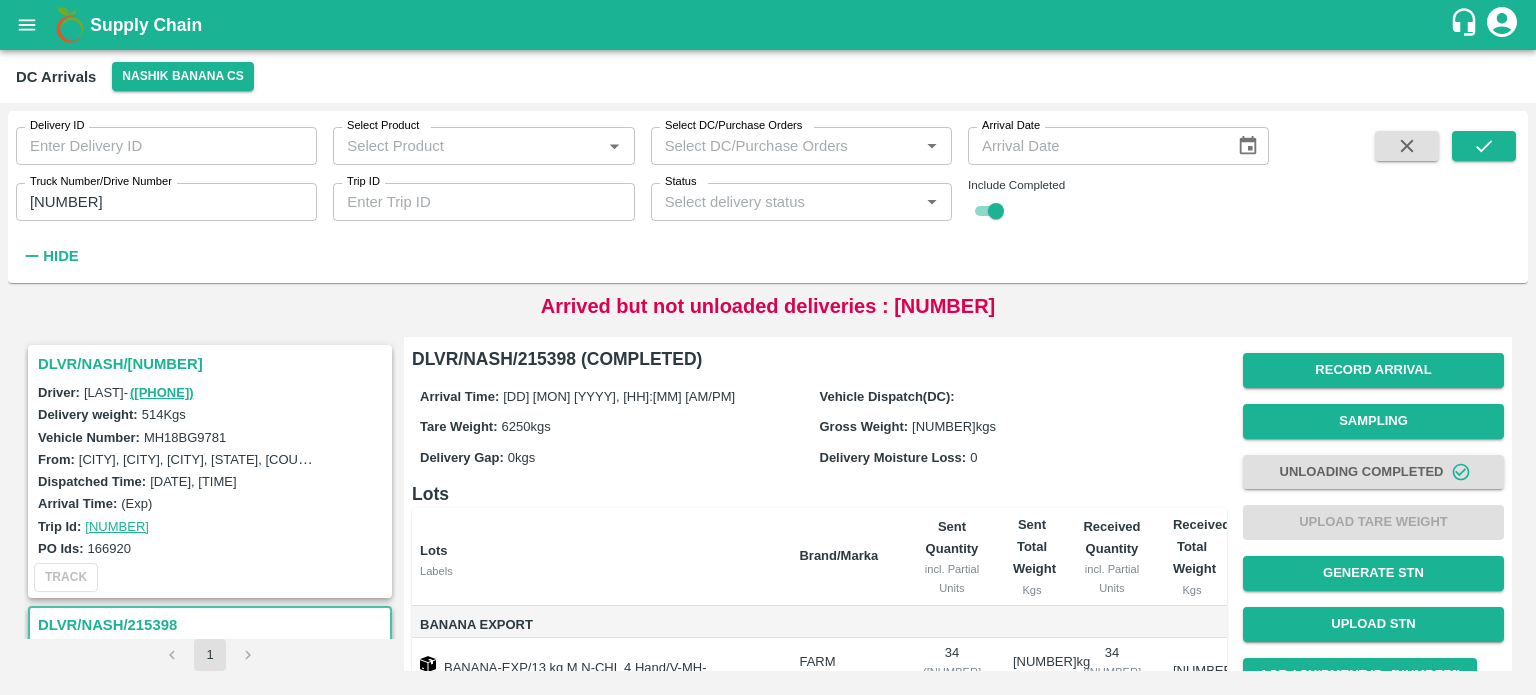 click on "[NUMBER]" at bounding box center (166, 202) 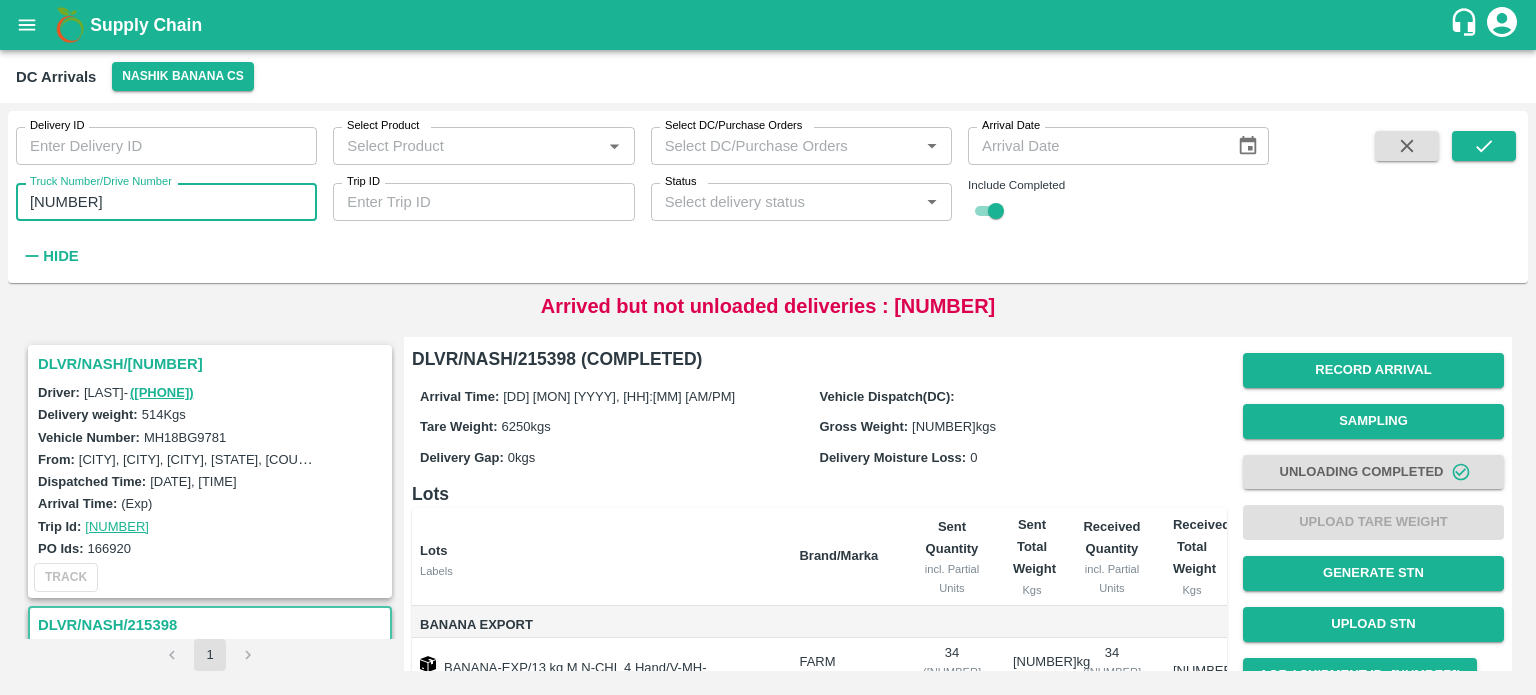 click on "[NUMBER]" at bounding box center (166, 202) 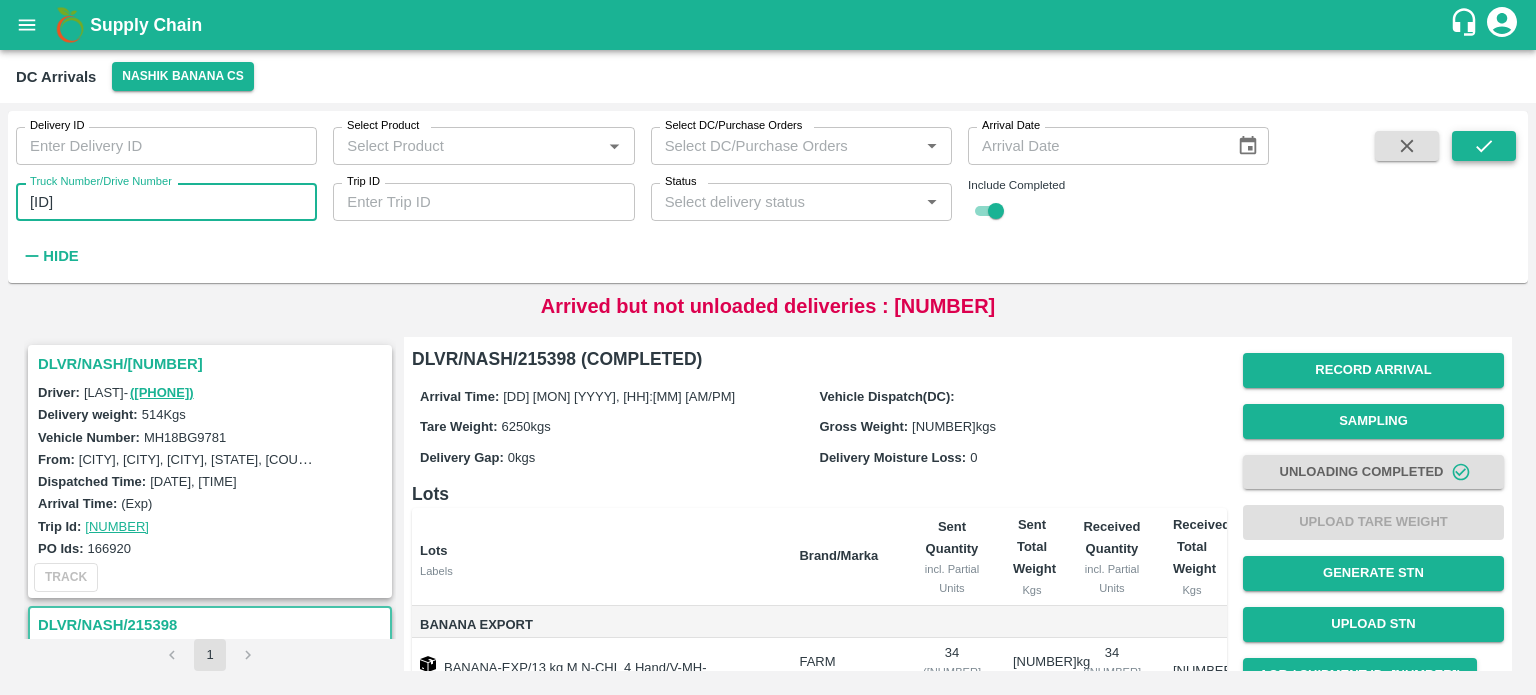 type on "[ID]" 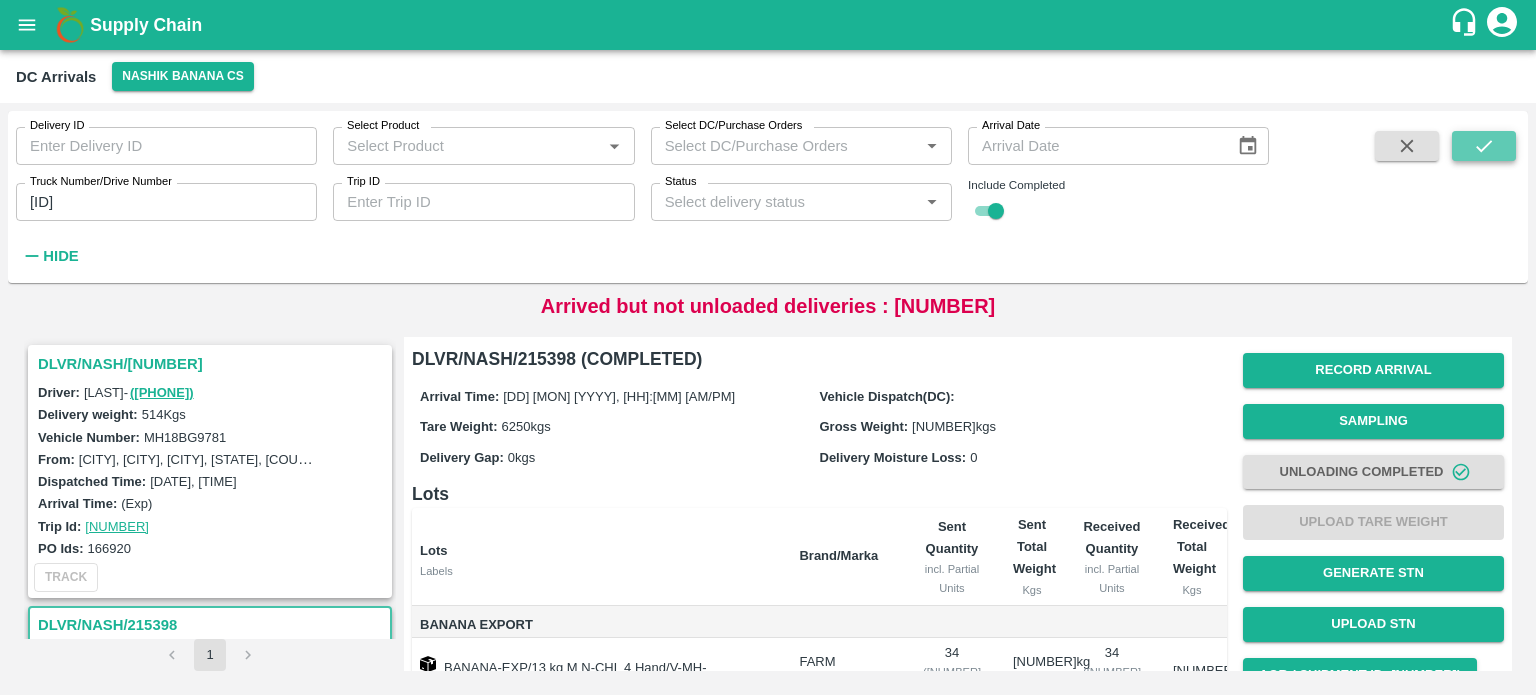 click 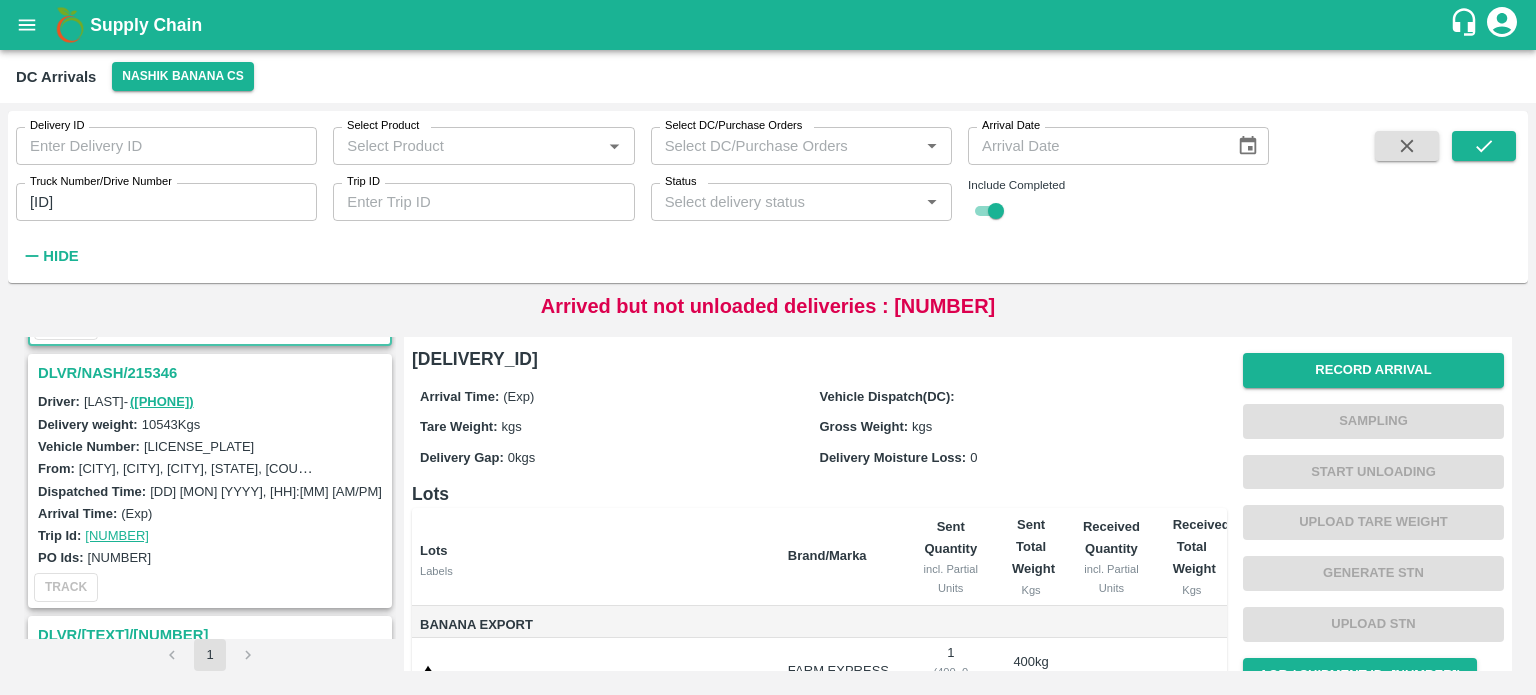 scroll, scrollTop: 254, scrollLeft: 0, axis: vertical 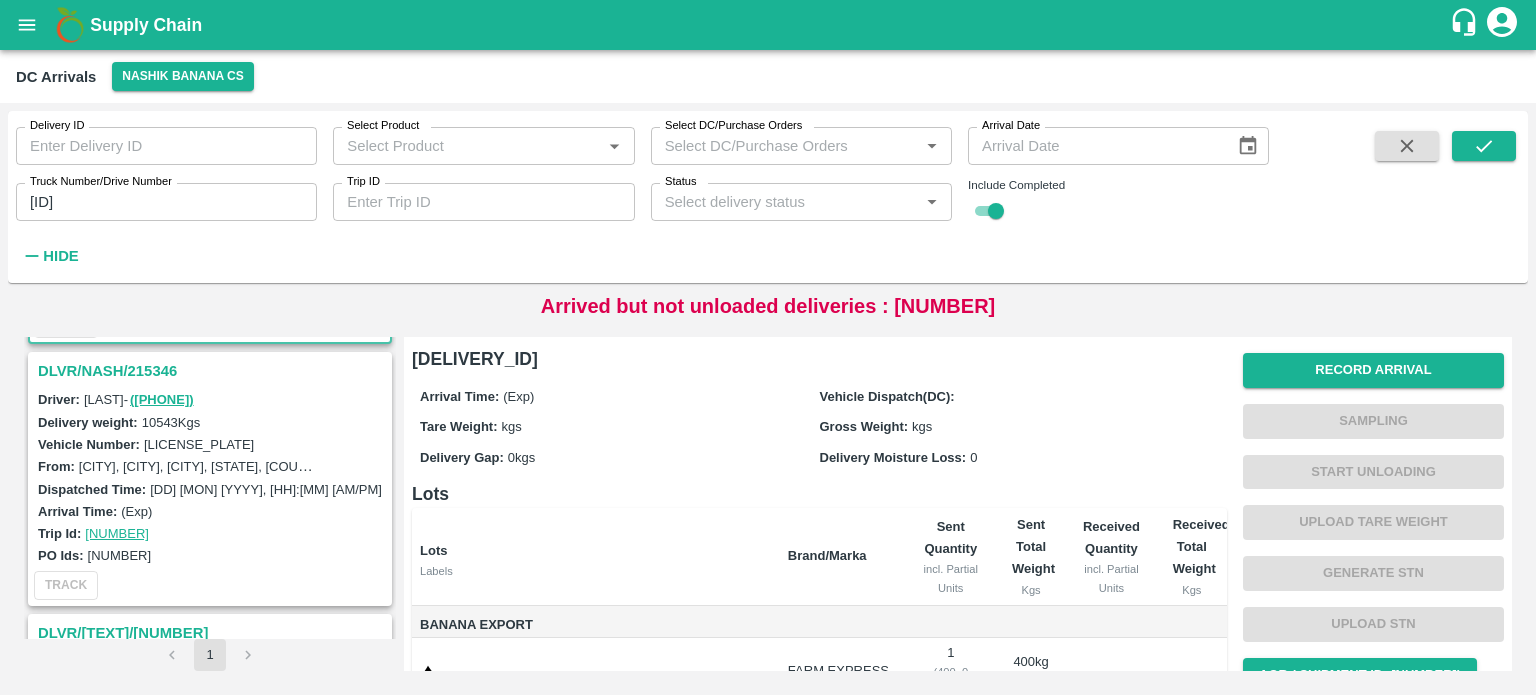 click on "DLVR/NASH/215346" at bounding box center [213, 371] 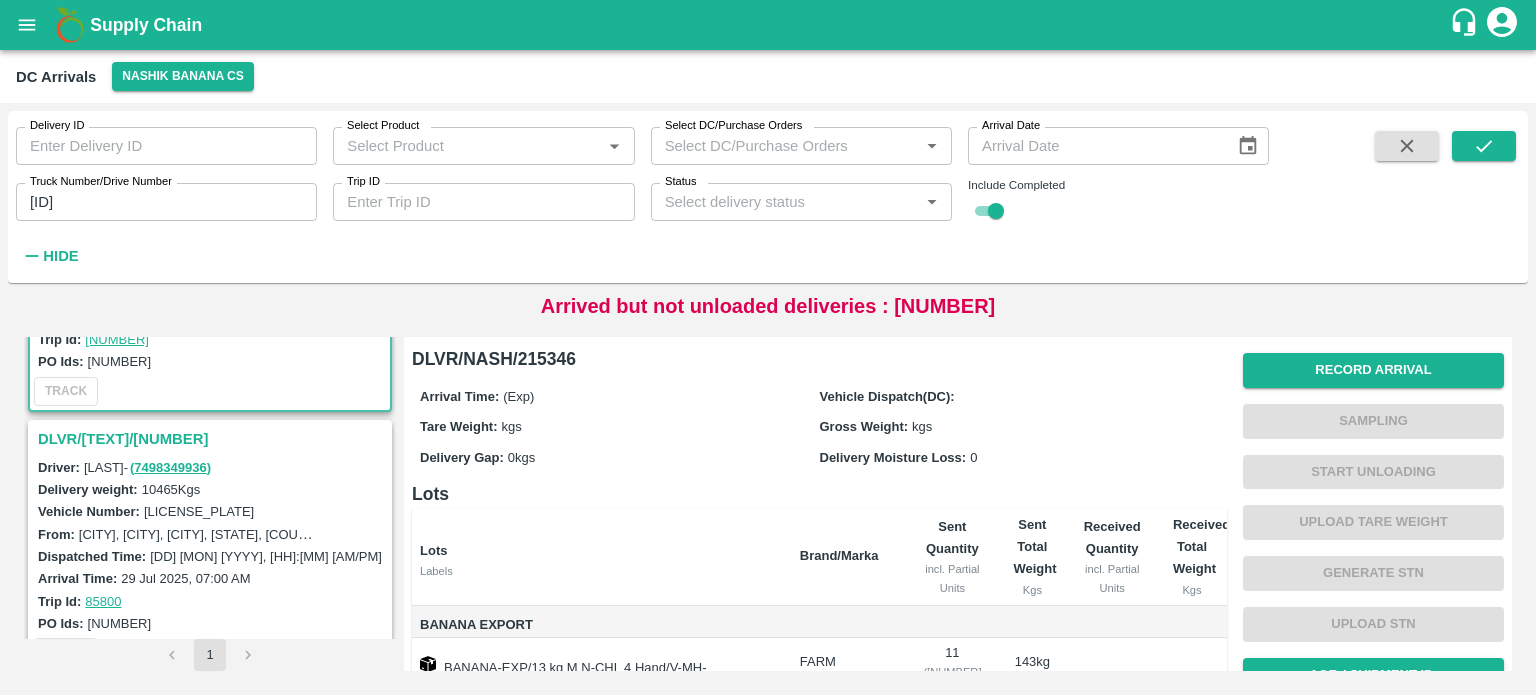 scroll, scrollTop: 408, scrollLeft: 0, axis: vertical 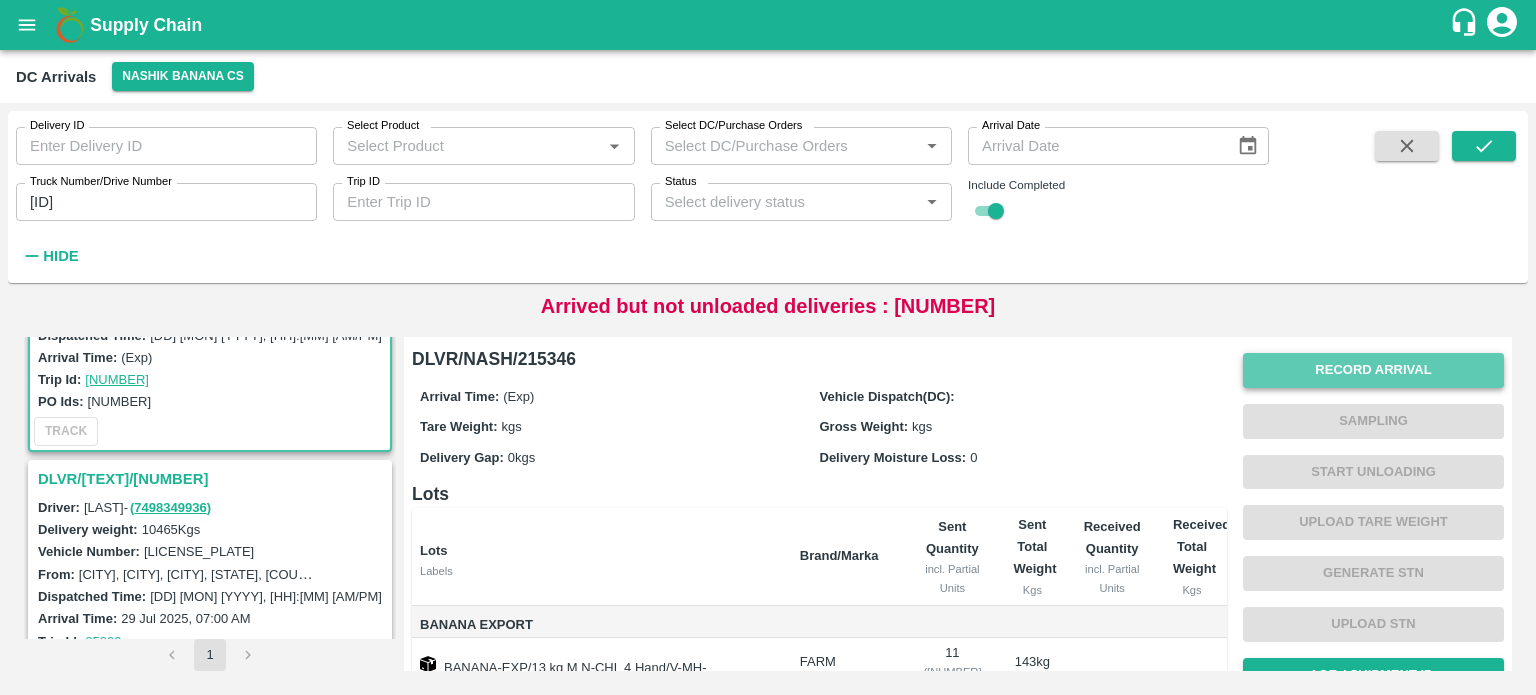 click on "Record Arrival" at bounding box center [1373, 370] 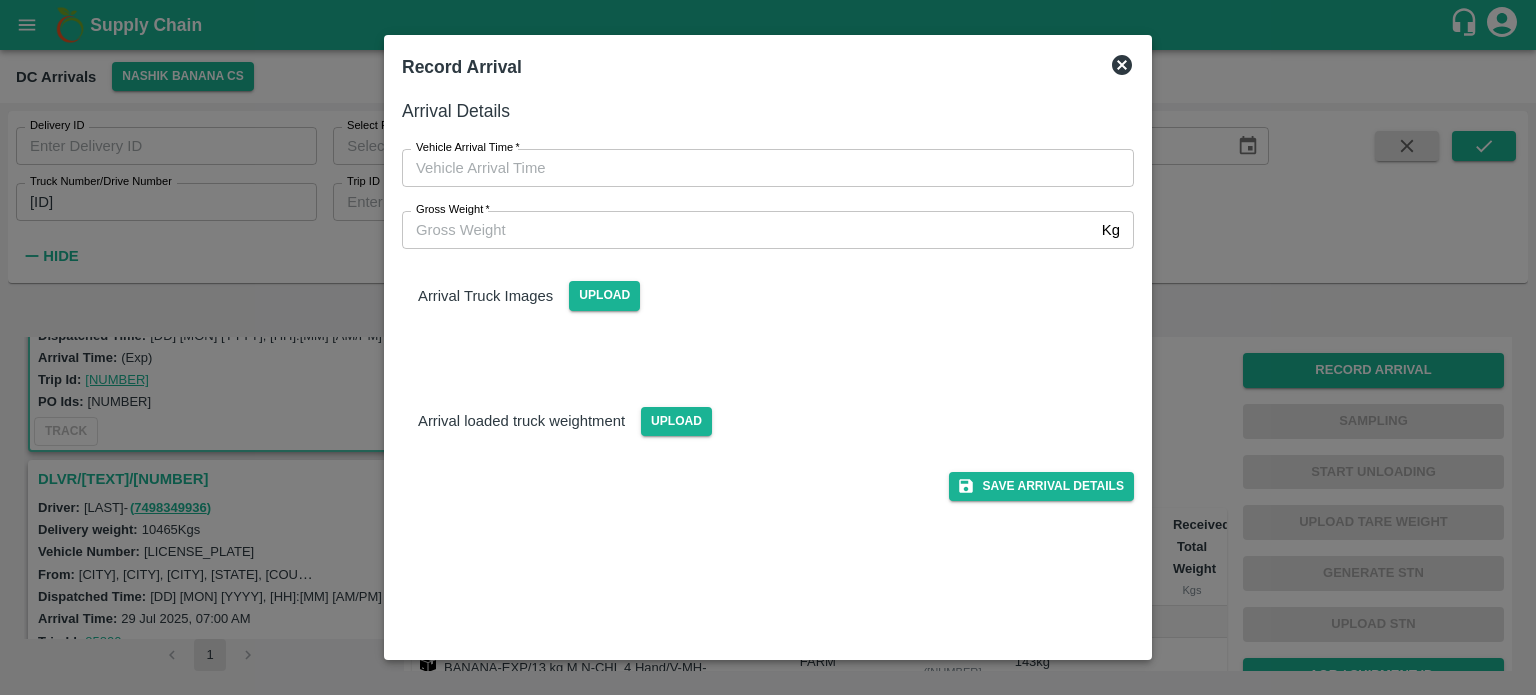 type on "DD/MM/YYYY hh:mm aa" 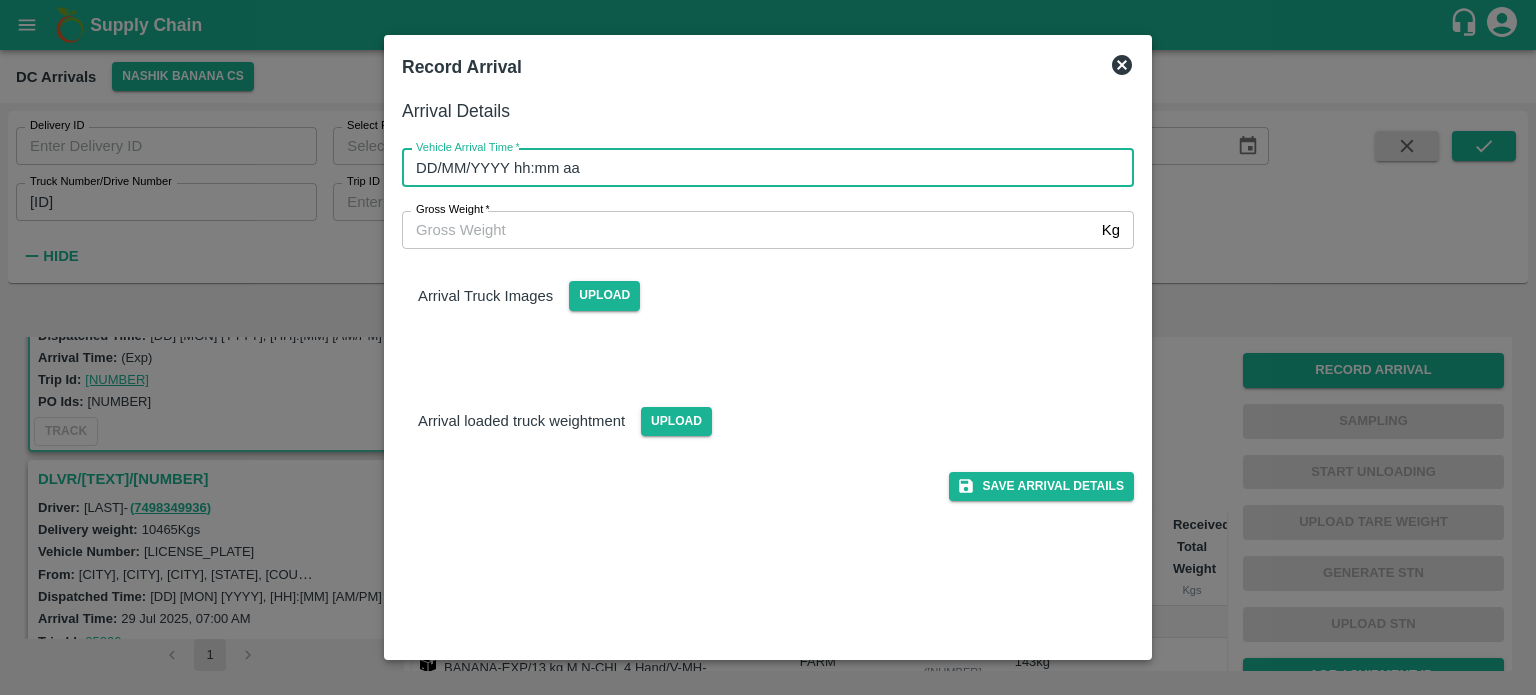 click on "DD/MM/YYYY hh:mm aa" at bounding box center [761, 168] 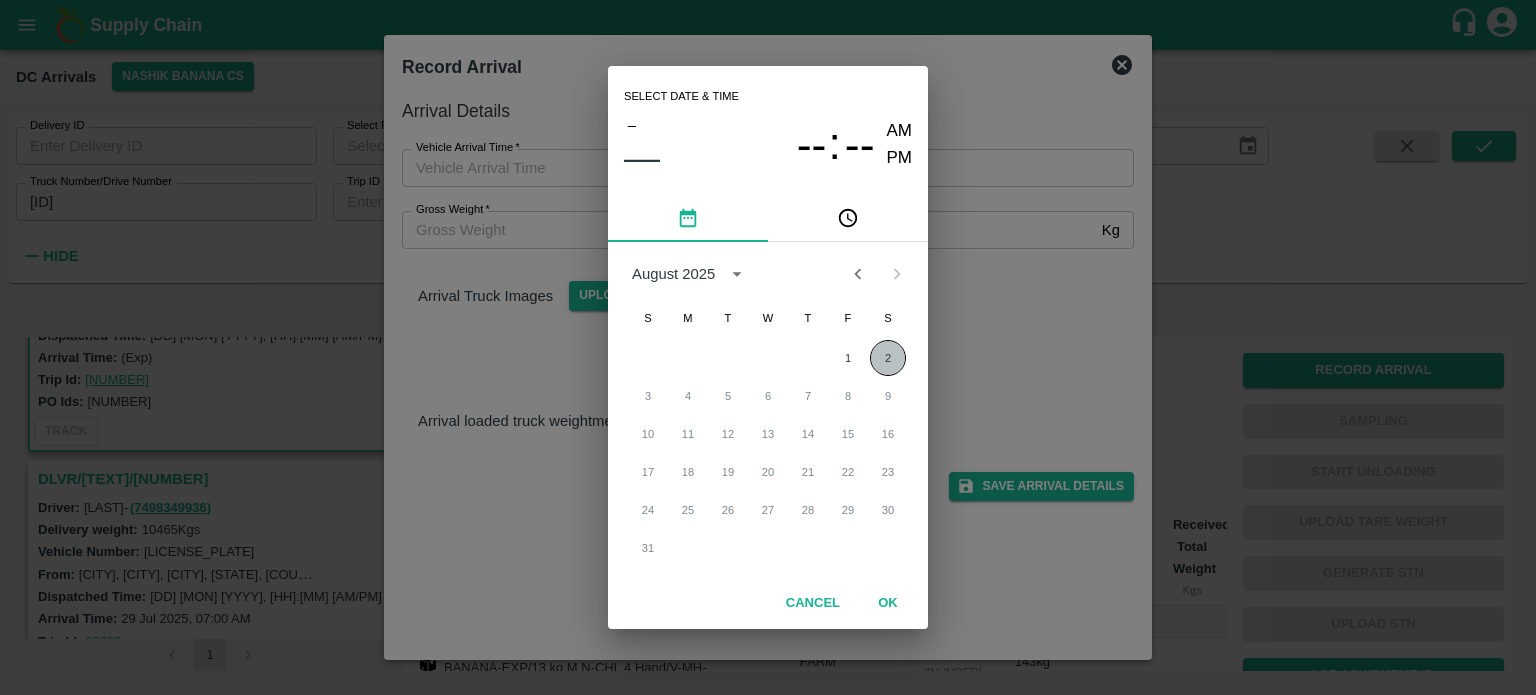 click on "2" at bounding box center [888, 358] 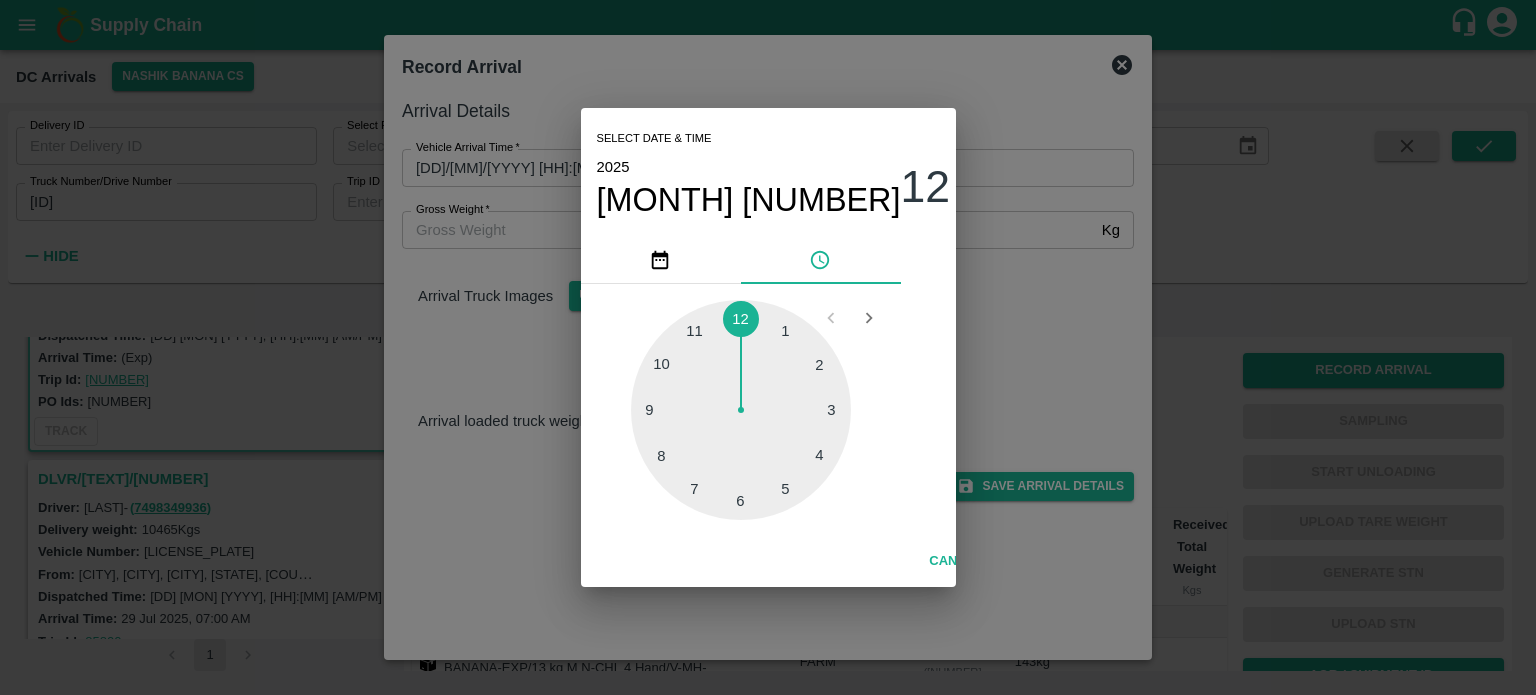 click at bounding box center (741, 410) 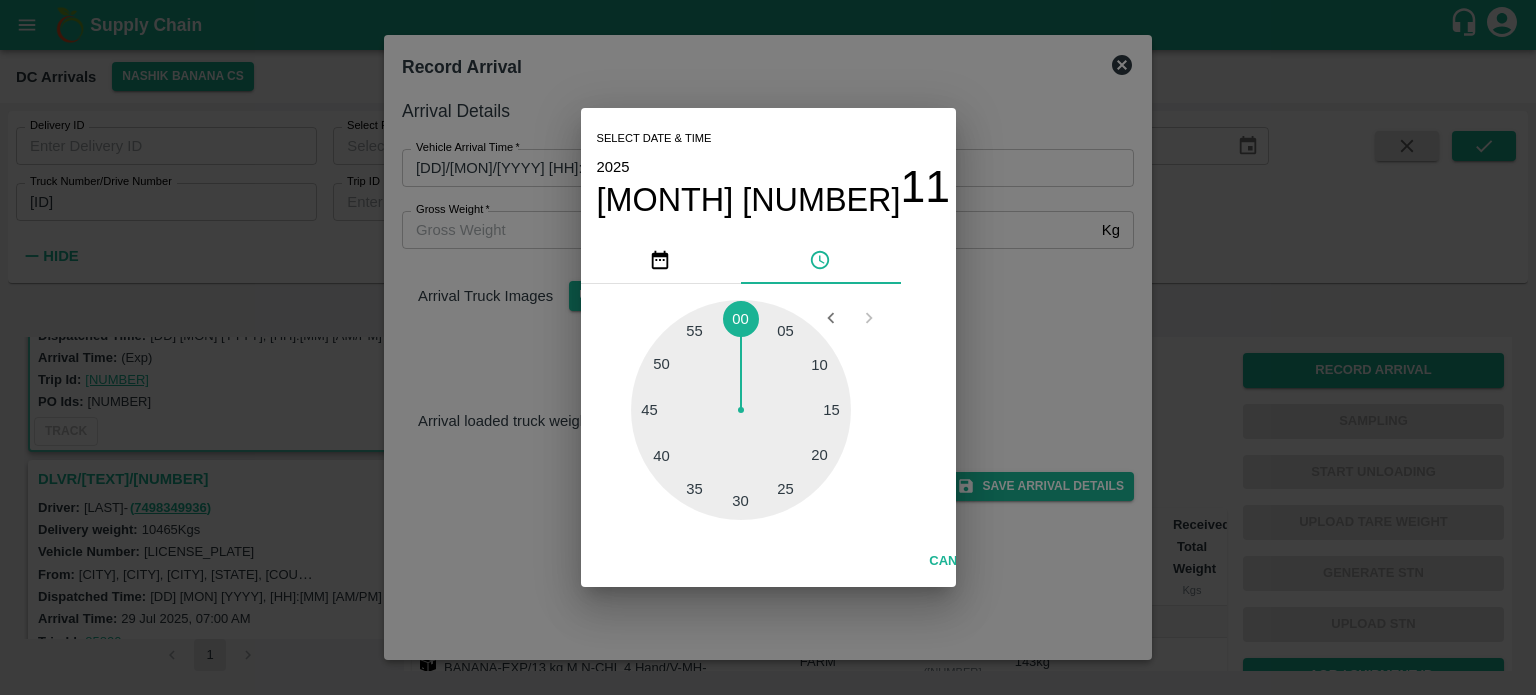 click at bounding box center [741, 410] 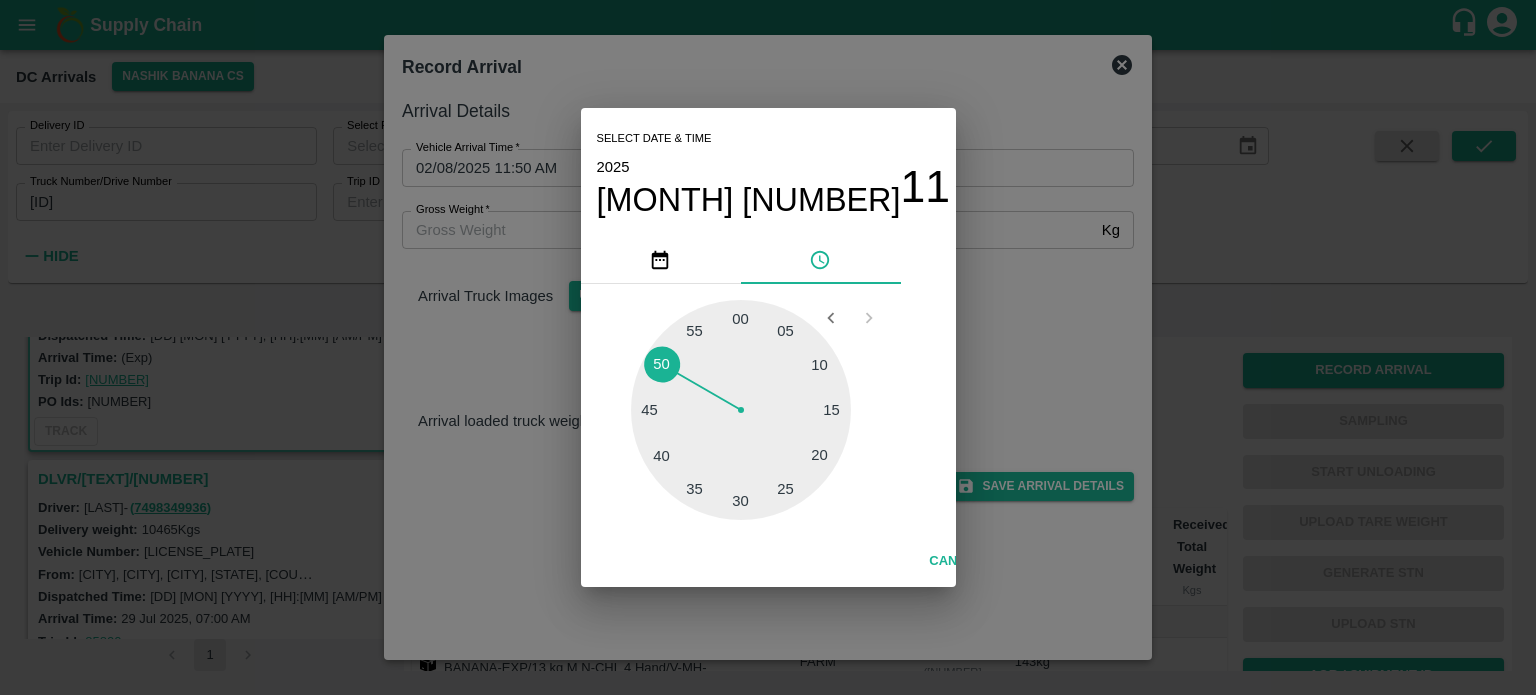 click on "Select date & time [YYYY] [MON] [DD] [HH] : [MM] [AM/PM] [AM/PM] [MM] [MM] [MM] [MM] [MM] [MM] [MM] [MM] [MM] [MM] [MM] [MM] Cancel OK" at bounding box center [768, 347] 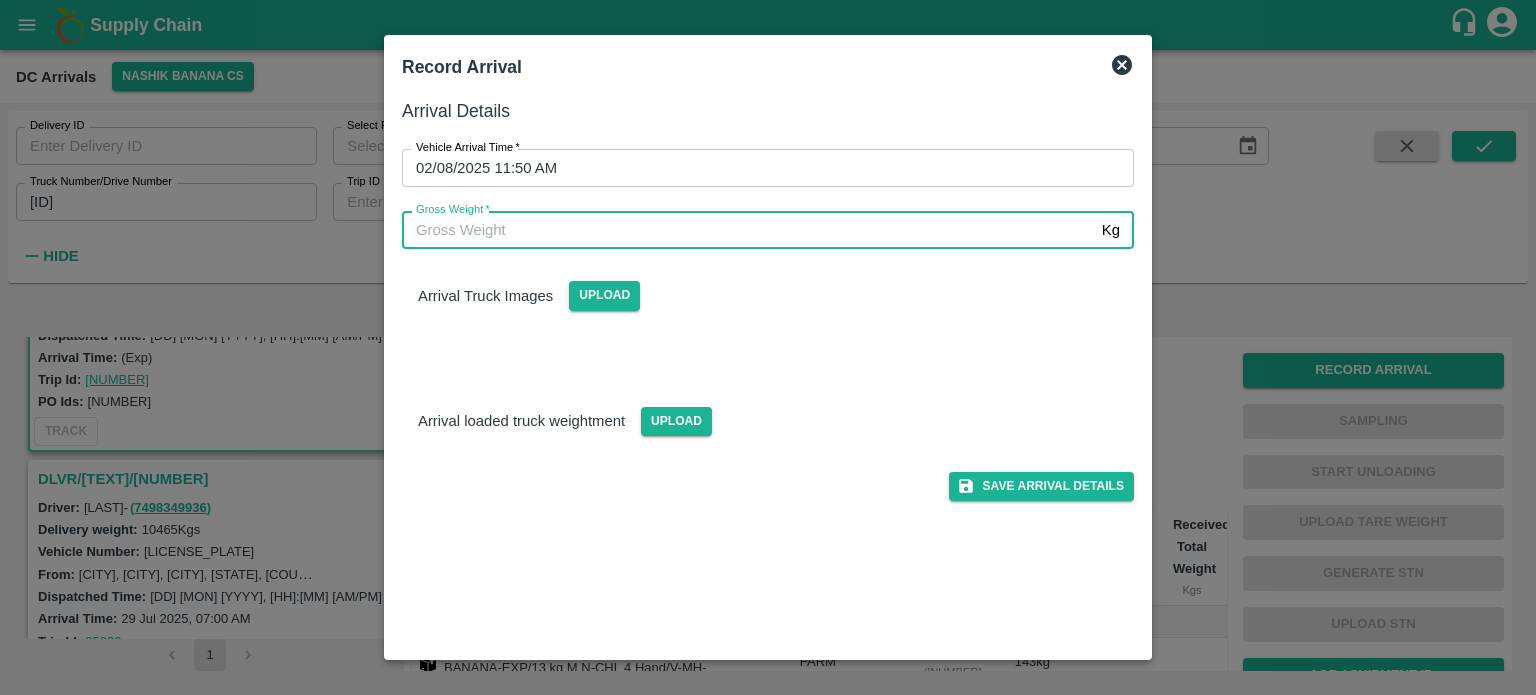 click on "Gross Weight   *" at bounding box center (748, 230) 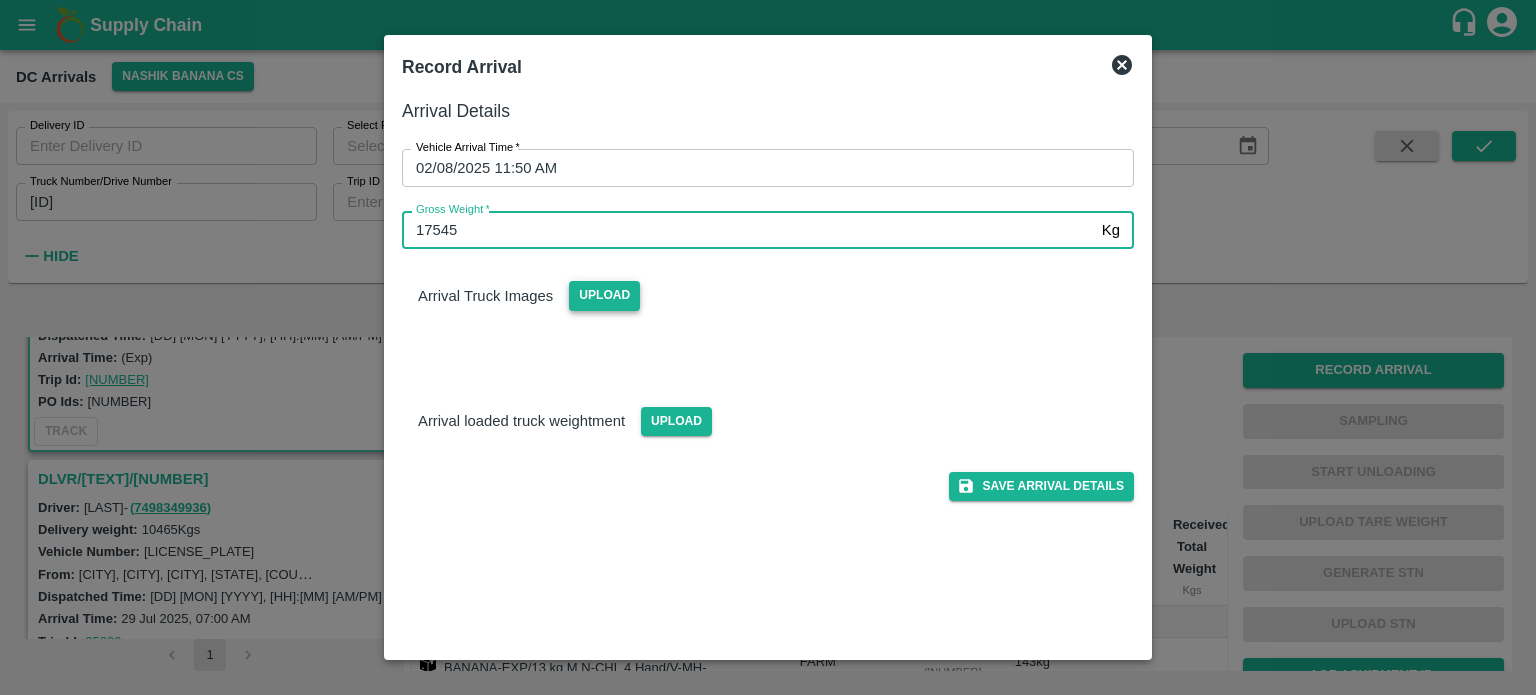 type on "17545" 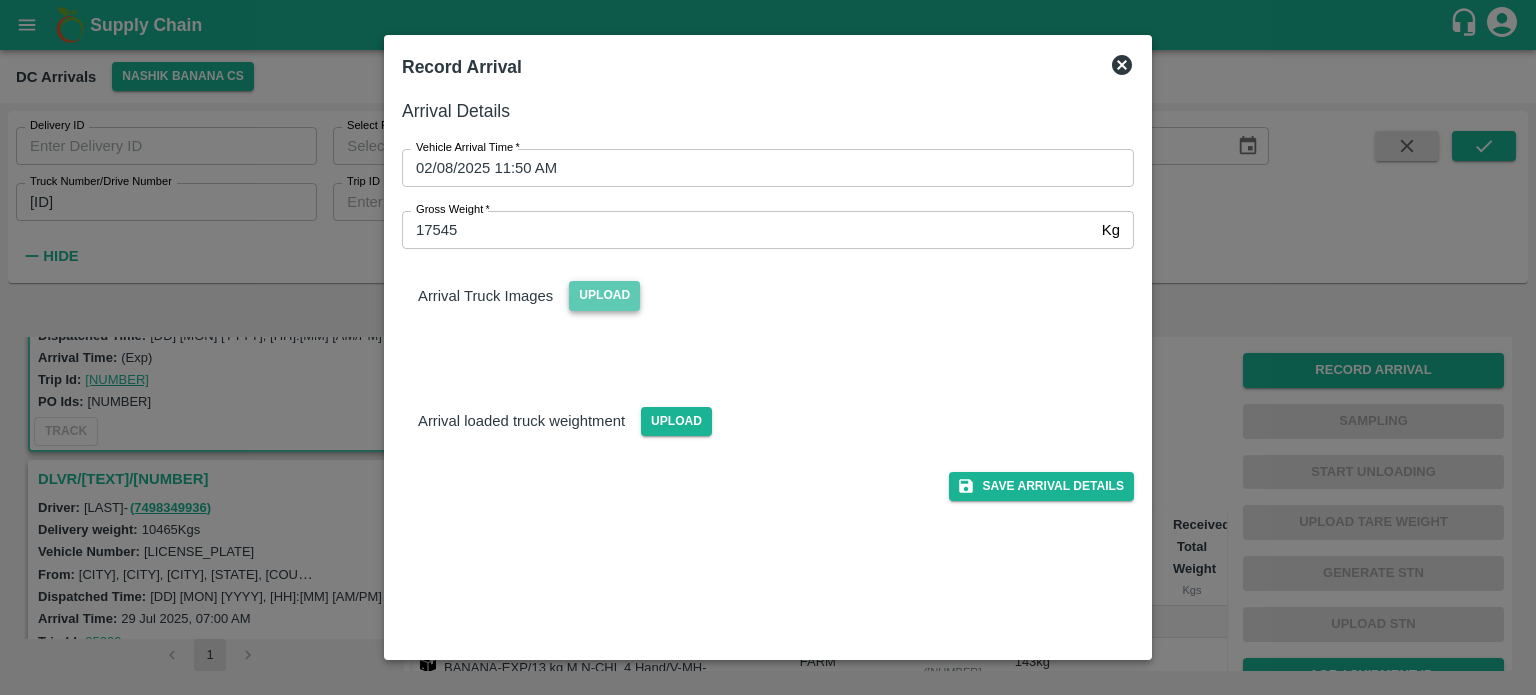 click on "Upload" at bounding box center (604, 295) 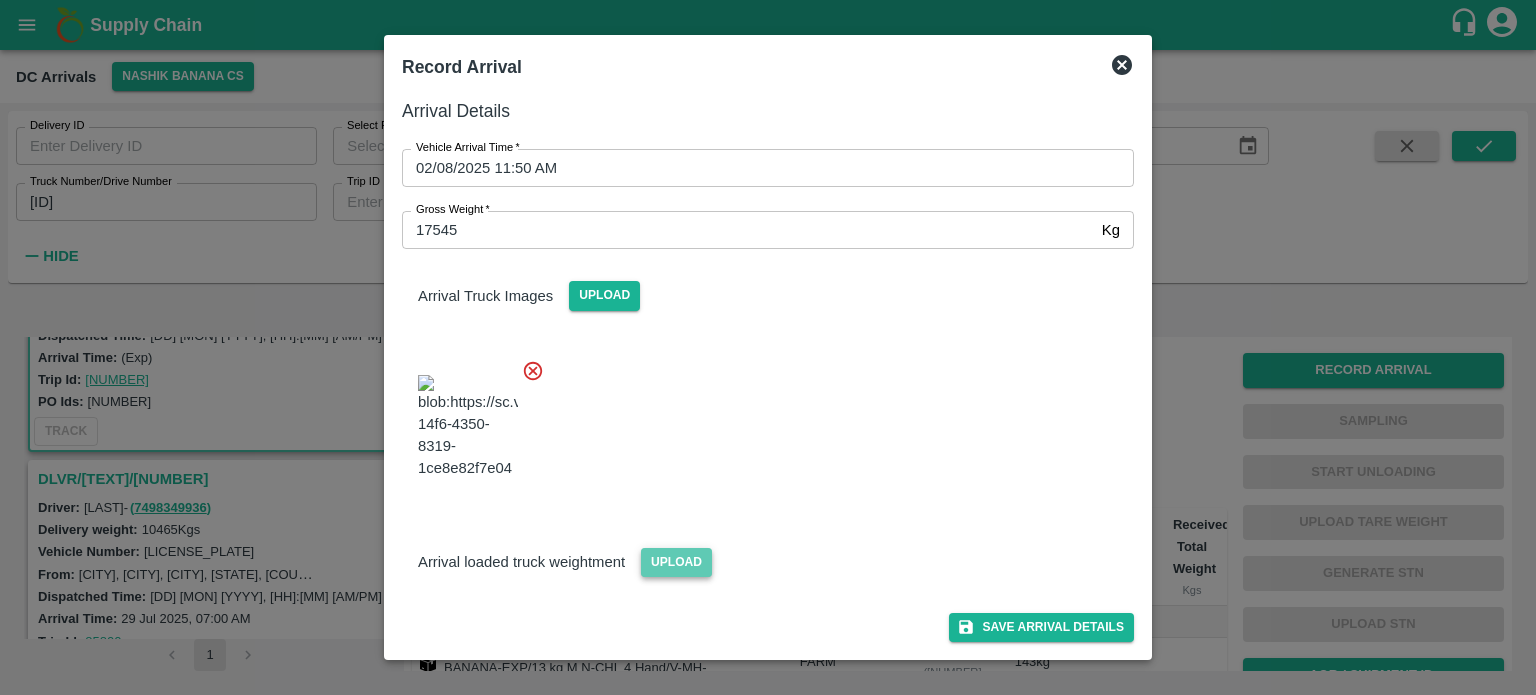 click on "Upload" at bounding box center (676, 562) 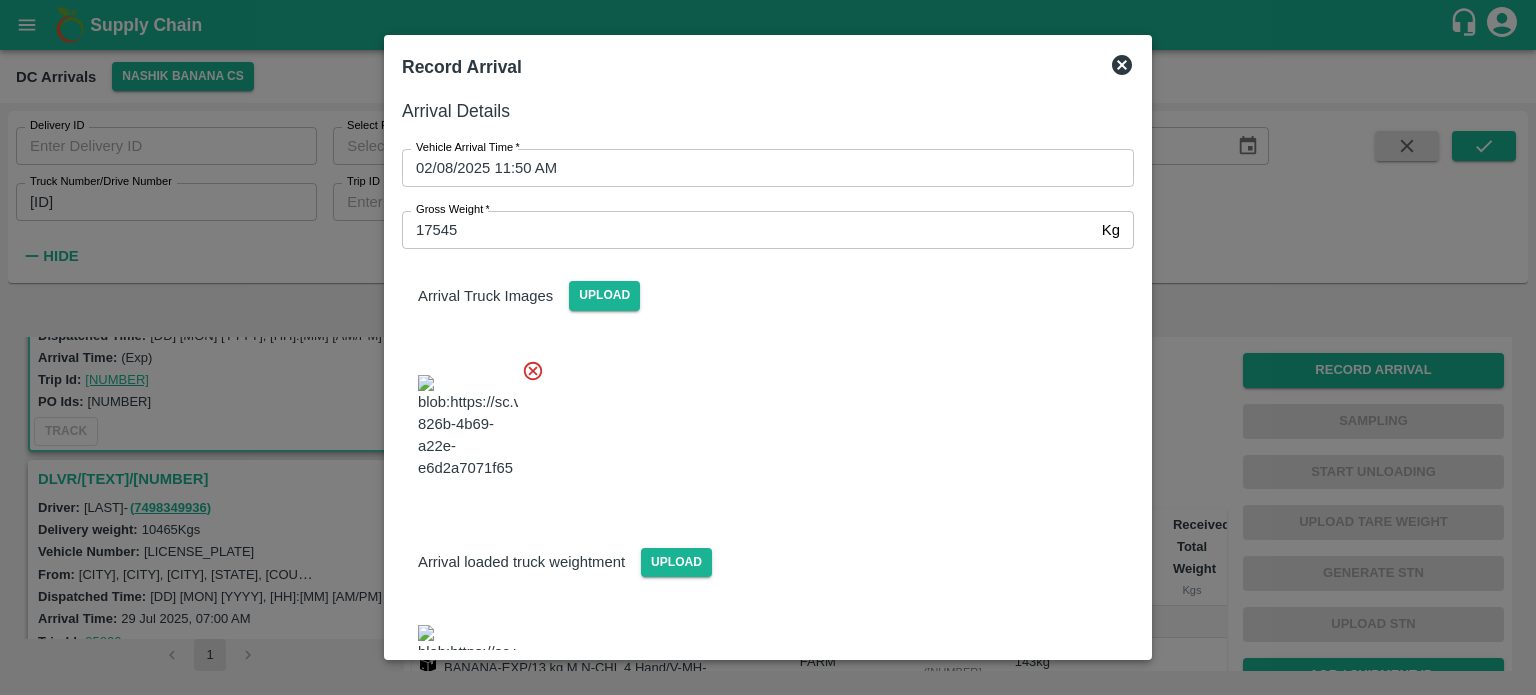 click at bounding box center [760, 421] 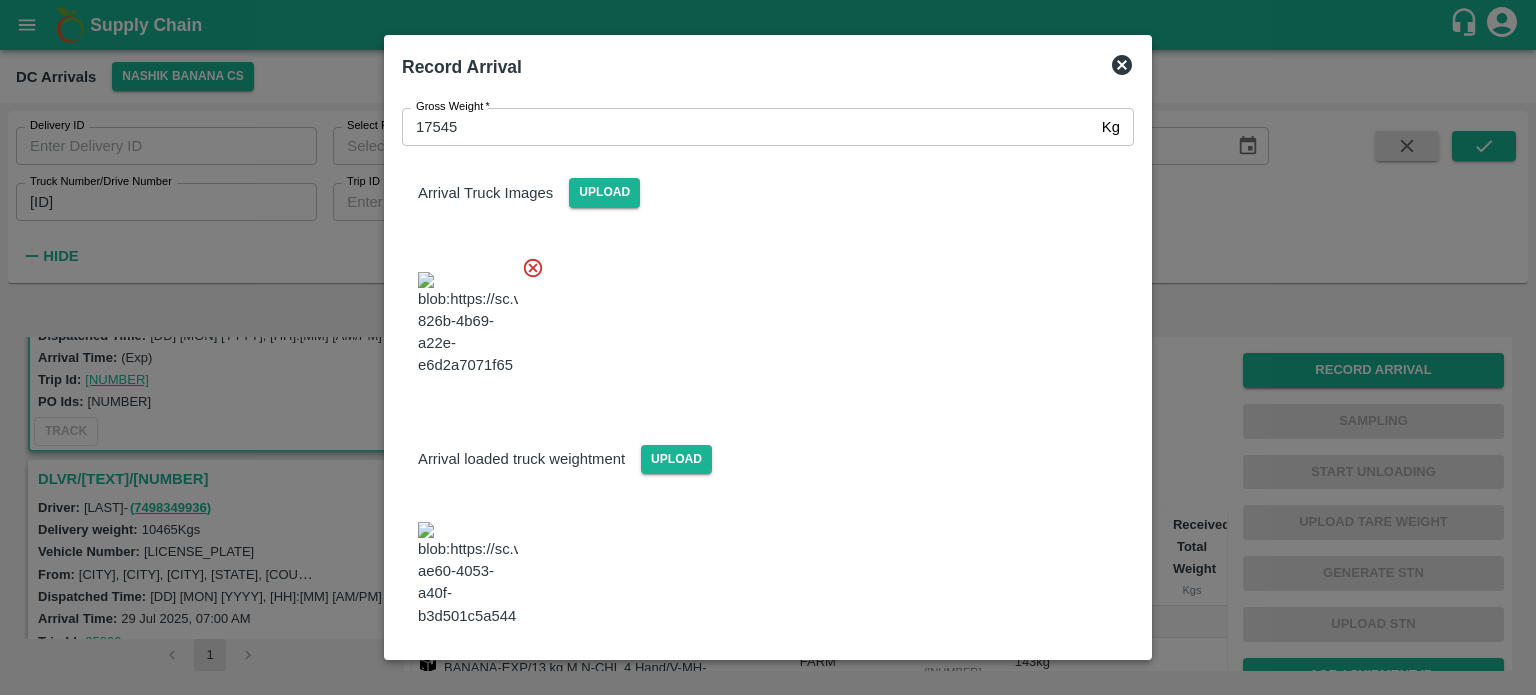 click on "Save Arrival Details" at bounding box center (1041, 681) 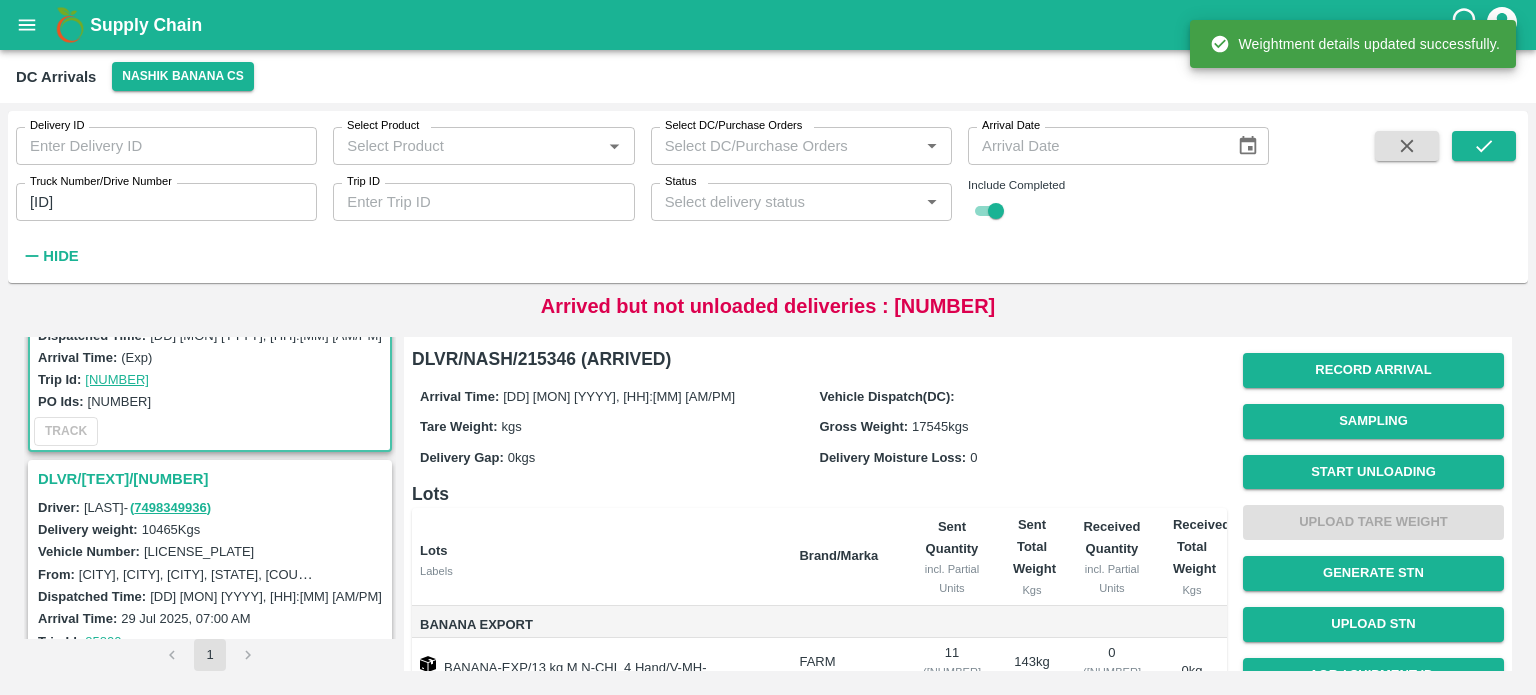 click on "Start Unloading" at bounding box center (1373, 472) 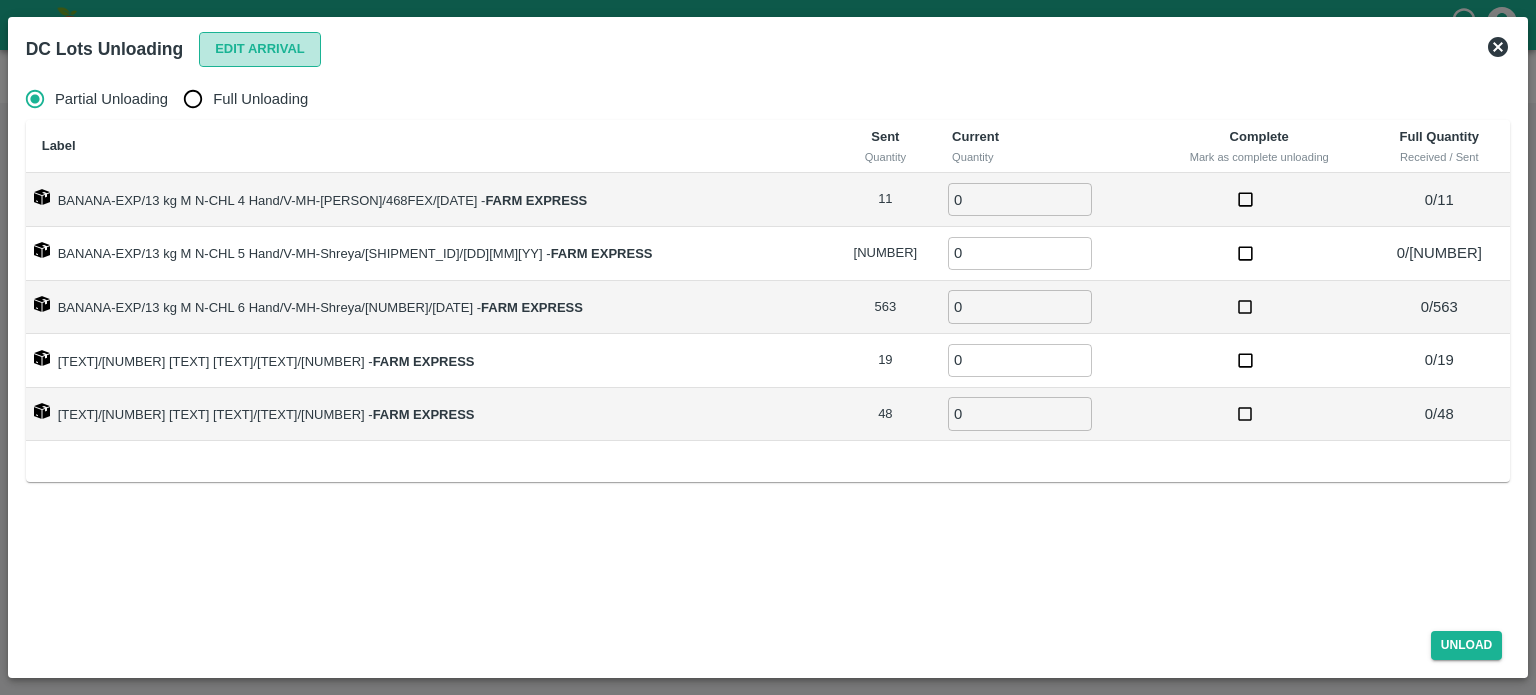 click on "Edit Arrival" at bounding box center [260, 49] 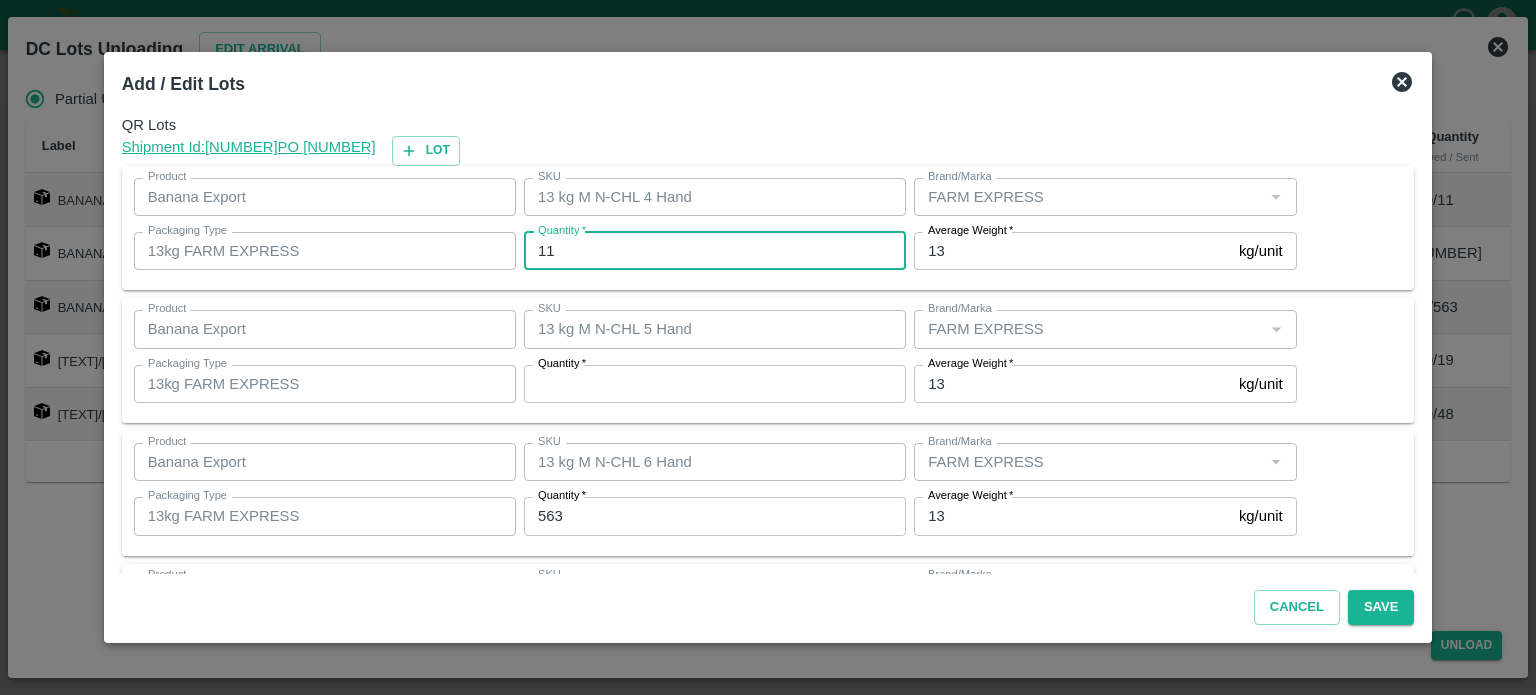 click on "11" at bounding box center [715, 251] 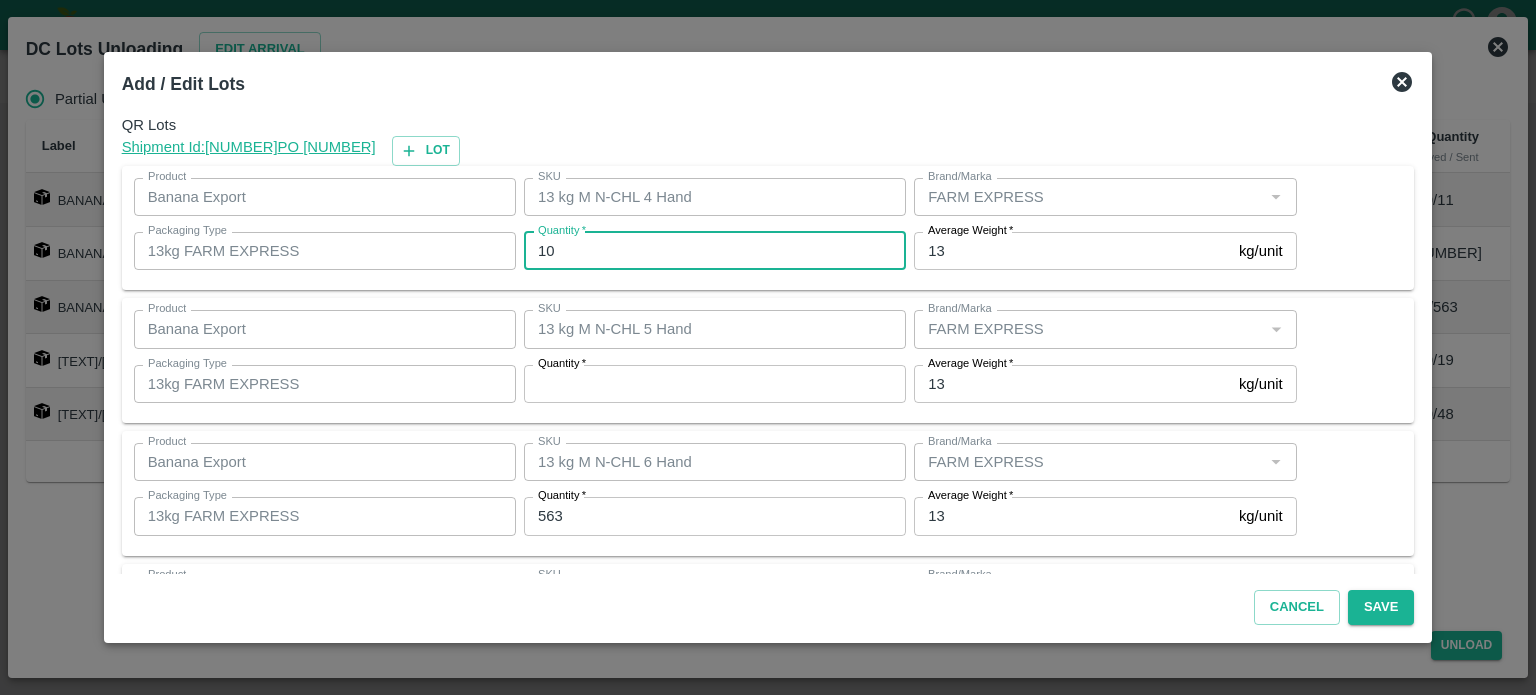 type on "10" 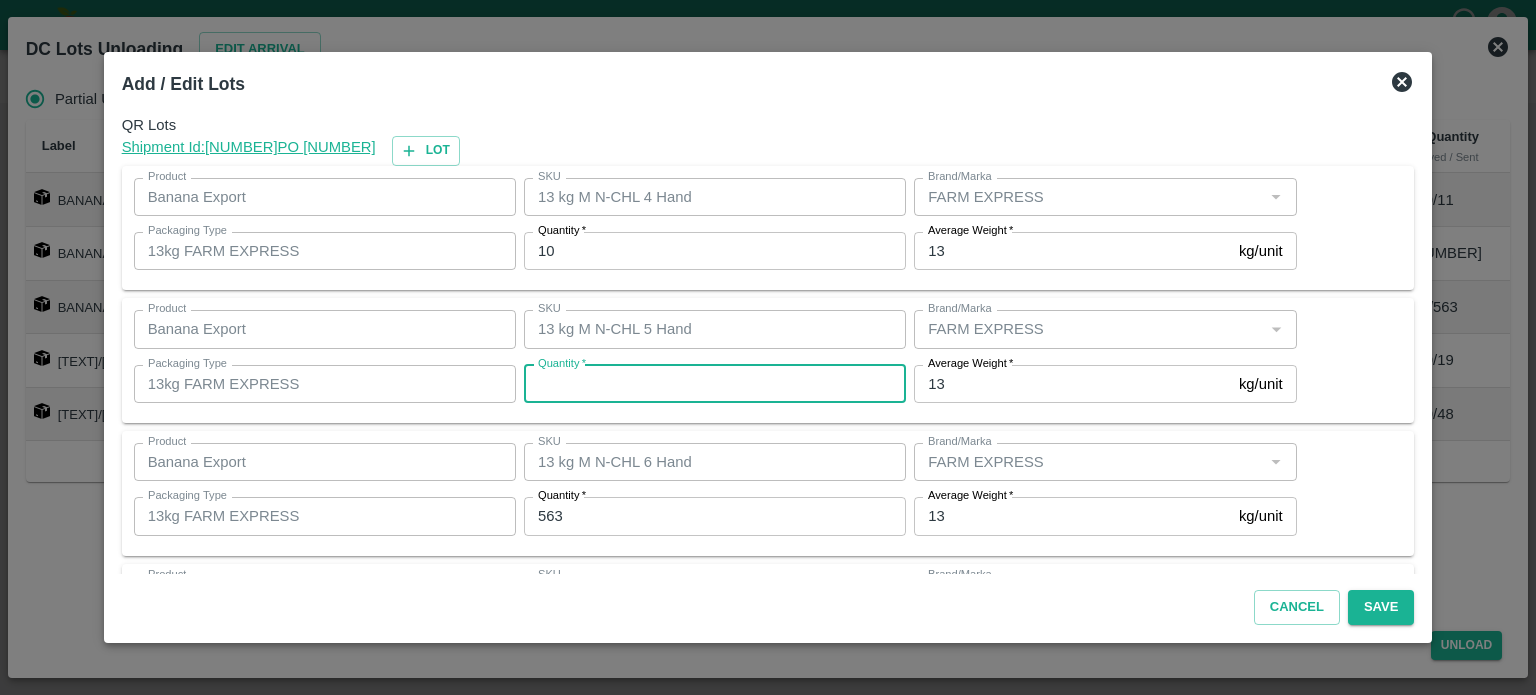 type on "[NUMBER]" 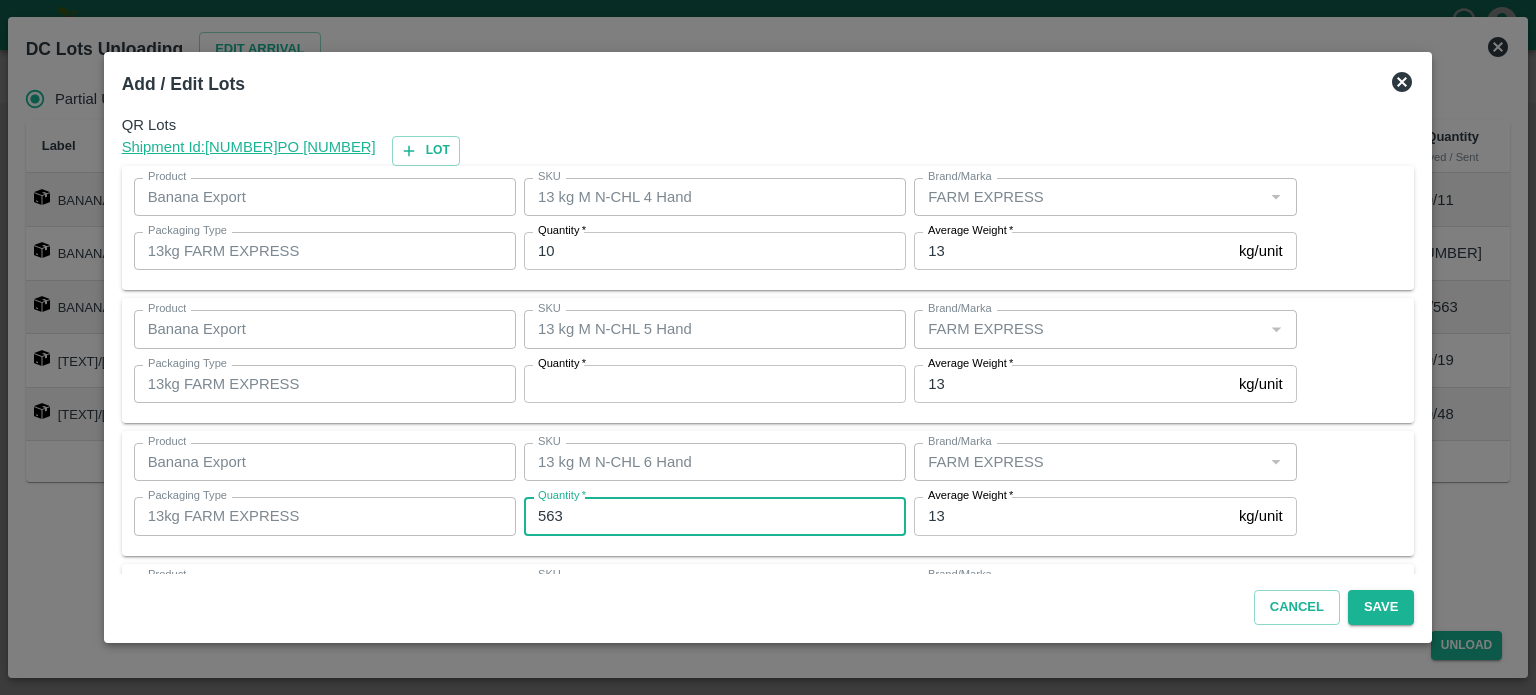 type on "[NUMBER]" 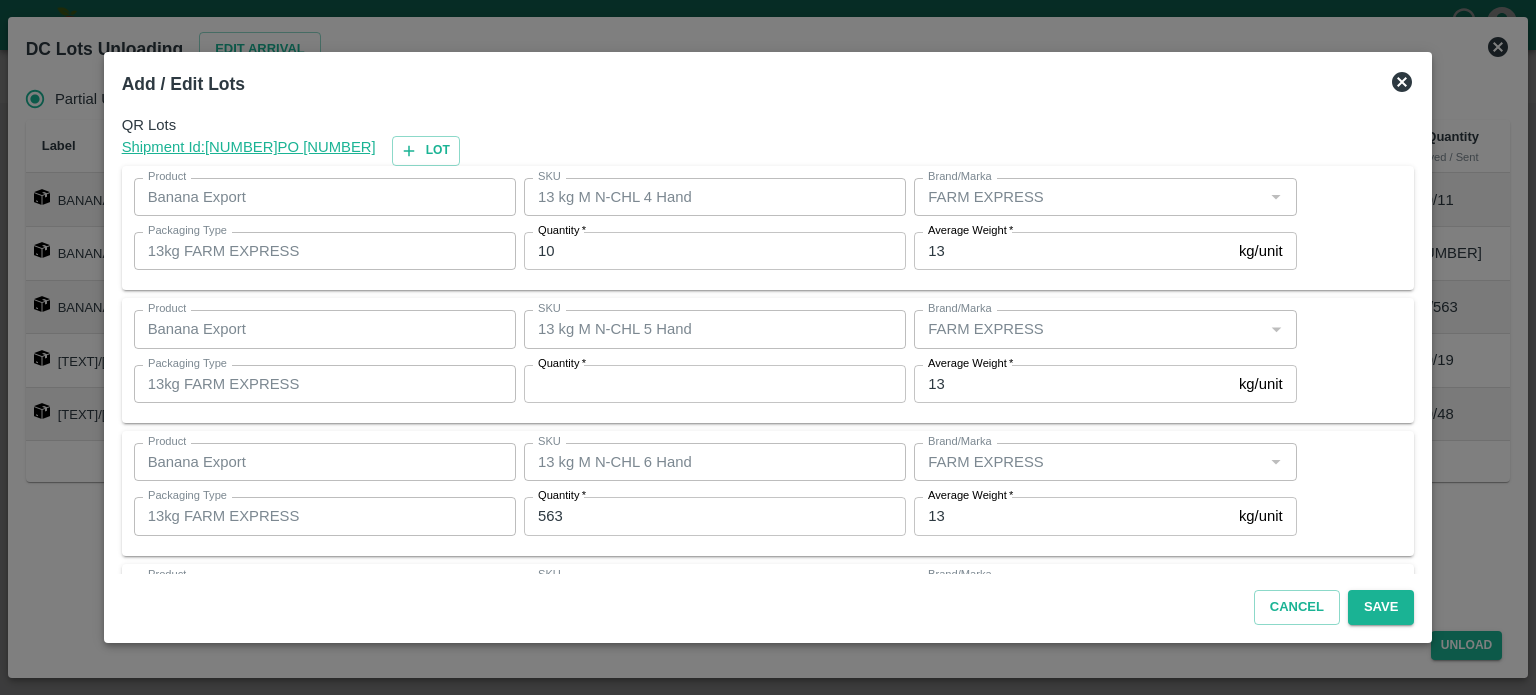 scroll, scrollTop: 262, scrollLeft: 0, axis: vertical 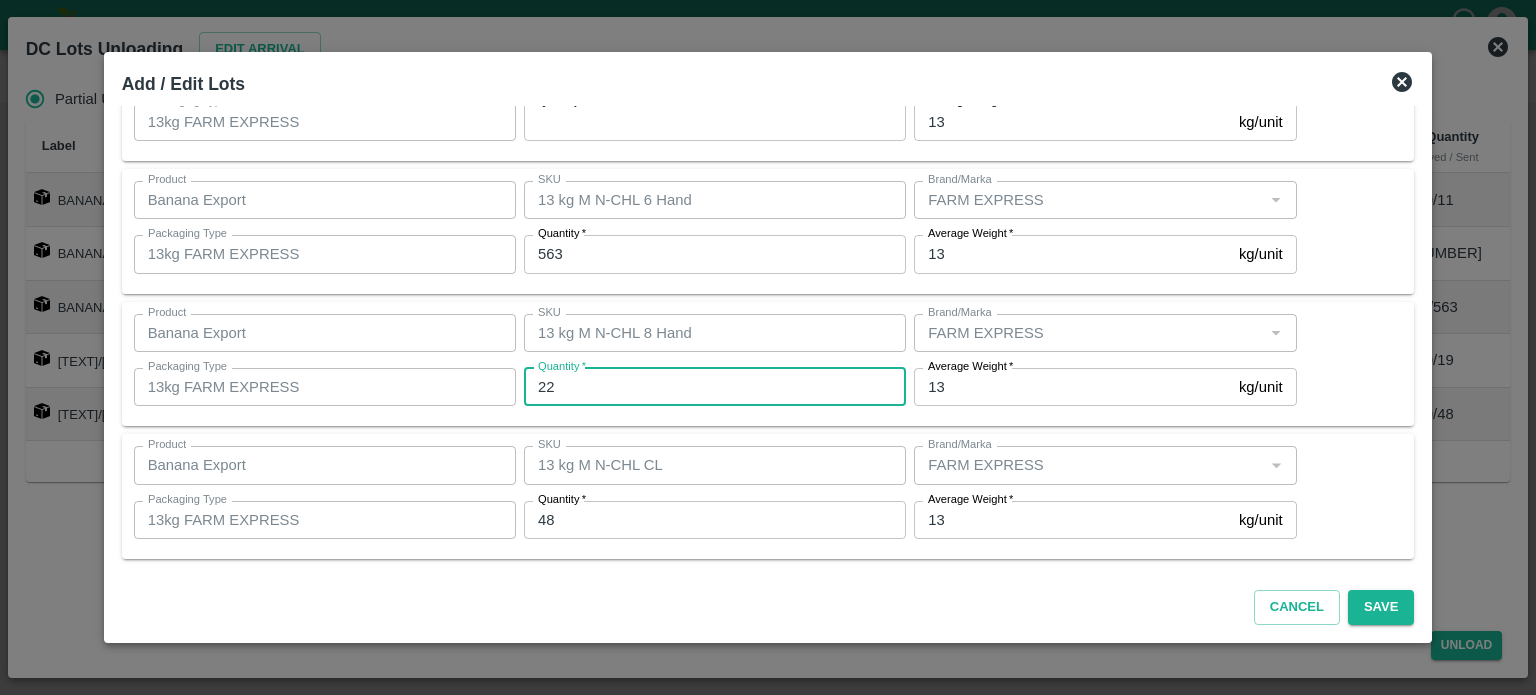 type on "22" 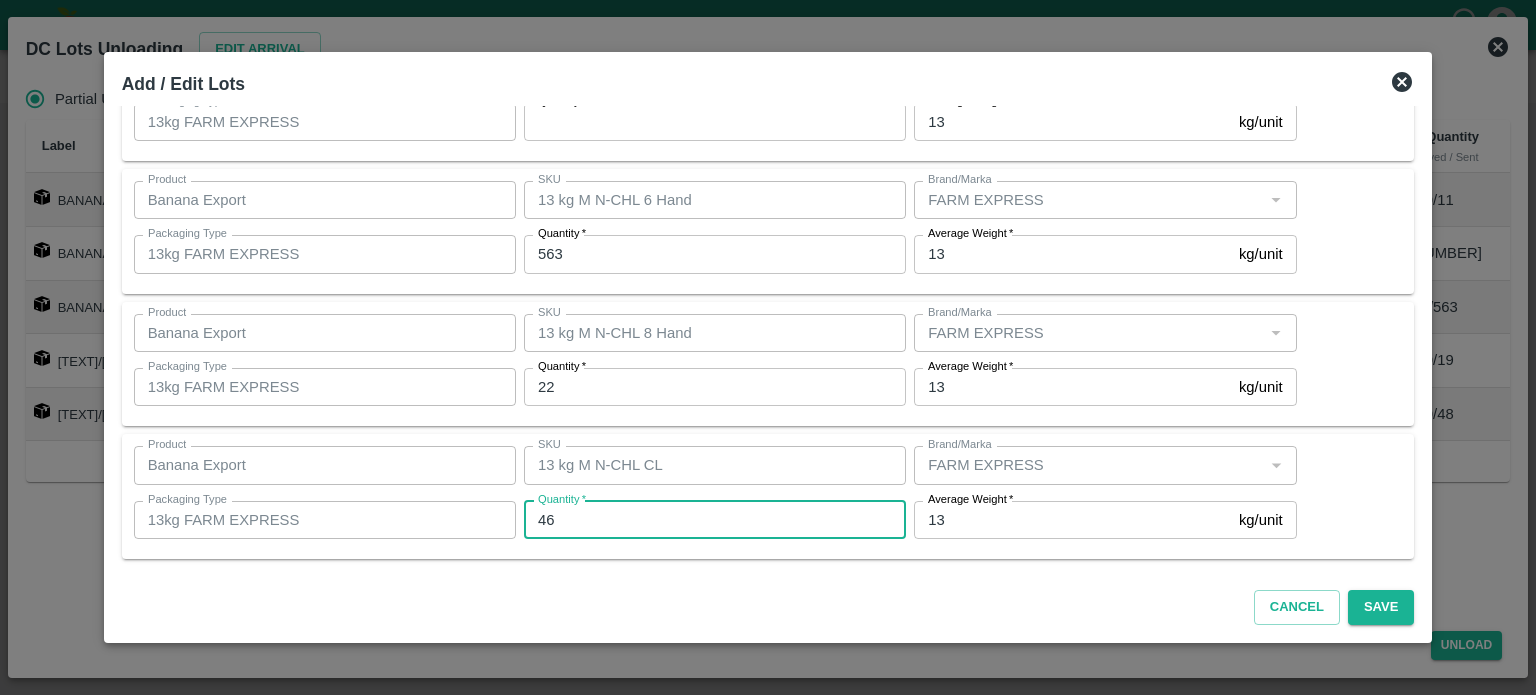 type on "46" 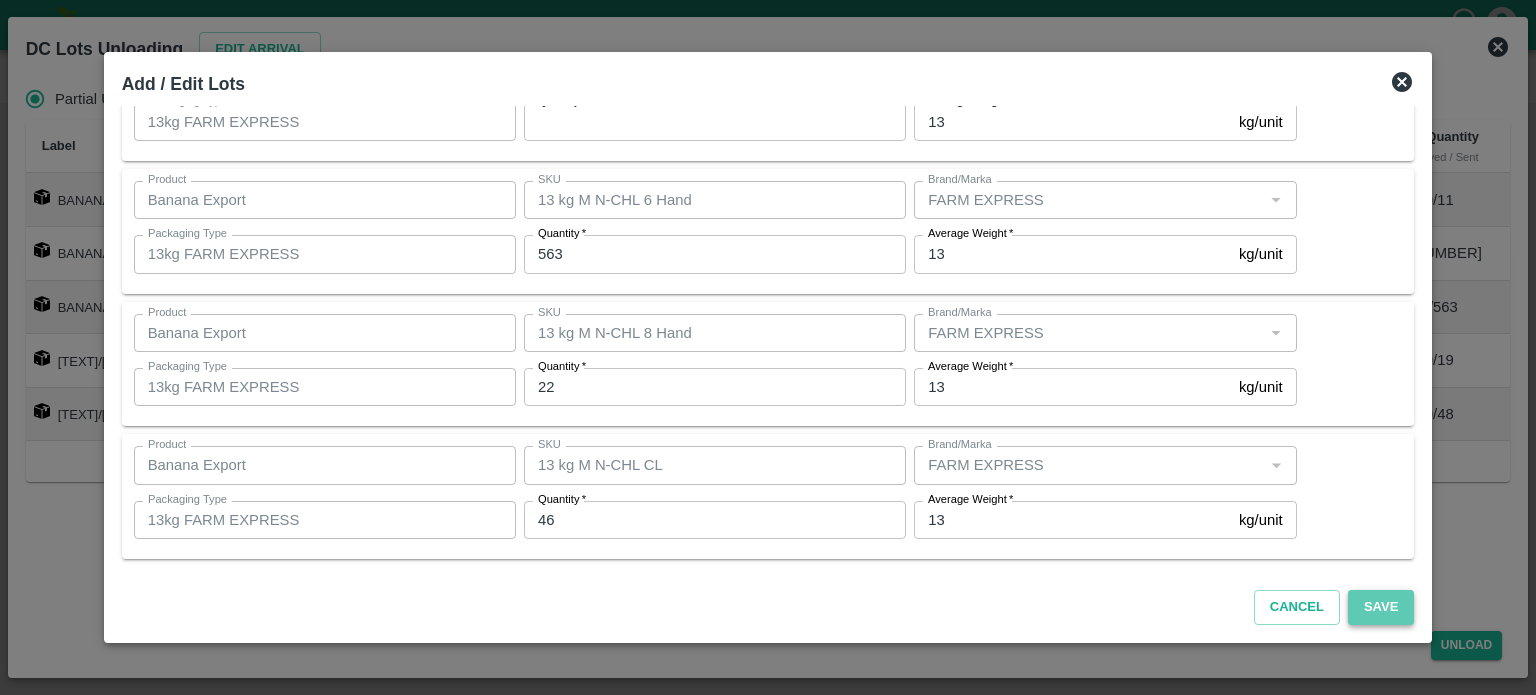 click on "Save" at bounding box center [1381, 607] 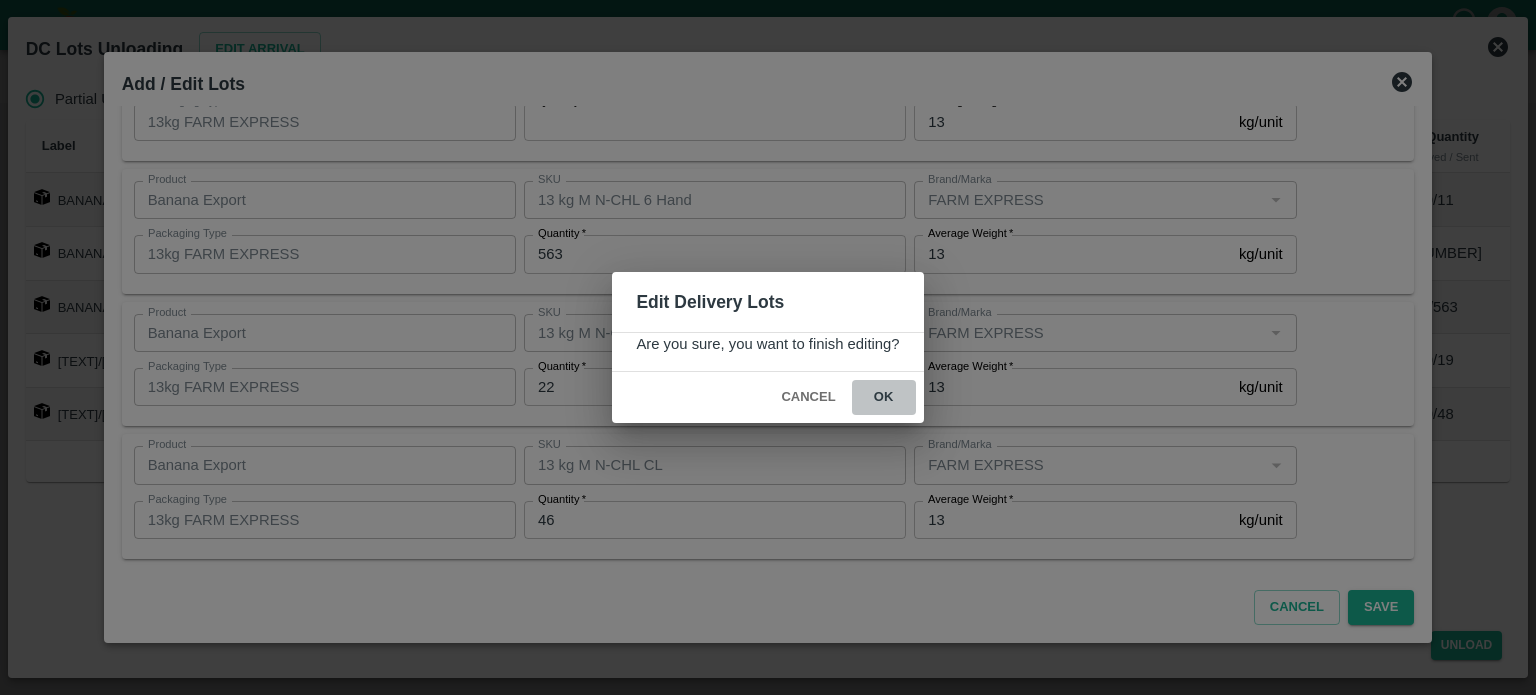 click on "ok" at bounding box center [884, 397] 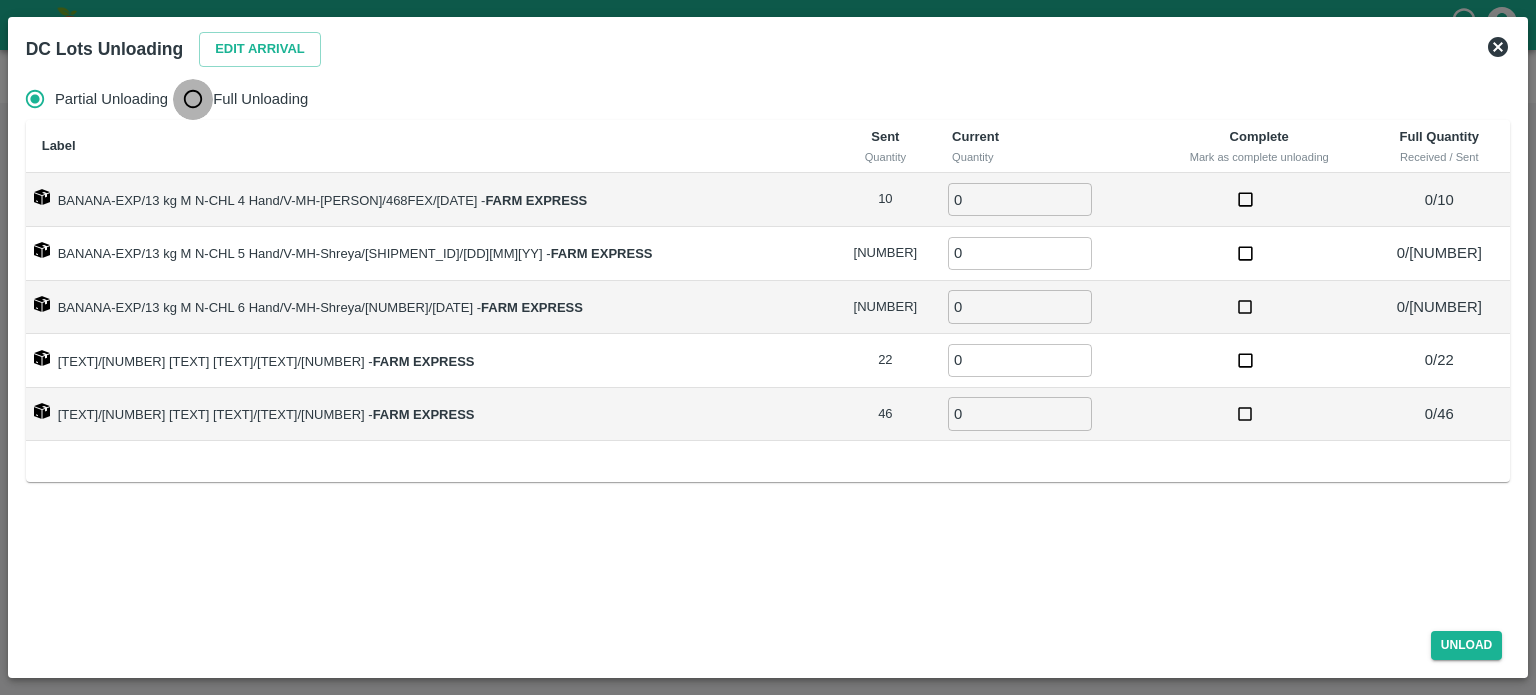 click on "Full Unloading" at bounding box center (193, 99) 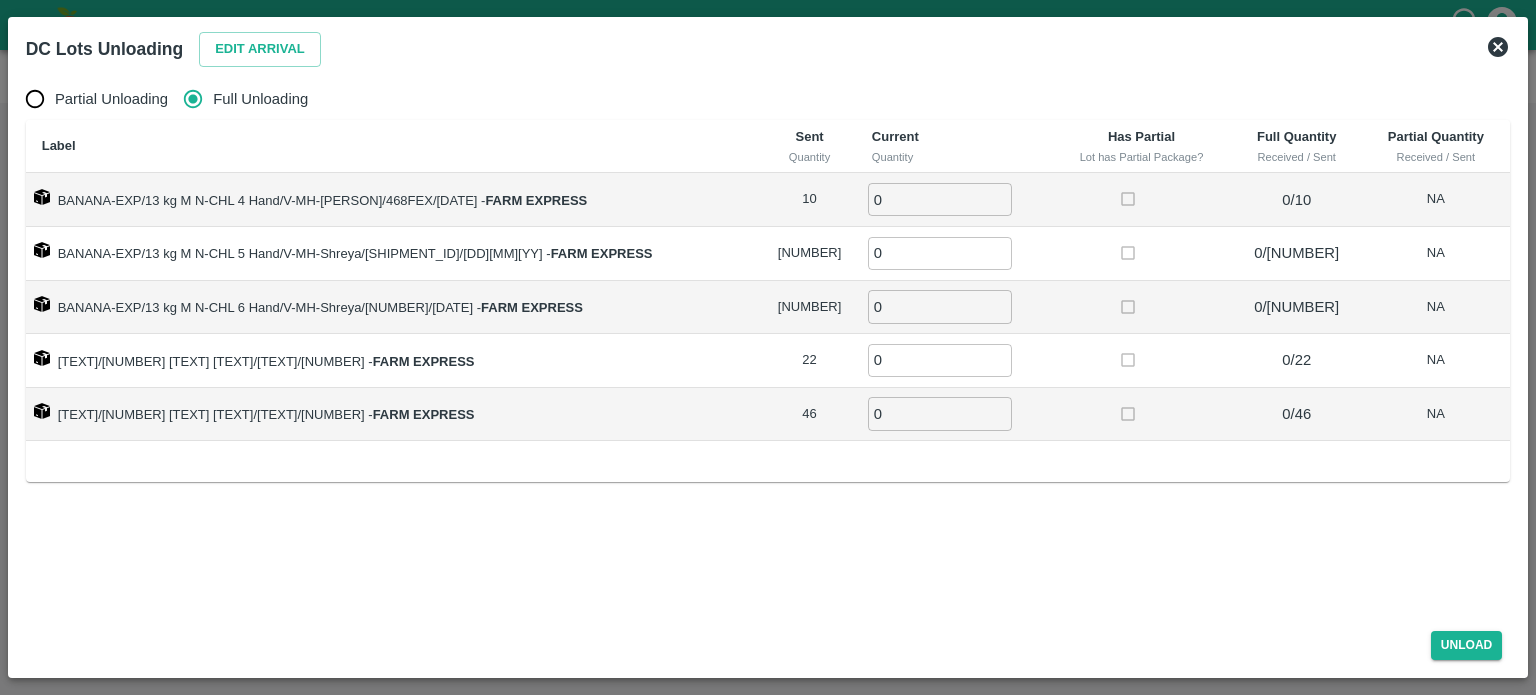 click on "0" at bounding box center [940, 199] 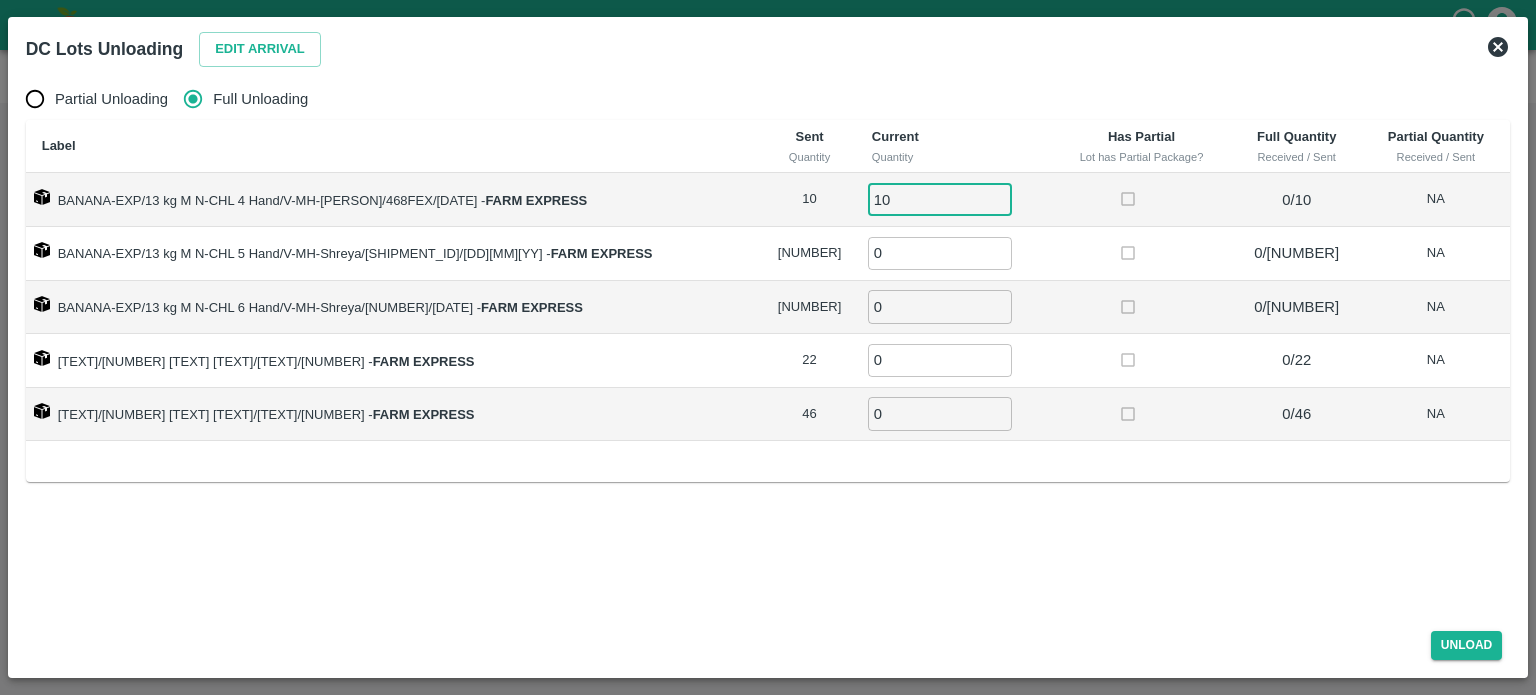 type on "10" 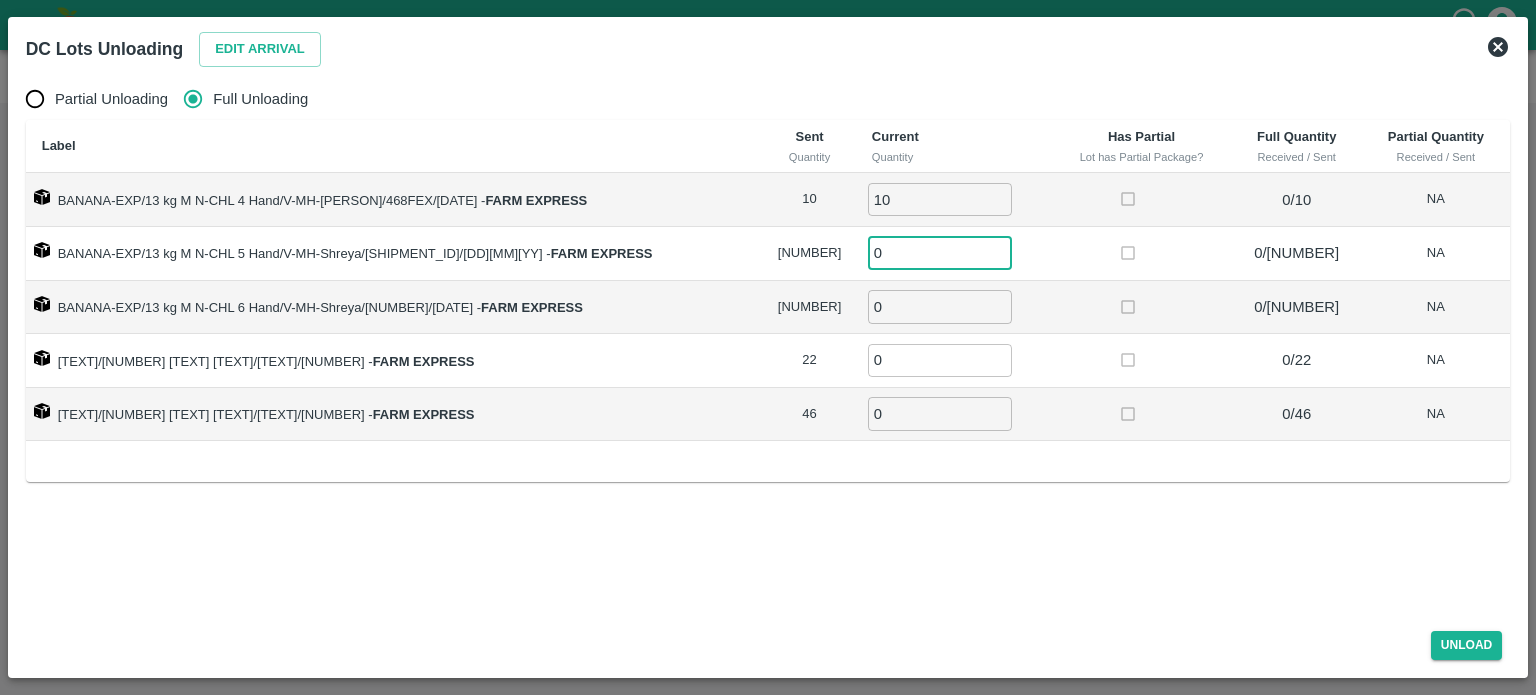 type on "[NUMBER]" 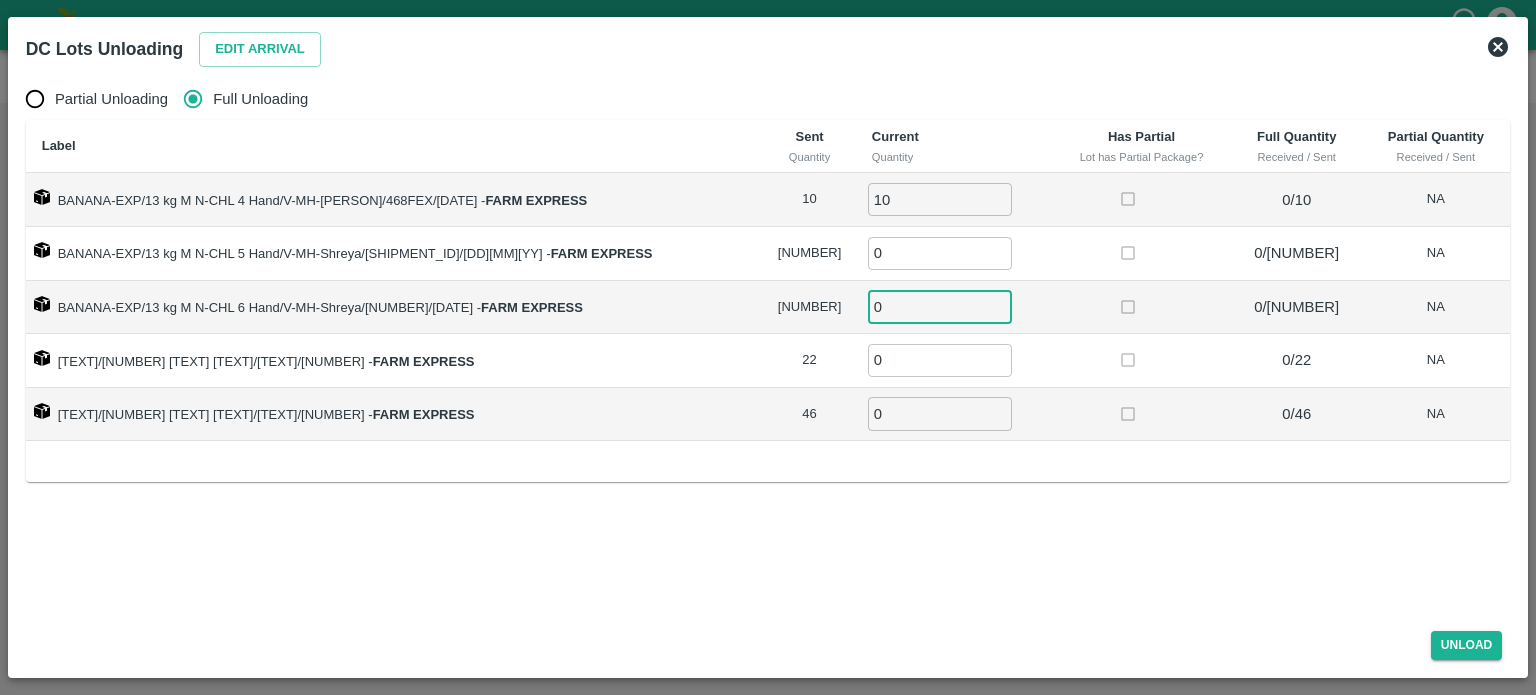 type on "[NUMBER]" 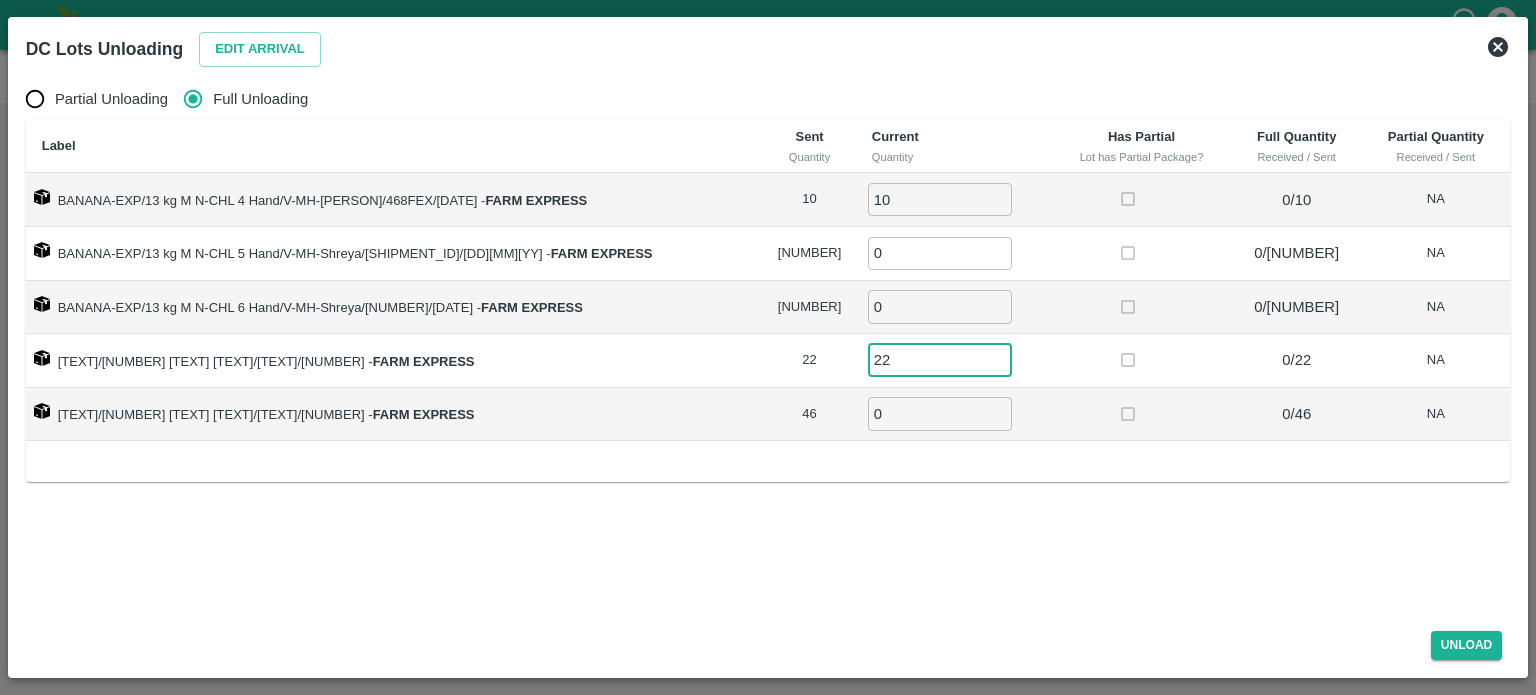 type on "22" 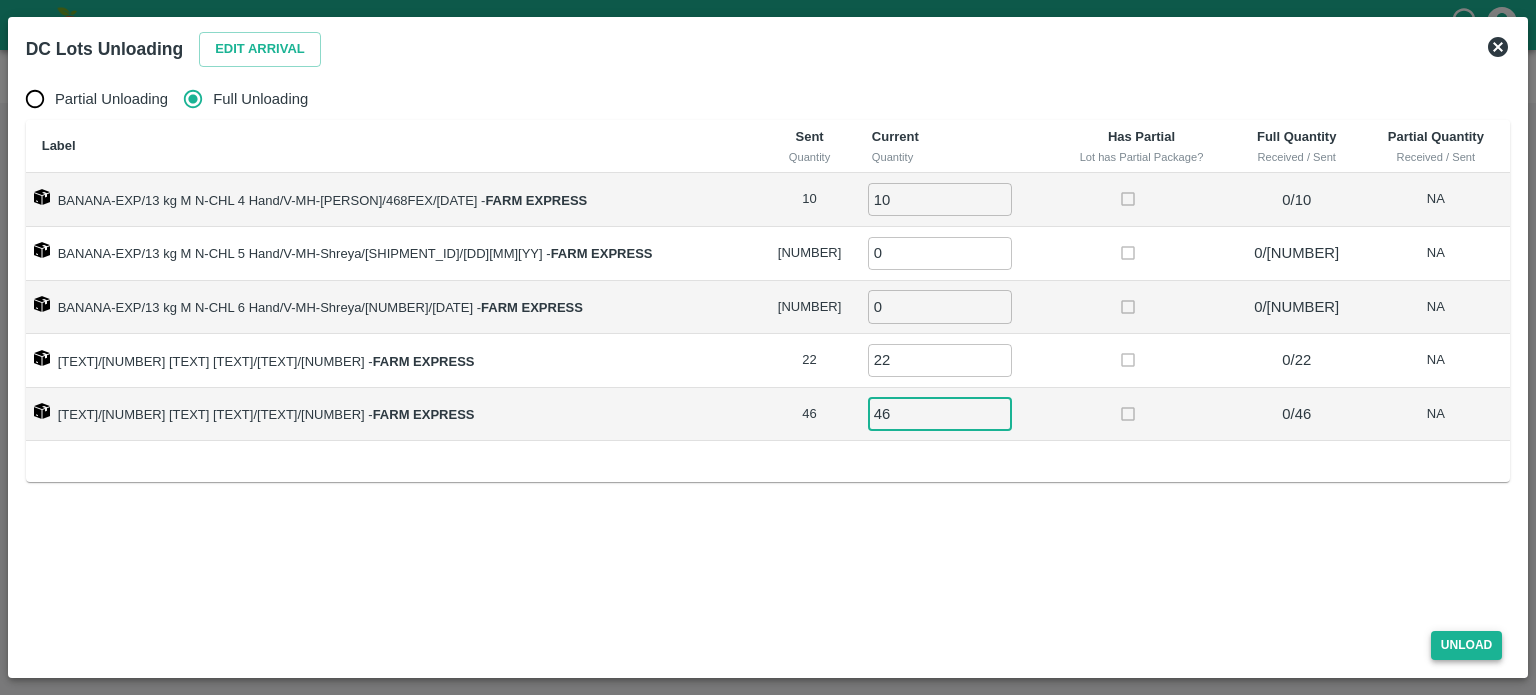 type on "46" 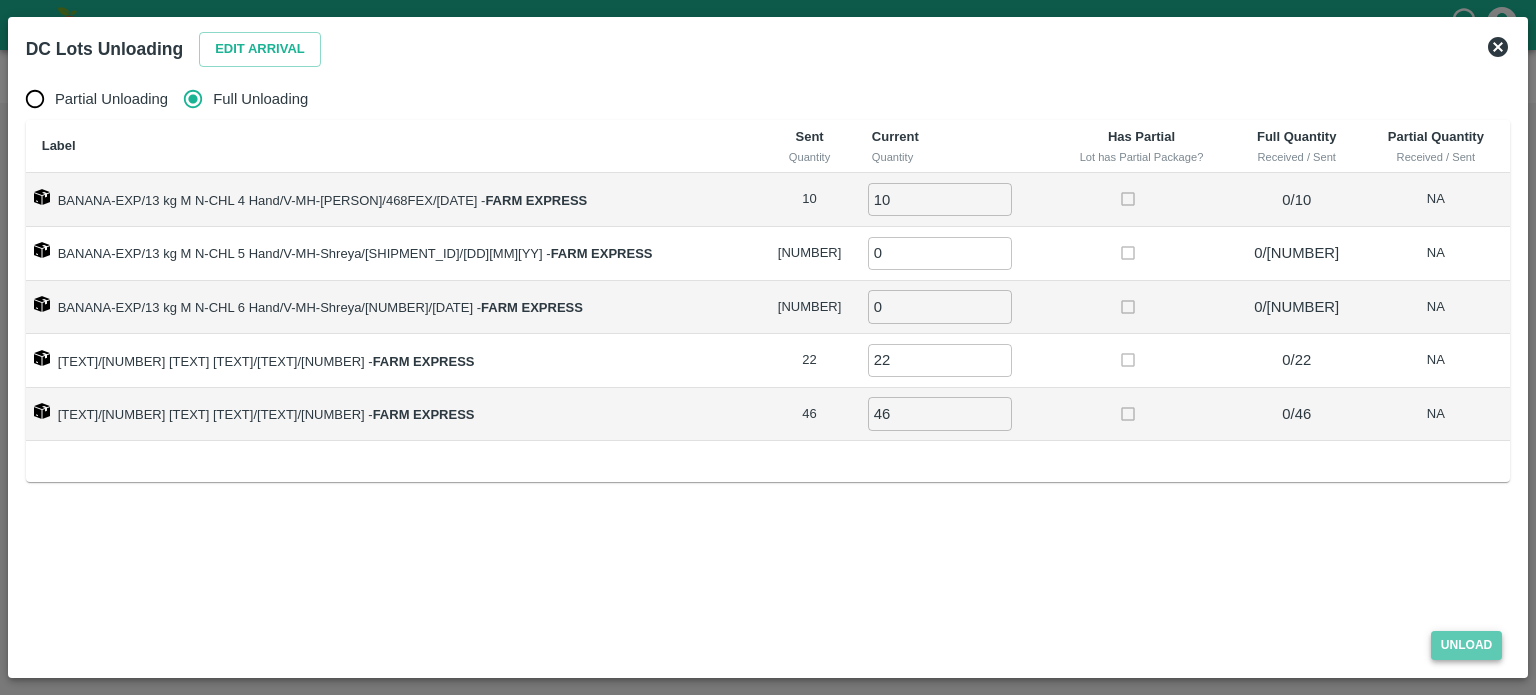 click on "Unload" at bounding box center [1467, 645] 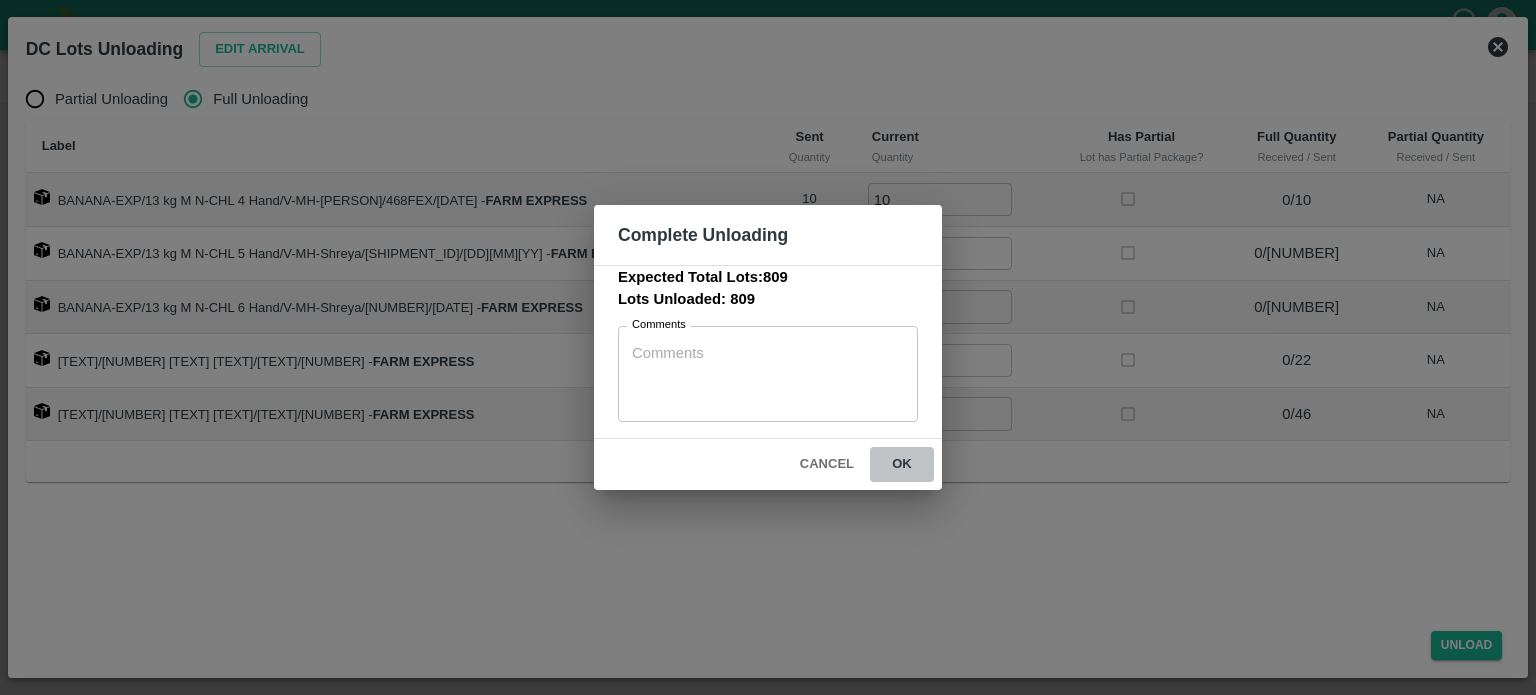 click on "ok" at bounding box center [902, 464] 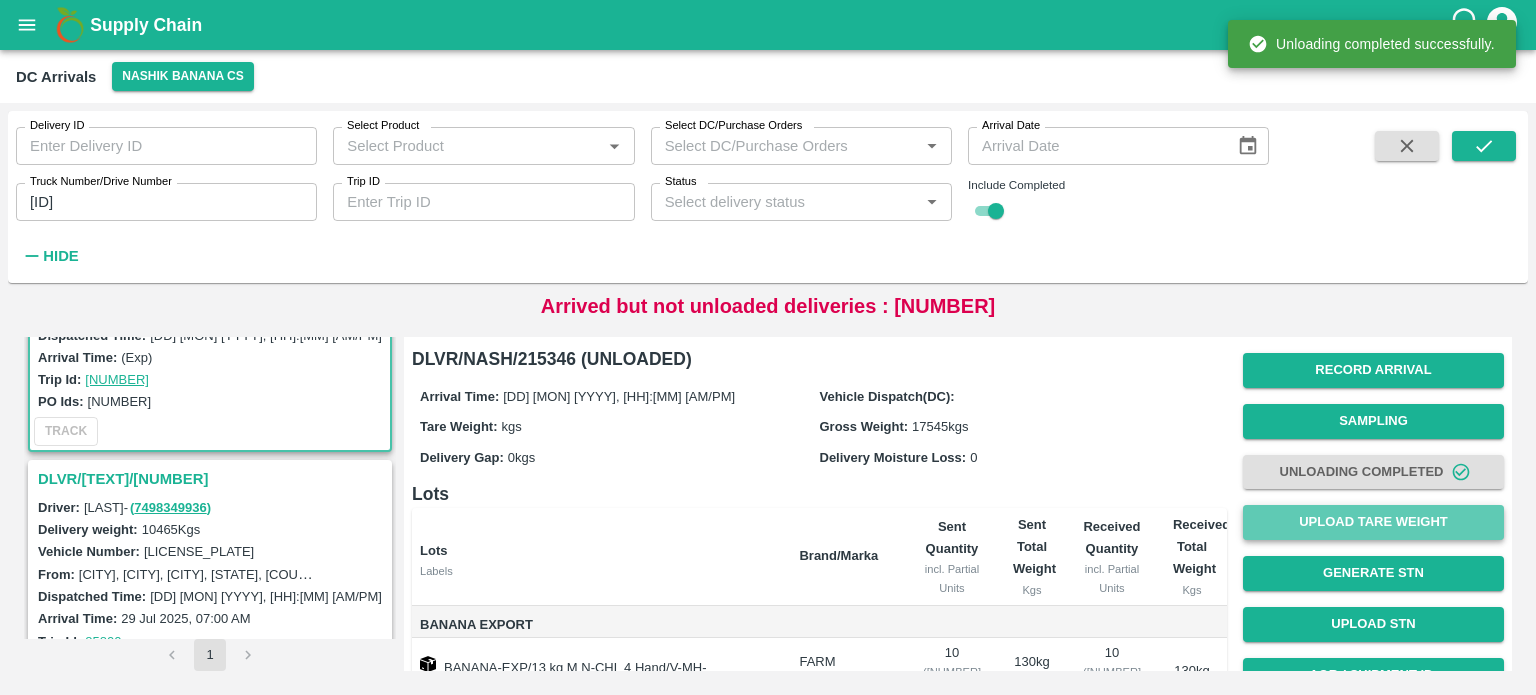 click on "Upload Tare Weight" at bounding box center [1373, 522] 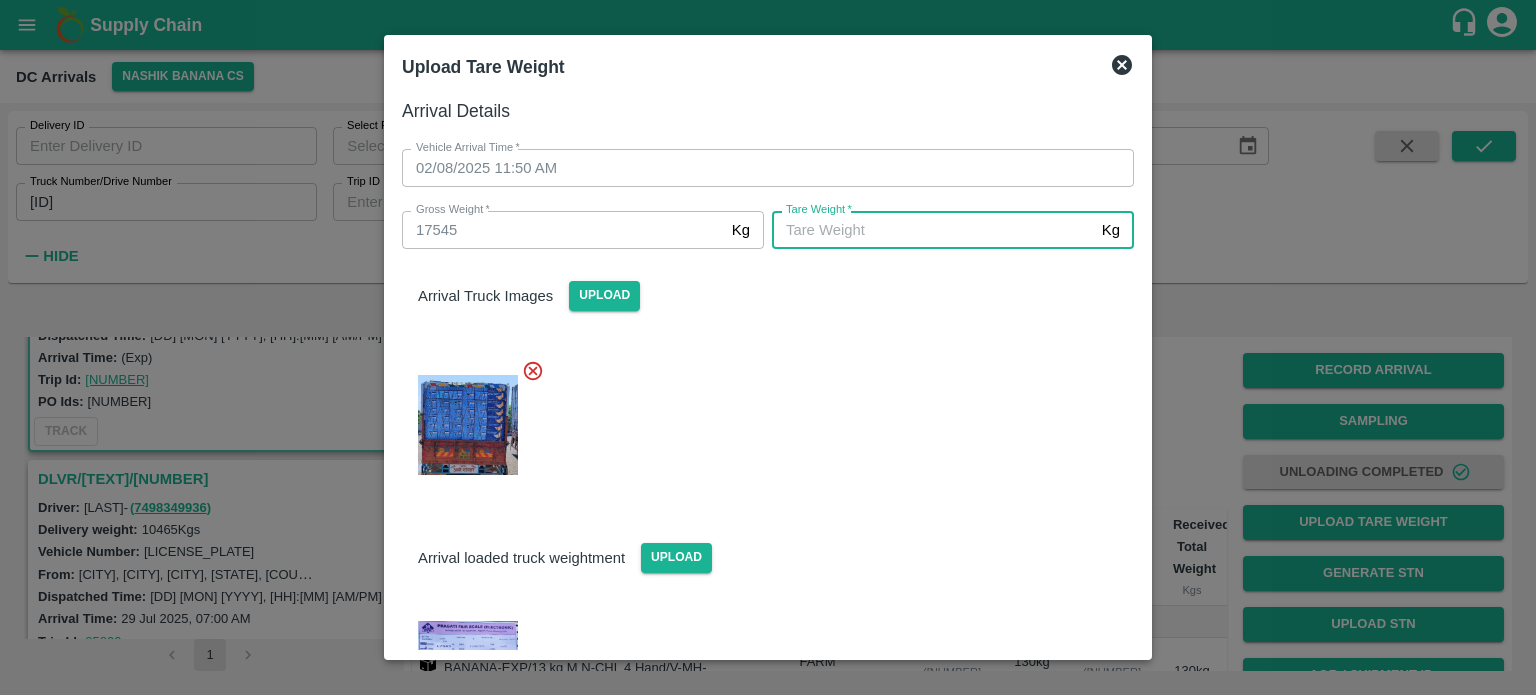 click on "Tare Weight   *" at bounding box center (933, 230) 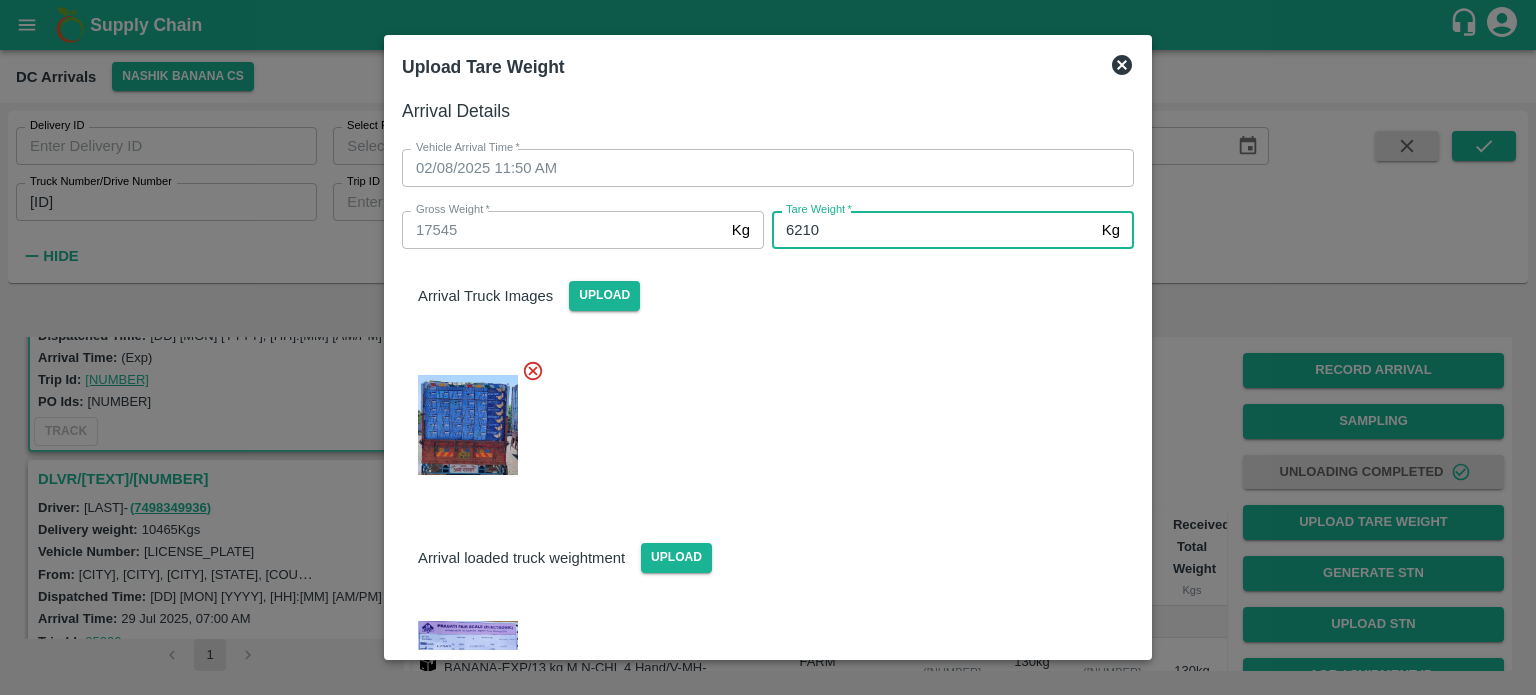 type on "6210" 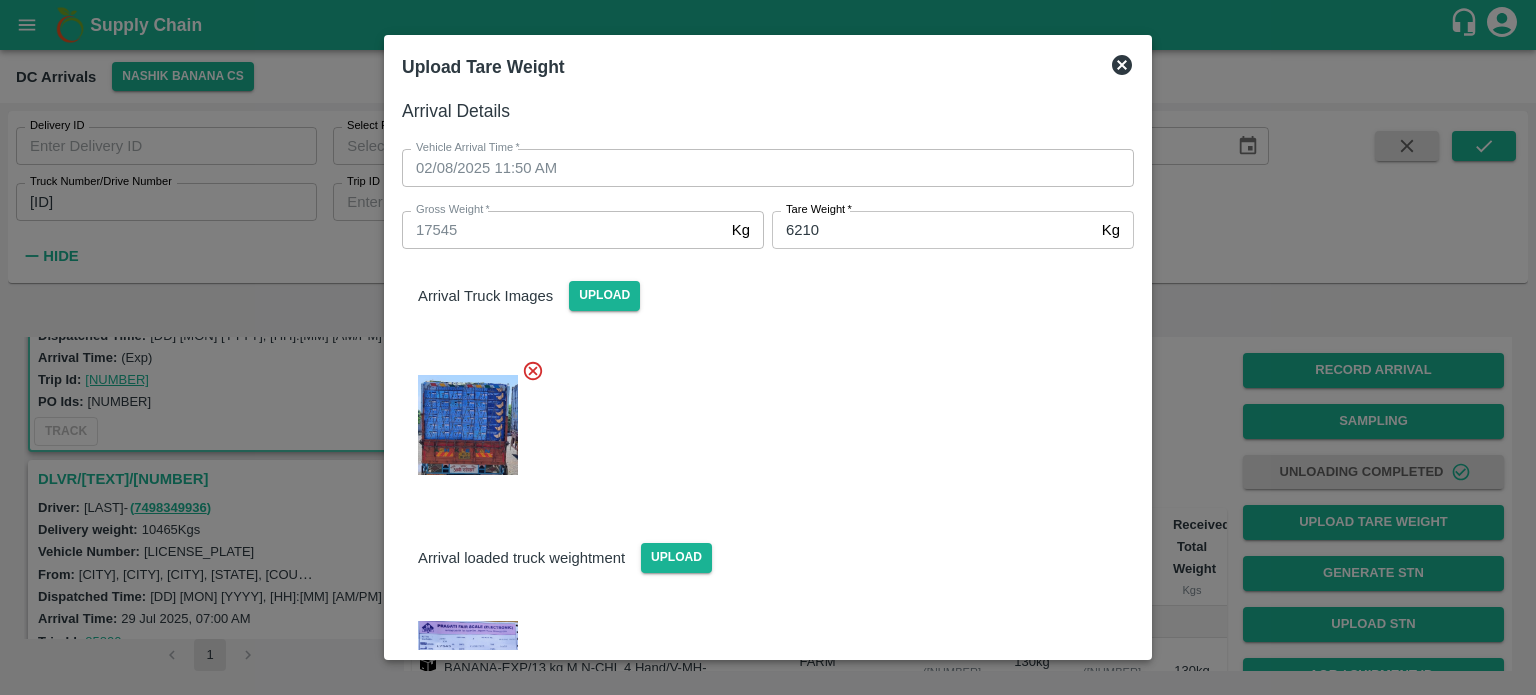 click on "Arrival loaded truck weightment Upload" at bounding box center (768, 541) 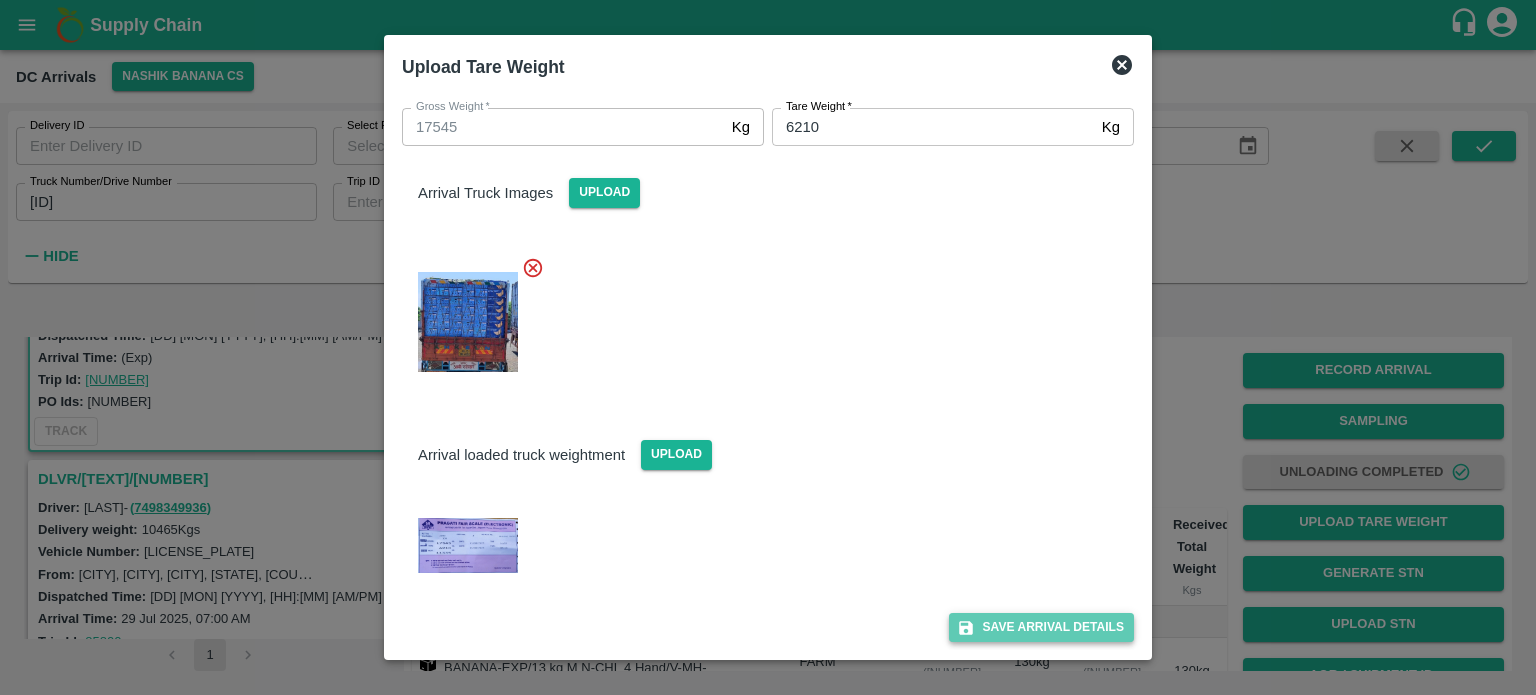 click on "Save Arrival Details" at bounding box center (1041, 627) 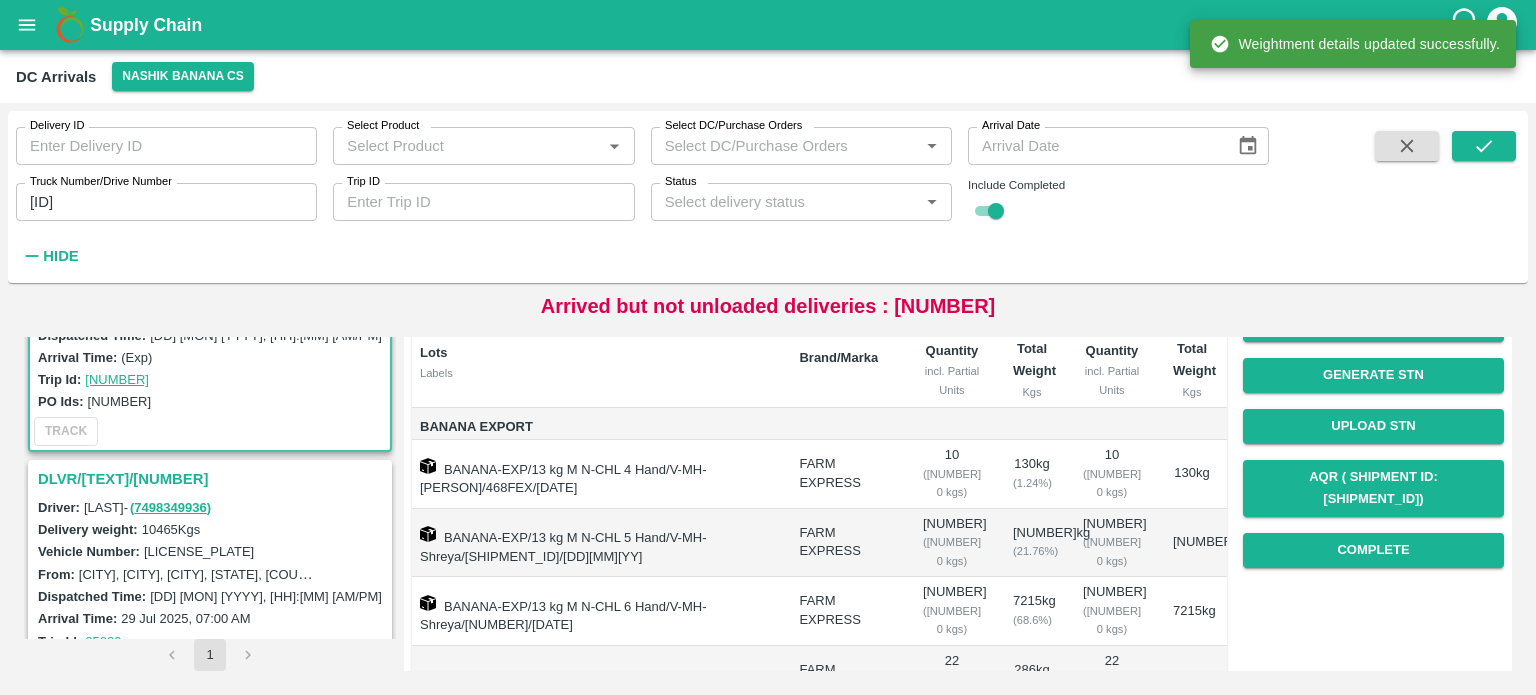 scroll, scrollTop: 199, scrollLeft: 0, axis: vertical 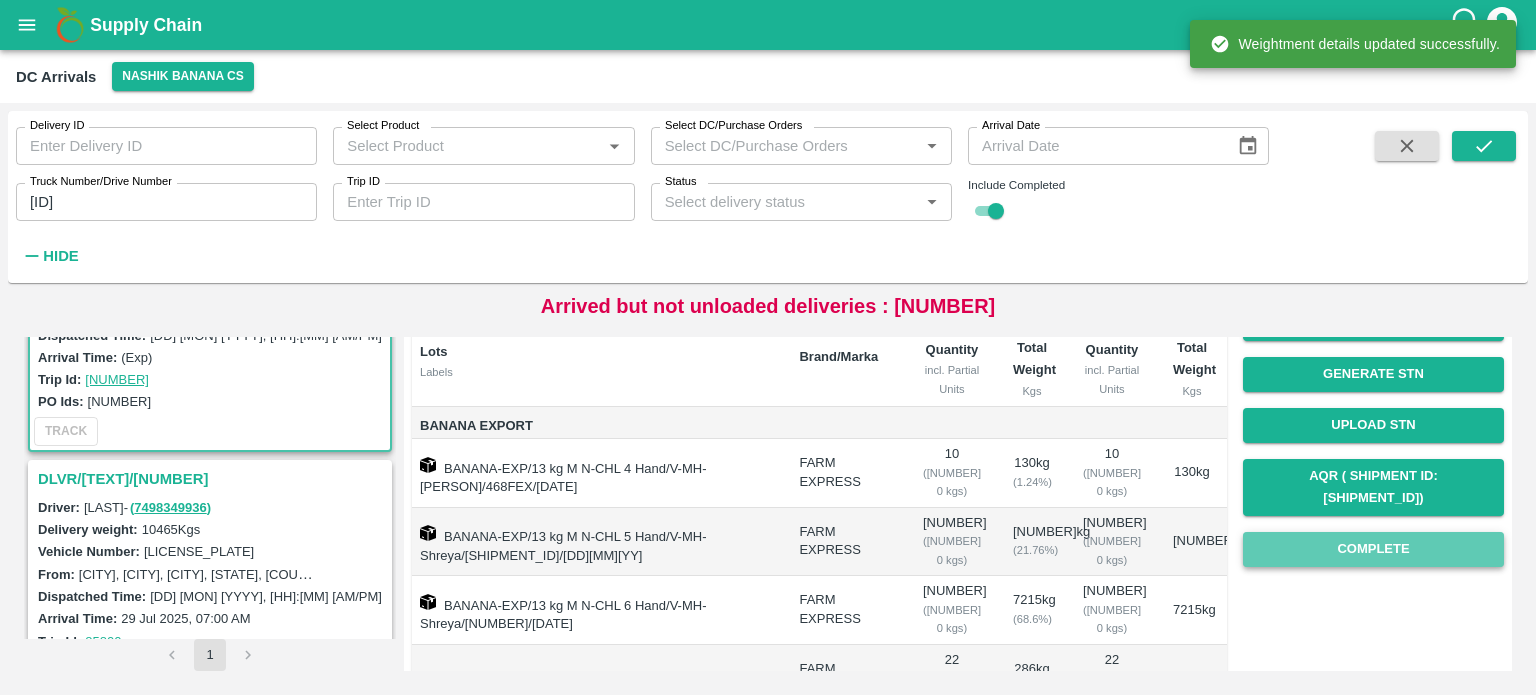 click on "Complete" at bounding box center (1373, 549) 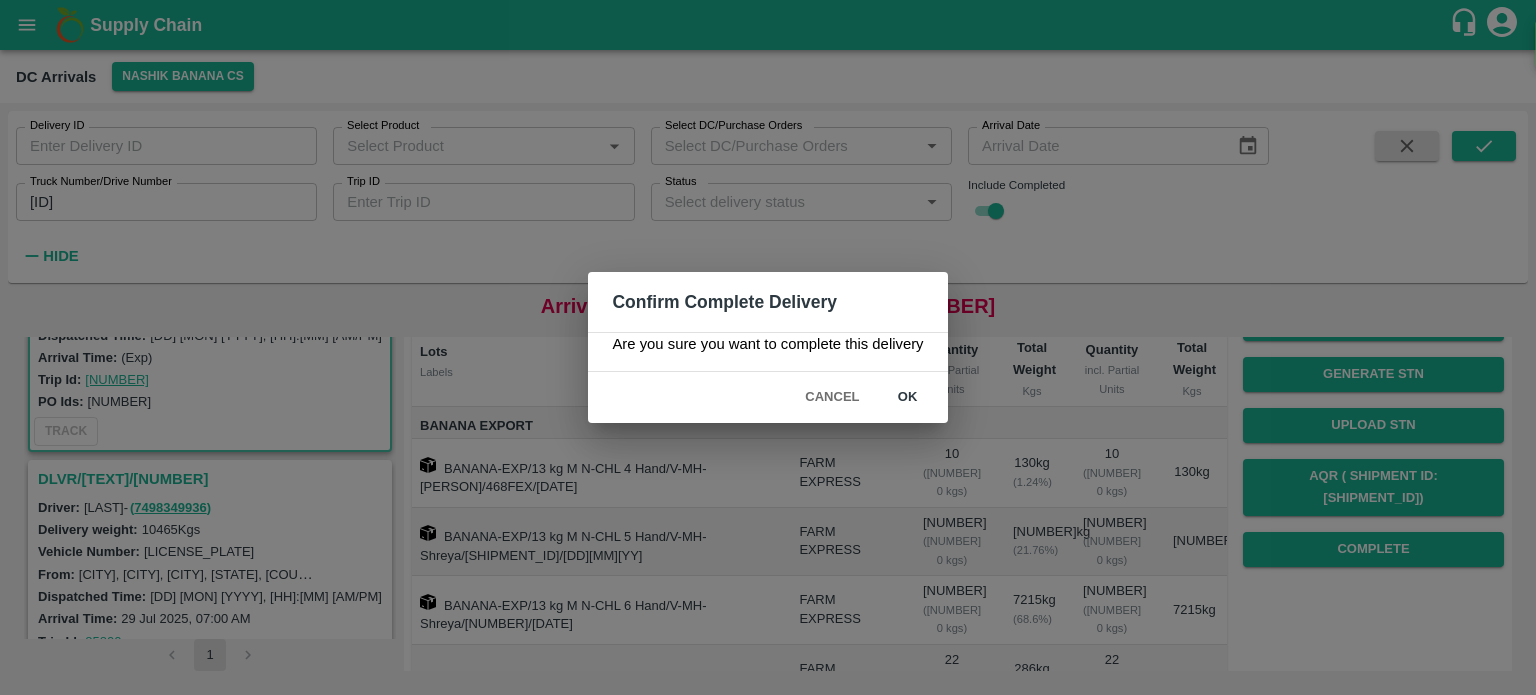 click on "ok" at bounding box center (908, 397) 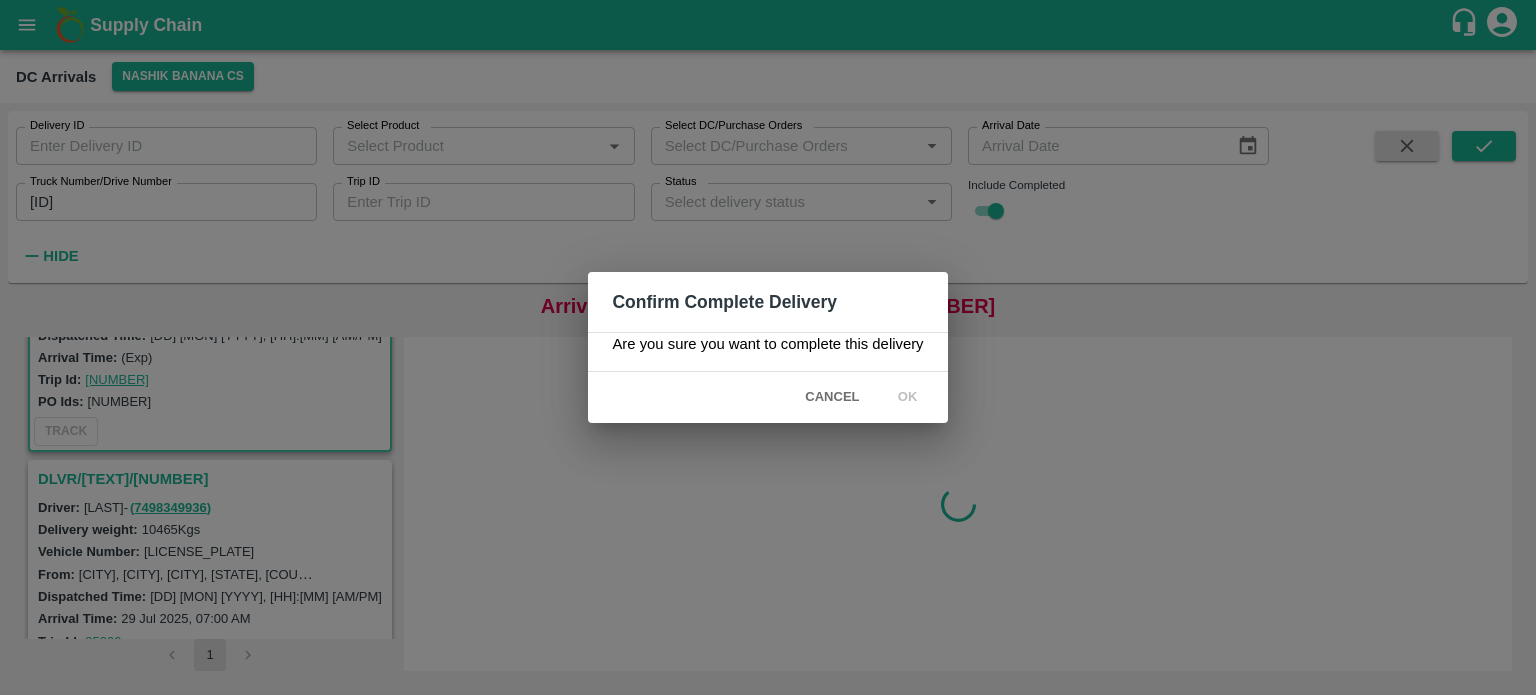 scroll, scrollTop: 0, scrollLeft: 0, axis: both 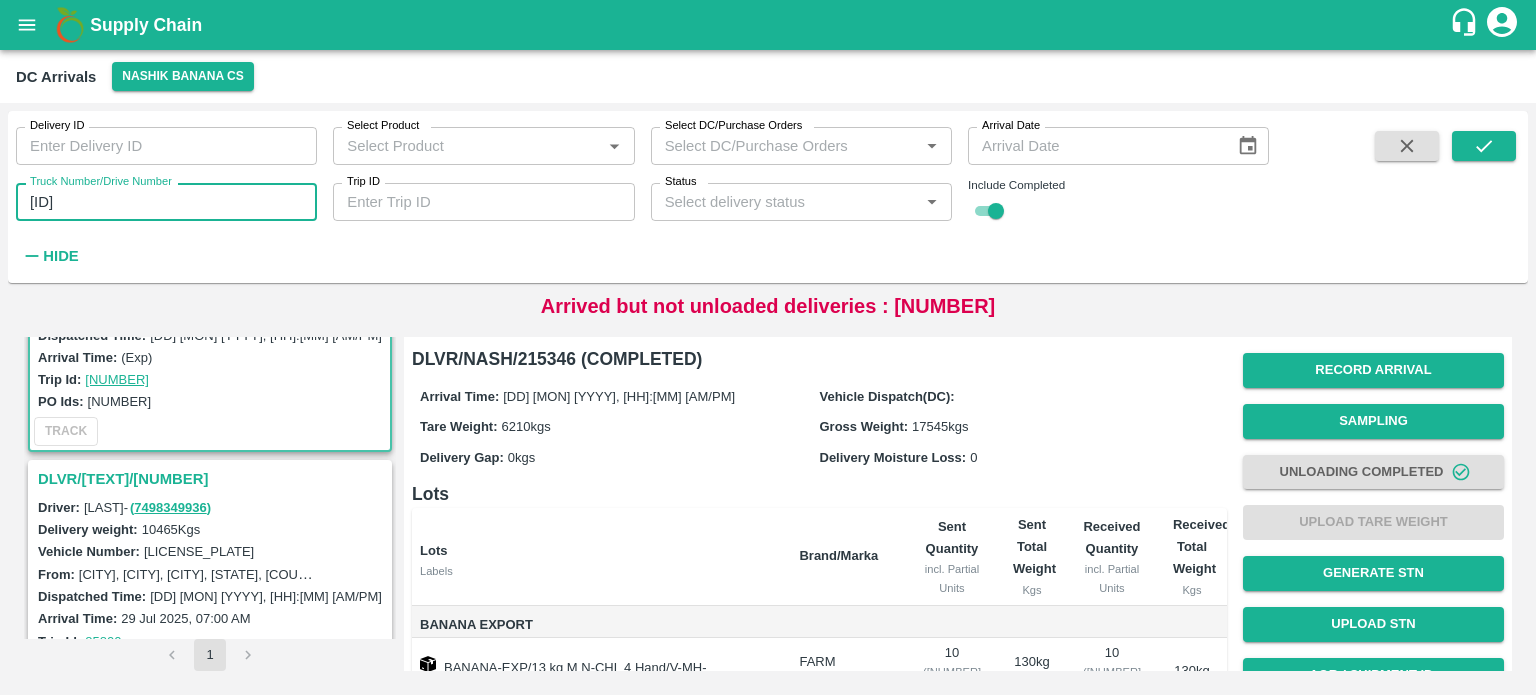 click on "[ID]" at bounding box center (166, 202) 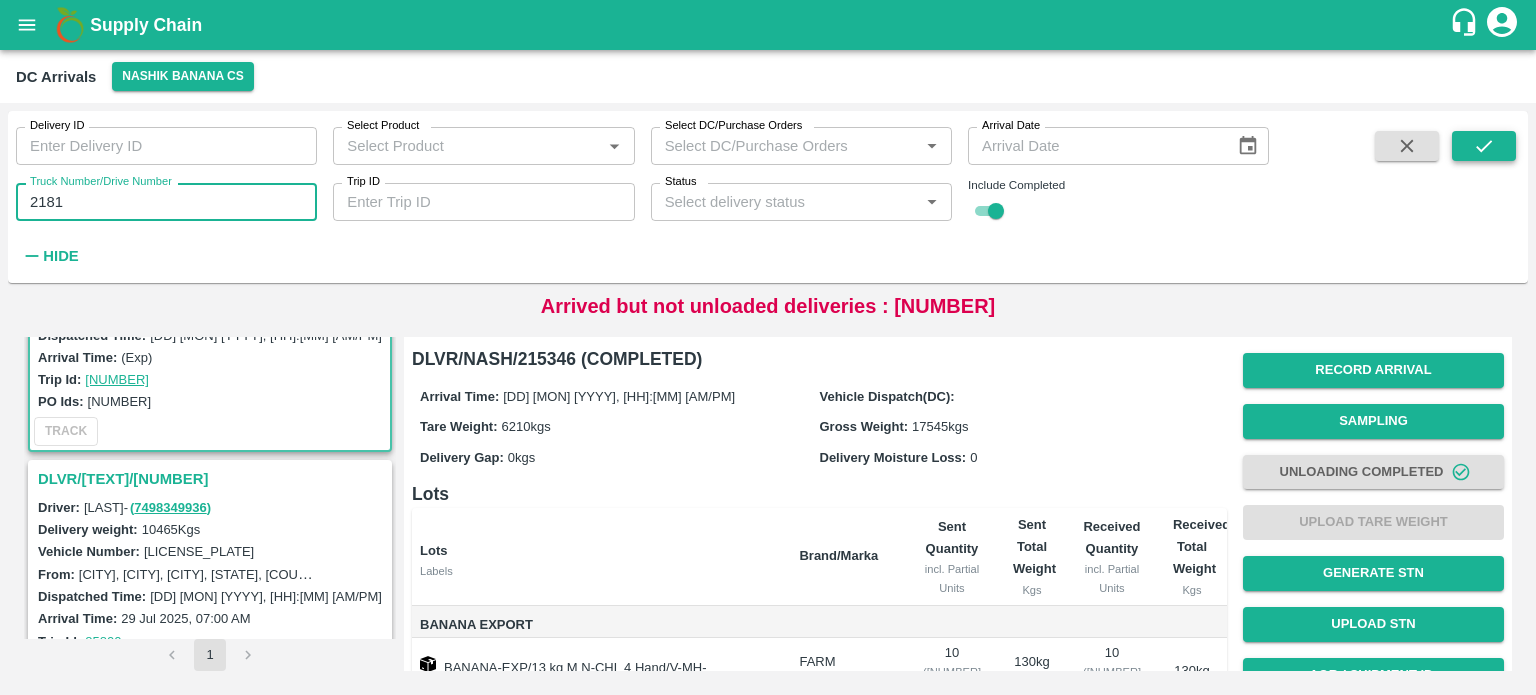type on "2181" 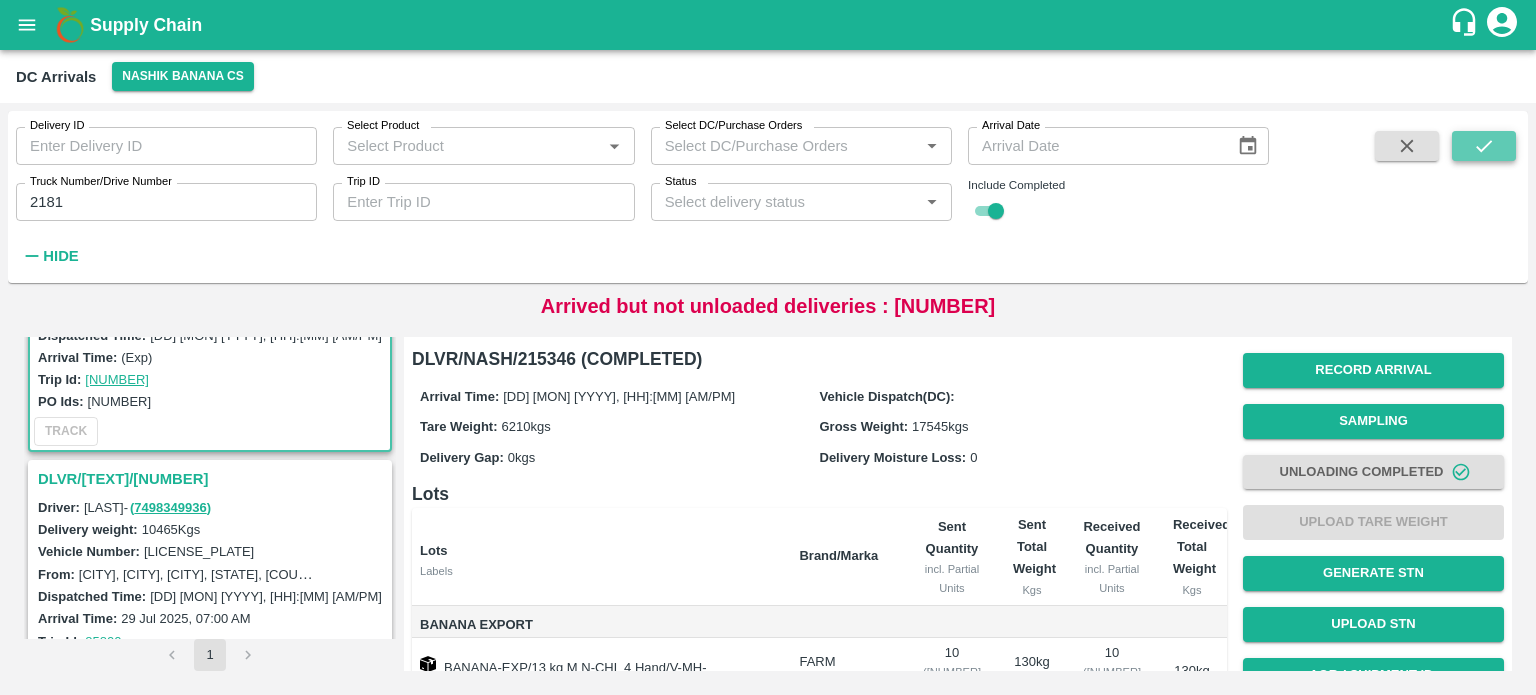 click 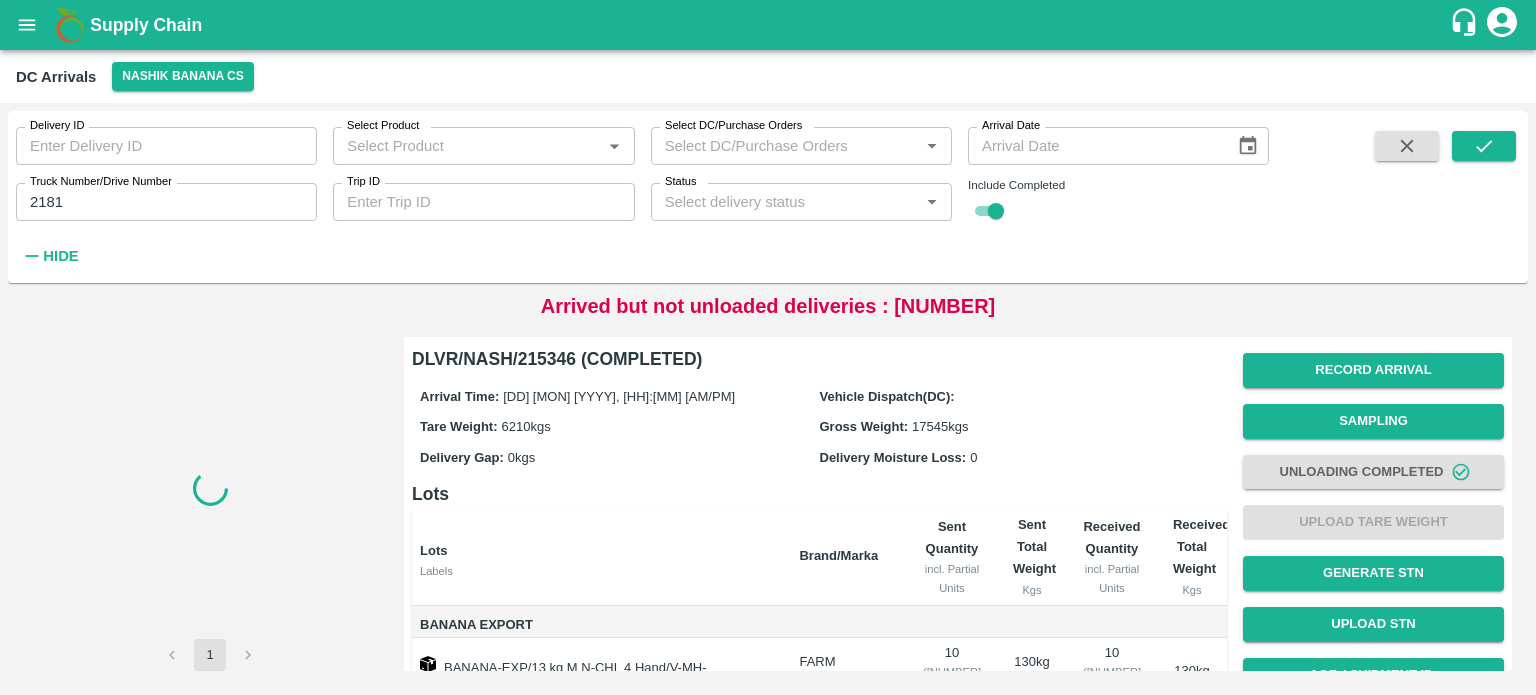scroll, scrollTop: 0, scrollLeft: 0, axis: both 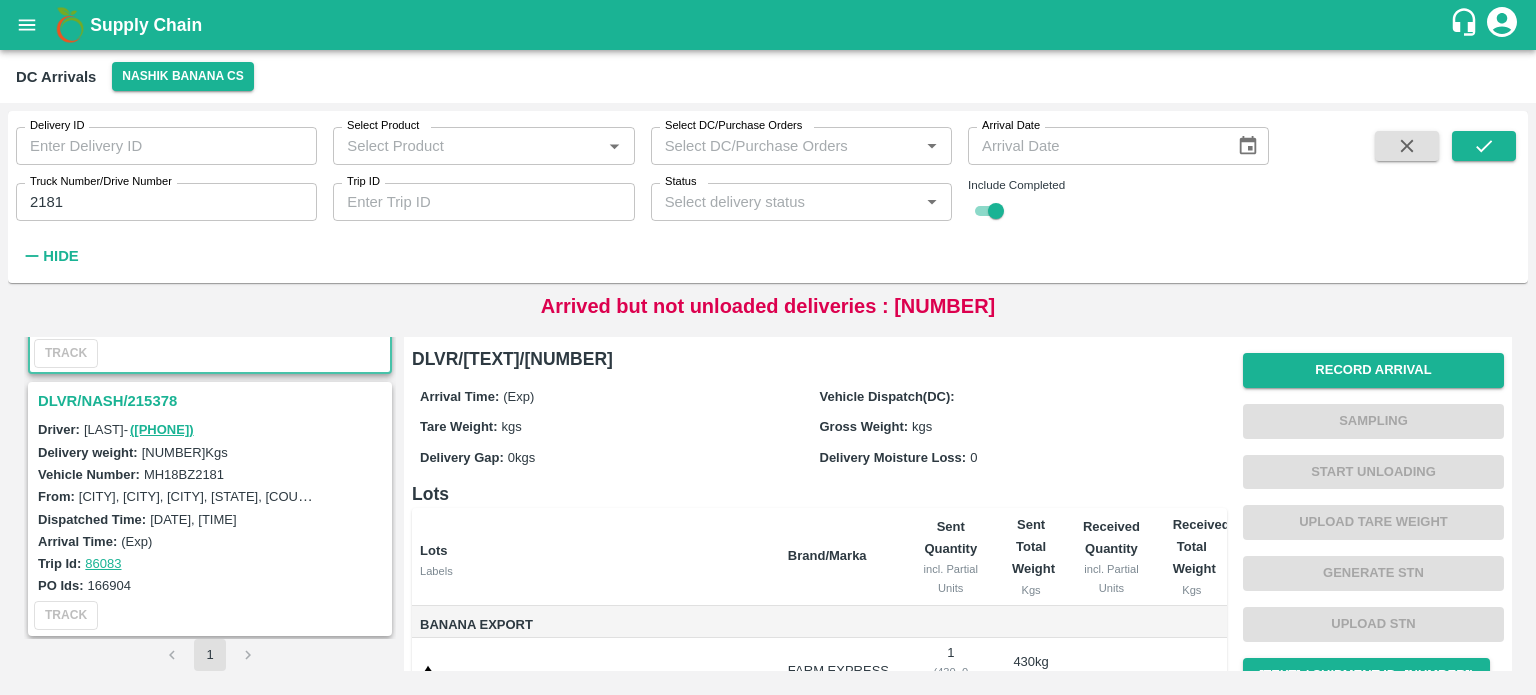 click on "DLVR/NASH/215378" at bounding box center [213, 401] 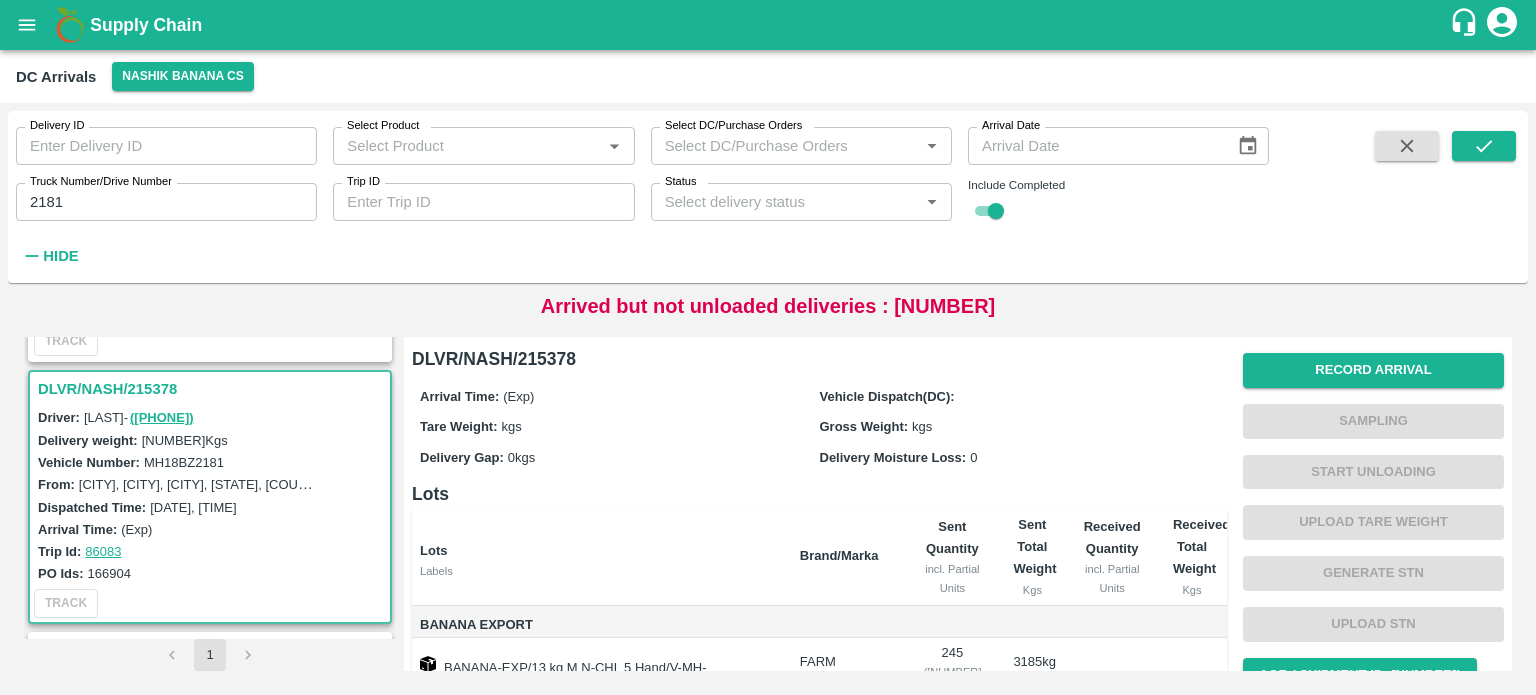scroll, scrollTop: 235, scrollLeft: 0, axis: vertical 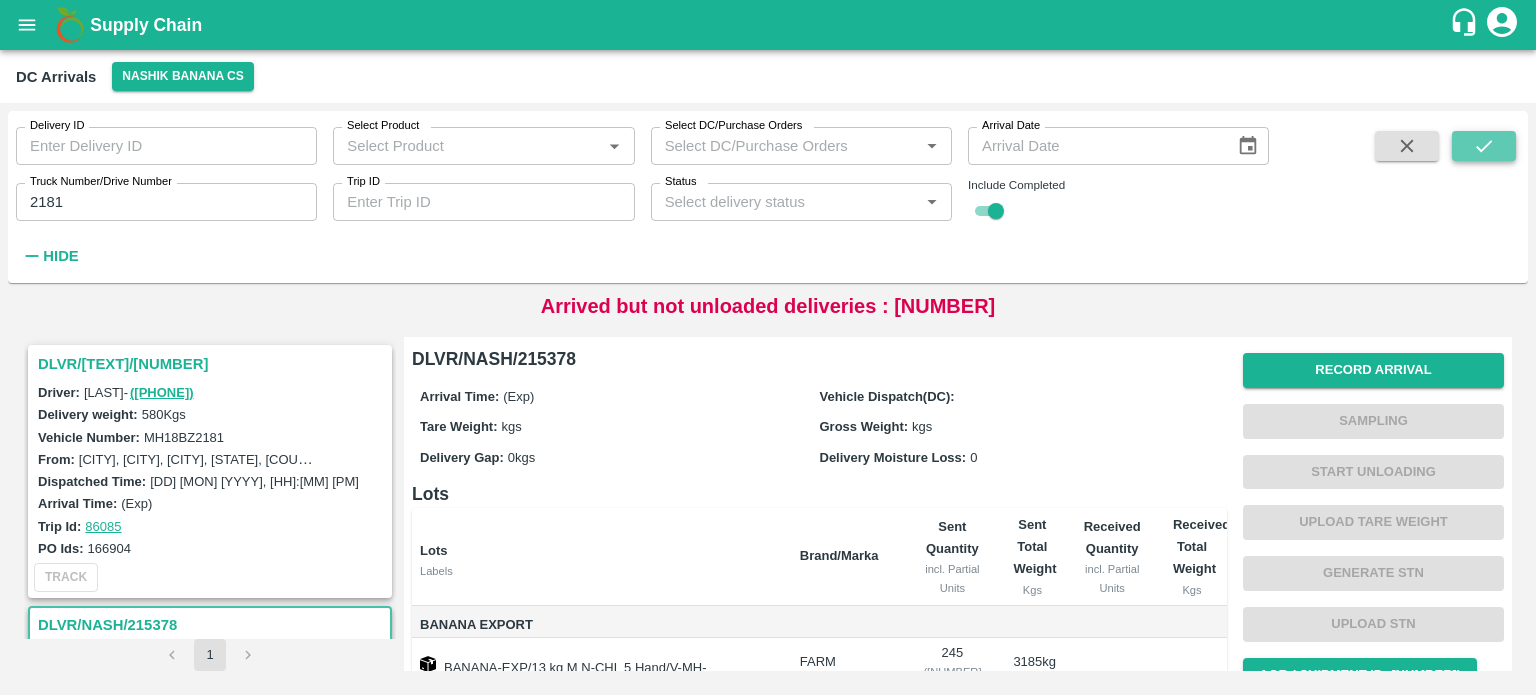 click at bounding box center (1484, 146) 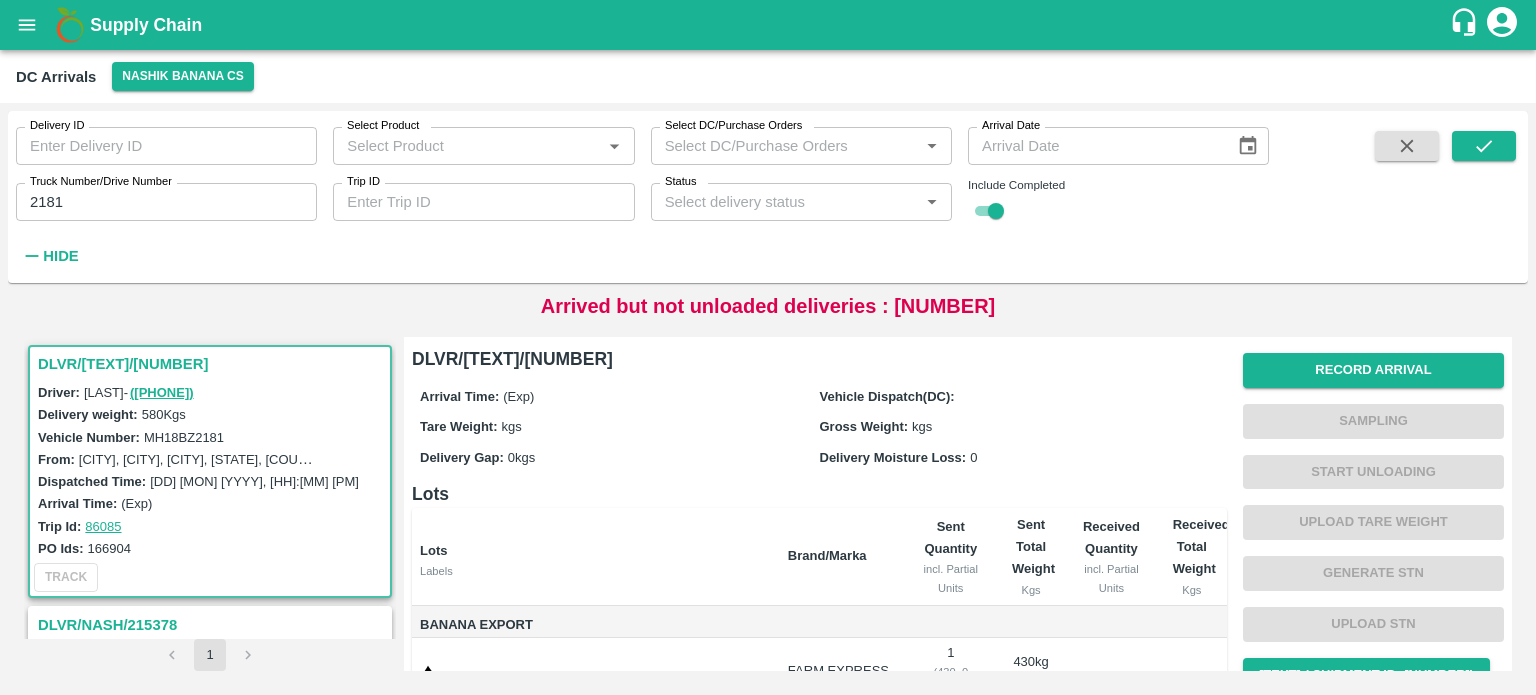 scroll, scrollTop: 202, scrollLeft: 0, axis: vertical 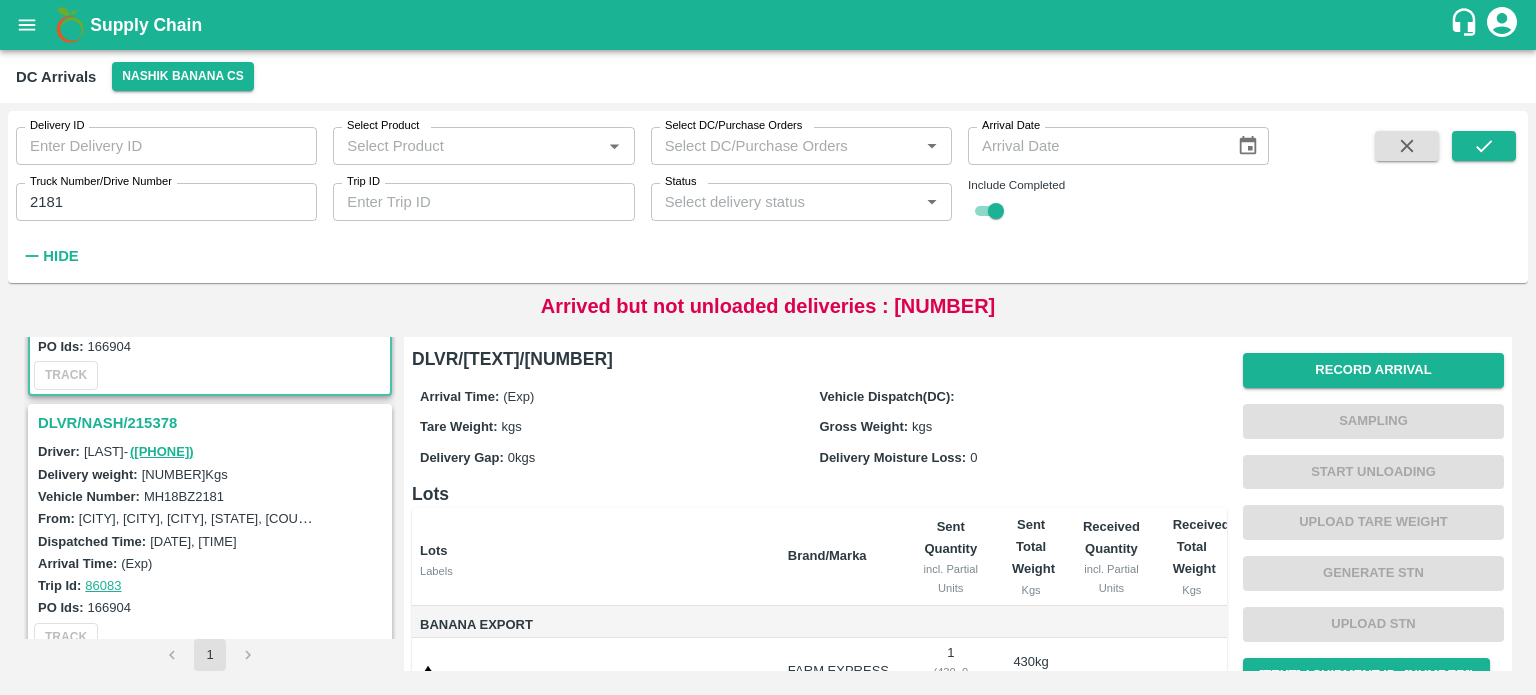 click on "DLVR/NASH/215378" at bounding box center (213, 423) 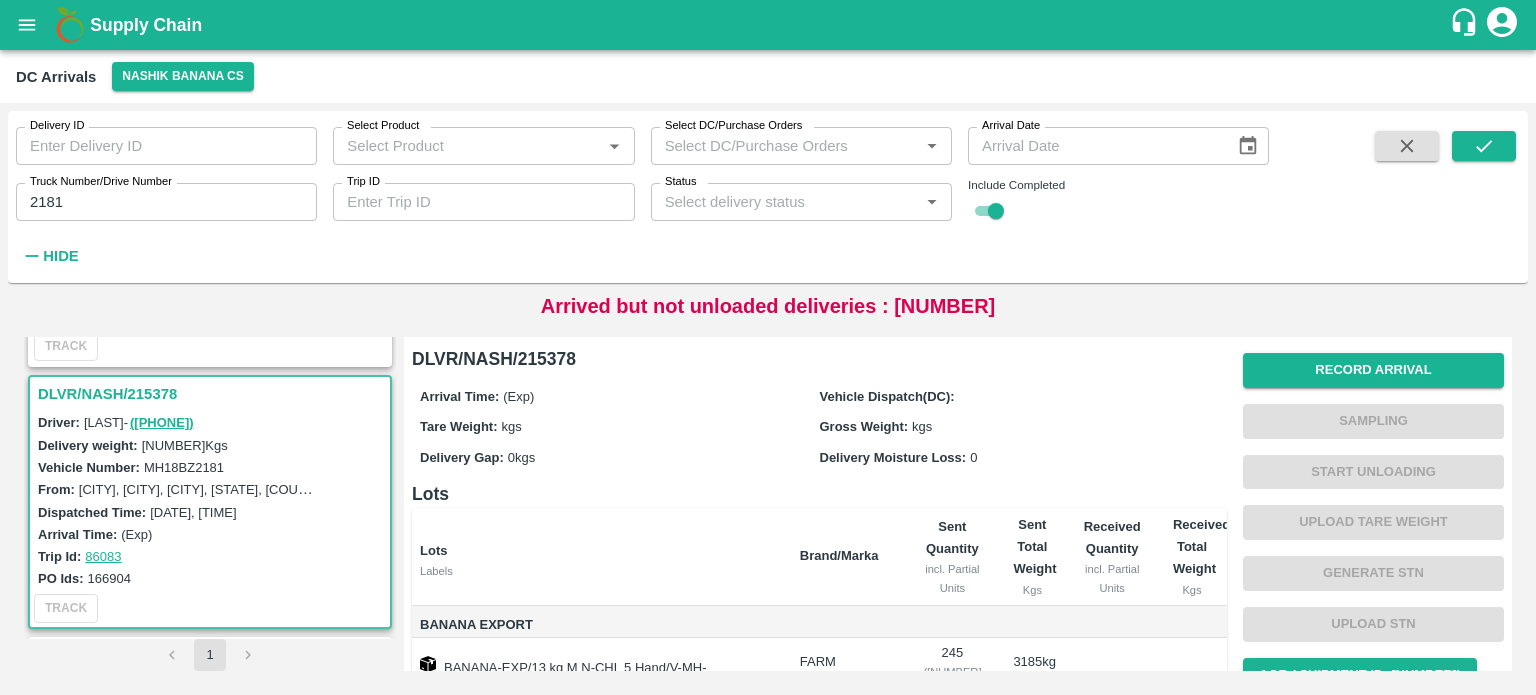 scroll, scrollTop: 227, scrollLeft: 0, axis: vertical 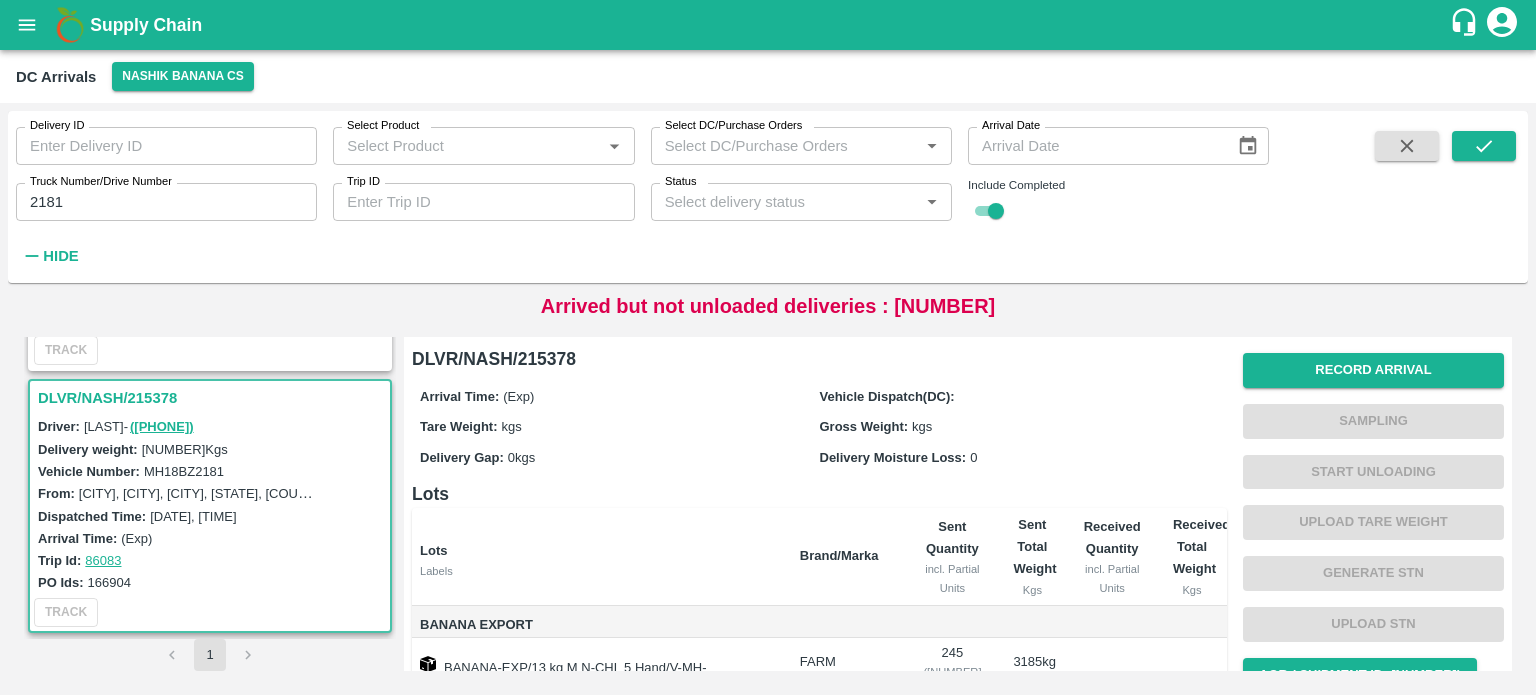click on "MH18BZ2181" at bounding box center (184, 471) 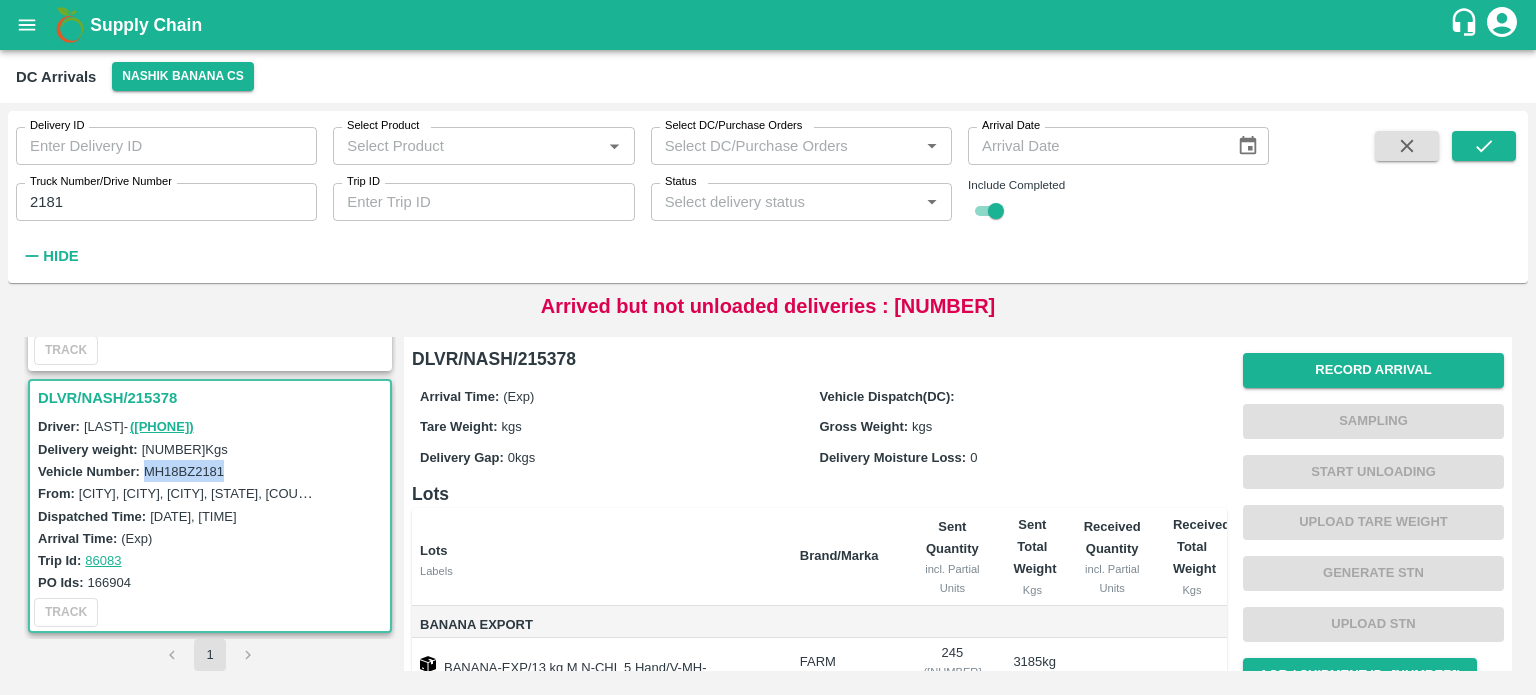 click on "MH18BZ2181" at bounding box center (184, 471) 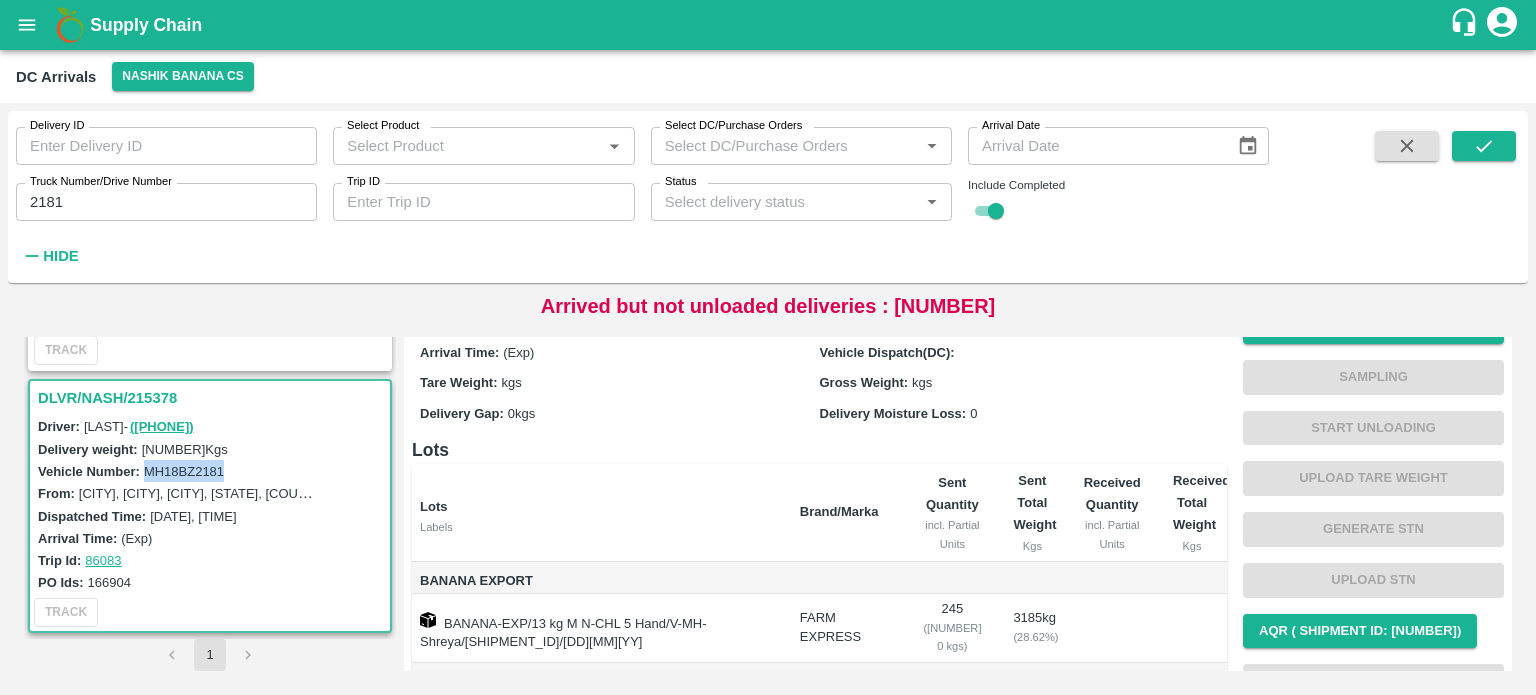 scroll, scrollTop: 10, scrollLeft: 0, axis: vertical 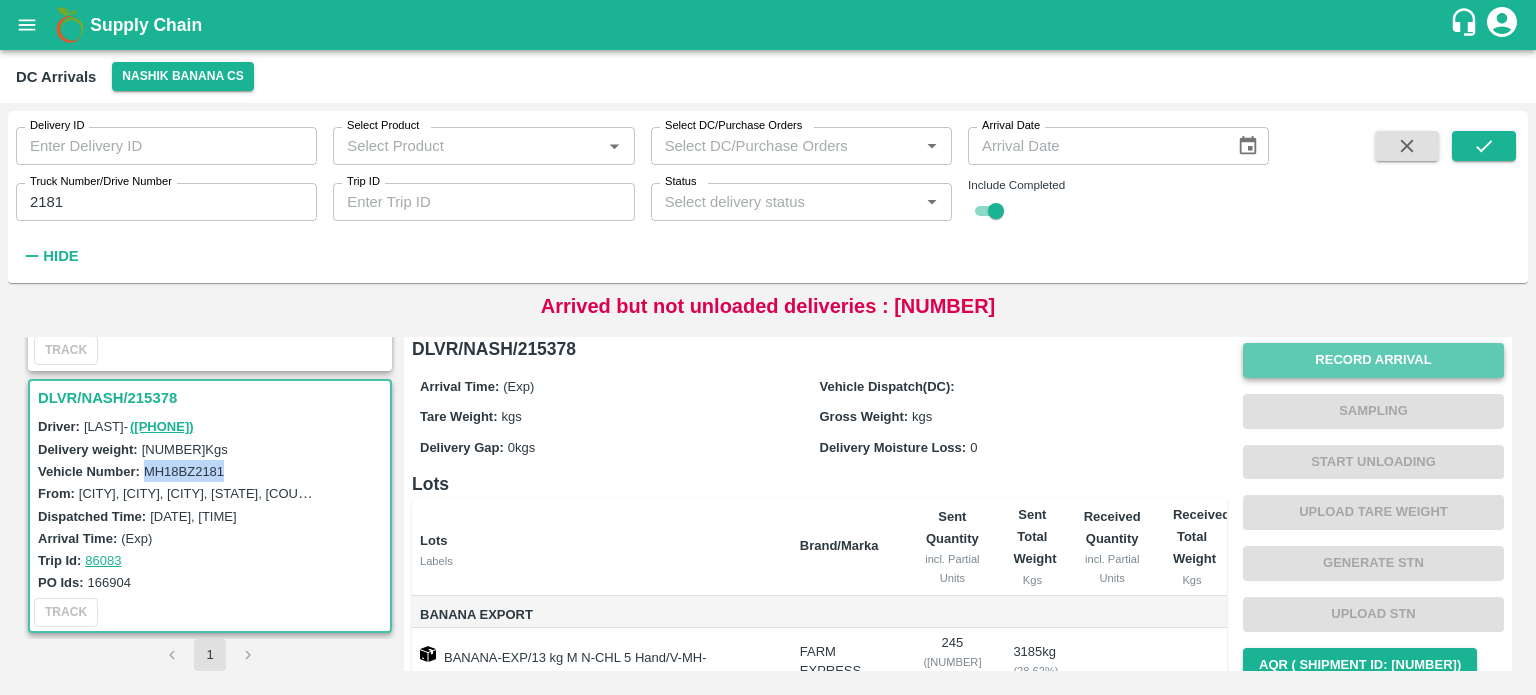 click on "Record Arrival" at bounding box center [1373, 360] 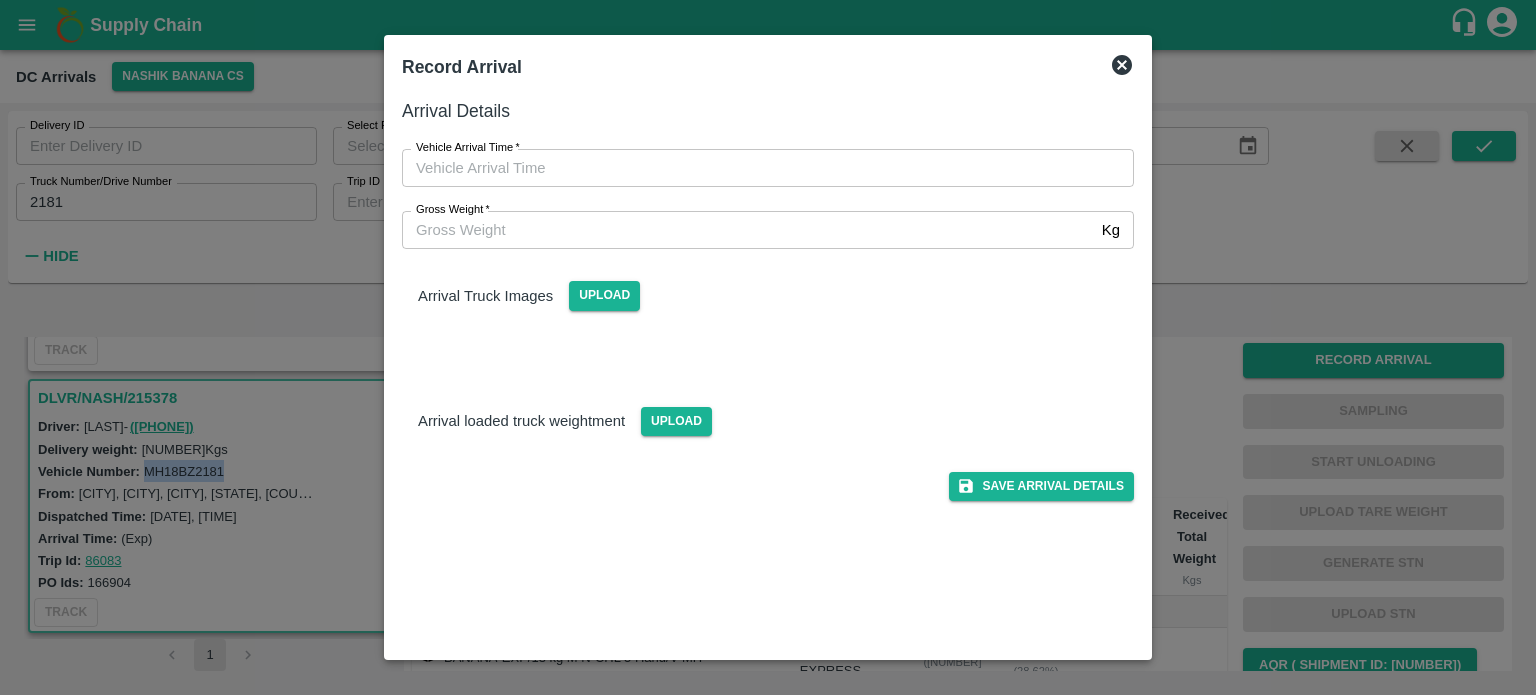 type on "DD/MM/YYYY hh:mm aa" 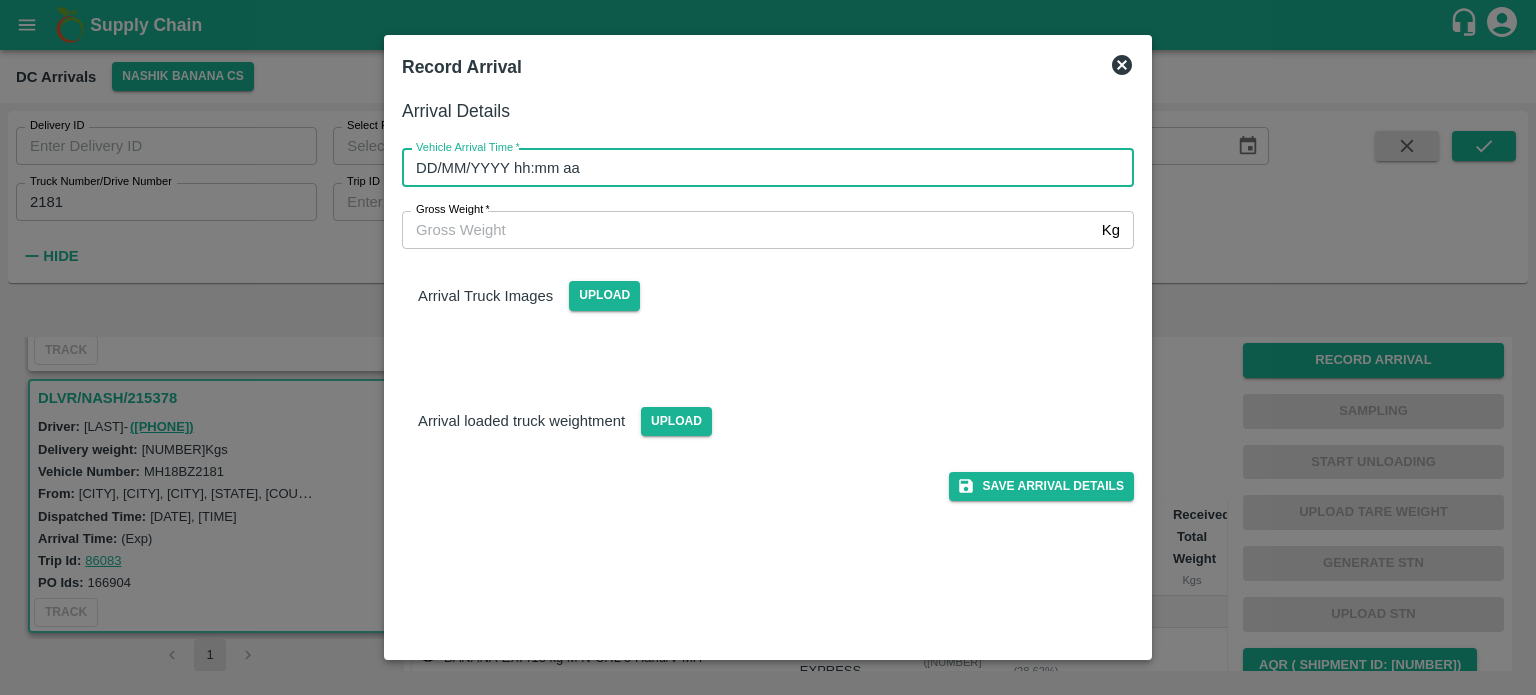click on "DD/MM/YYYY hh:mm aa" at bounding box center (761, 168) 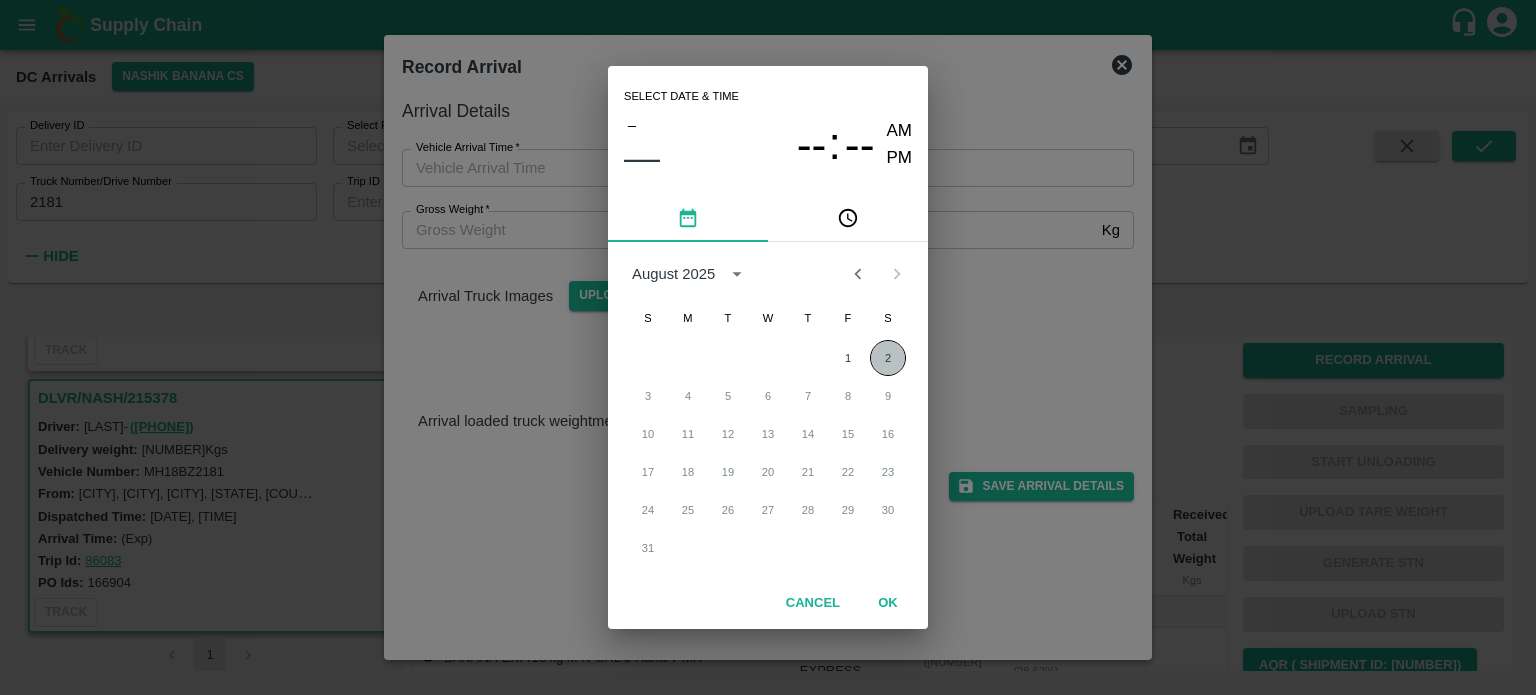 click on "2" at bounding box center (888, 358) 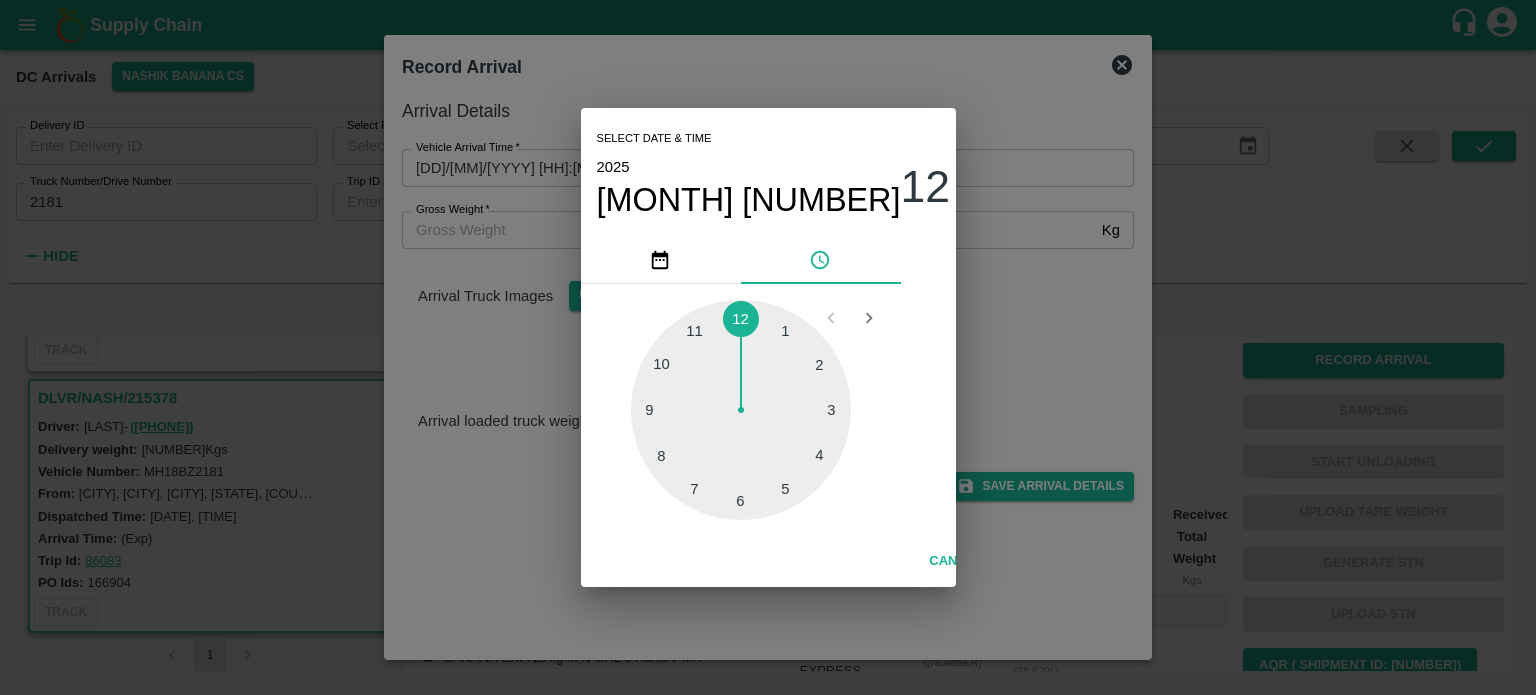 click at bounding box center (741, 410) 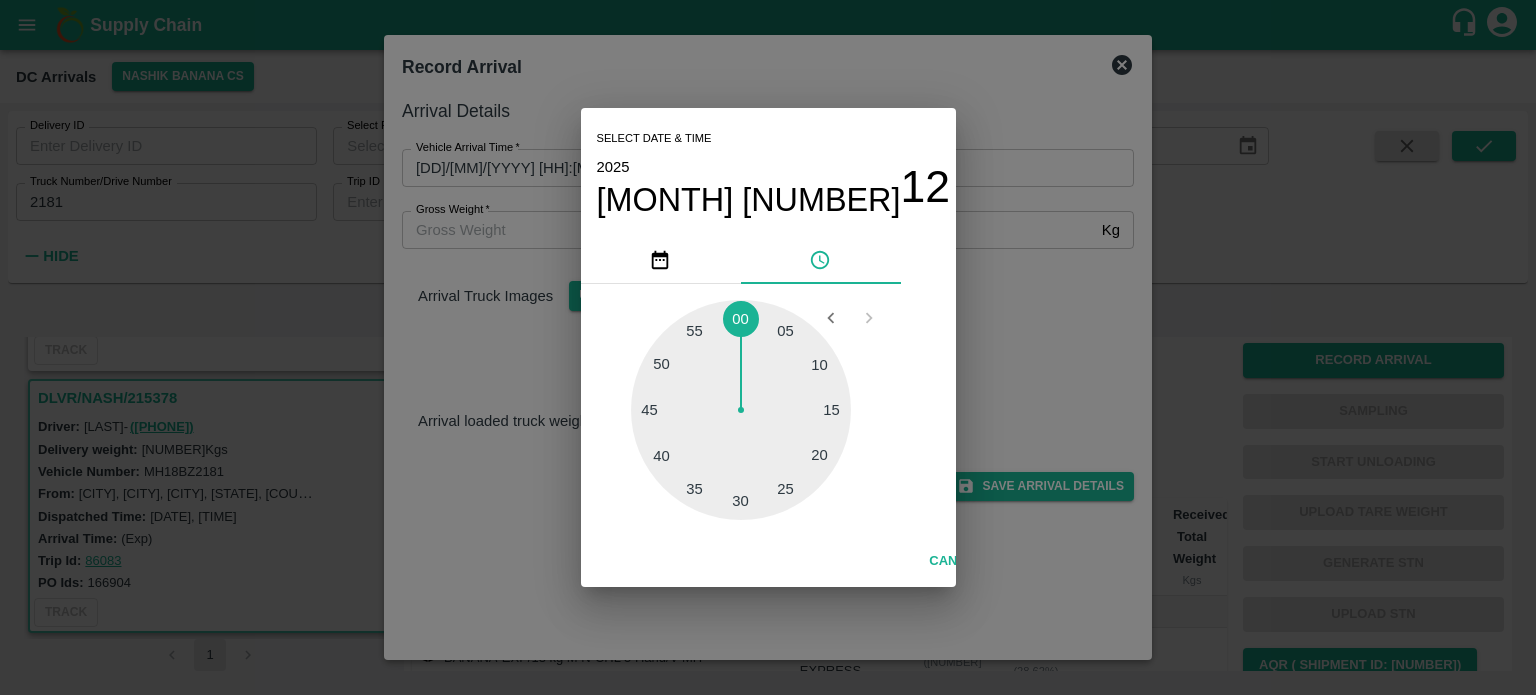 click at bounding box center (741, 410) 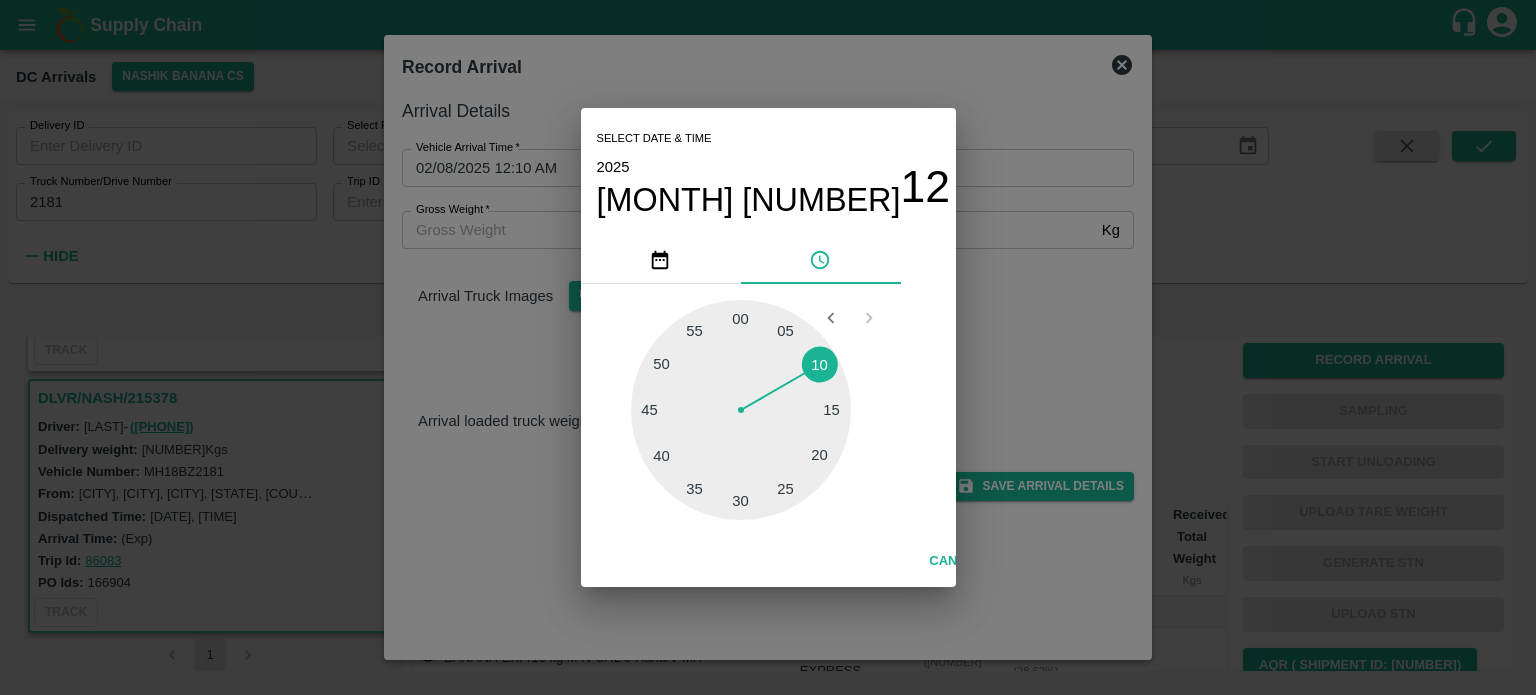 drag, startPoint x: 898, startPoint y: 204, endPoint x: 1016, endPoint y: 345, distance: 183.86136 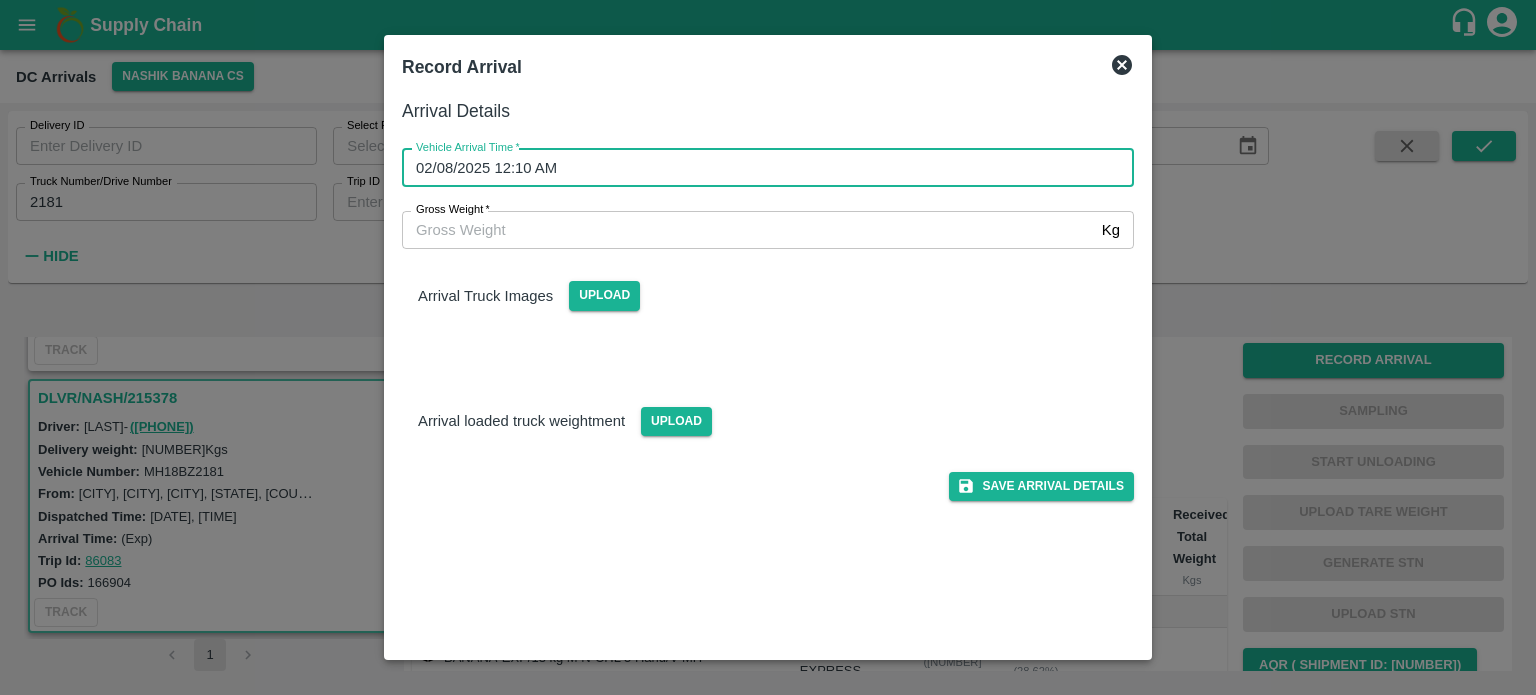 click on "Gross Weight   *" at bounding box center (748, 230) 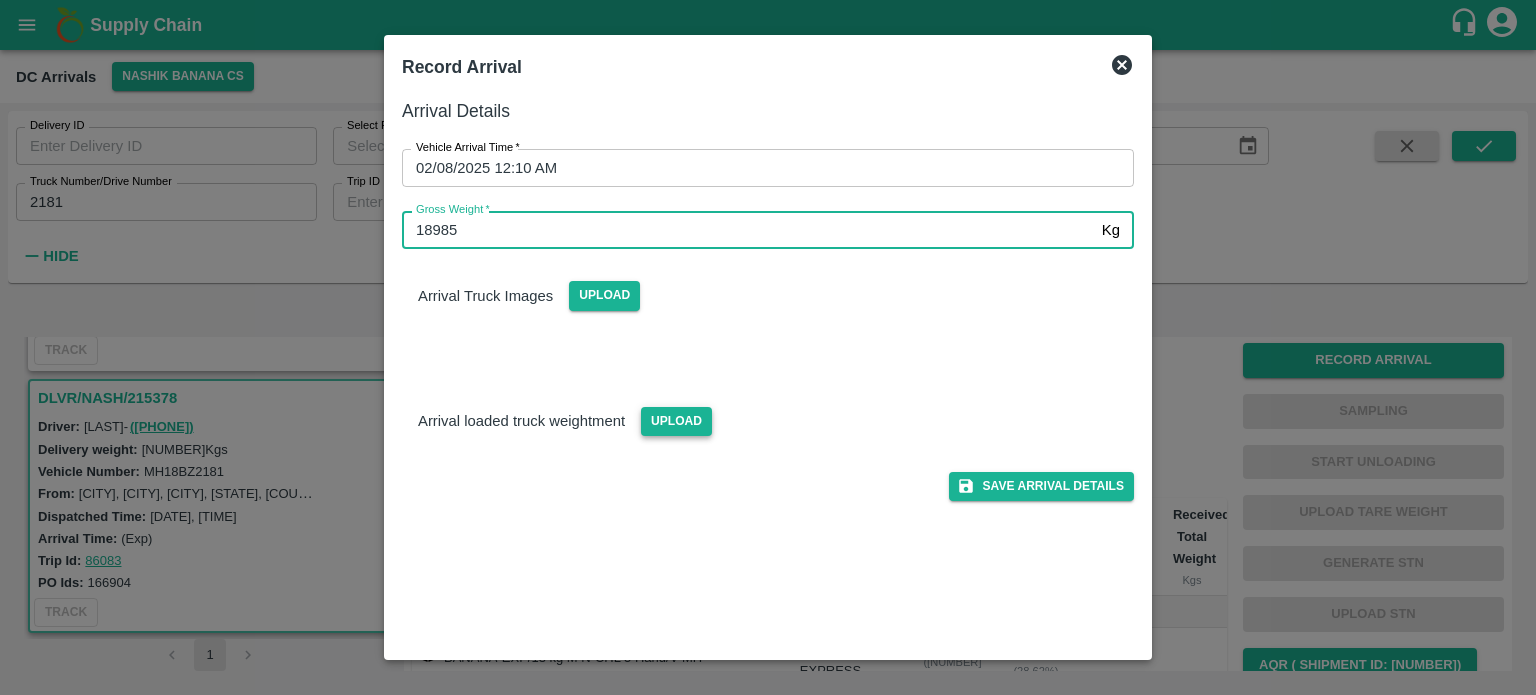 type on "18985" 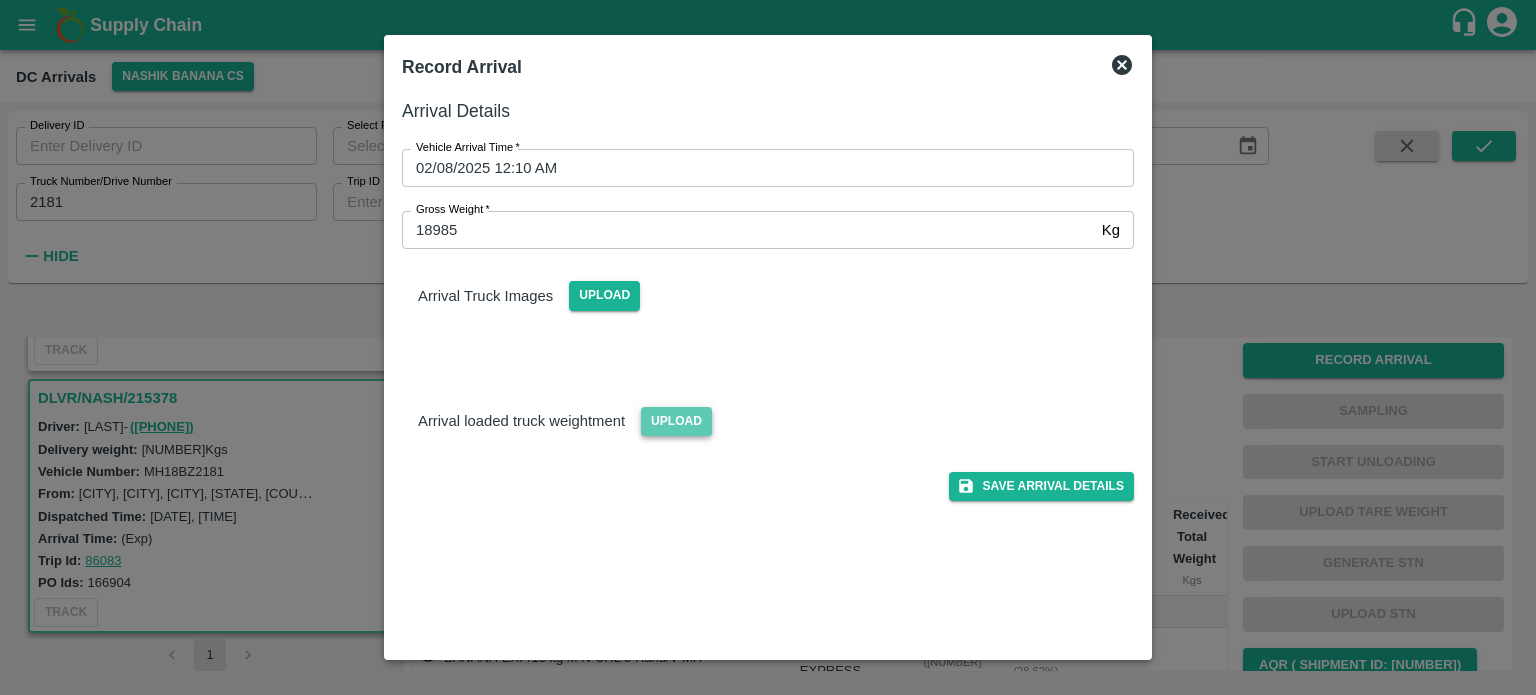 click on "Upload" at bounding box center [676, 421] 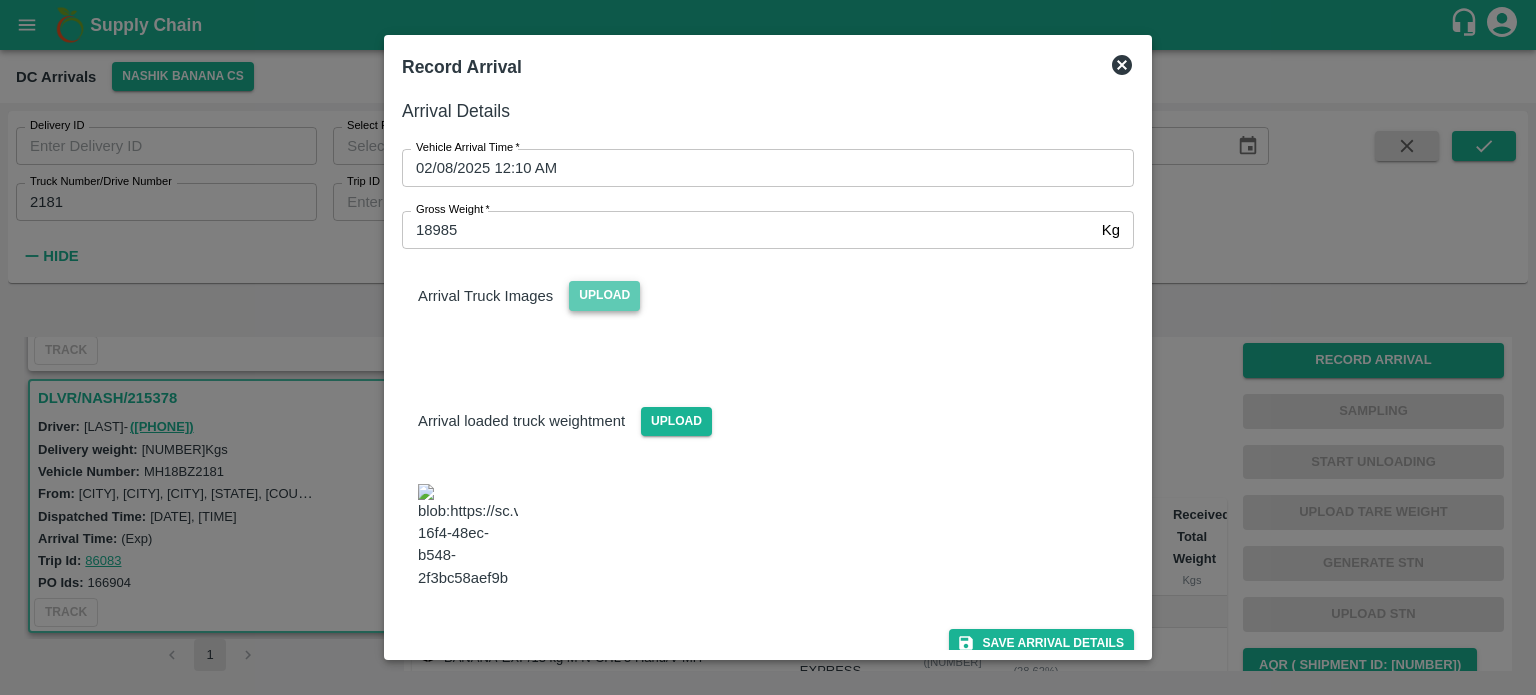 click on "Upload" at bounding box center [604, 295] 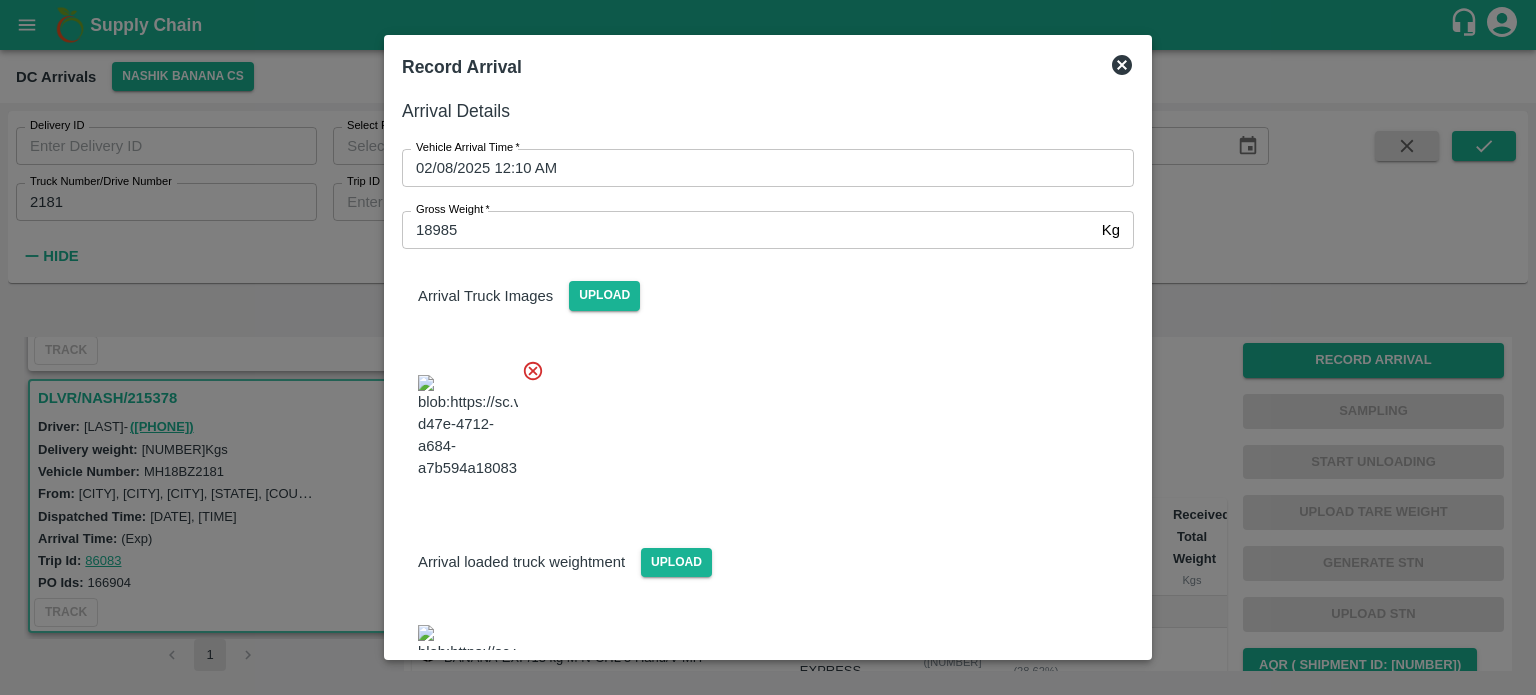click at bounding box center [760, 421] 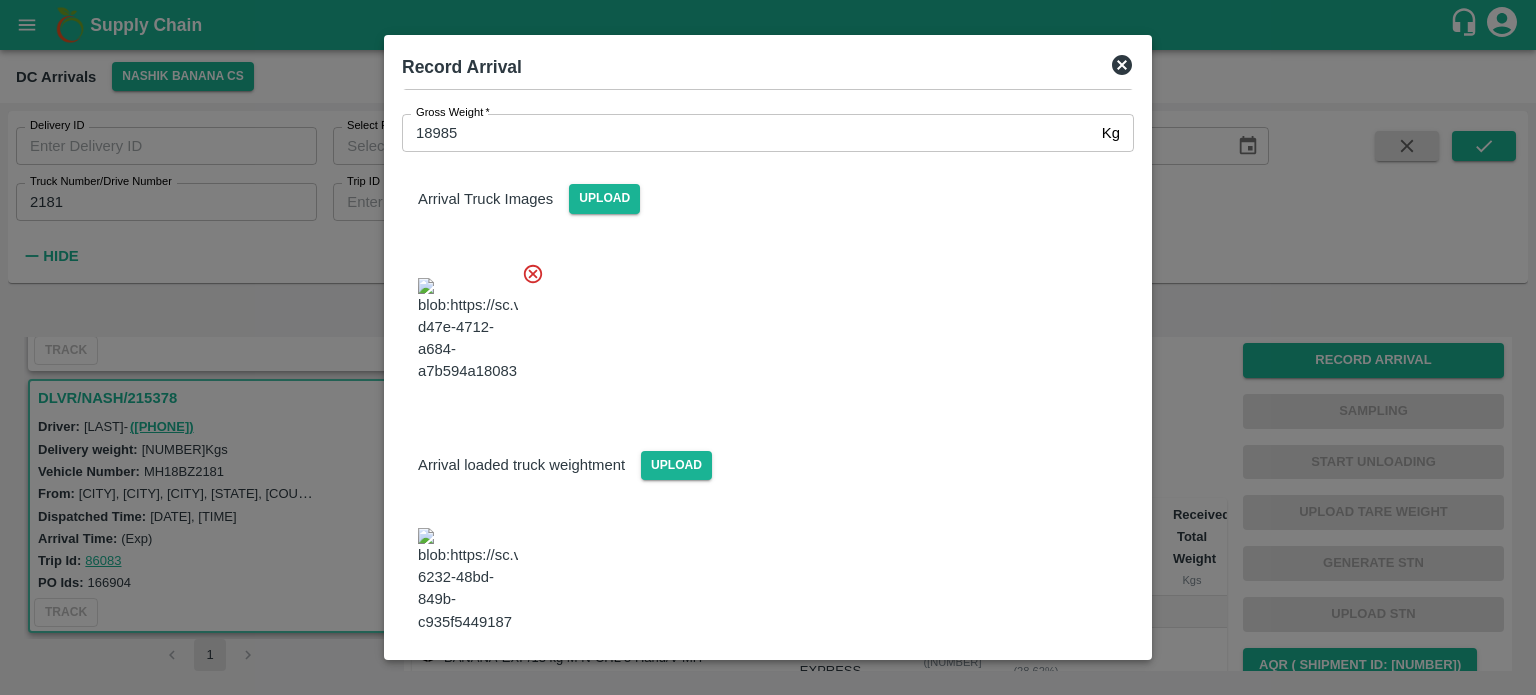 click on "Save Arrival Details" at bounding box center (1041, 687) 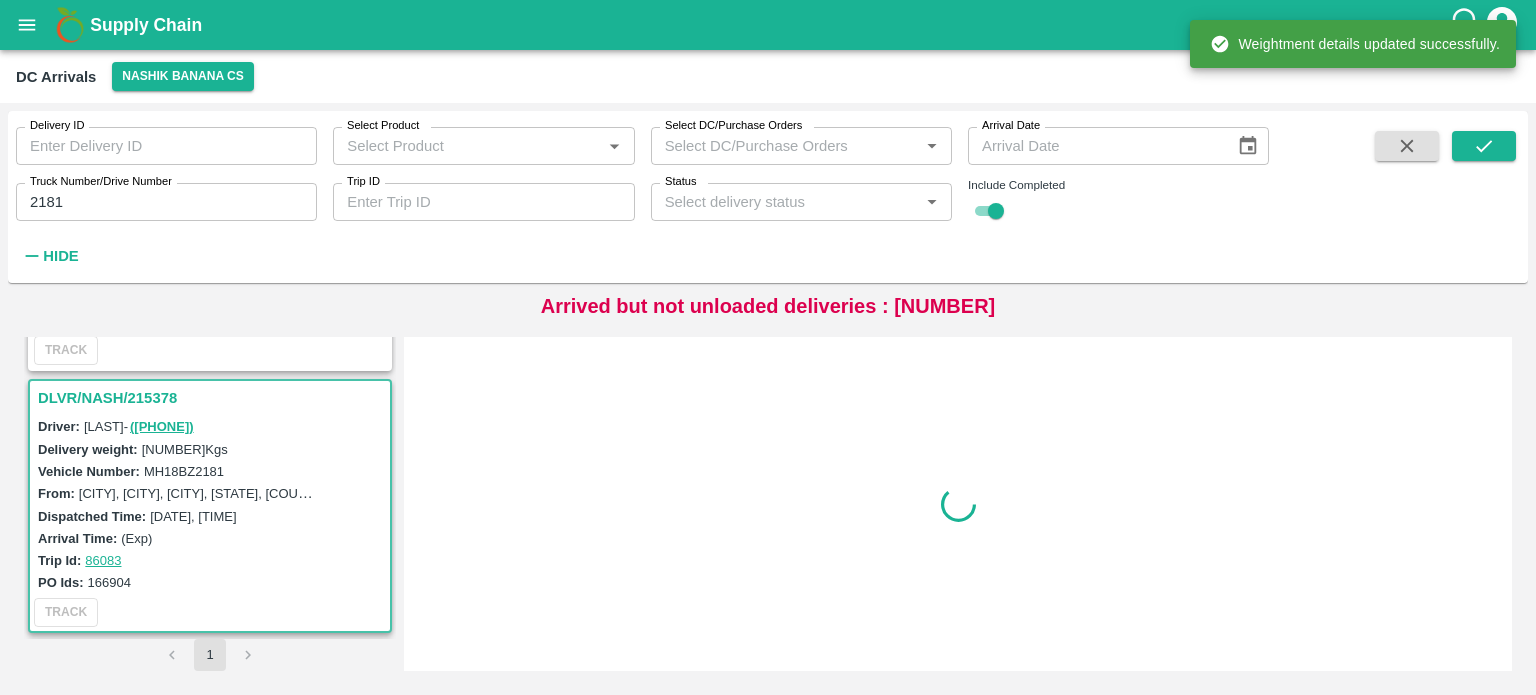 scroll, scrollTop: 0, scrollLeft: 0, axis: both 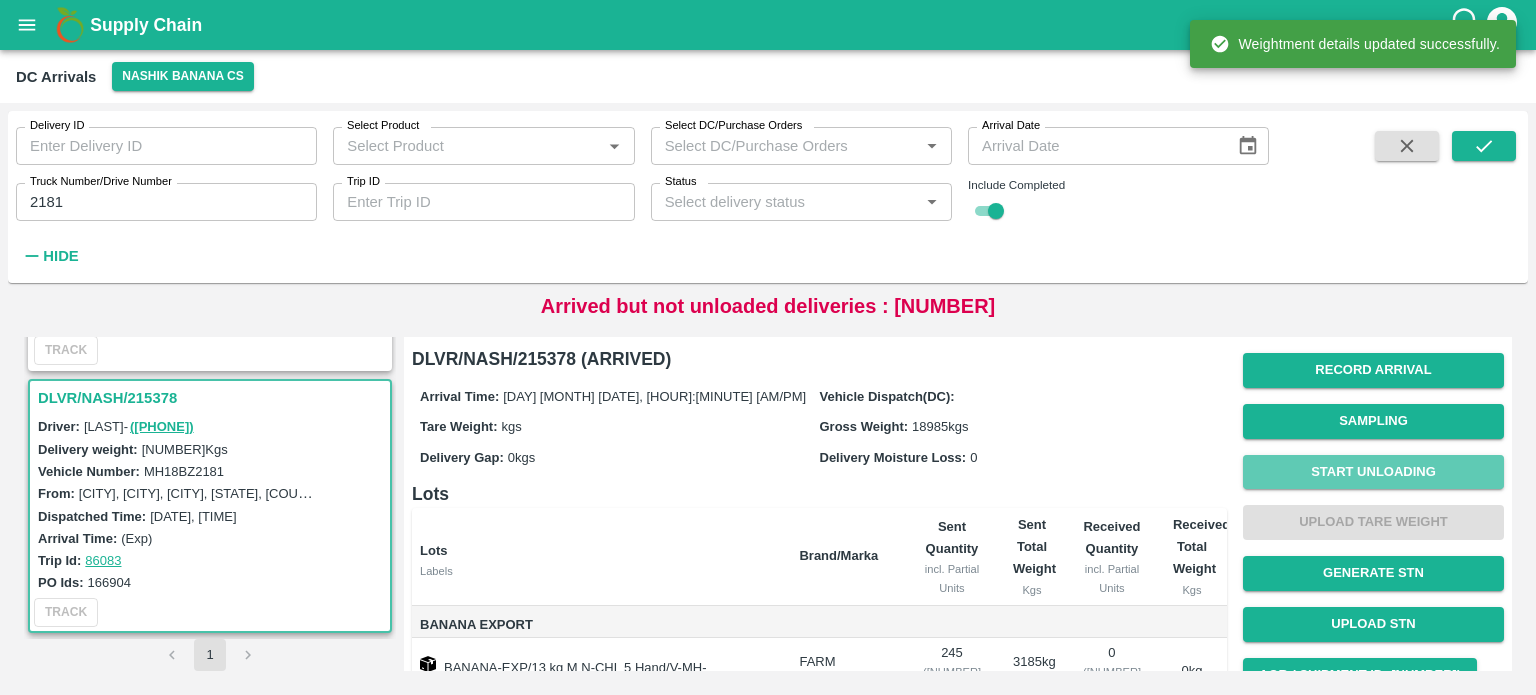click on "Start Unloading" at bounding box center [1373, 472] 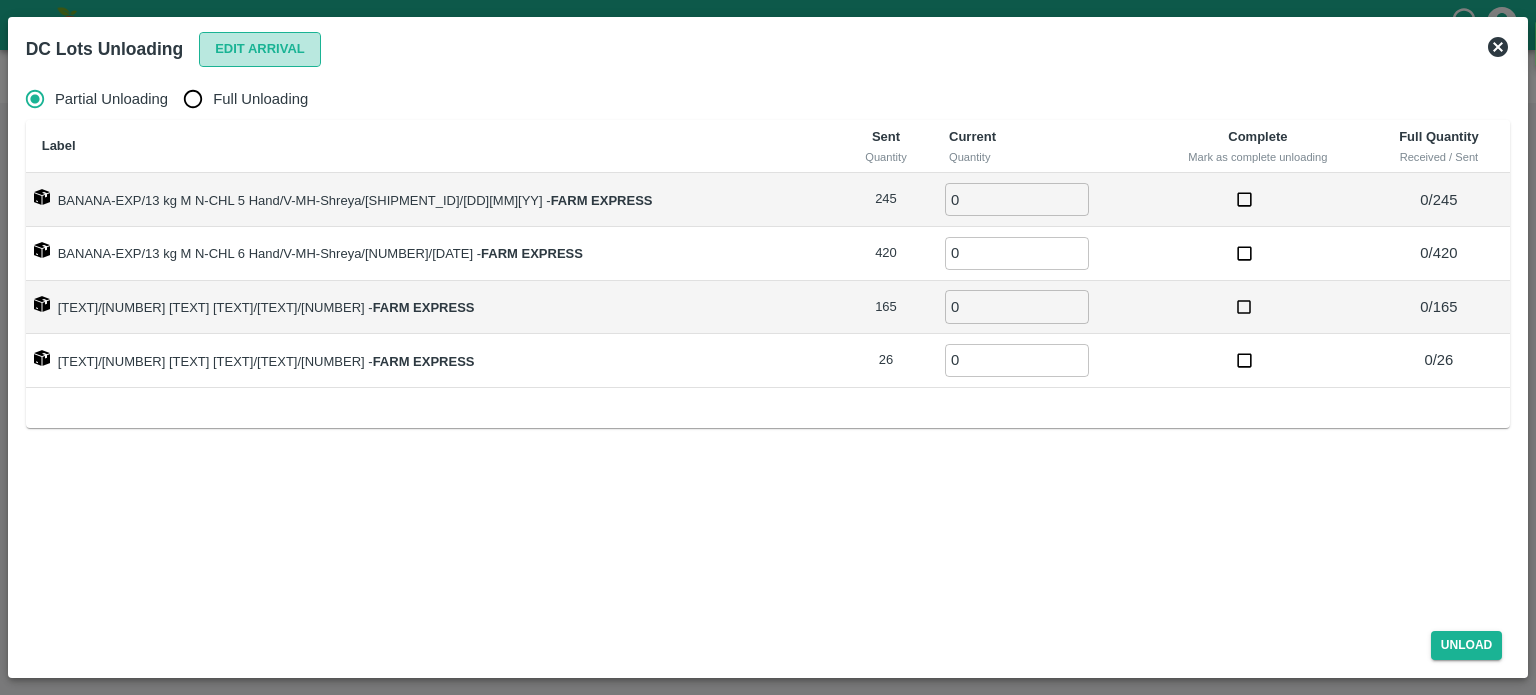 click on "Edit Arrival" at bounding box center [260, 49] 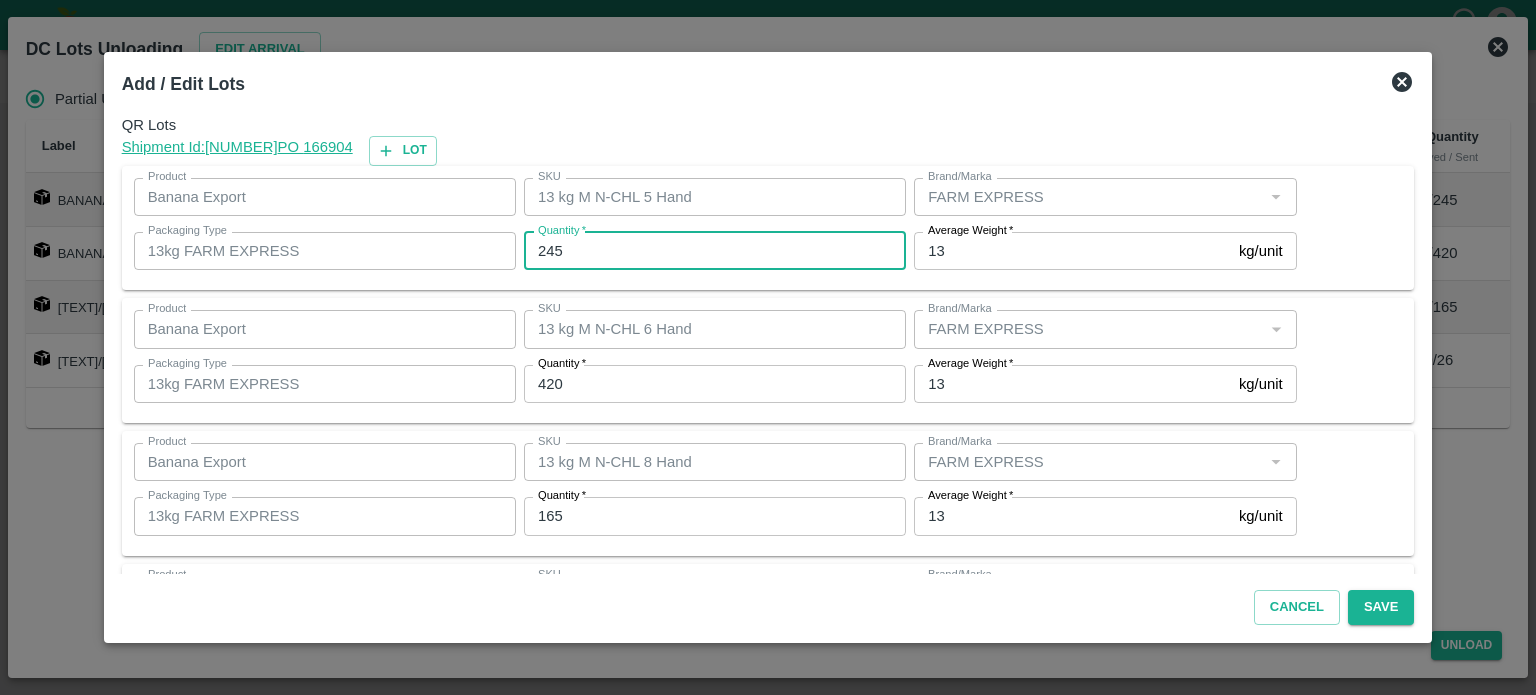 click on "245" at bounding box center (715, 251) 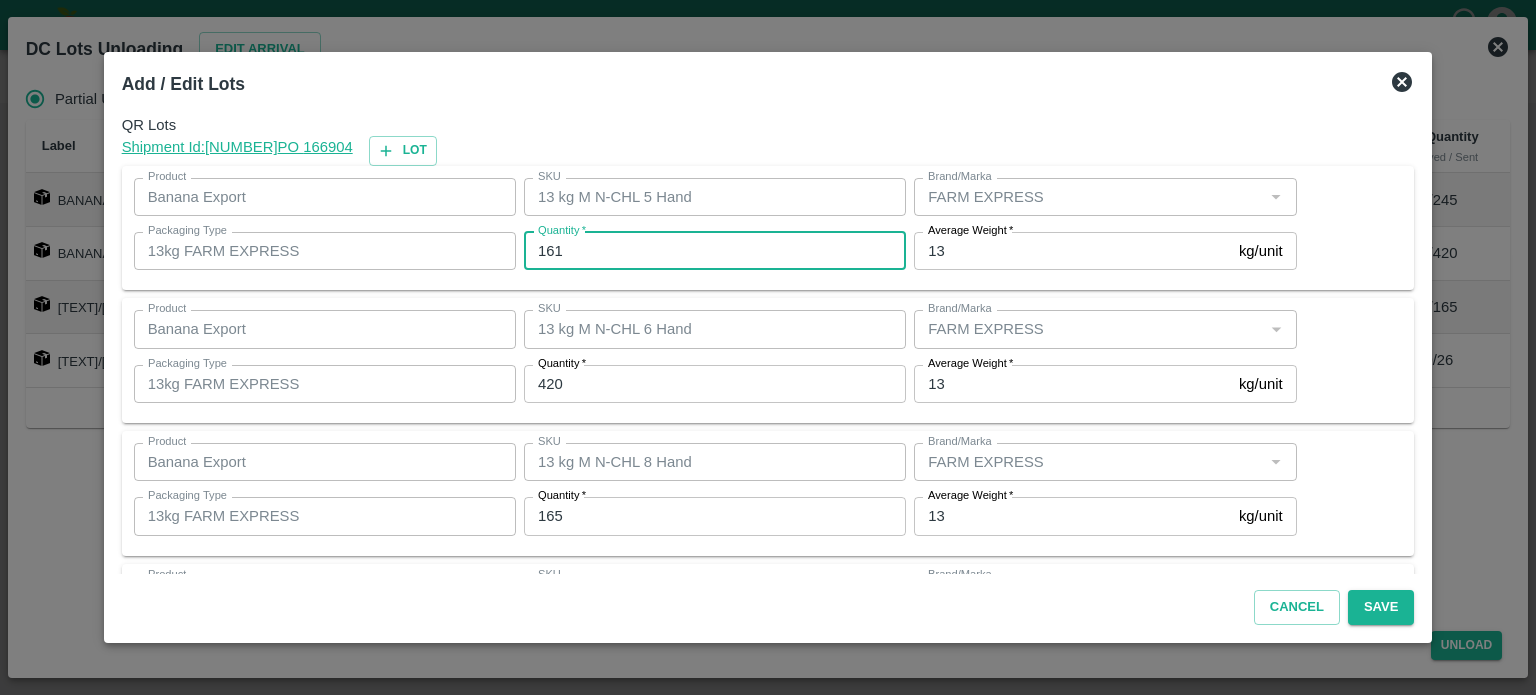 type on "161" 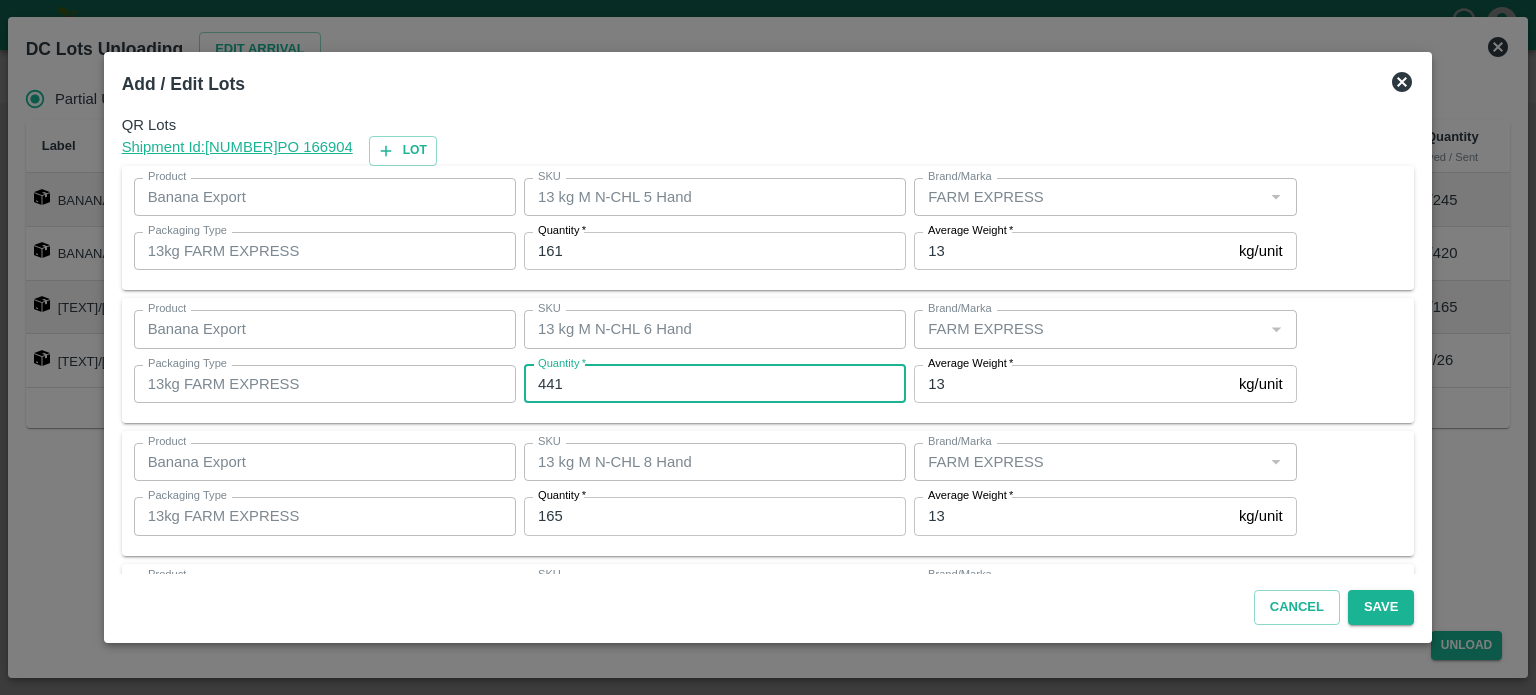 type on "441" 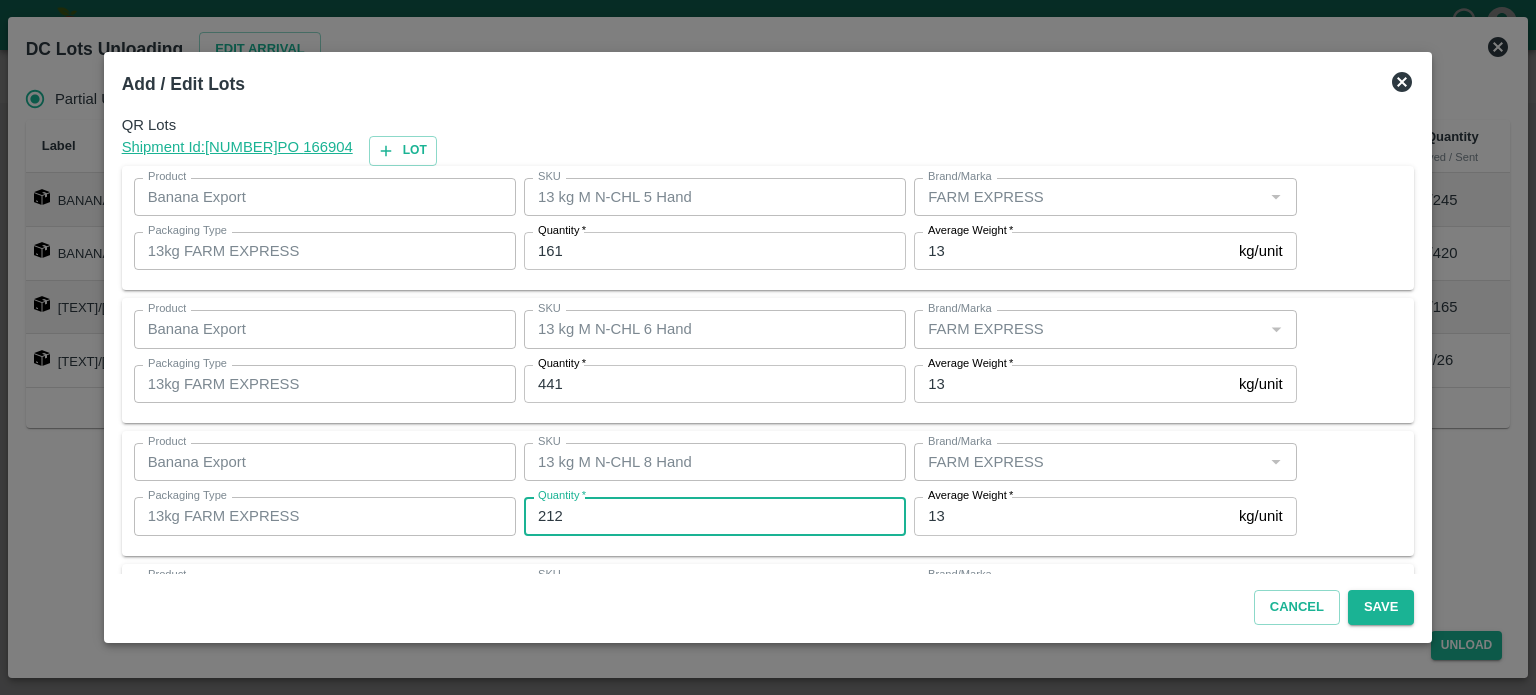 type on "212" 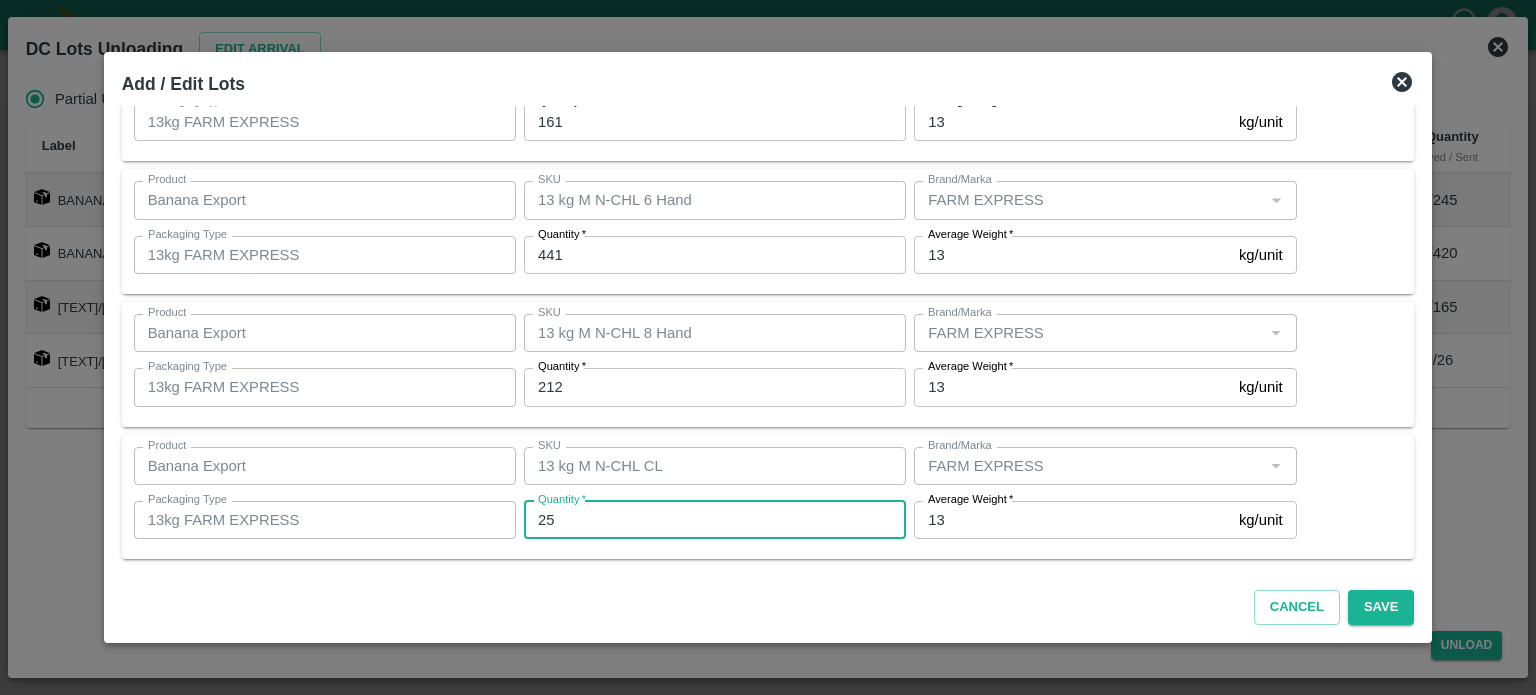 scroll, scrollTop: 0, scrollLeft: 0, axis: both 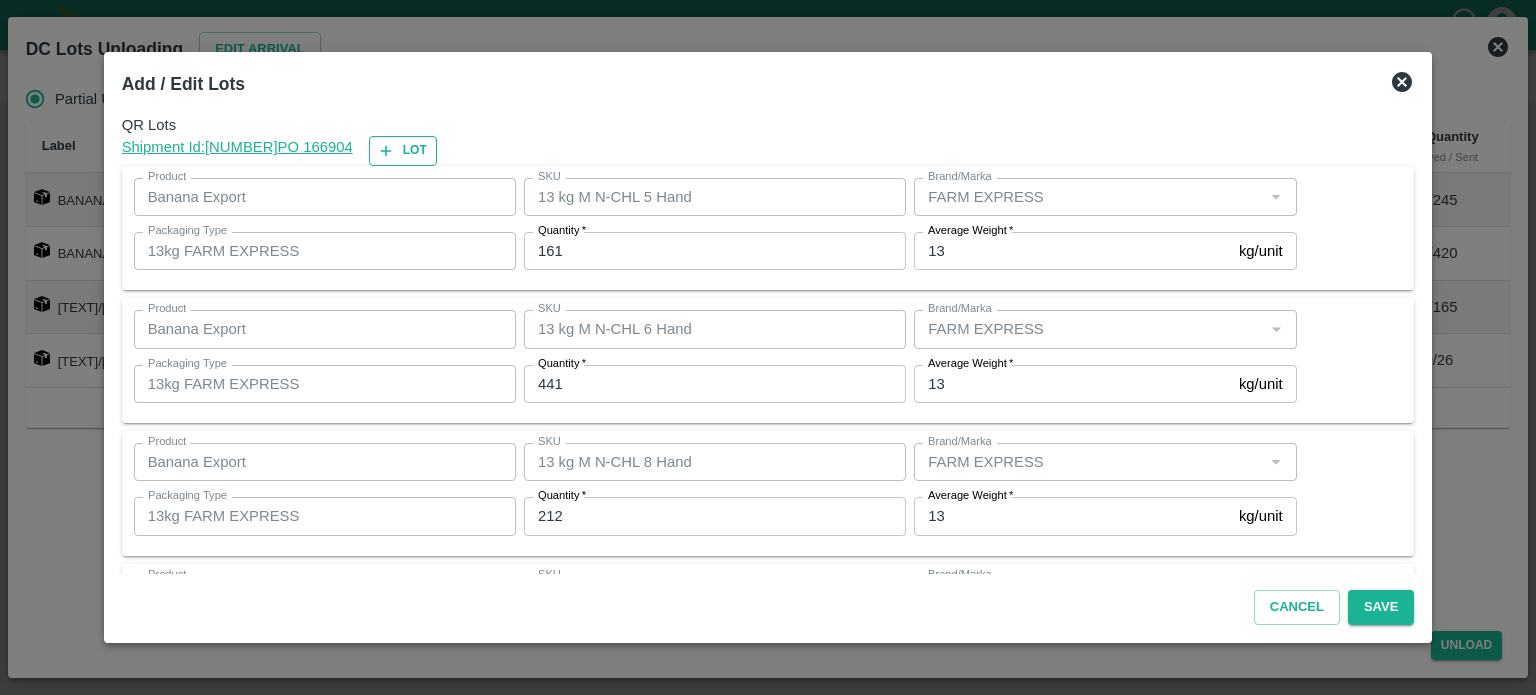 type on "25" 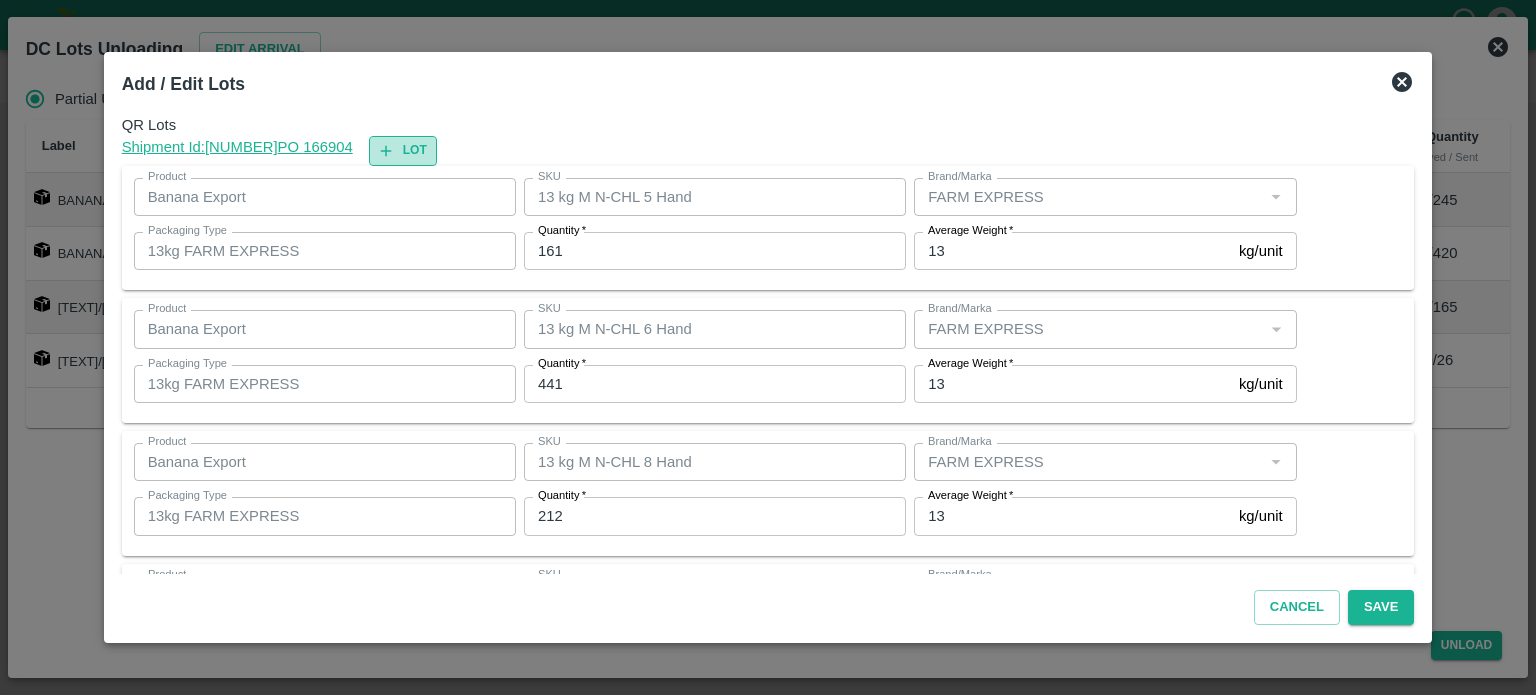 click on "Lot" at bounding box center (403, 150) 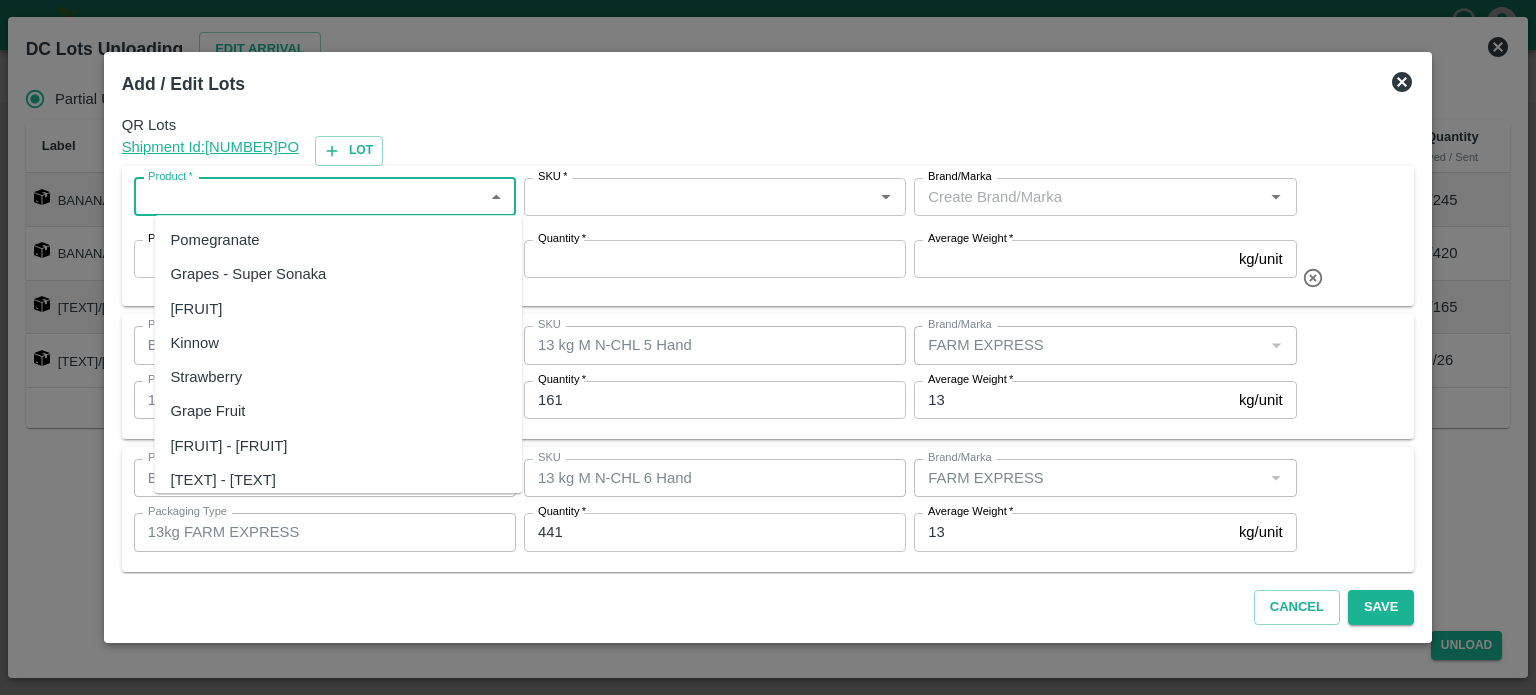 click on "Product   *" at bounding box center [308, 197] 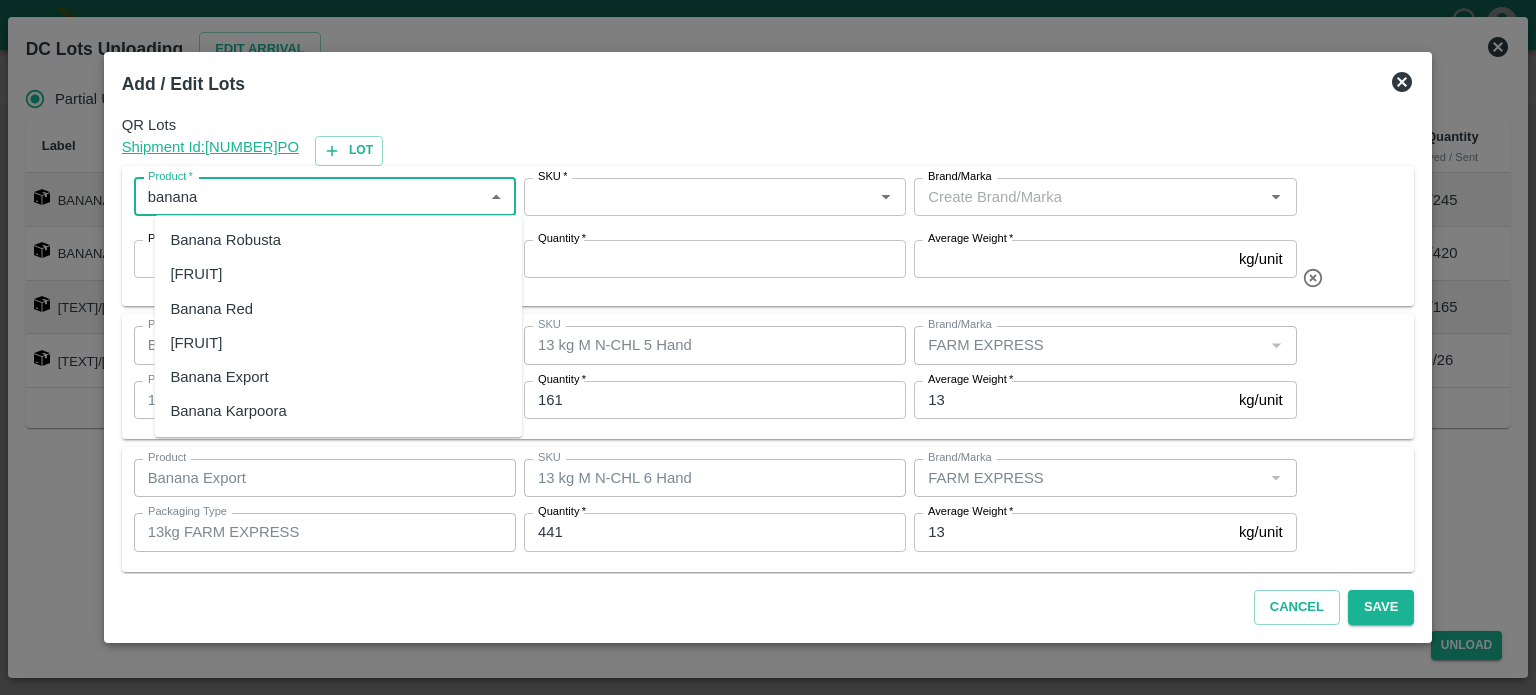 click on "Banana Export" at bounding box center (219, 377) 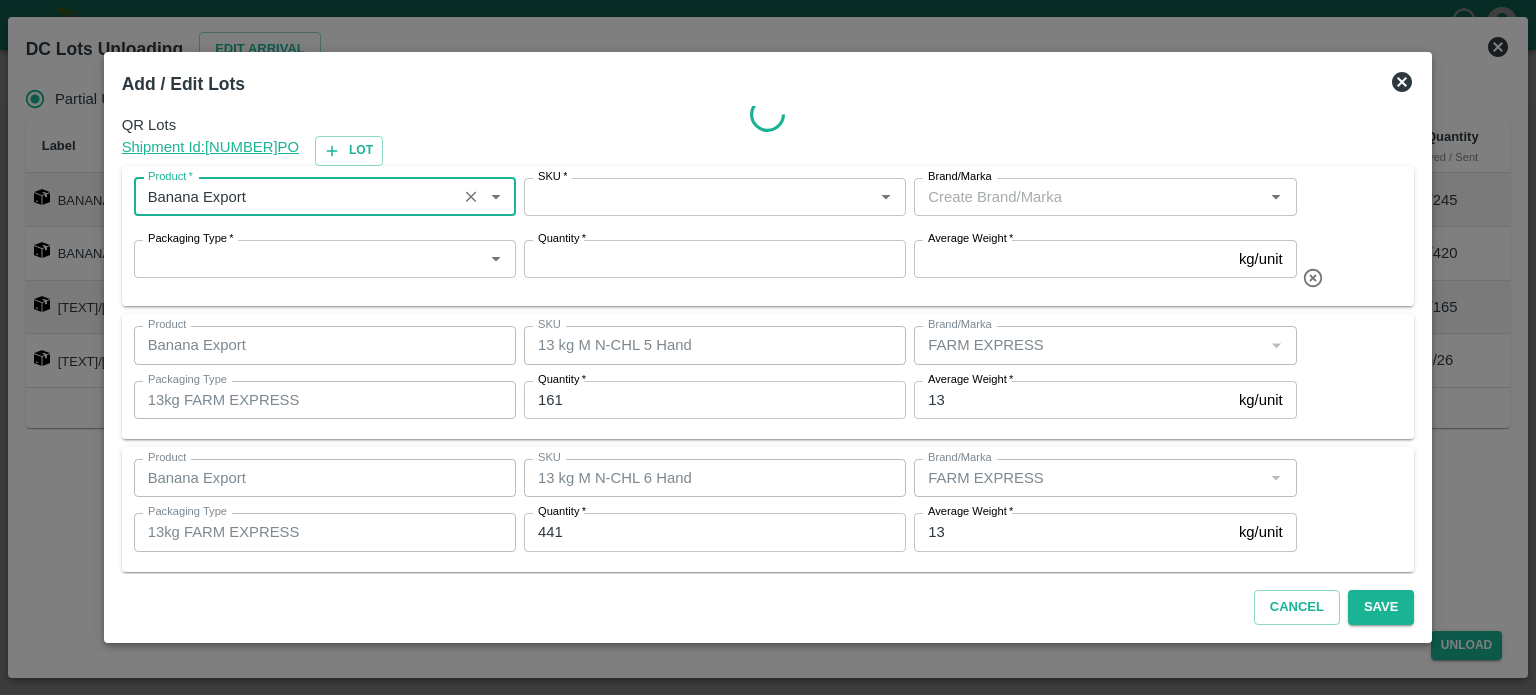 type on "Banana Export" 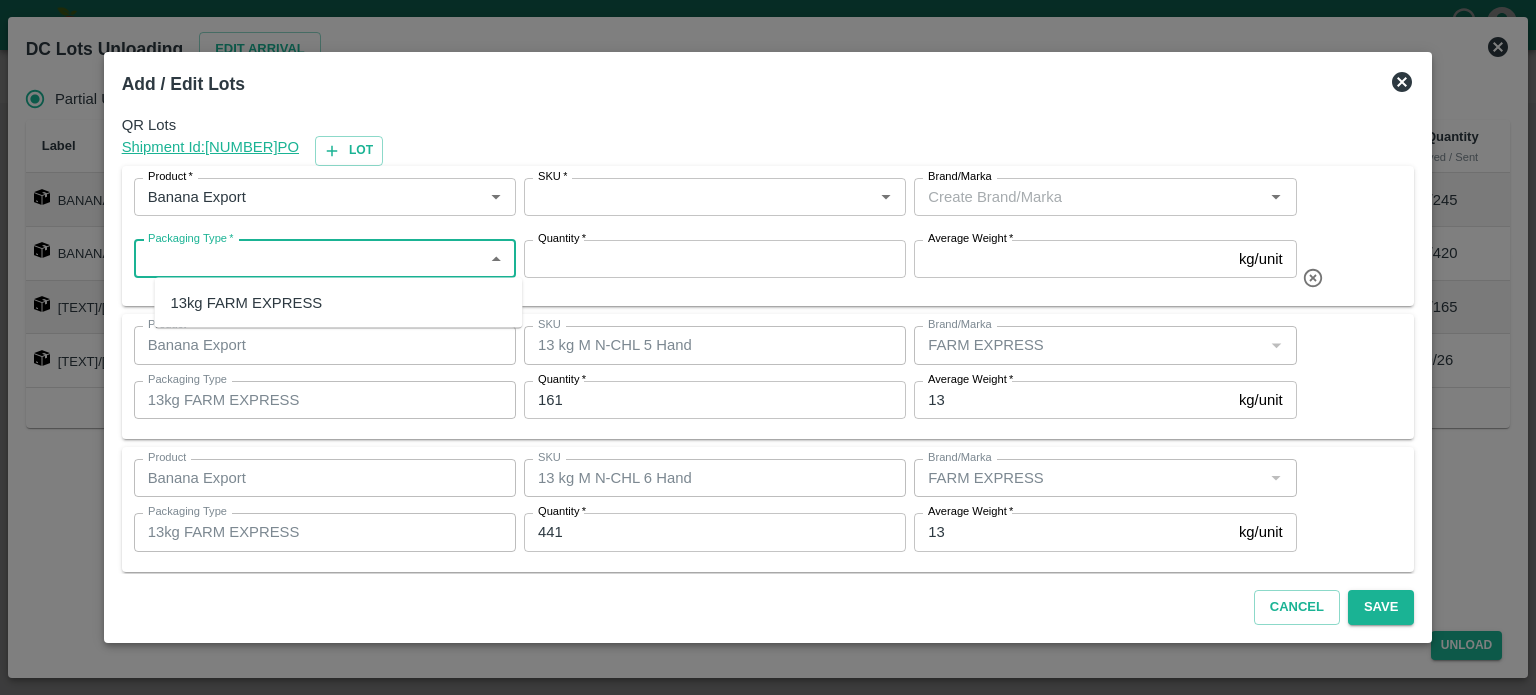 click on "13kg FARM EXPRESS" at bounding box center [246, 303] 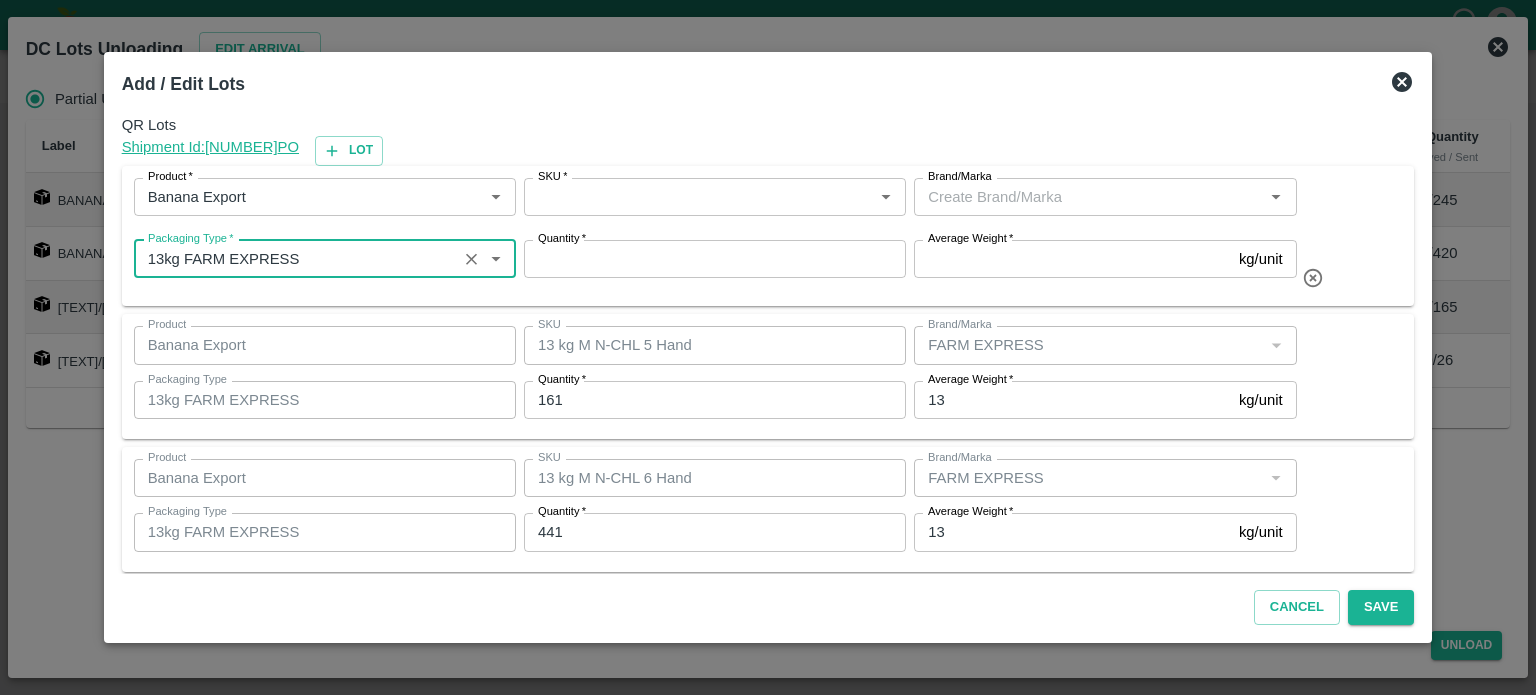 click on "SKU   *" at bounding box center (698, 197) 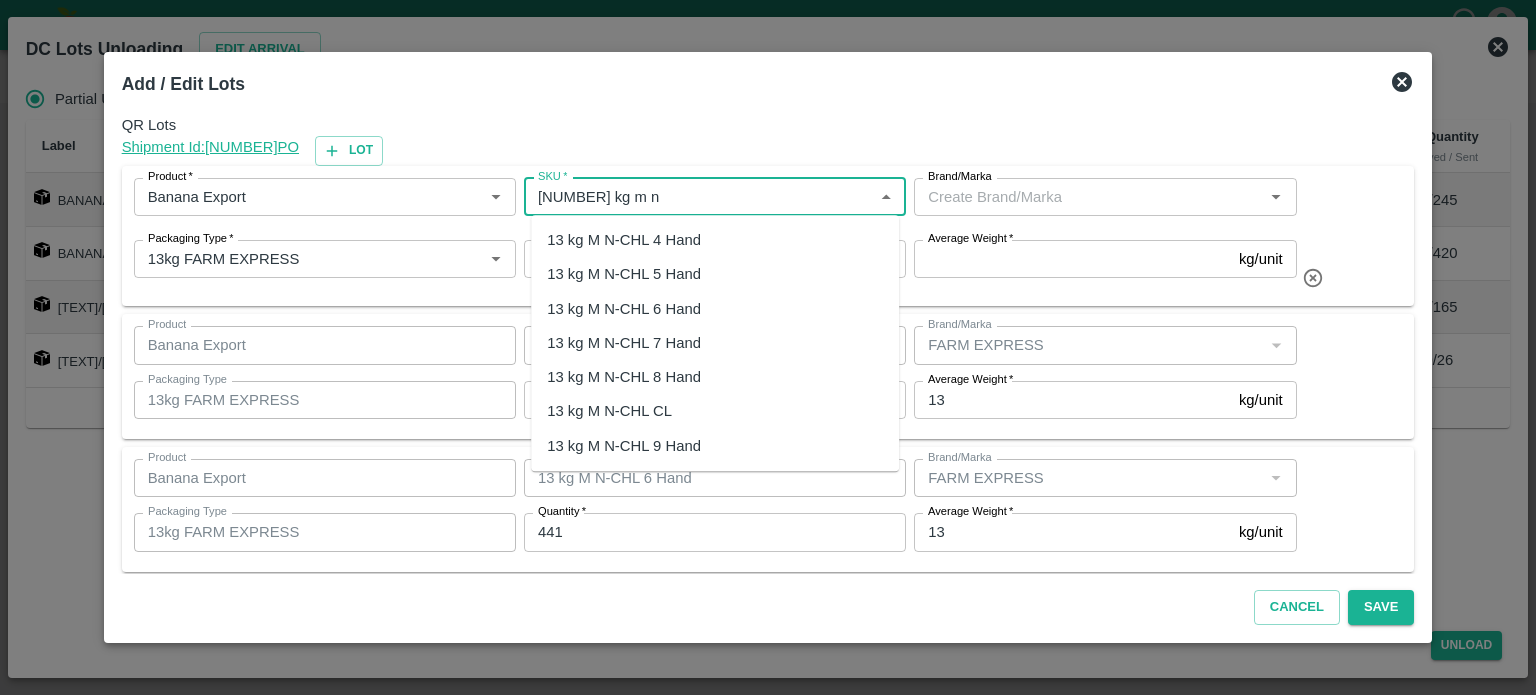 click on "13 kg M N-CHL 4 Hand" at bounding box center (624, 240) 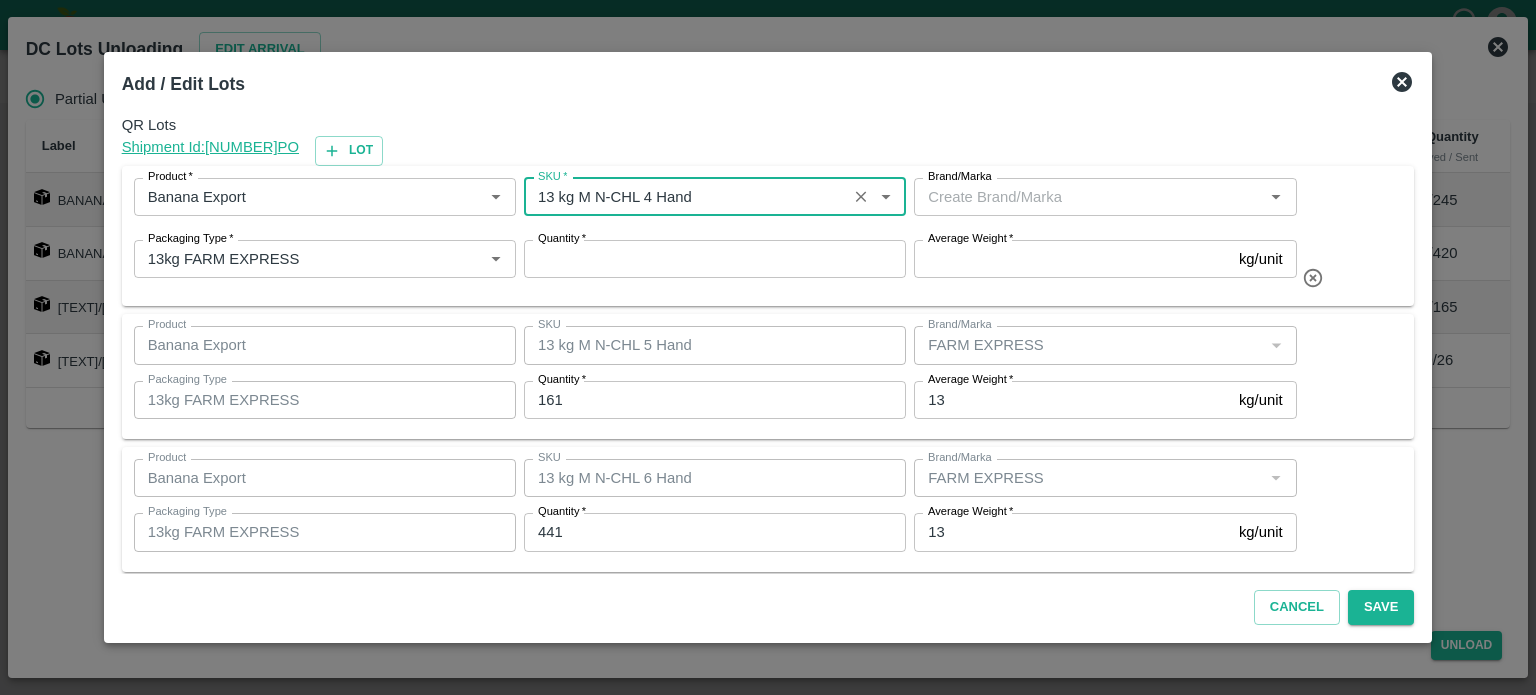 type on "13 kg M N-CHL 4 Hand" 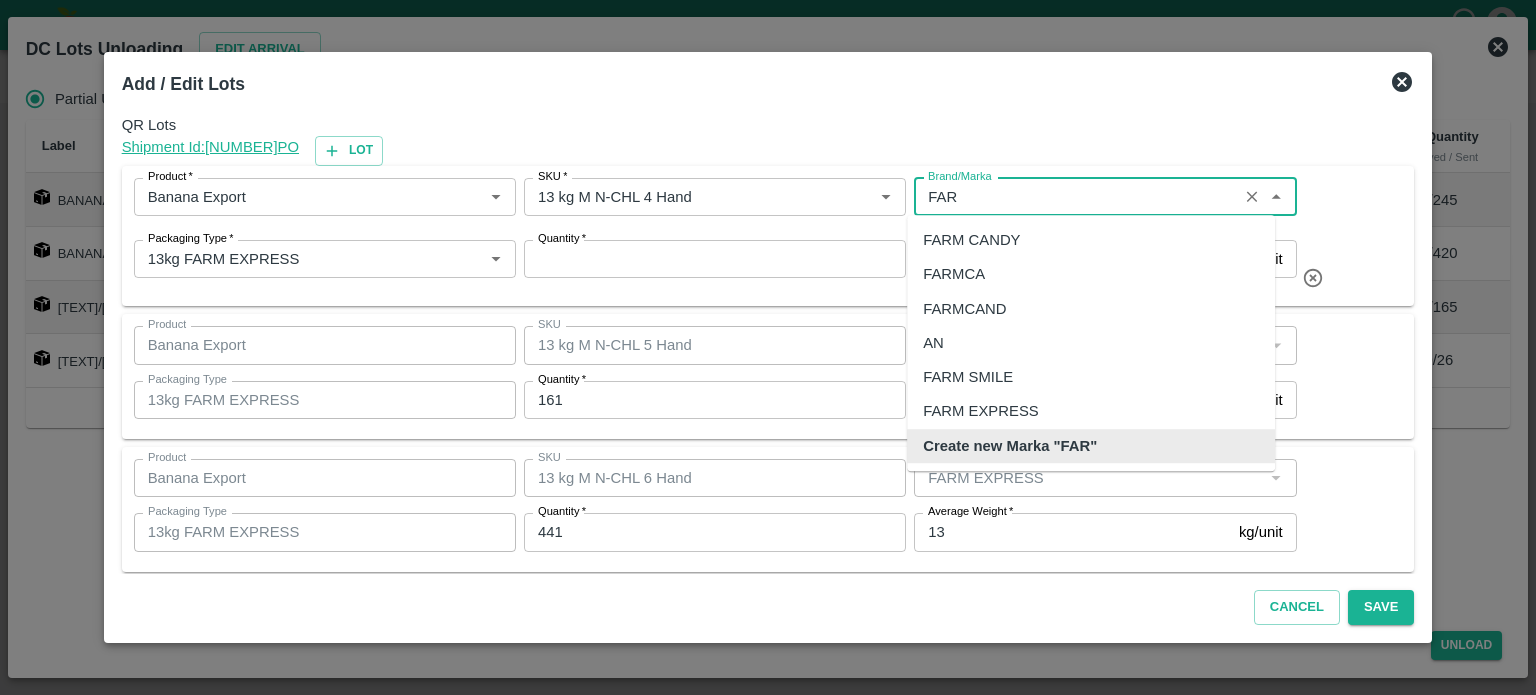 scroll, scrollTop: 0, scrollLeft: 0, axis: both 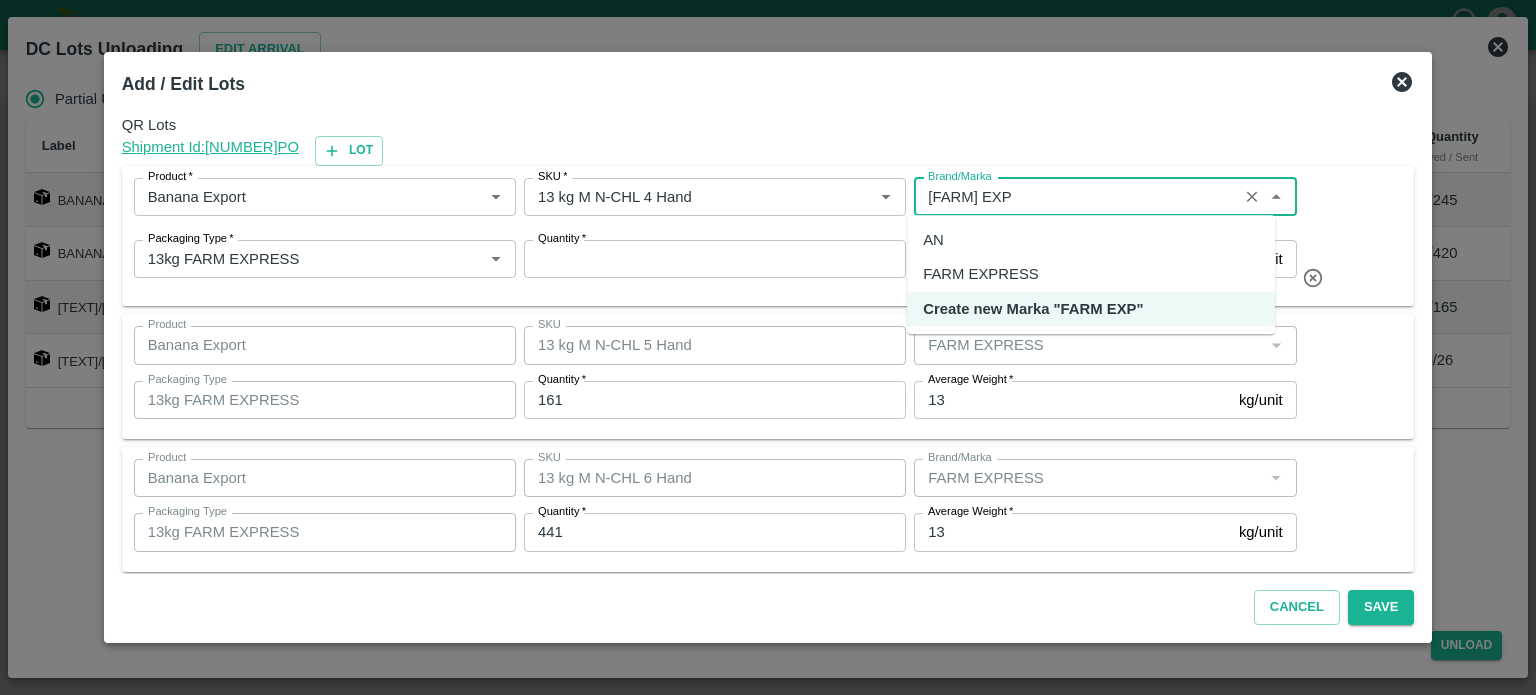 click on "FARM EXPRESS" at bounding box center [980, 274] 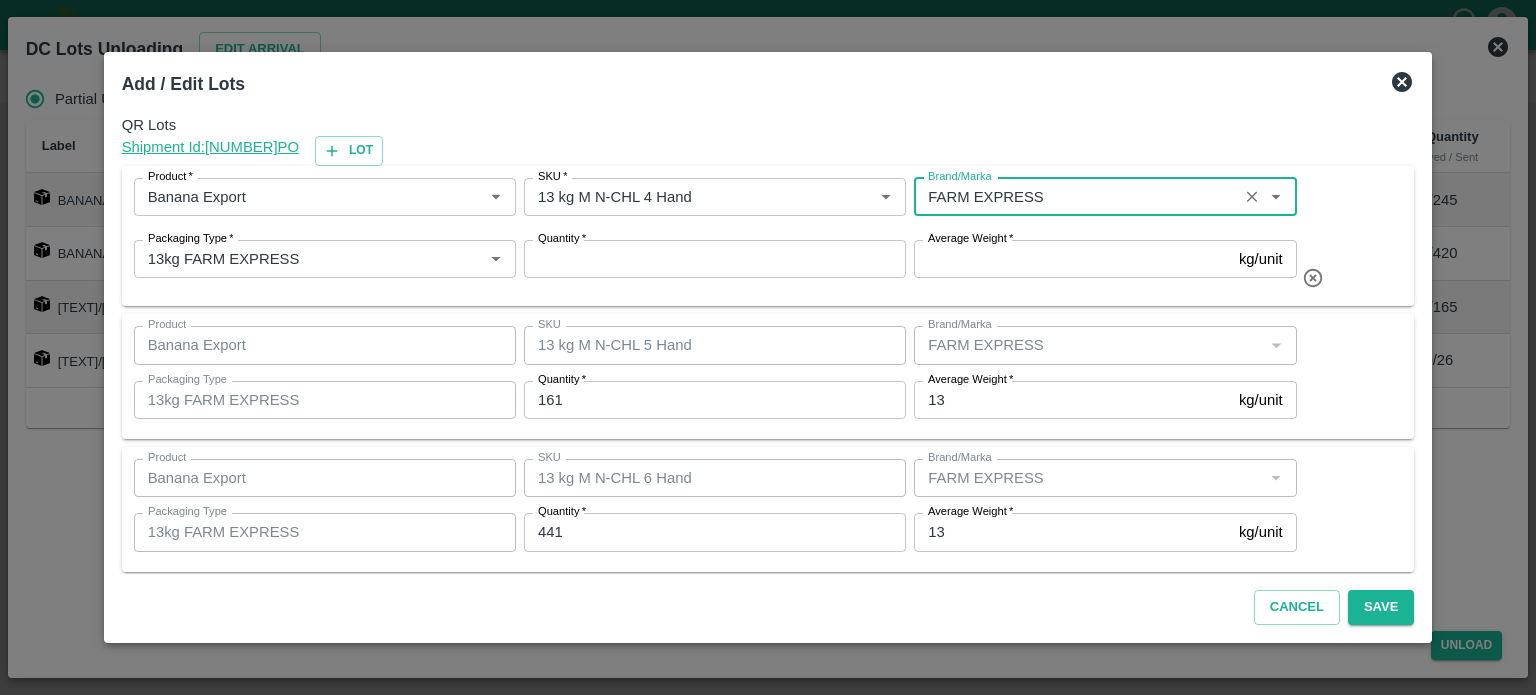 type on "FARM EXPRESS" 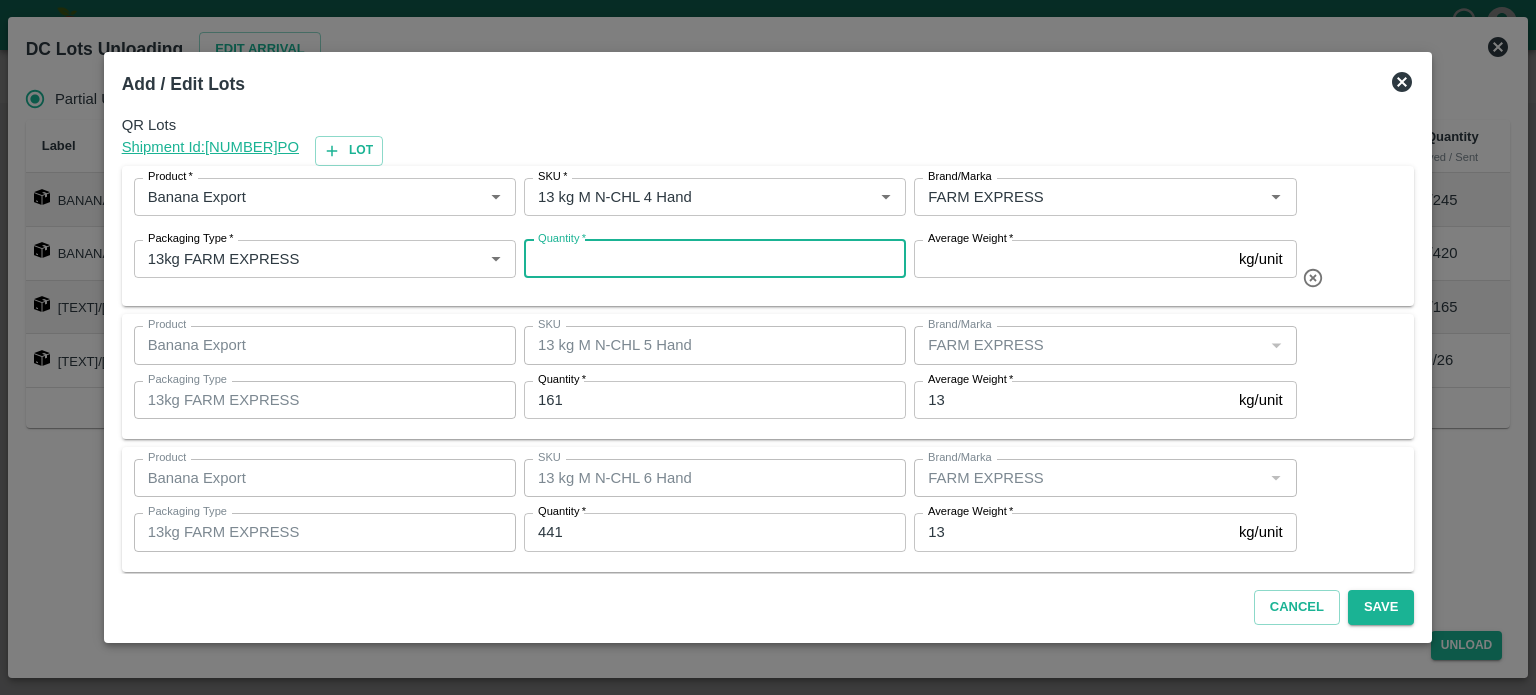 click on "Quantity   *" at bounding box center (715, 259) 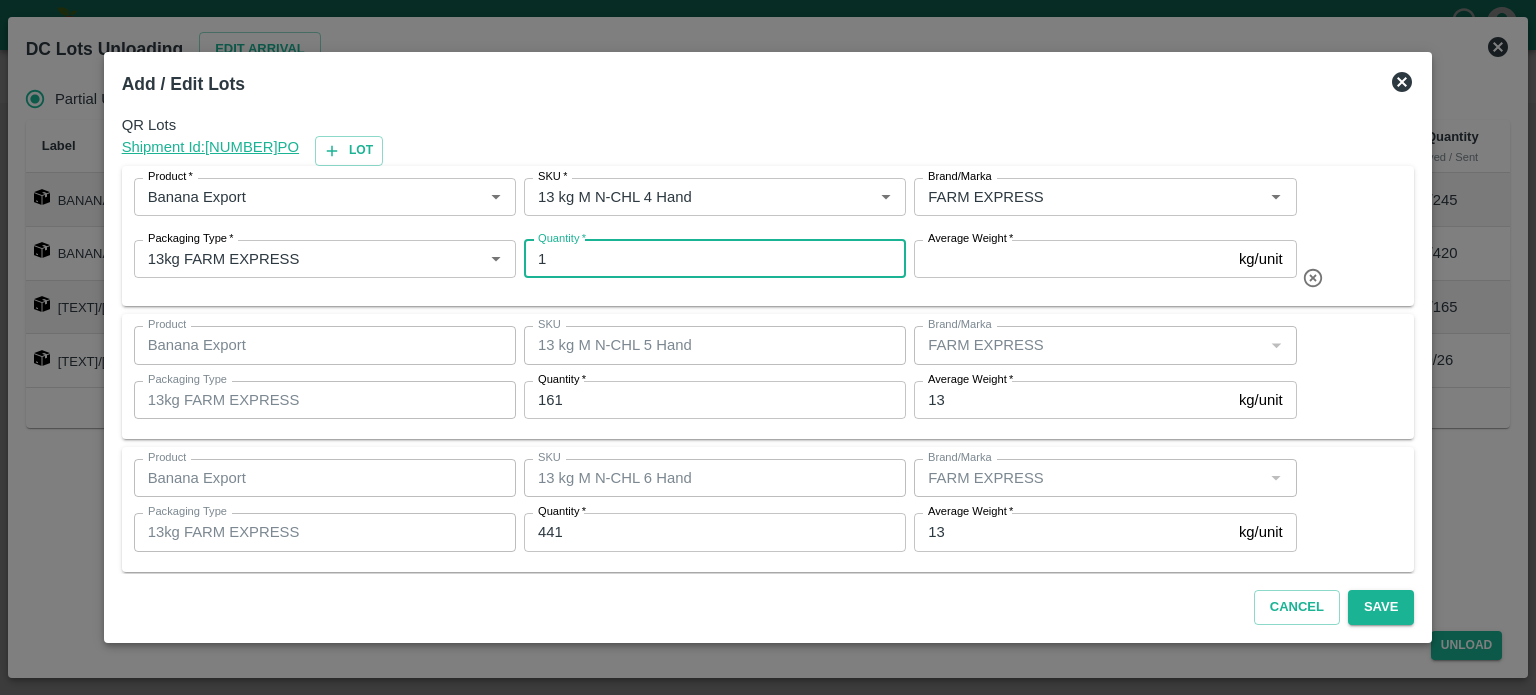type on "1" 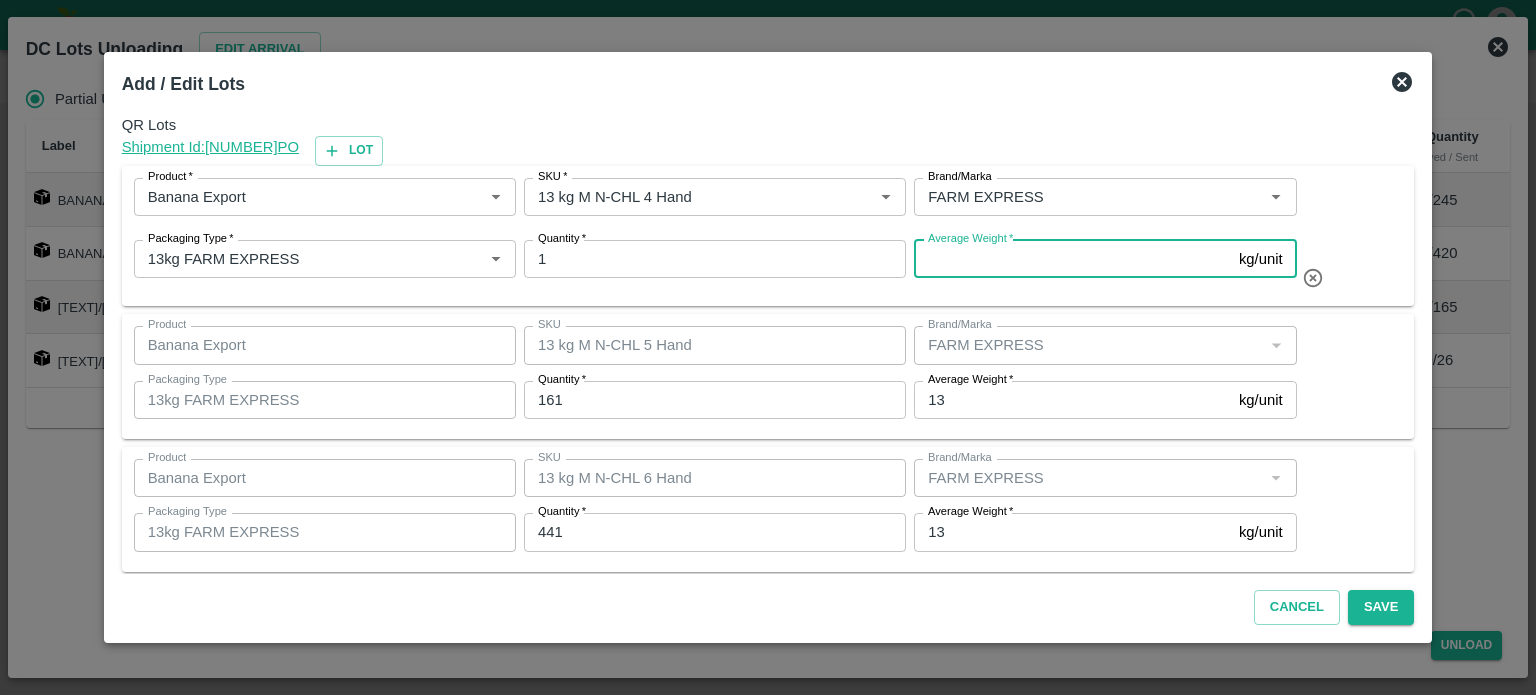 click on "Average Weight   *" at bounding box center [1072, 259] 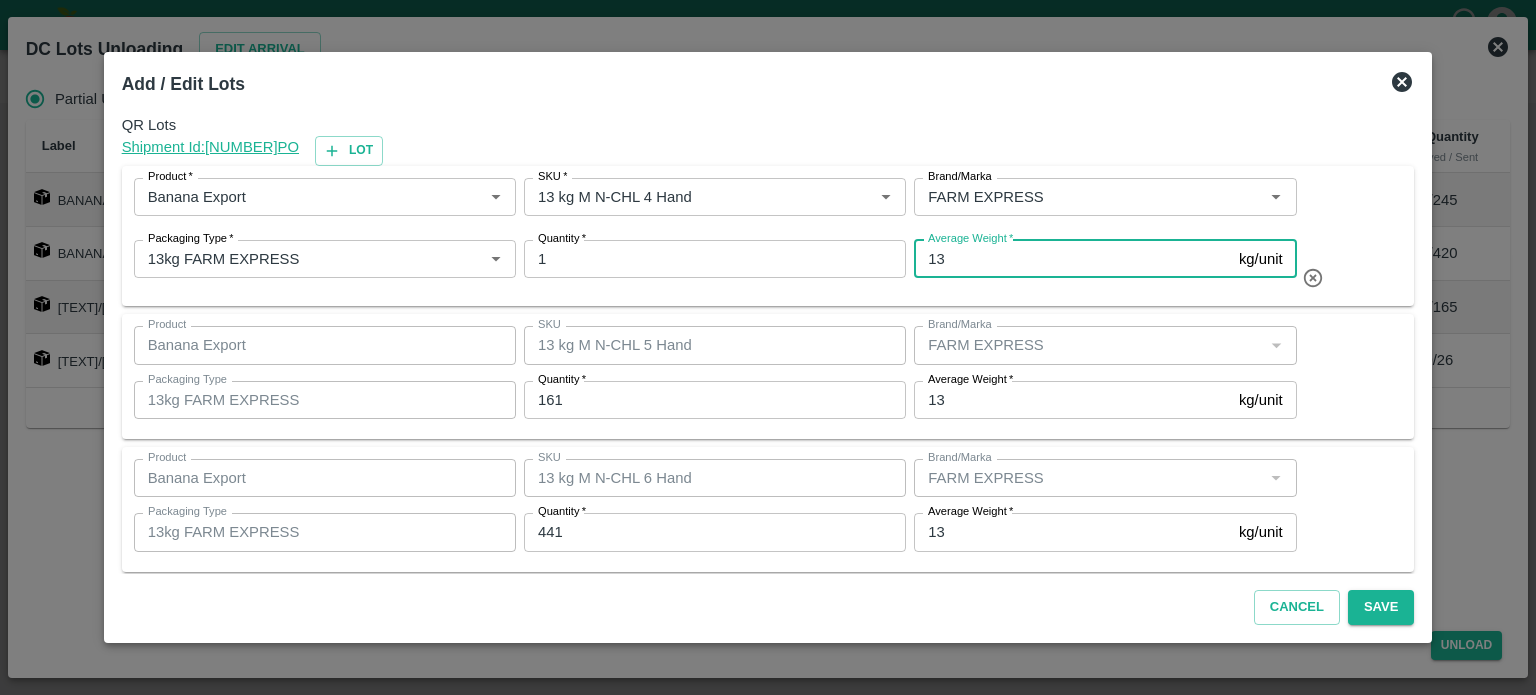 type on "13" 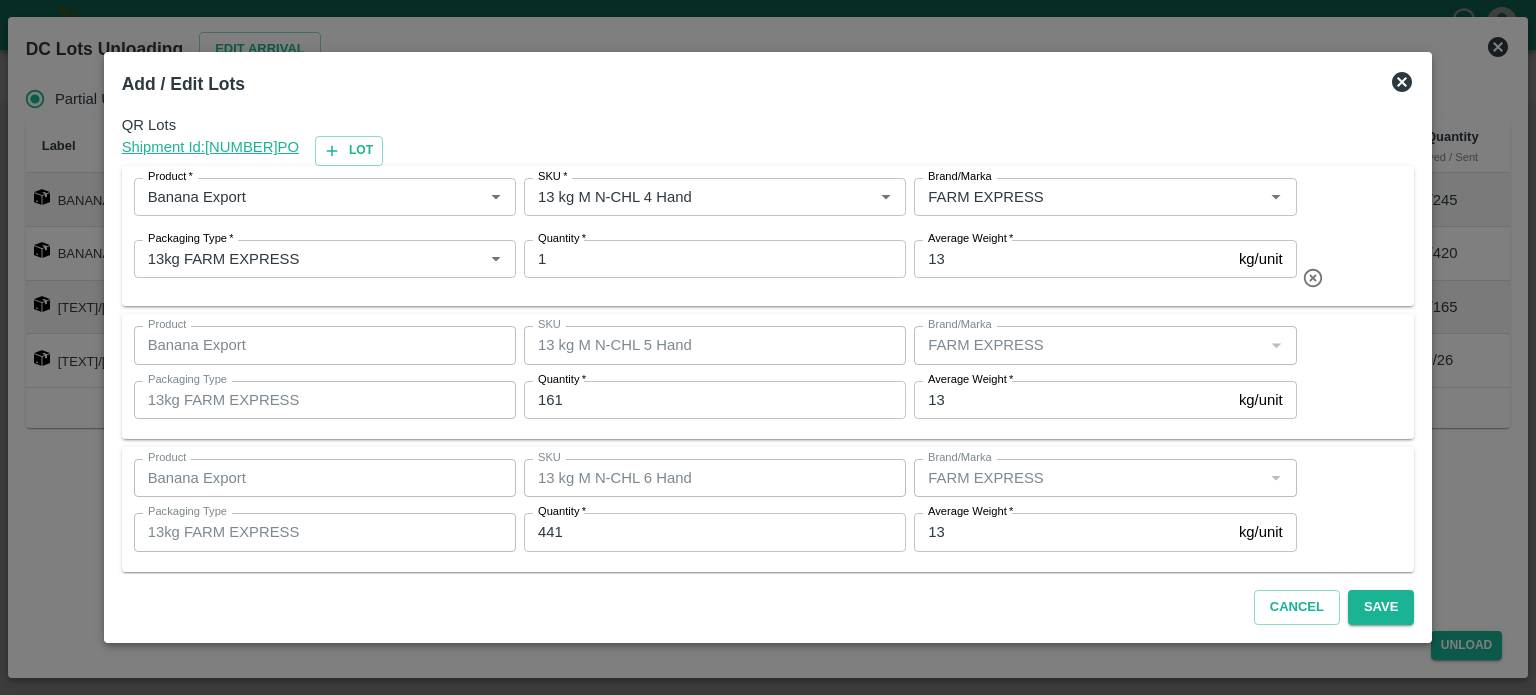 scroll, scrollTop: 278, scrollLeft: 0, axis: vertical 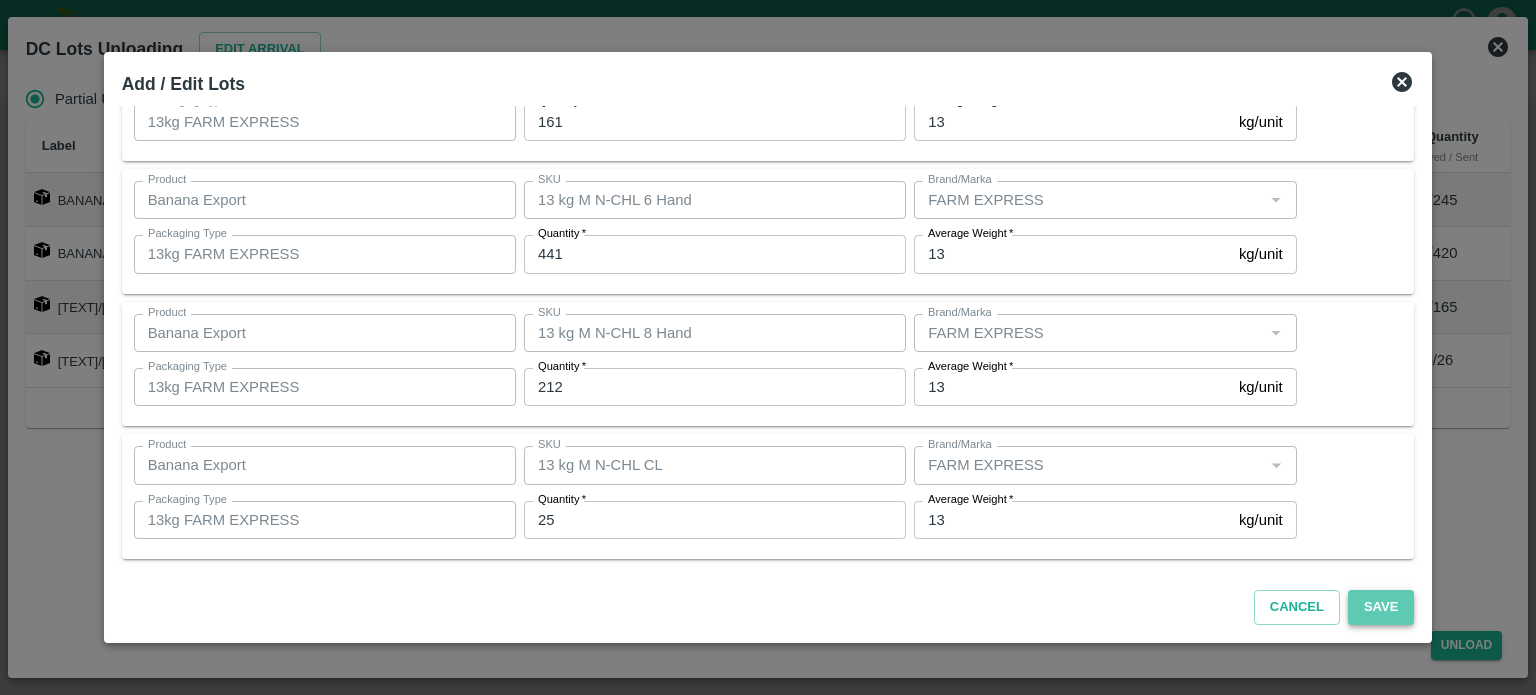 click on "Save" at bounding box center (1381, 607) 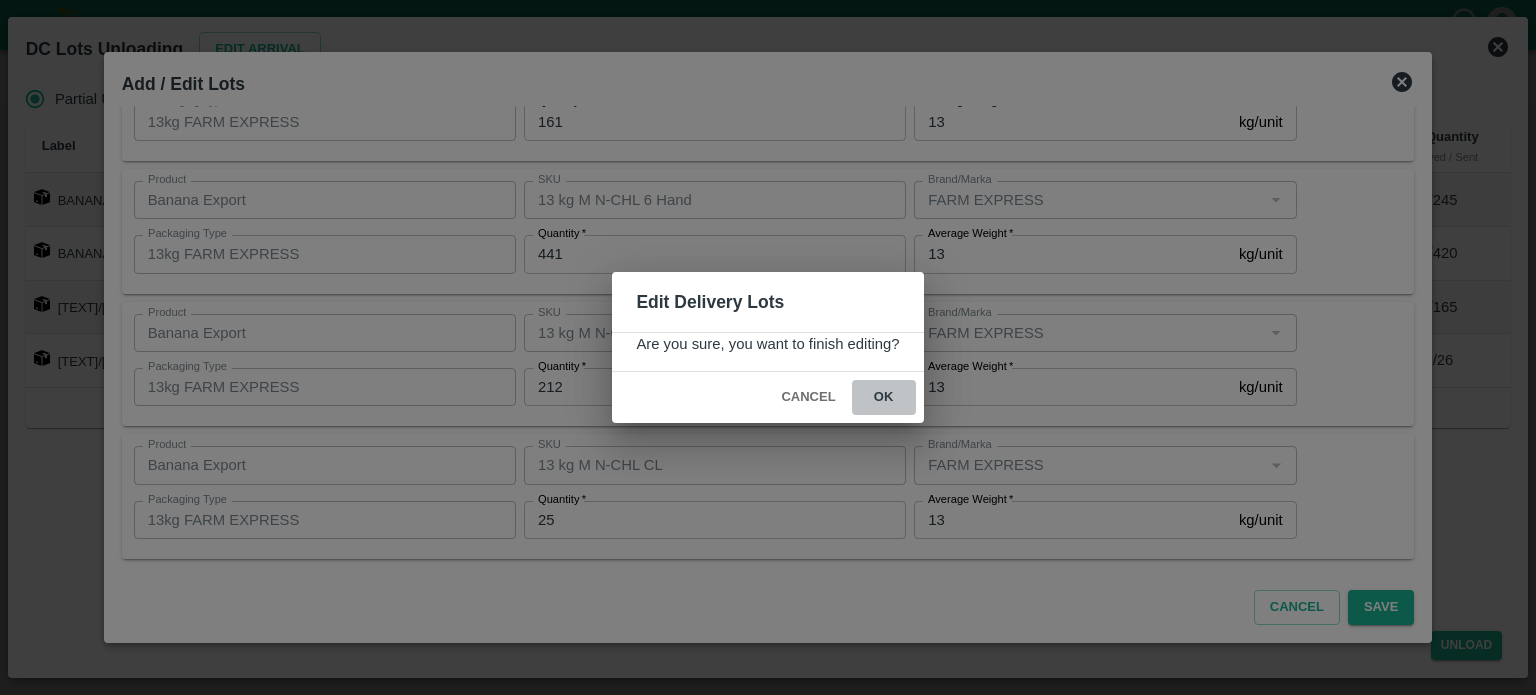 click on "ok" at bounding box center (884, 397) 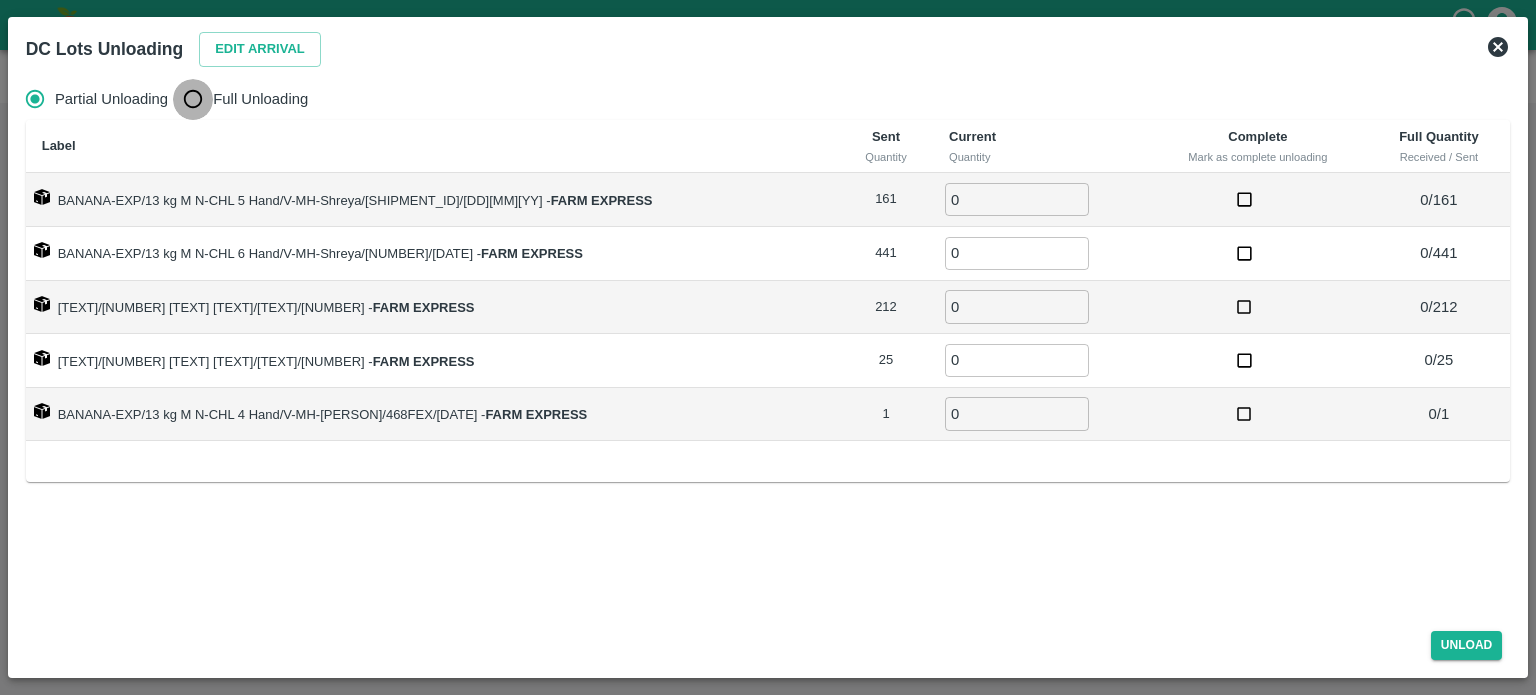 click on "Full Unloading" at bounding box center [193, 99] 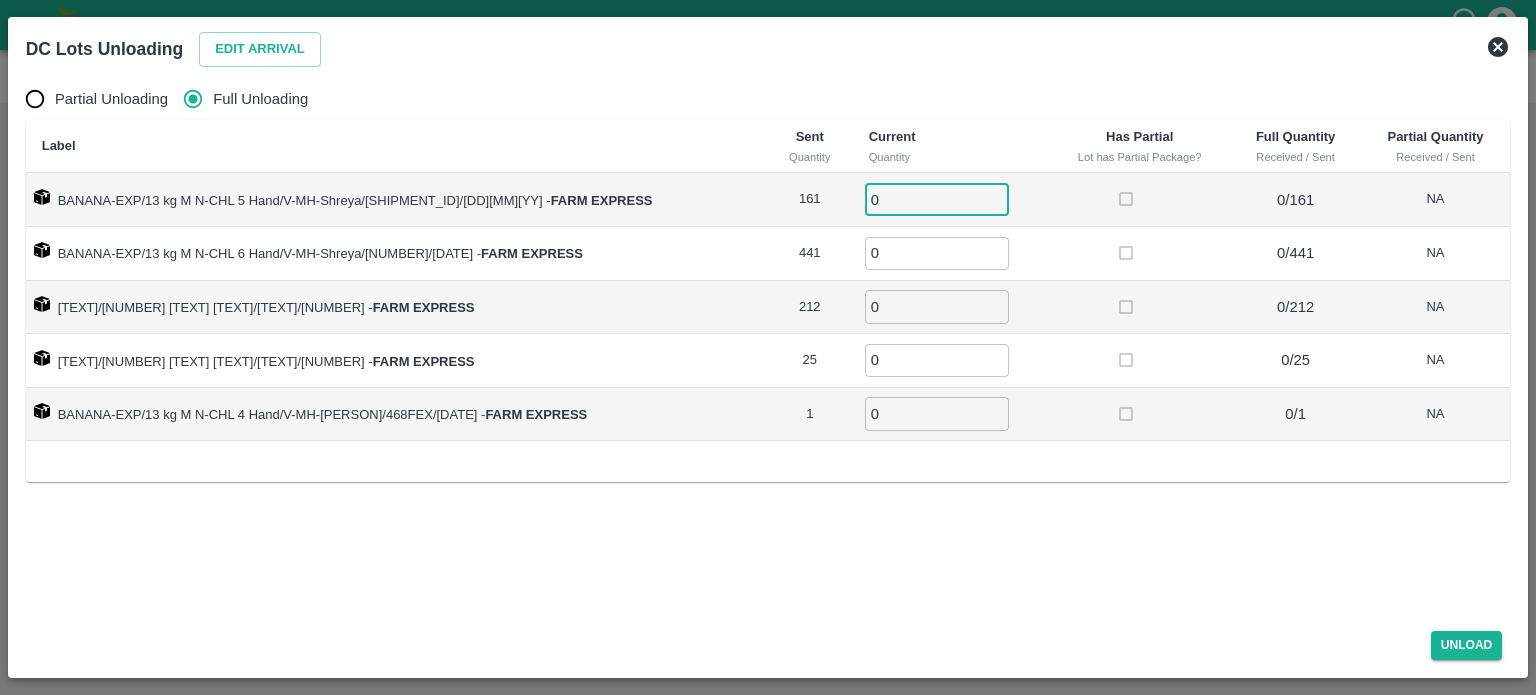 click on "0" at bounding box center (937, 199) 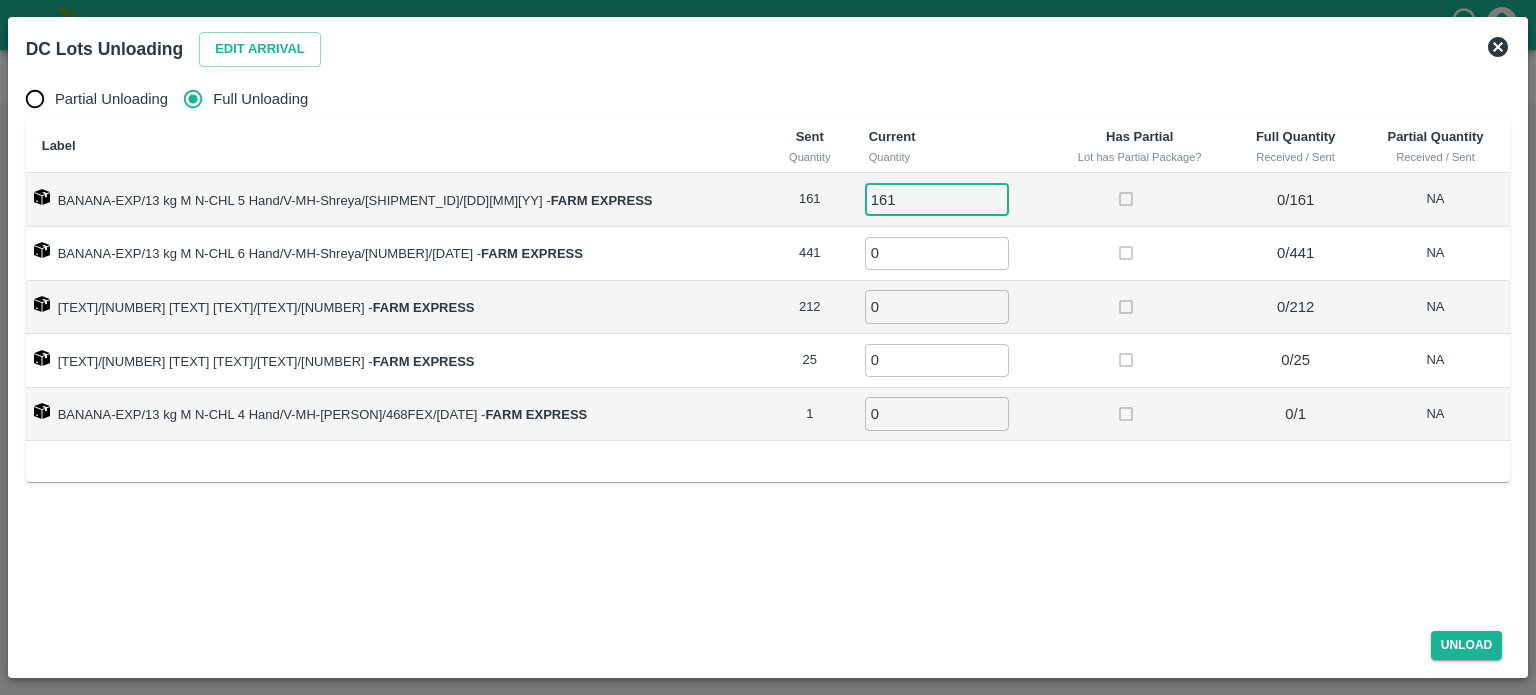 type on "161" 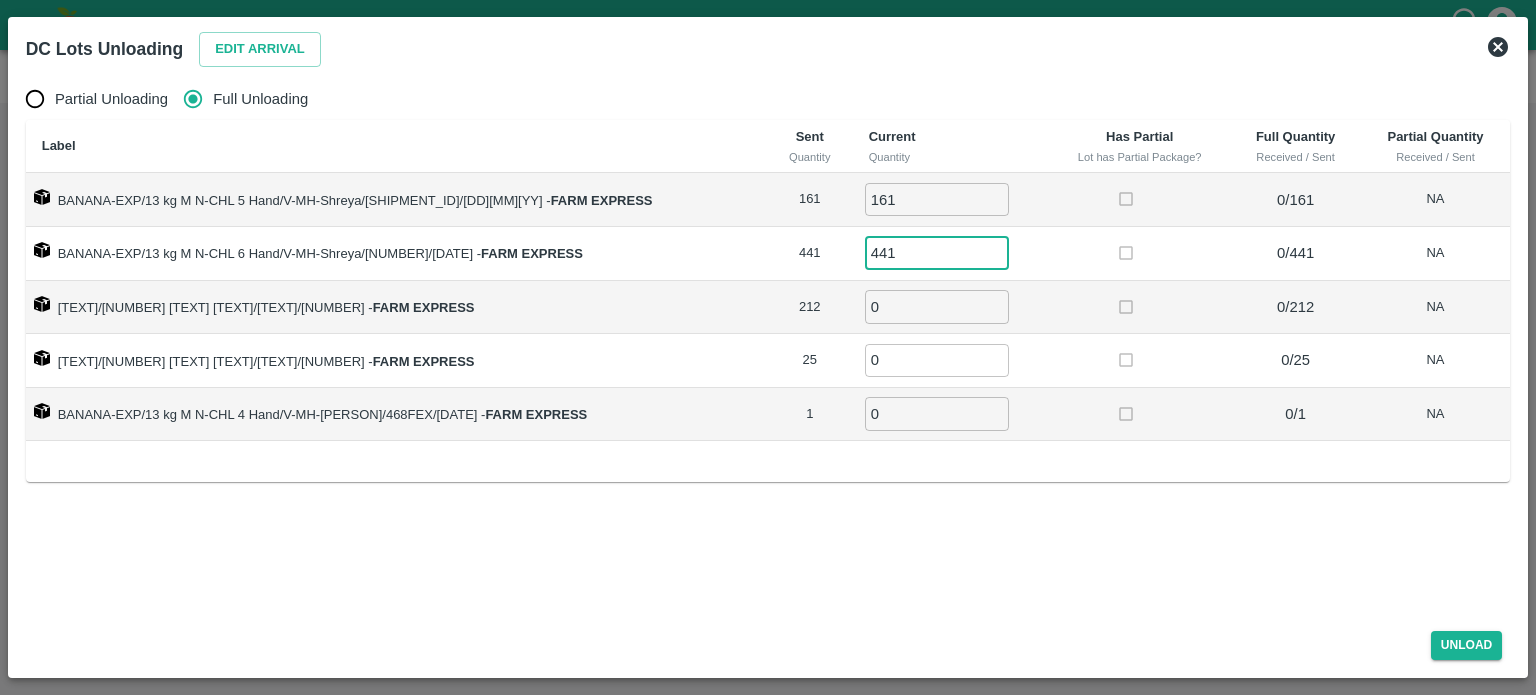 type on "441" 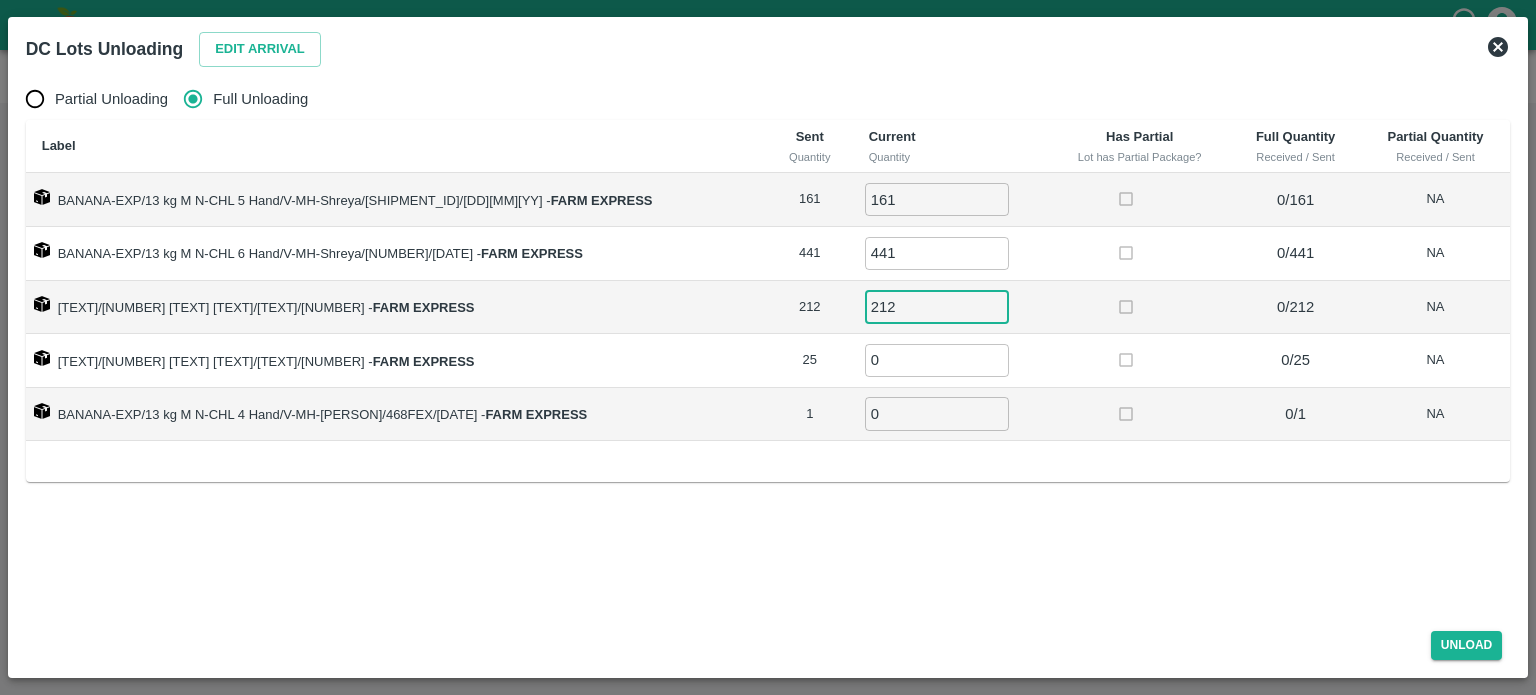 type on "212" 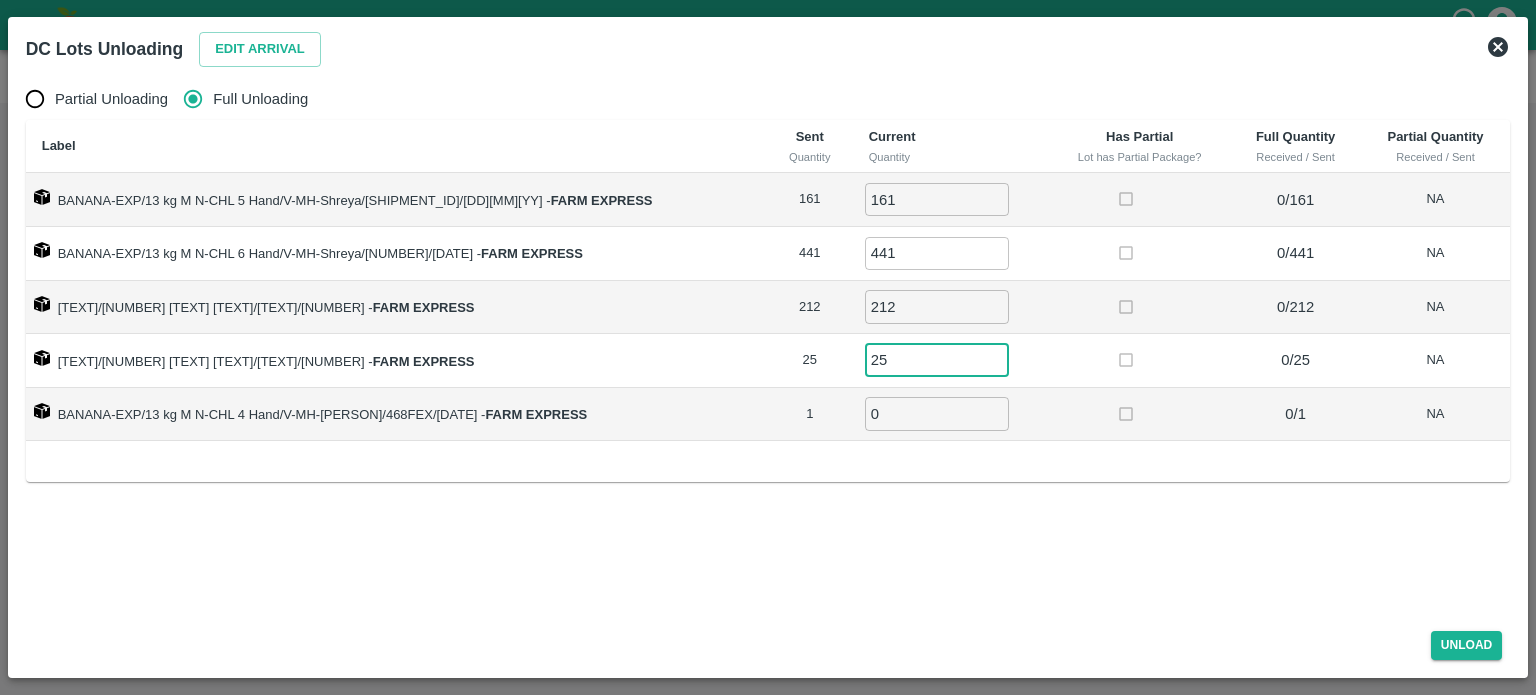 type on "25" 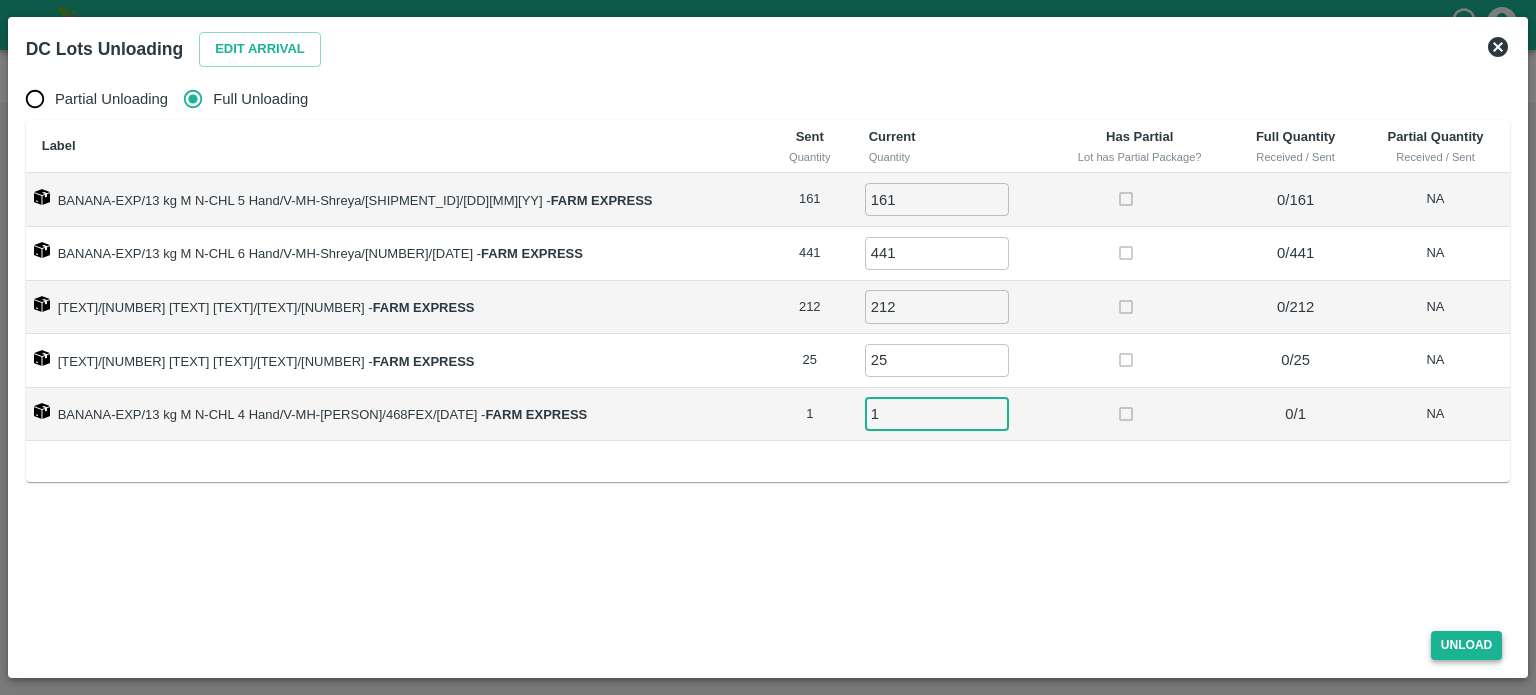 type on "1" 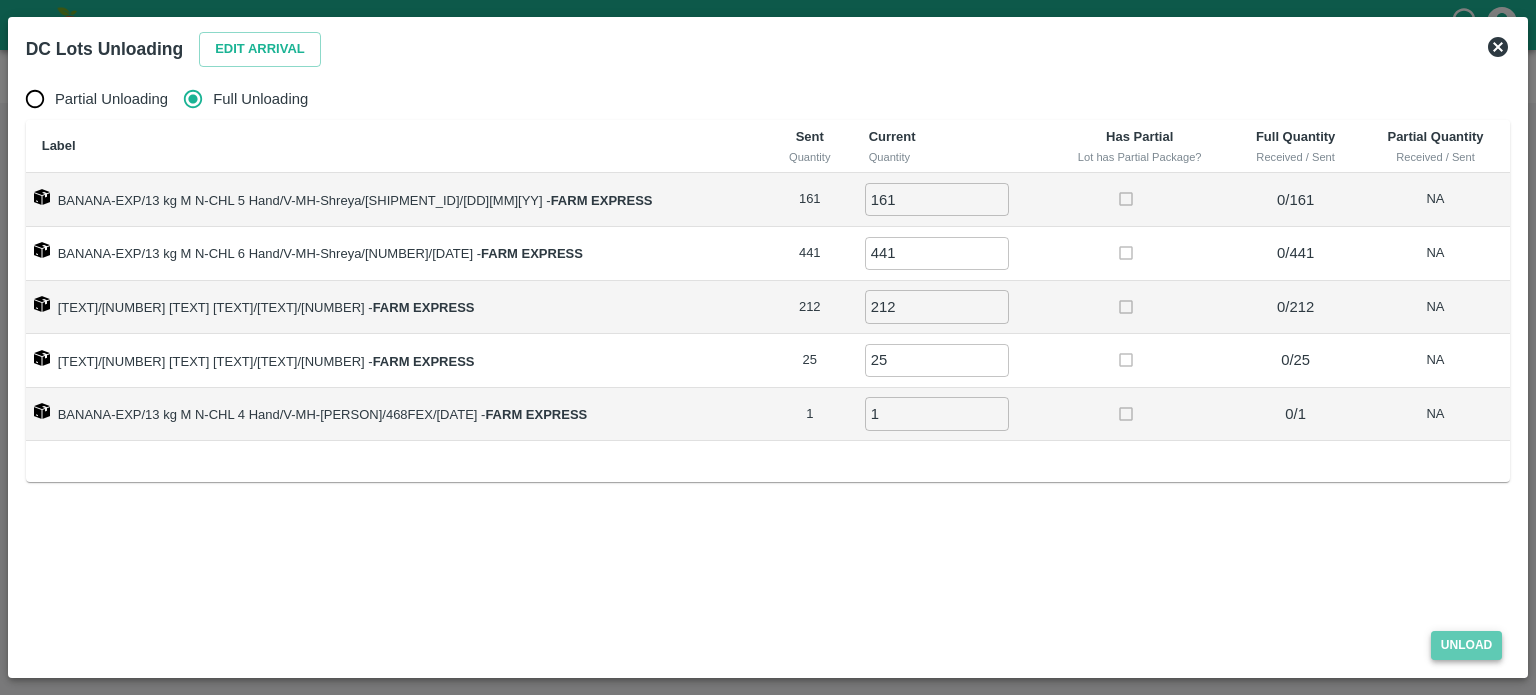 click on "Unload" at bounding box center [1467, 645] 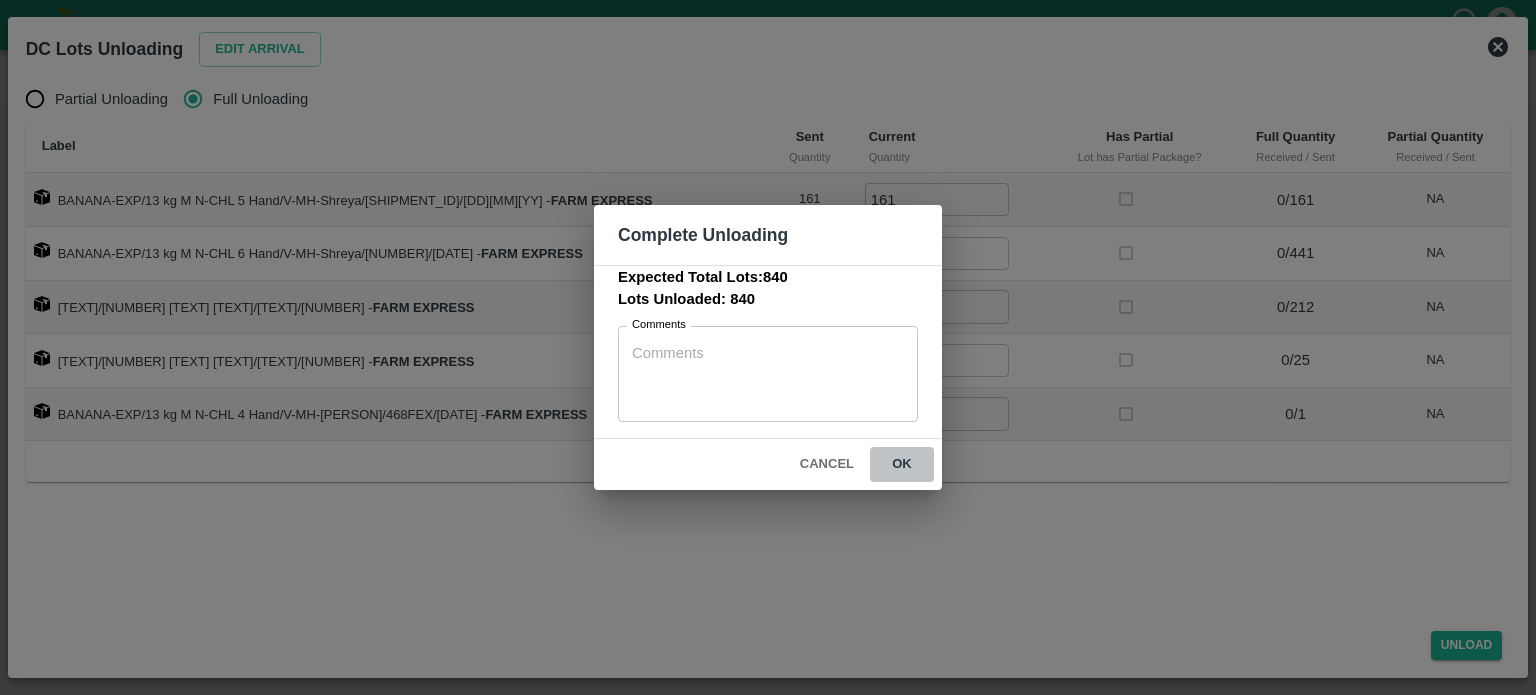 click on "ok" at bounding box center (902, 464) 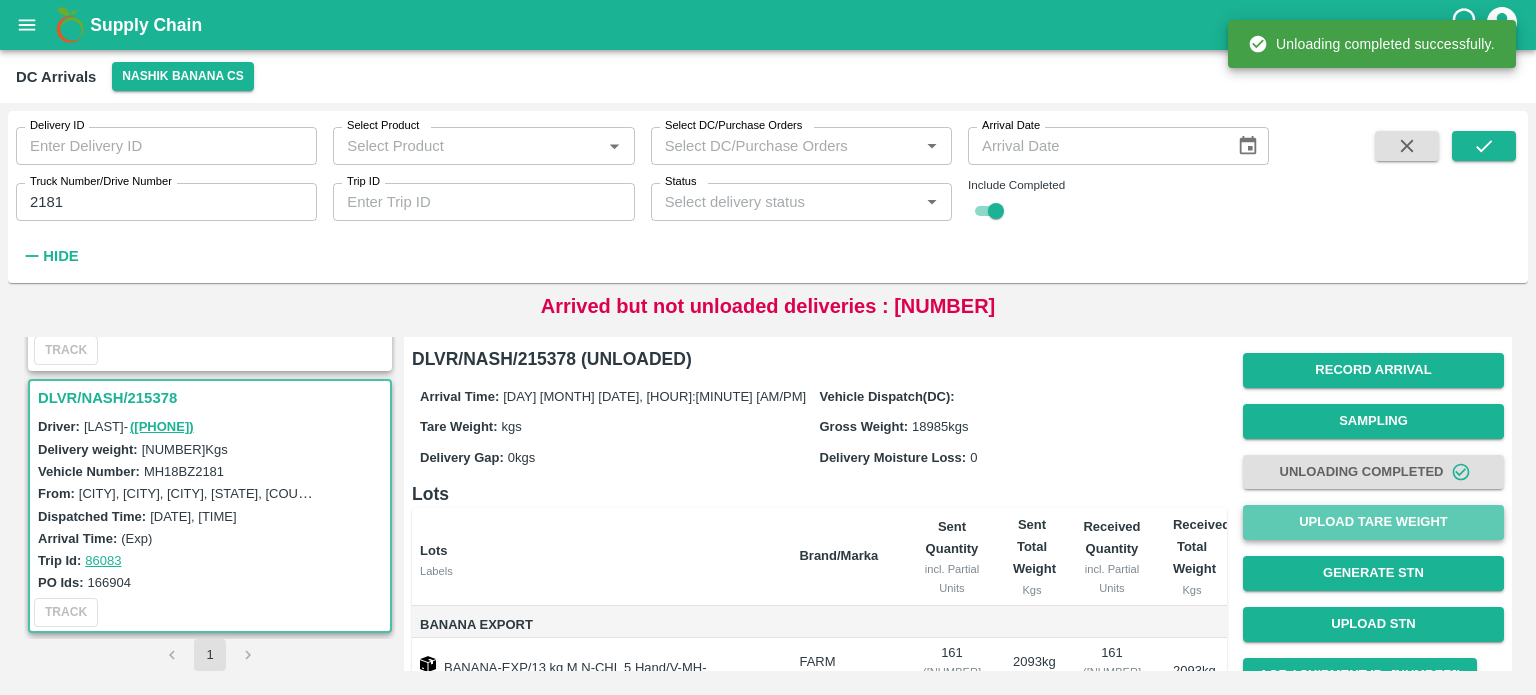 click on "Upload Tare Weight" at bounding box center [1373, 522] 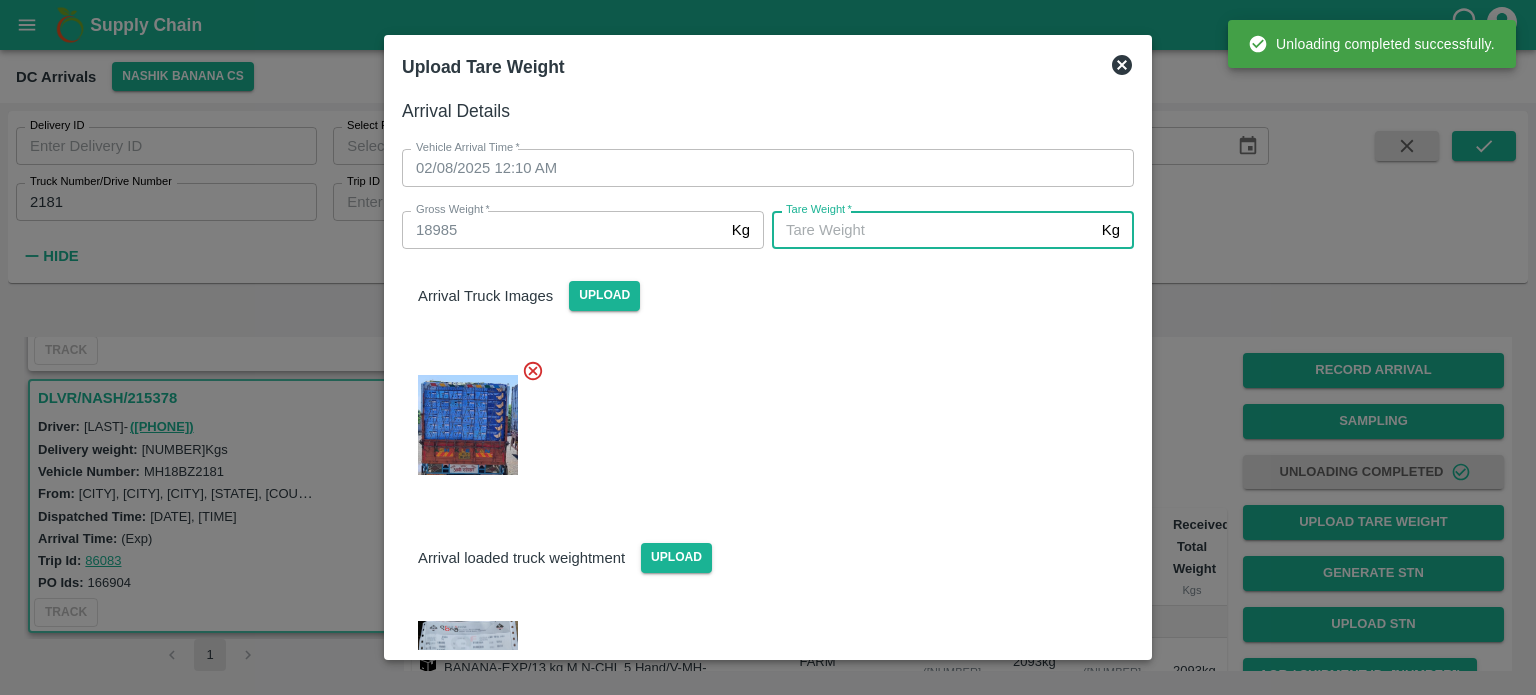 click on "Tare Weight   *" at bounding box center (933, 230) 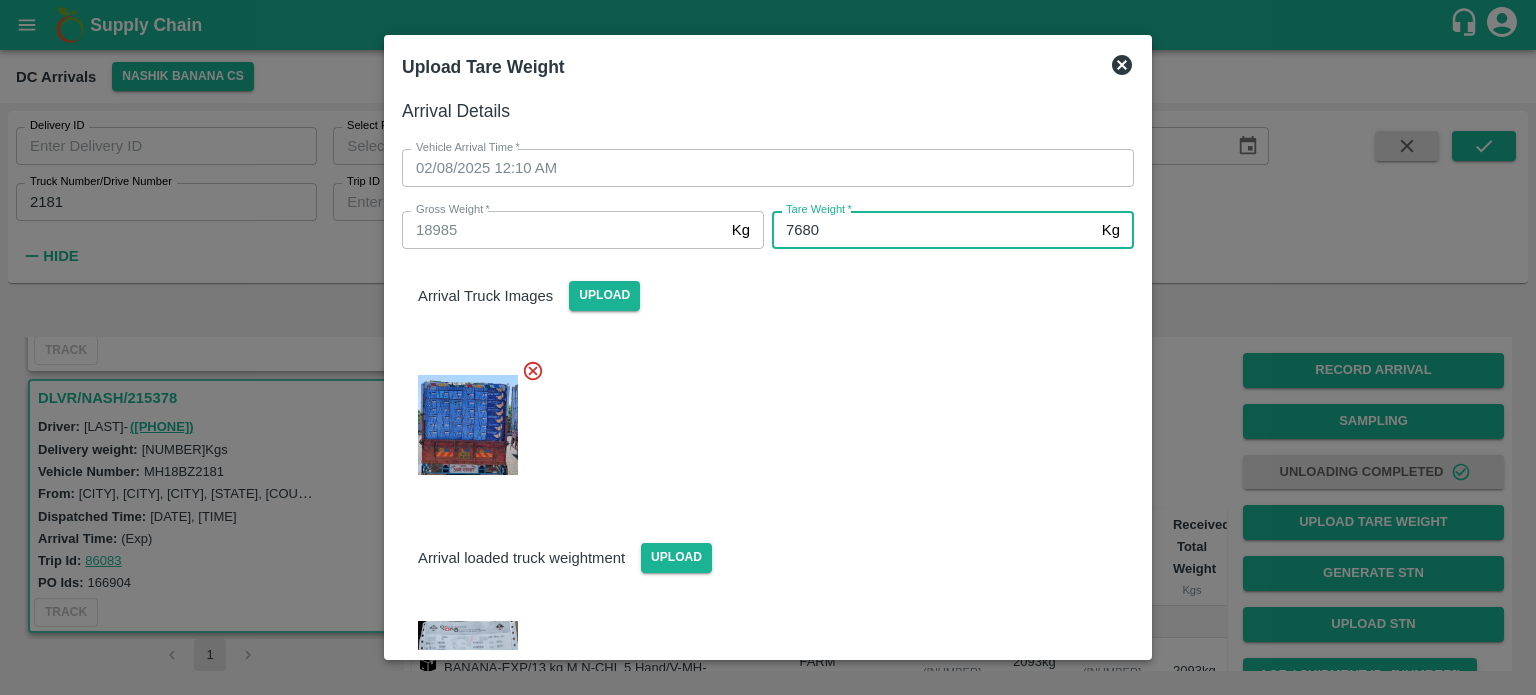 type on "7680" 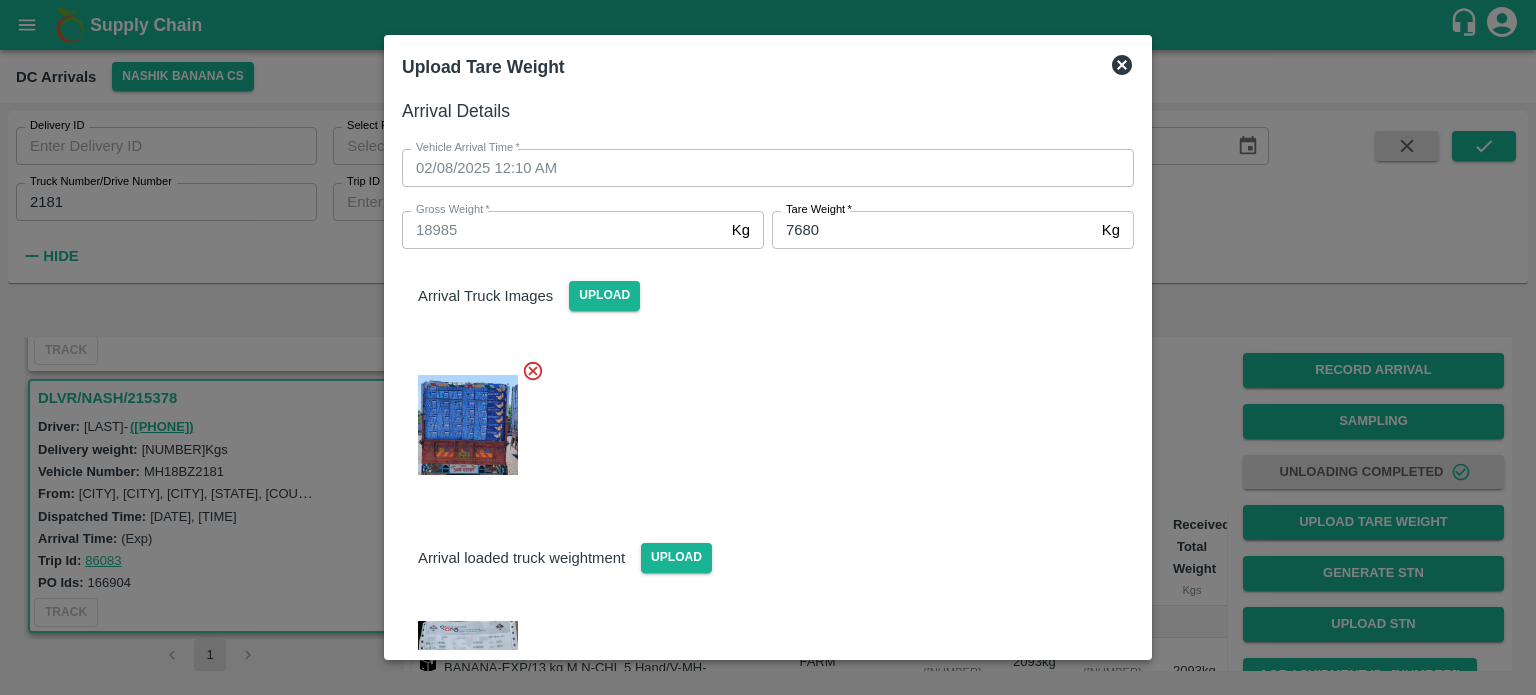 click on "Arrival loaded truck weightment Upload" at bounding box center (760, 592) 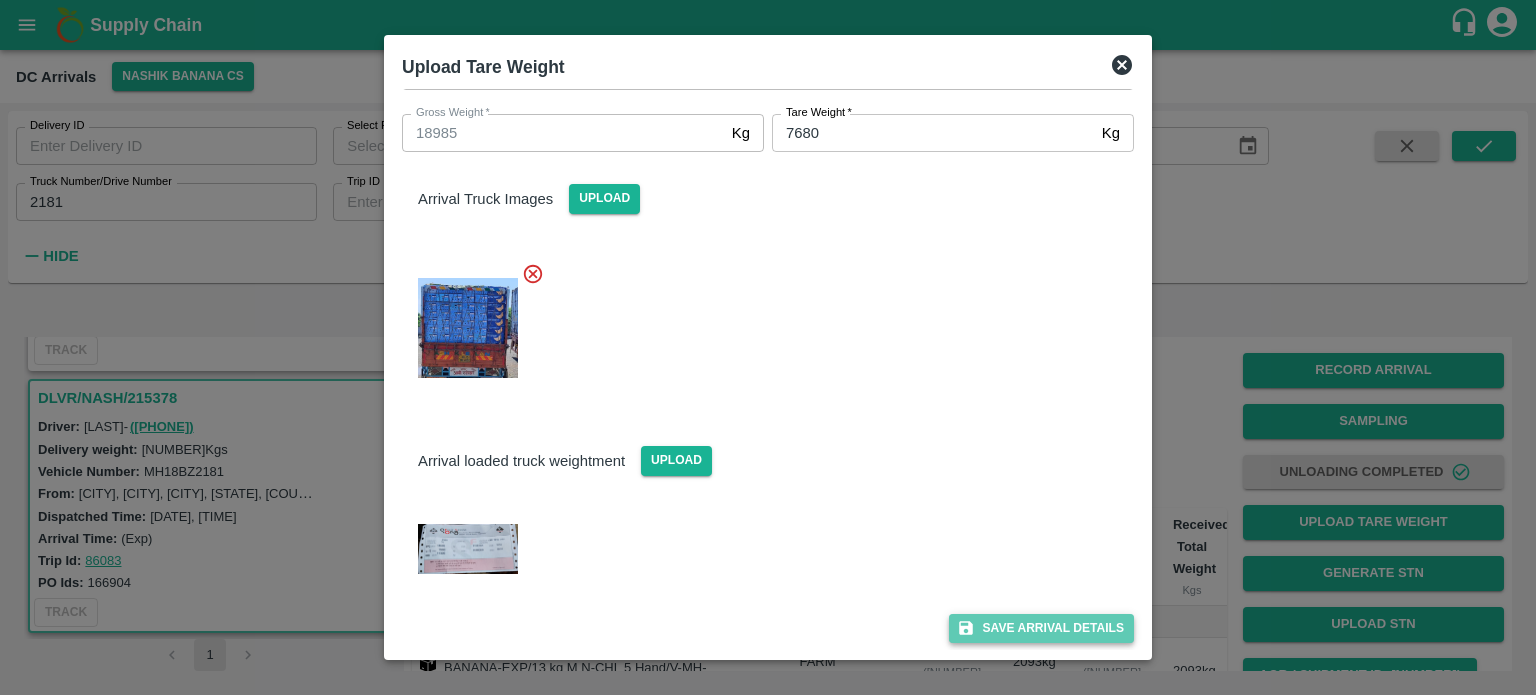 click on "Save Arrival Details" at bounding box center (1041, 628) 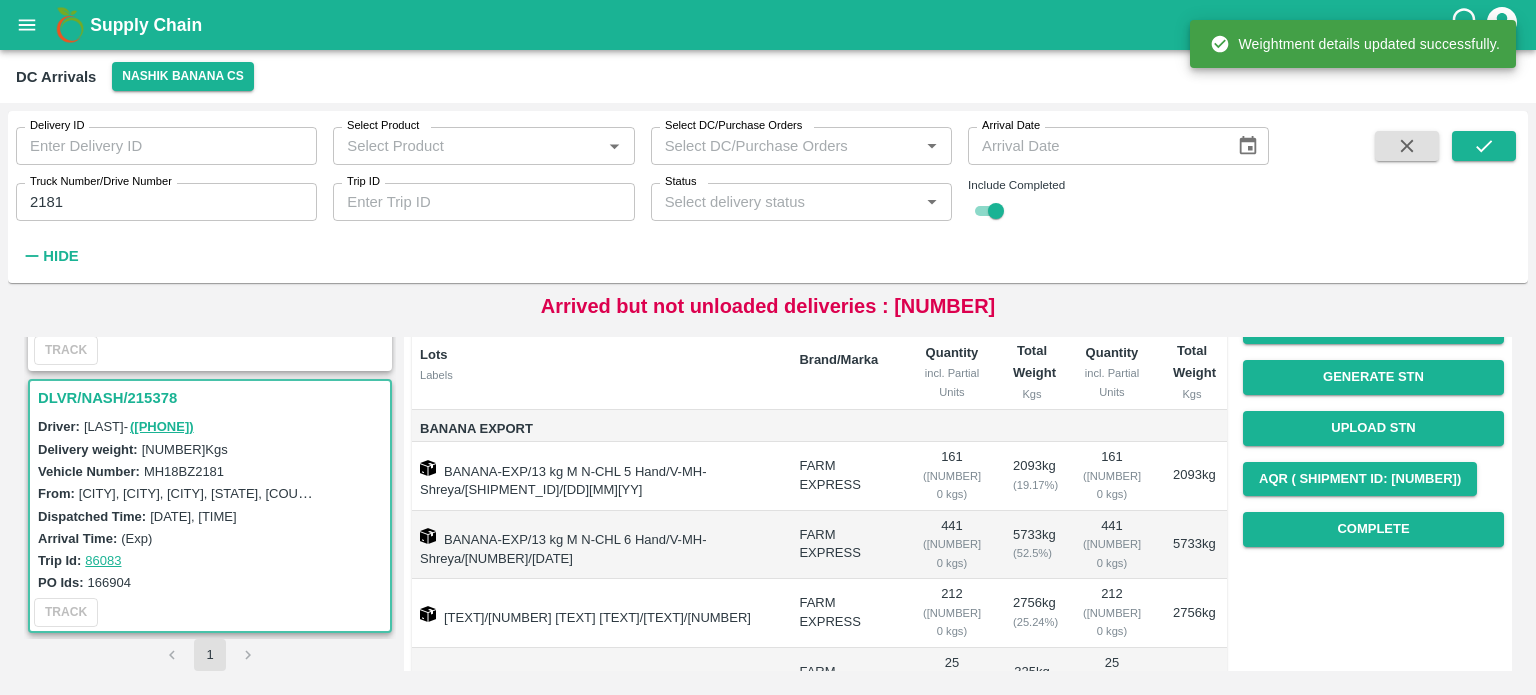 scroll, scrollTop: 196, scrollLeft: 0, axis: vertical 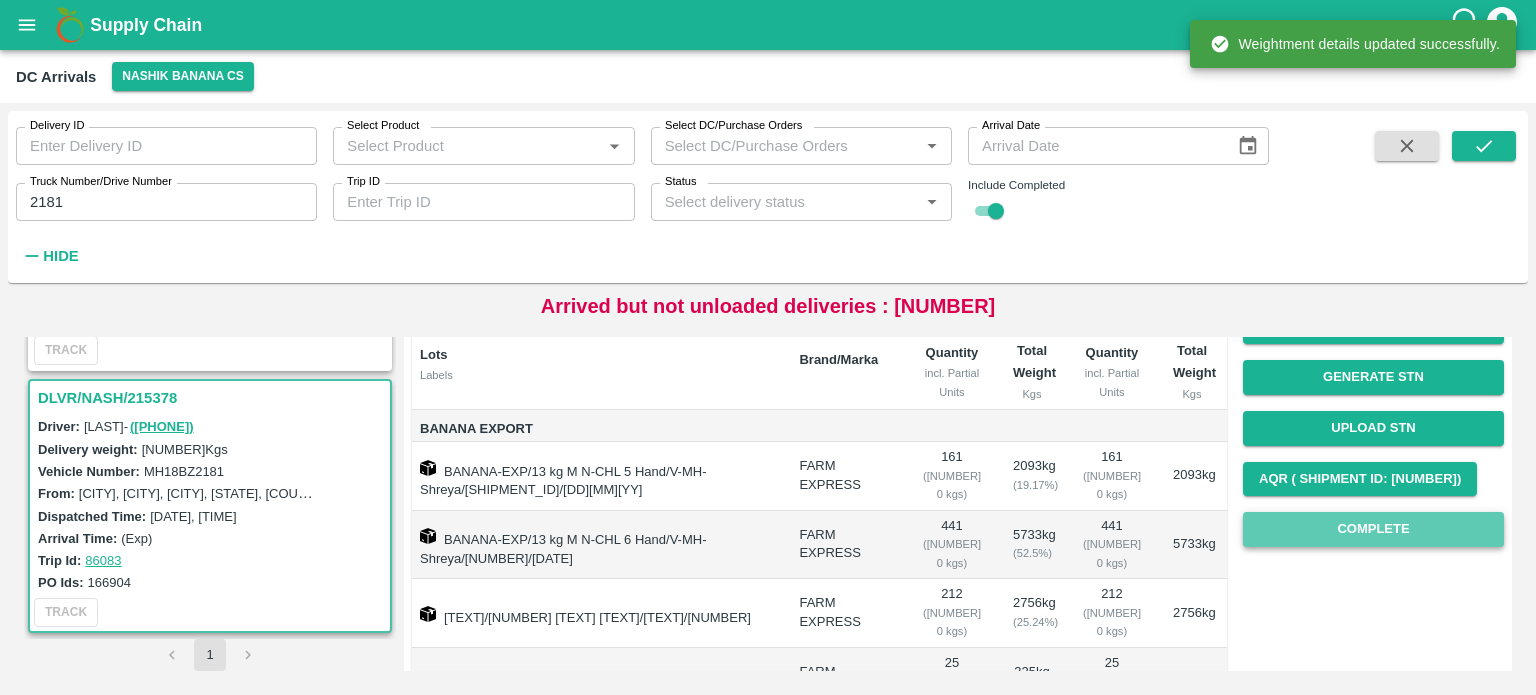 click on "Complete" at bounding box center (1373, 529) 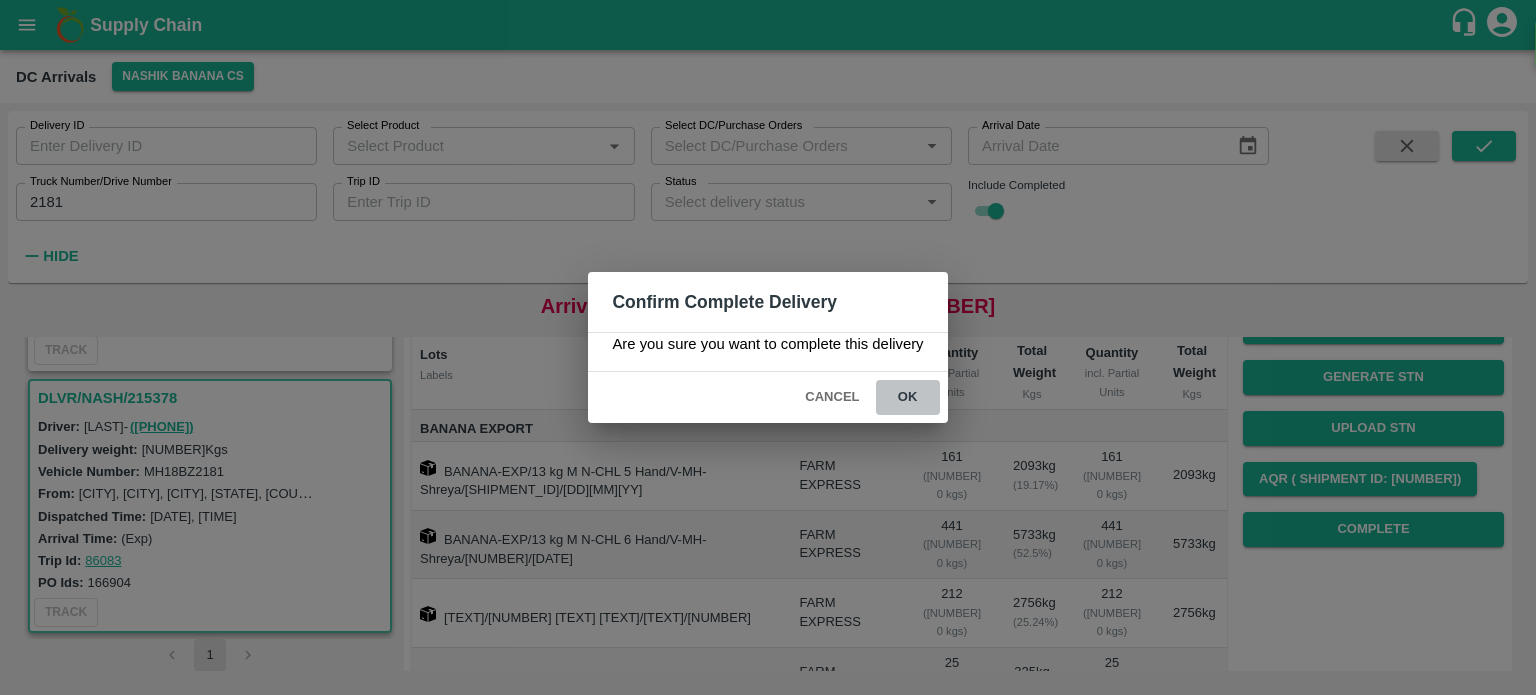 click on "ok" at bounding box center [908, 397] 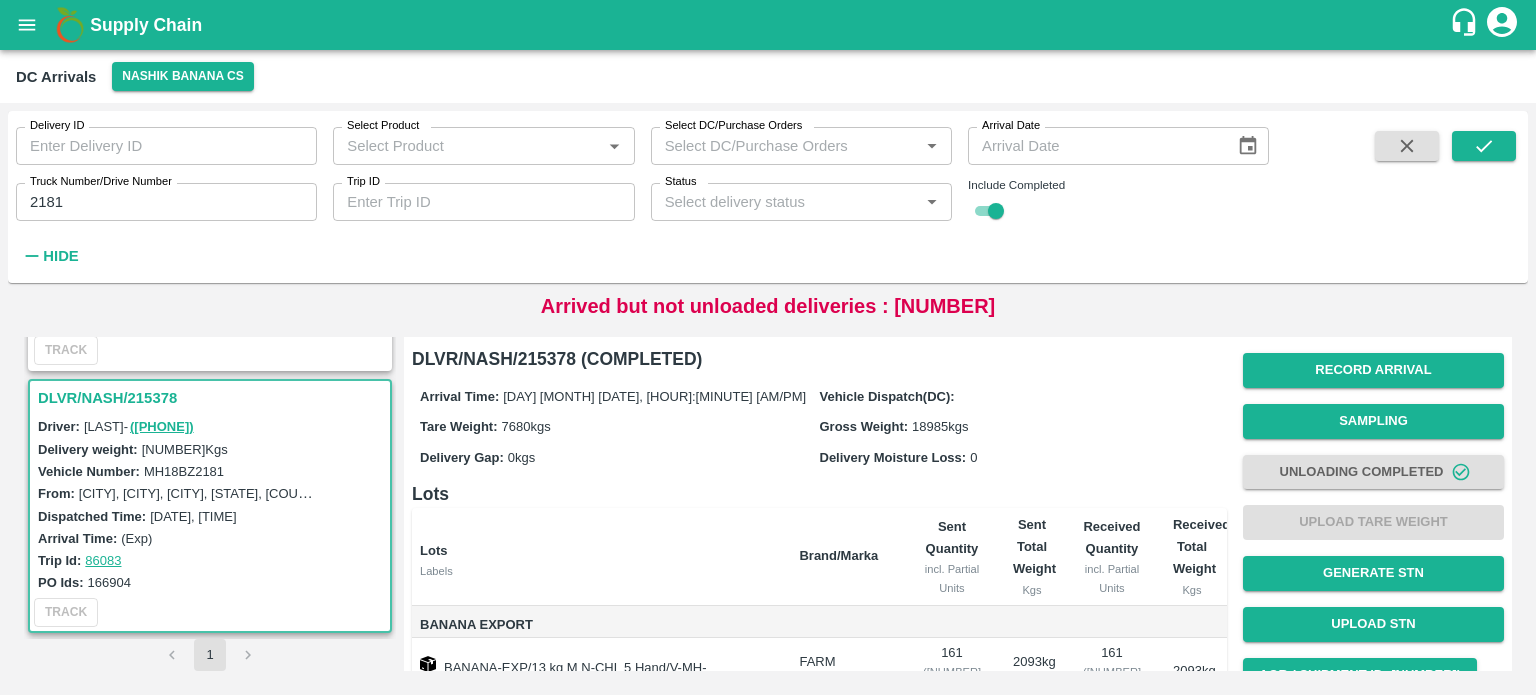 click on "2181" at bounding box center (166, 202) 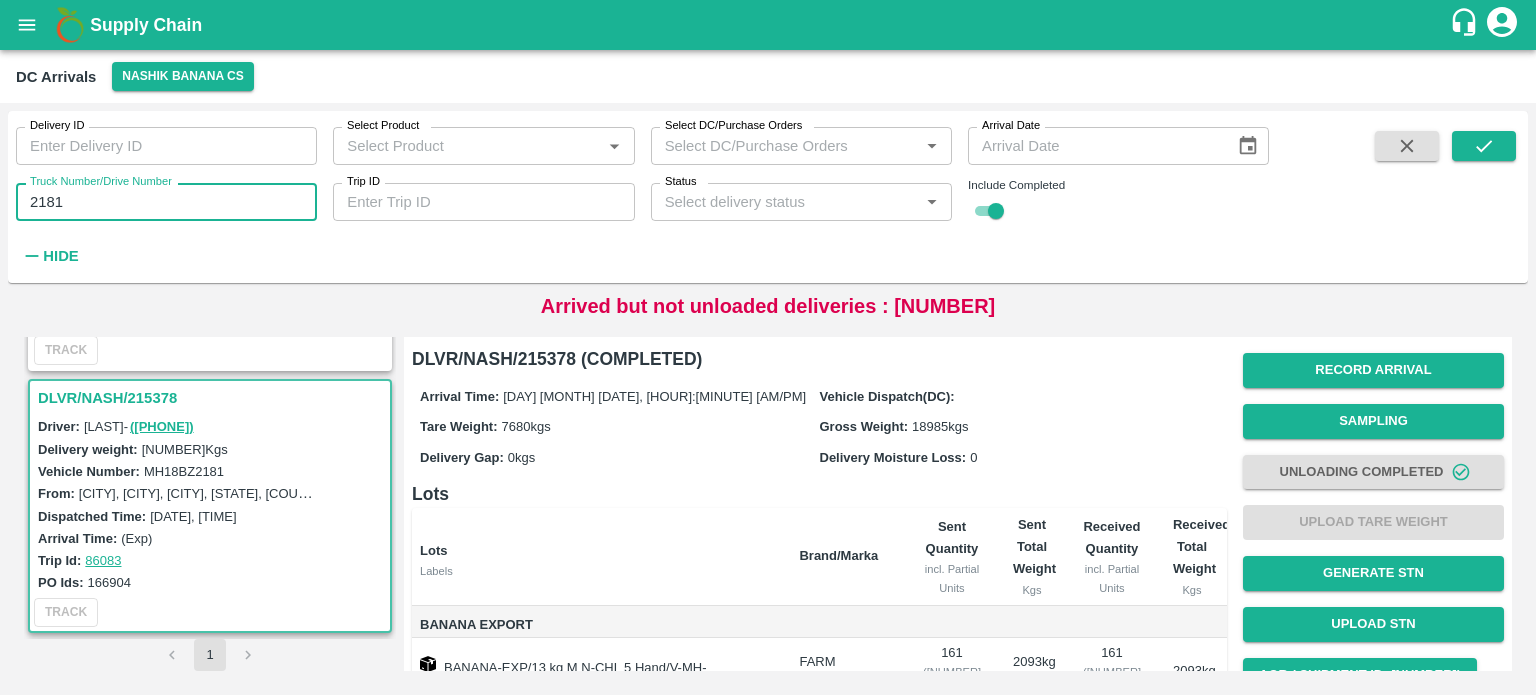 click on "2181" at bounding box center (166, 202) 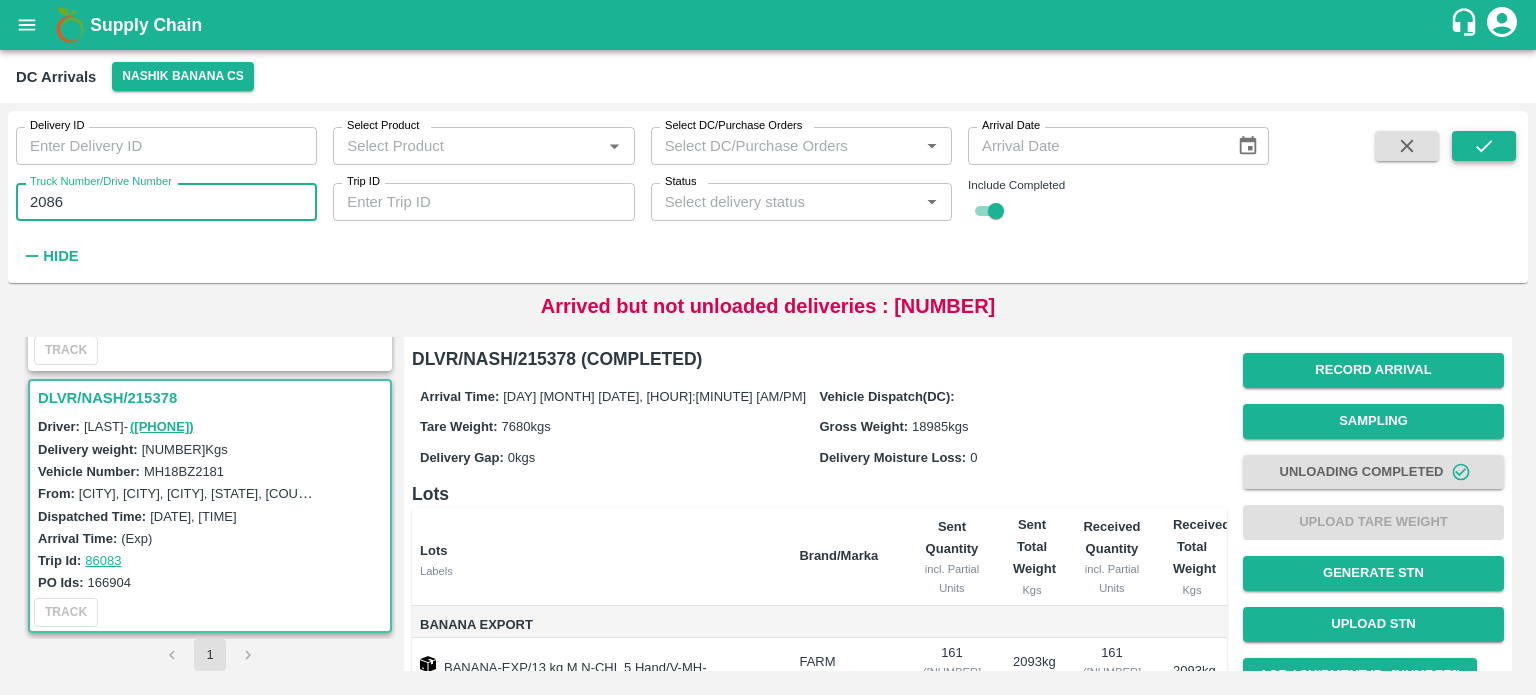 type on "2086" 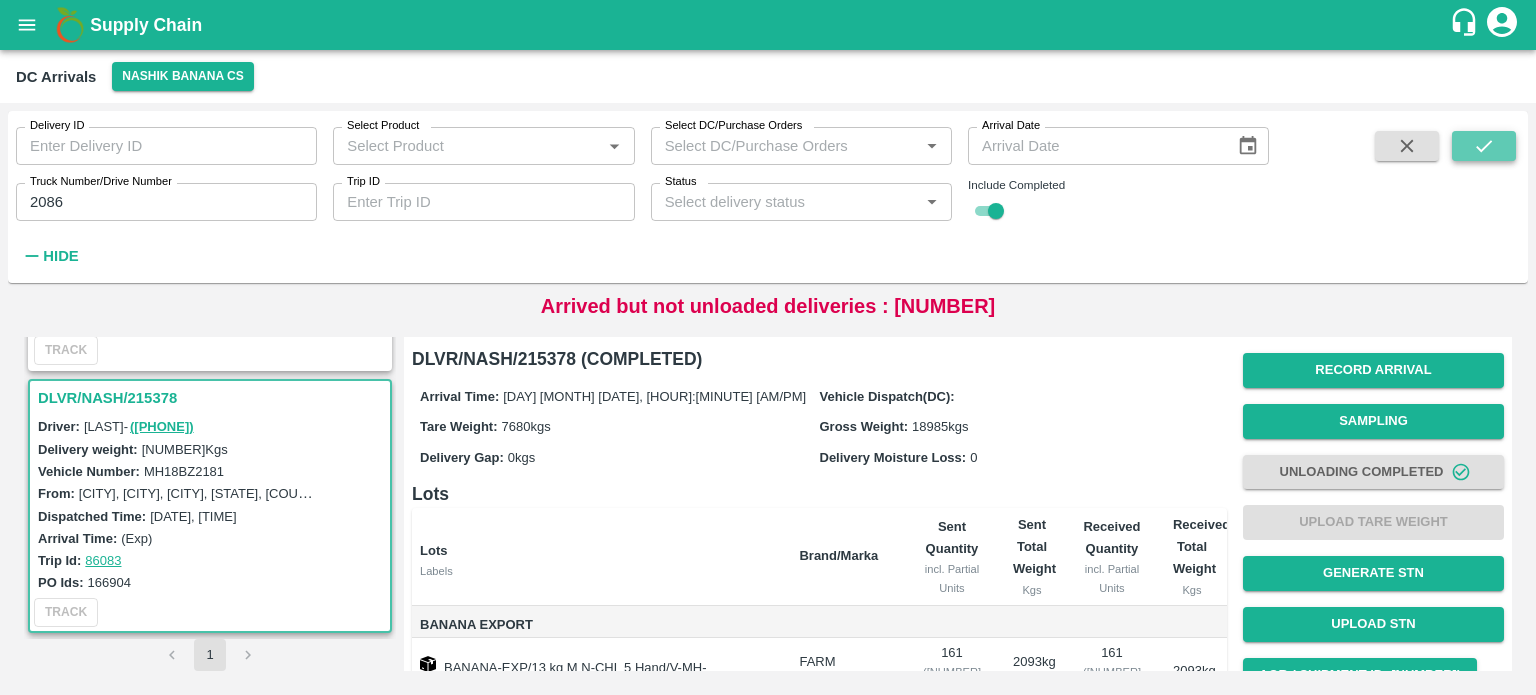 click 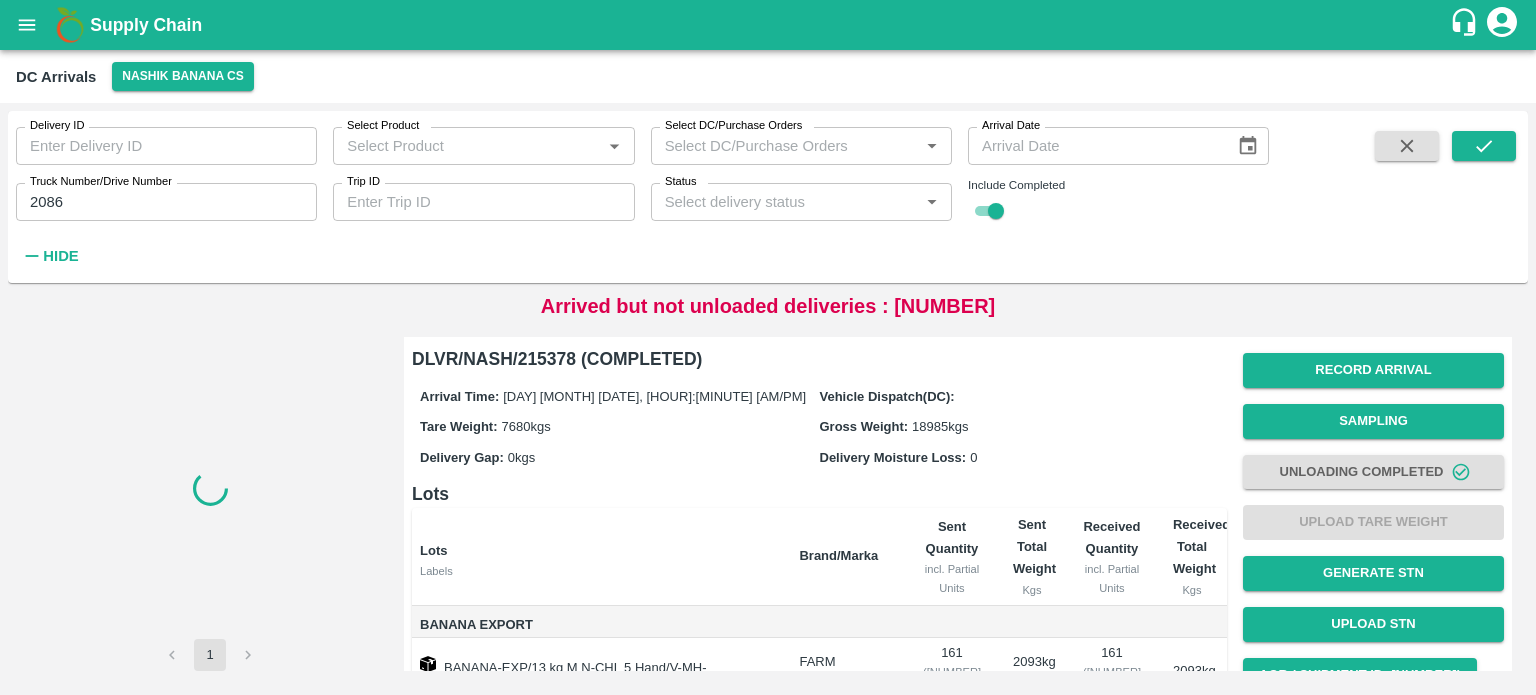 scroll, scrollTop: 0, scrollLeft: 0, axis: both 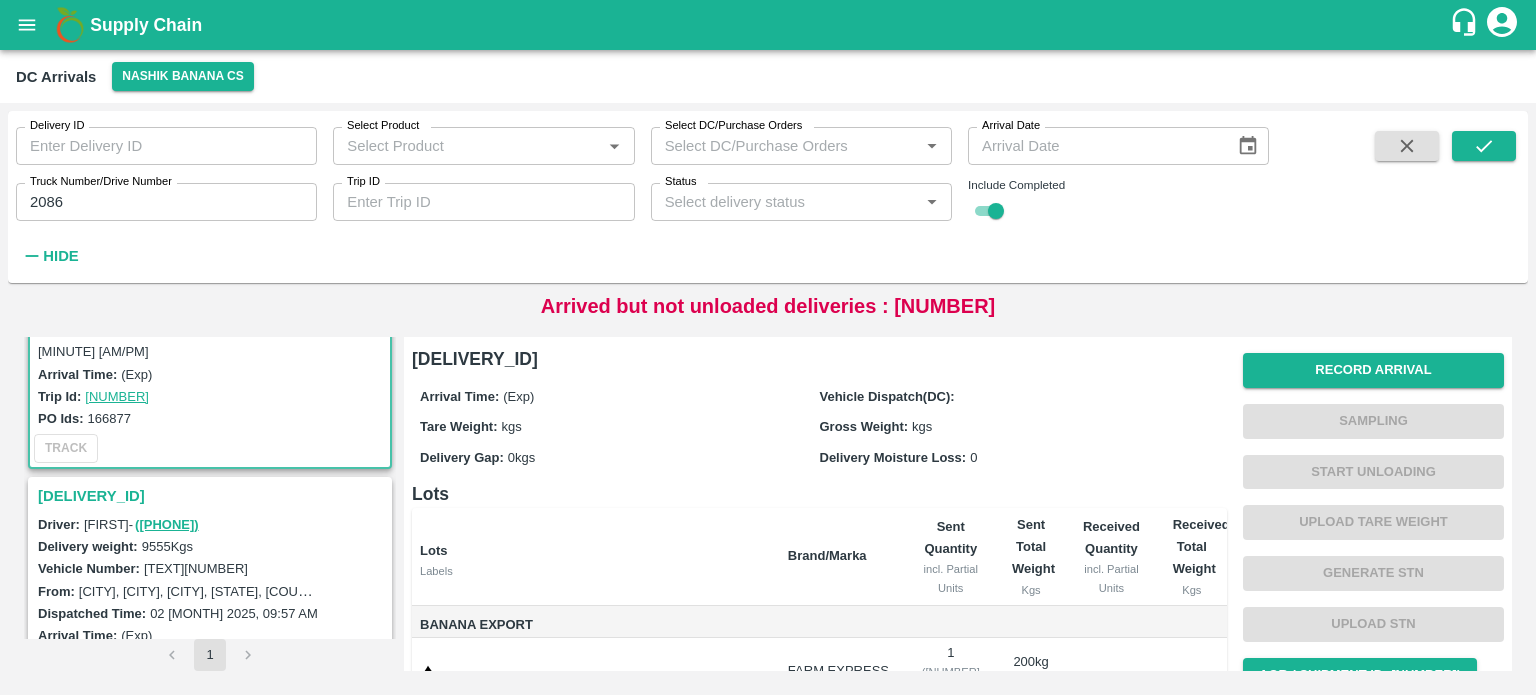 click on "[DELIVERY_ID]" at bounding box center (213, 496) 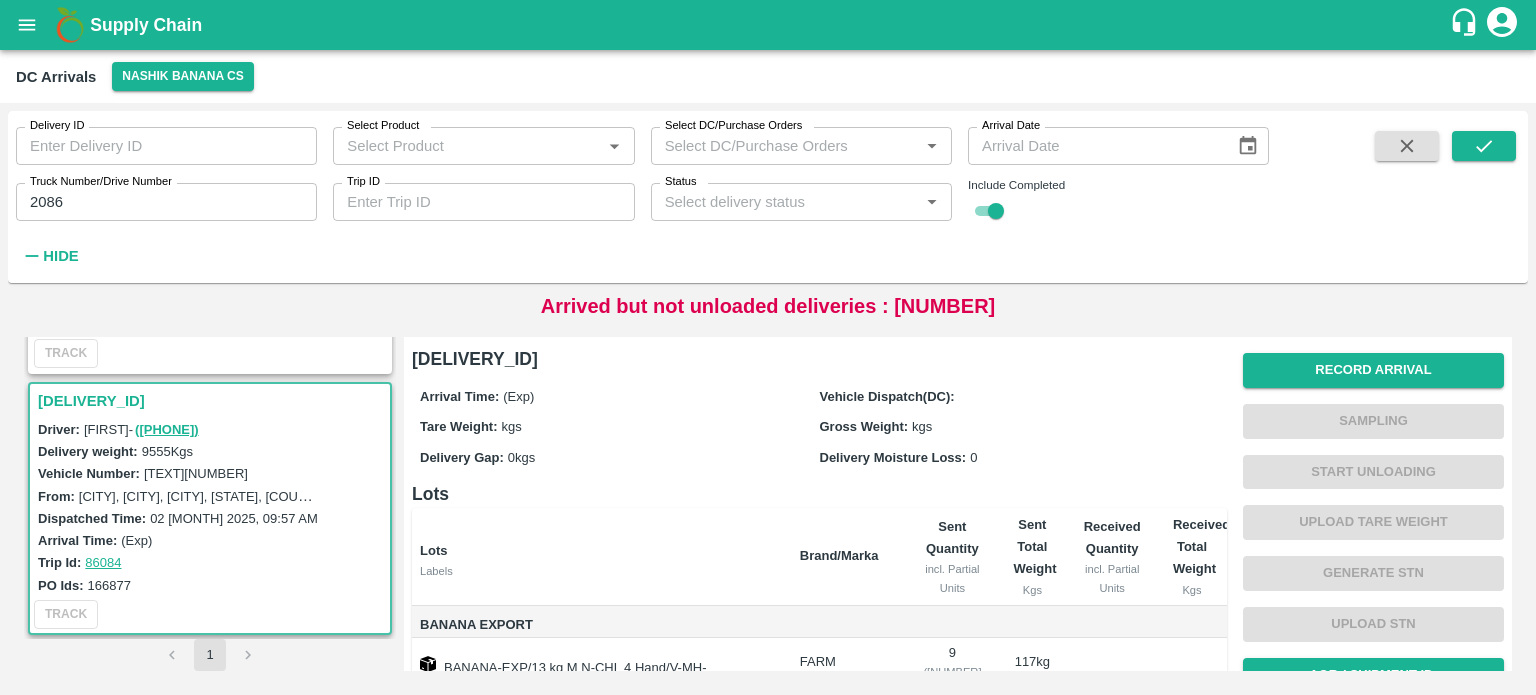 scroll, scrollTop: 246, scrollLeft: 0, axis: vertical 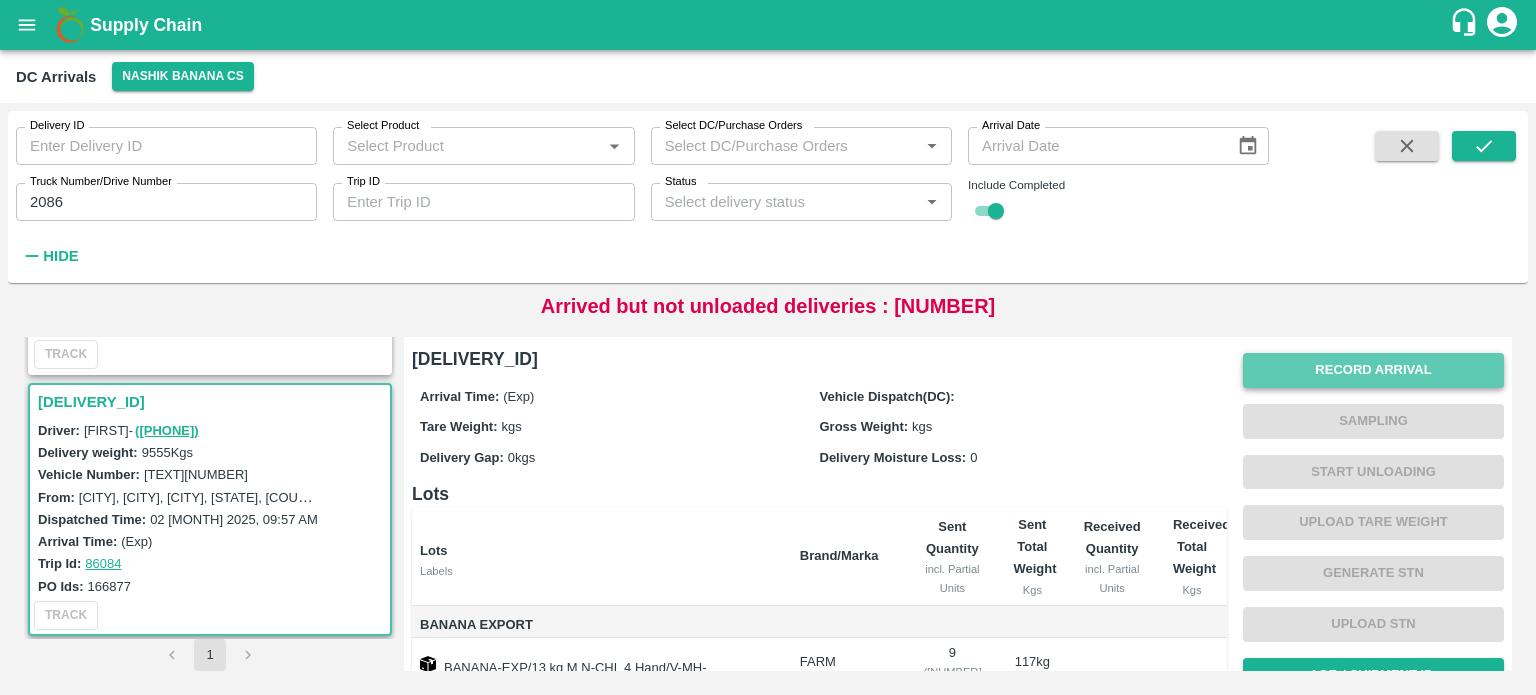 click on "Record Arrival" at bounding box center [1373, 370] 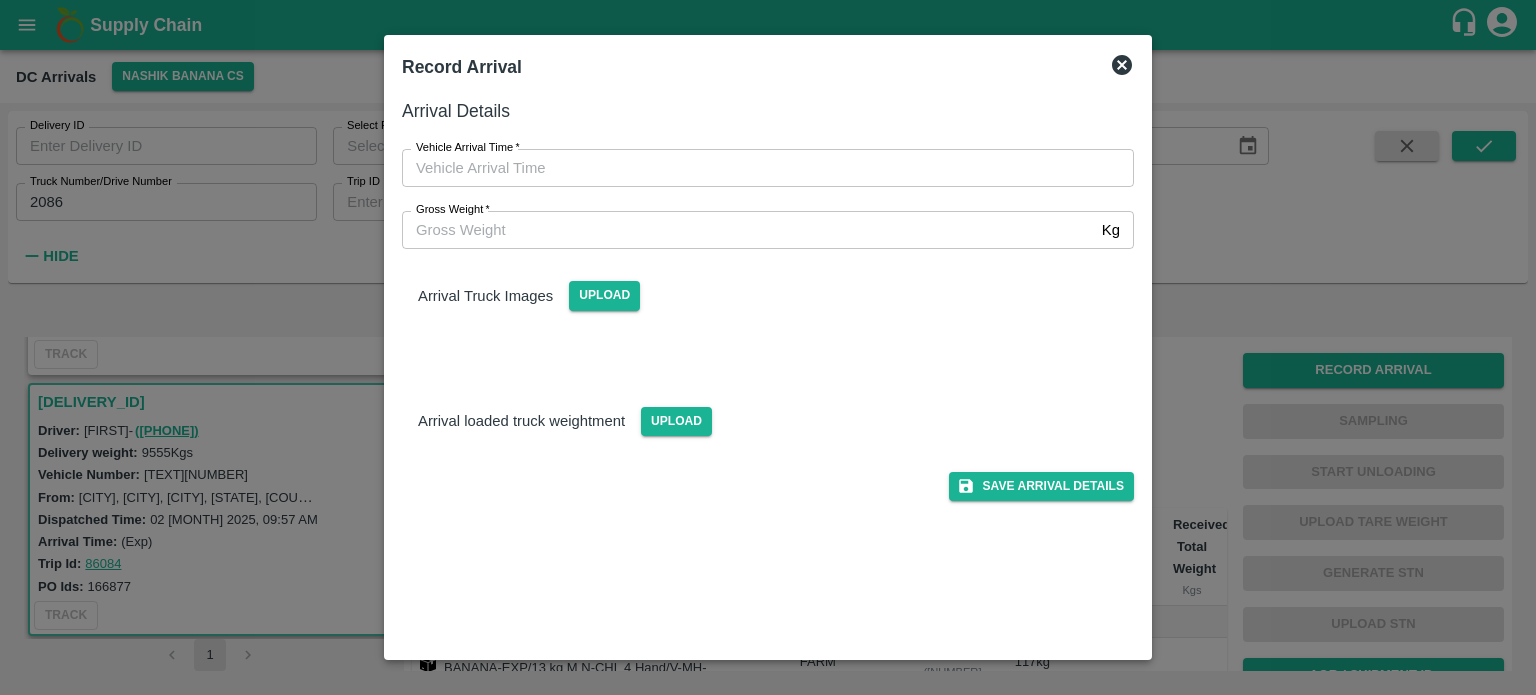 type on "DD/MM/YYYY hh:mm aa" 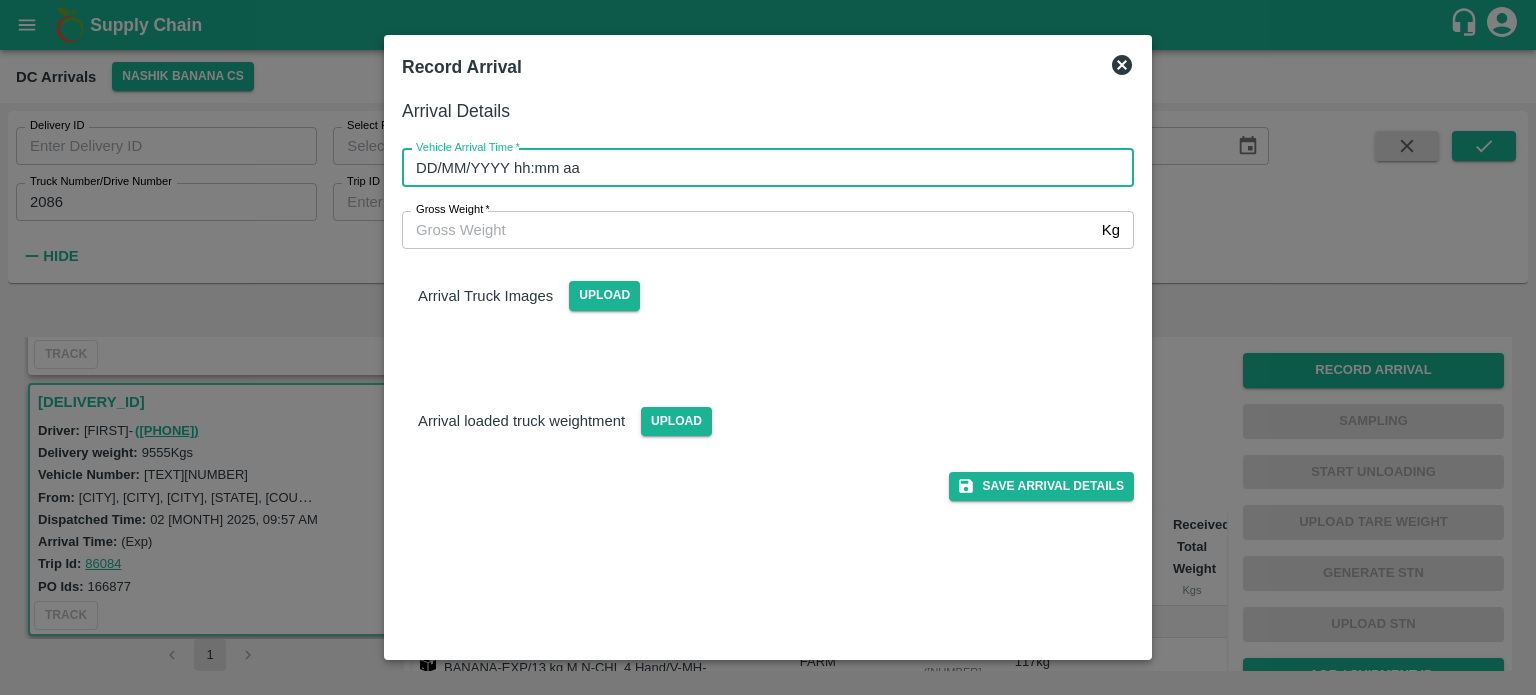 click on "DD/MM/YYYY hh:mm aa" at bounding box center (761, 168) 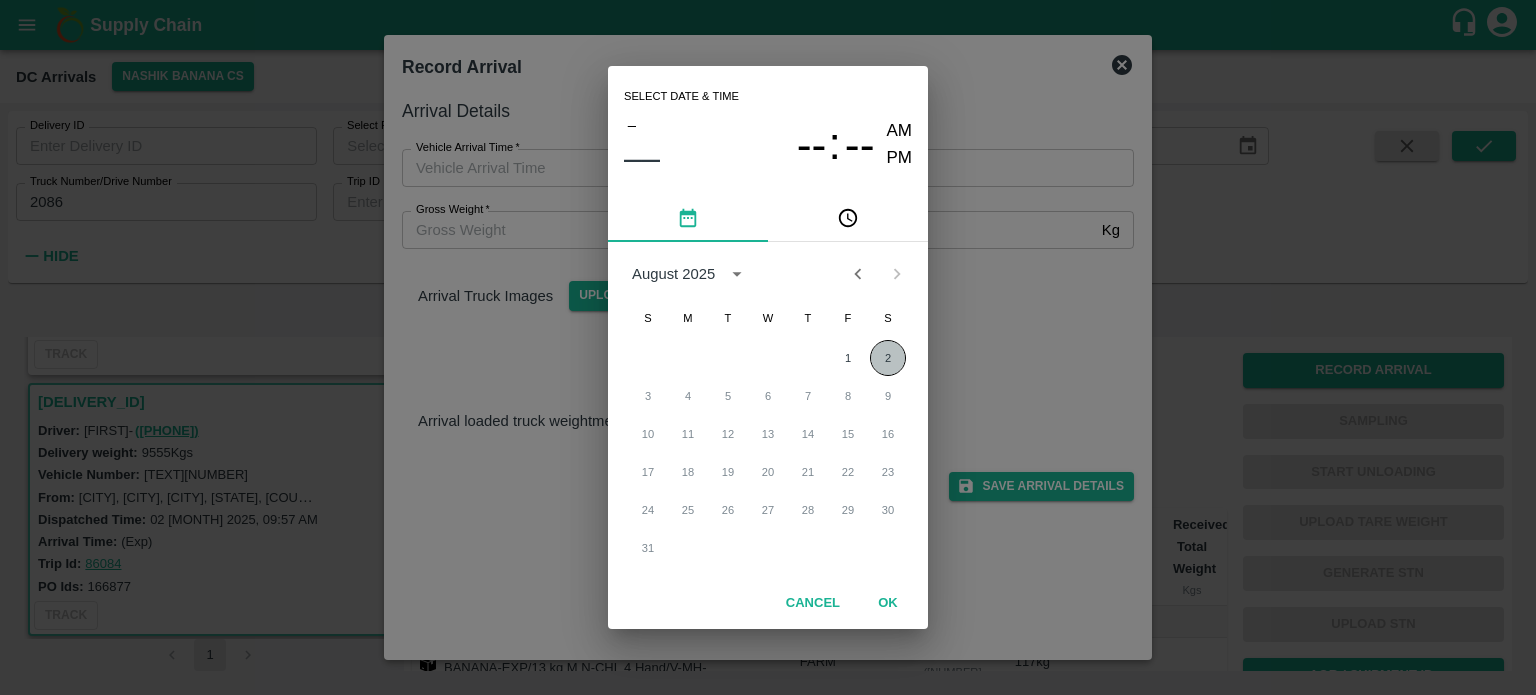 click on "2" at bounding box center [888, 358] 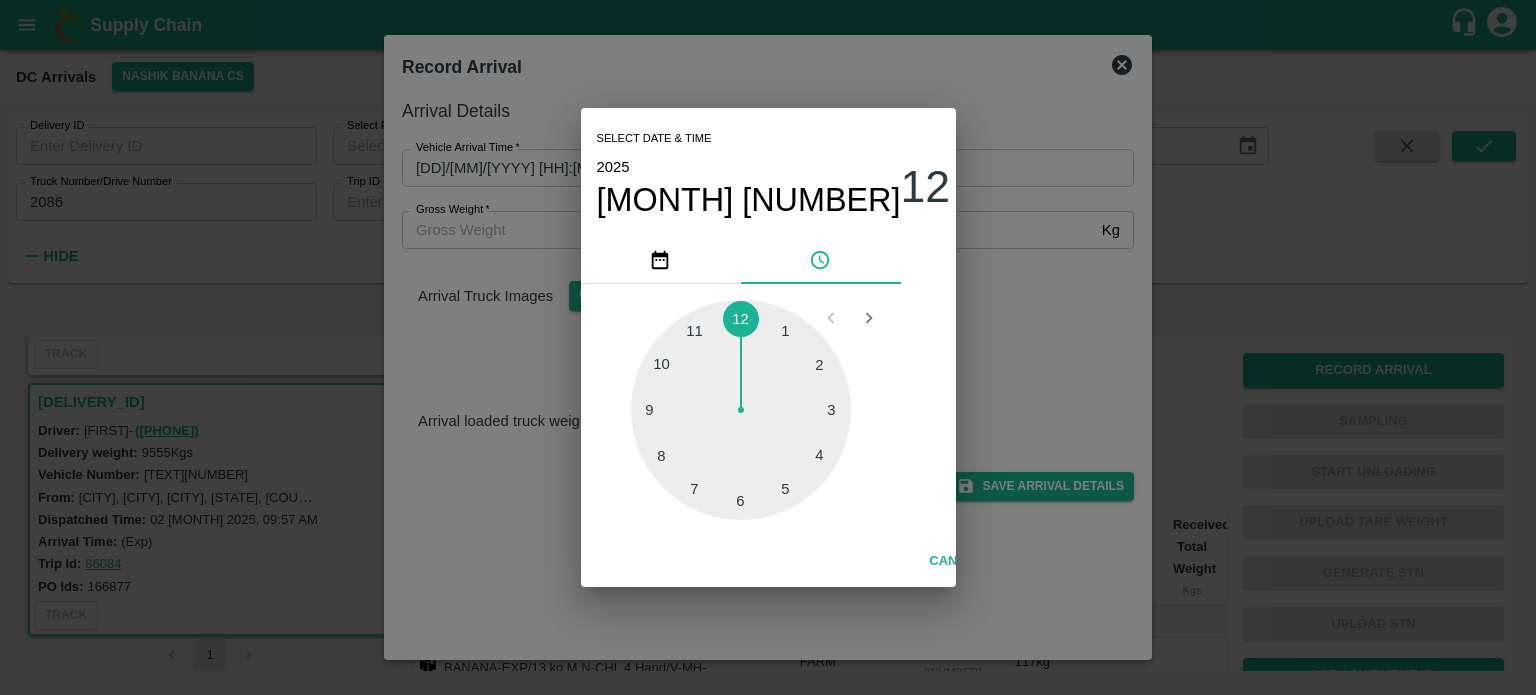 click at bounding box center [741, 410] 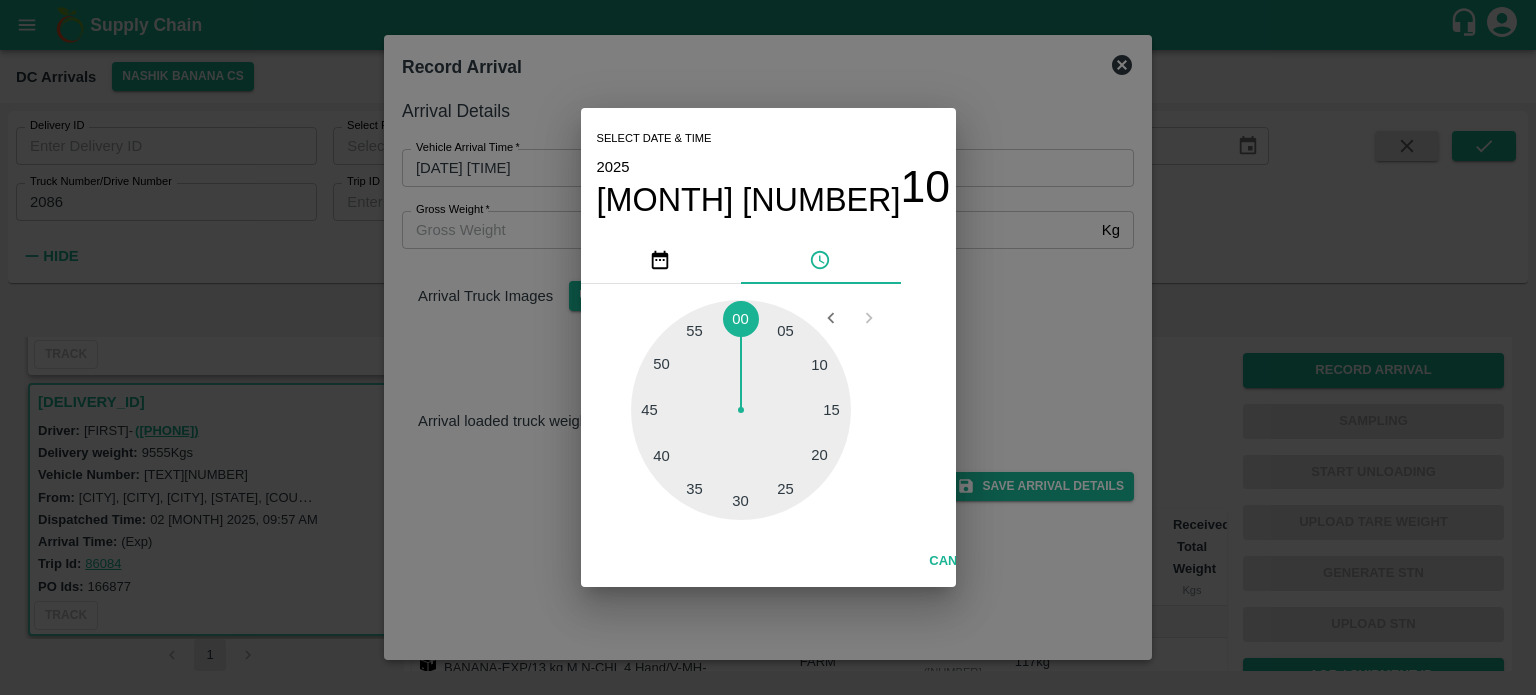 click at bounding box center [741, 410] 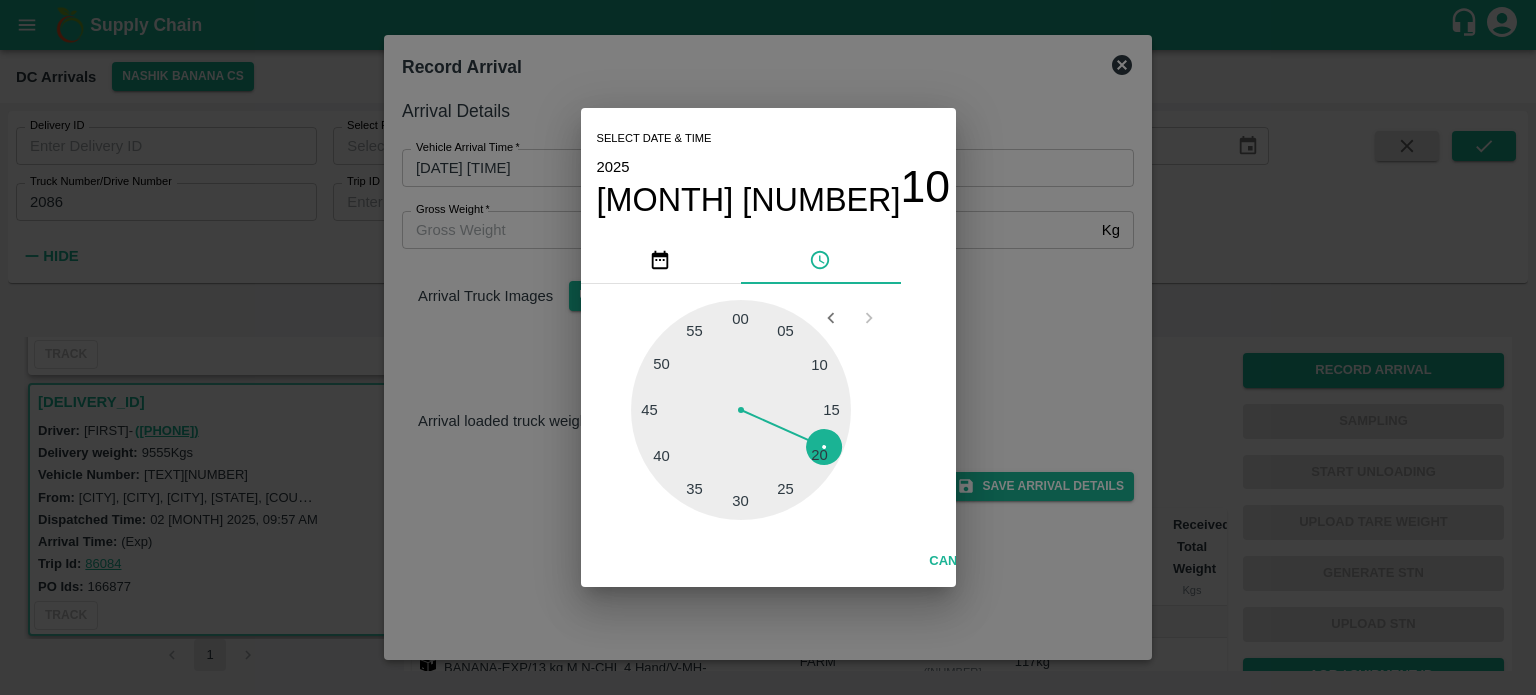 type on "[DD]/[MM]/[YYYY] [HH]:[MM] [AM]" 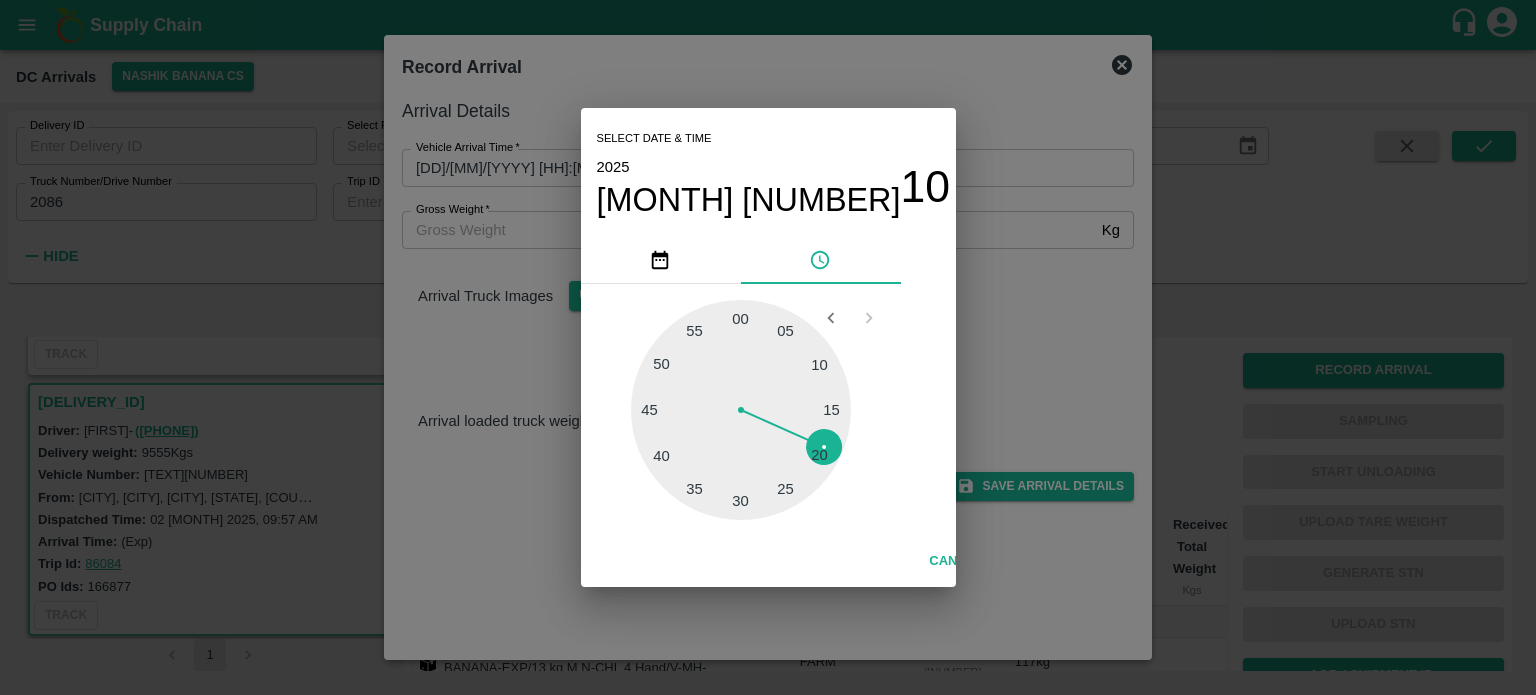 click on "Select date & time [YEAR] [MONTH] [NUMBER] [TIME] PM [NUMBER] [NUMBER] [NUMBER] [NUMBER] [NUMBER] [NUMBER] [NUMBER] [NUMBER] [NUMBER] [NUMBER] [NUMBER] [NUMBER] Cancel OK" at bounding box center [768, 347] 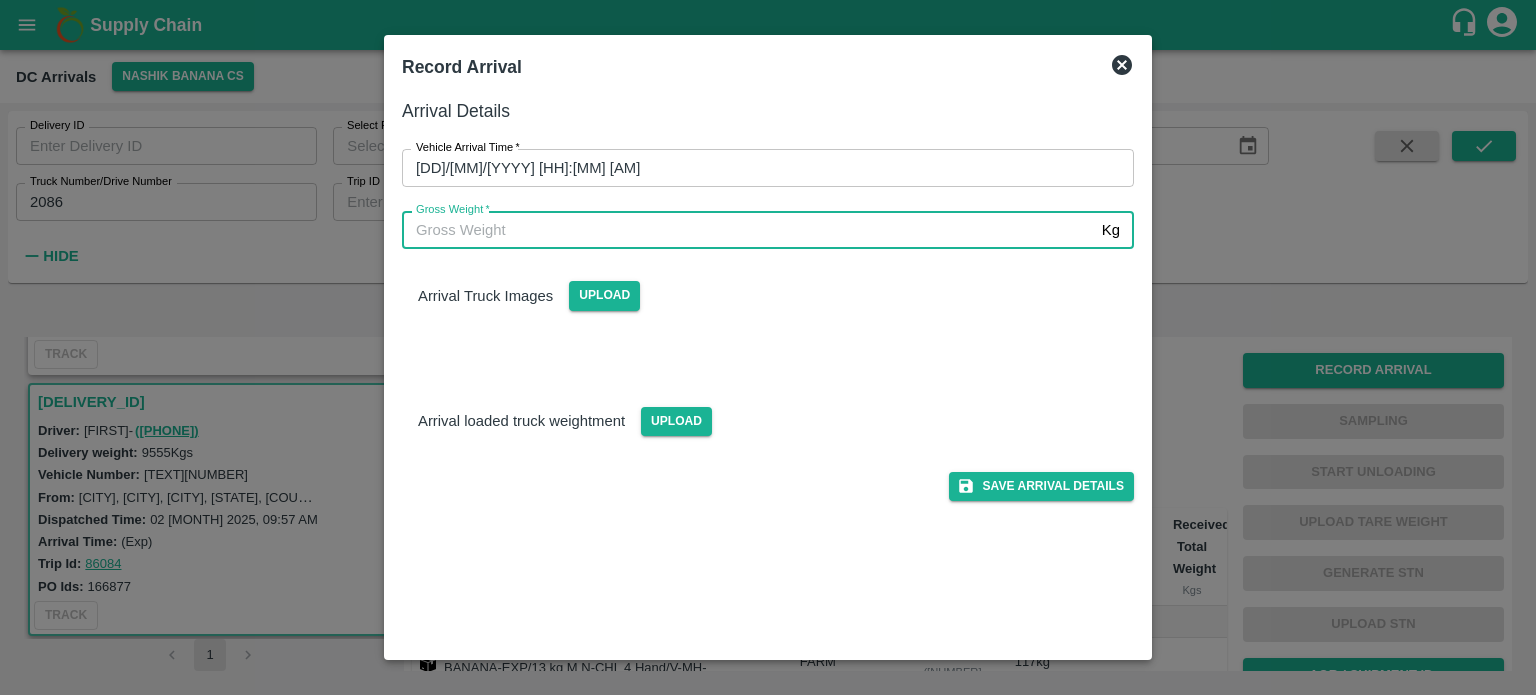 click on "Gross Weight   *" at bounding box center (748, 230) 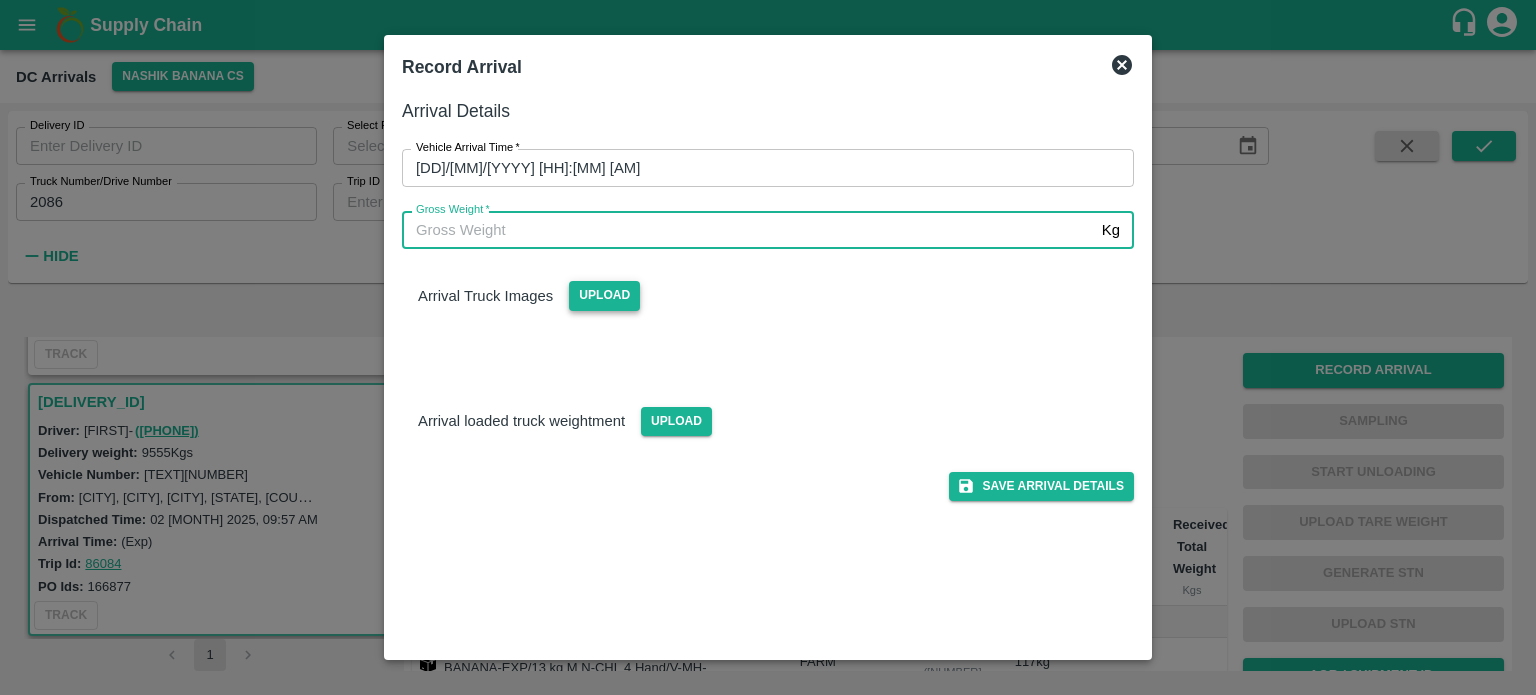 type on "[NUMBER]" 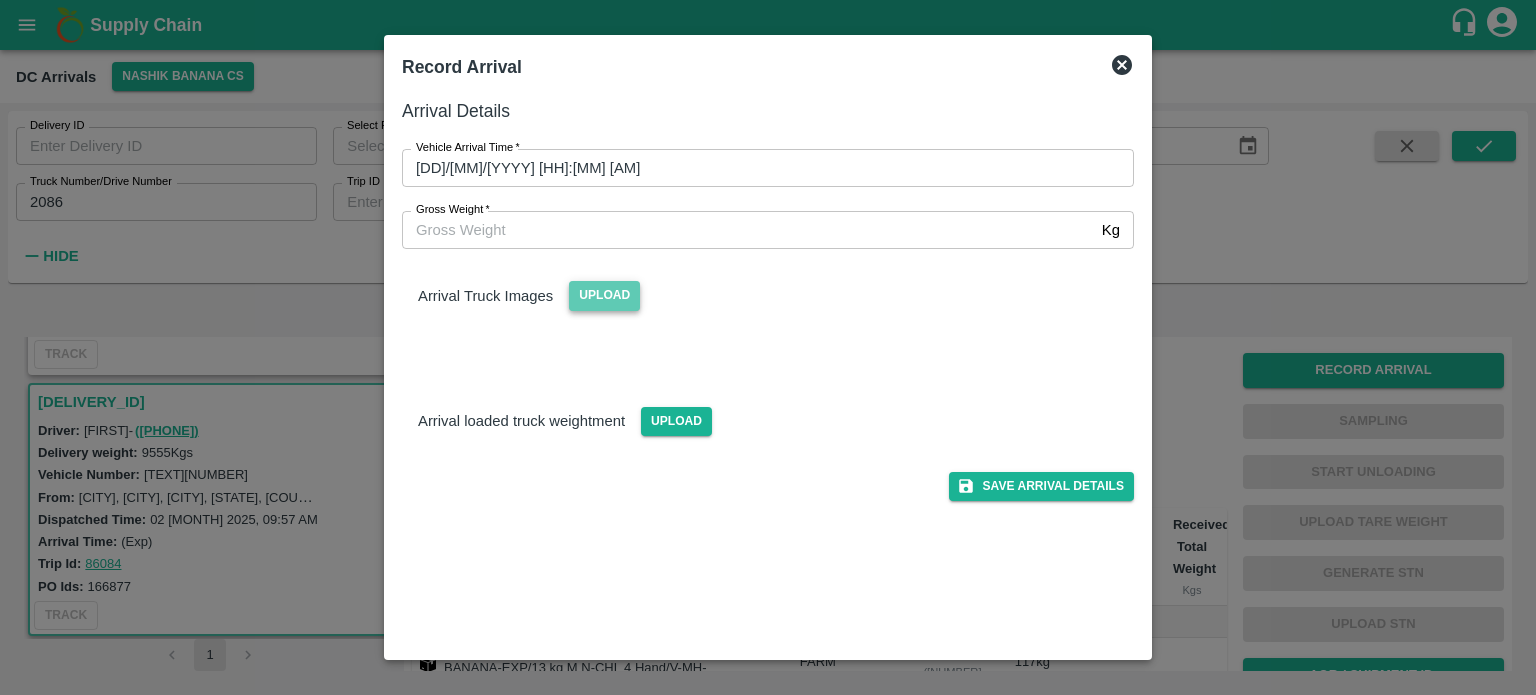 click on "Upload" at bounding box center (604, 295) 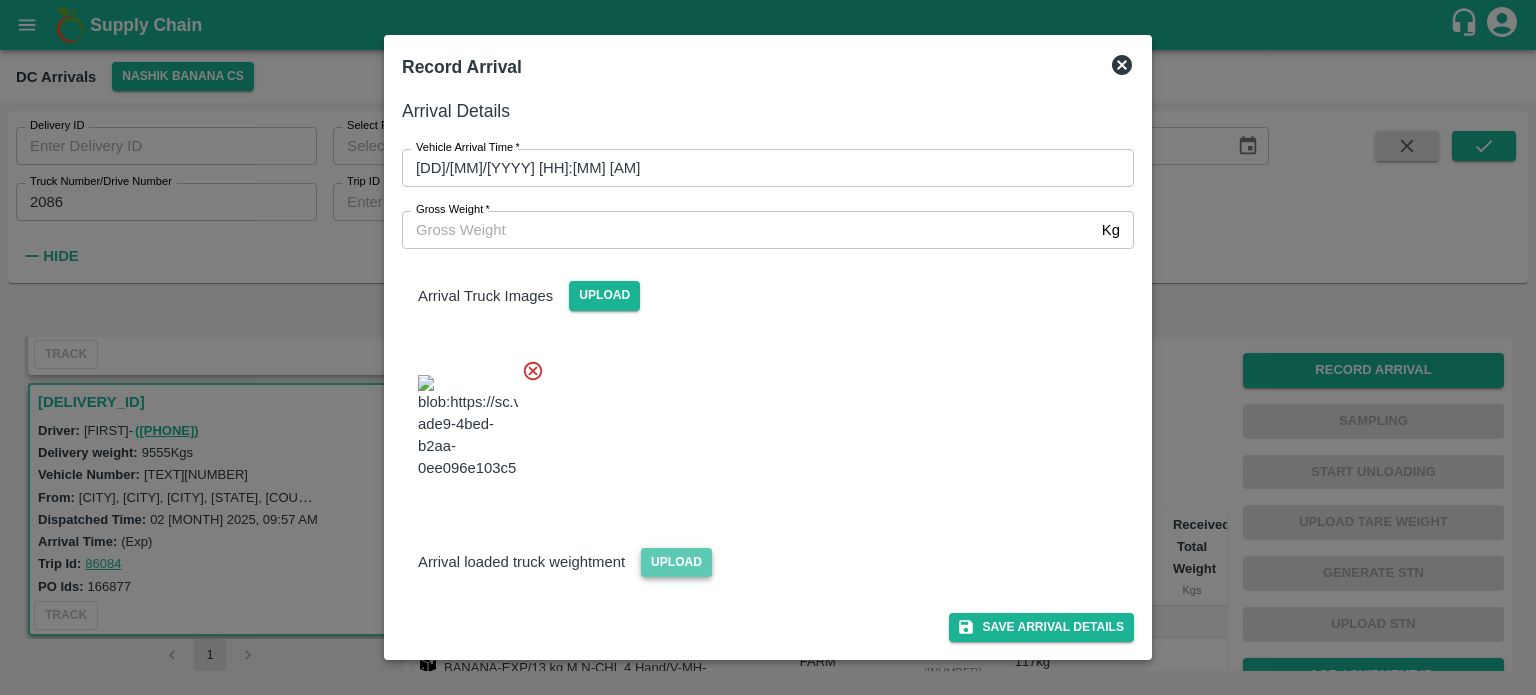 click on "Upload" at bounding box center (676, 562) 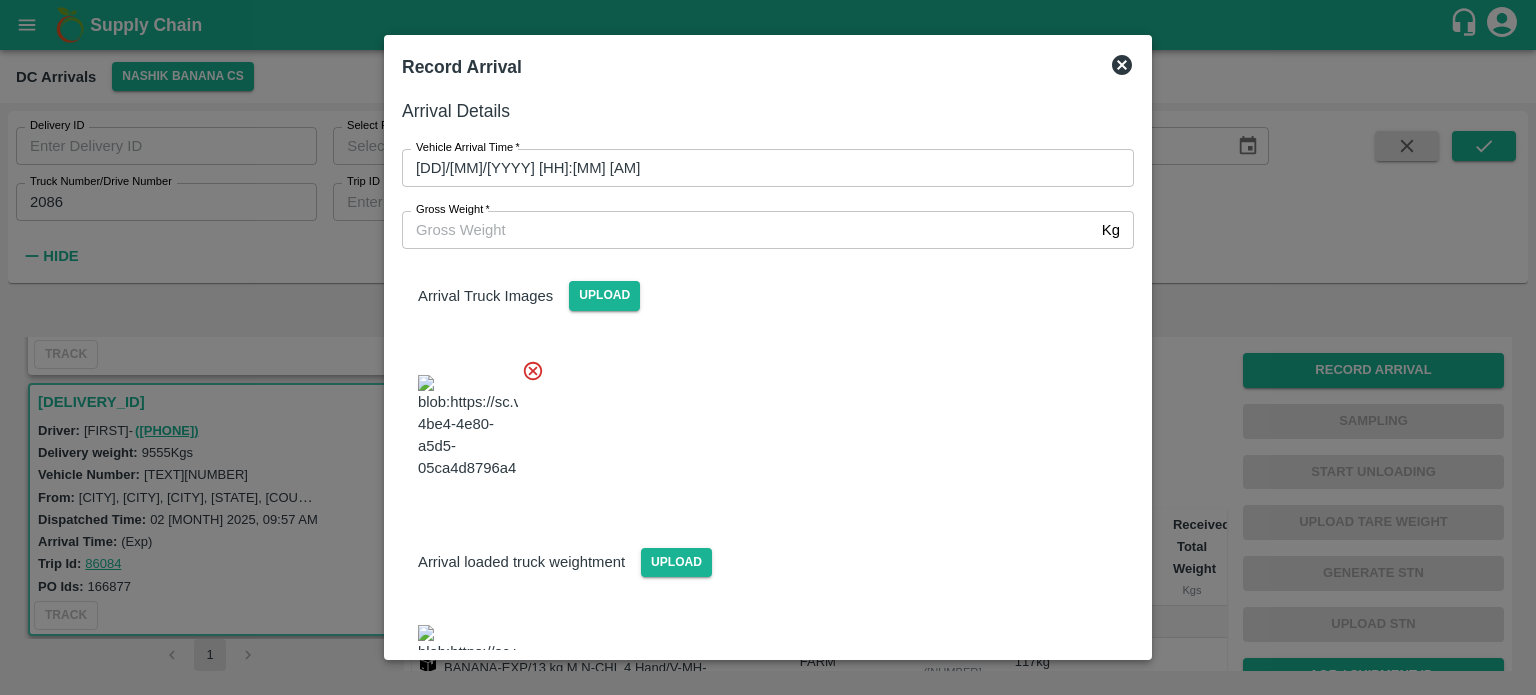 click at bounding box center (760, 421) 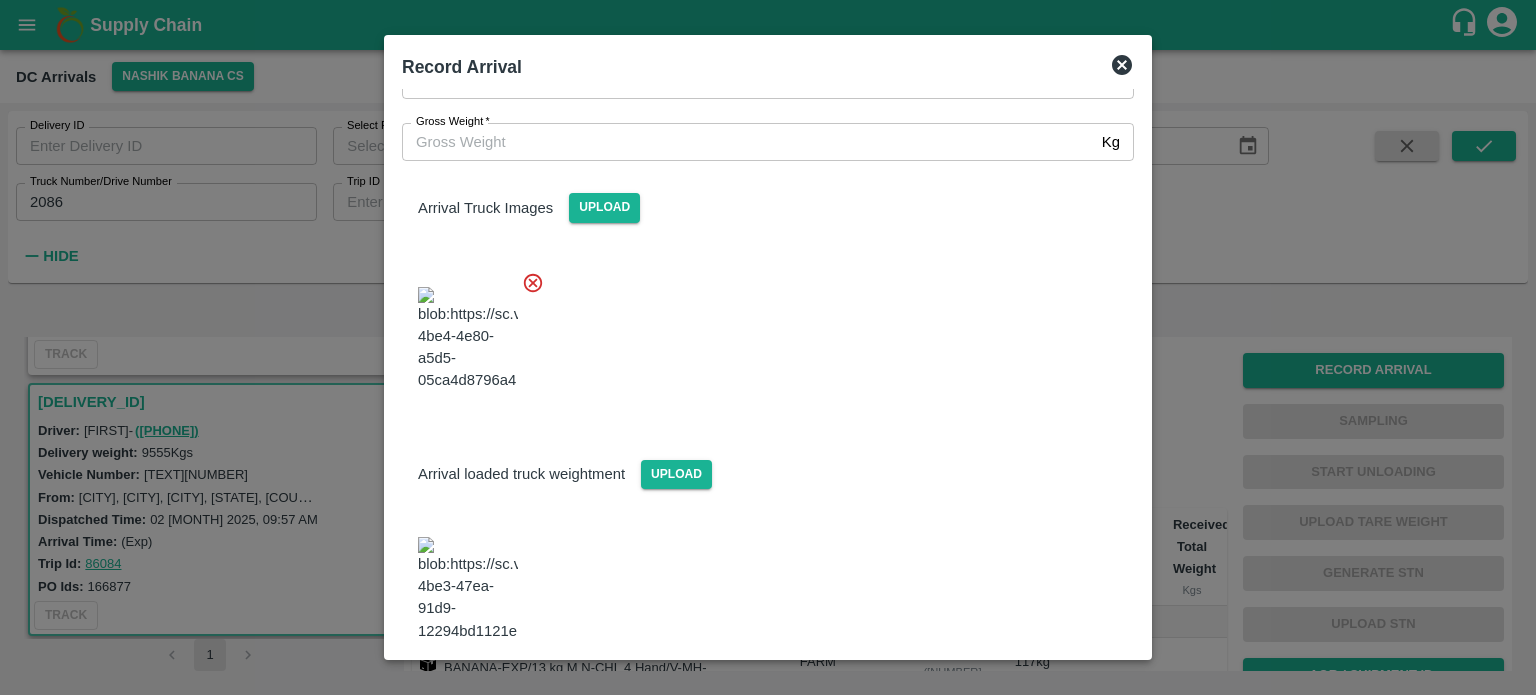 click on "Save Arrival Details" at bounding box center [1041, 696] 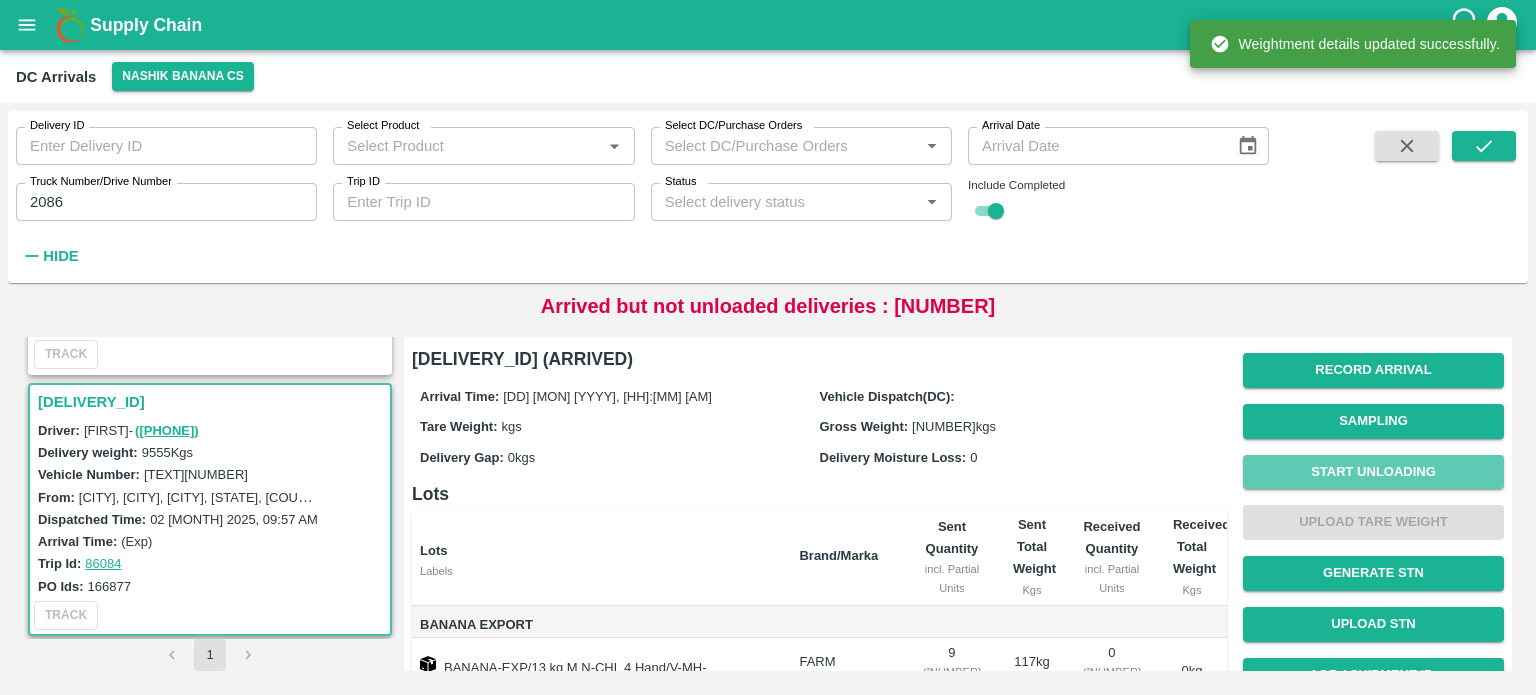 click on "Start Unloading" at bounding box center [1373, 472] 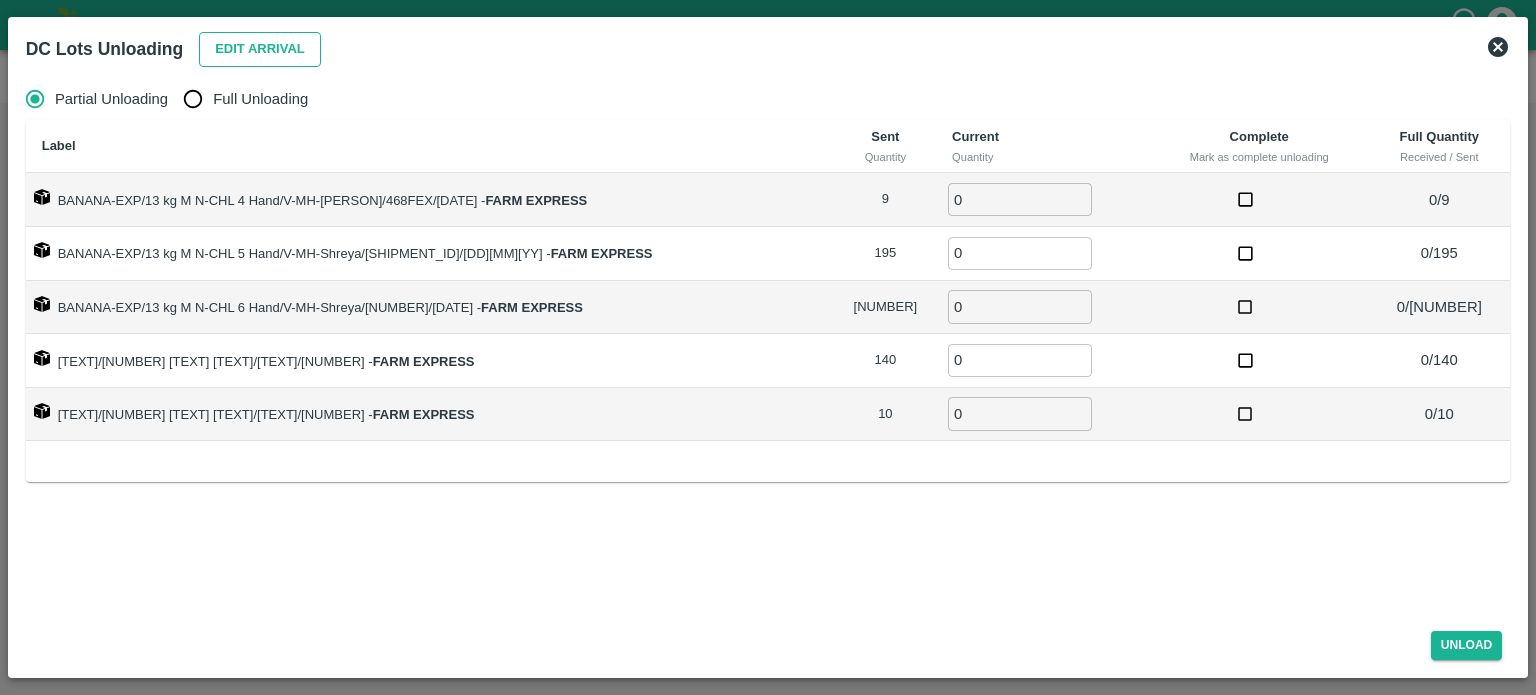 click on "Edit Arrival" at bounding box center (260, 49) 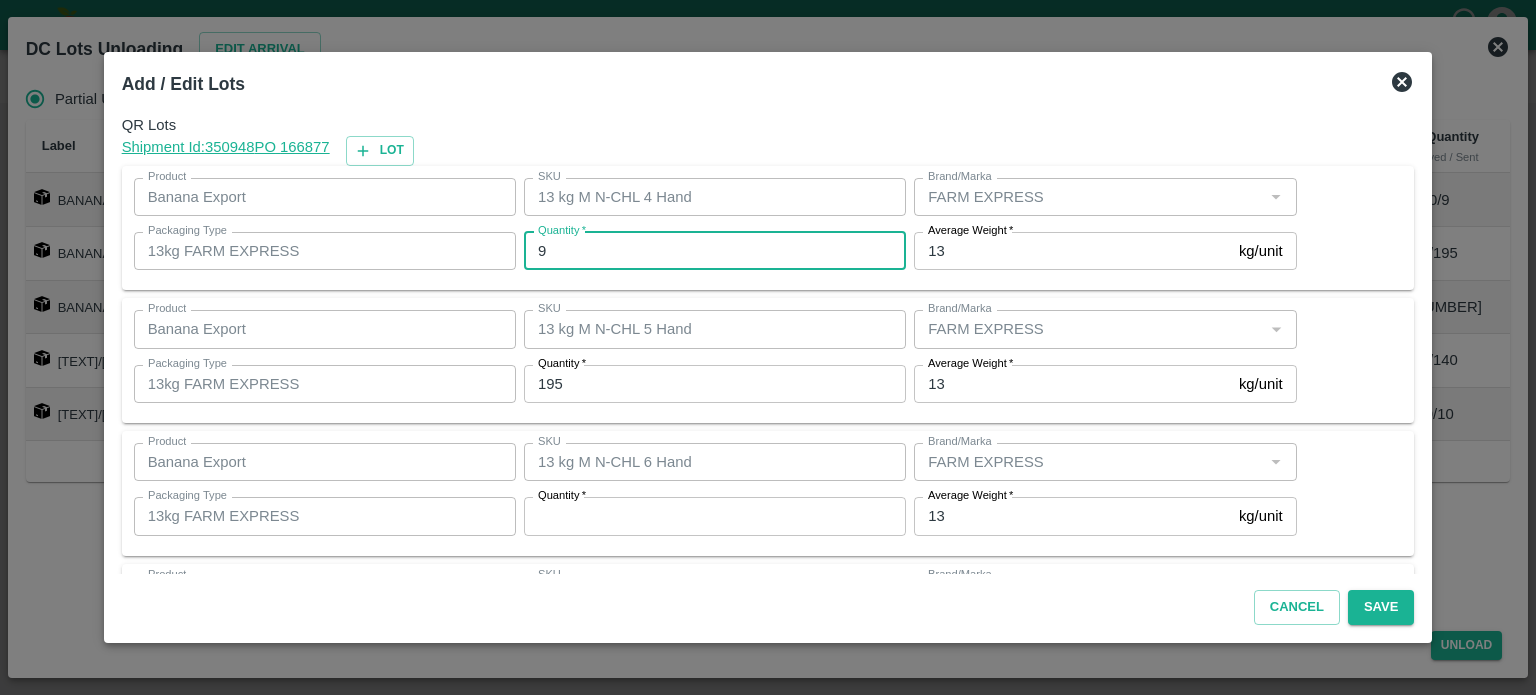 click on "9" at bounding box center [715, 251] 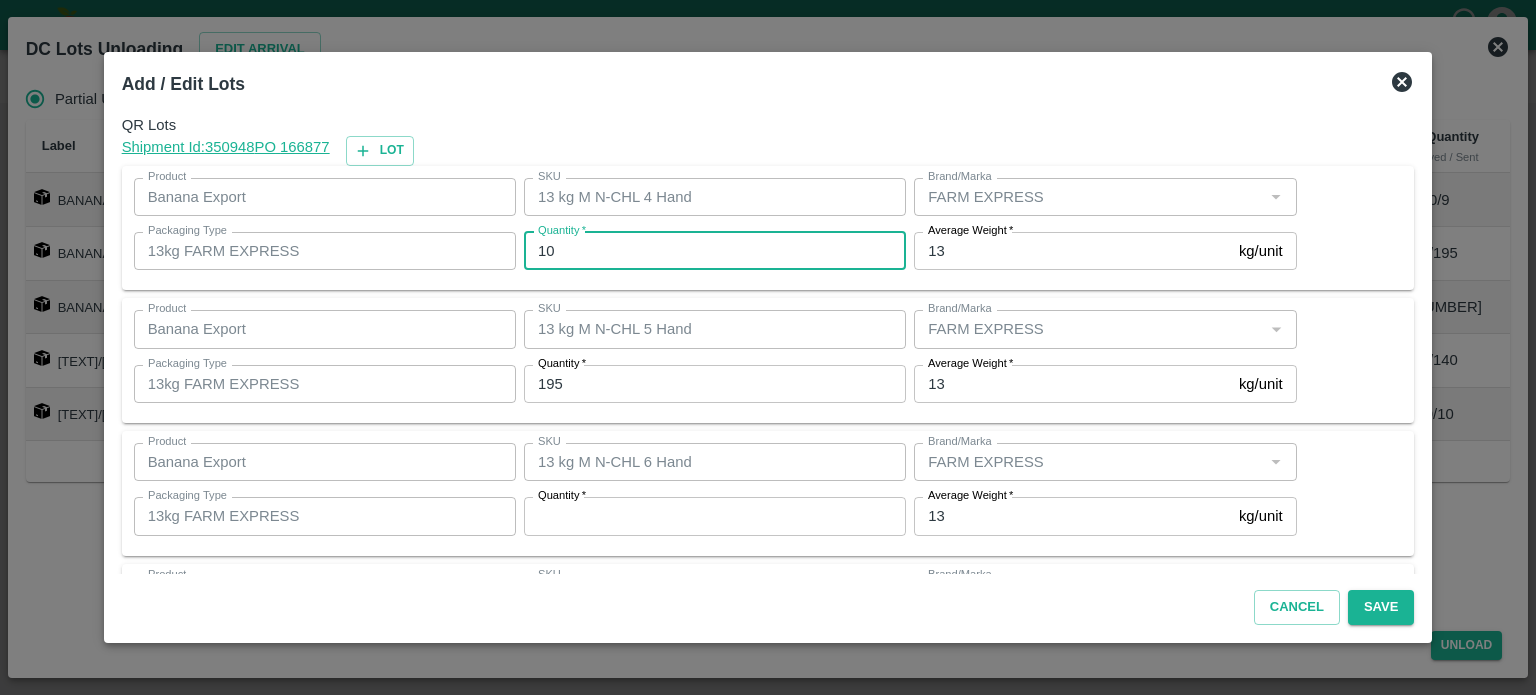 type on "10" 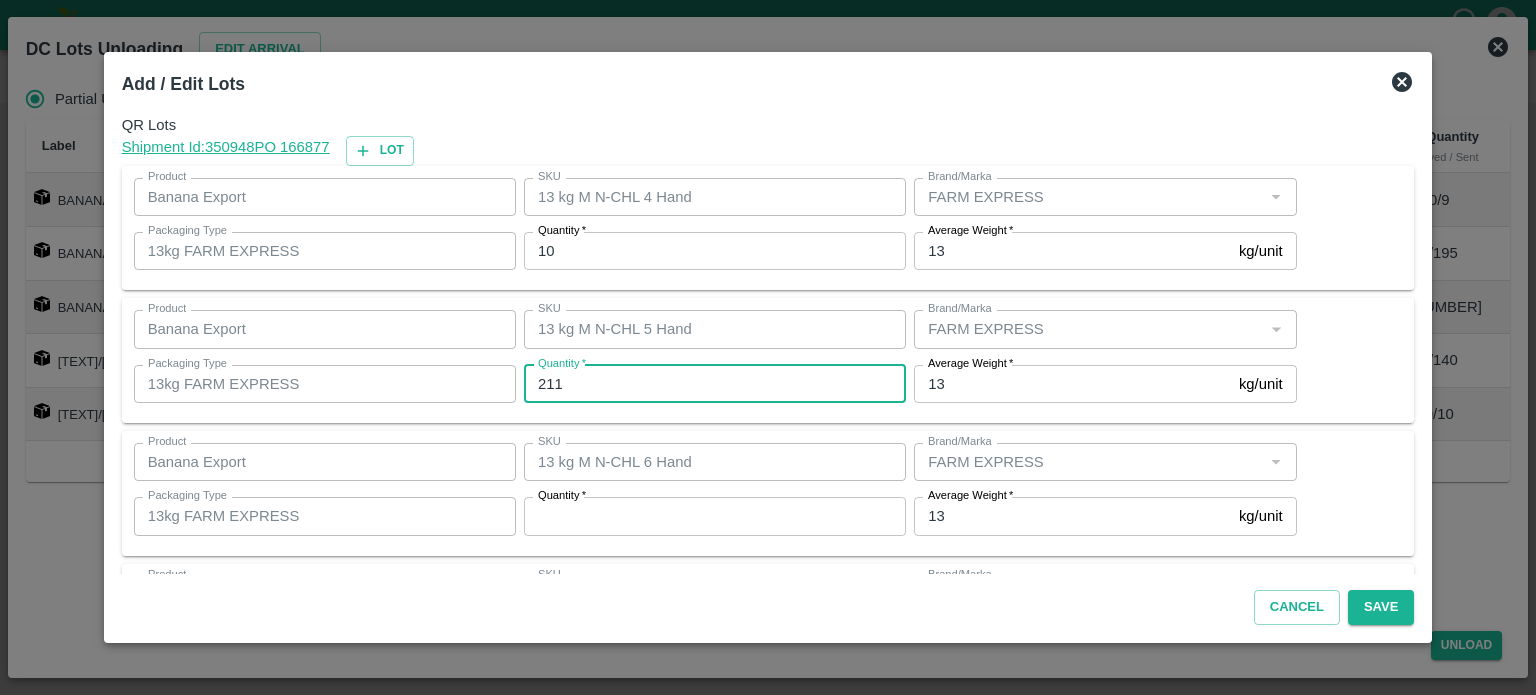 type on "211" 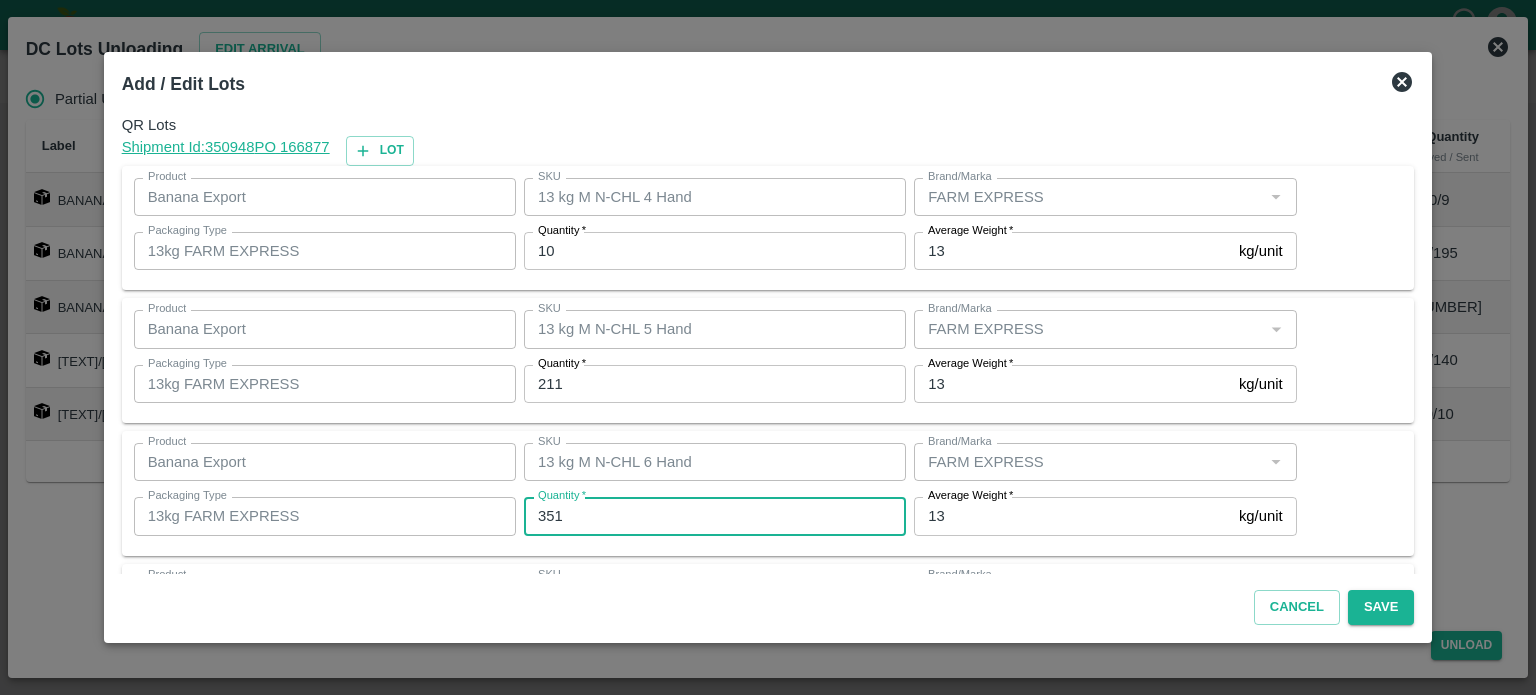 type on "351" 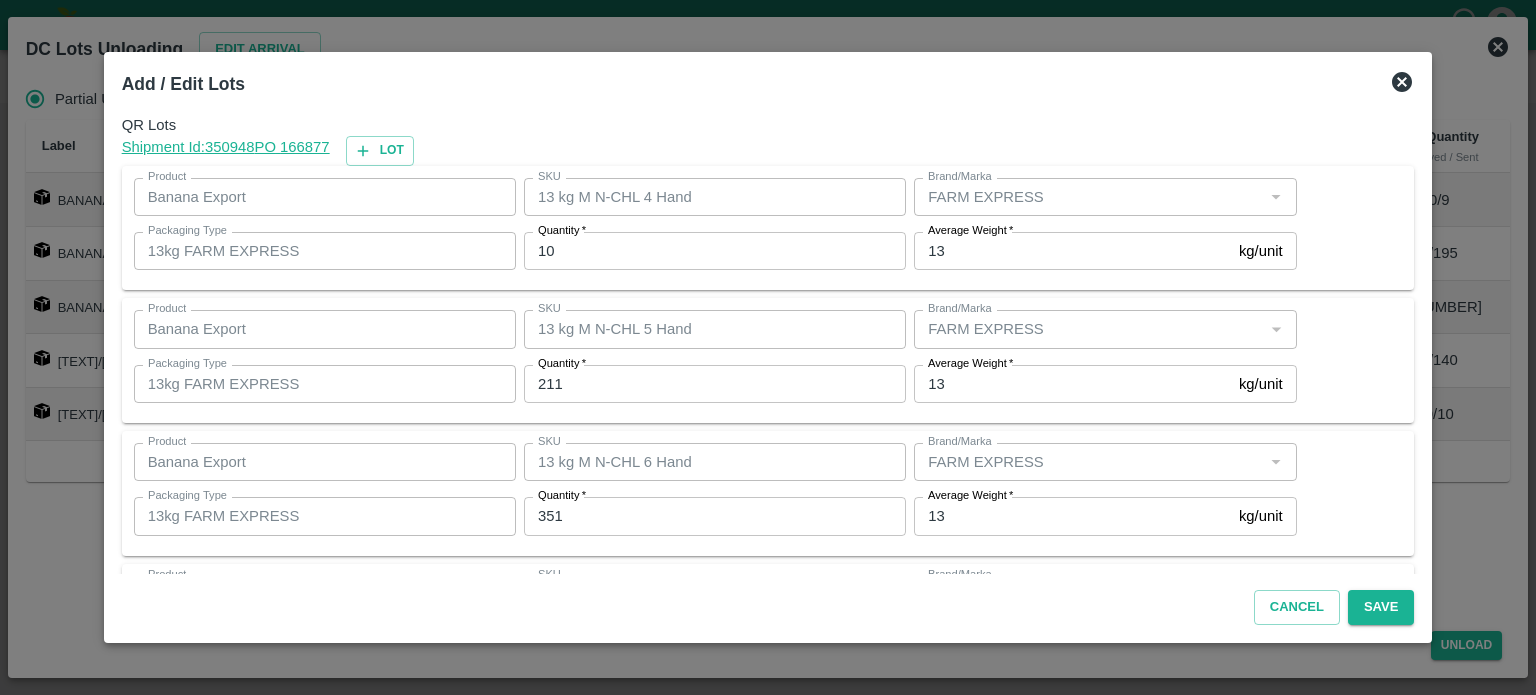 scroll, scrollTop: 262, scrollLeft: 0, axis: vertical 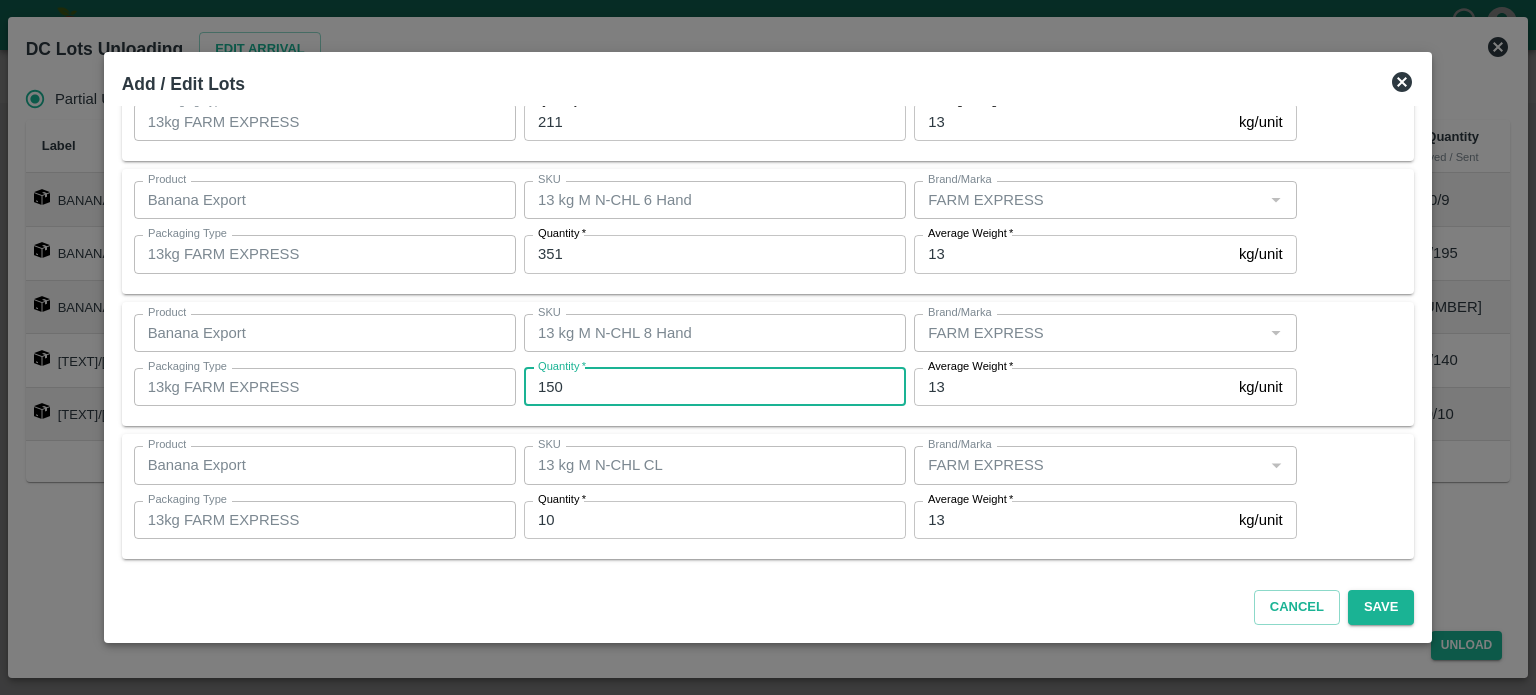 type on "150" 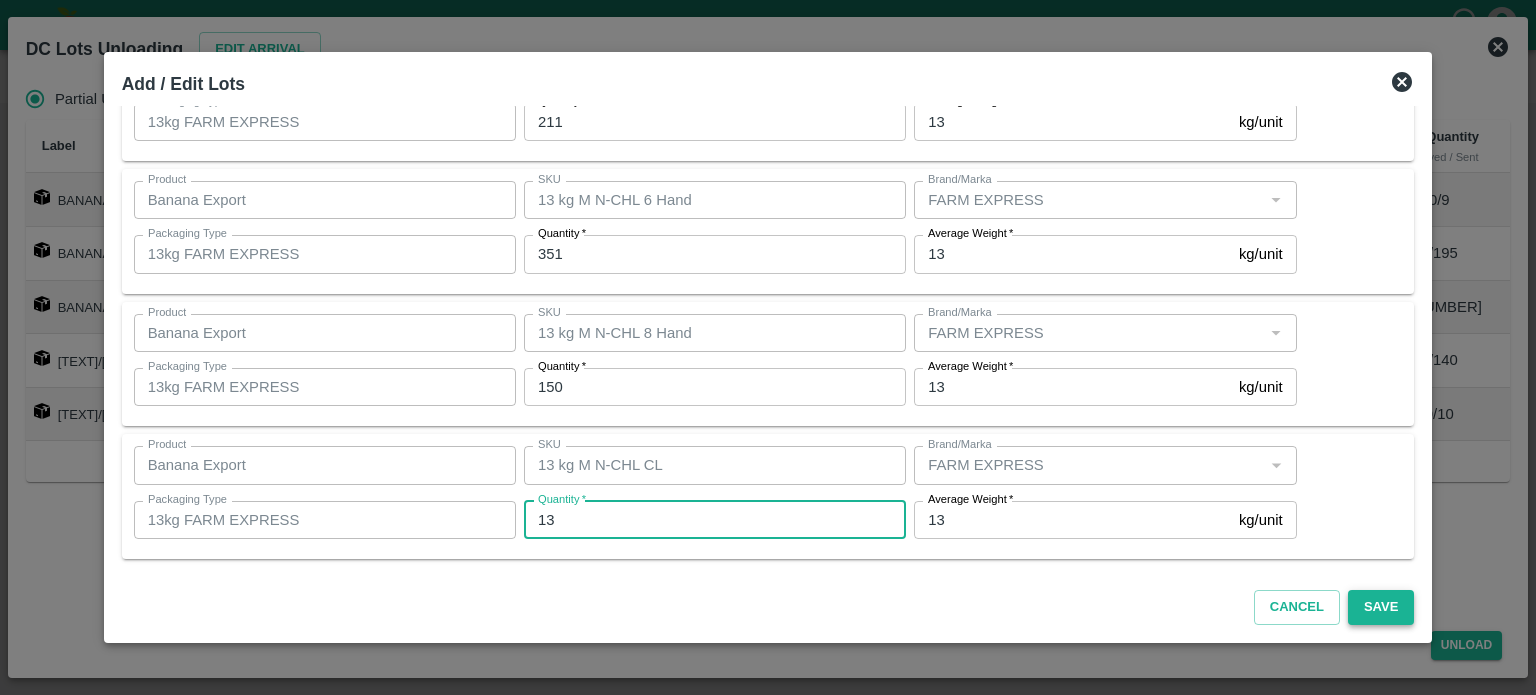 type on "13" 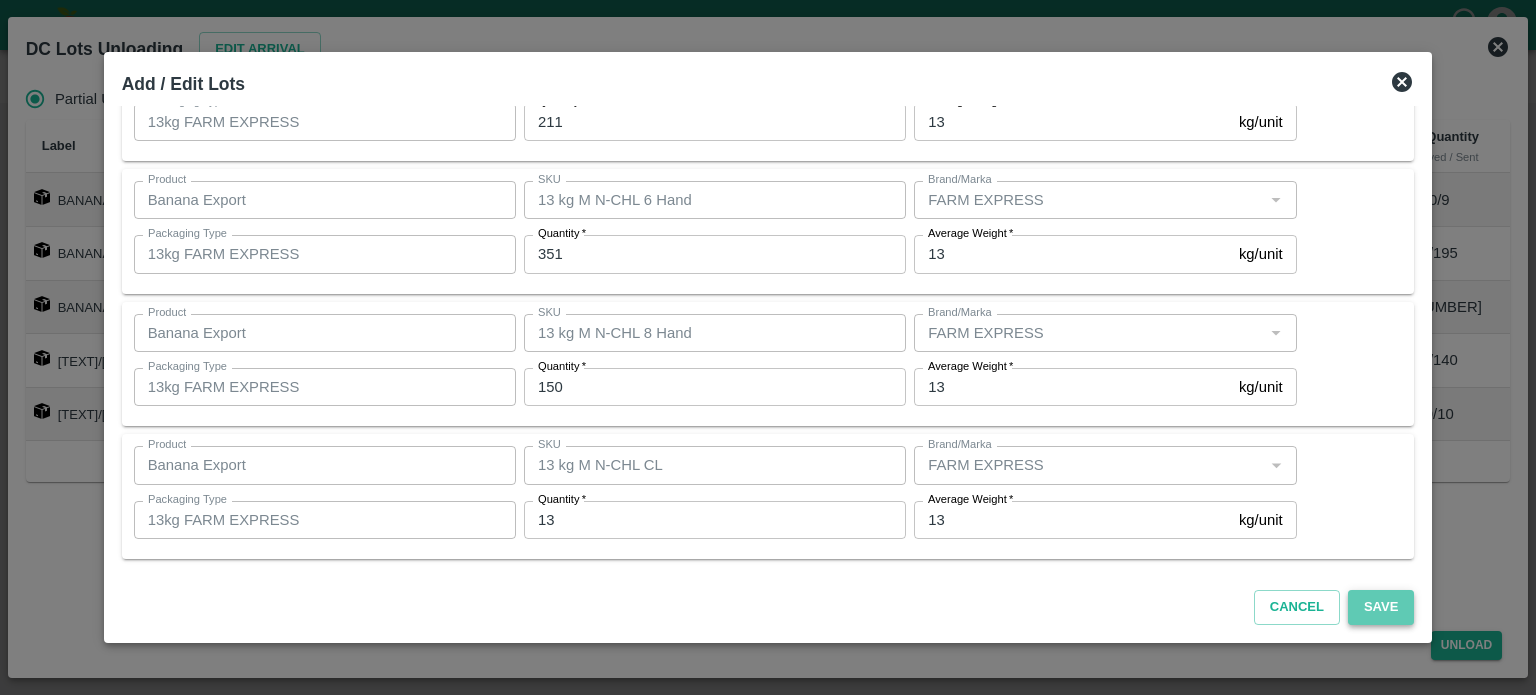 click on "Save" at bounding box center (1381, 607) 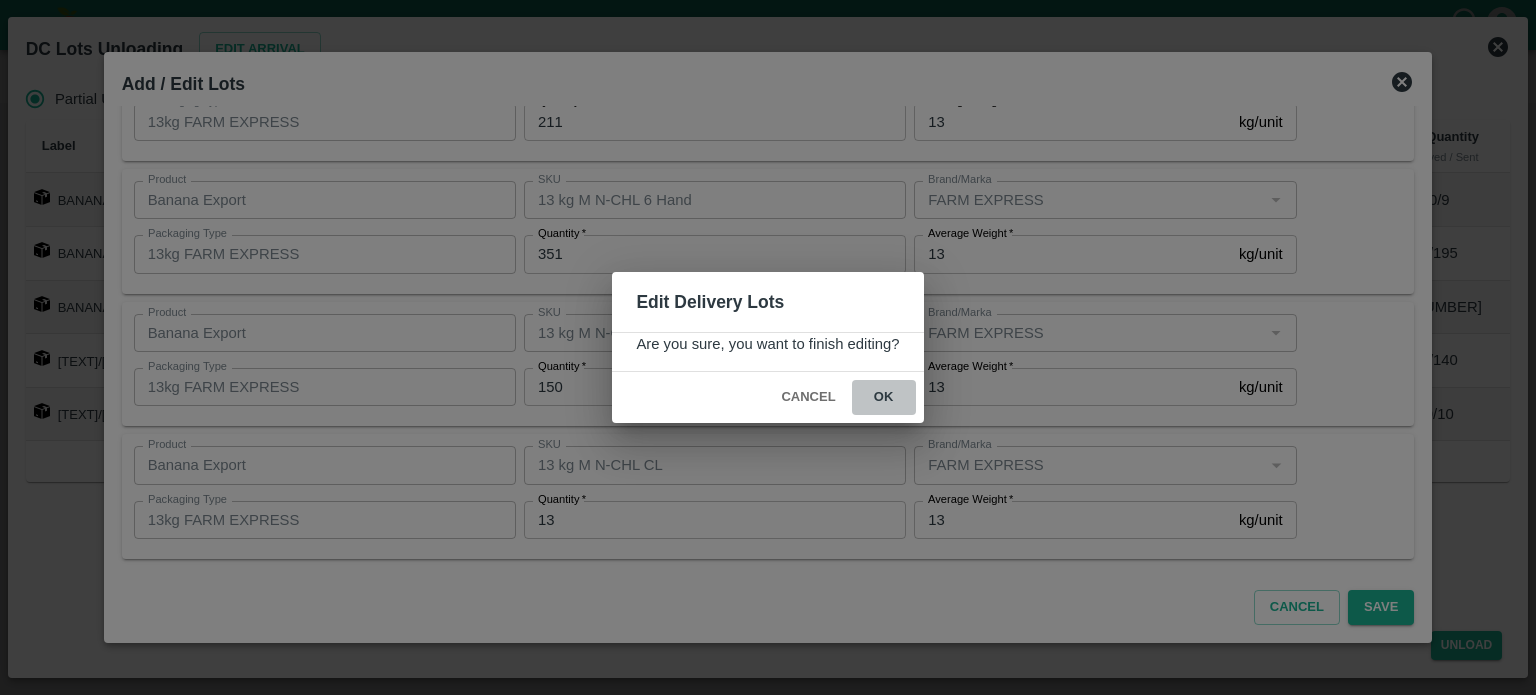 click on "ok" at bounding box center (884, 397) 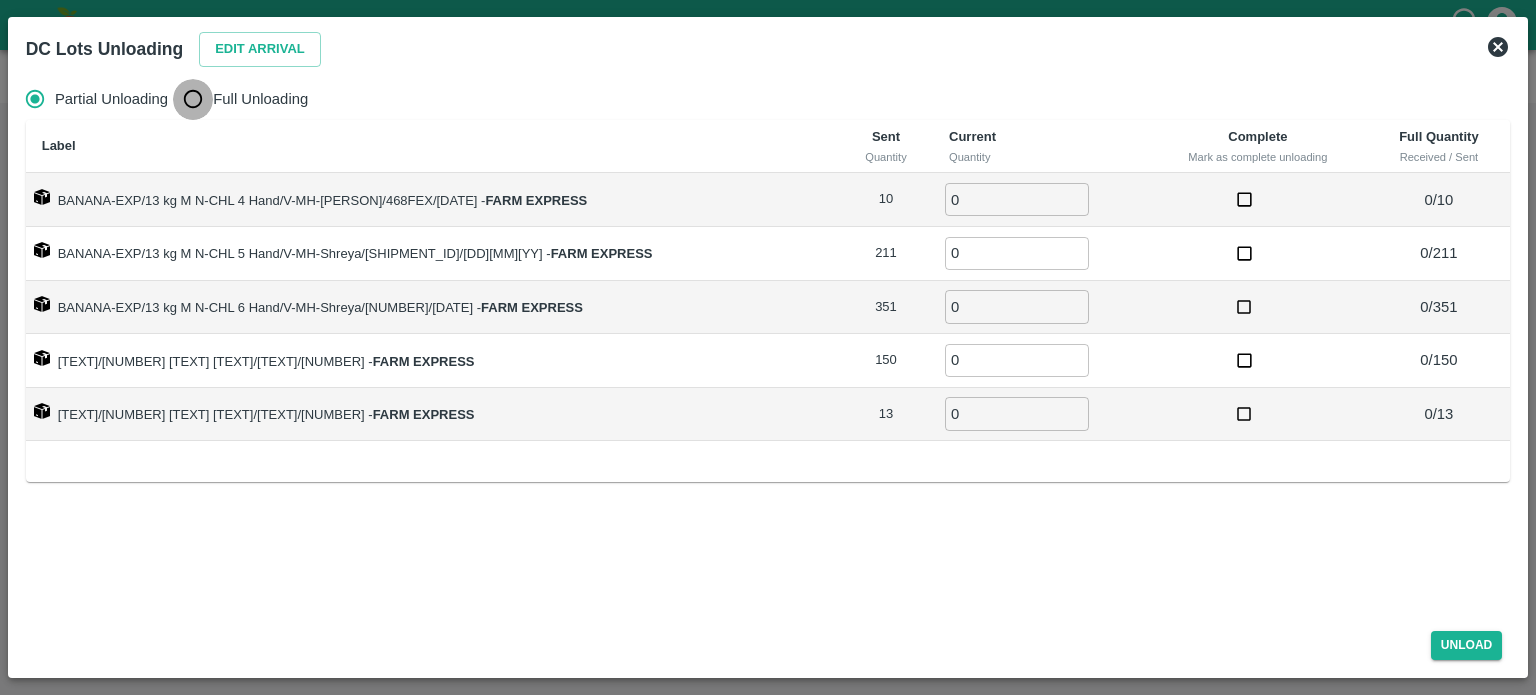 click on "Full Unloading" at bounding box center [193, 99] 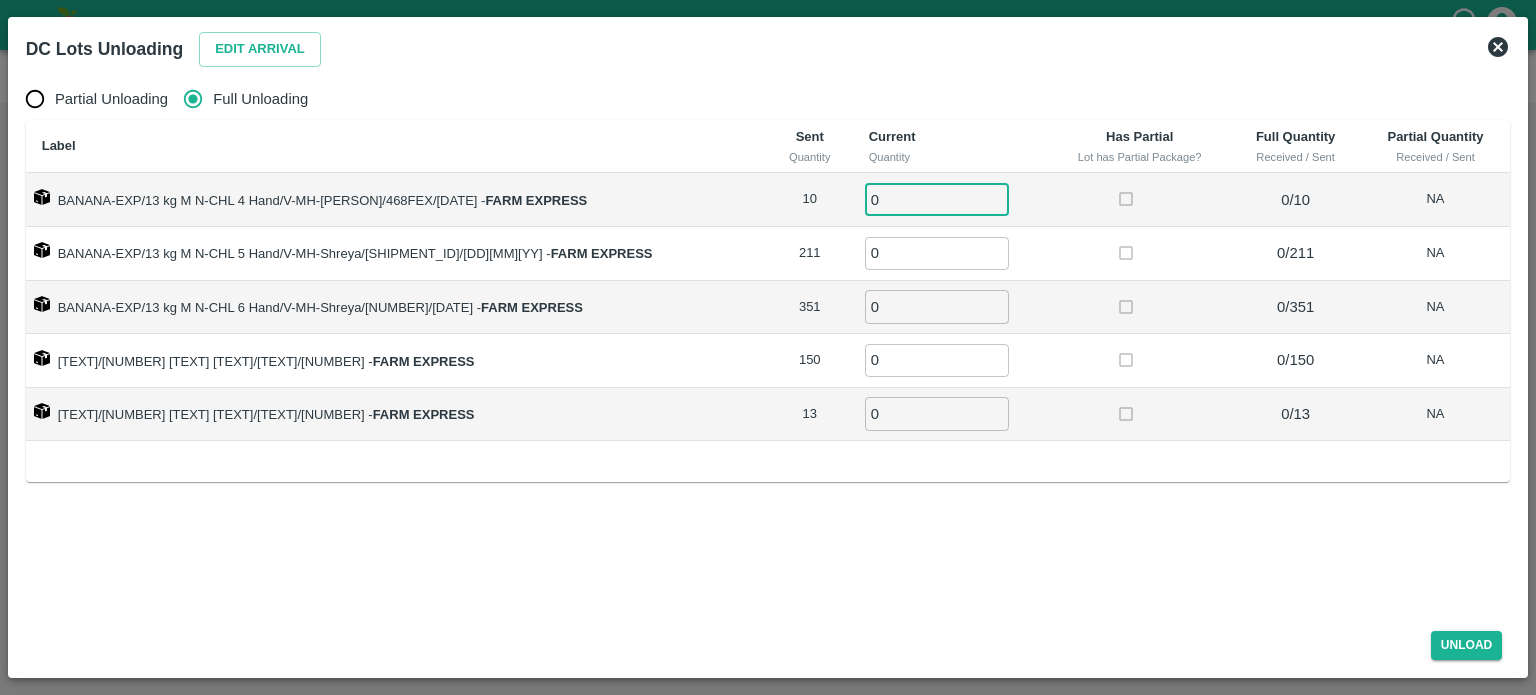 click on "0" at bounding box center [937, 199] 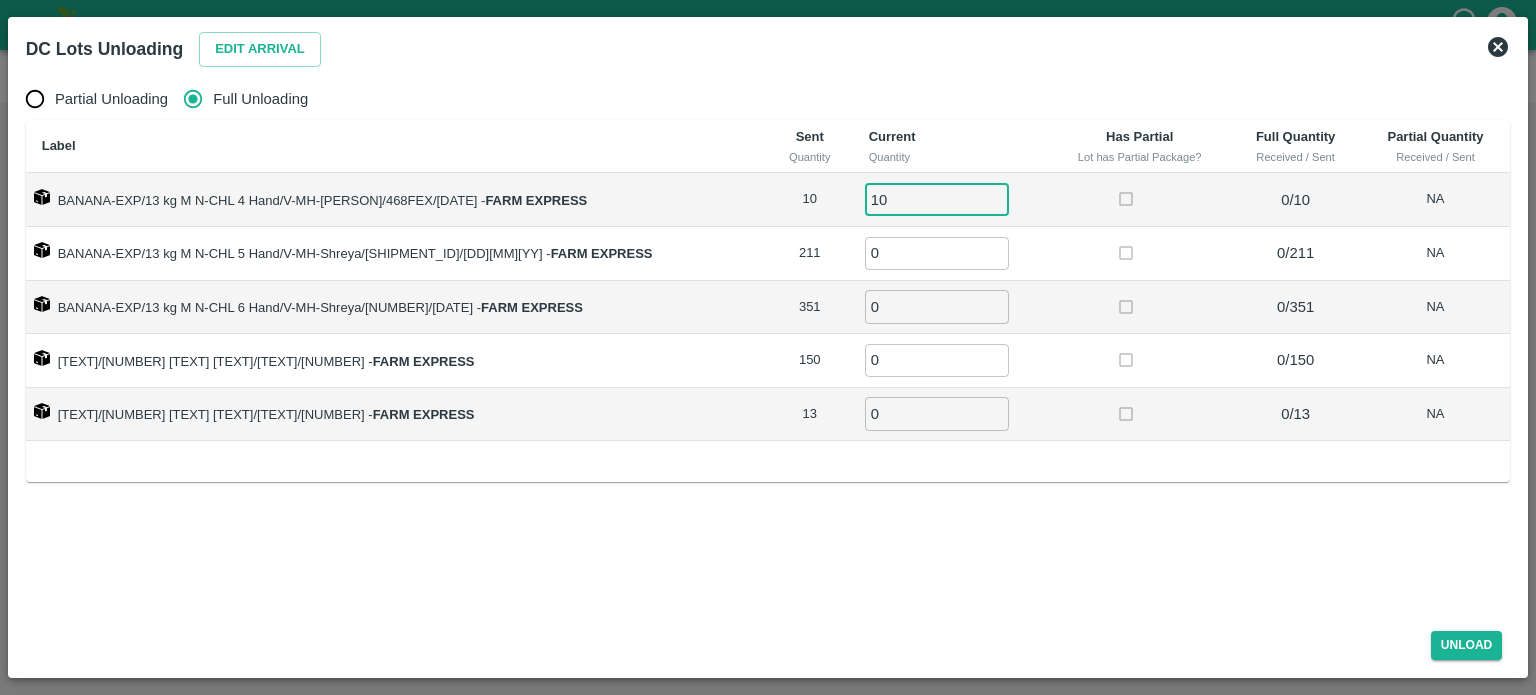 type on "10" 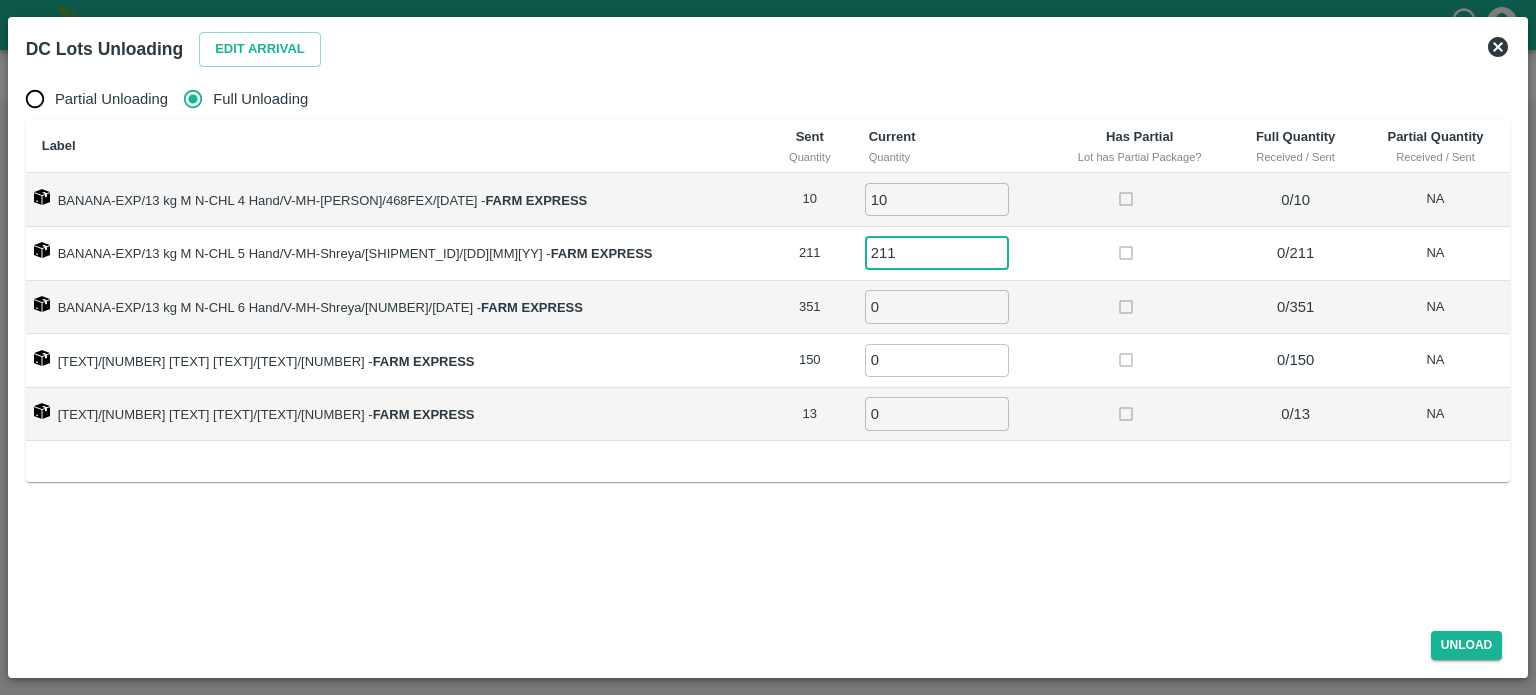 type on "211" 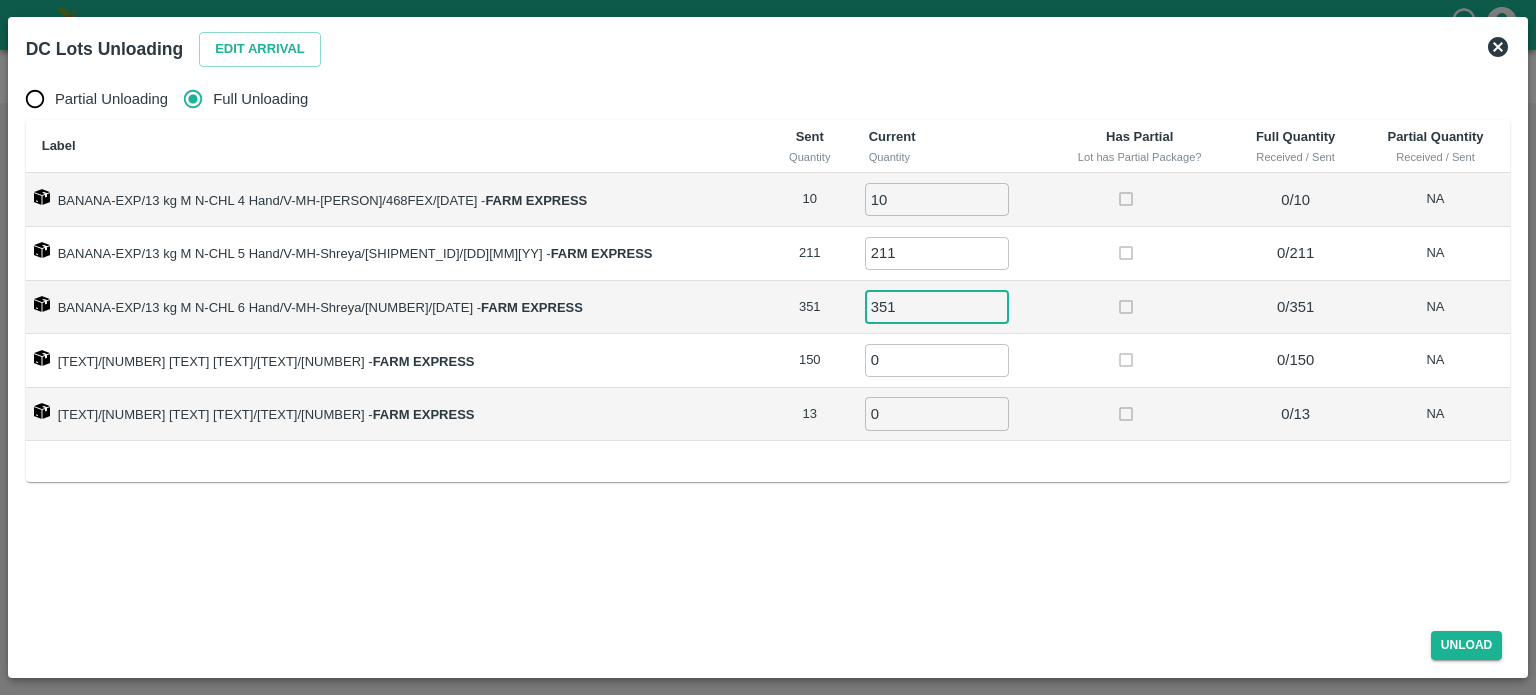 type on "351" 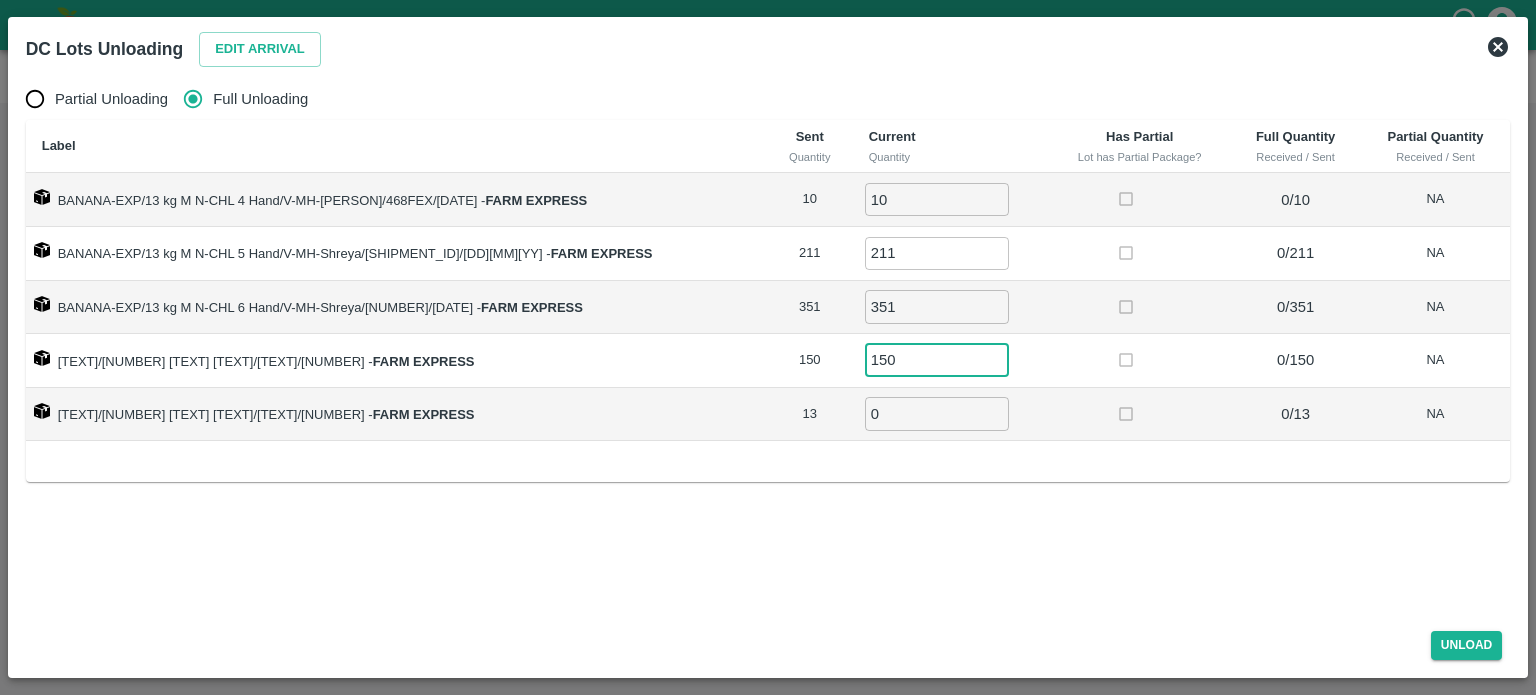 type on "150" 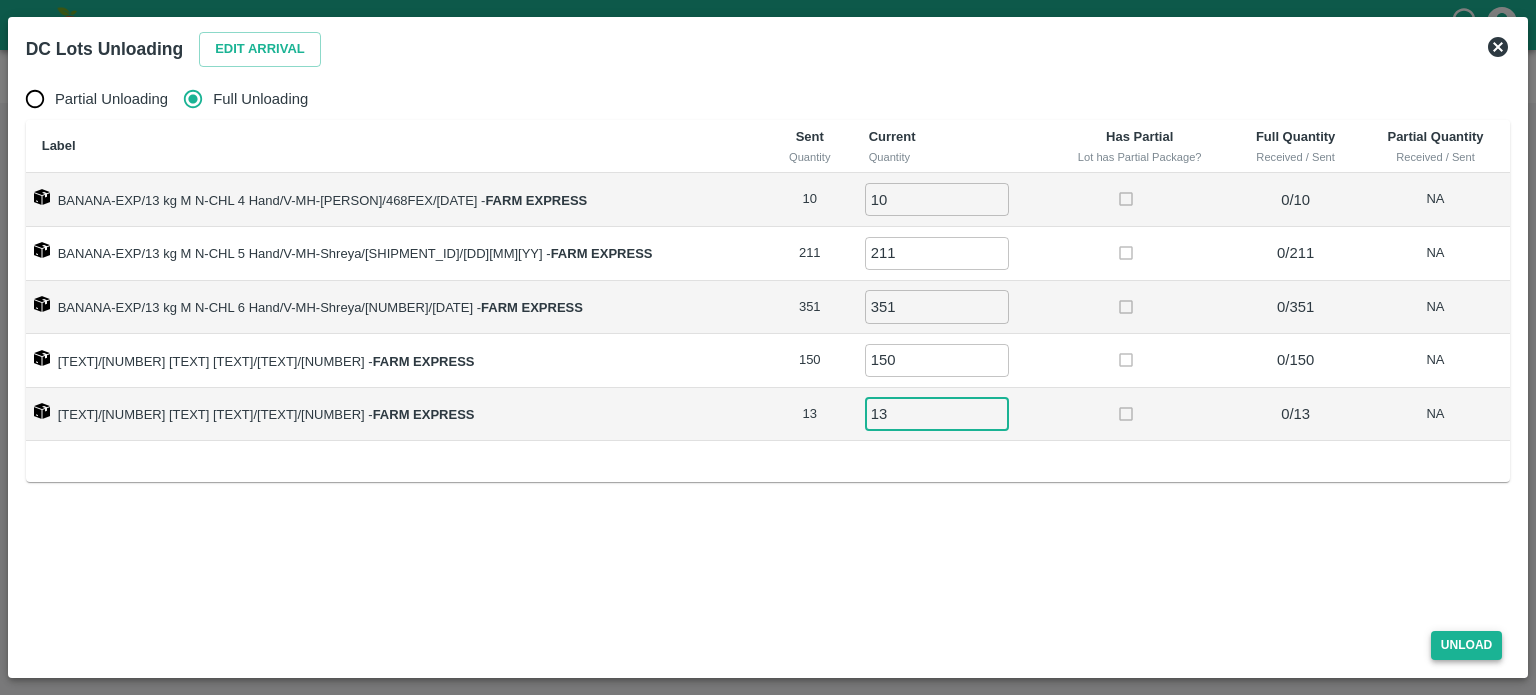 type on "13" 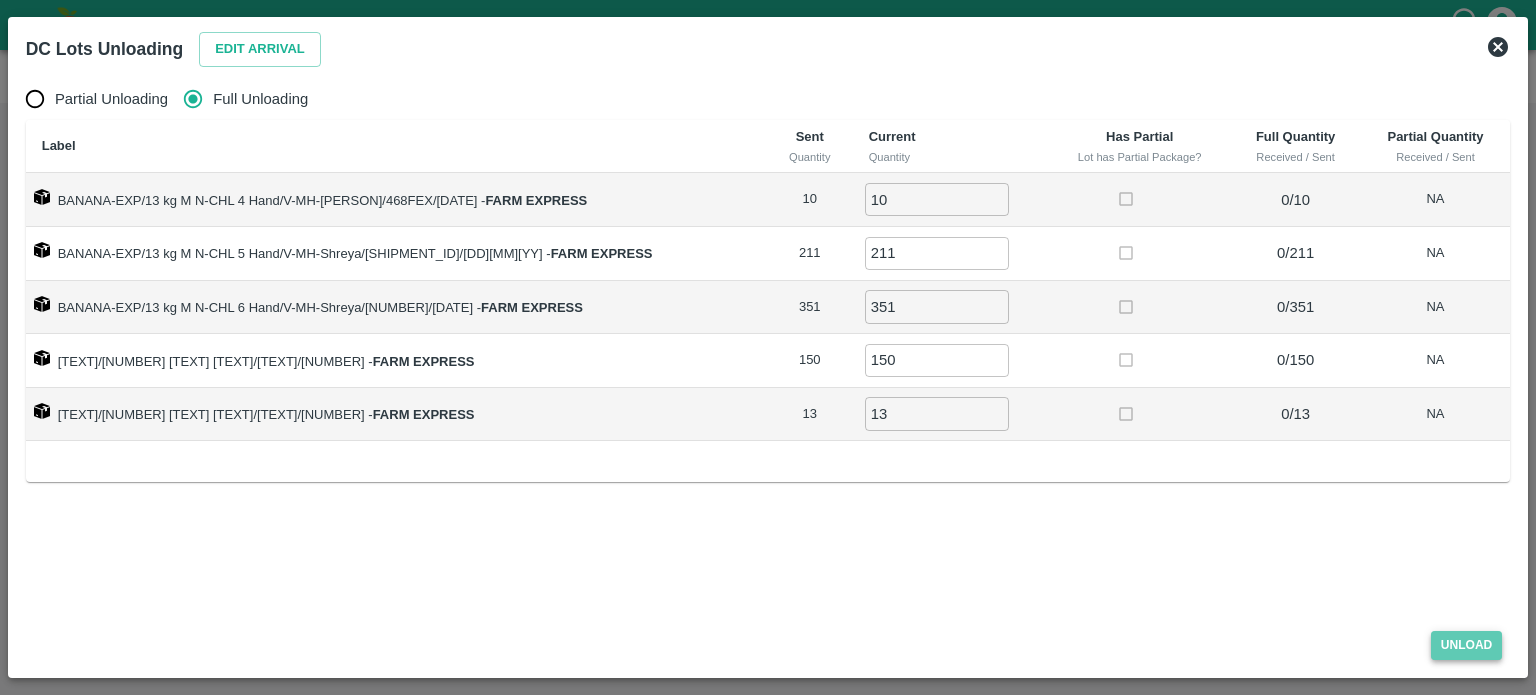 click on "Unload" at bounding box center (1467, 645) 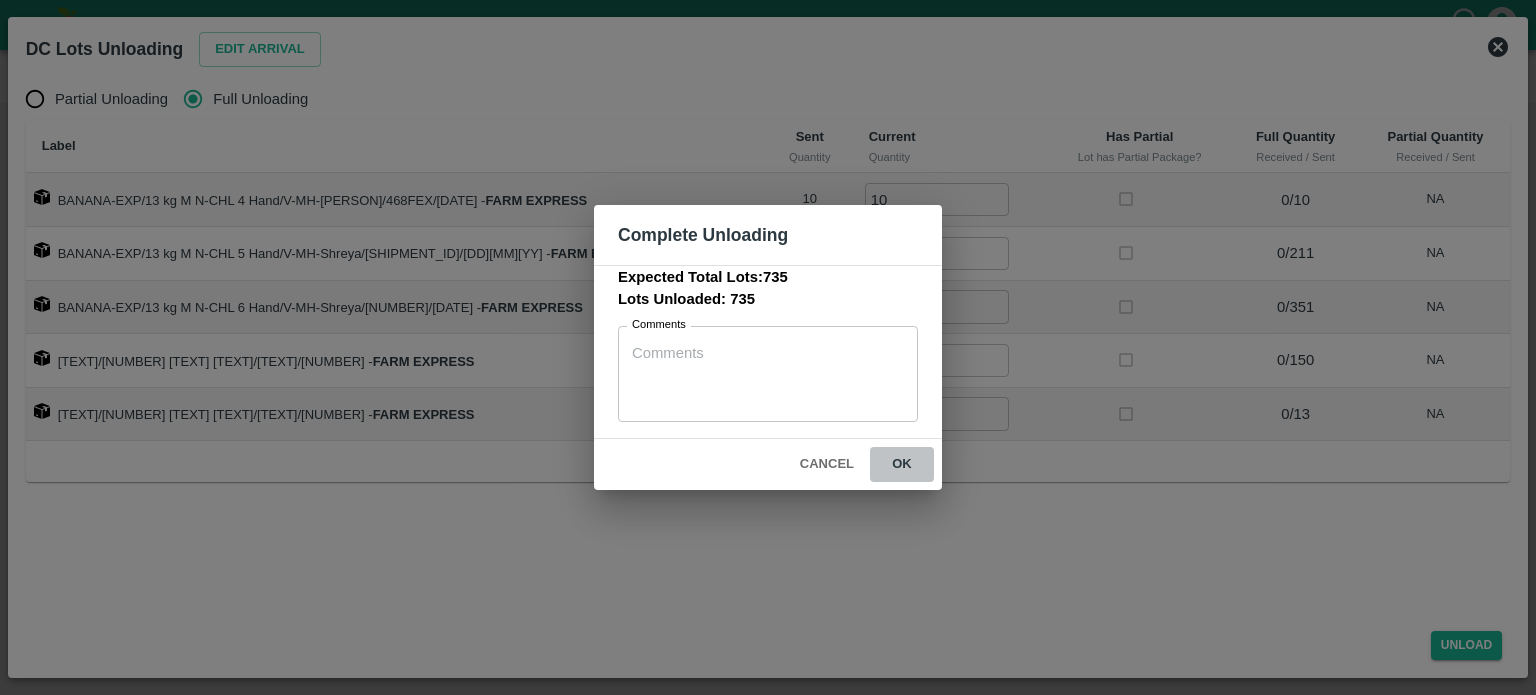 click on "ok" at bounding box center [902, 464] 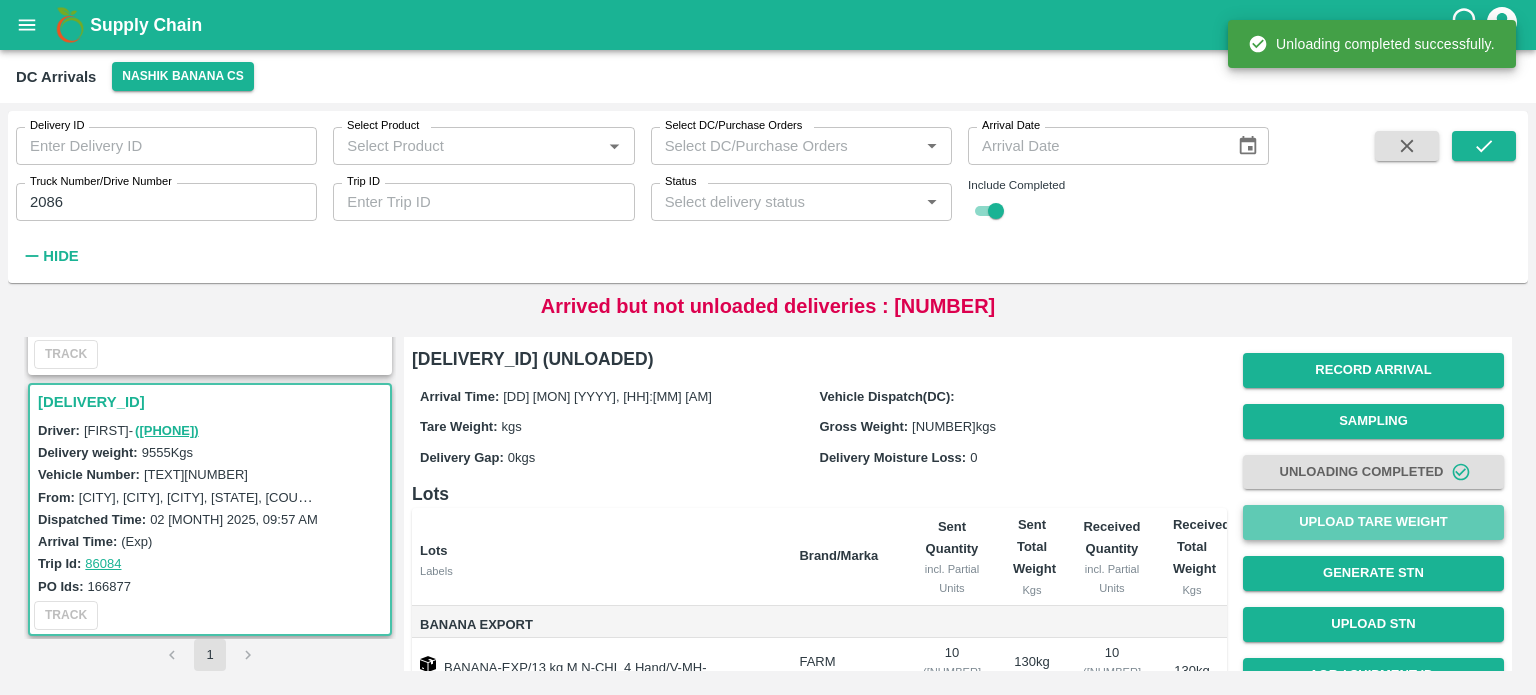 click on "Upload Tare Weight" at bounding box center (1373, 522) 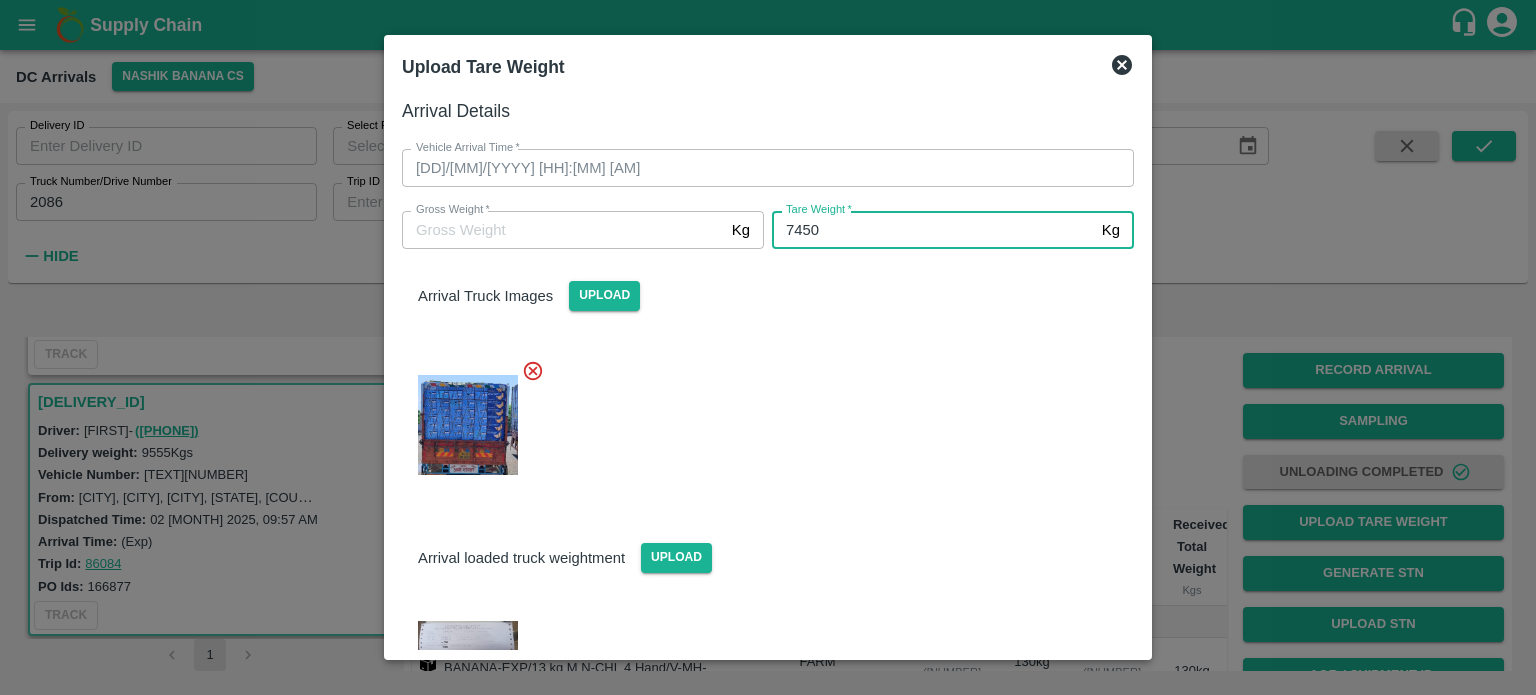 type on "7450" 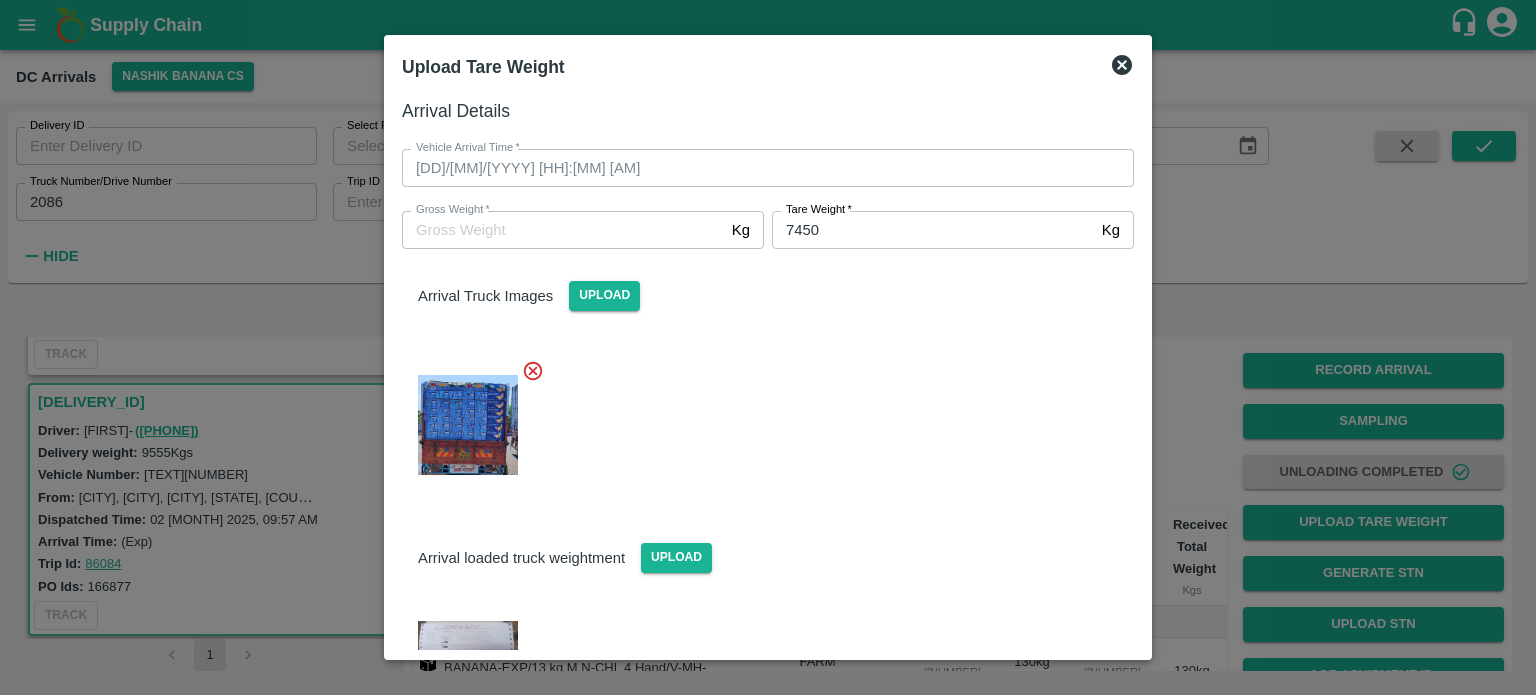 click on "Arrival loaded truck weightment Upload" at bounding box center [760, 588] 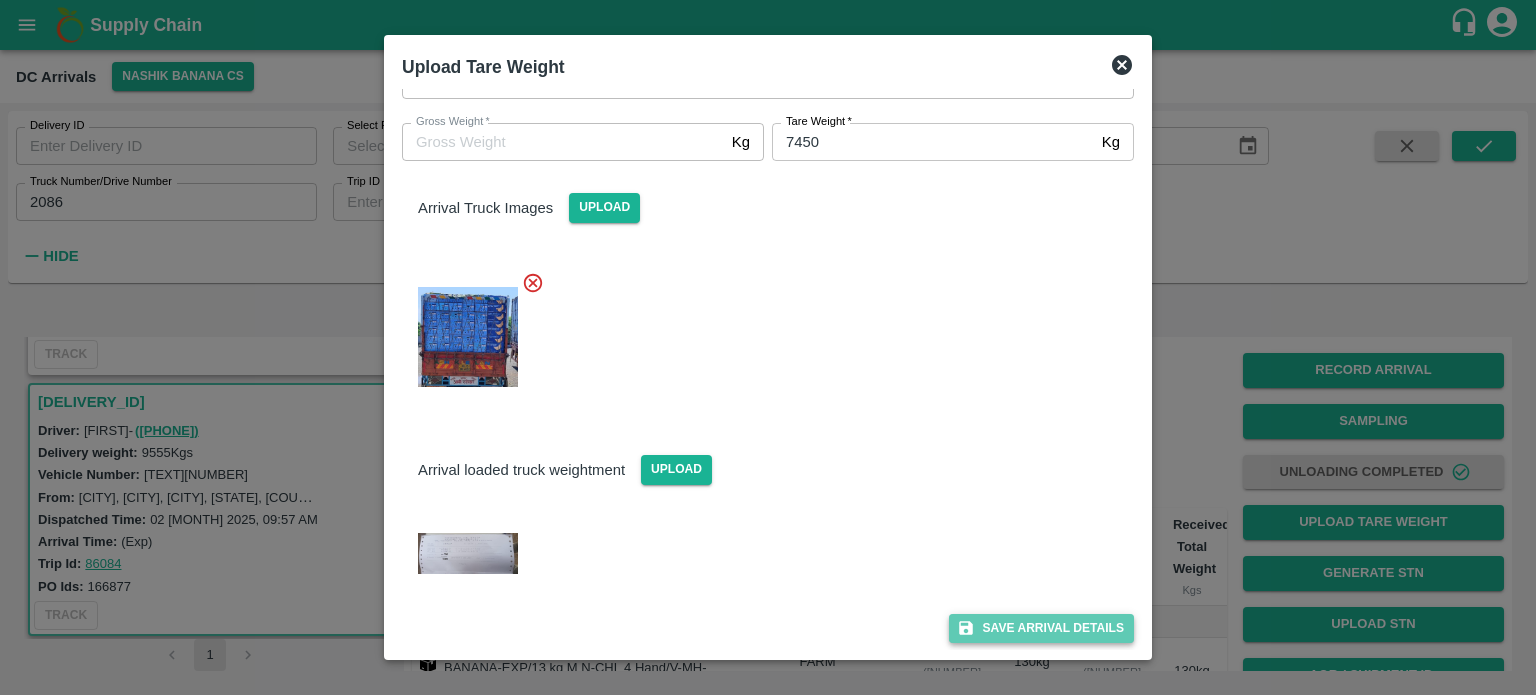 click on "Save Arrival Details" at bounding box center [1041, 628] 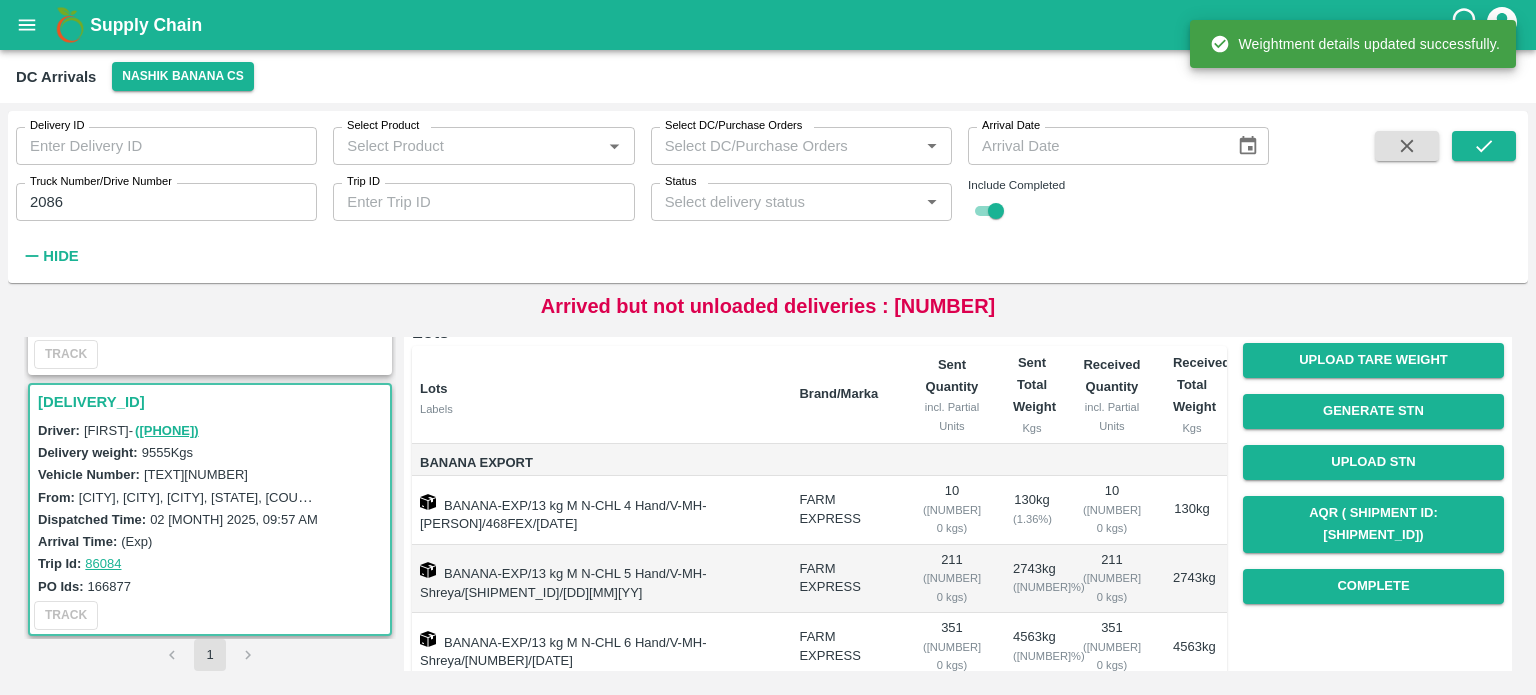 scroll, scrollTop: 163, scrollLeft: 0, axis: vertical 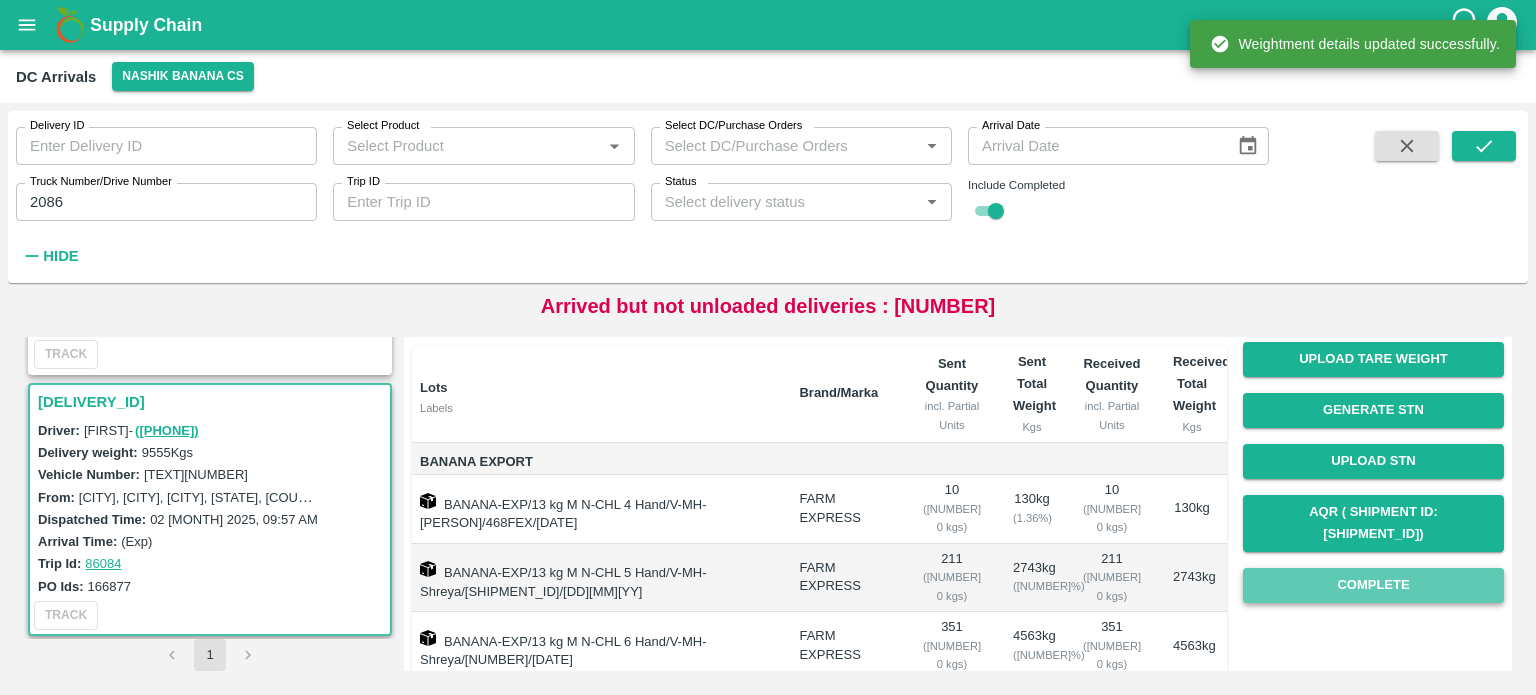 click on "Complete" at bounding box center [1373, 585] 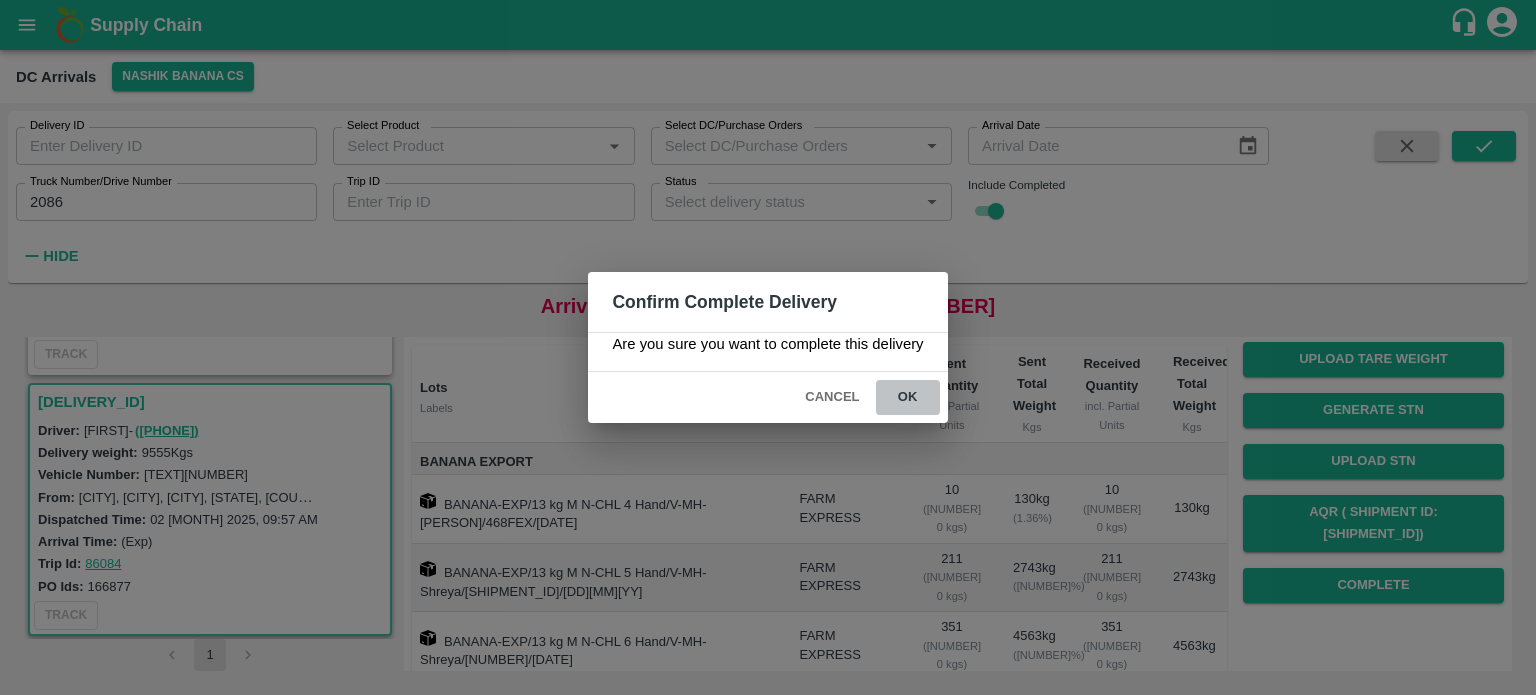 click on "ok" at bounding box center [908, 397] 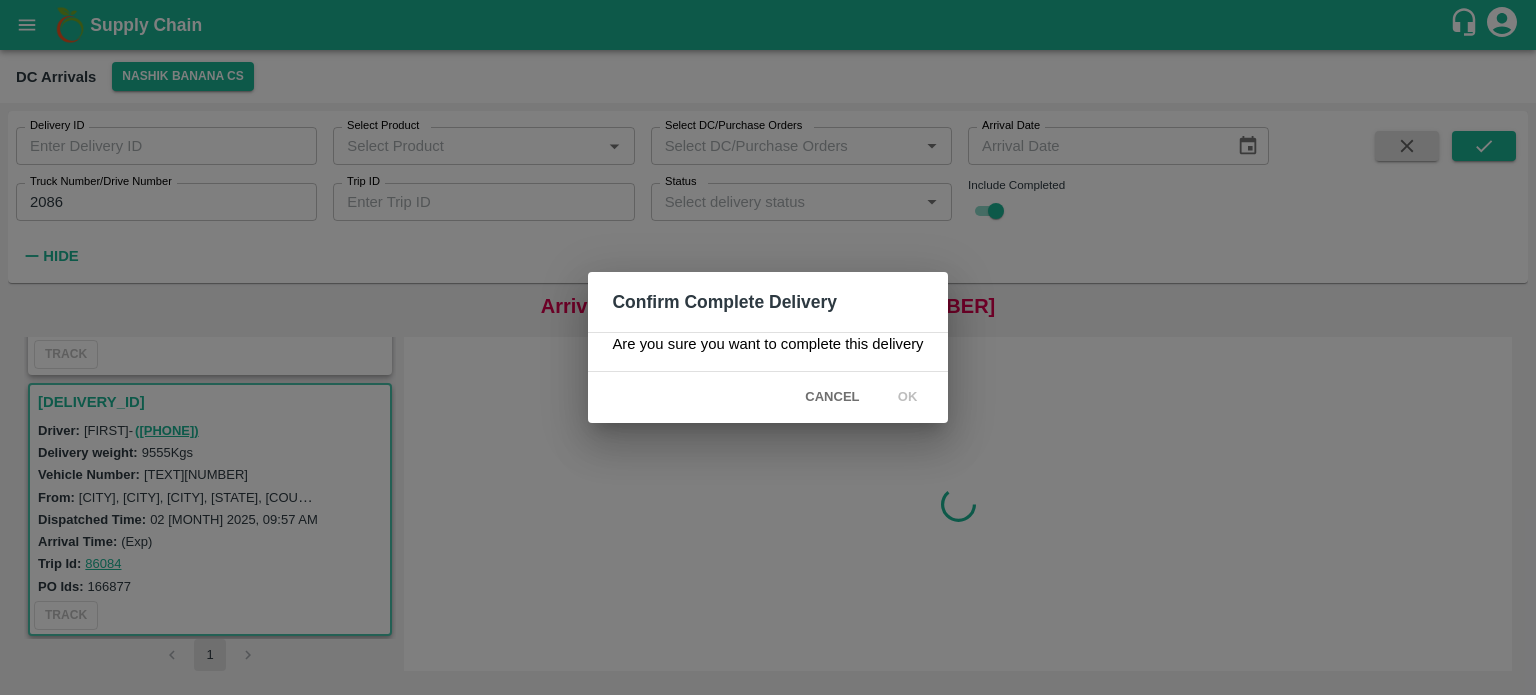 scroll, scrollTop: 0, scrollLeft: 0, axis: both 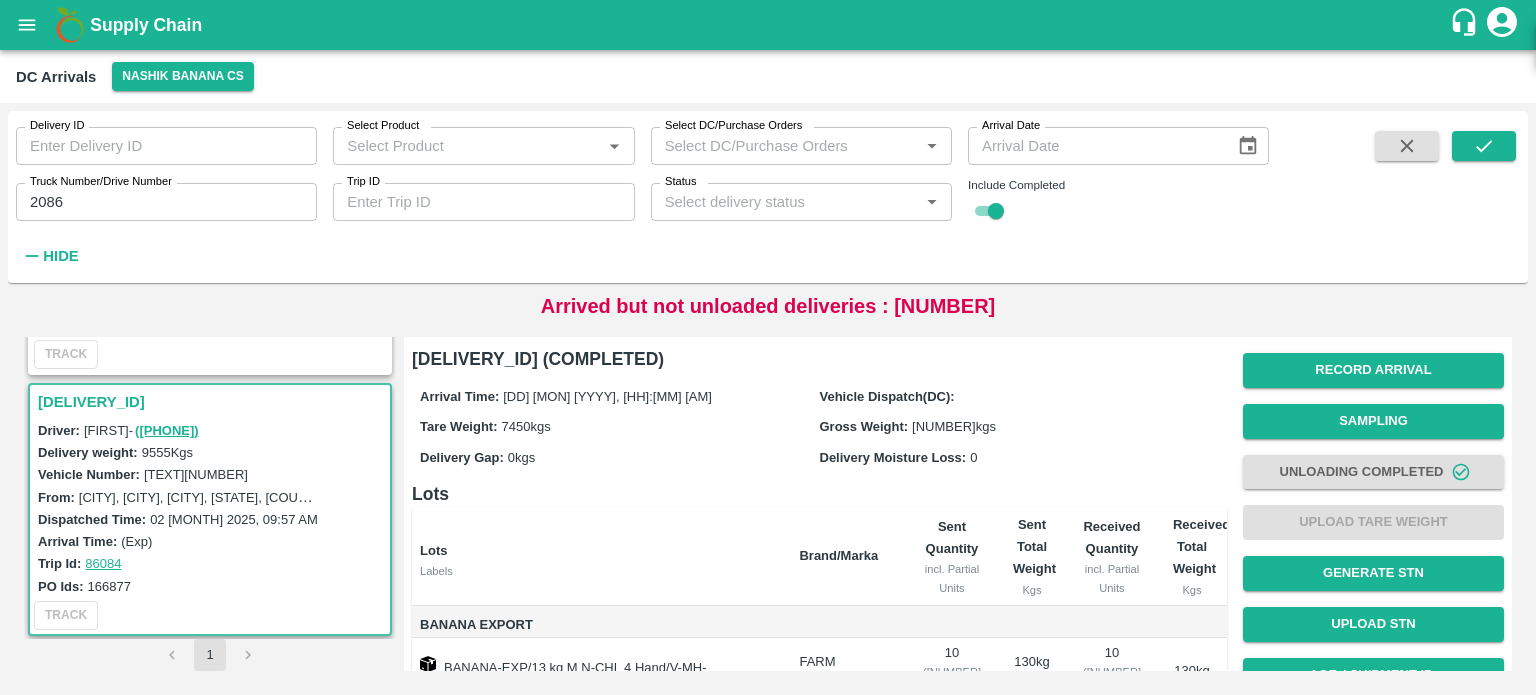 click on "2086" at bounding box center [166, 202] 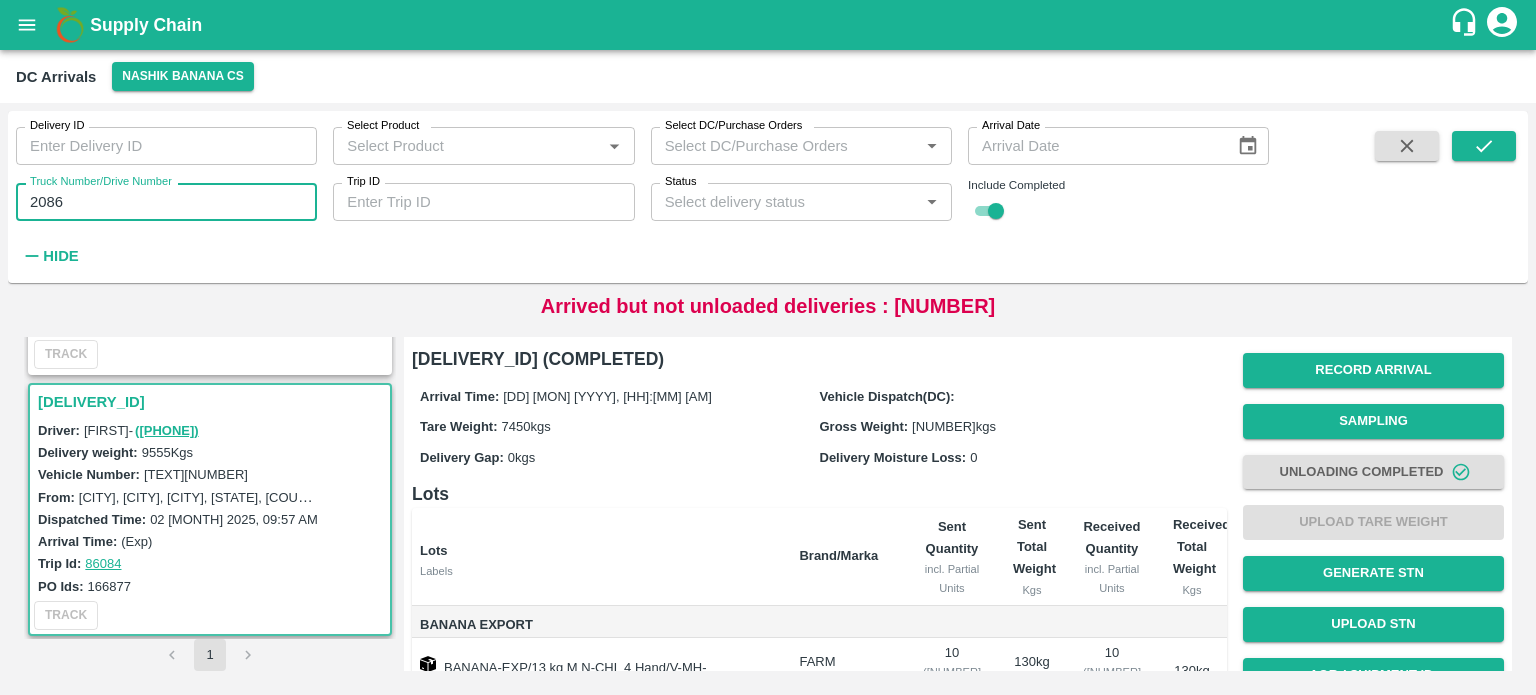 click on "2086" at bounding box center (166, 202) 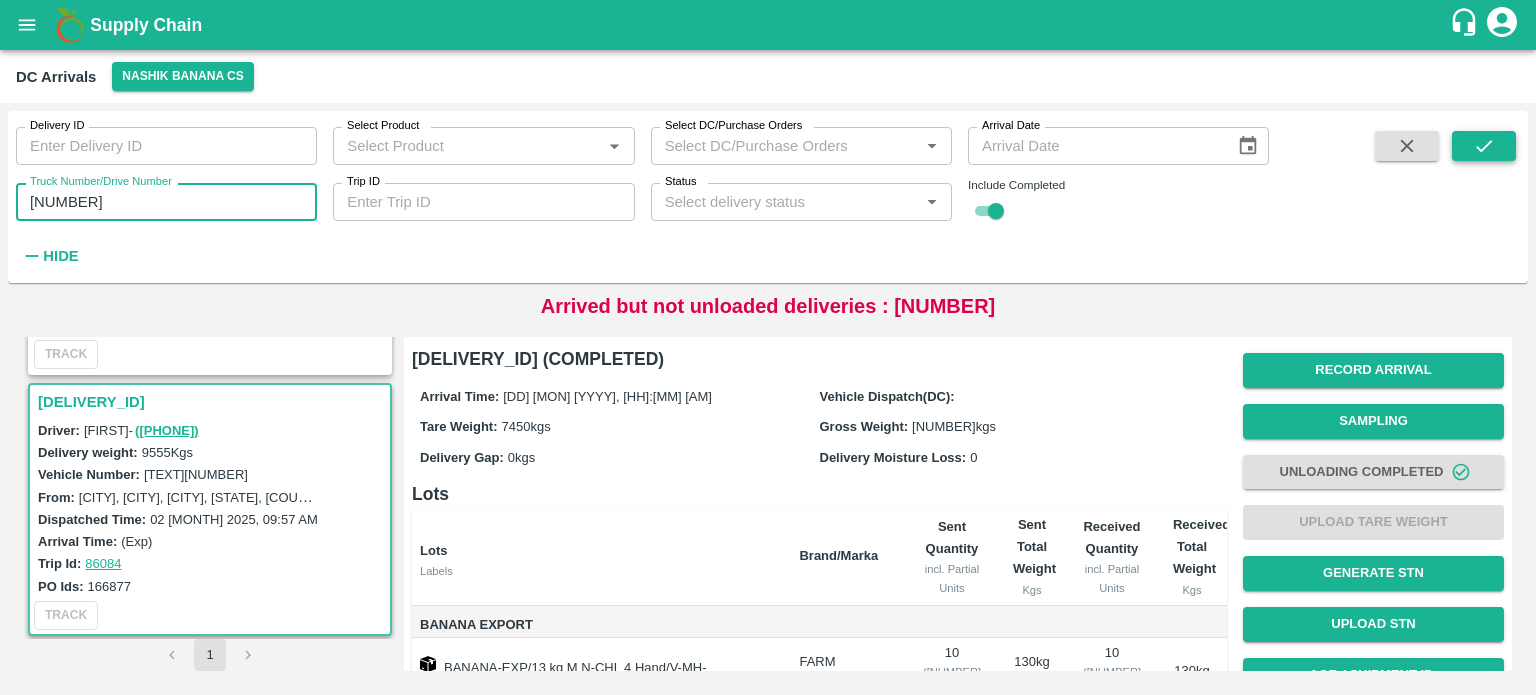 type on "[NUMBER]" 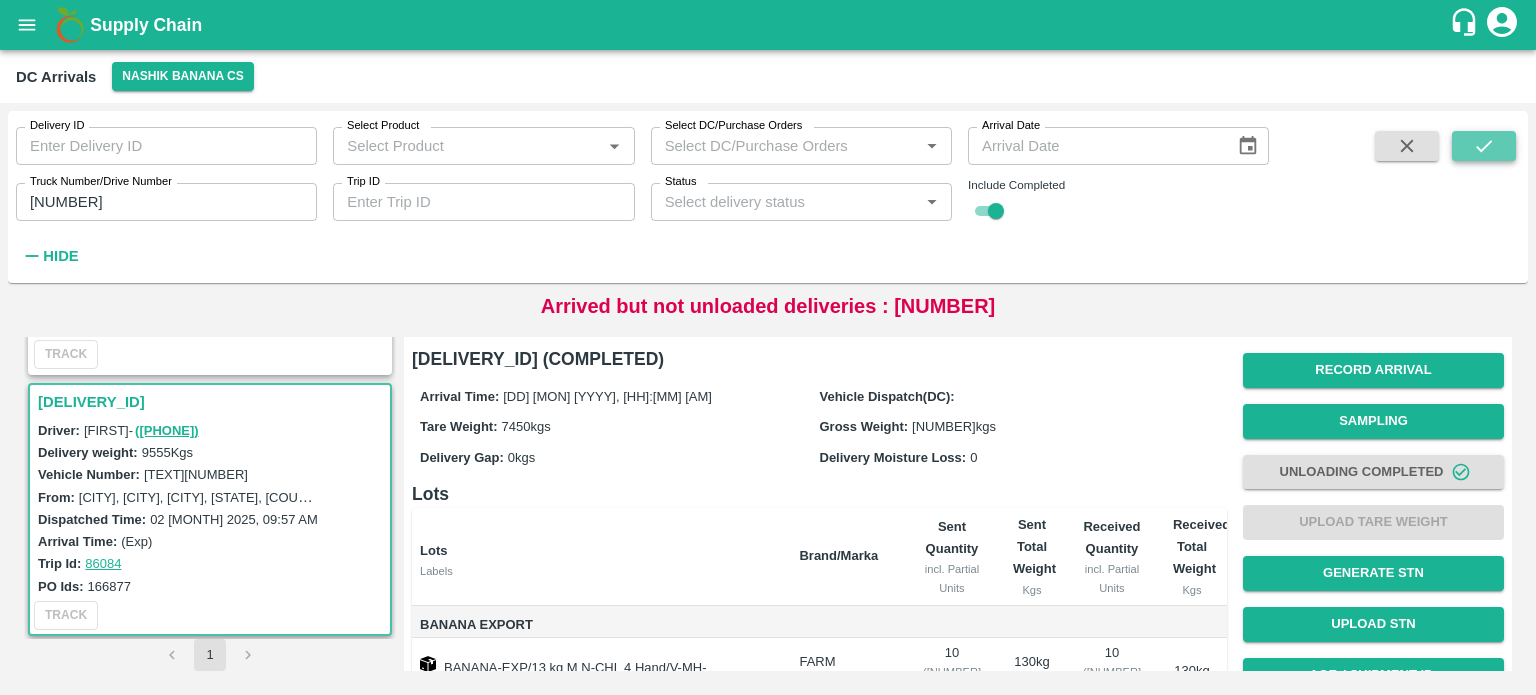 click 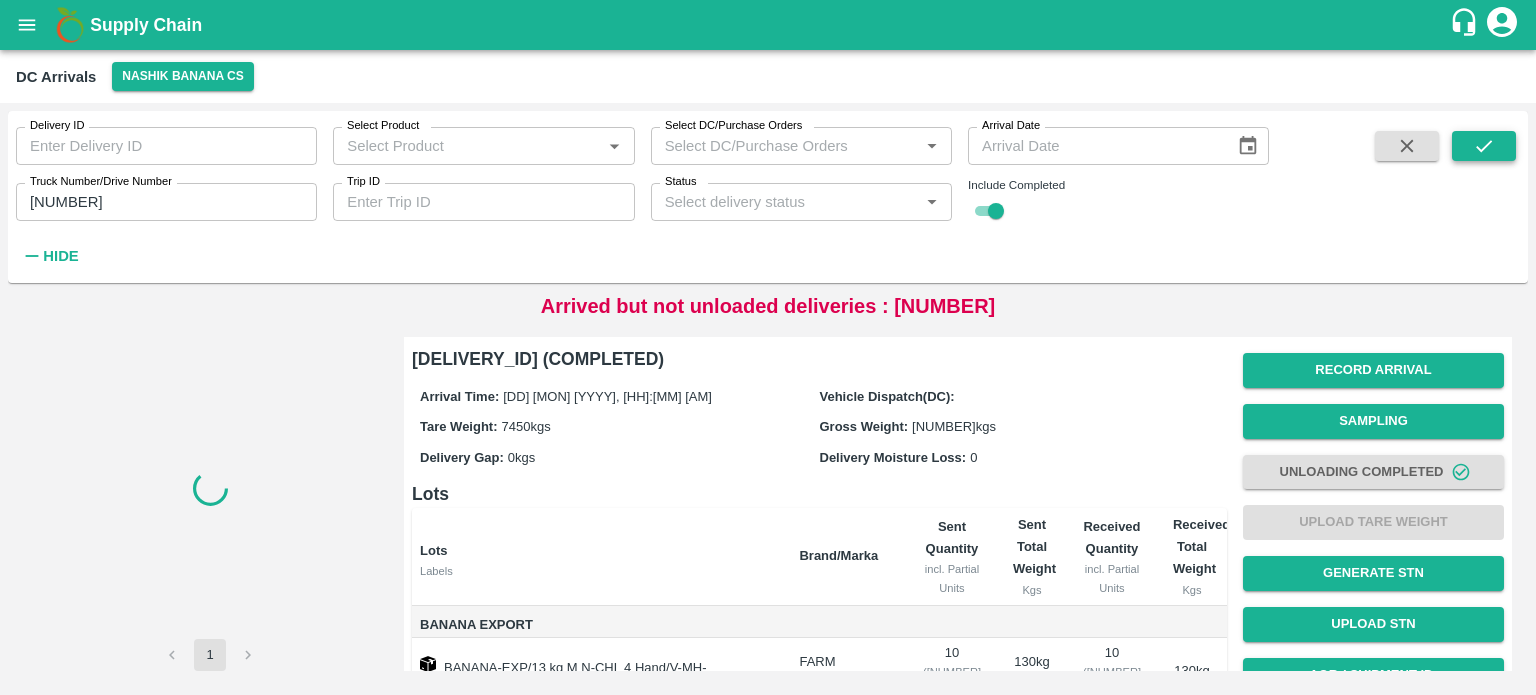 scroll, scrollTop: 0, scrollLeft: 0, axis: both 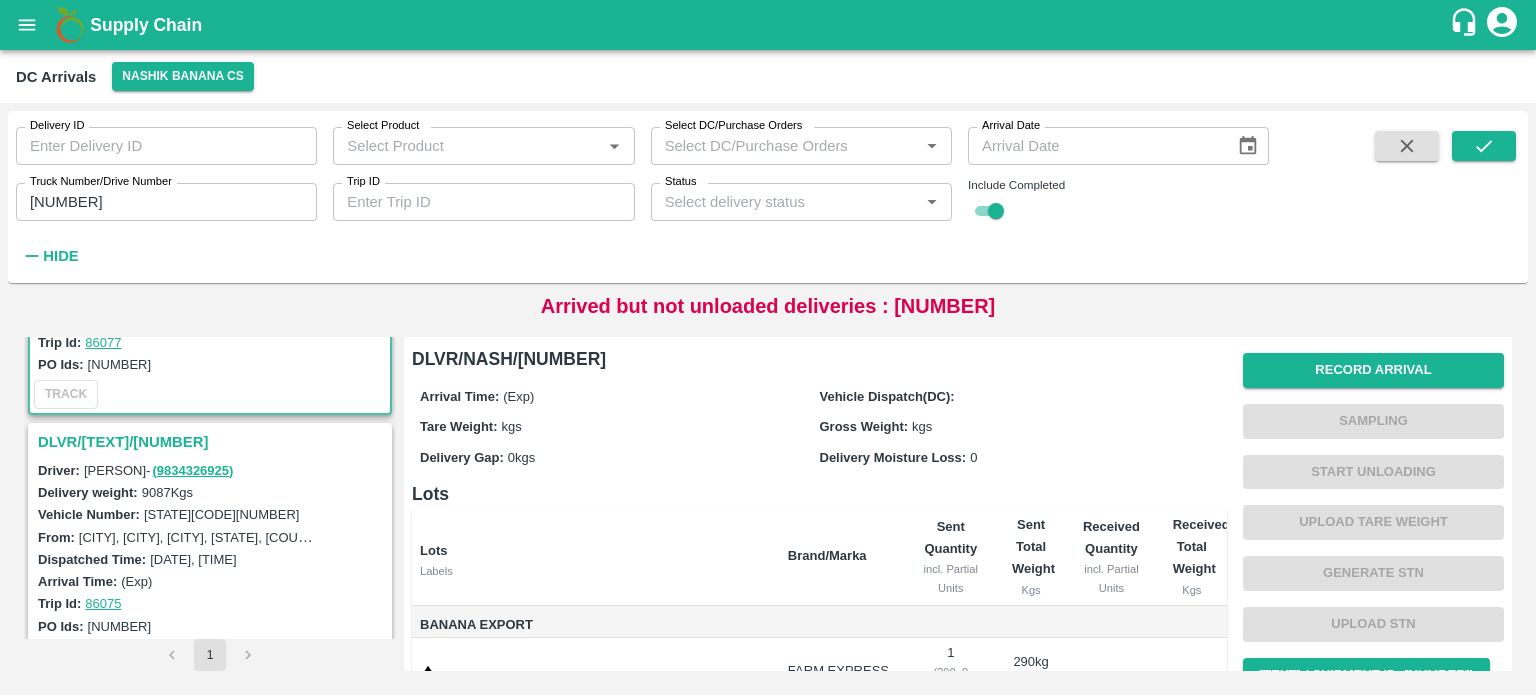 click on "DLVR/[TEXT]/[NUMBER]" at bounding box center (213, 442) 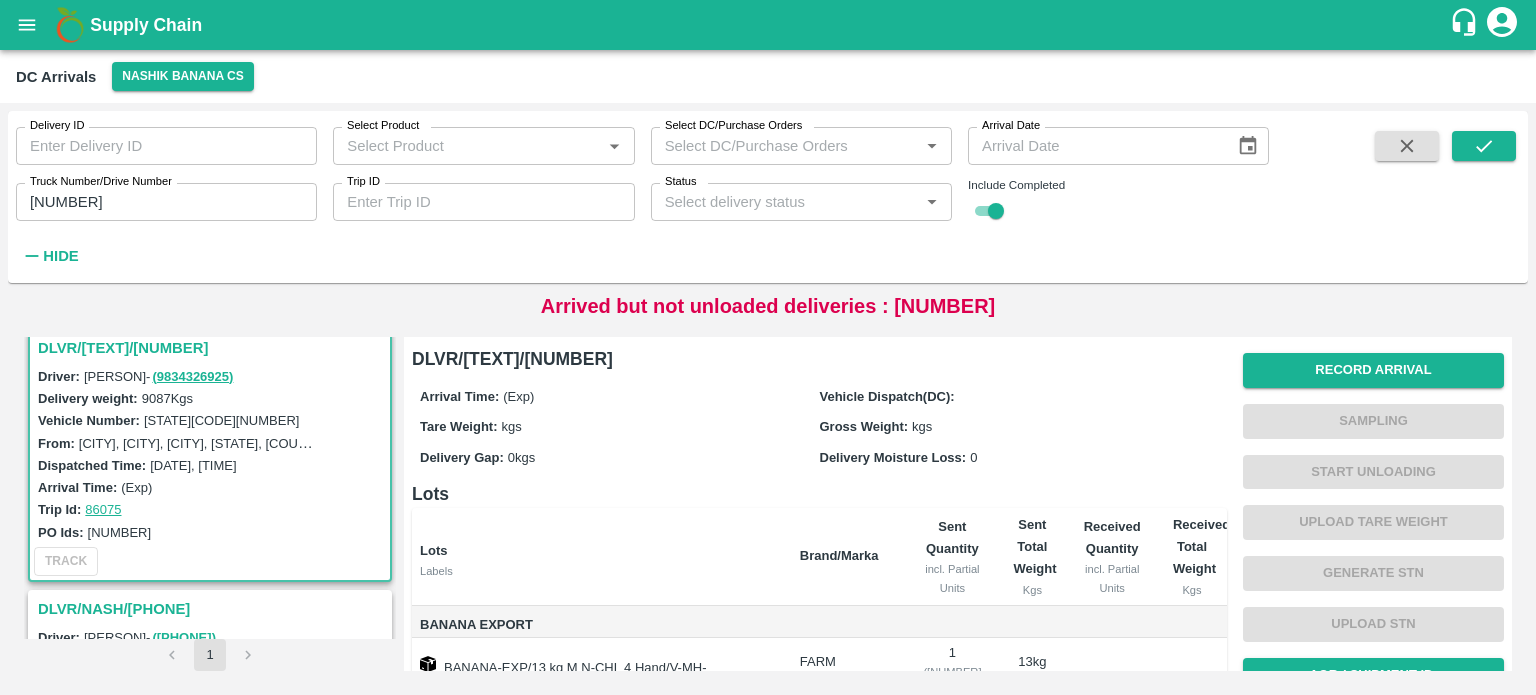 scroll, scrollTop: 290, scrollLeft: 0, axis: vertical 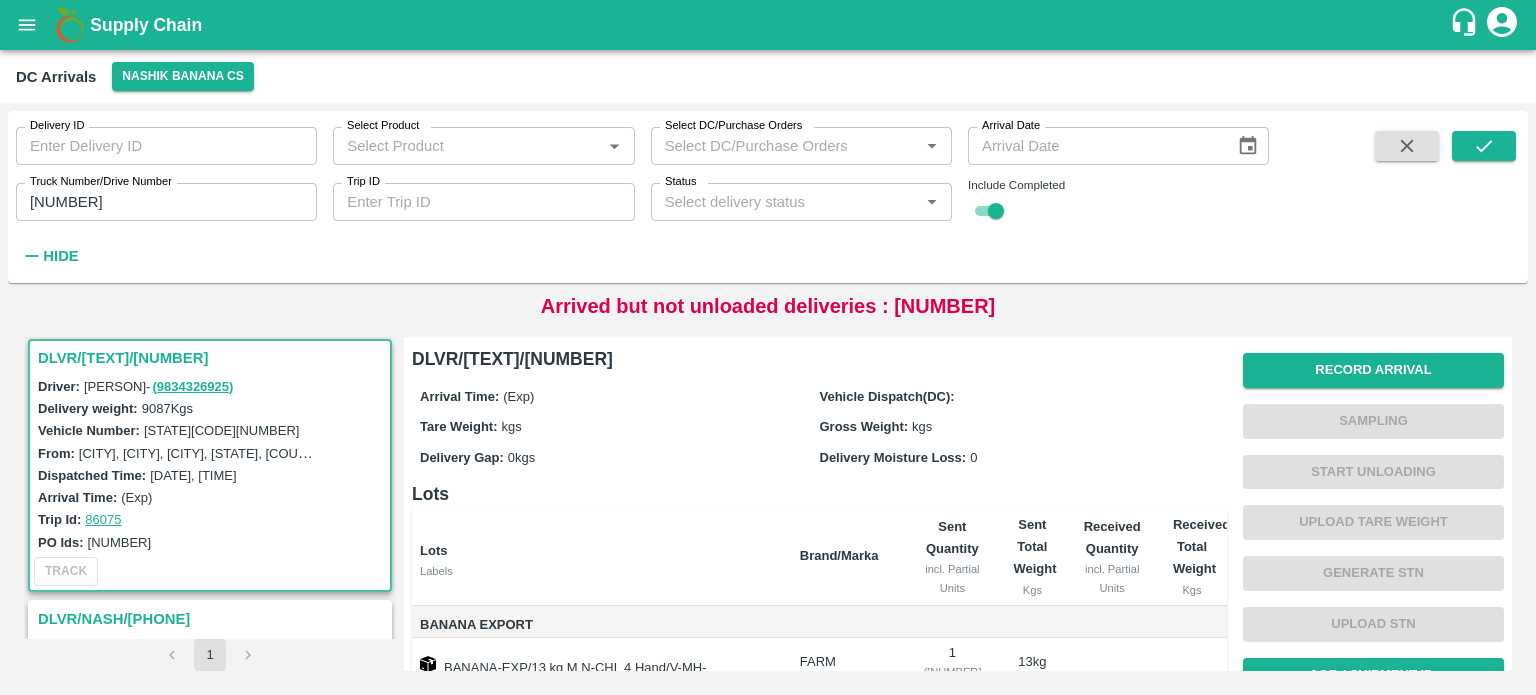 click on "[STATE][CODE][NUMBER]" at bounding box center [222, 430] 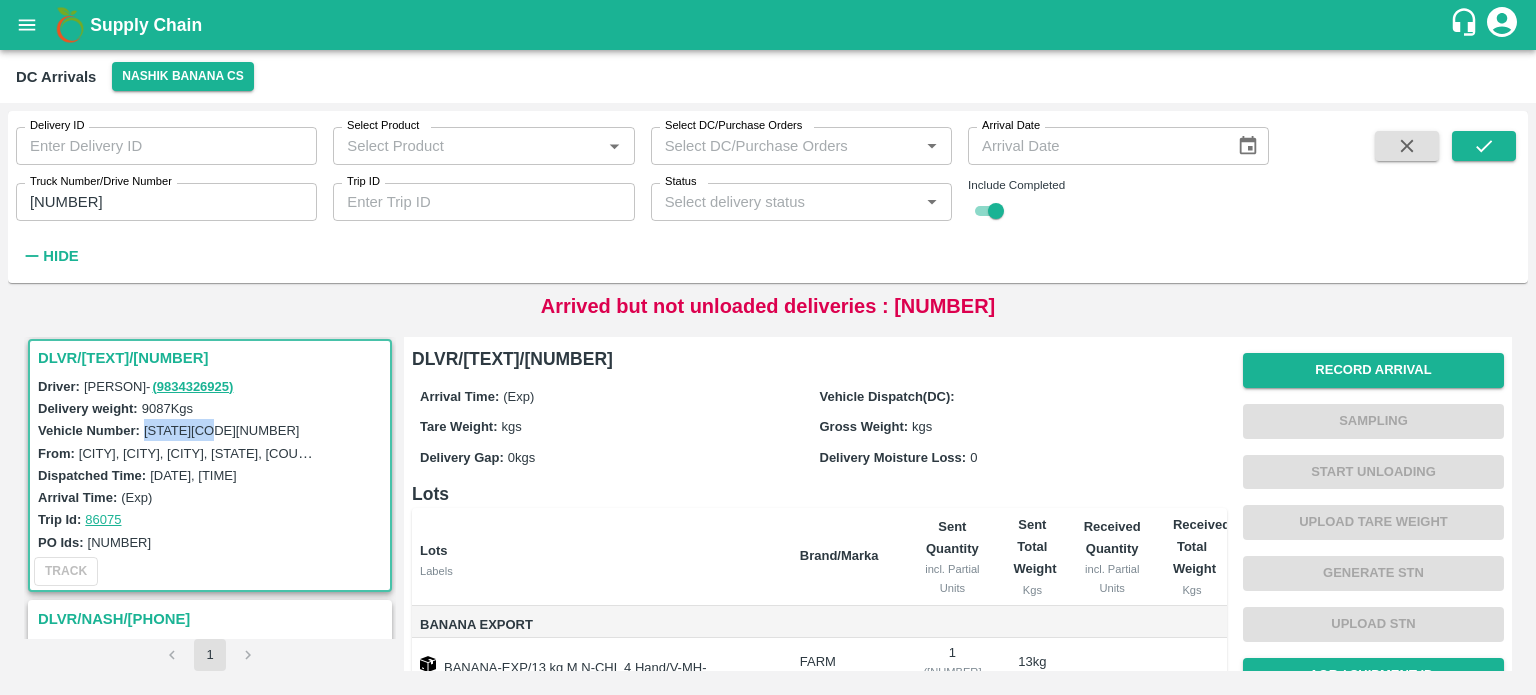 click on "[STATE][CODE][NUMBER]" at bounding box center [222, 430] 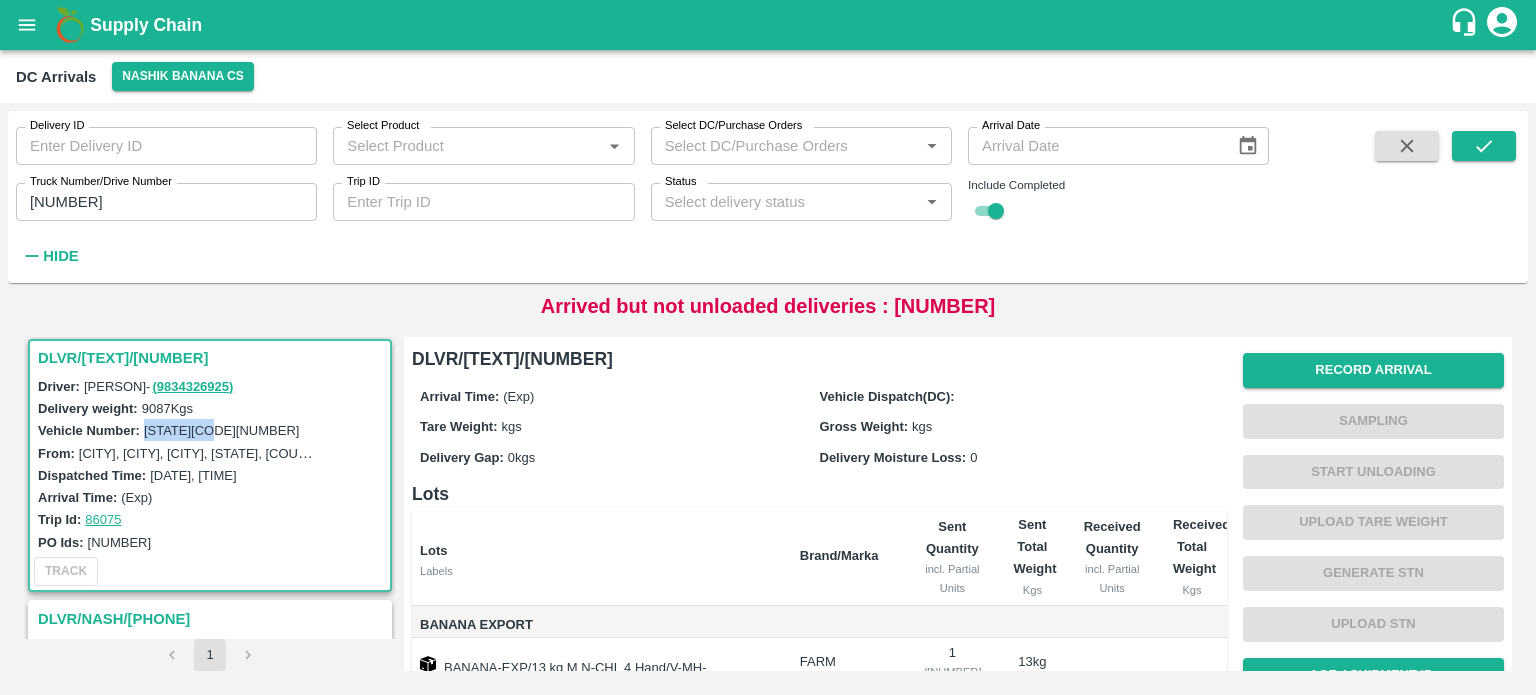 copy on "[STATE][CODE][NUMBER]" 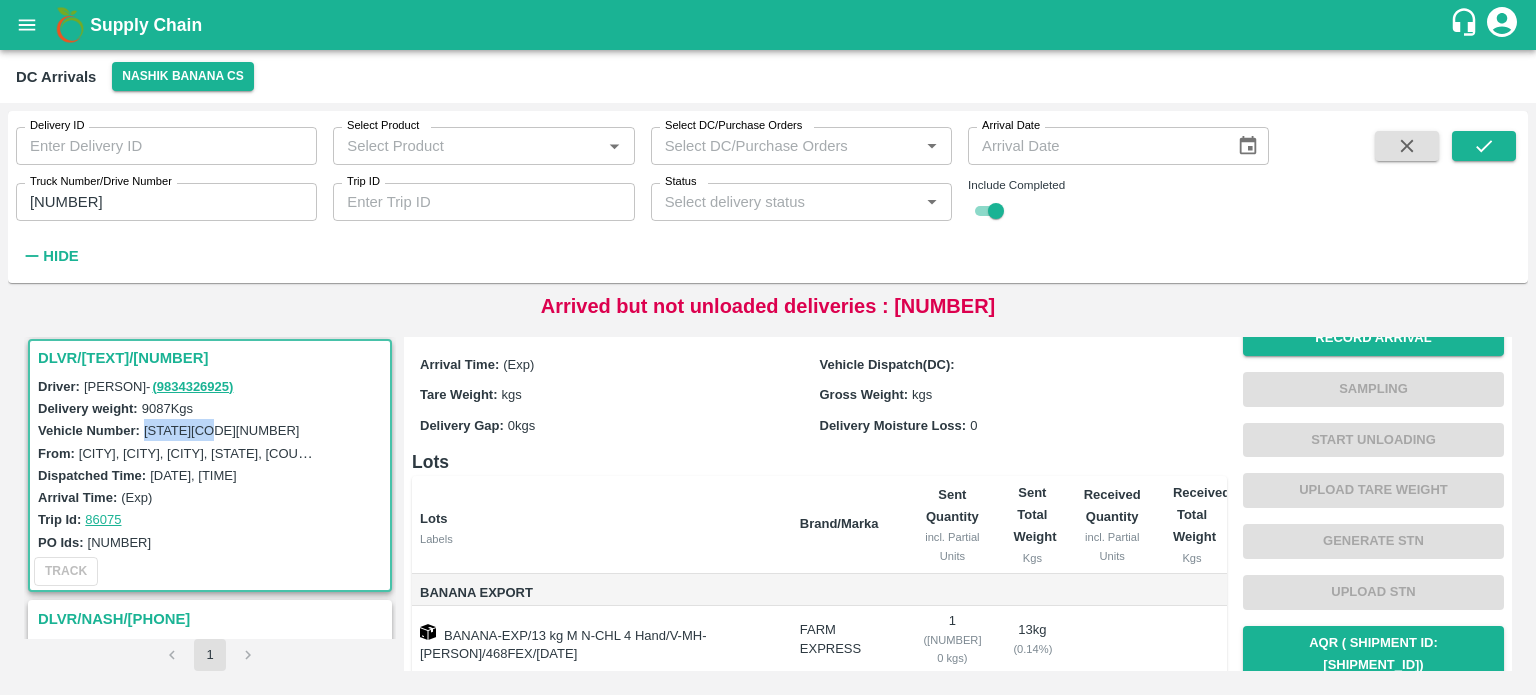 scroll, scrollTop: 0, scrollLeft: 0, axis: both 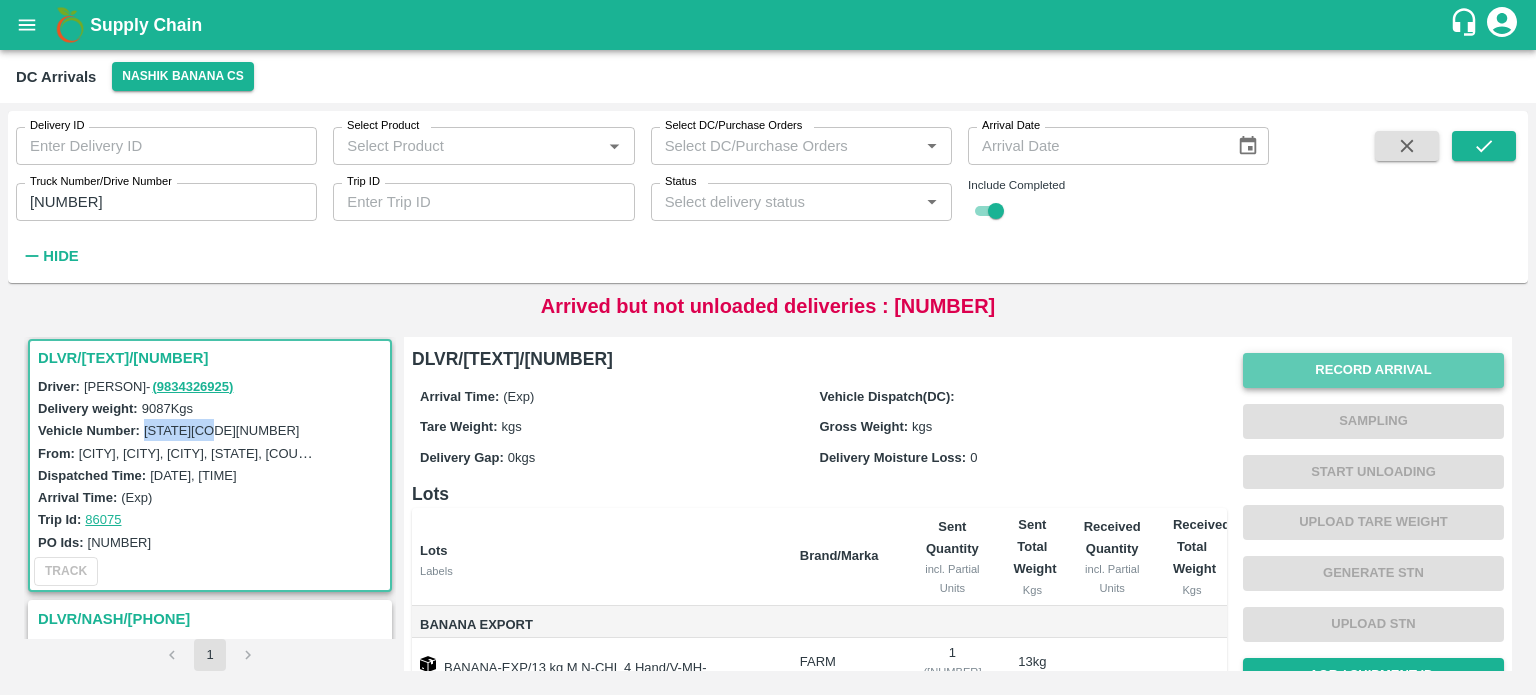 click on "Record Arrival" at bounding box center [1373, 370] 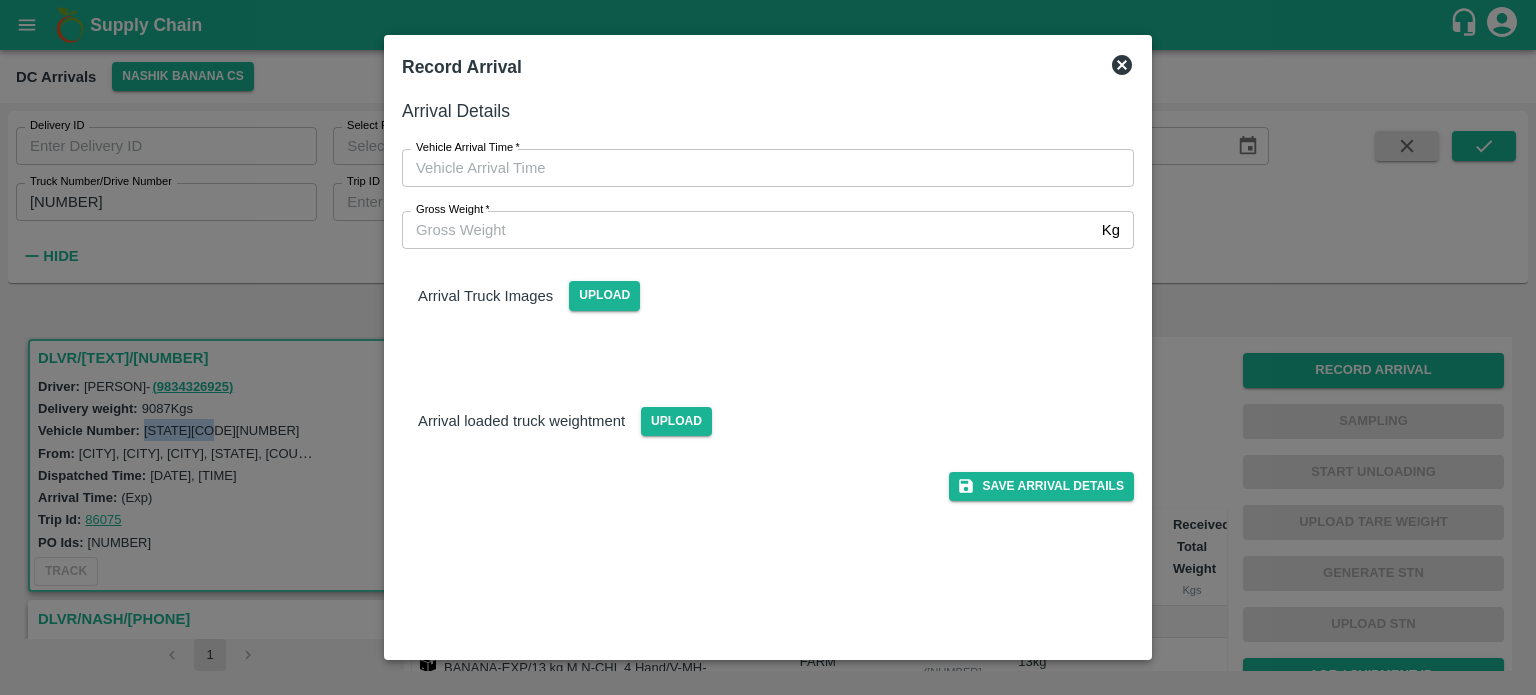 type on "DD/MM/YYYY hh:mm aa" 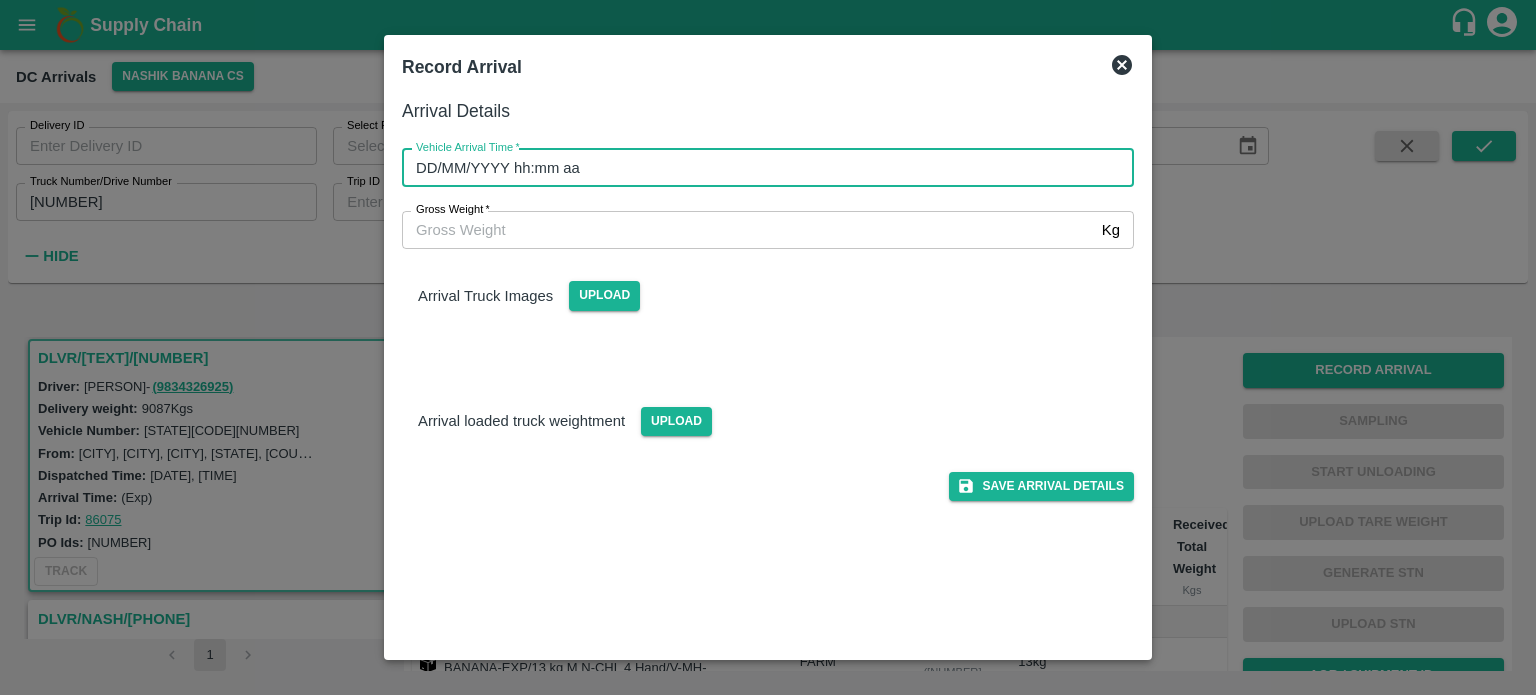 click on "DD/MM/YYYY hh:mm aa" at bounding box center [761, 168] 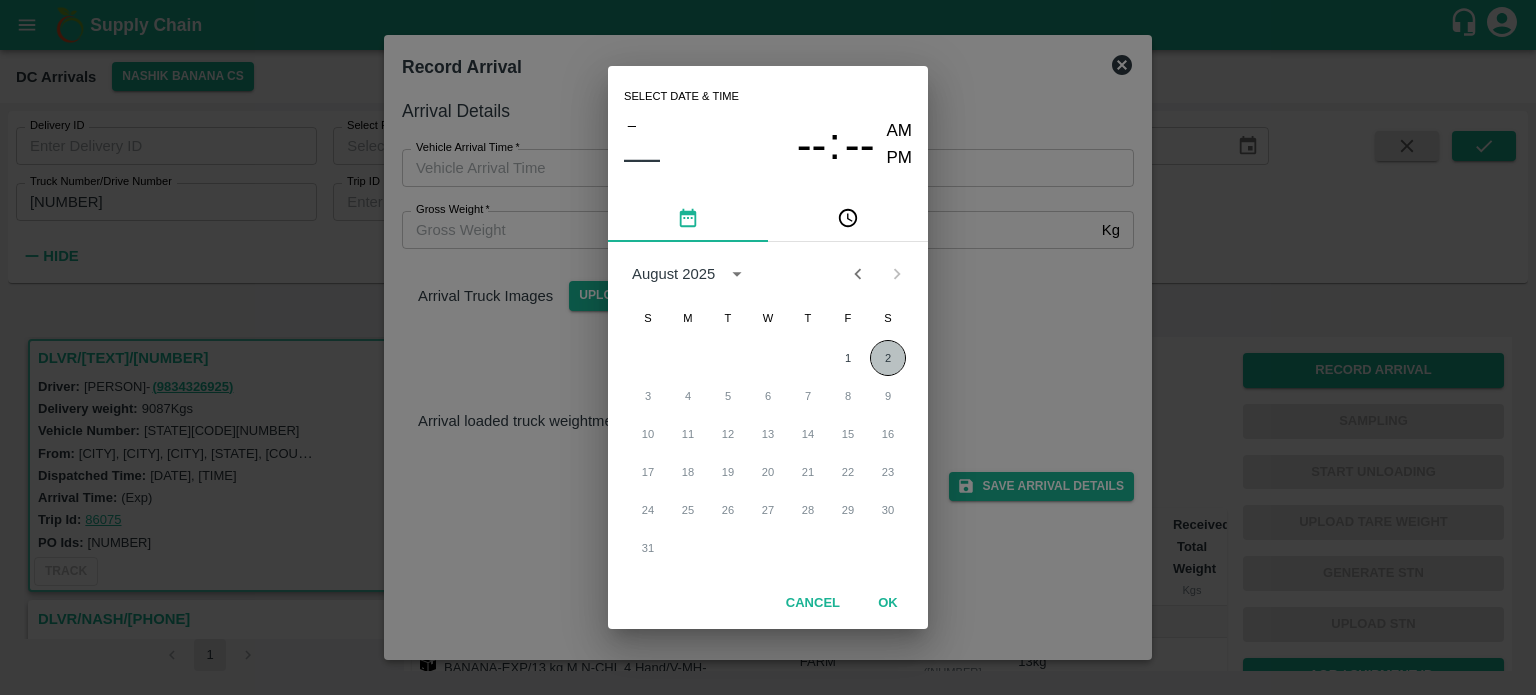 click on "2" at bounding box center [888, 358] 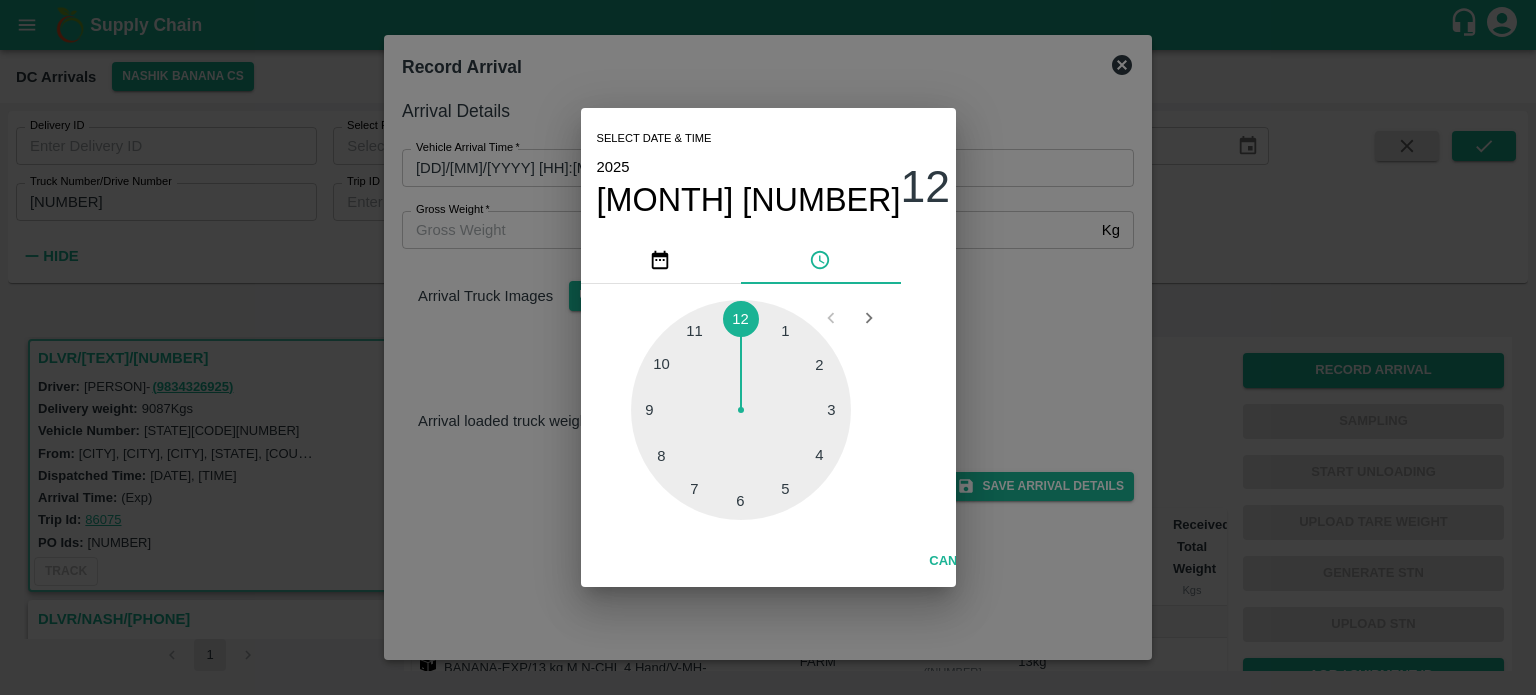 click at bounding box center [741, 410] 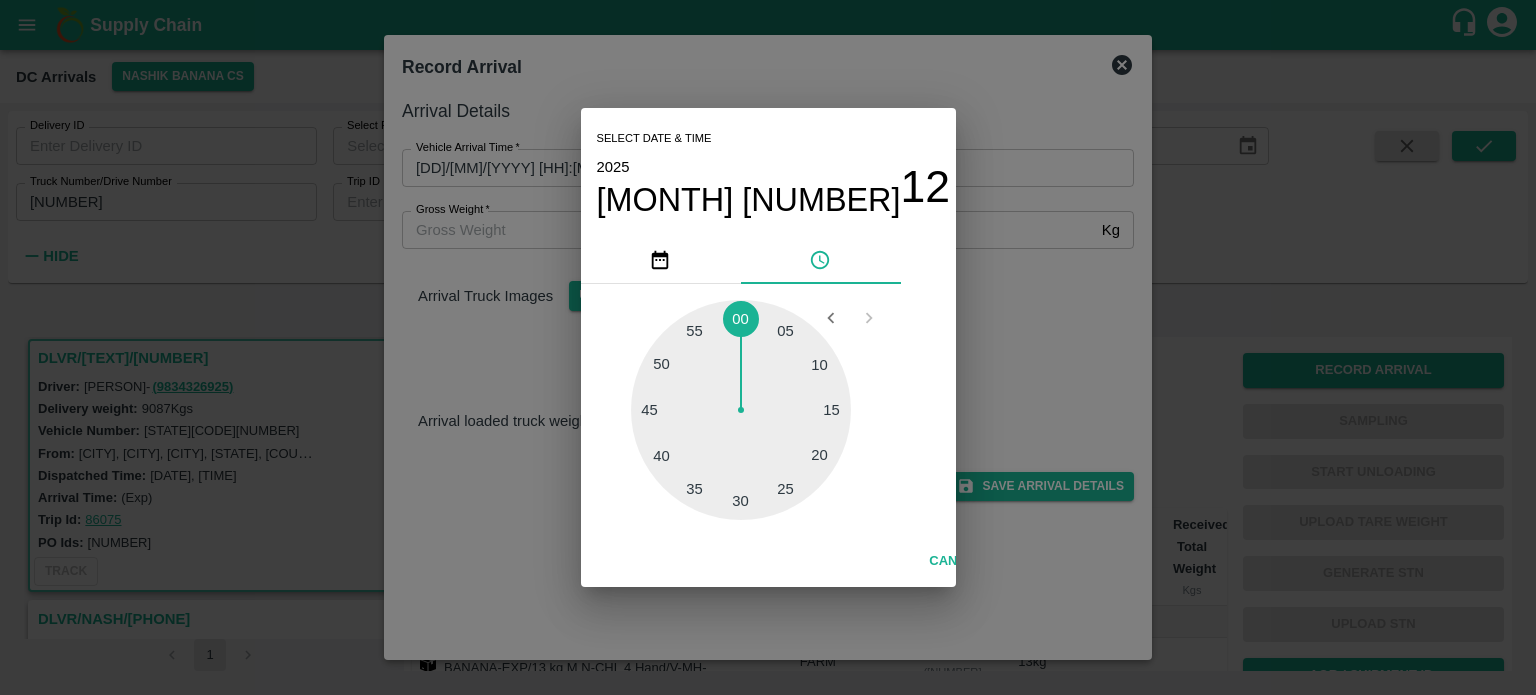 click at bounding box center [741, 410] 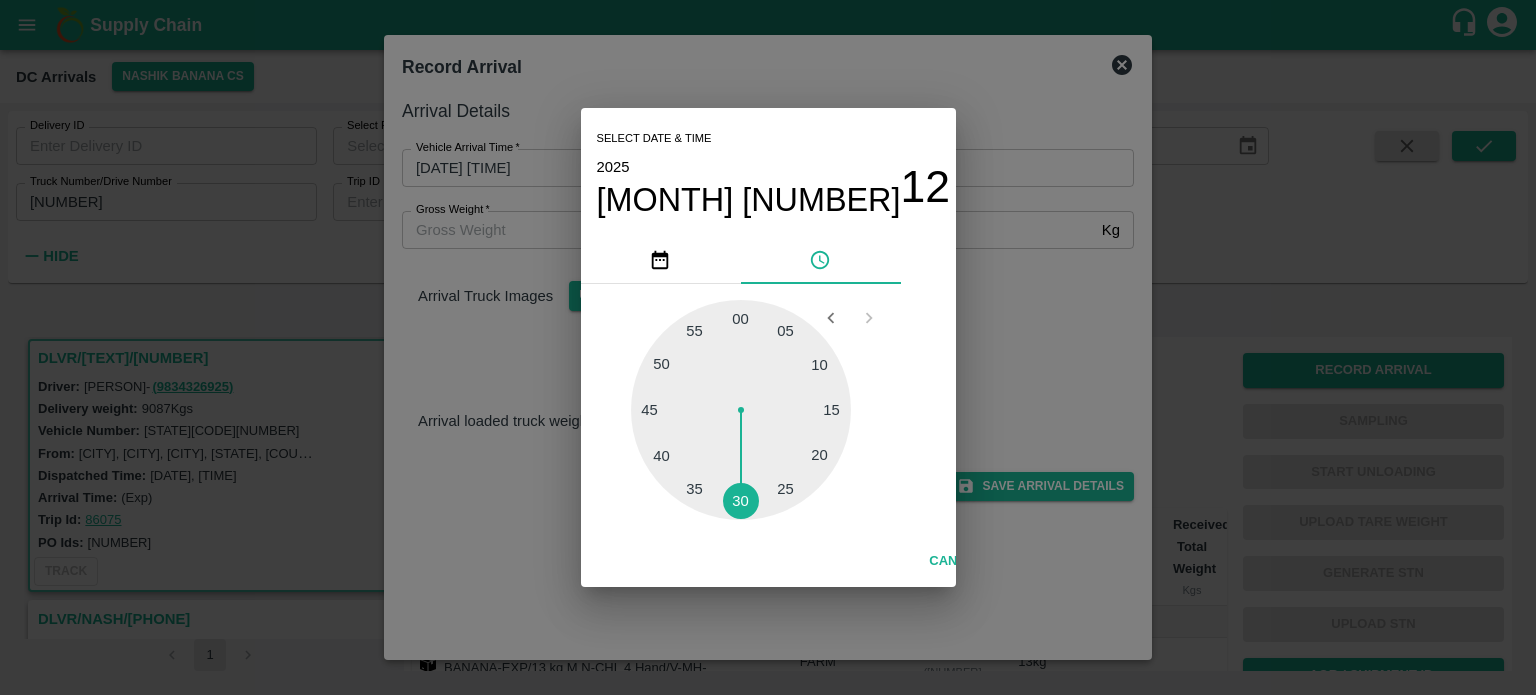 click on "PM" at bounding box center [1043, 200] 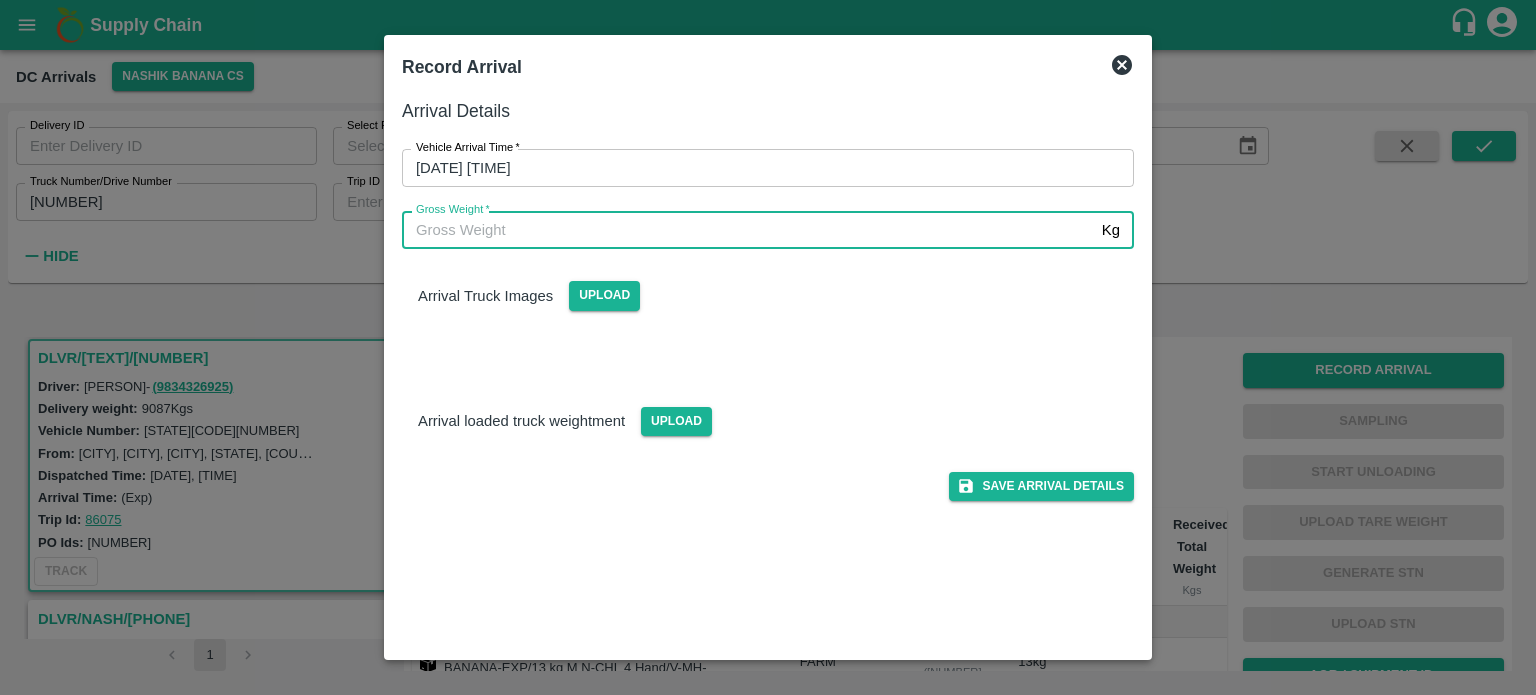 click on "Gross Weight   *" at bounding box center [748, 230] 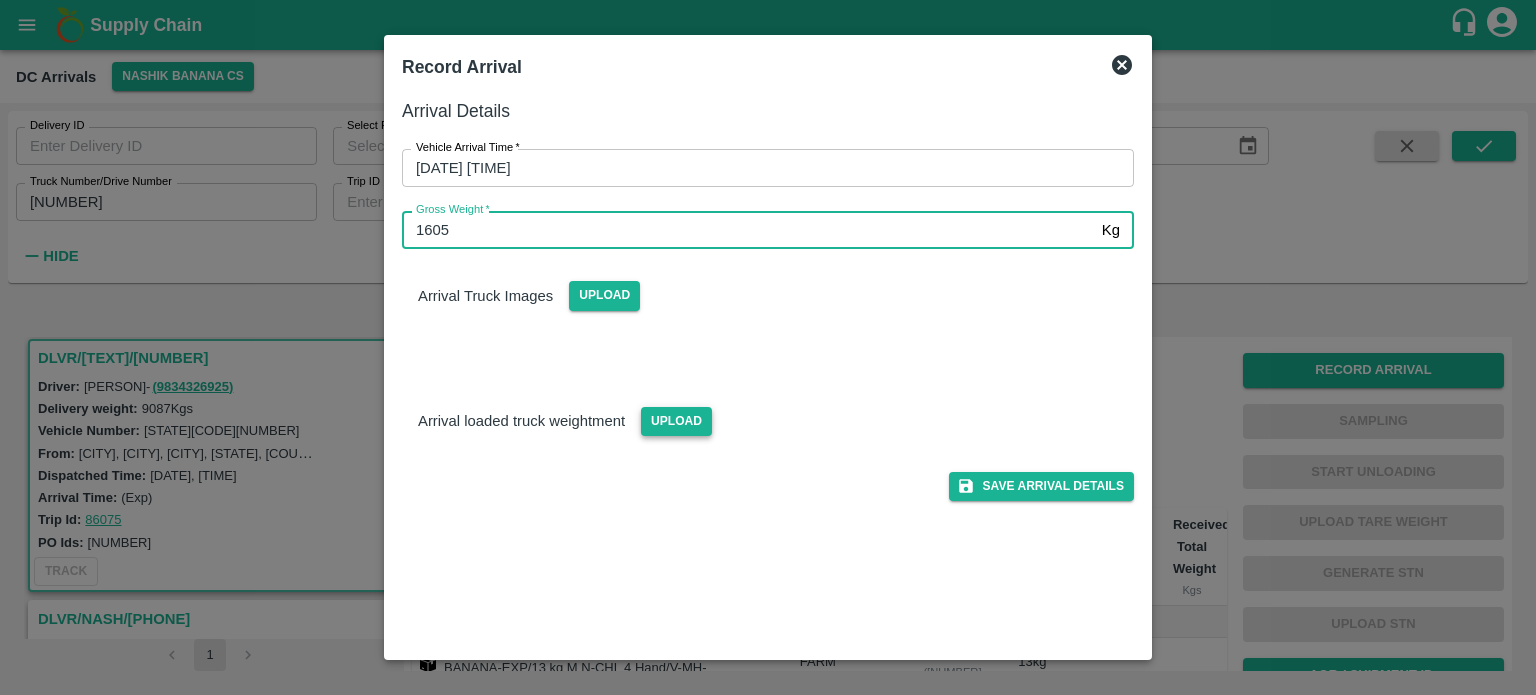 type on "1605" 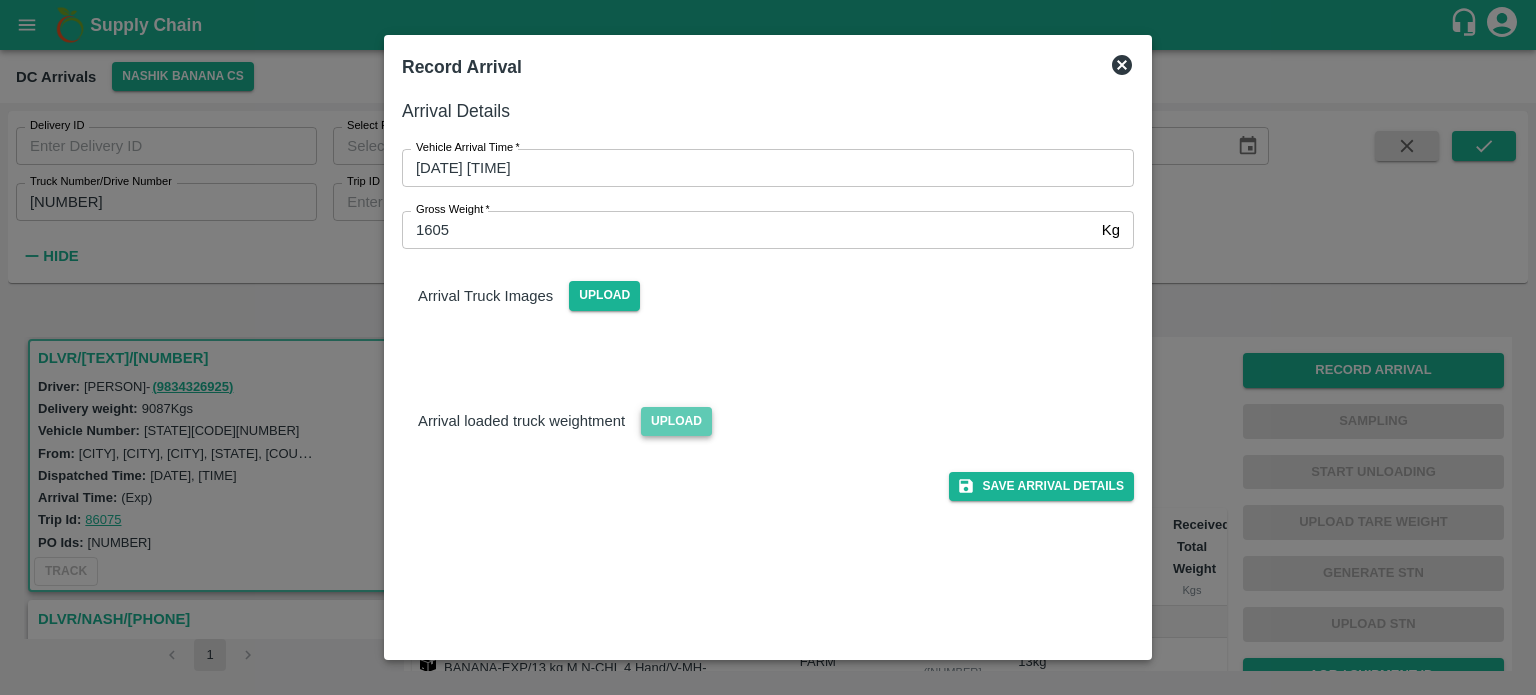 click on "Upload" at bounding box center (676, 421) 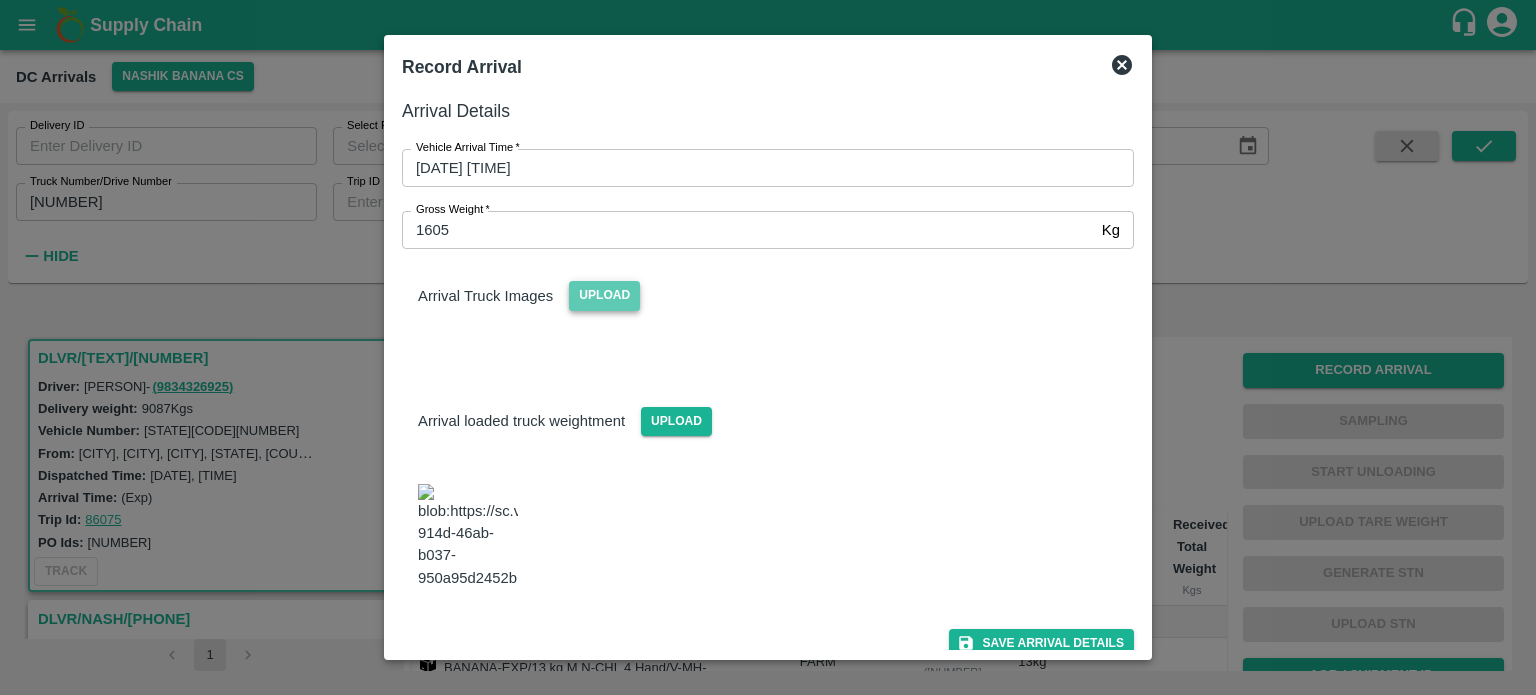 click on "Upload" at bounding box center (604, 295) 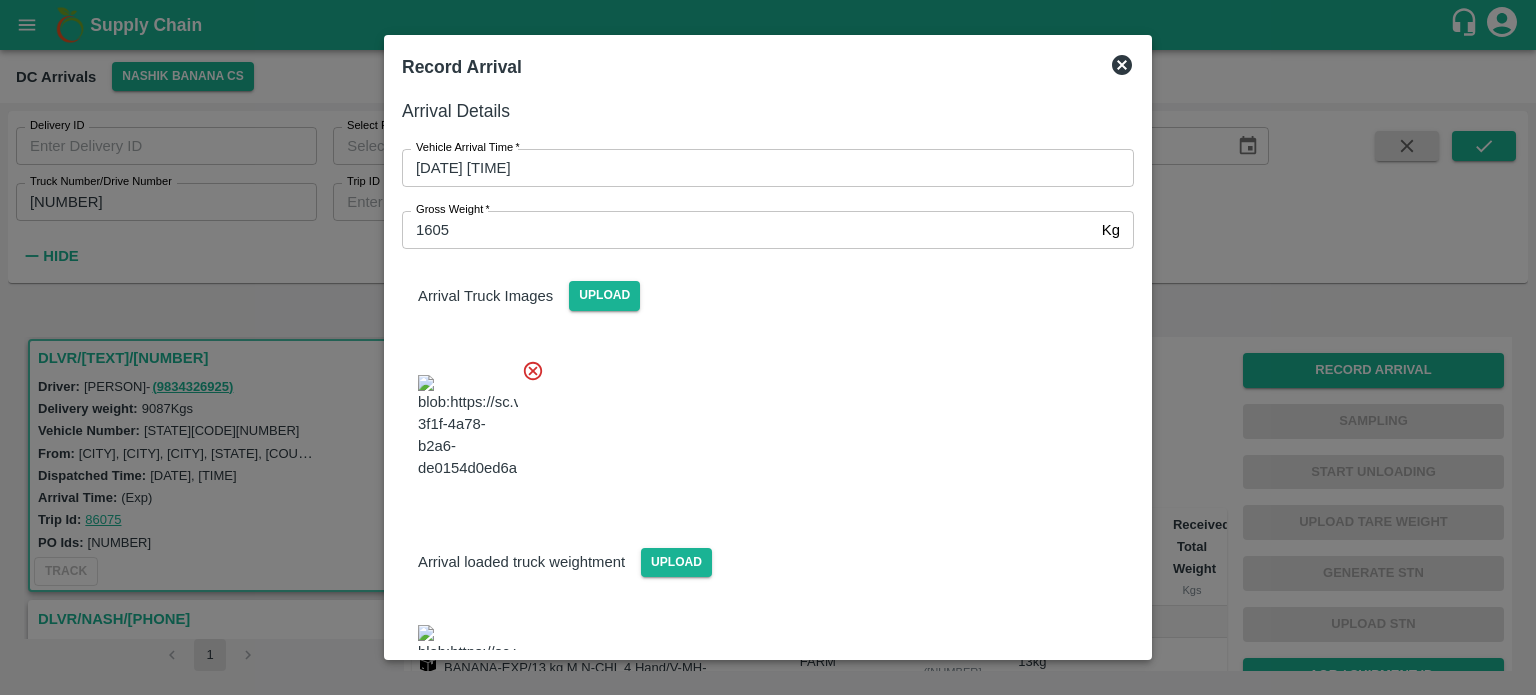 click at bounding box center (760, 421) 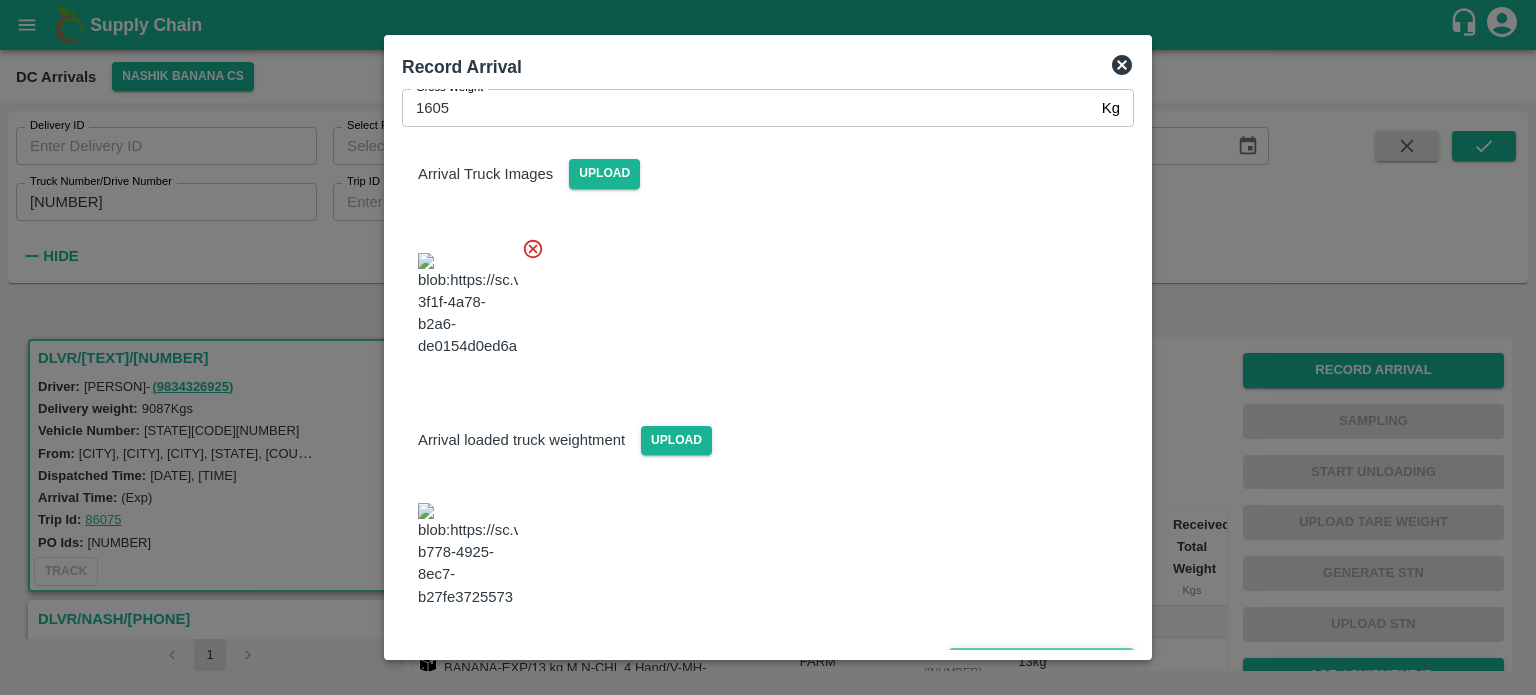 click on "Save Arrival Details" at bounding box center [1041, 662] 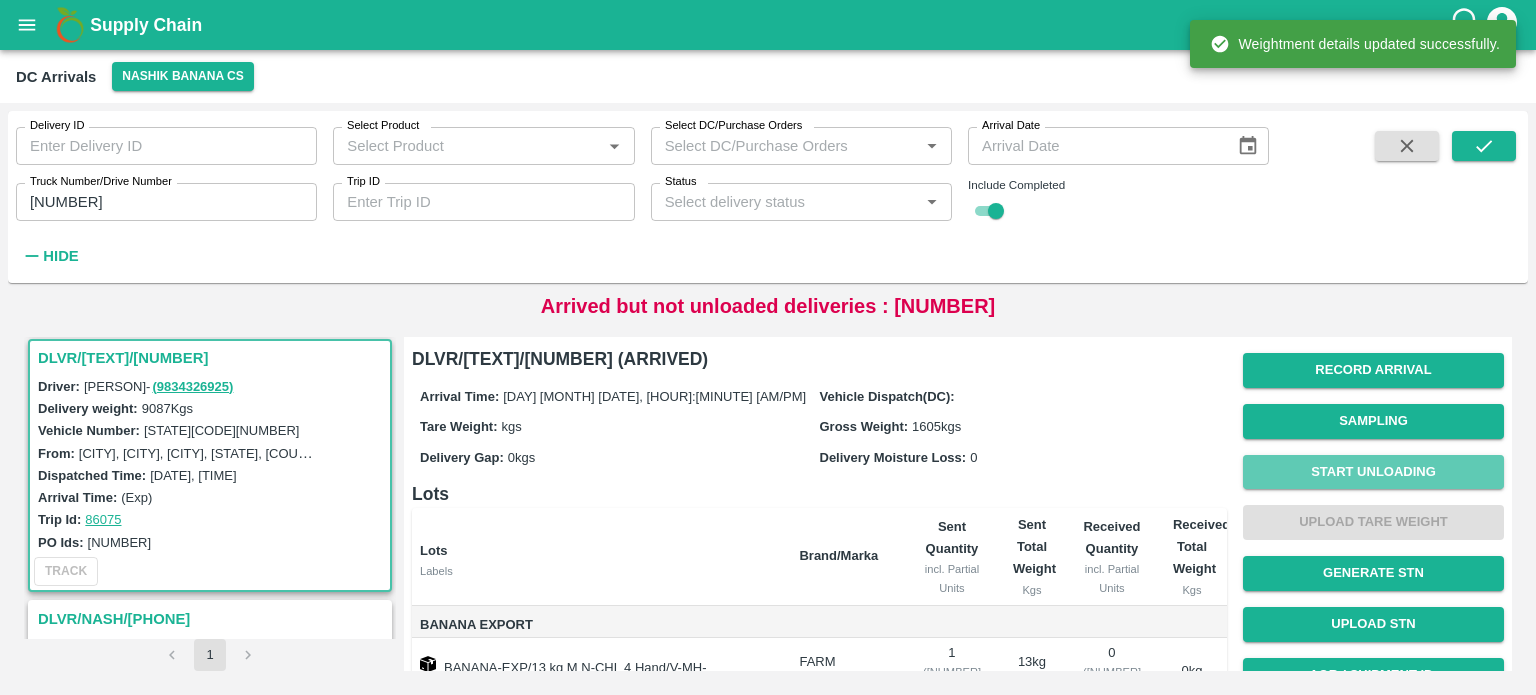click on "Start Unloading" at bounding box center (1373, 472) 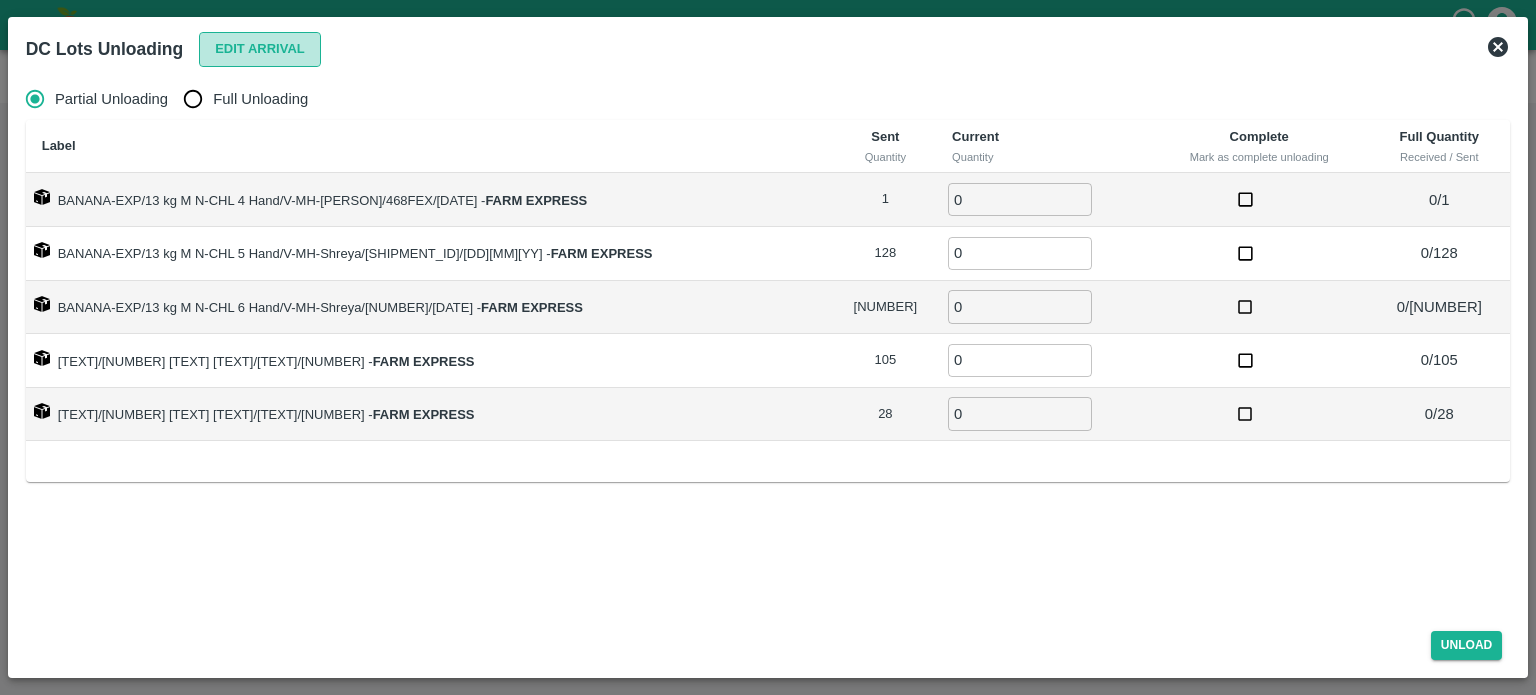 click on "Edit Arrival" at bounding box center [260, 49] 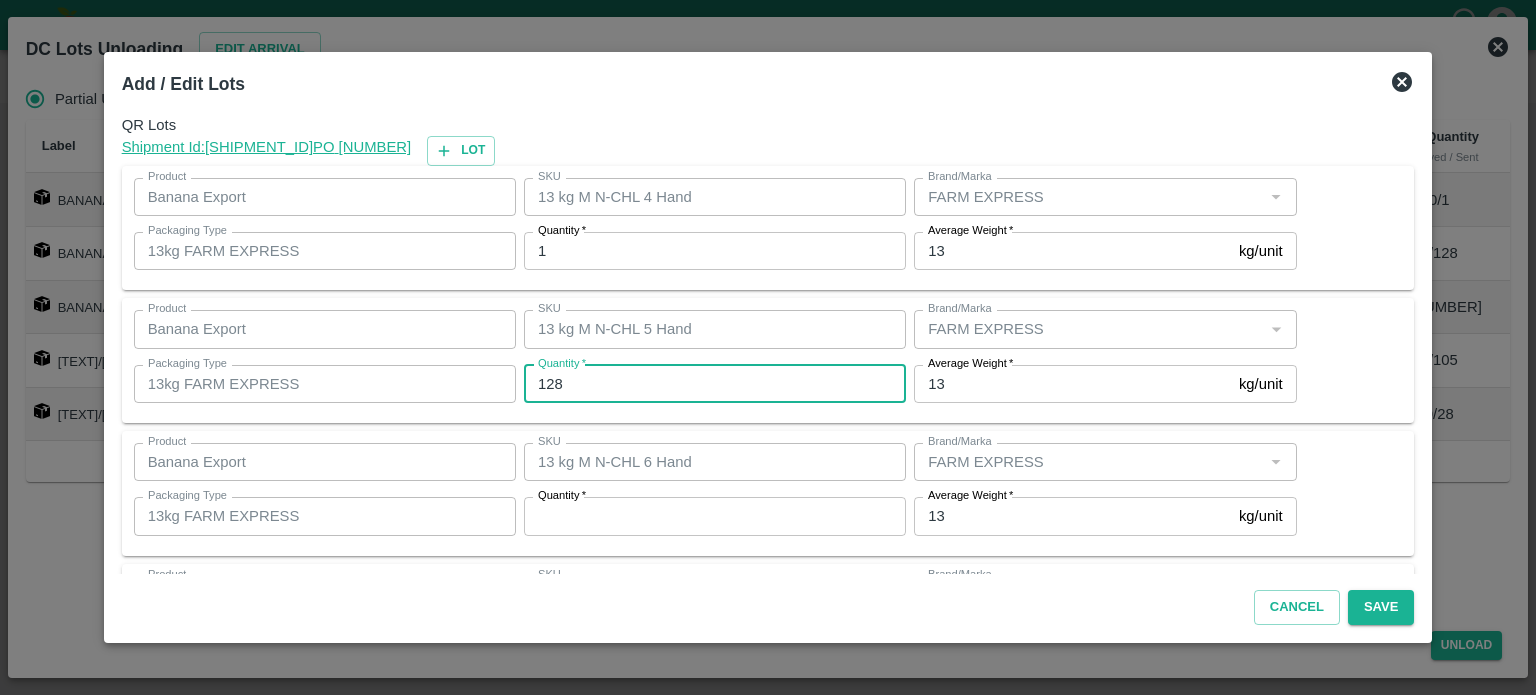 click on "128" at bounding box center (715, 384) 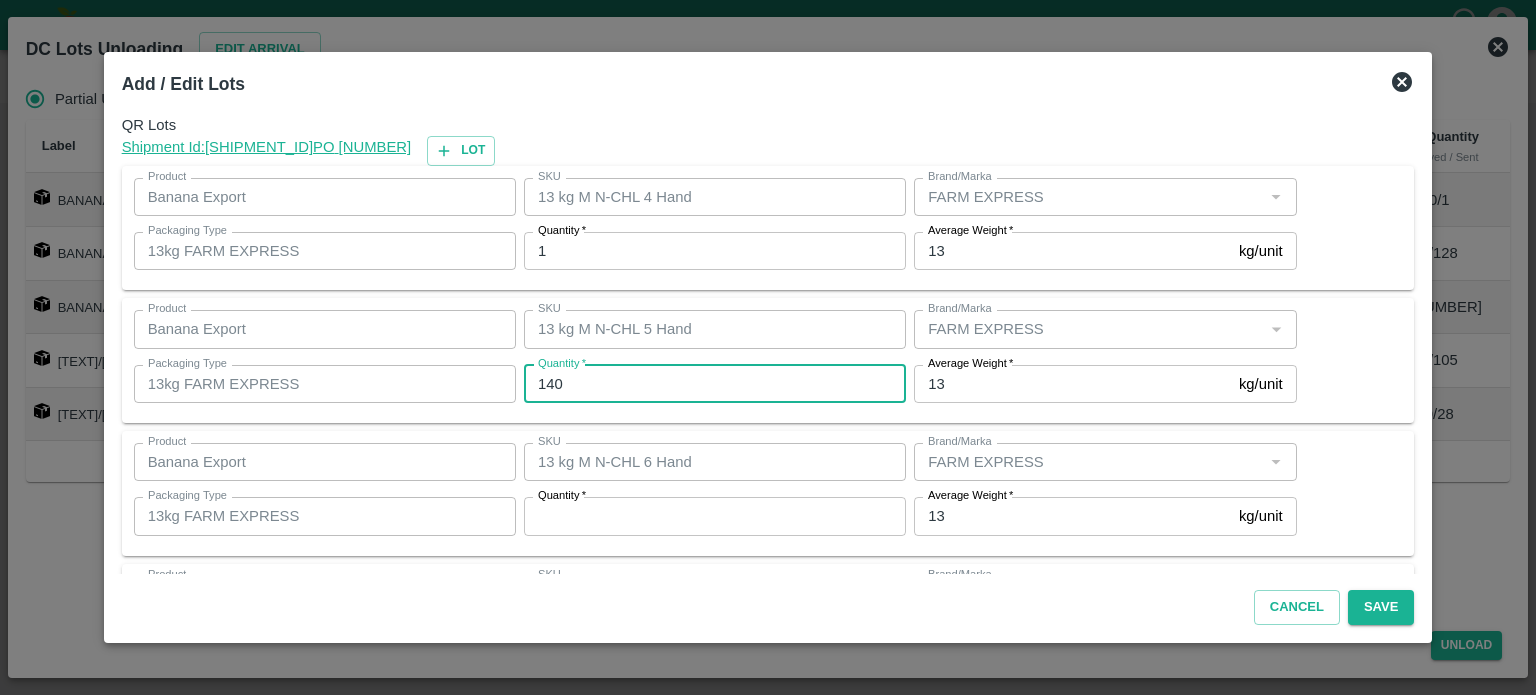 type on "140" 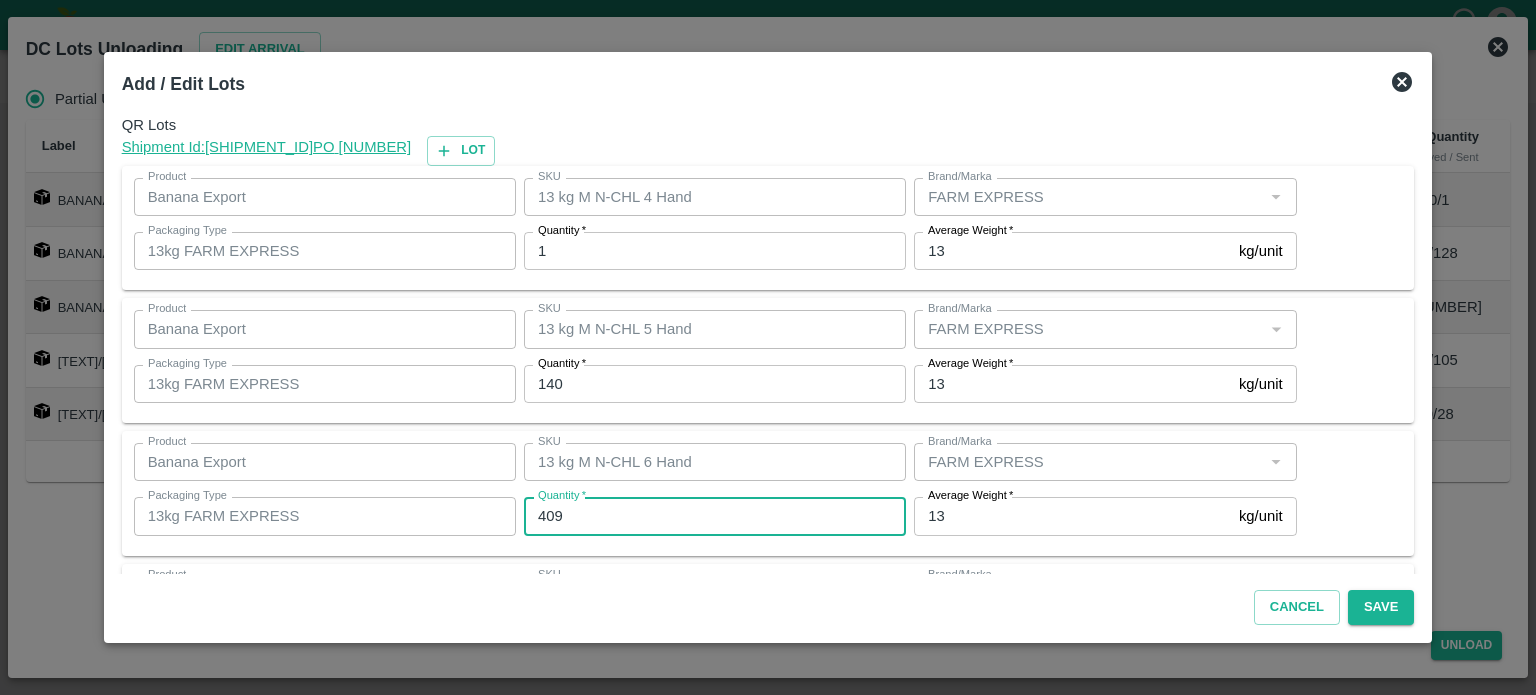type on "409" 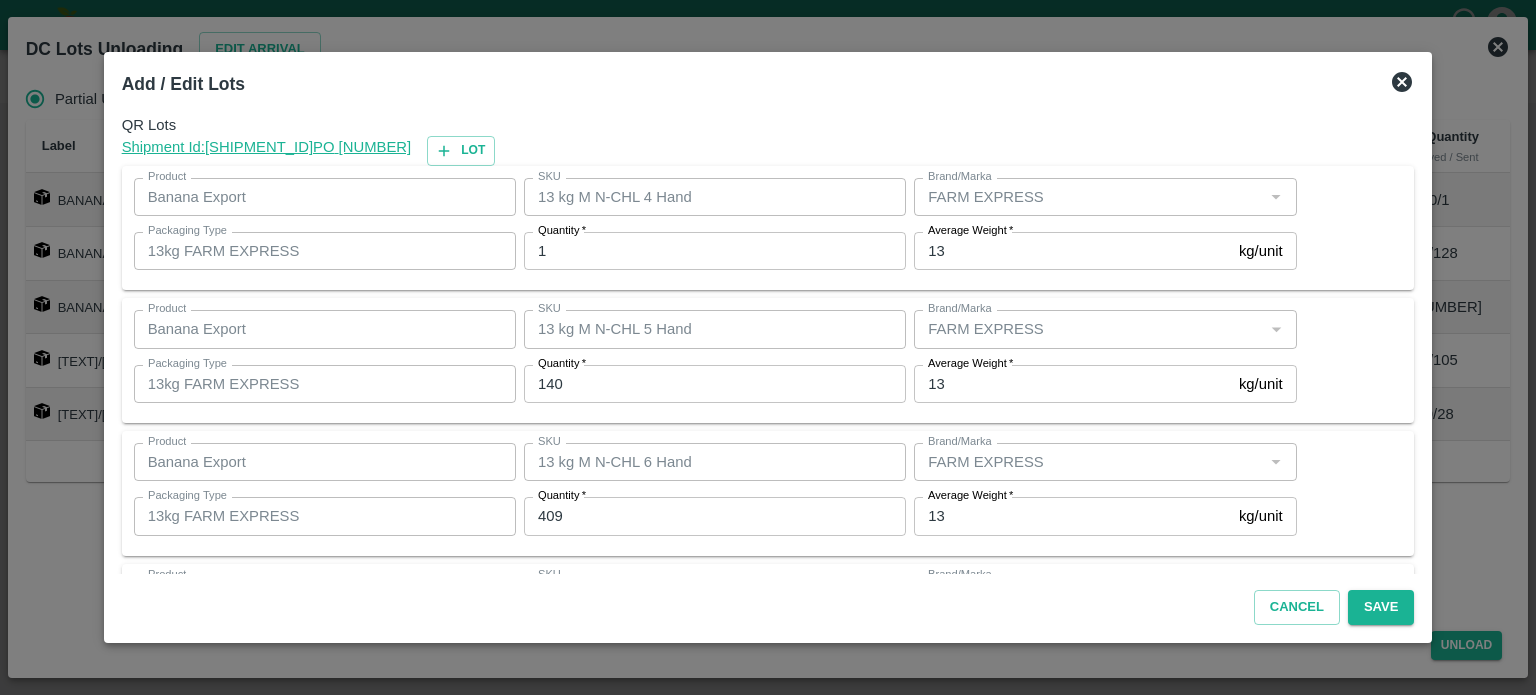 scroll, scrollTop: 262, scrollLeft: 0, axis: vertical 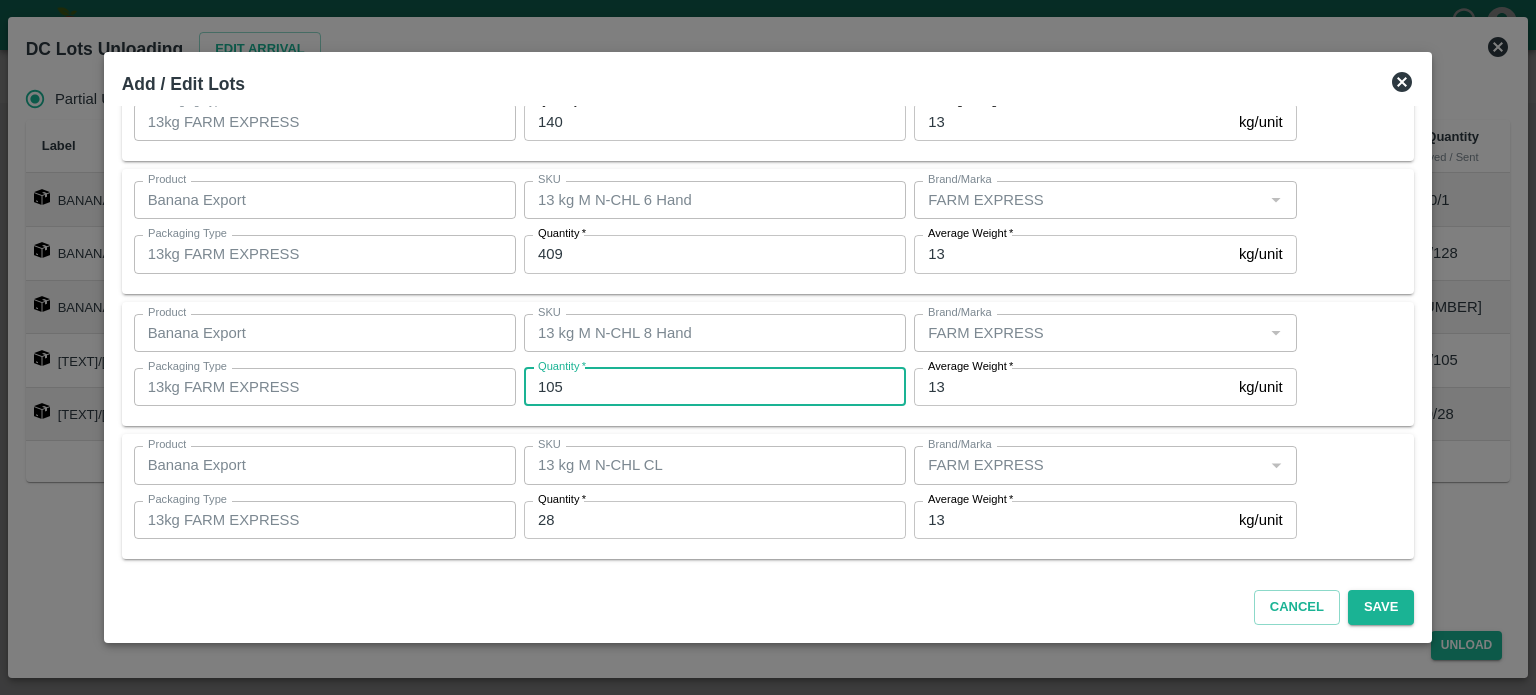 type on "[NUMBER]" 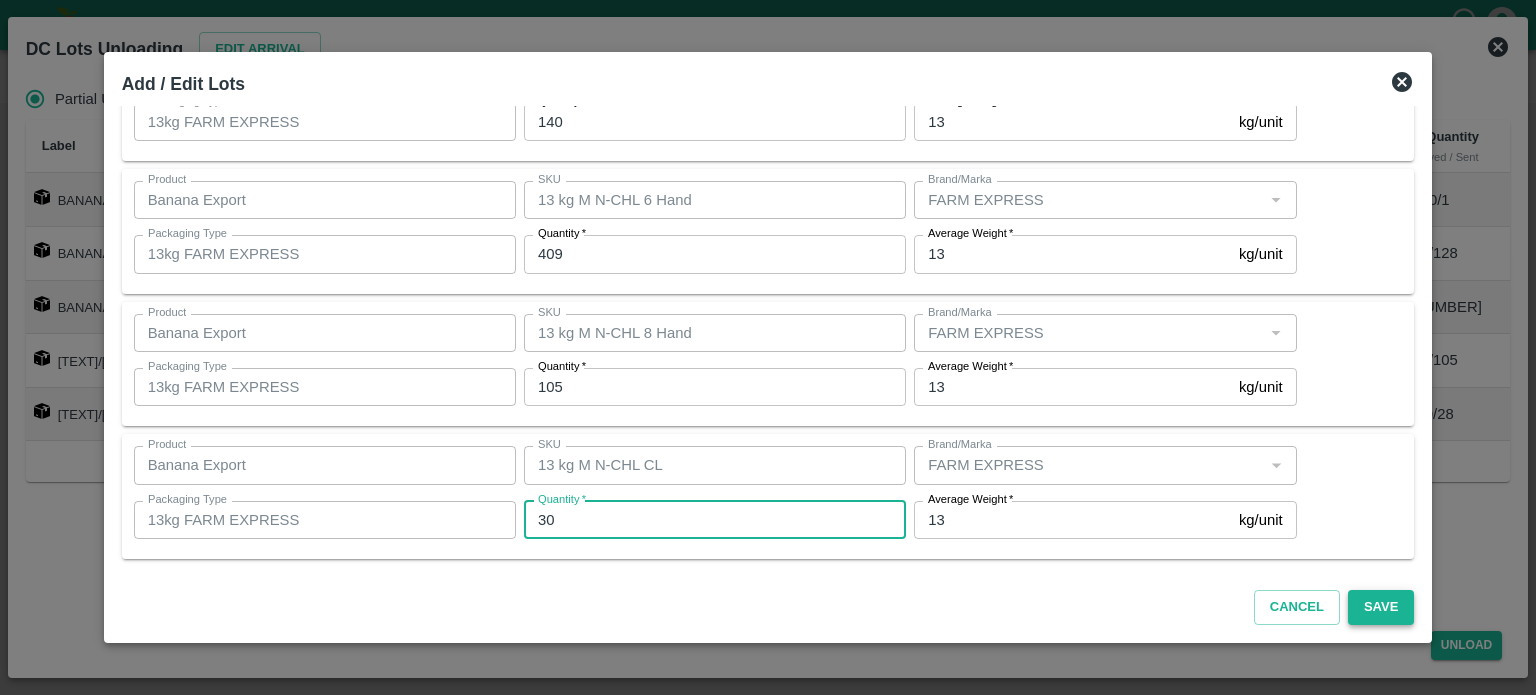 type on "30" 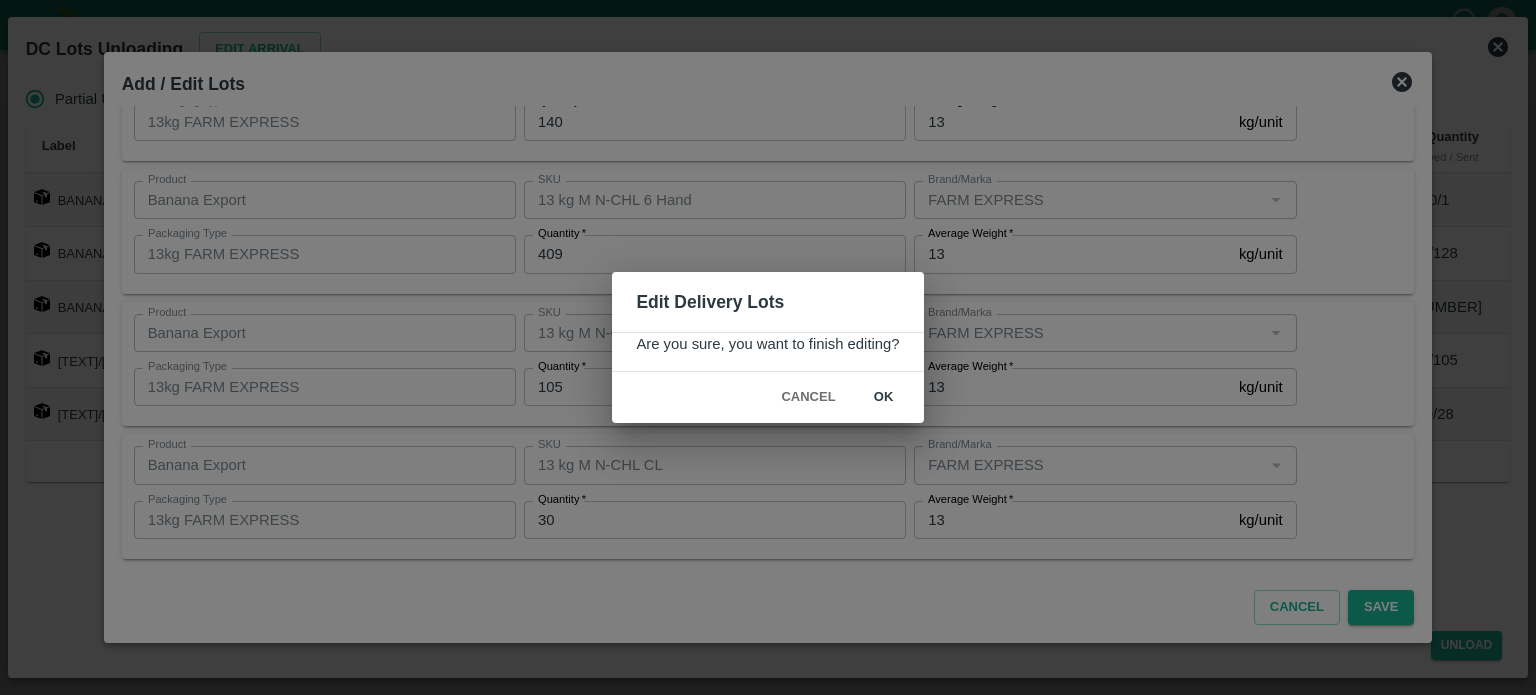 click on "ok" at bounding box center (884, 397) 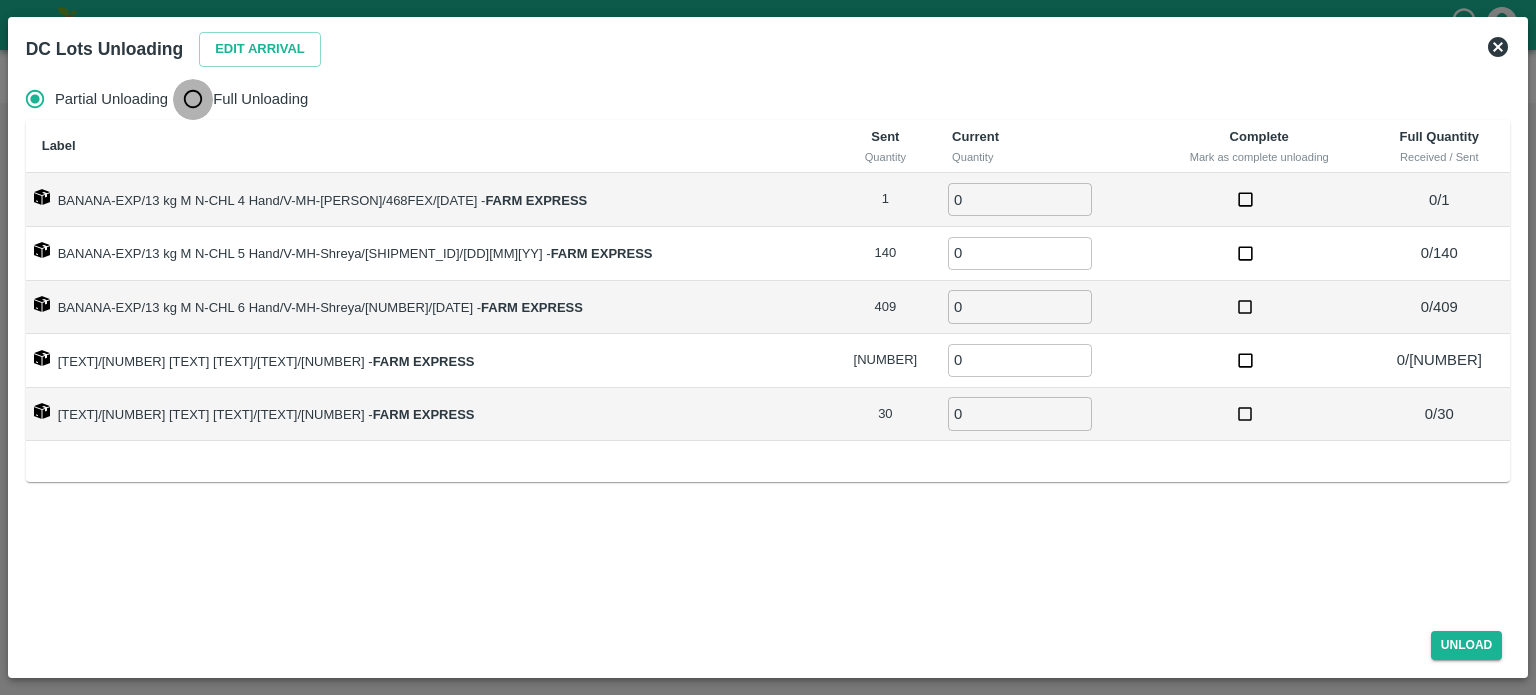click on "Full Unloading" at bounding box center [193, 99] 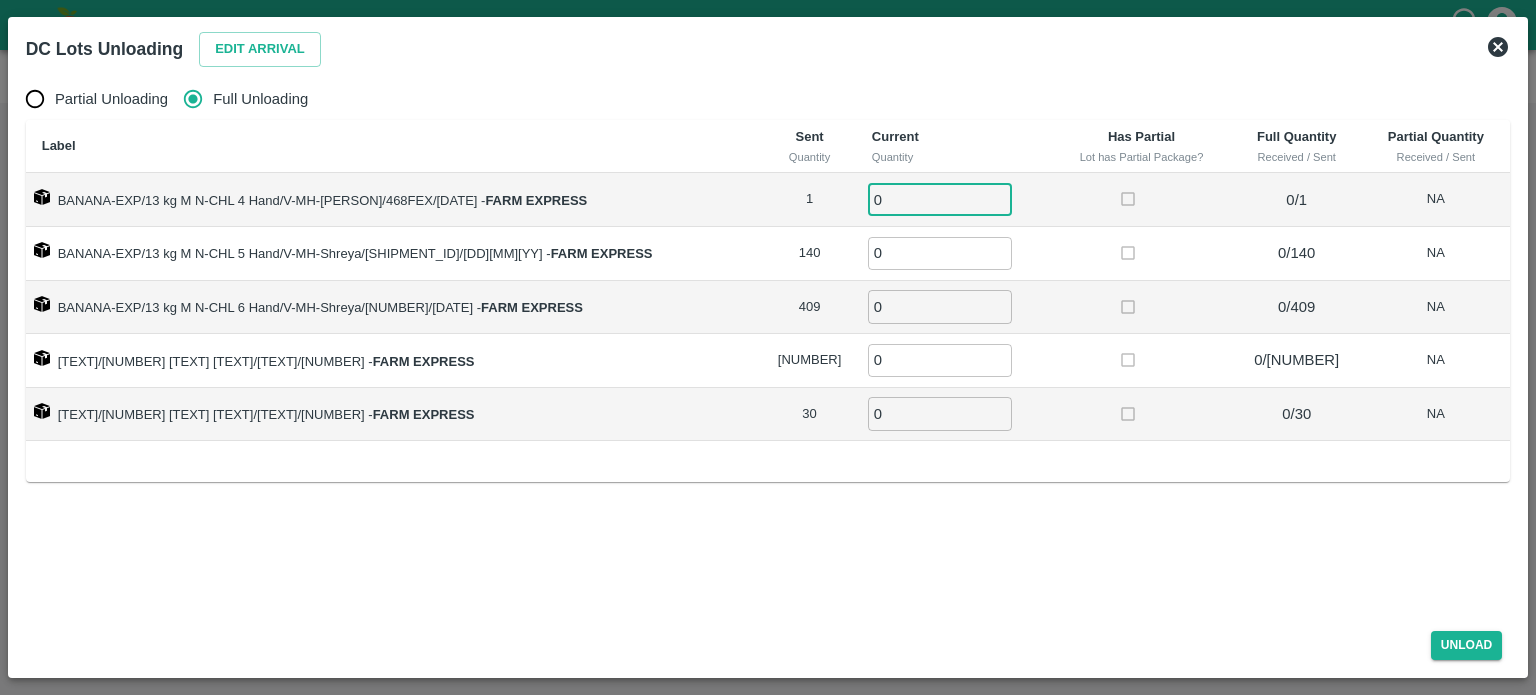 click on "0" at bounding box center [940, 199] 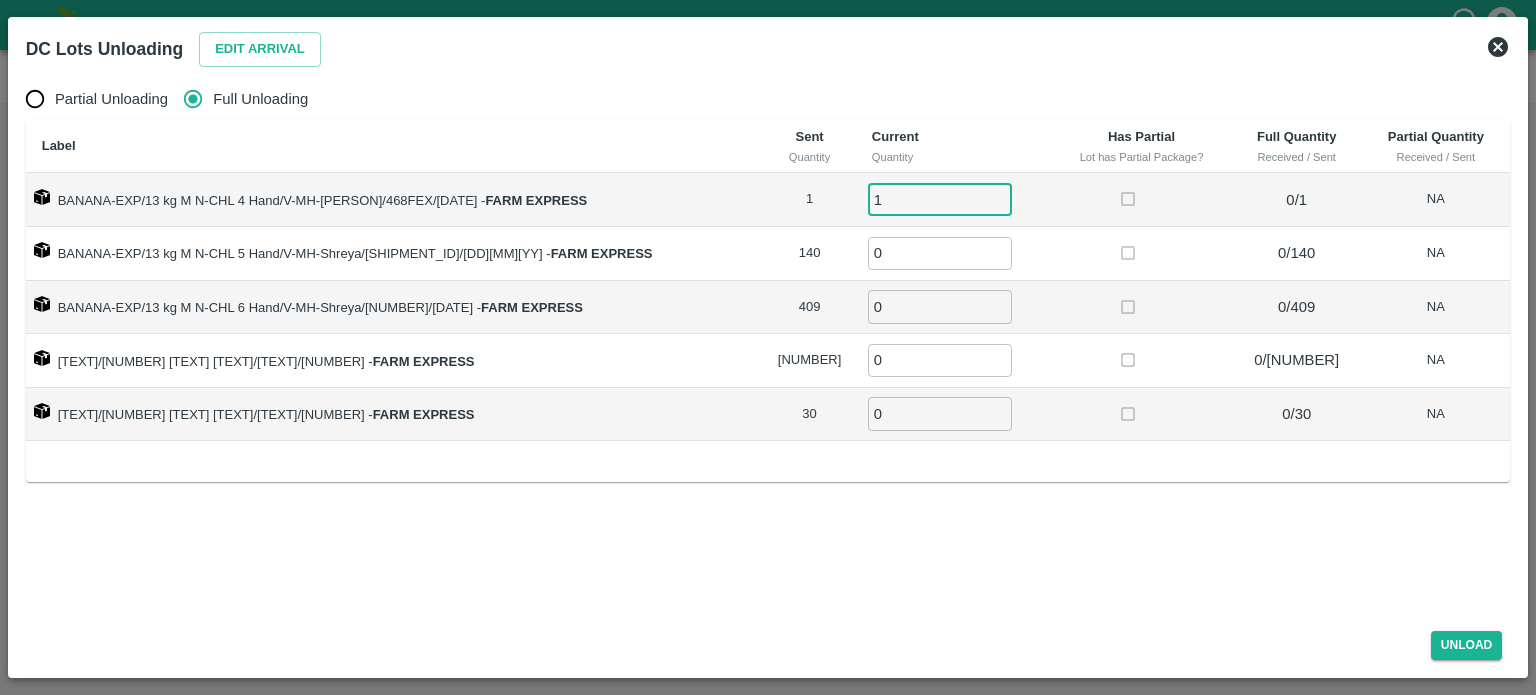 type on "1" 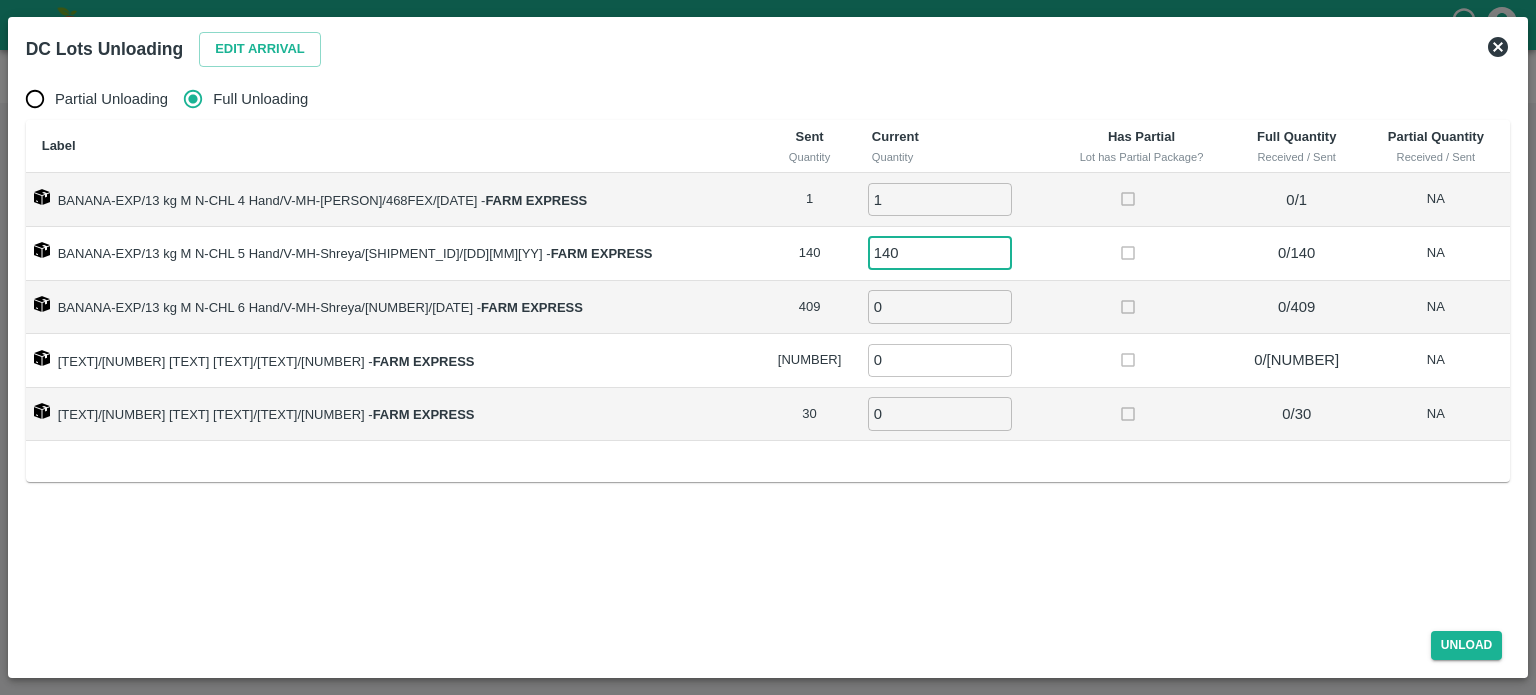 type on "140" 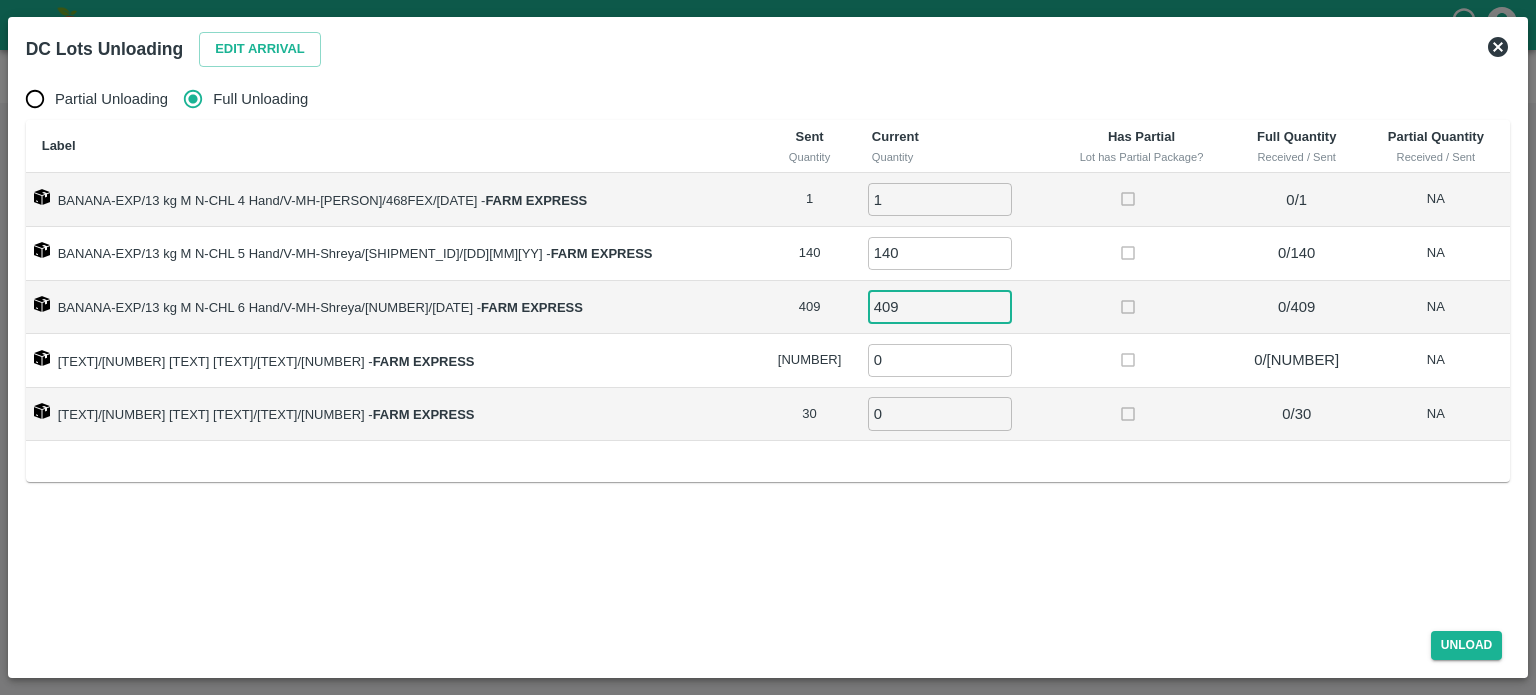 type on "409" 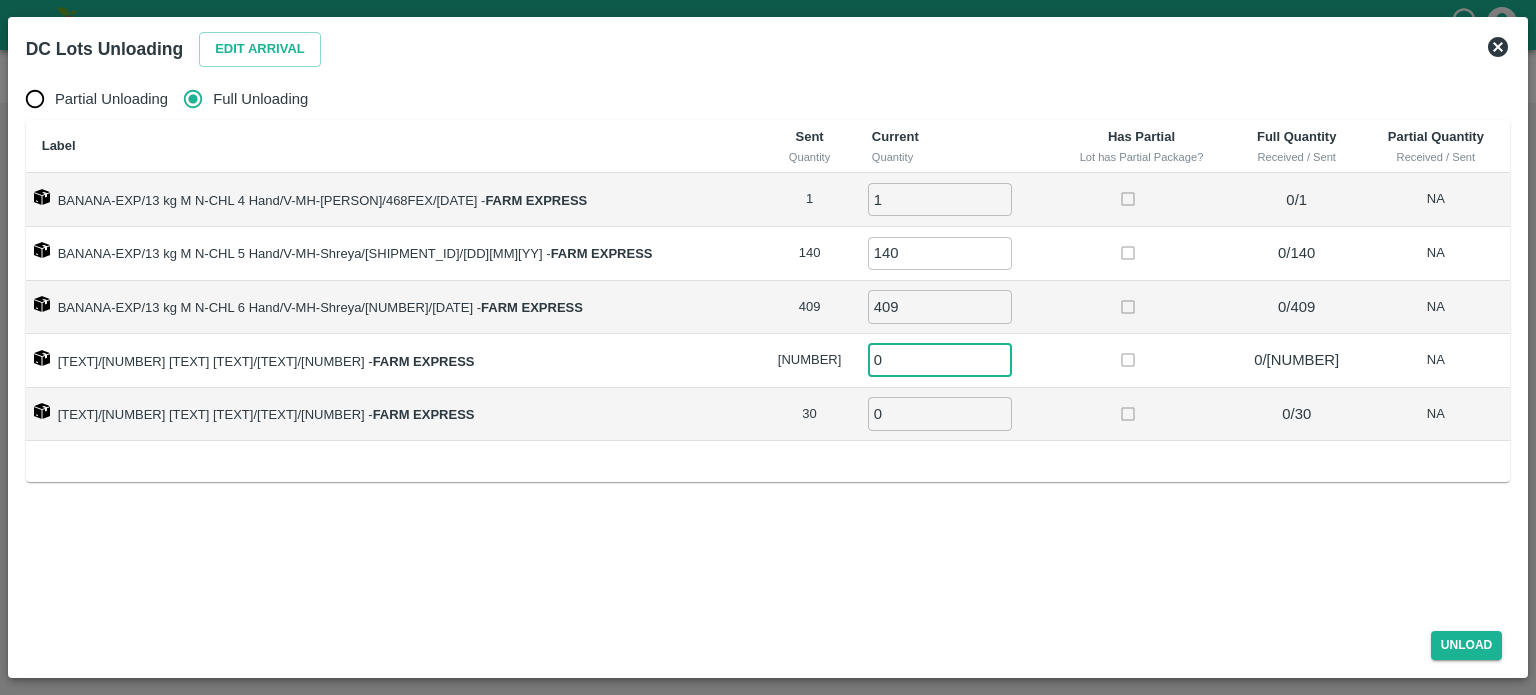 type on "[NUMBER]" 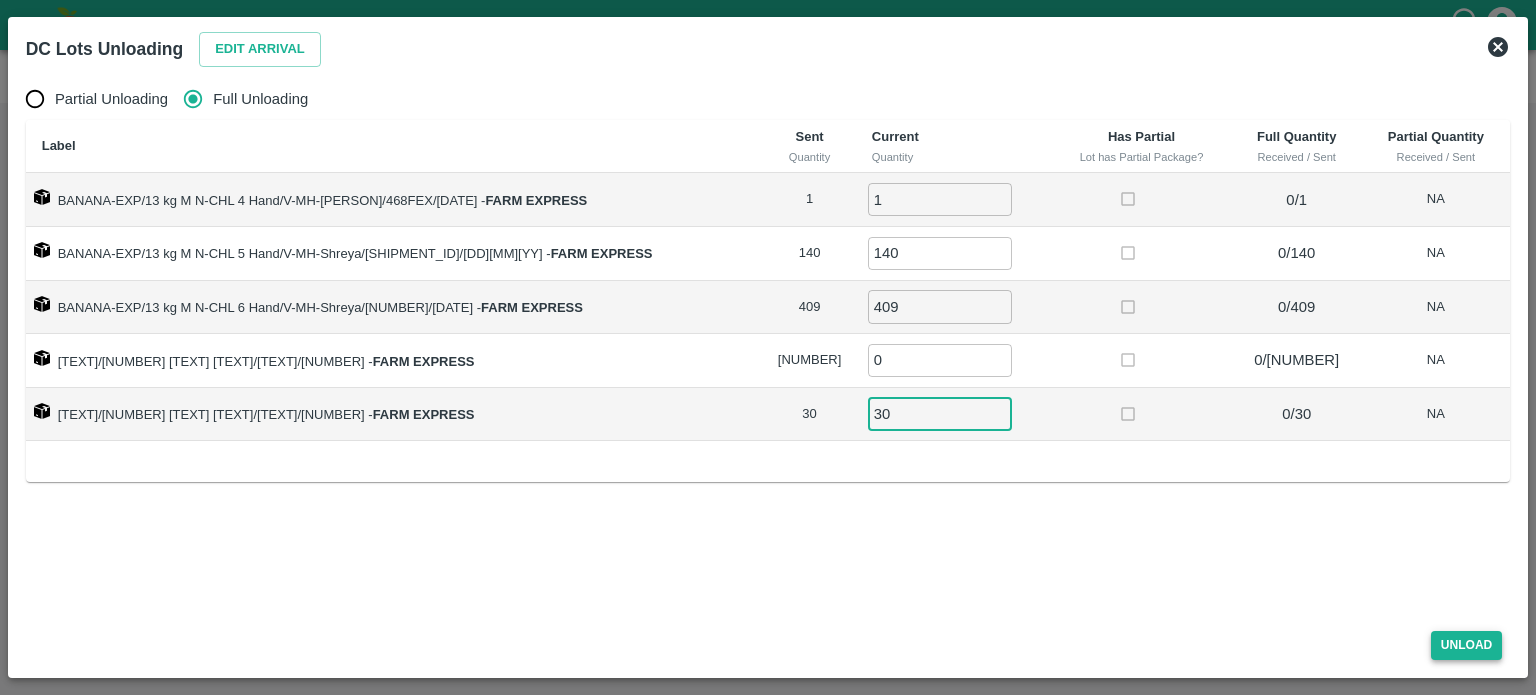 type on "30" 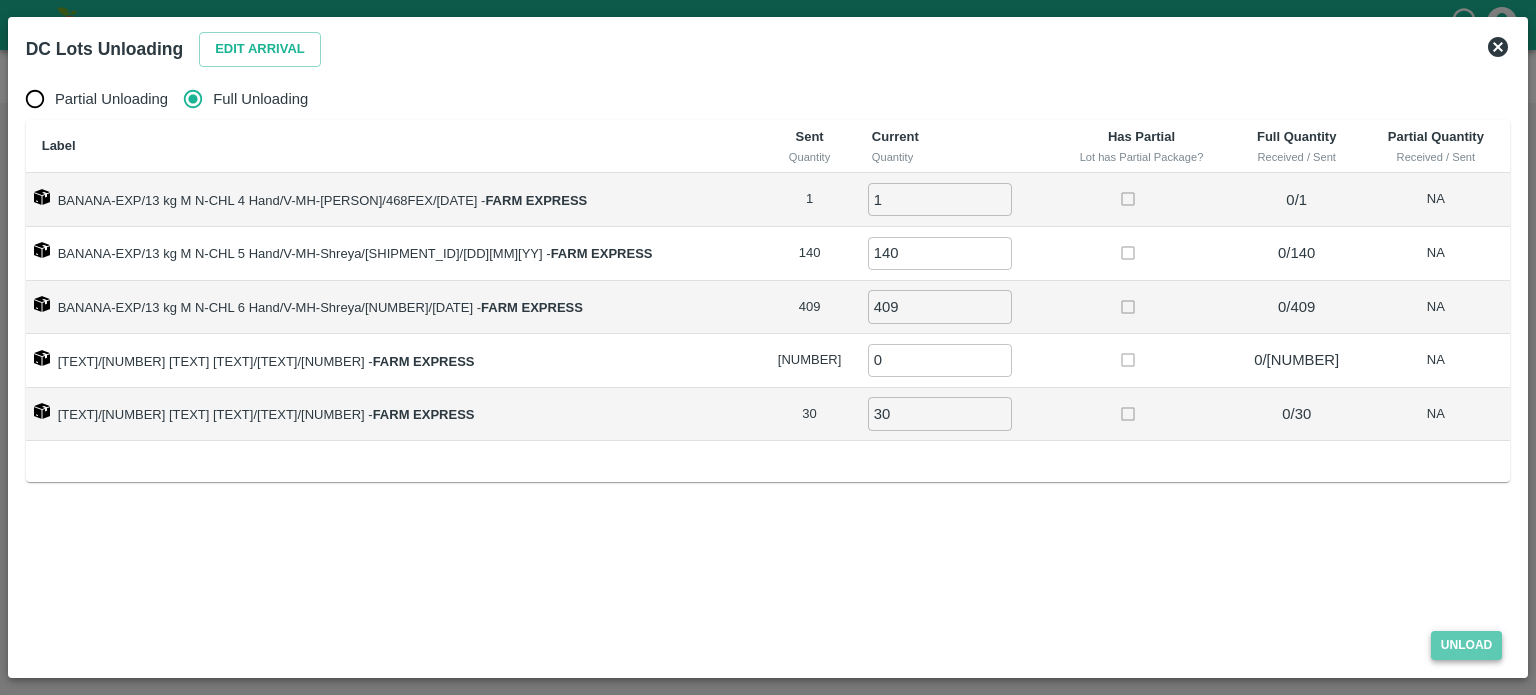 click on "Unload" at bounding box center (1467, 645) 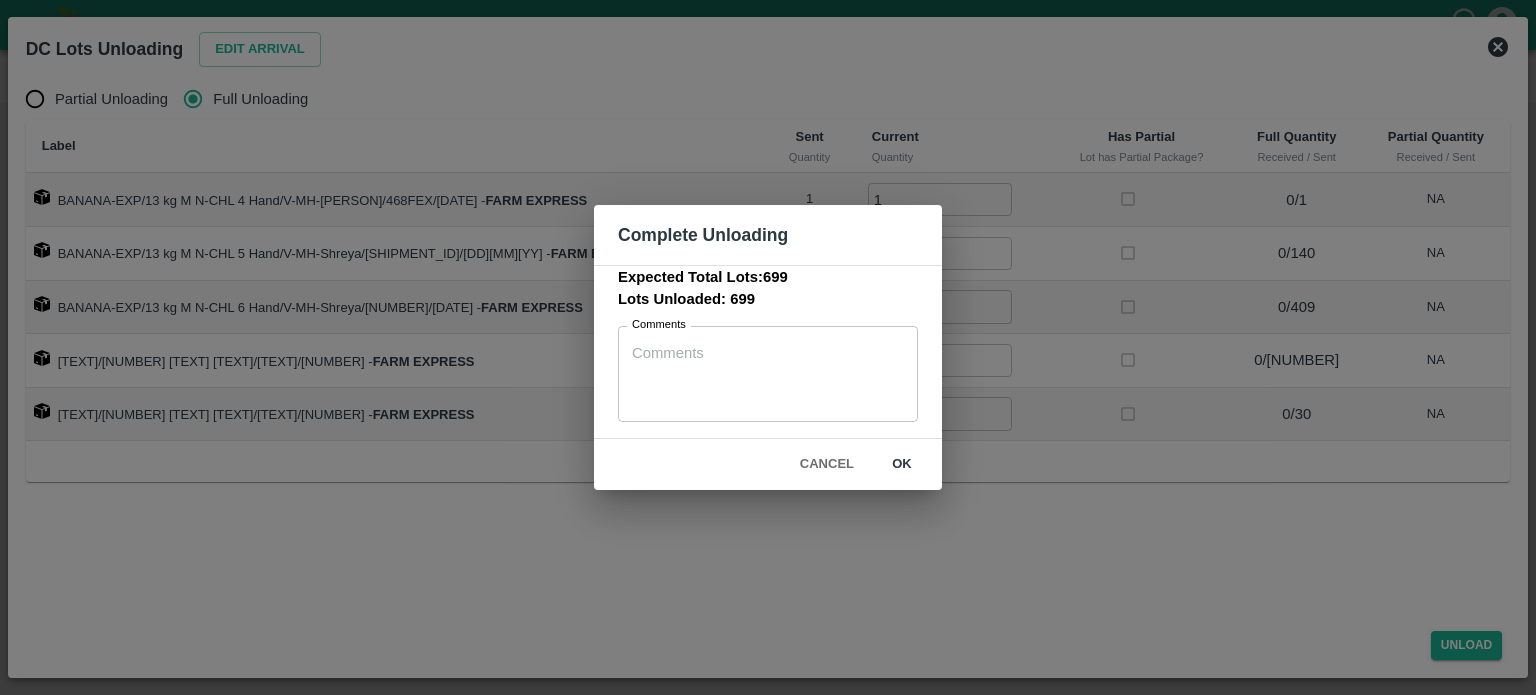 click on "ok" at bounding box center (902, 464) 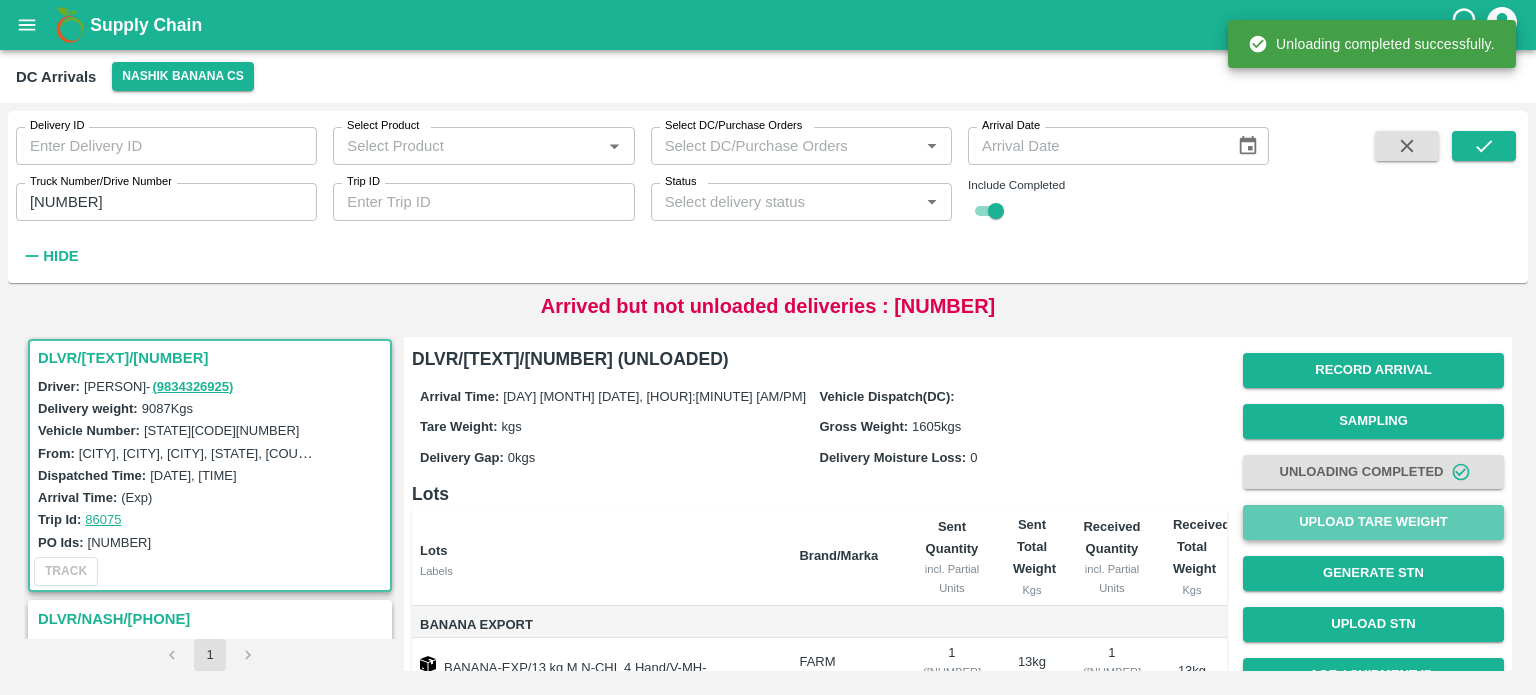 click on "Upload Tare Weight" at bounding box center [1373, 522] 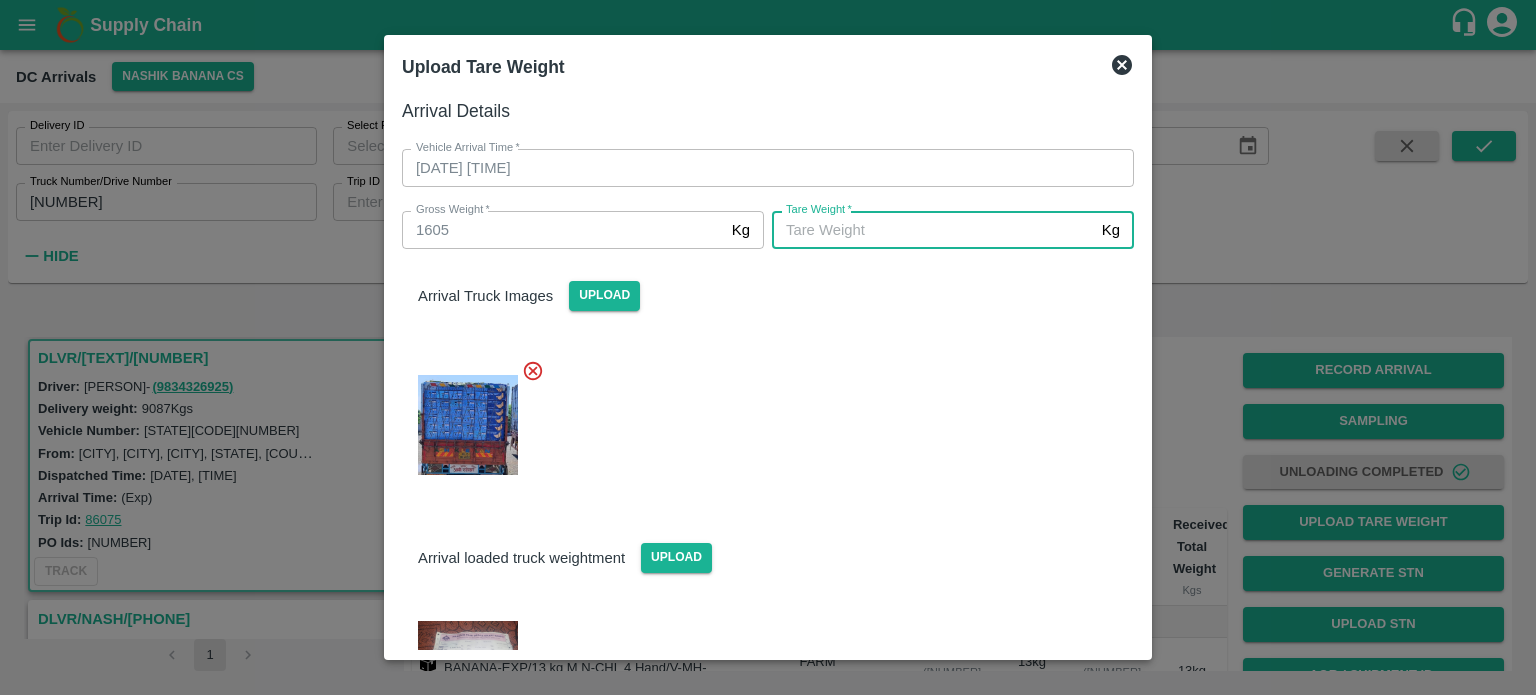 click on "Tare Weight   *" at bounding box center (933, 230) 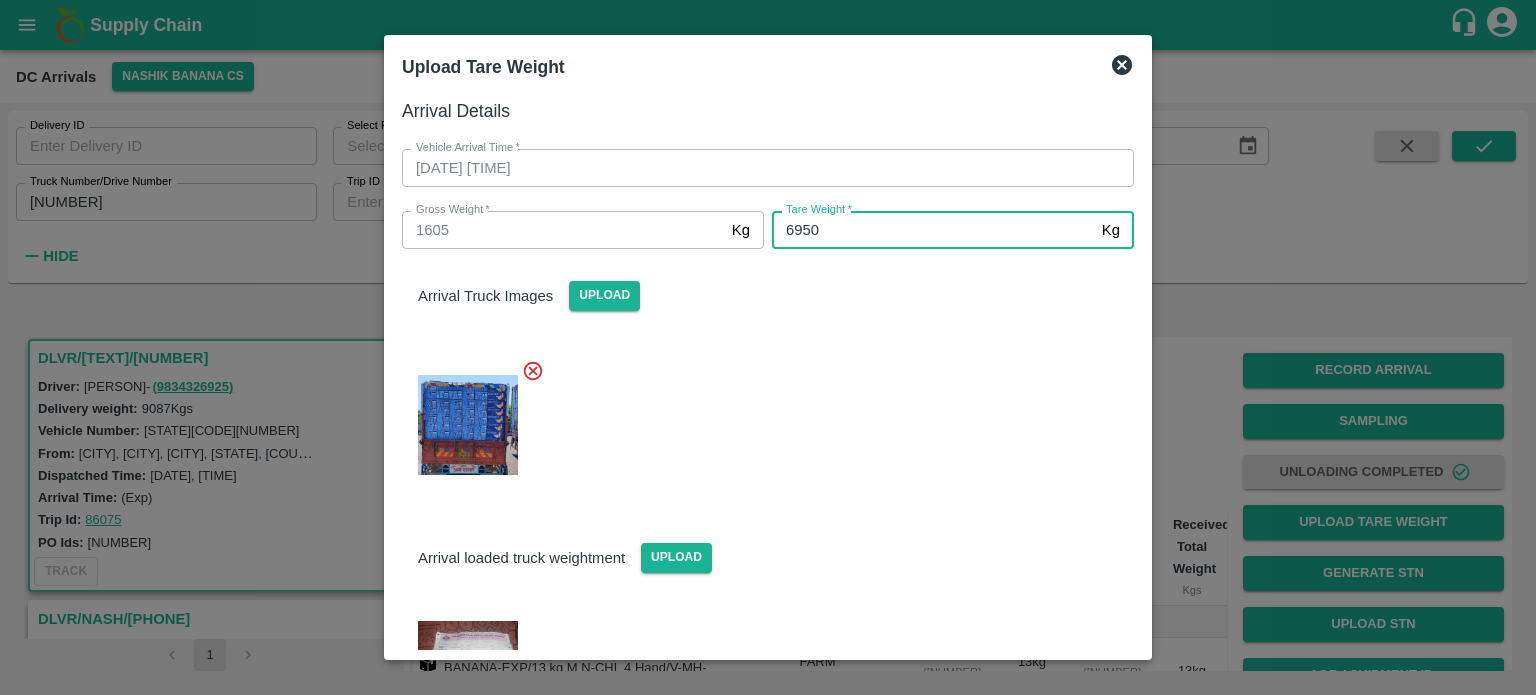 type on "6950" 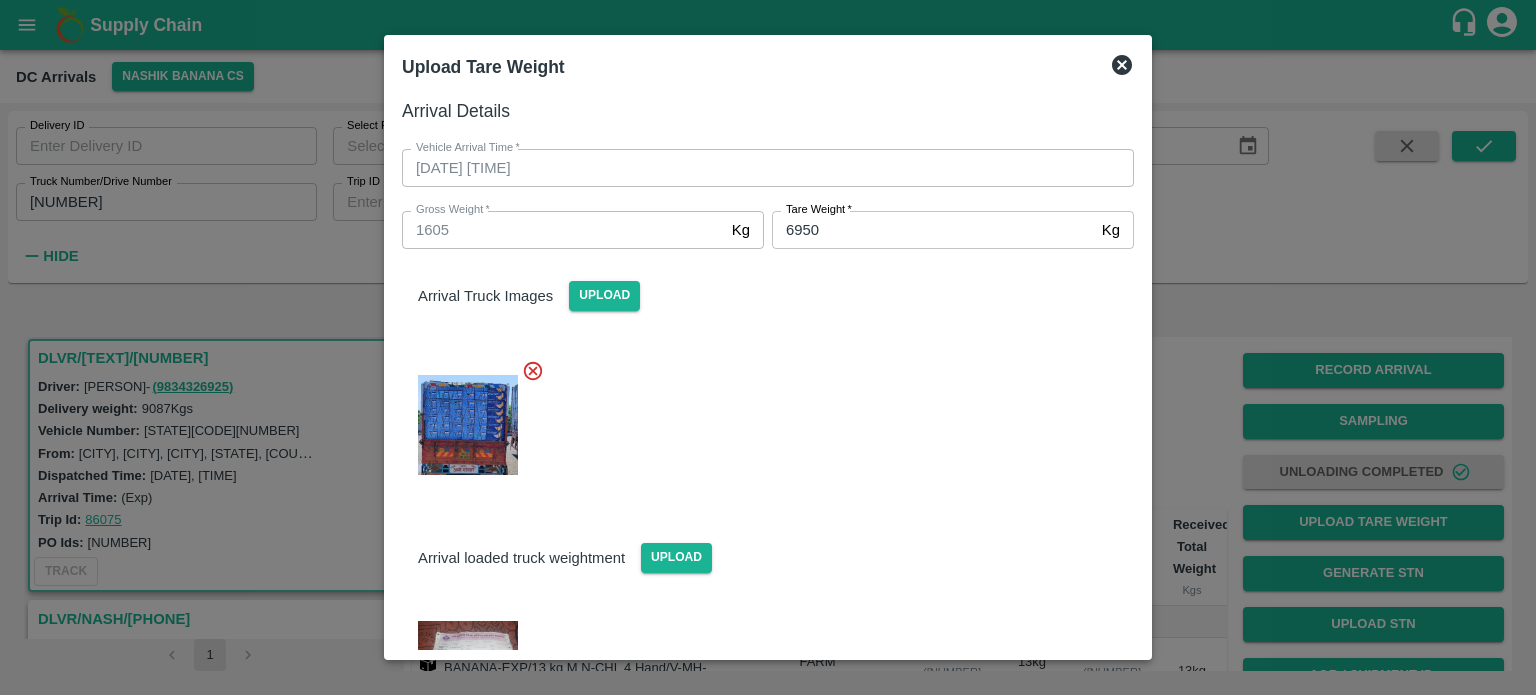 click at bounding box center [760, 419] 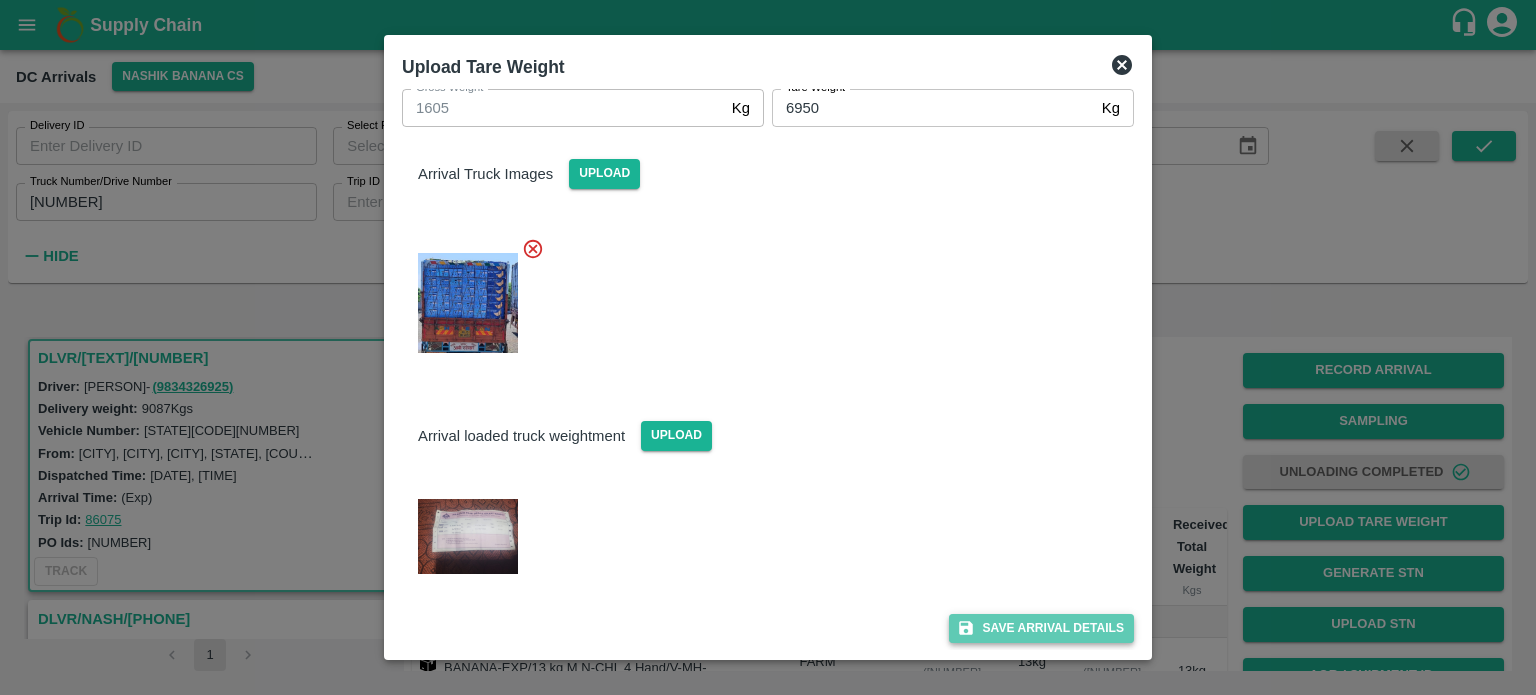 click on "Save Arrival Details" at bounding box center [1041, 628] 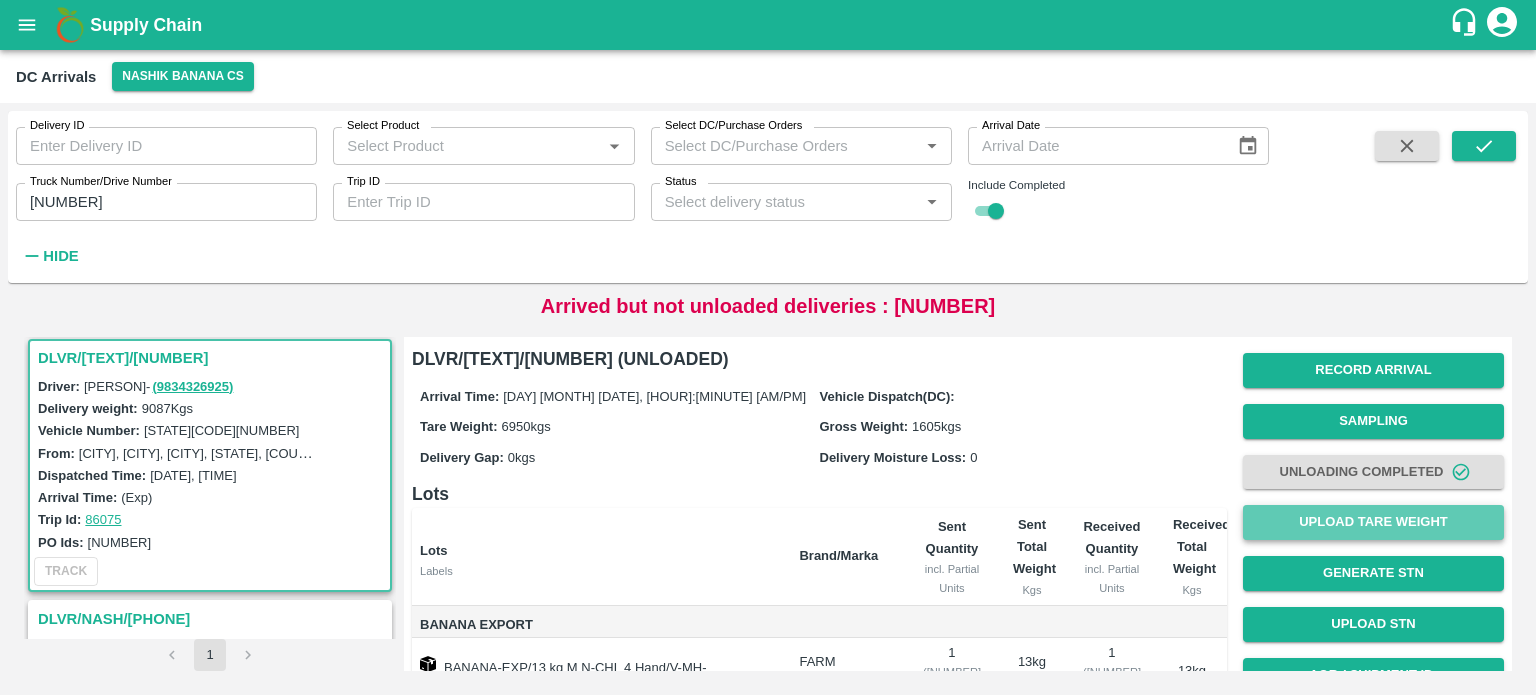 click on "Upload Tare Weight" at bounding box center (1373, 522) 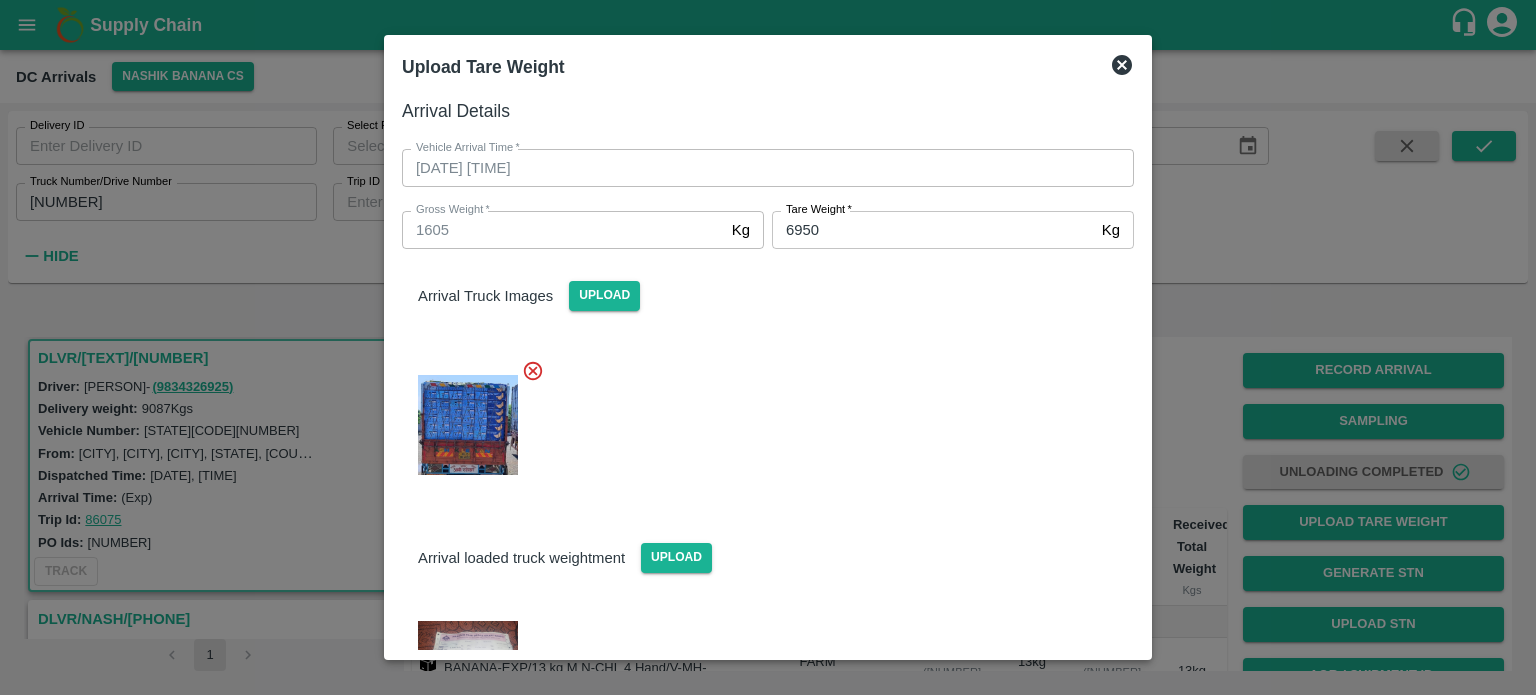 click 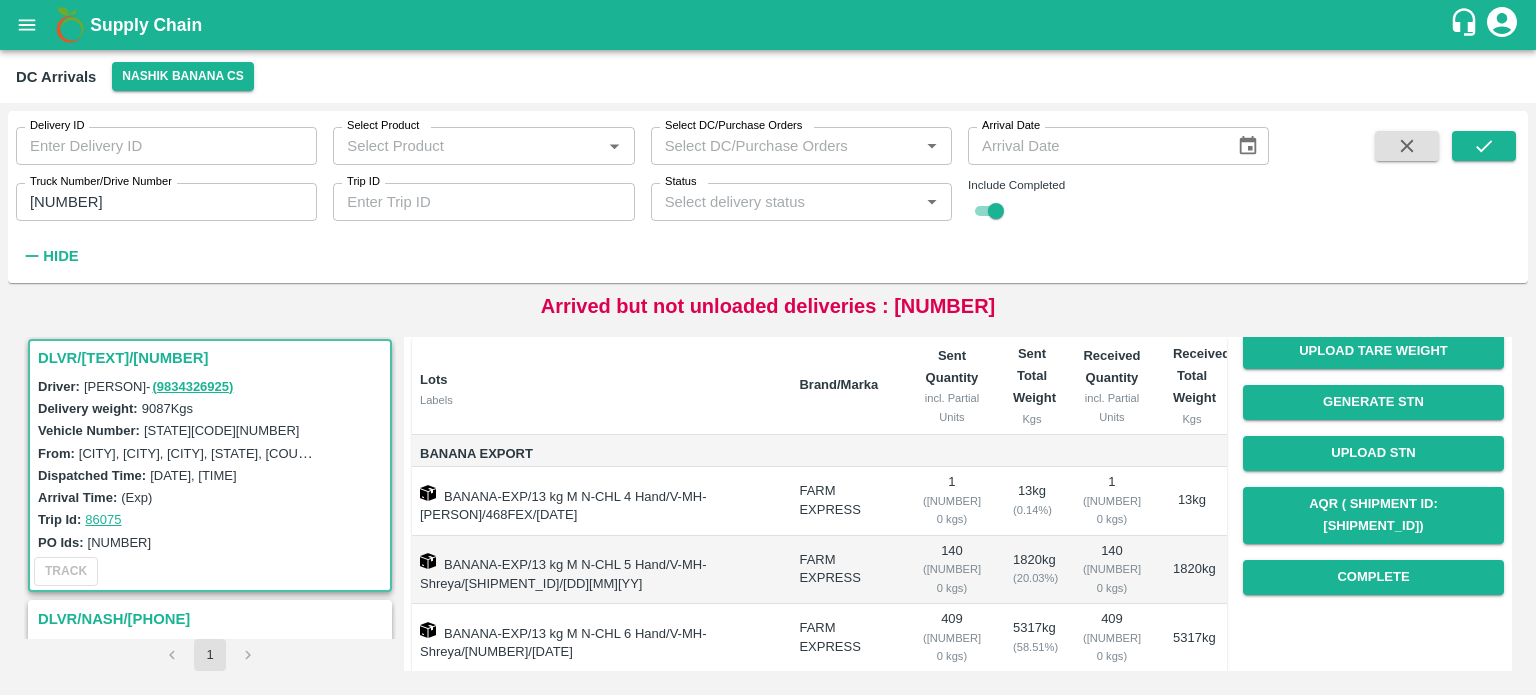 scroll, scrollTop: 364, scrollLeft: 0, axis: vertical 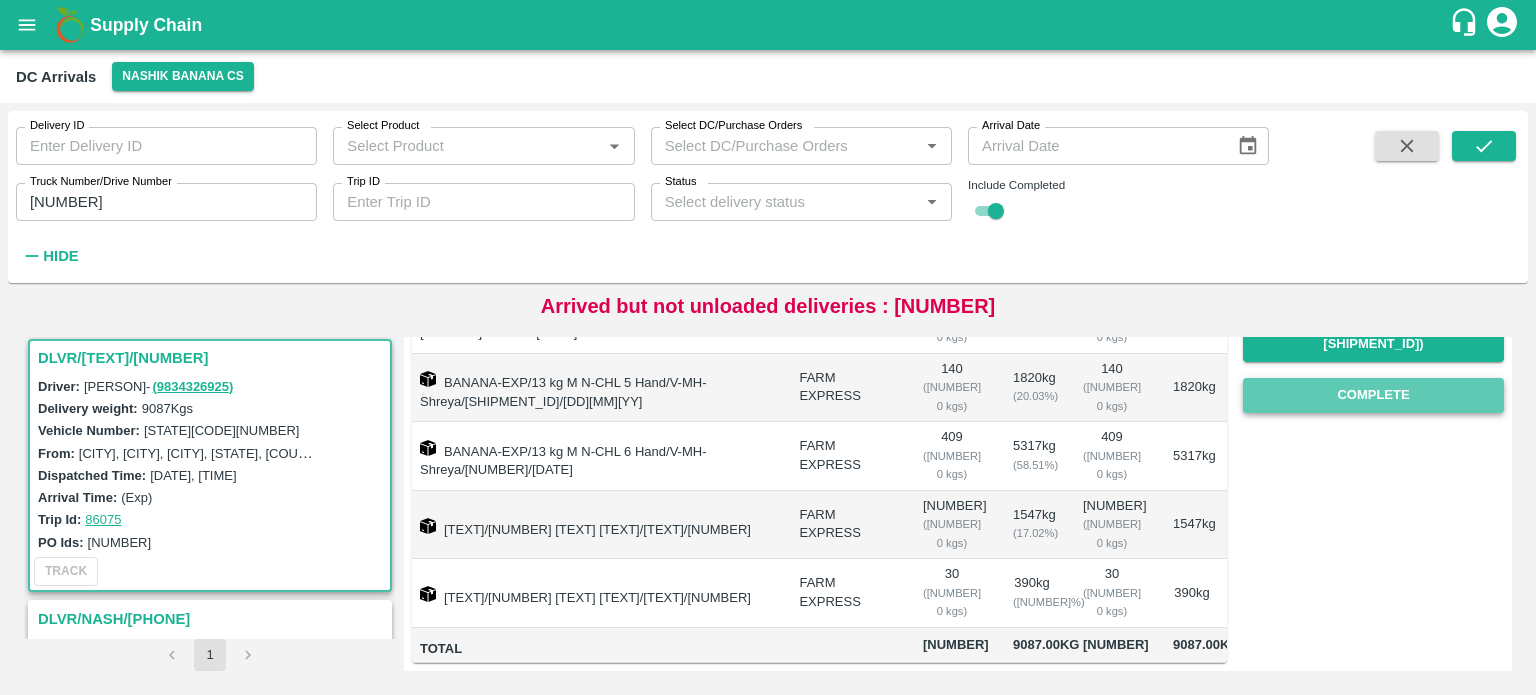 click on "Complete" at bounding box center [1373, 395] 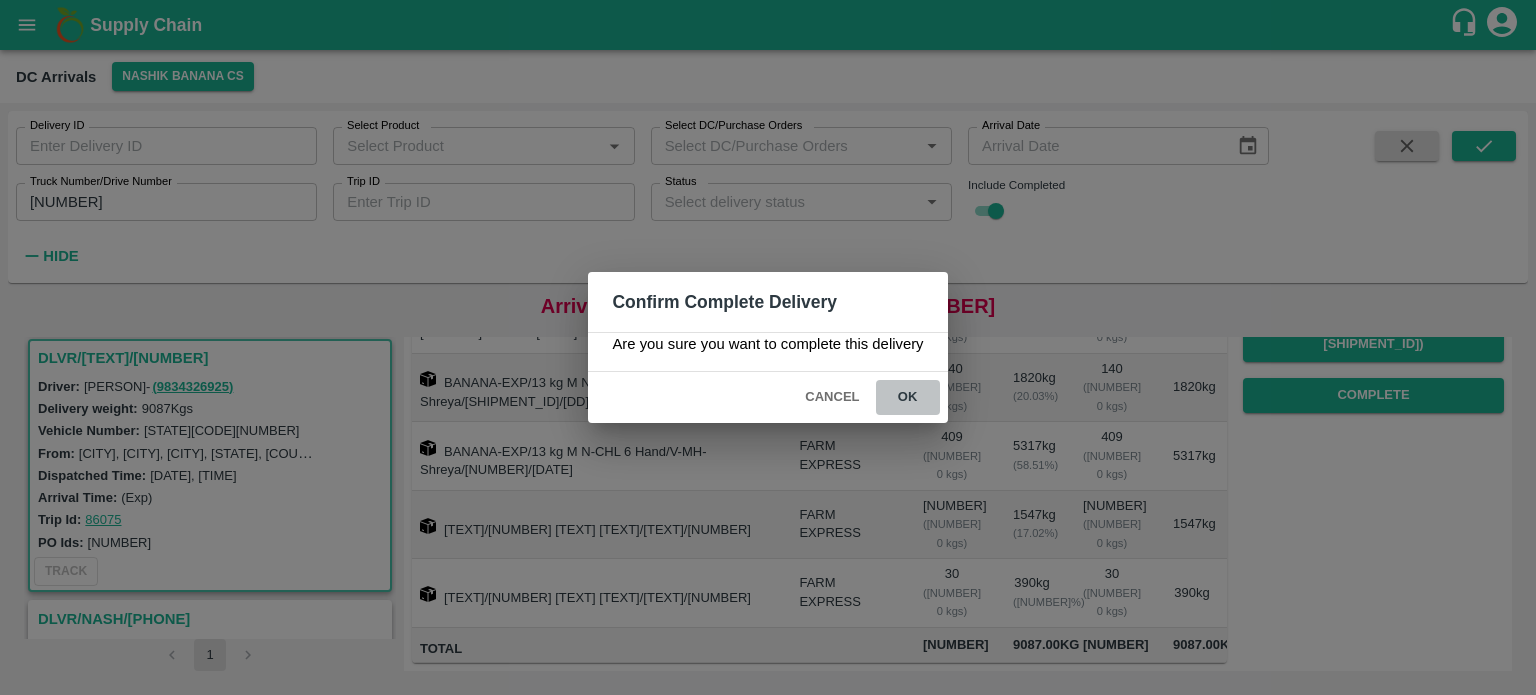 click on "ok" at bounding box center [908, 397] 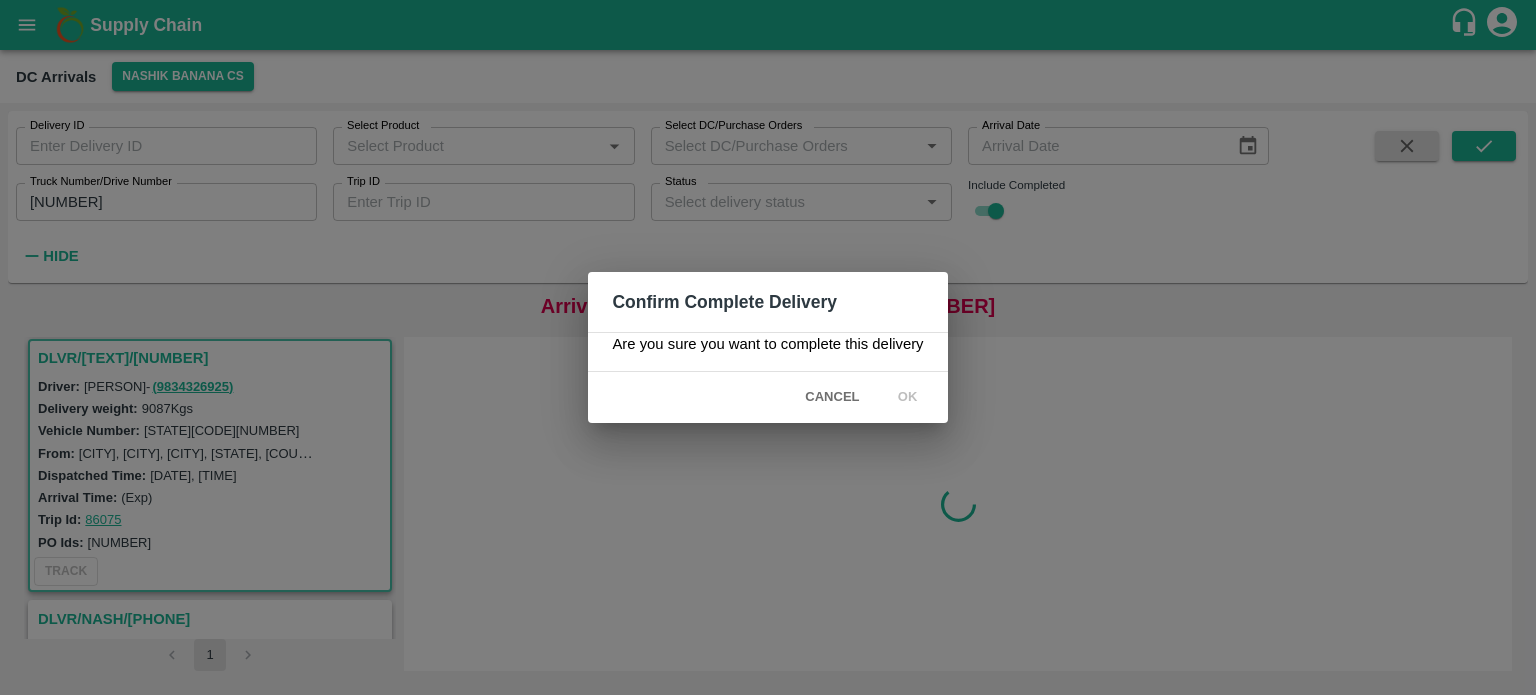 scroll, scrollTop: 0, scrollLeft: 0, axis: both 